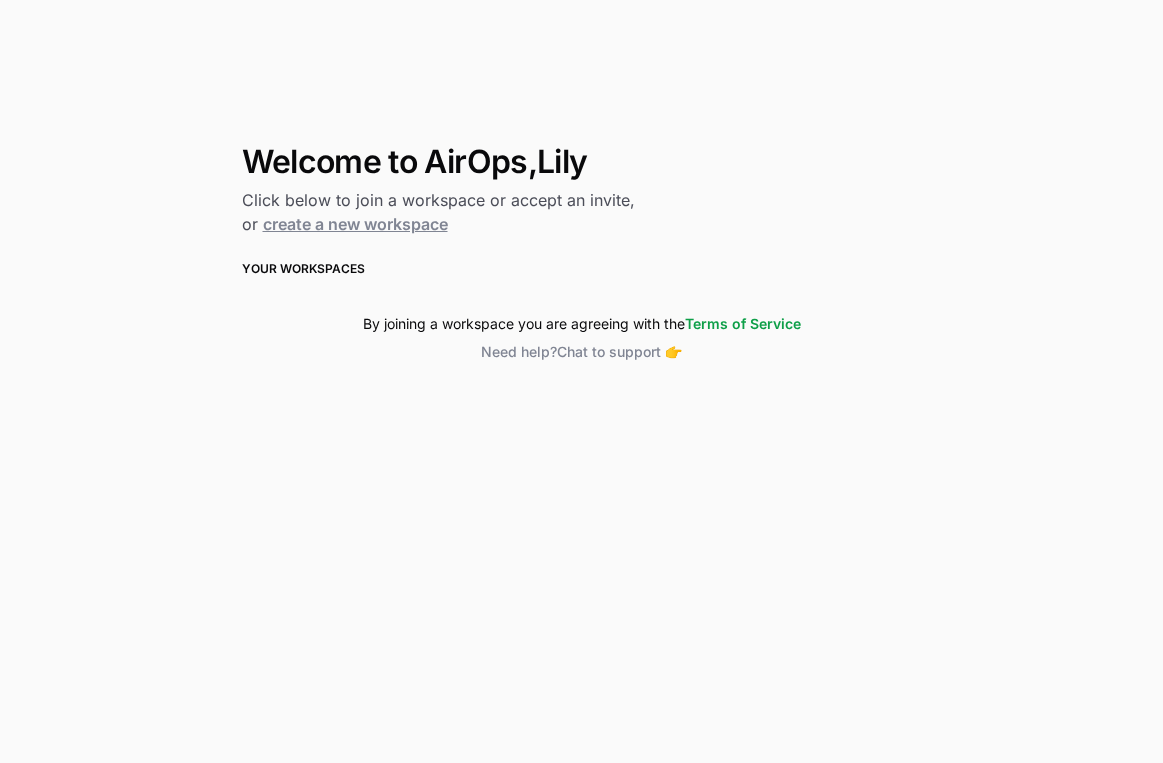 scroll, scrollTop: 0, scrollLeft: 0, axis: both 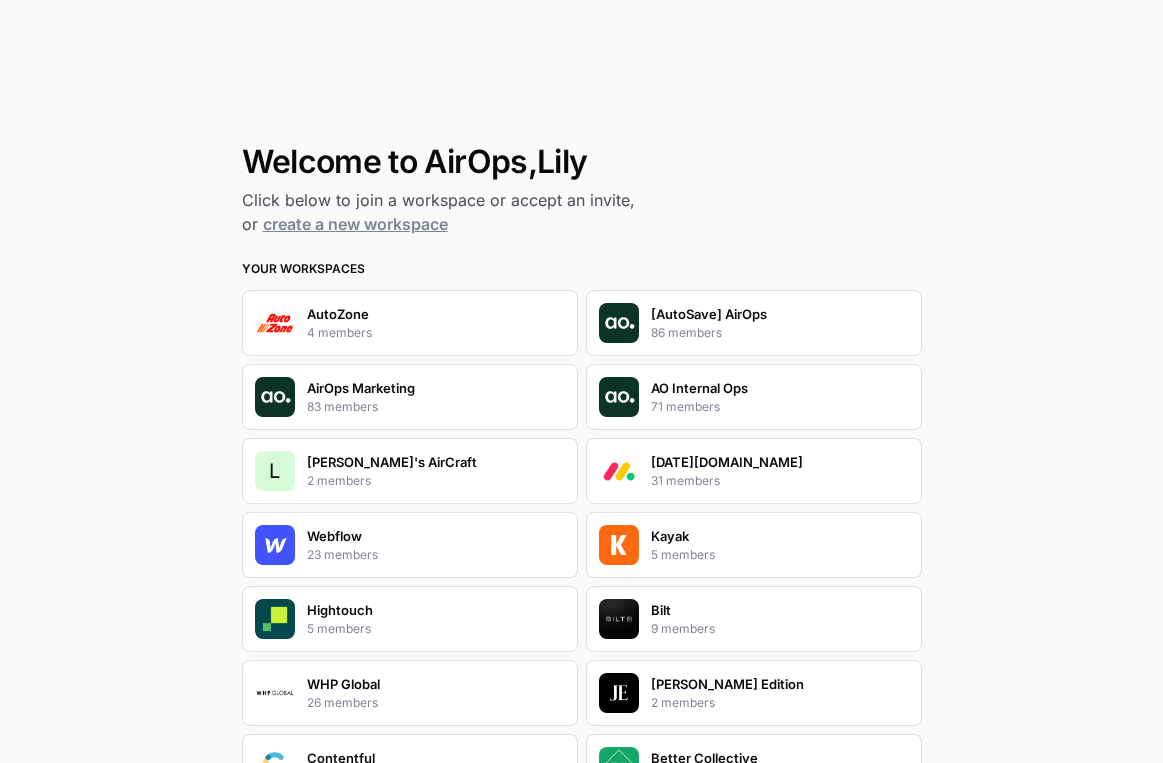 click on "L Lily's AirCraft 2 members" at bounding box center [410, 471] 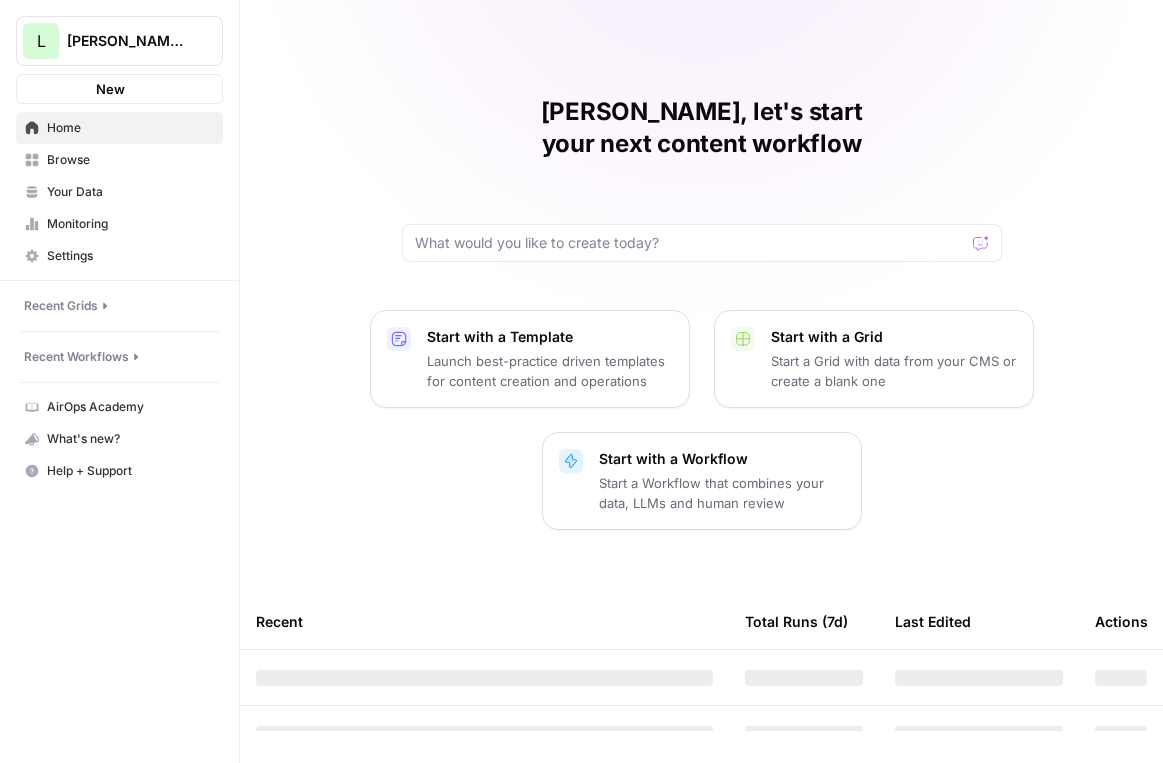 scroll, scrollTop: 0, scrollLeft: 0, axis: both 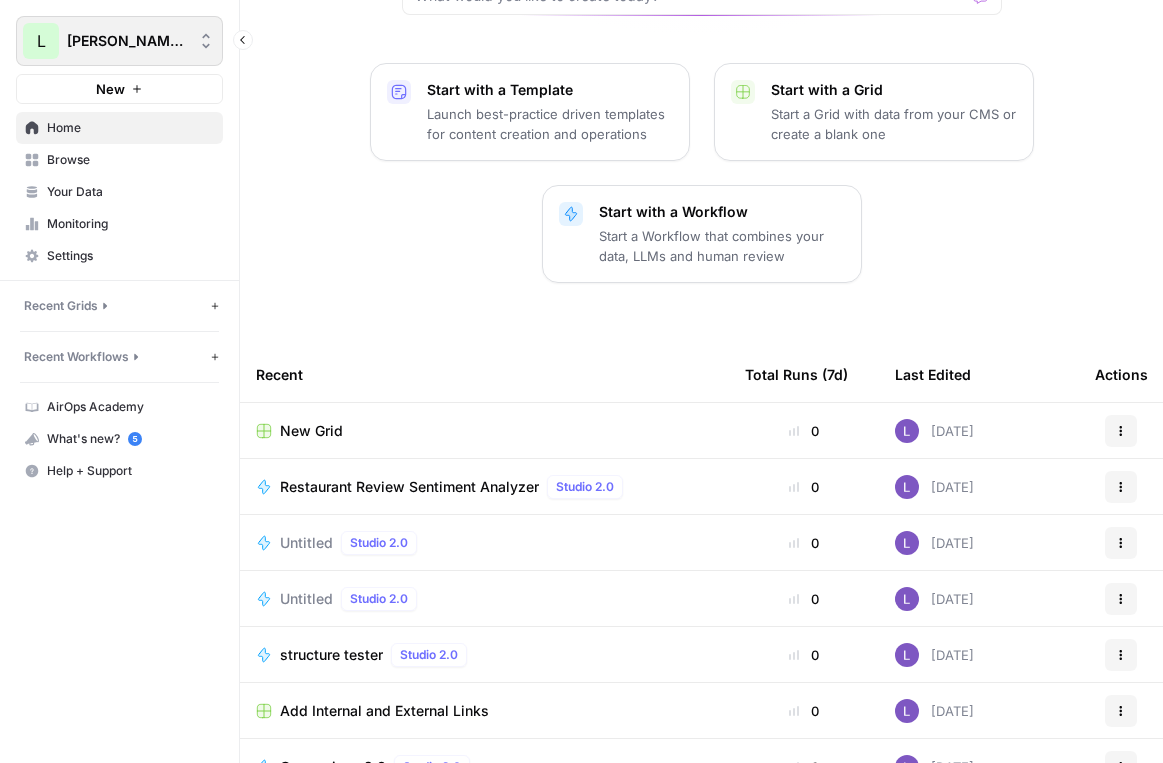 click on "[PERSON_NAME]'s AirCraft" at bounding box center [119, 41] 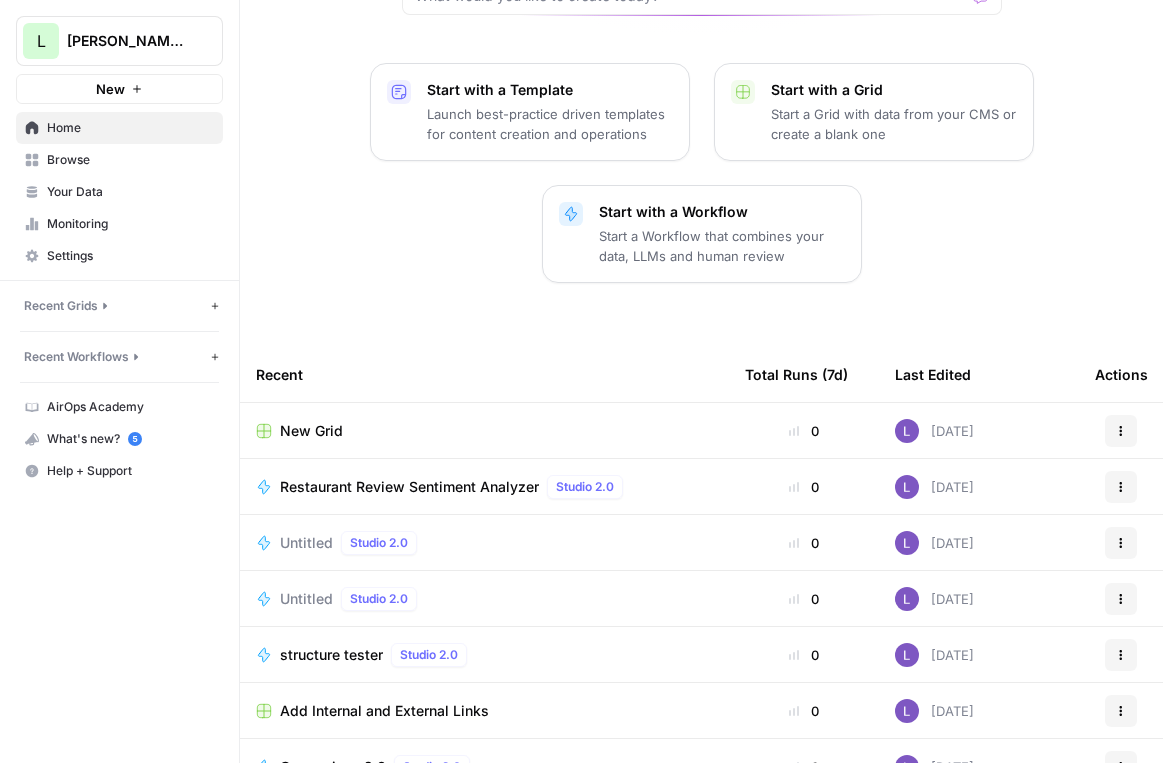 click on "[PERSON_NAME], let's start your next content workflow Start with a Template Launch best-practice driven templates for content creation and operations Start with a Grid Start a Grid with data from your CMS or create a blank one Start with a Workflow Start a Workflow that combines your data, LLMs and human review Recent Total Runs (7d) Last Edited Actions New Grid 0 [DATE] Actions Restaurant Review Sentiment Analyzer Studio 2.0 0 [DATE] Actions Untitled Studio 2.0 0 [DATE] Actions Untitled Studio 2.0 0 [DATE] Actions structure tester Studio 2.0 0 [DATE] Actions Add Internal and External Links 0 [DATE] Actions Comparison 2.0  Studio 2.0 0 [DATE] Actions" at bounding box center (701, 290) 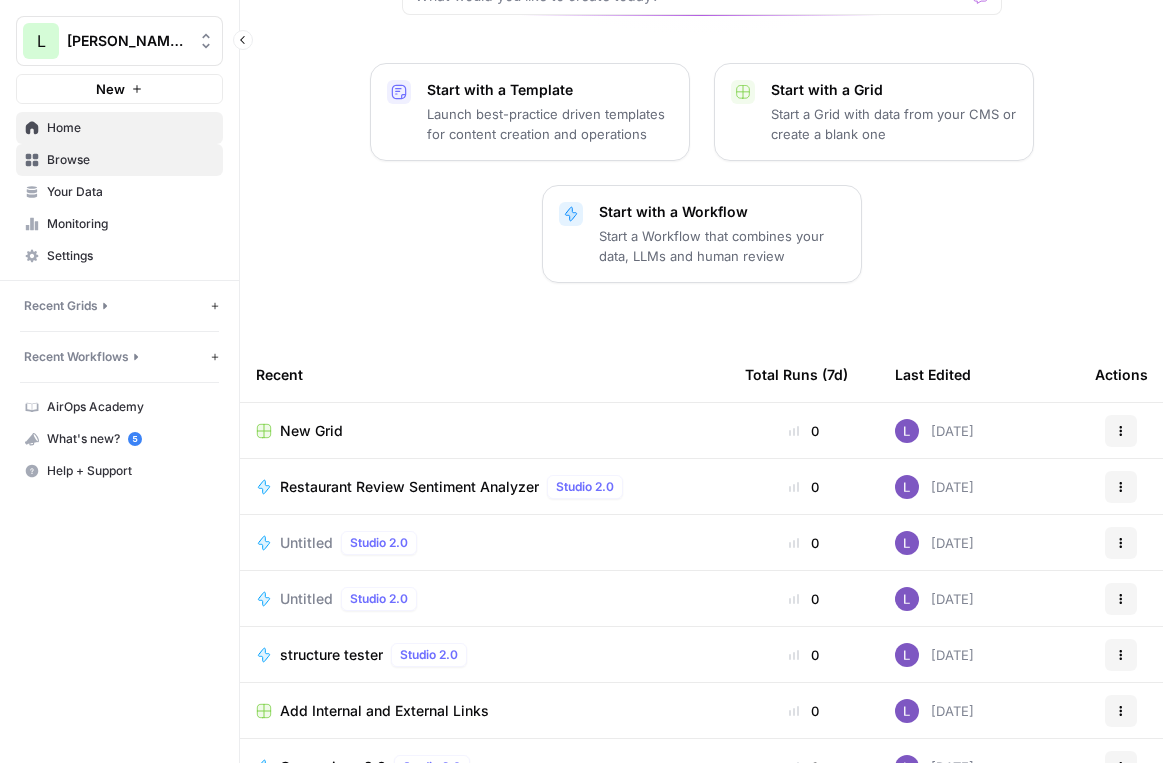 click on "Browse" at bounding box center [130, 160] 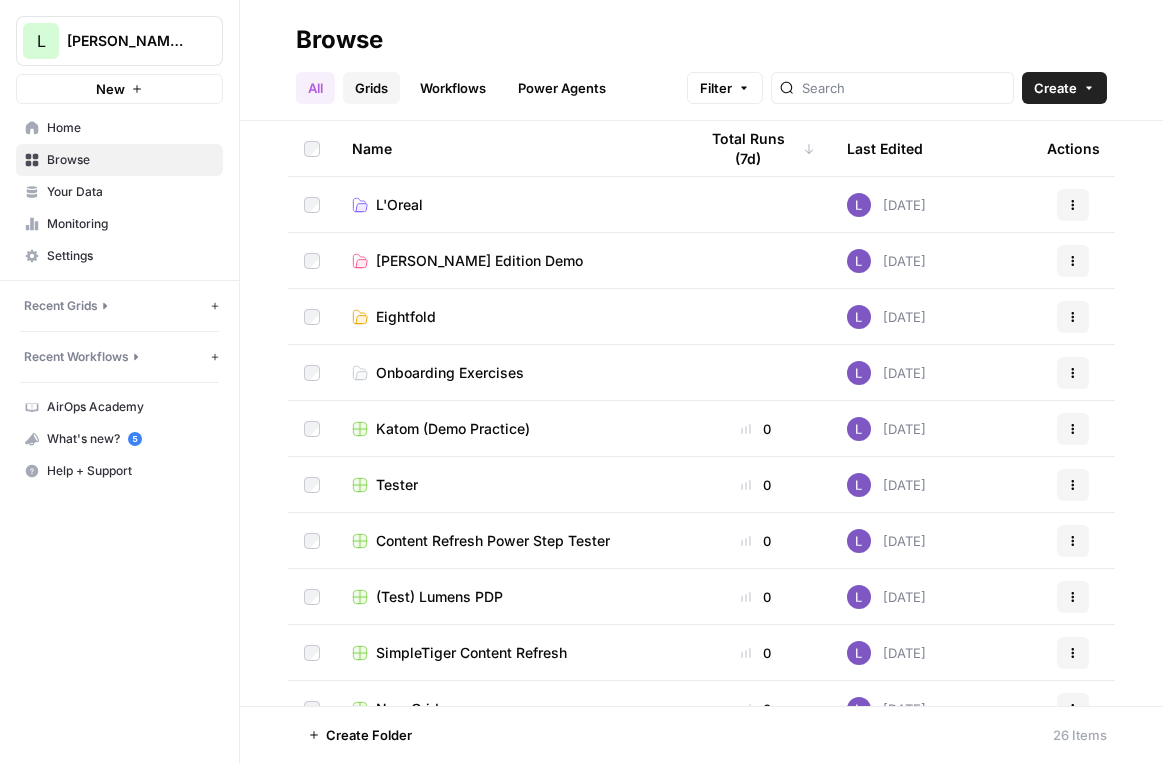 click on "Grids" at bounding box center (371, 88) 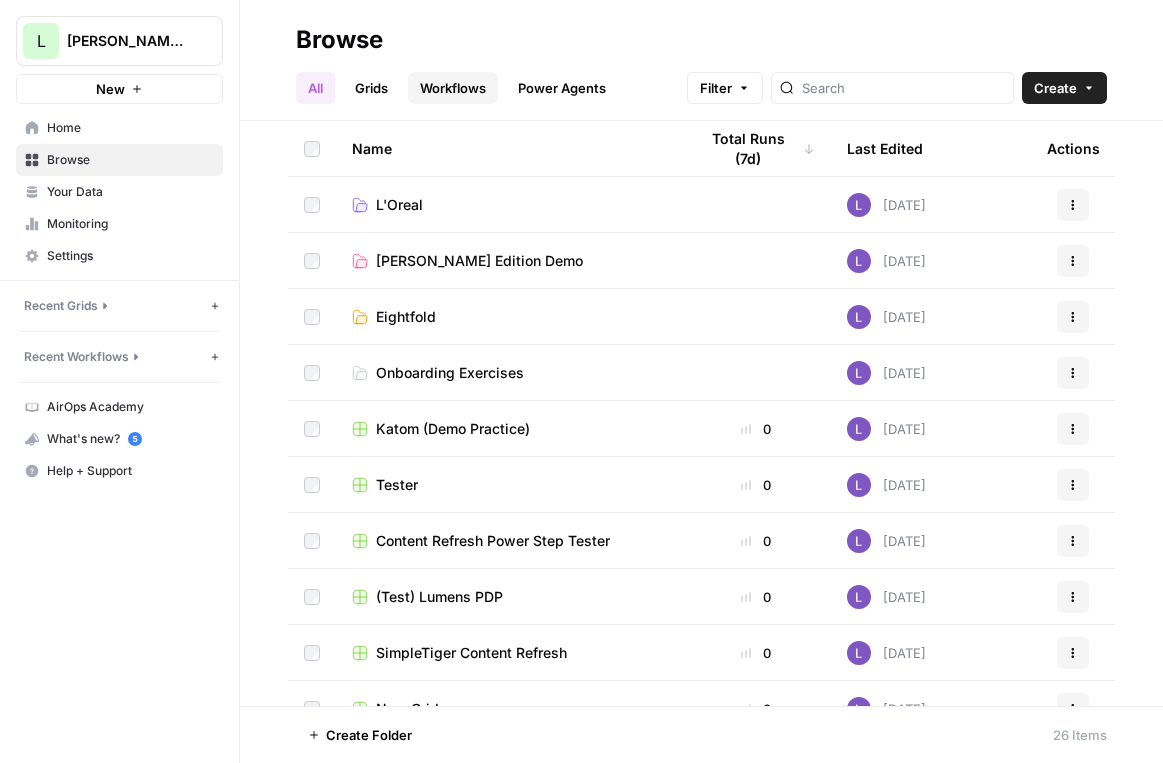 click on "Workflows" at bounding box center (453, 88) 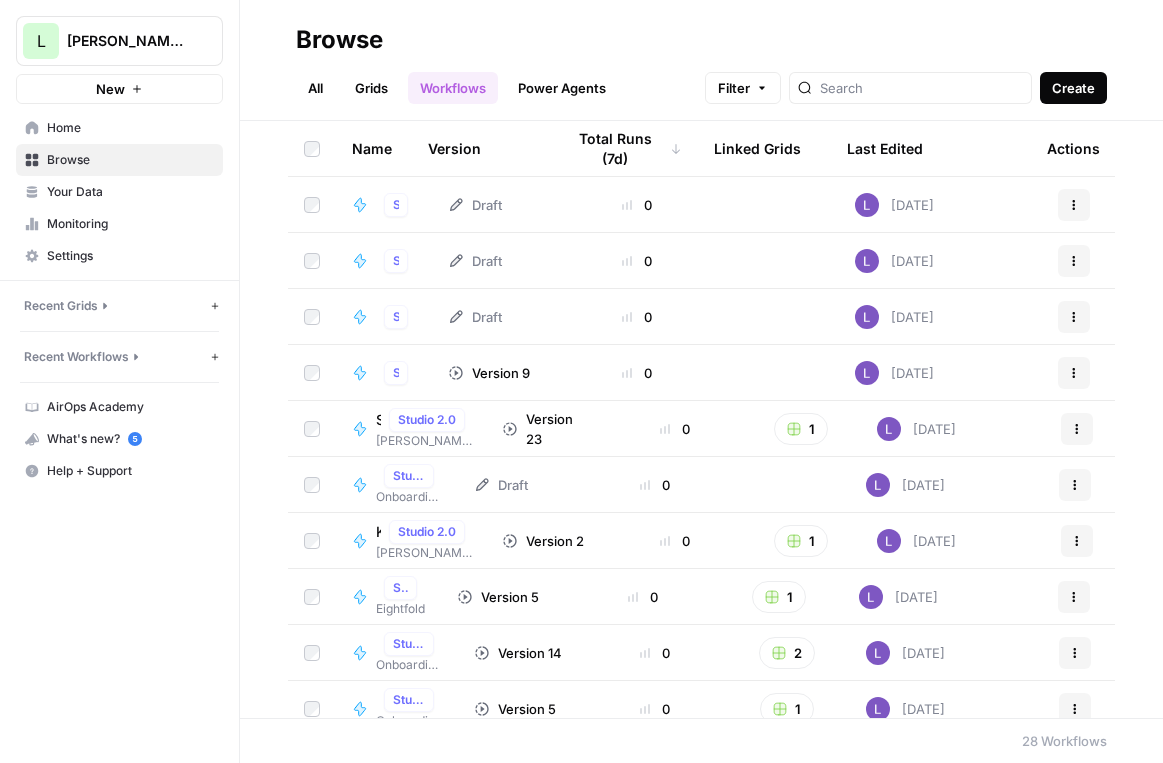 click on "Create" at bounding box center [1073, 88] 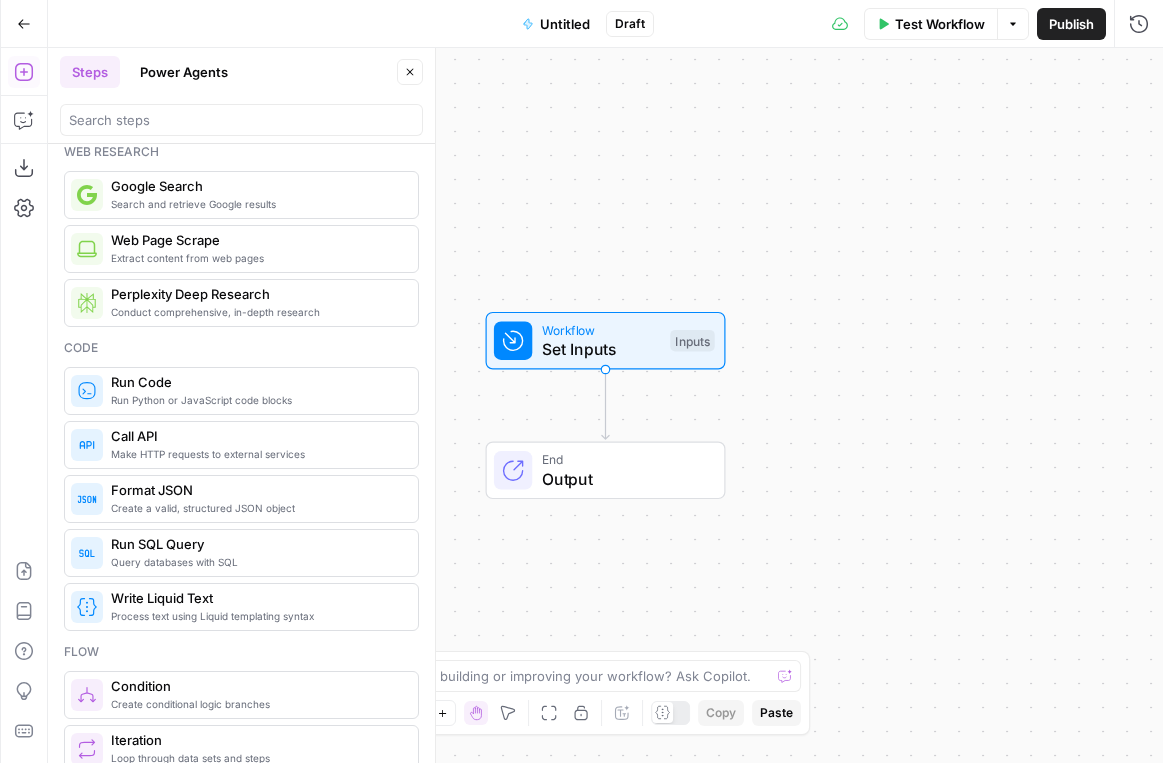 scroll, scrollTop: 168, scrollLeft: 0, axis: vertical 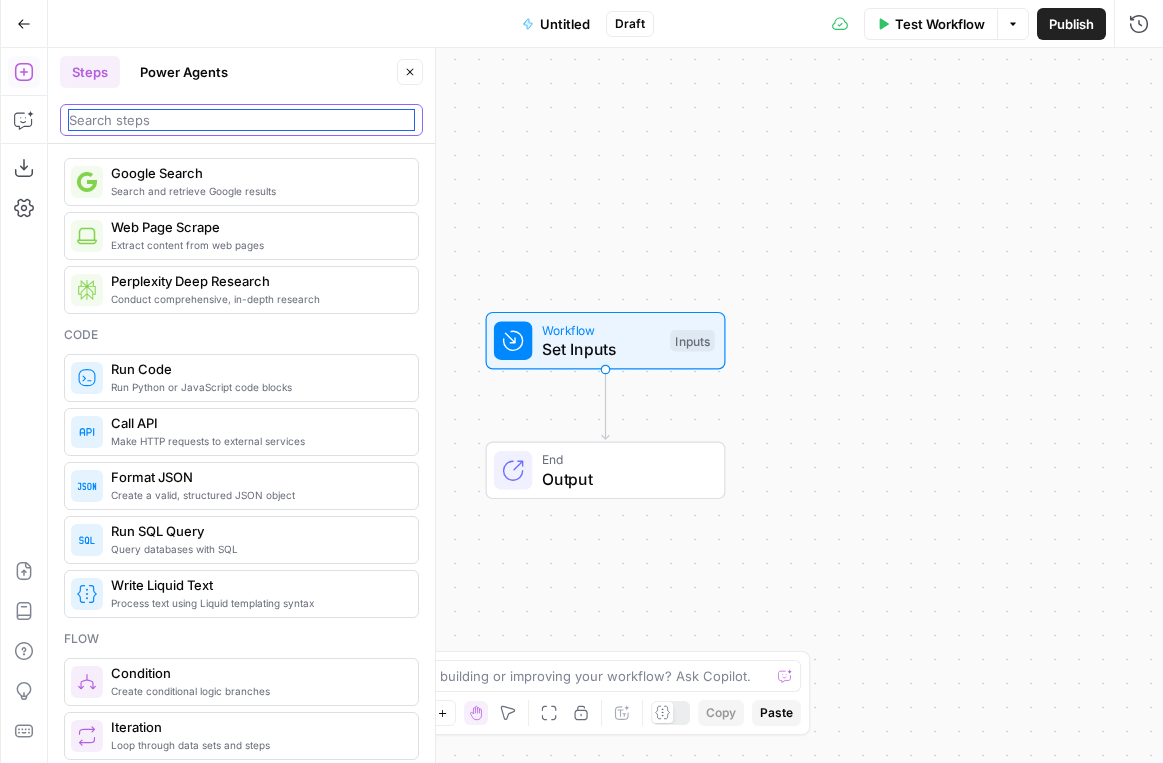 click at bounding box center [241, 120] 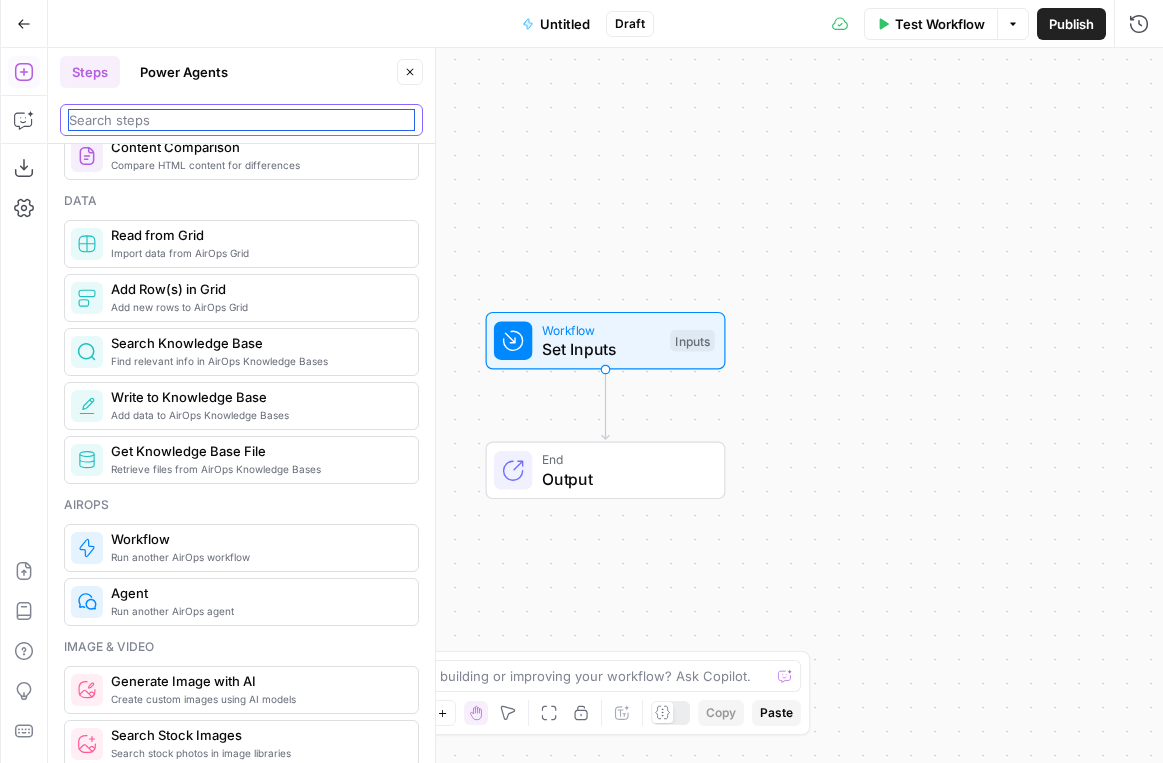 scroll, scrollTop: 952, scrollLeft: 0, axis: vertical 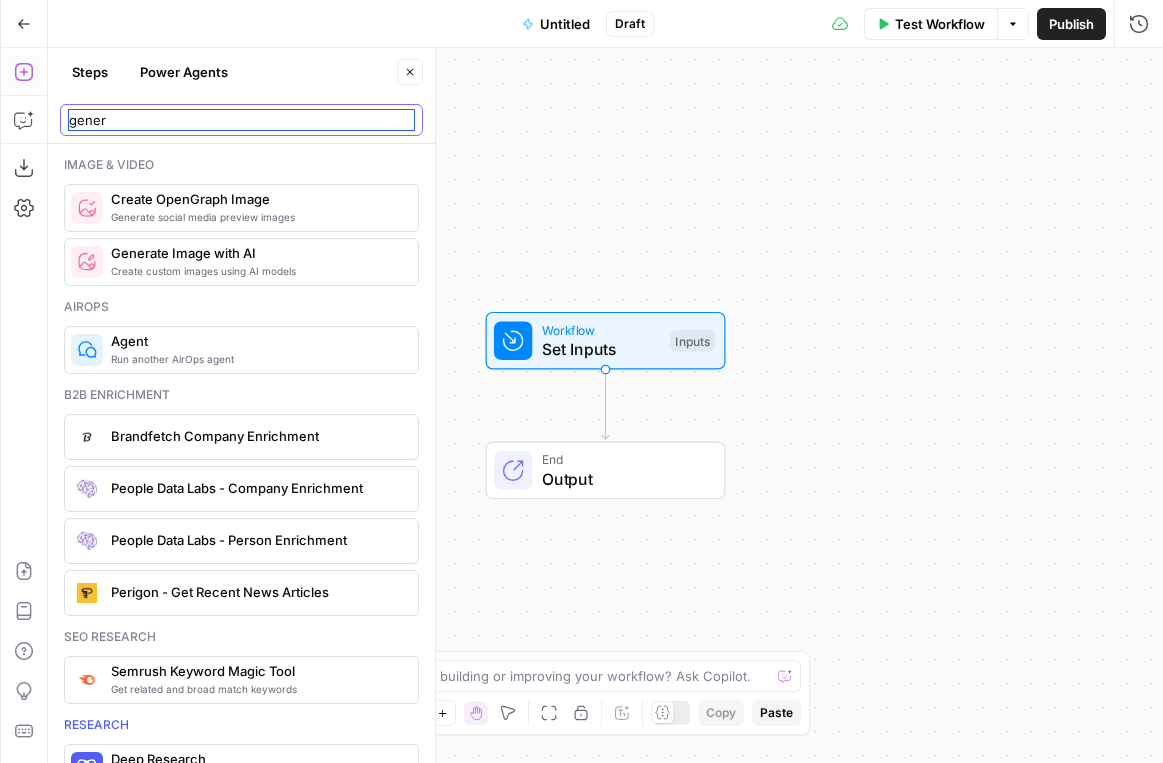 type on "gener" 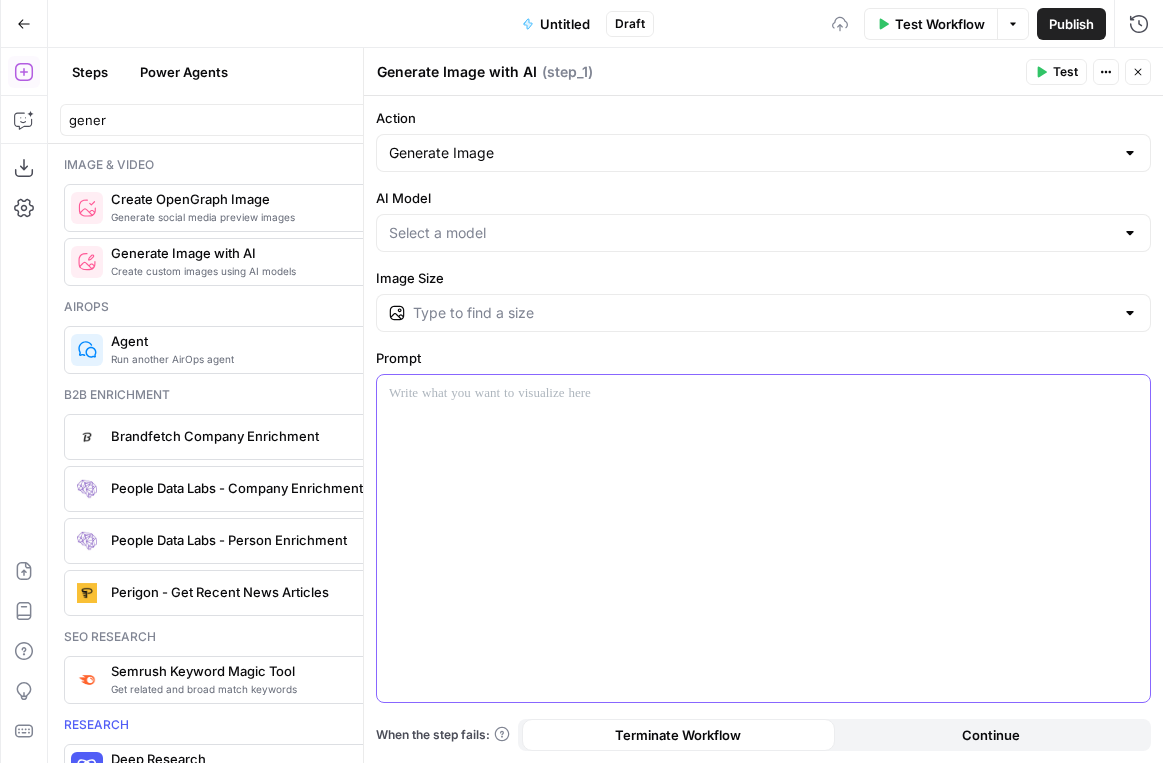 click at bounding box center [763, 538] 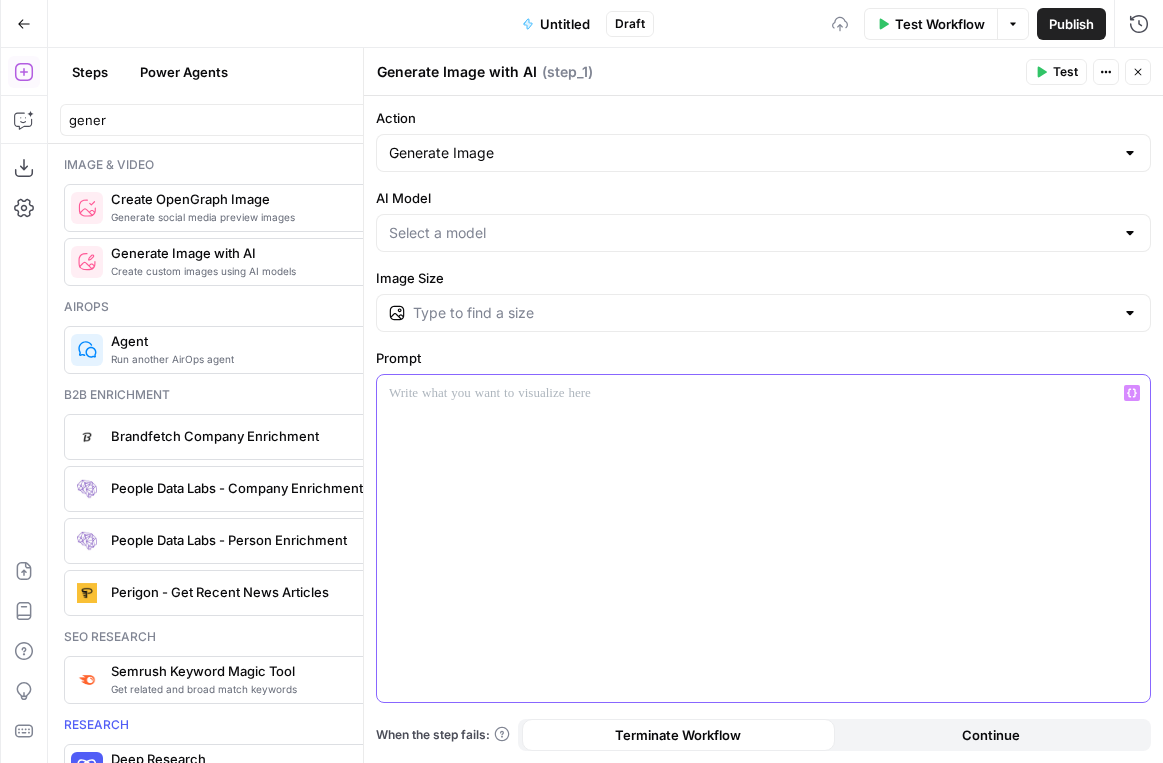 type 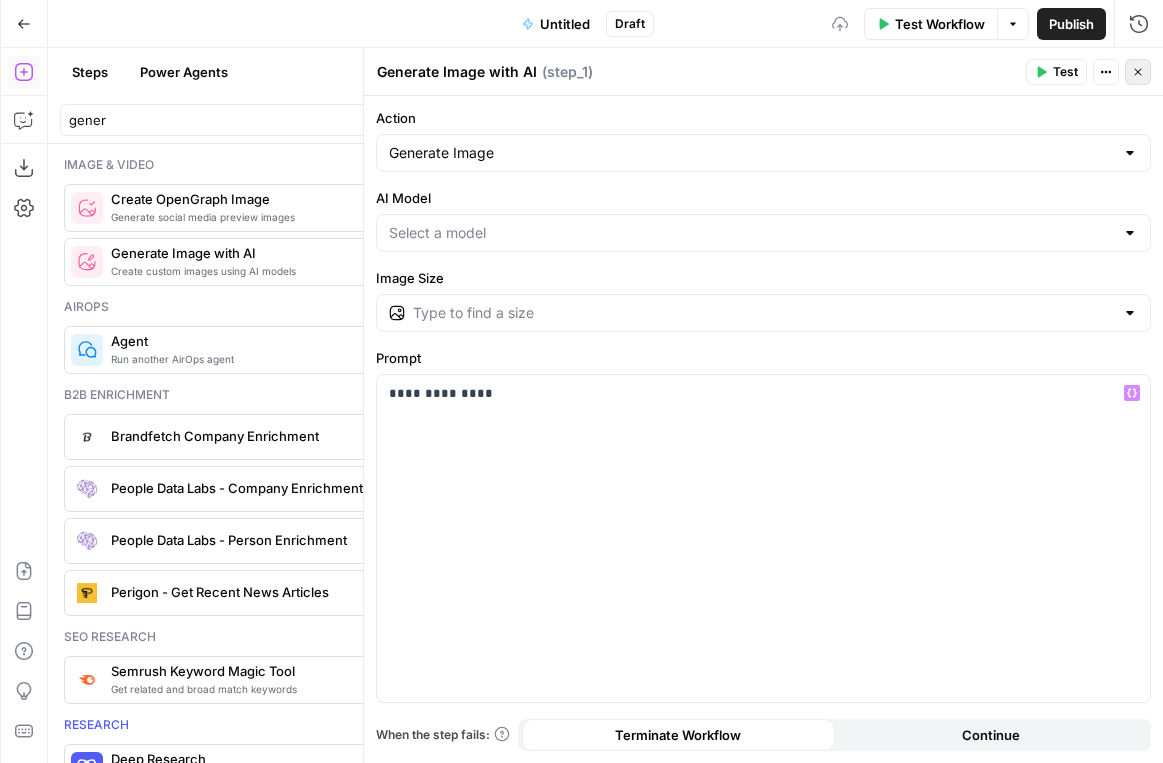 click 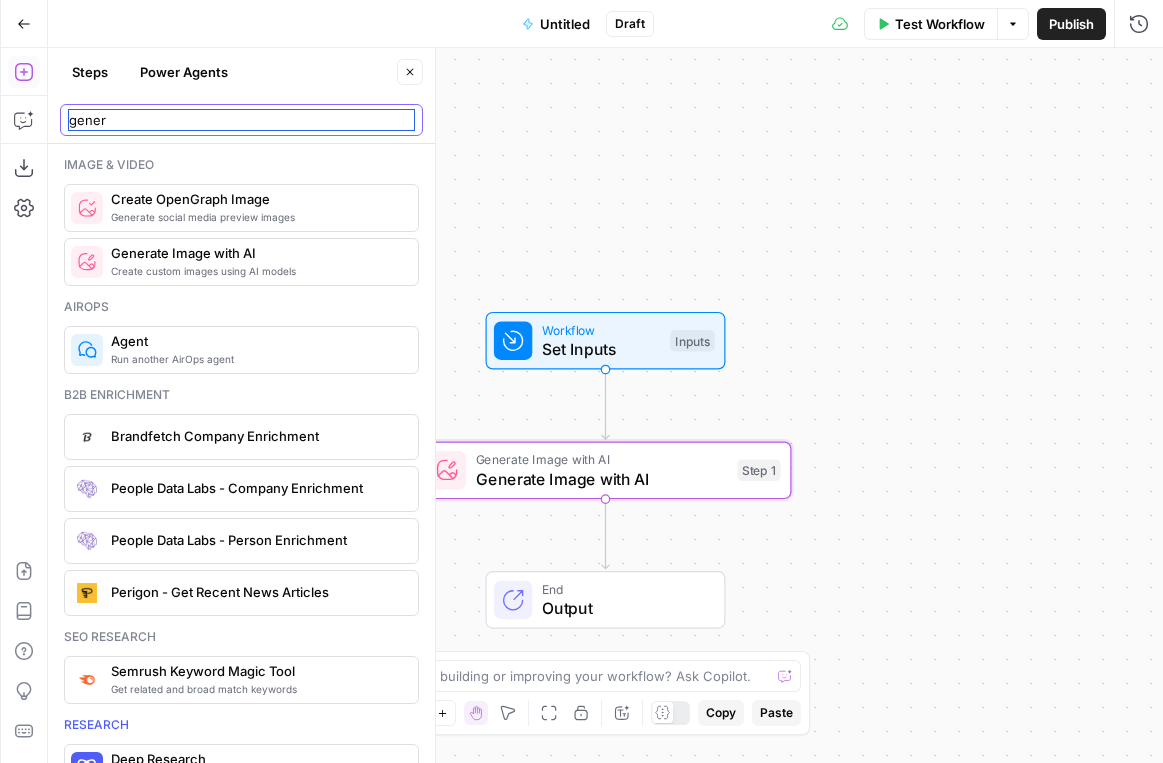 click on "gener" at bounding box center [241, 120] 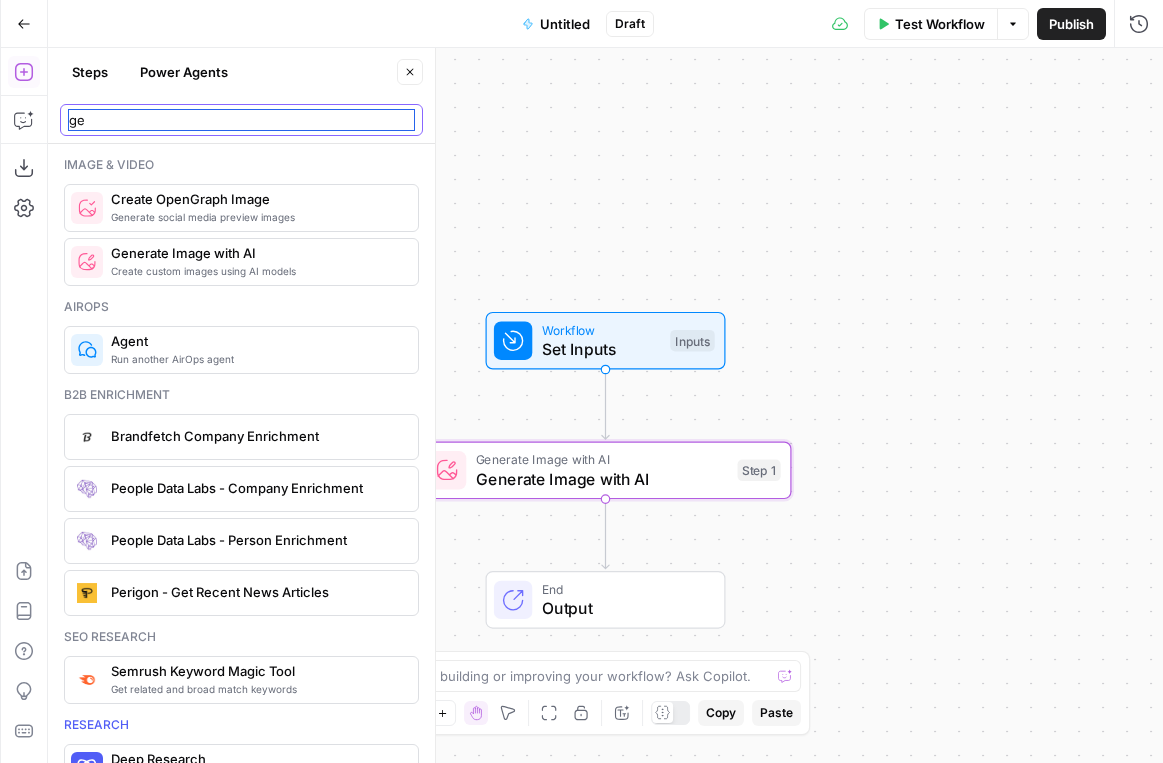 type on "g" 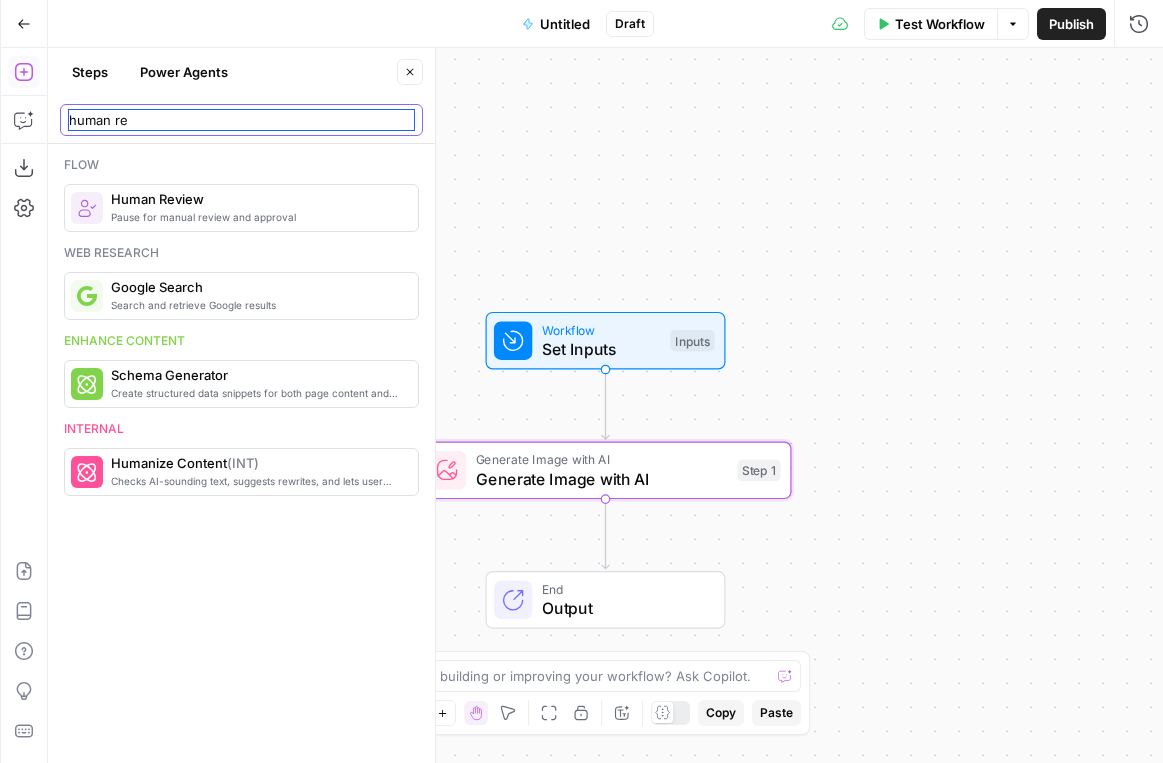 type on "human re" 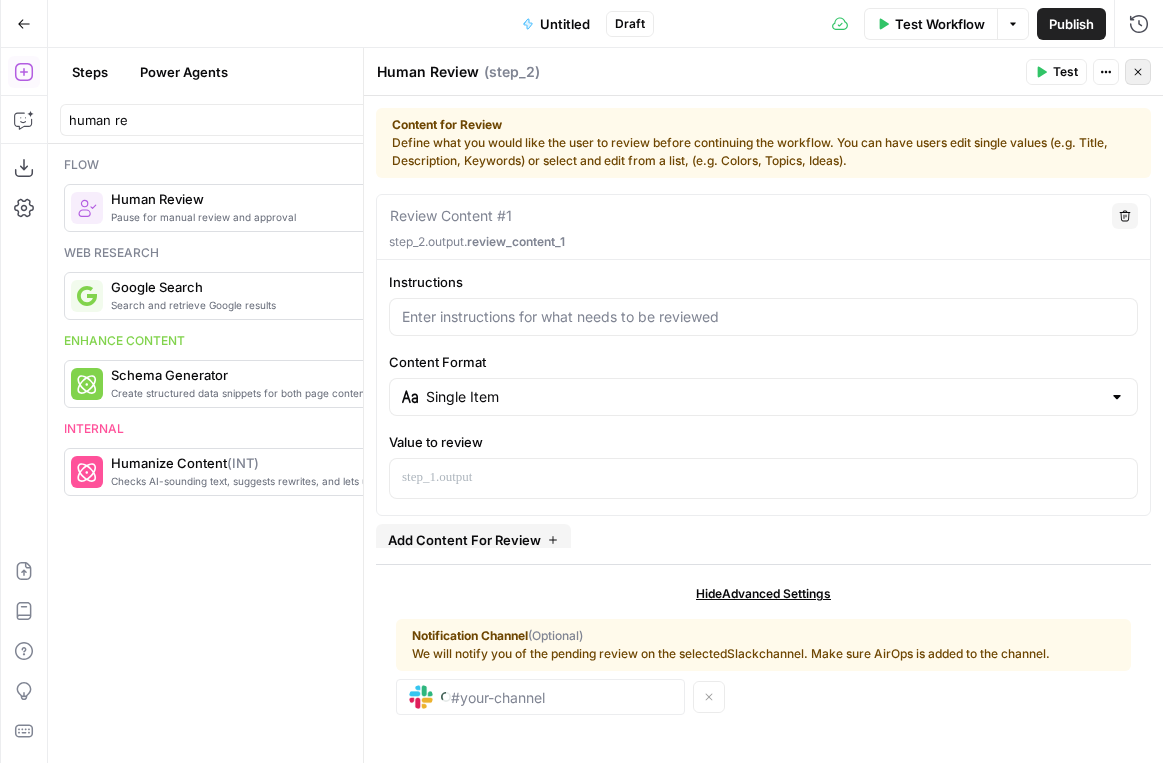 click on "Close" at bounding box center (1138, 72) 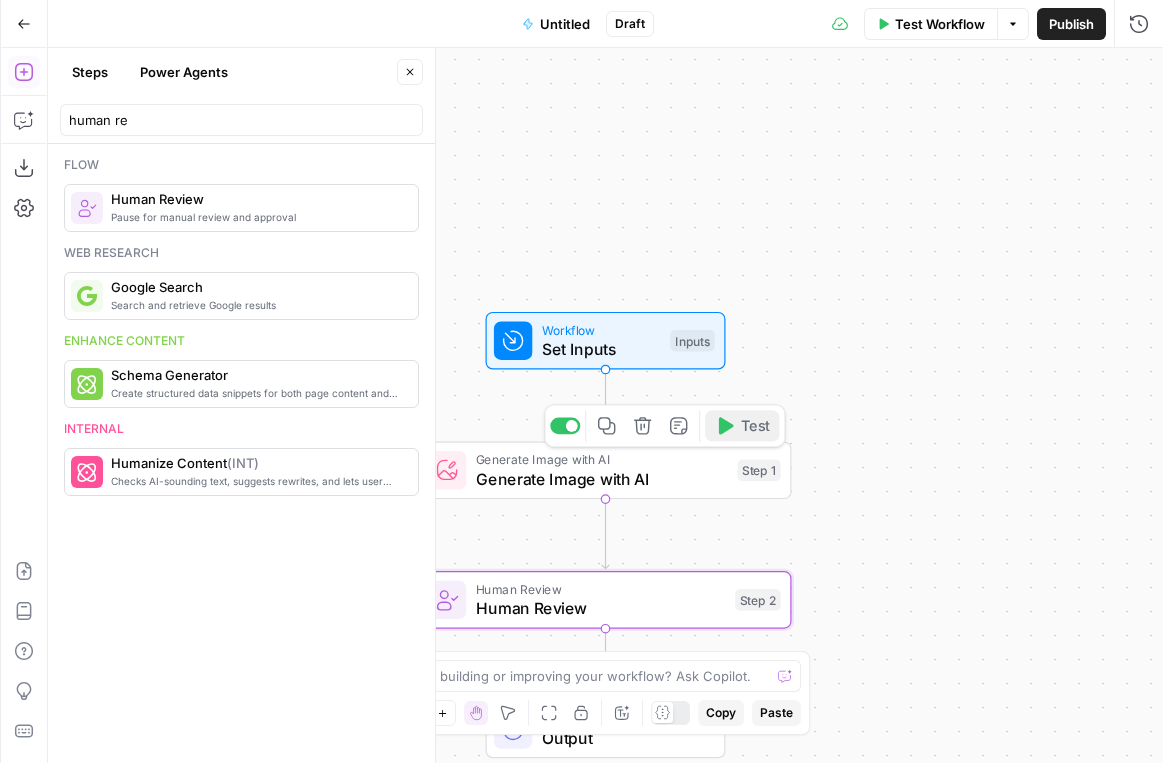 click 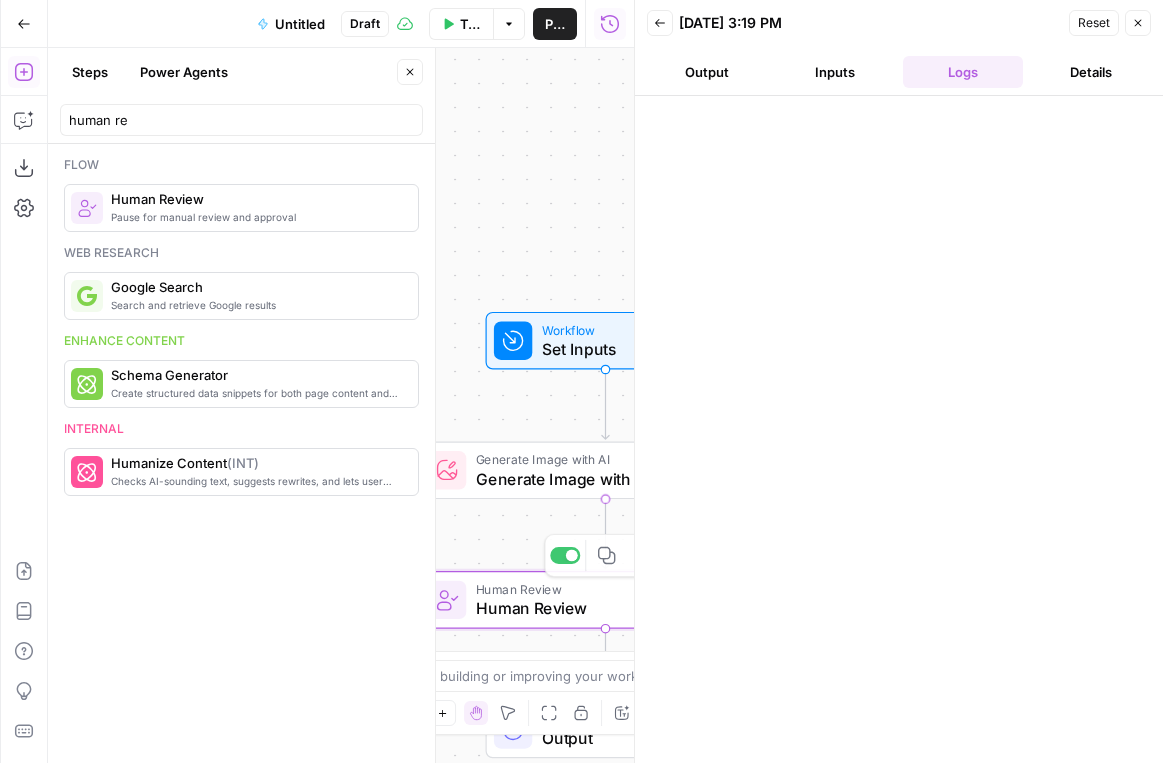 click on "Generate Image with AI" at bounding box center [602, 479] 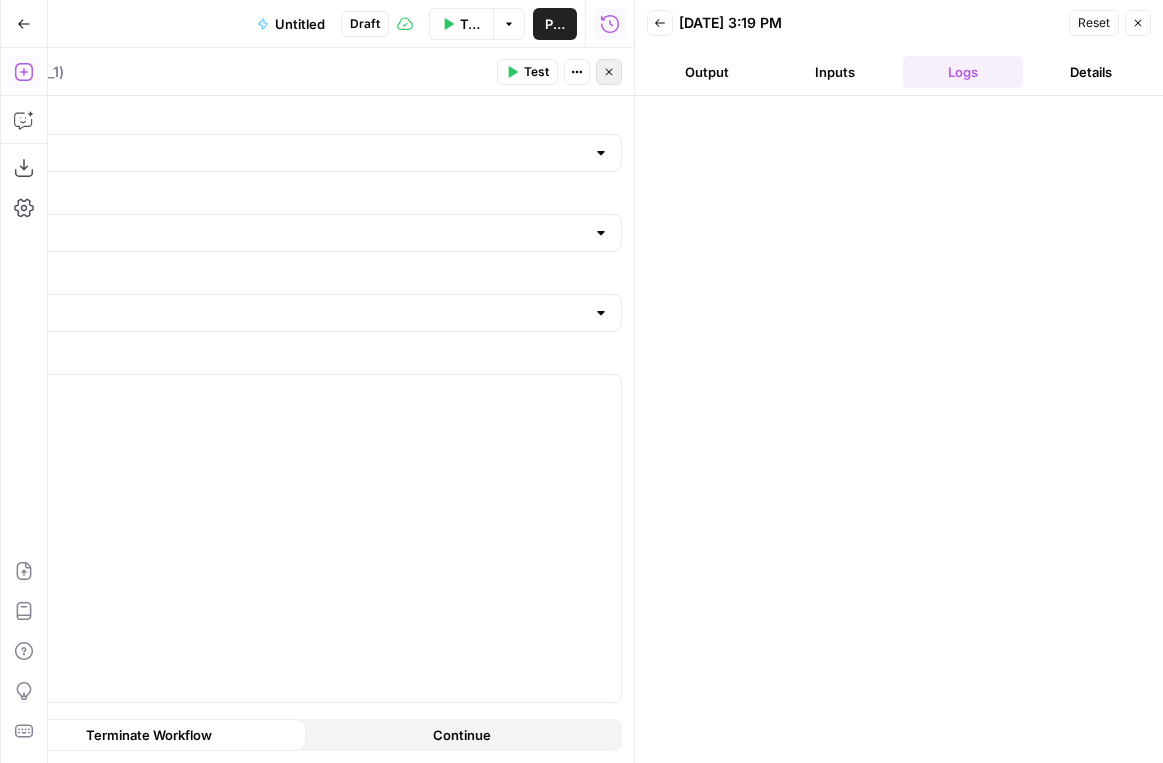 click 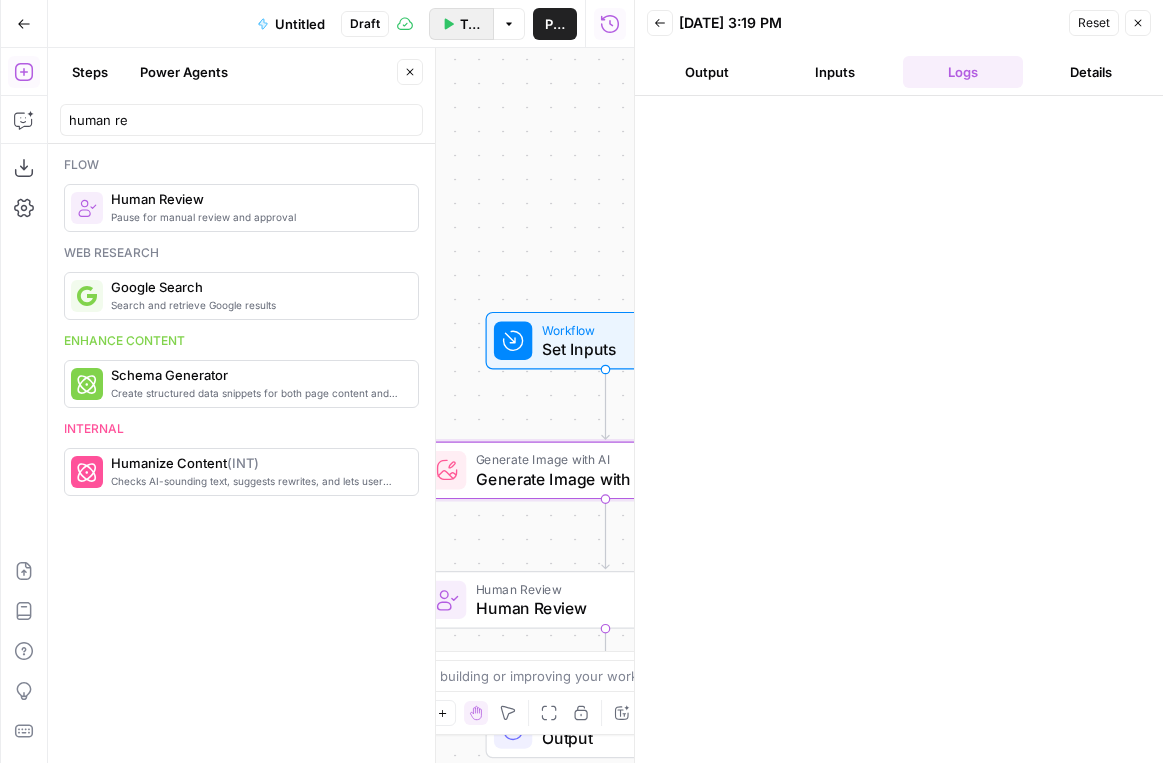 click on "Test Workflow" at bounding box center (470, 24) 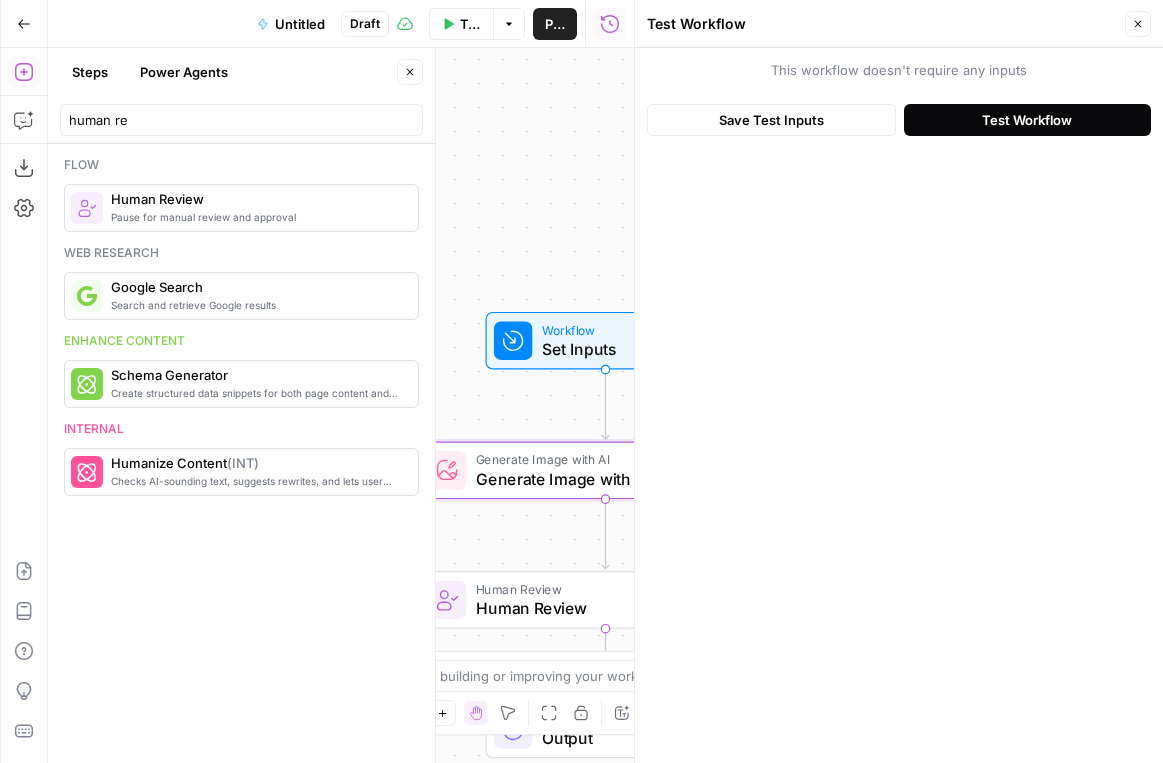click on "Test Workflow" at bounding box center (1027, 120) 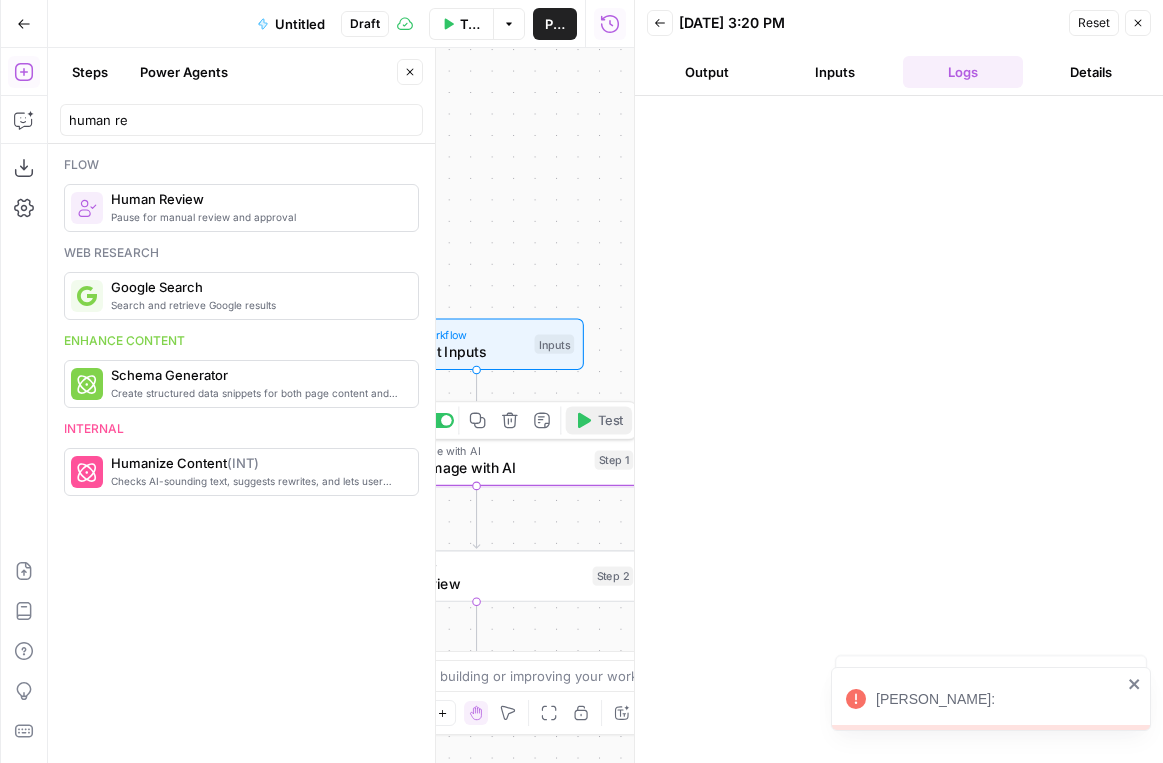 click on "Test" at bounding box center (611, 420) 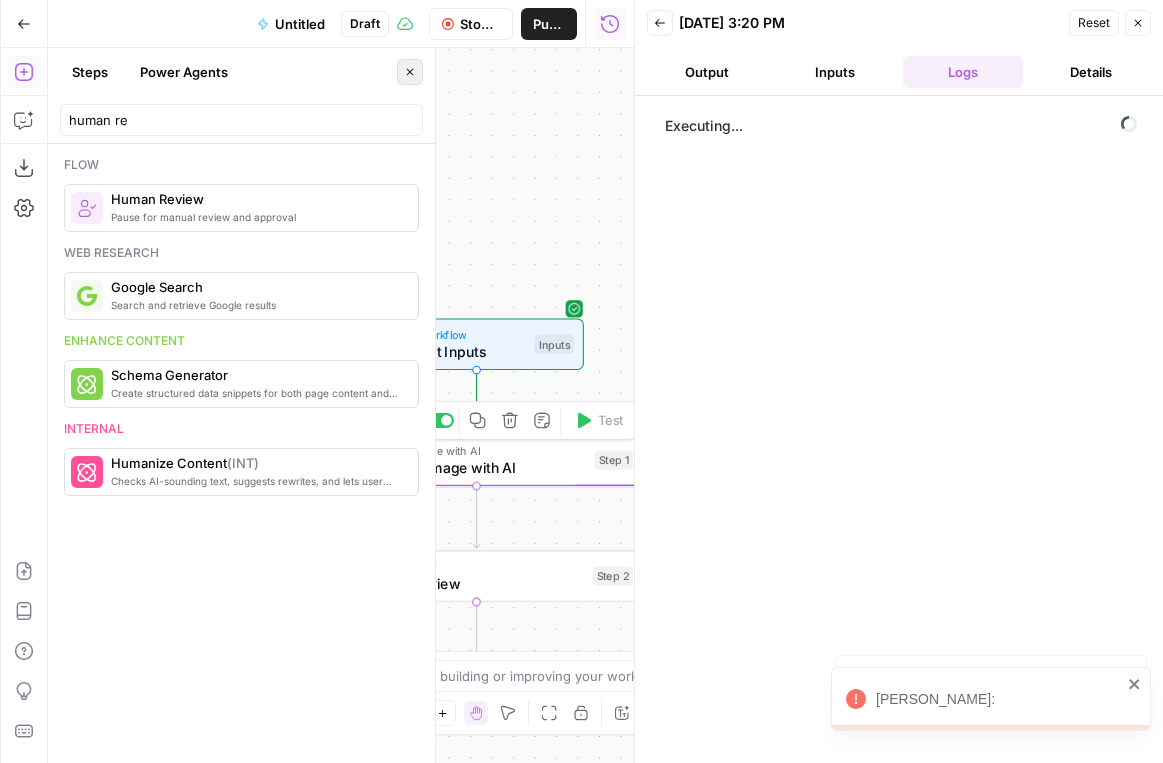 click 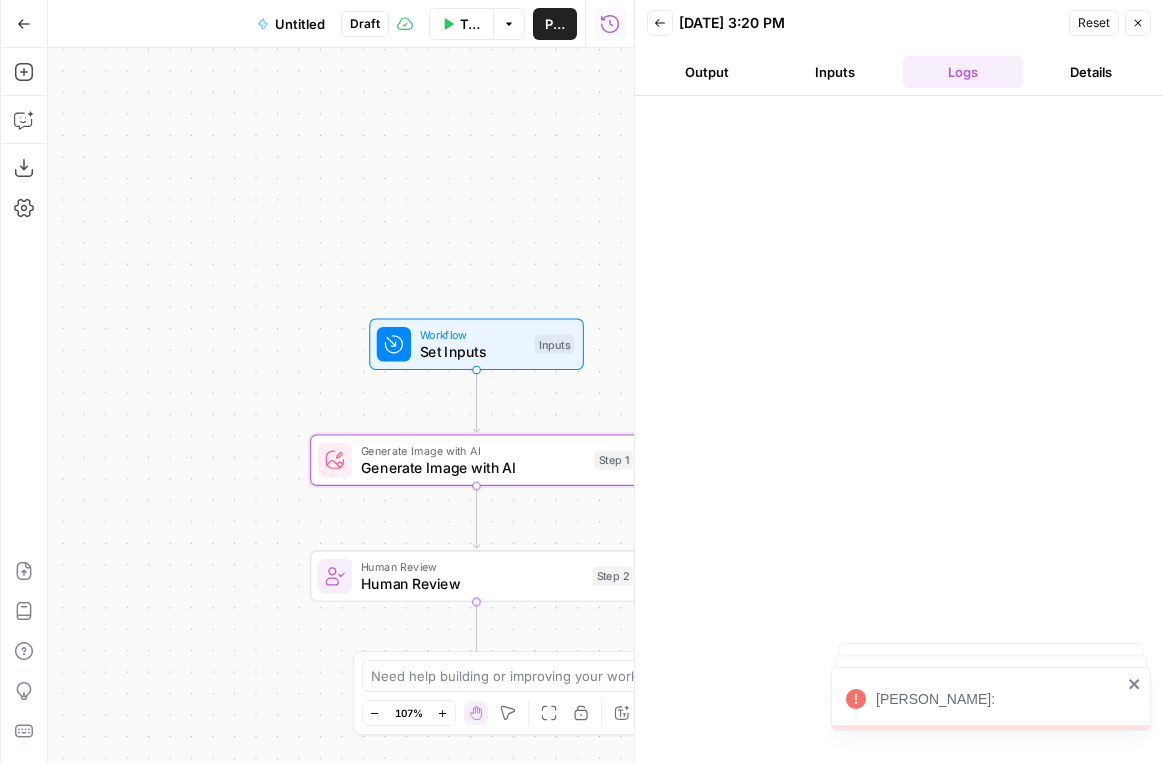 click on "Generate Image with AI Generate Image with AI Step 1 Copy step Delete step Add Note Test" at bounding box center [476, 460] 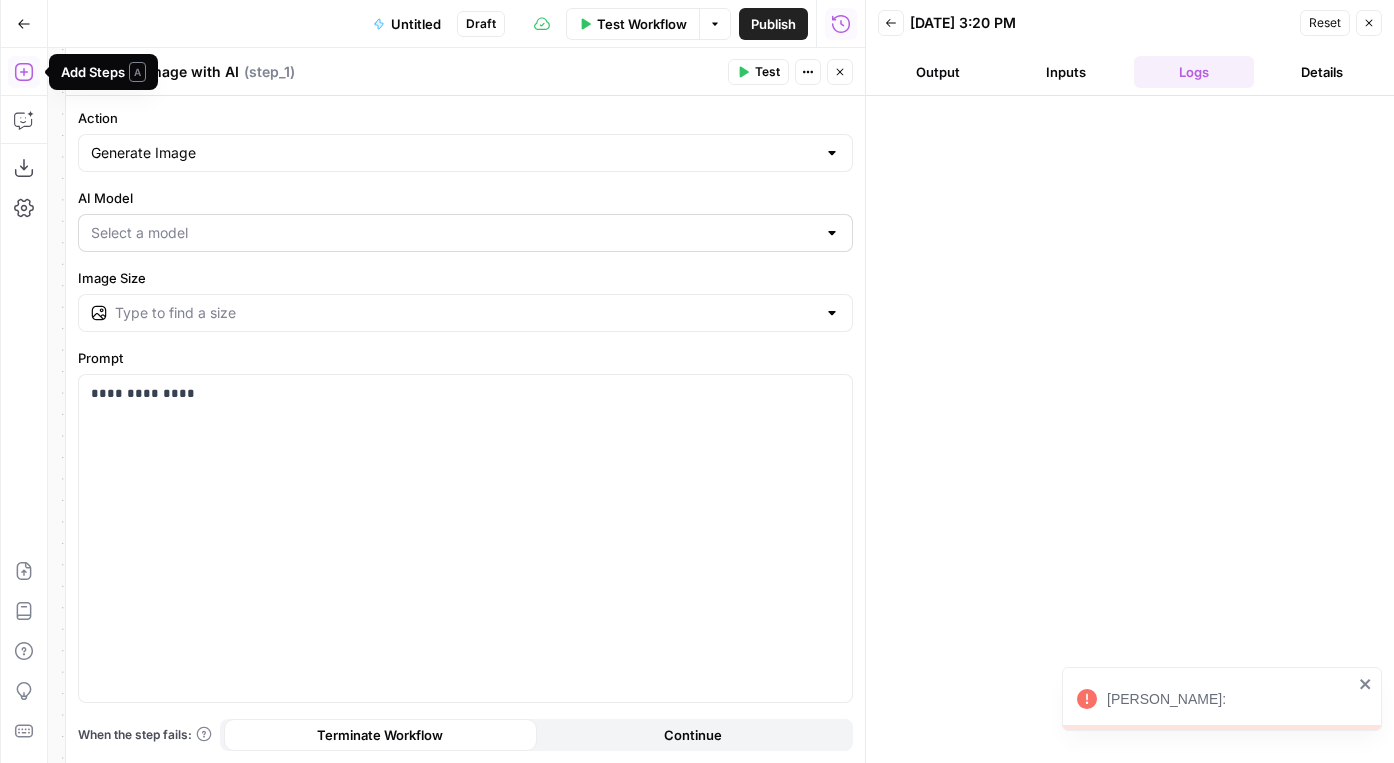 click at bounding box center (465, 233) 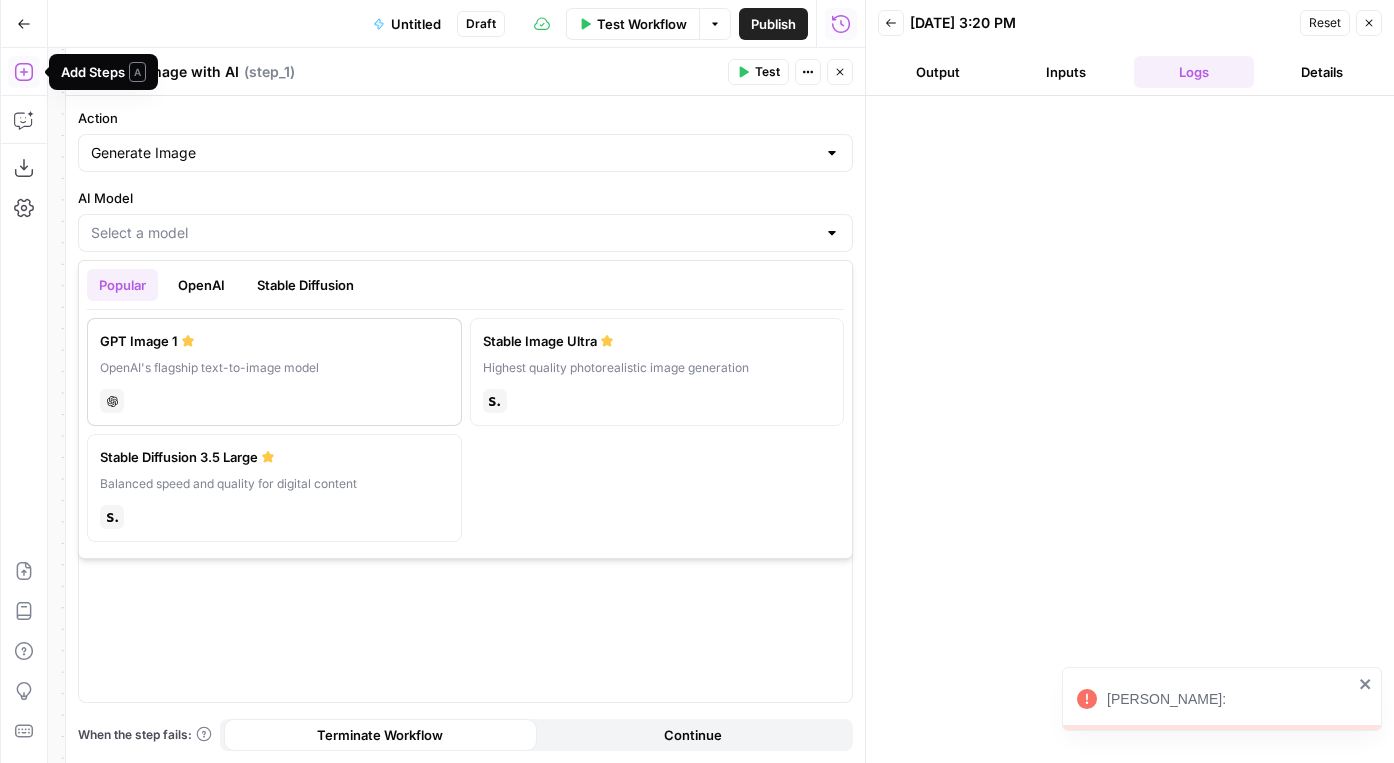 click on "GPT Image 1" at bounding box center [274, 341] 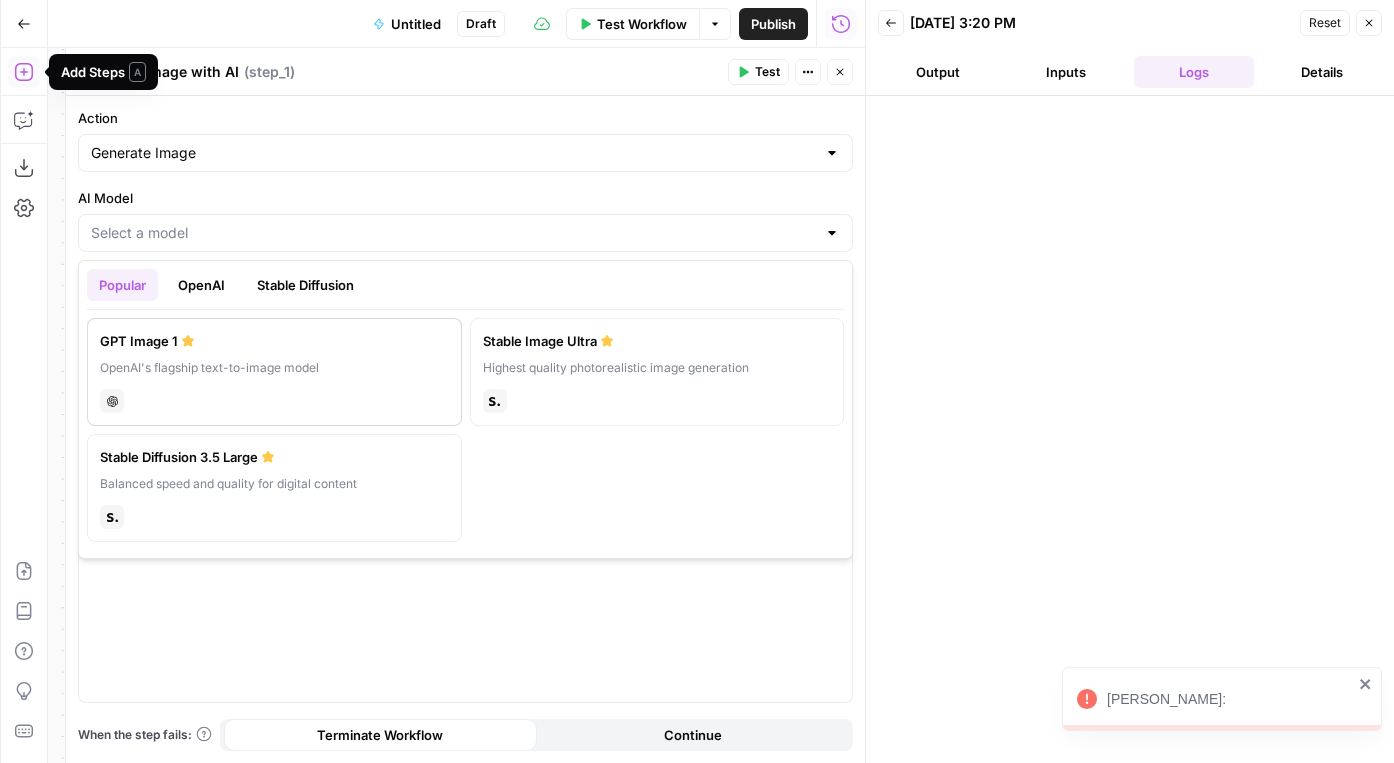 type on "GPT Image 1" 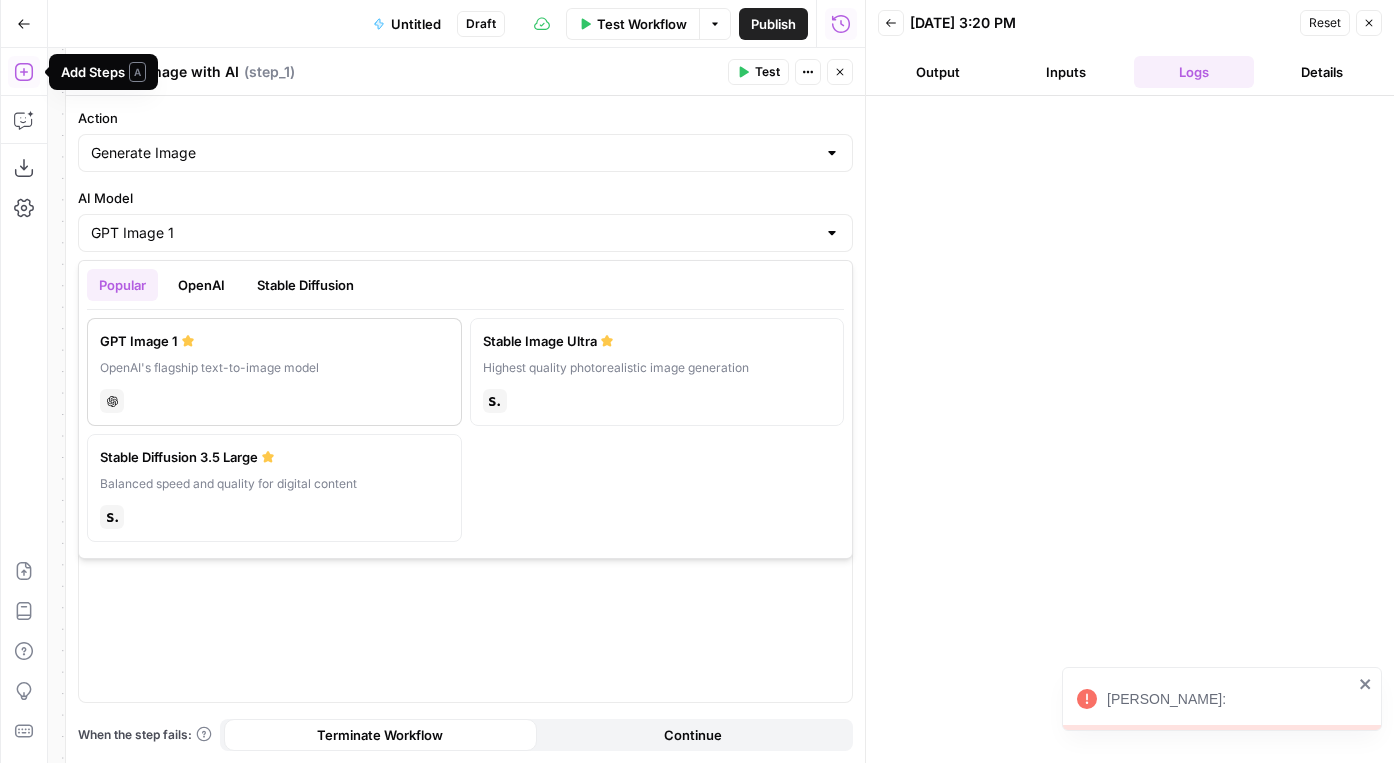 type on "1024×1024" 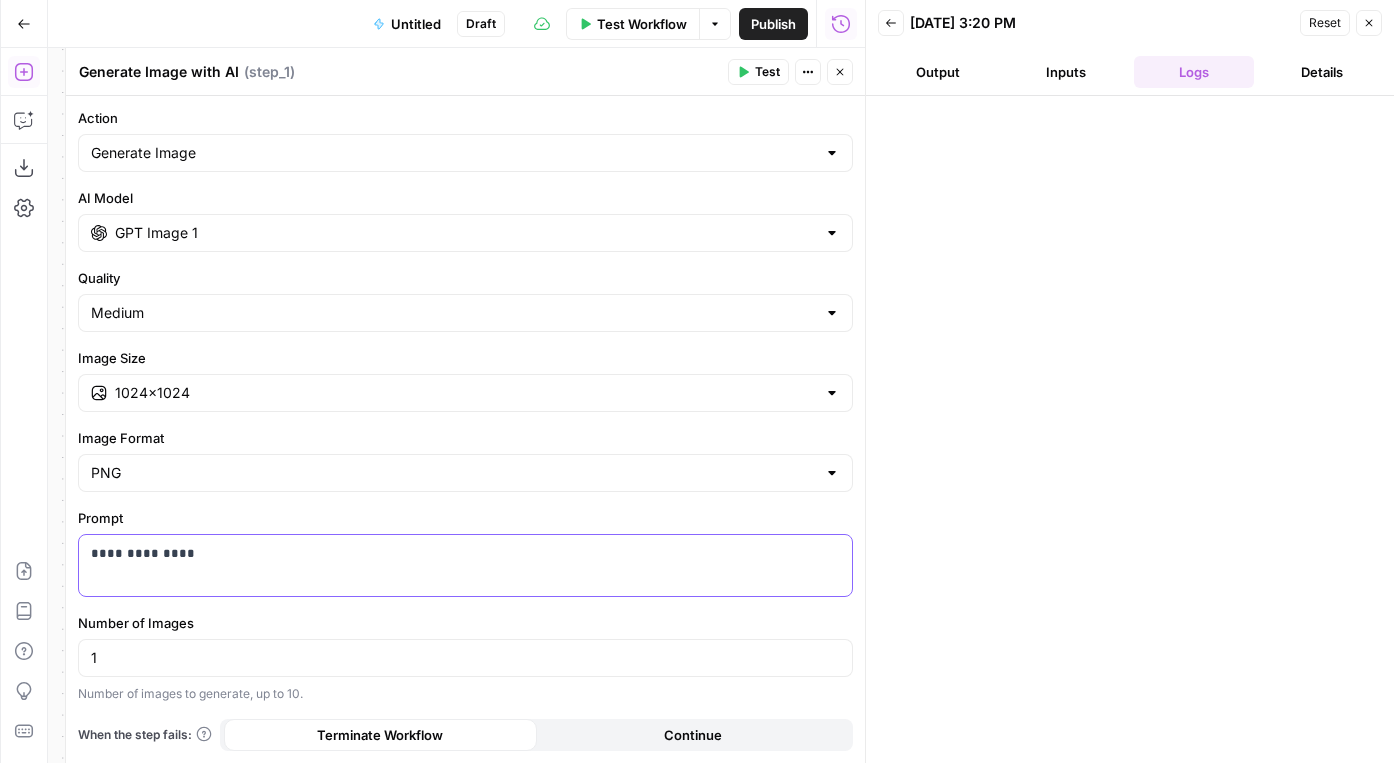 click on "**********" at bounding box center (465, 565) 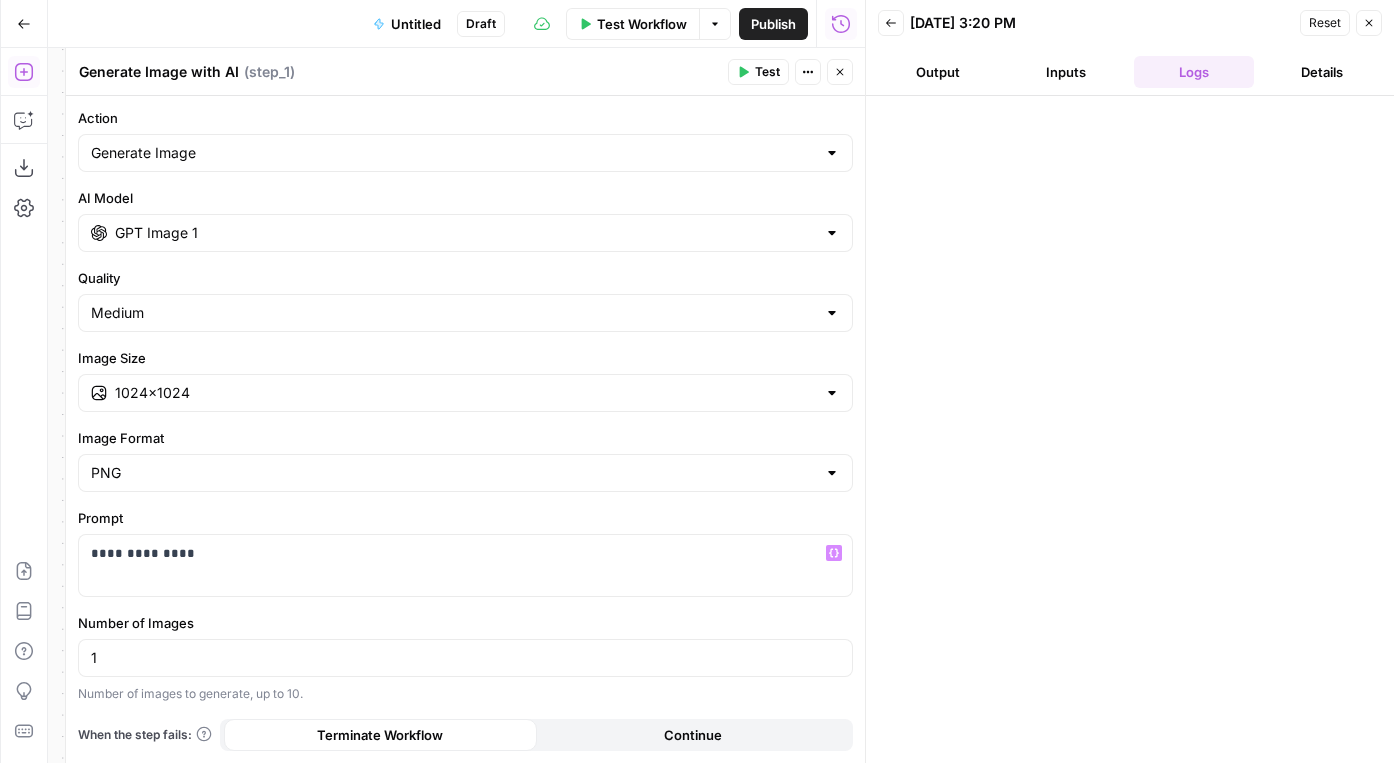 click on "Generate Image with AI Generate Image with AI  ( step_1 ) Test Actions Close" at bounding box center (465, 72) 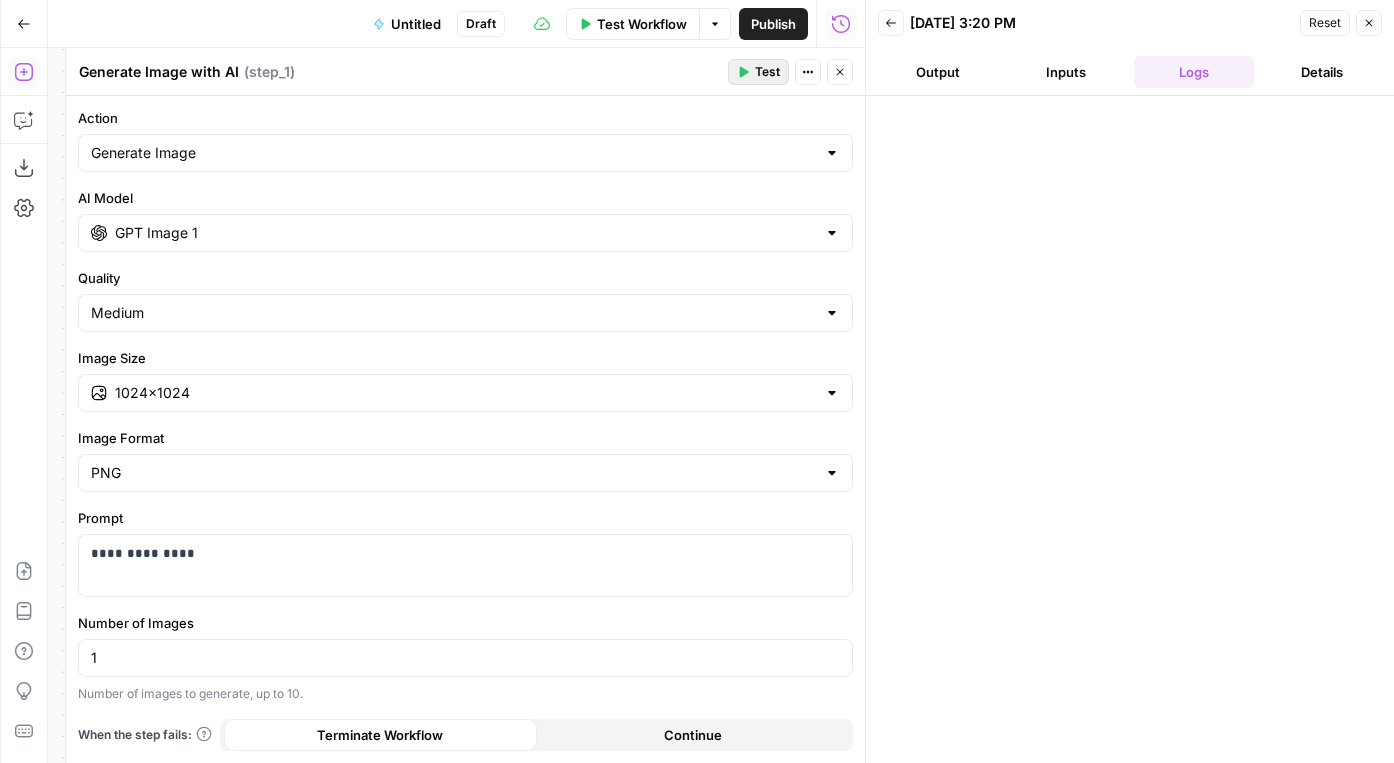 click on "Test" at bounding box center (767, 72) 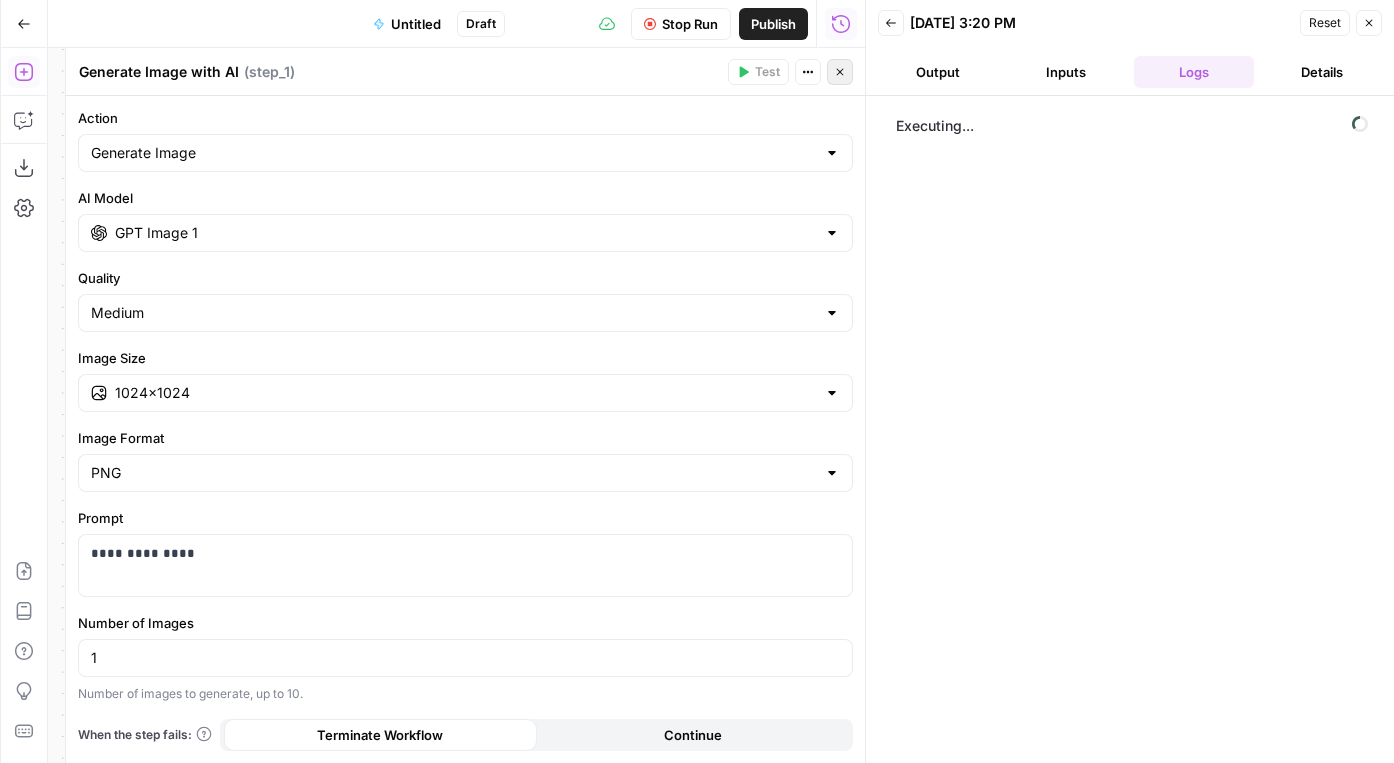 click 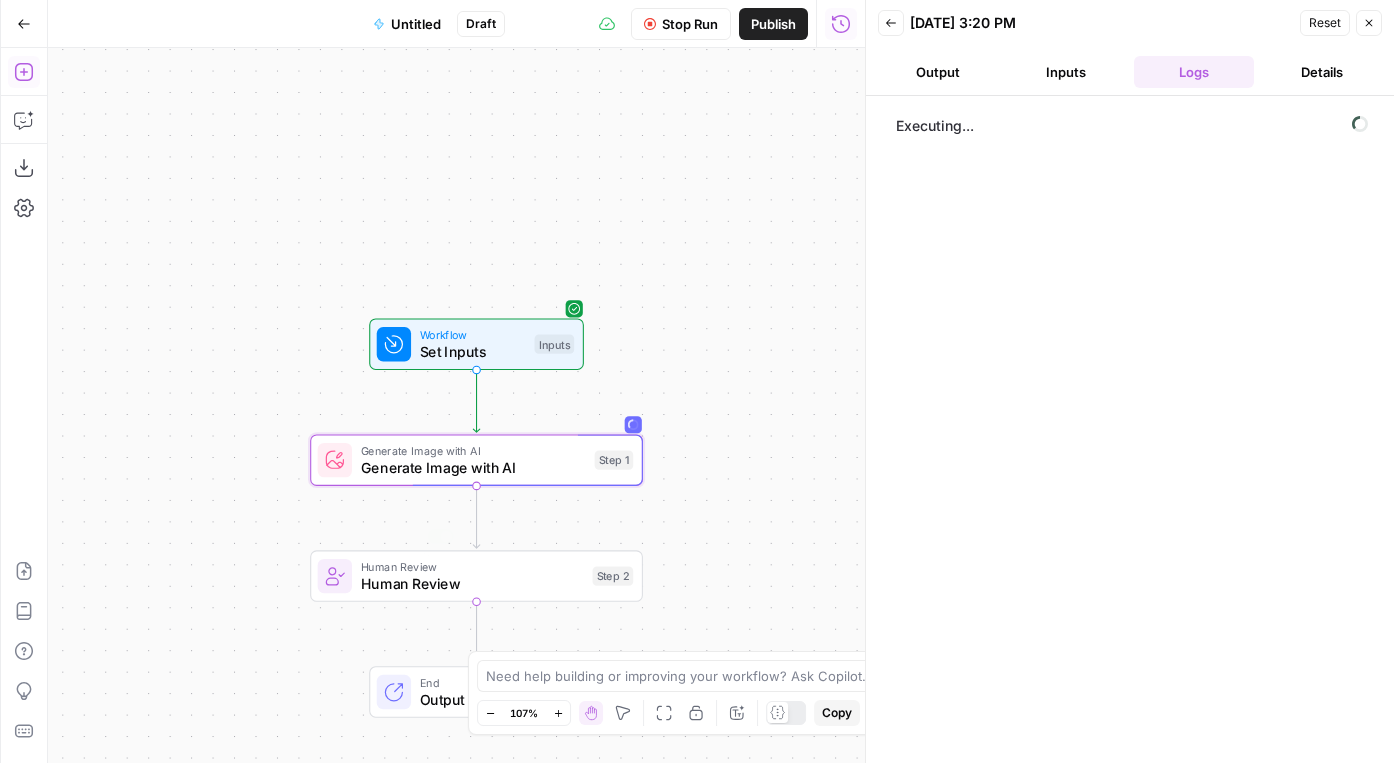click on "Human Review Human Review Step 2 Copy step Delete step Add Note Test" at bounding box center [476, 576] 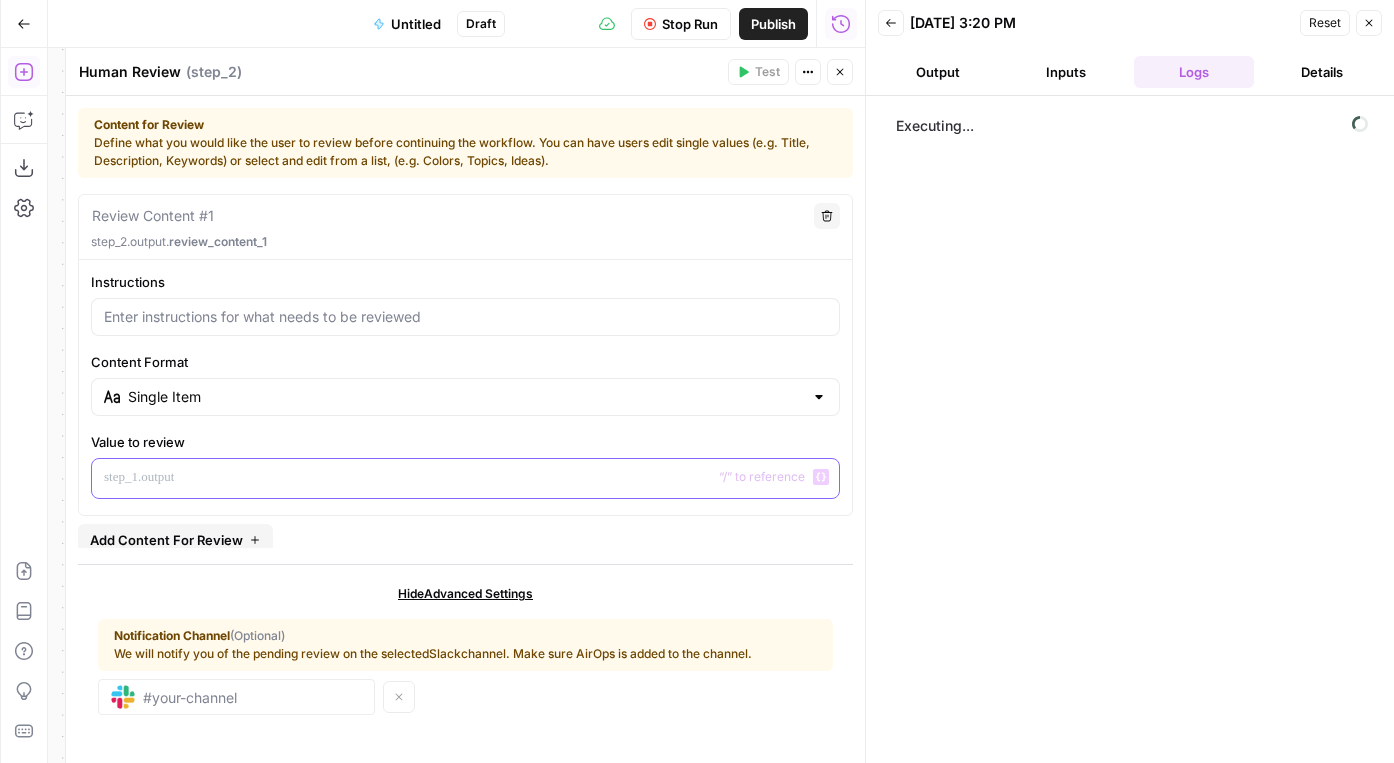 click at bounding box center (465, 477) 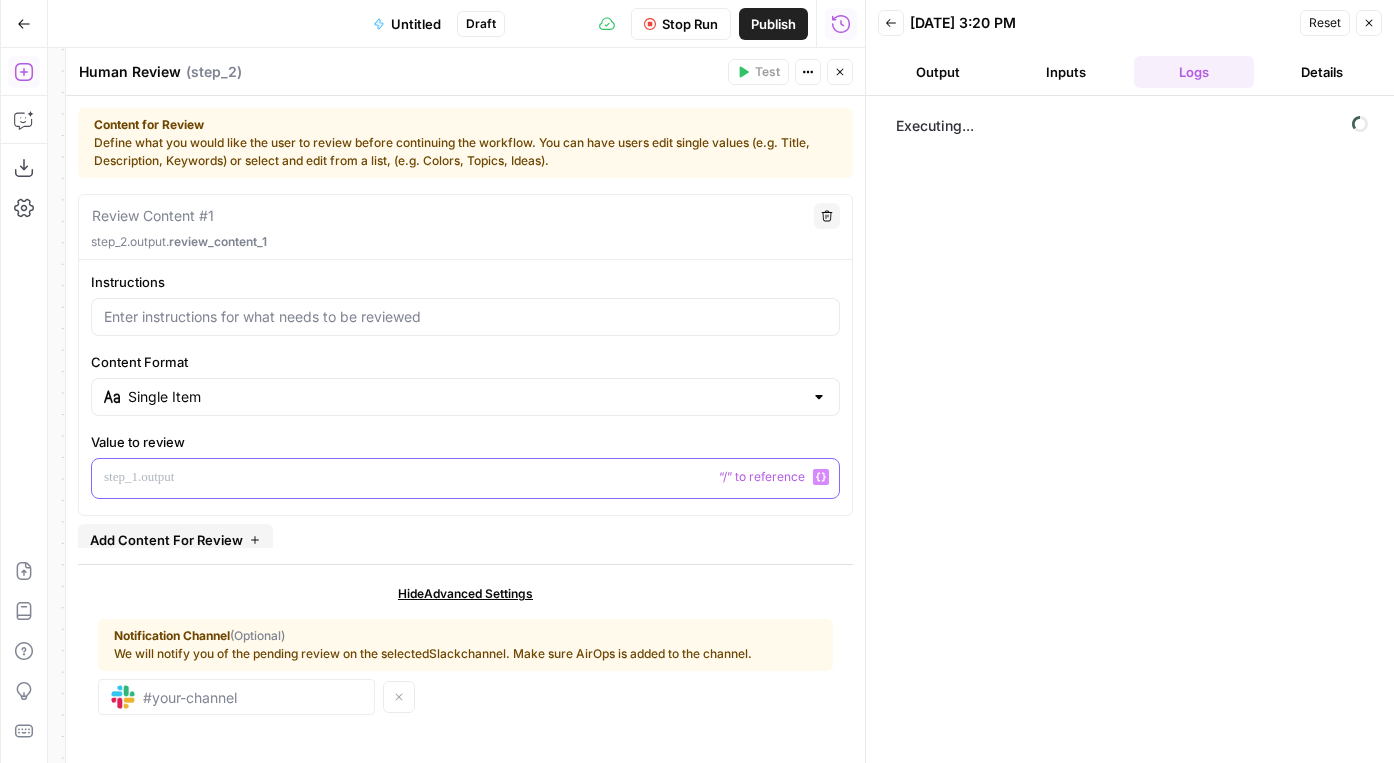 type 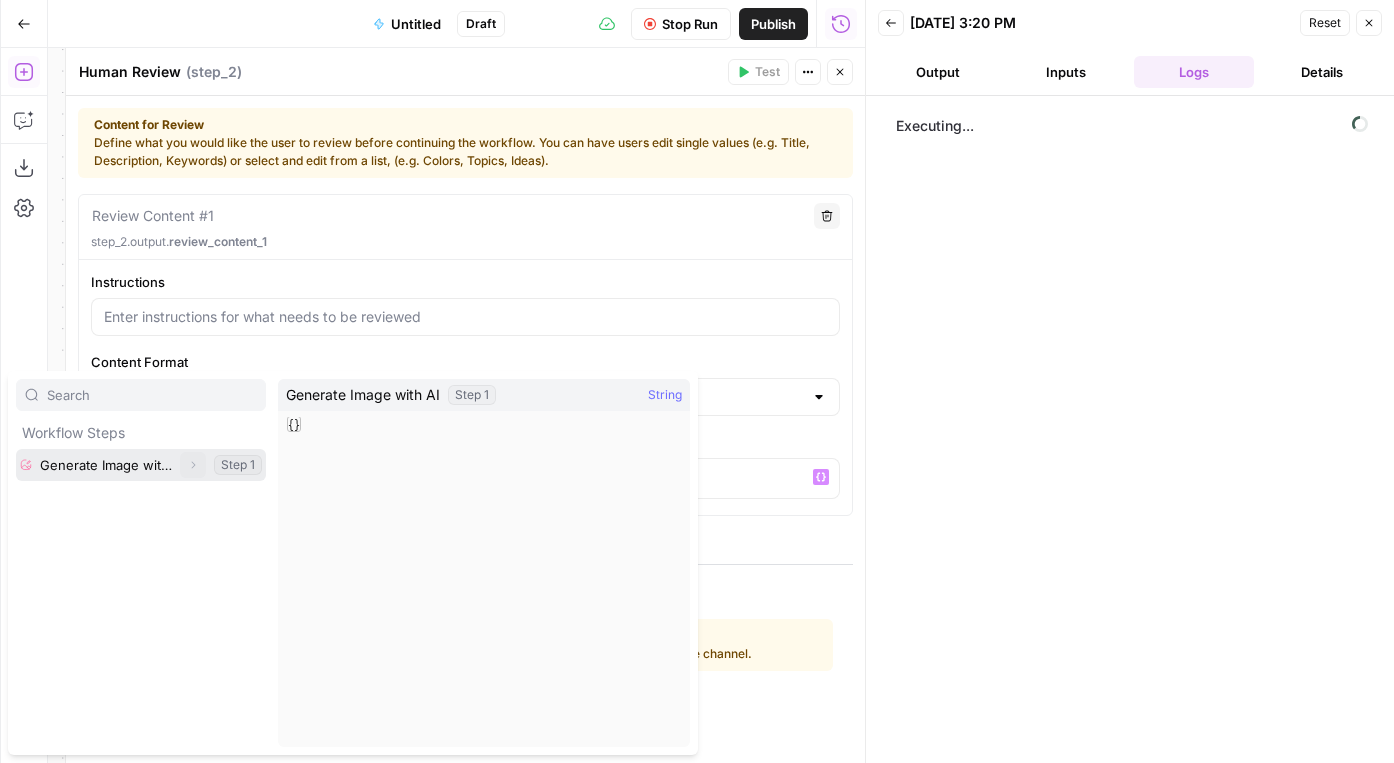 click 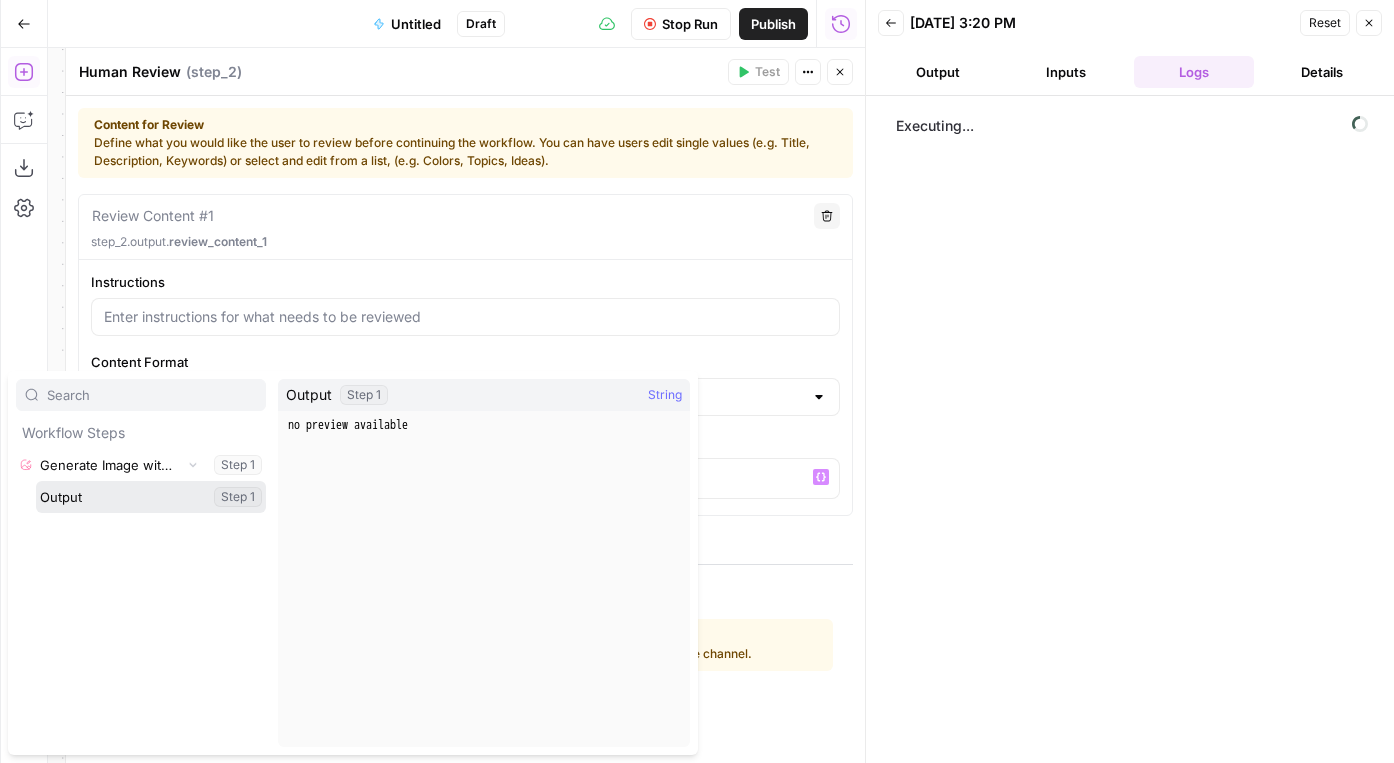 click at bounding box center [151, 497] 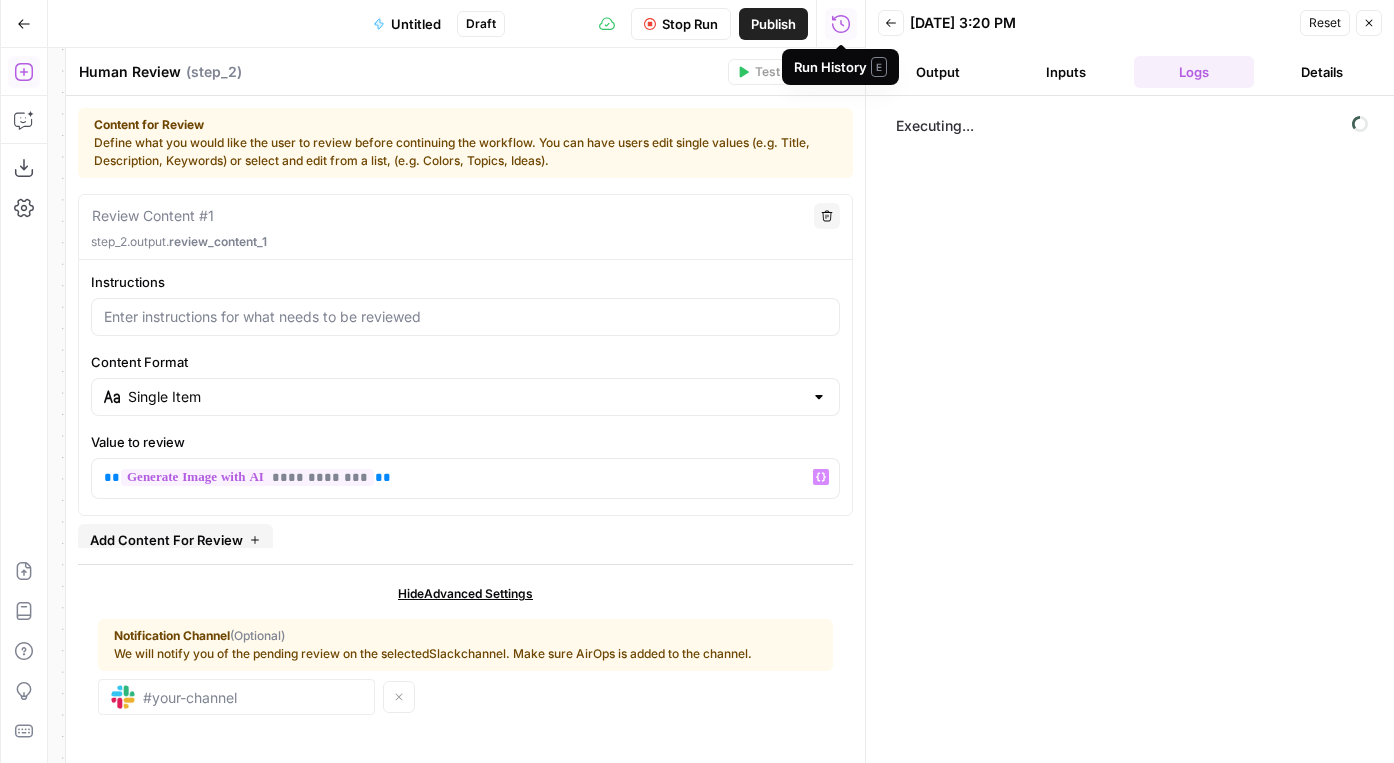 click on "Run History E" at bounding box center [840, 67] 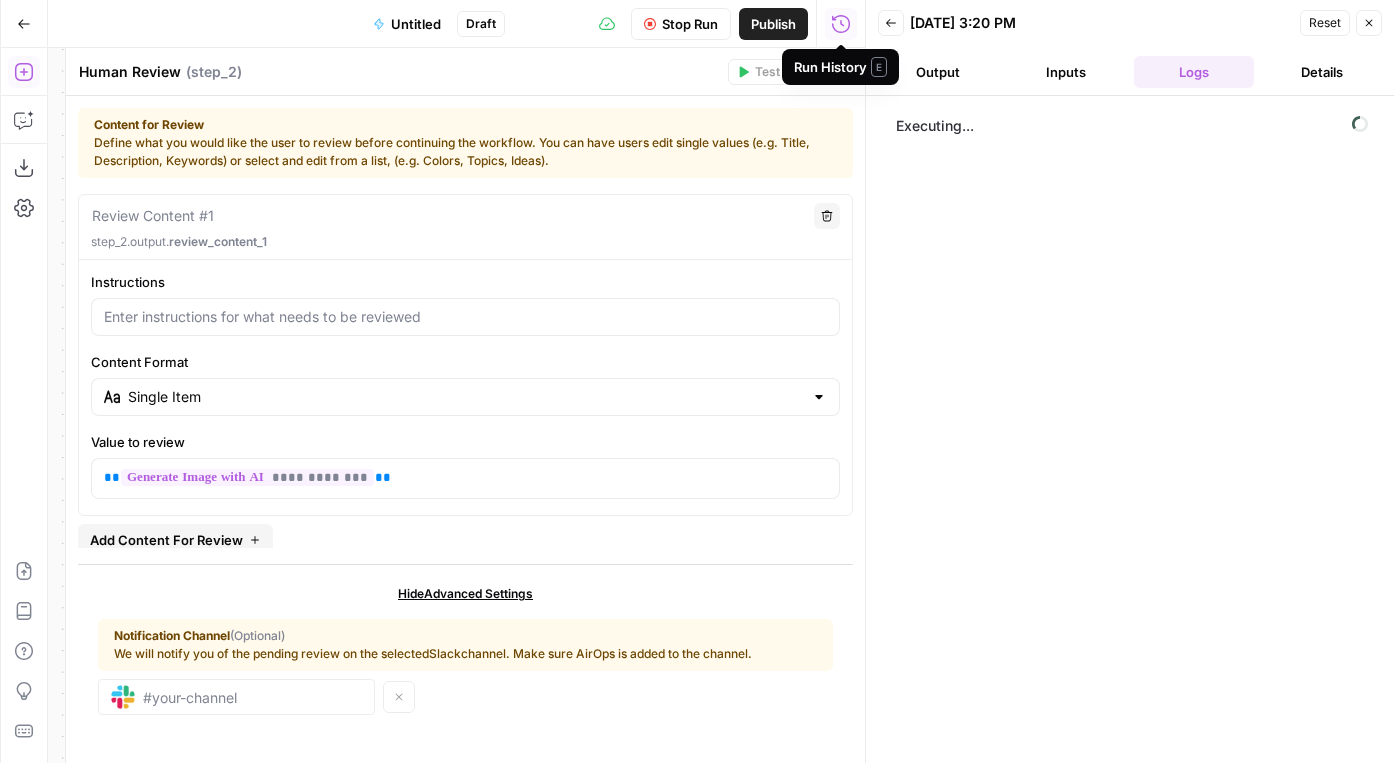 click on "Executing..." at bounding box center [1130, 429] 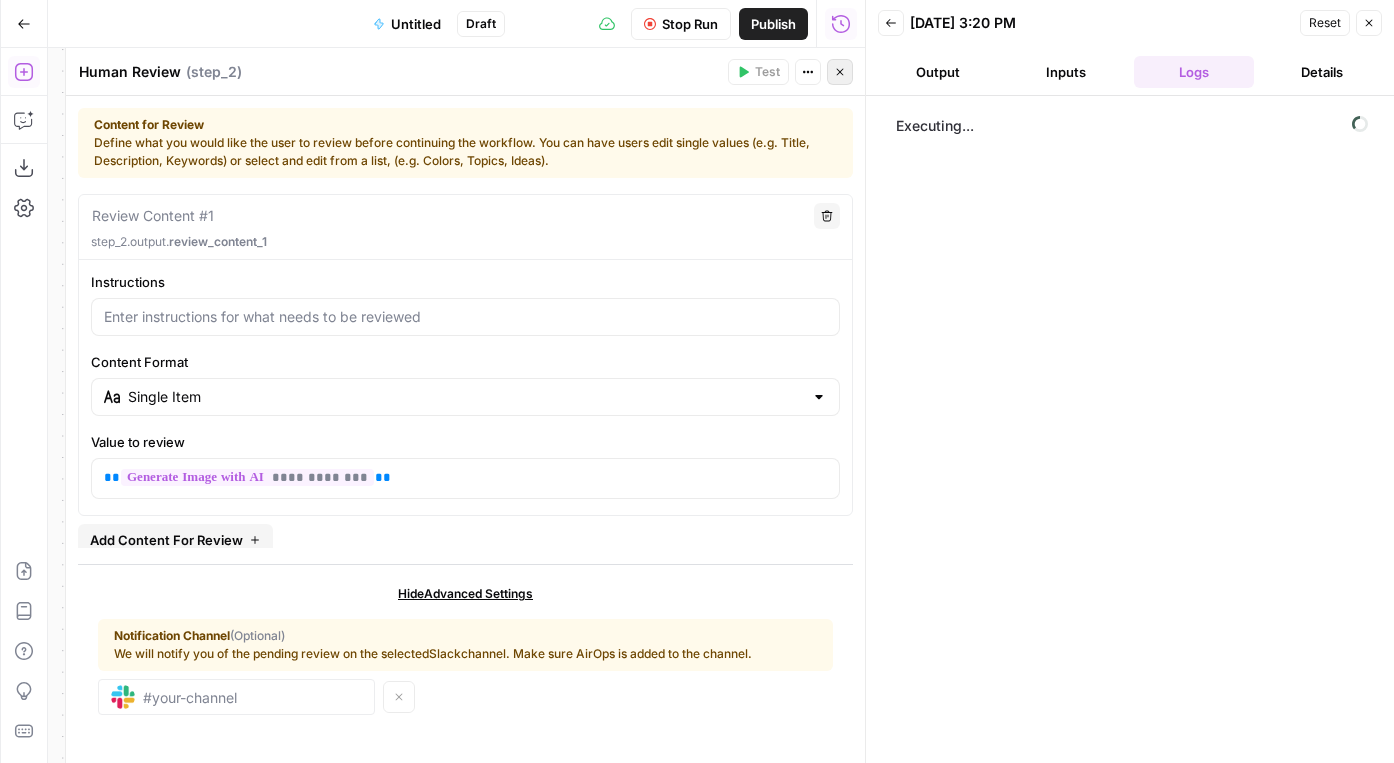 click on "Close" at bounding box center [840, 72] 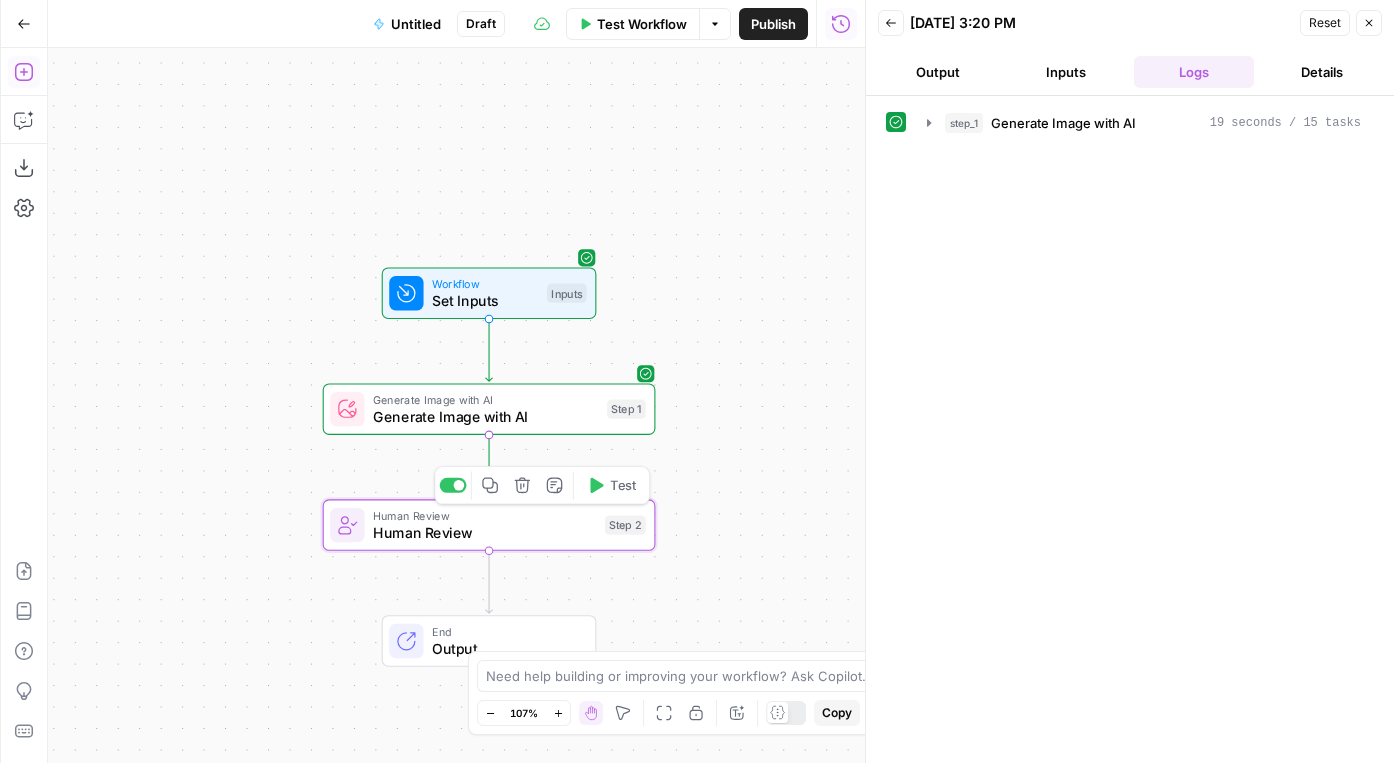 click on "Human Review" at bounding box center (484, 532) 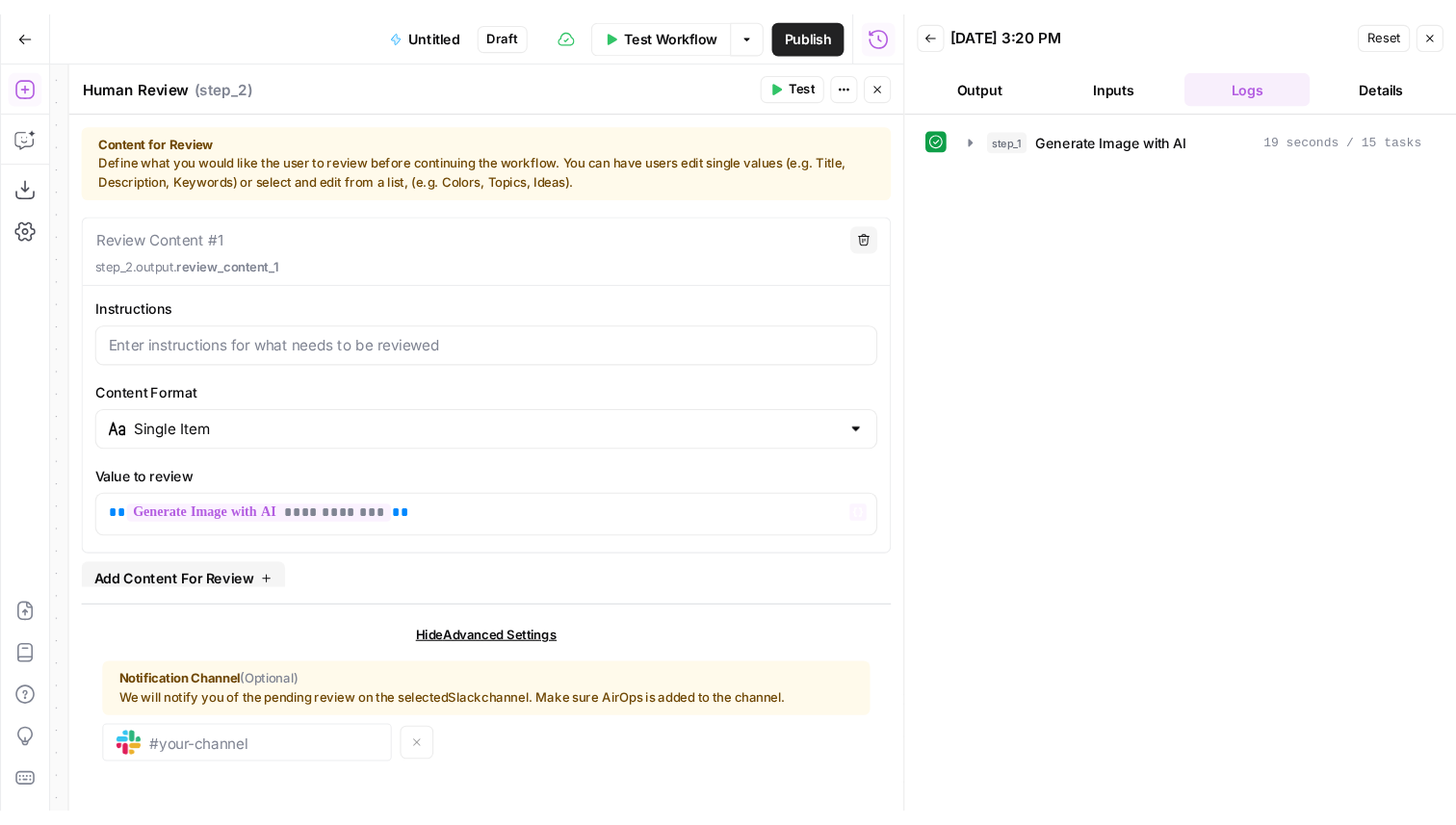 scroll, scrollTop: 8, scrollLeft: 0, axis: vertical 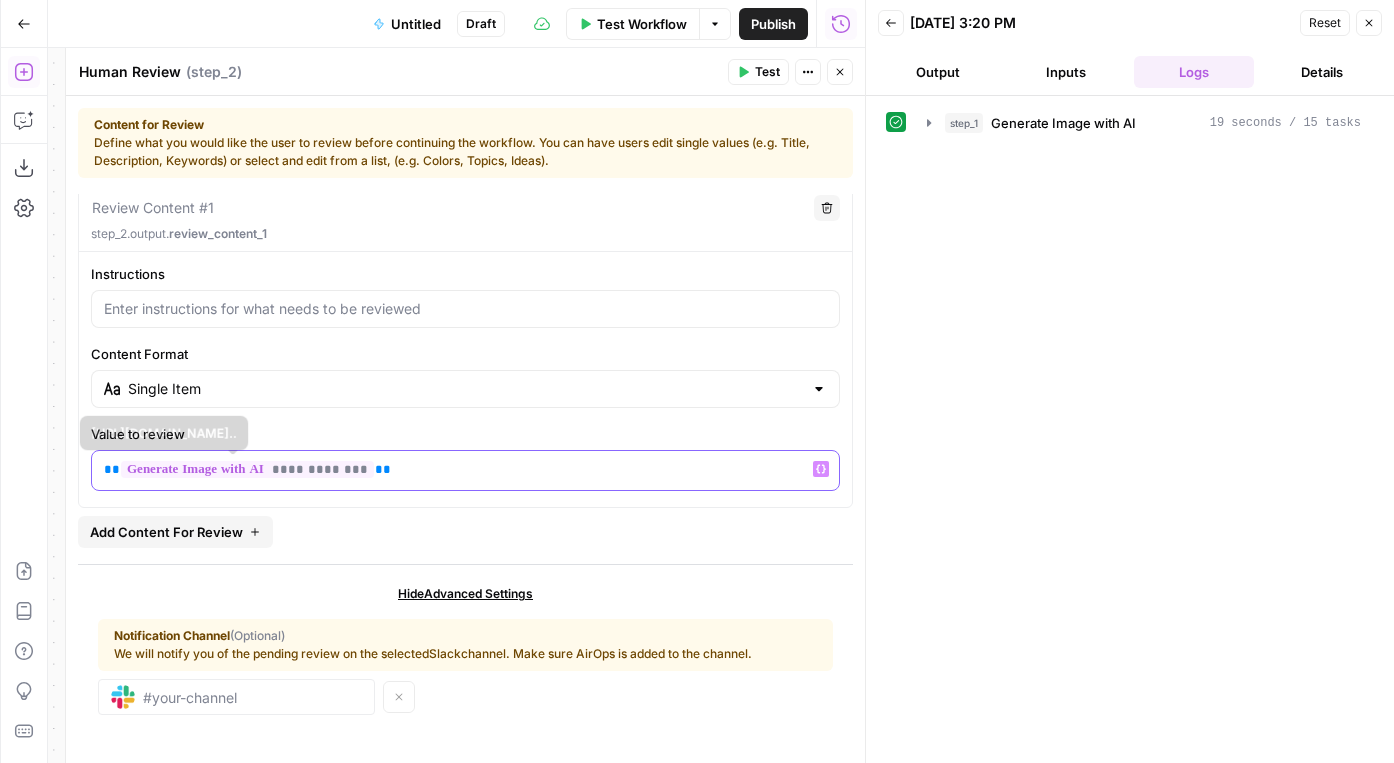 drag, startPoint x: 417, startPoint y: 472, endPoint x: 33, endPoint y: 445, distance: 384.94806 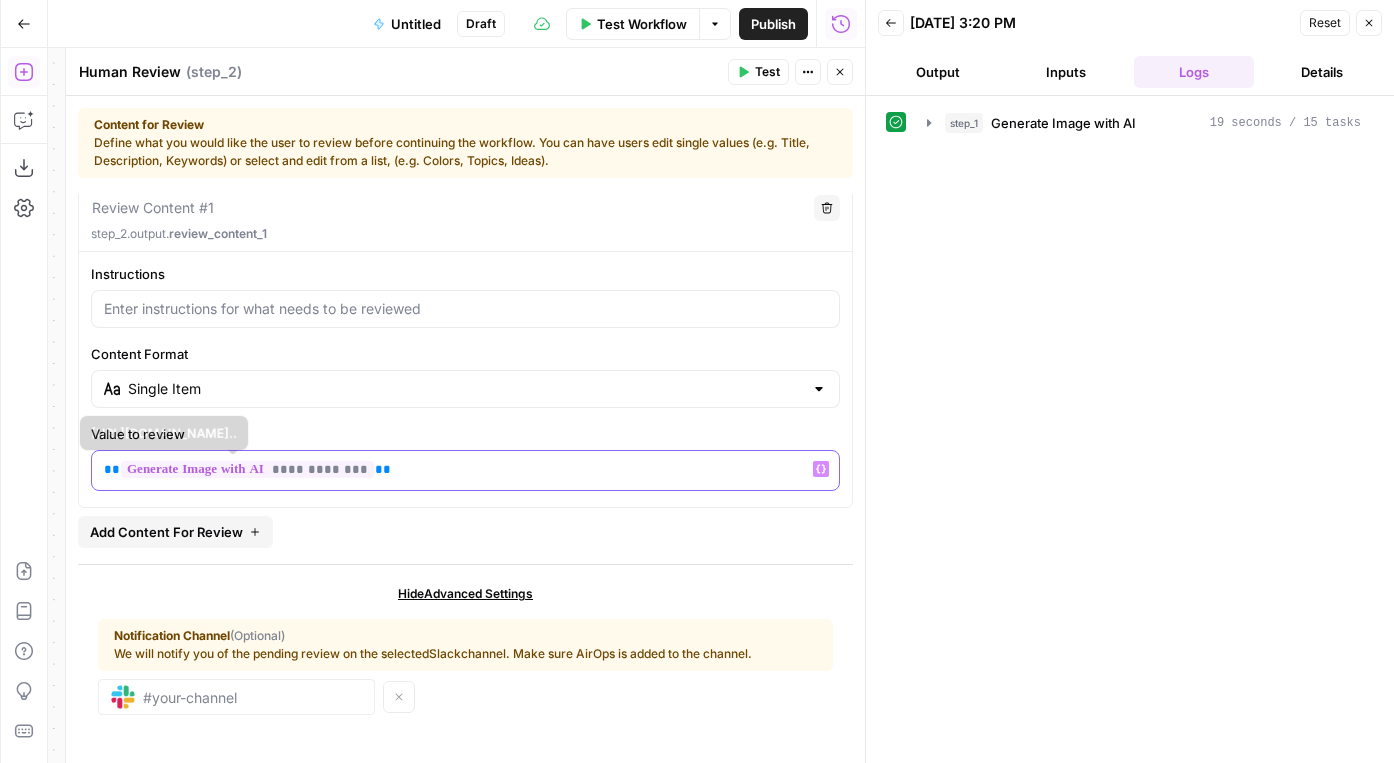 click on "L Lily's AirCraft New Home Browse Your Data Monitoring Settings Recent Grids New grid New Grid Add Internal and External Links New Grid Recent Workflows New Workflow Untitled Restaurant Review Sentiment Analyzer Untitled AirOps Academy What's new?
5
Help + Support Go Back Untitled Draft Test Workflow Options Publish Run History Add Steps Copilot Download as JSON Settings Import JSON AirOps Academy Help Give Feedback Shortcuts Workflow Set Inputs Inputs Generate Image with AI Generate Image with AI Step 1 Human Review Human Review Step 2 End Output Press enter or space to select a node. You can then use the arrow keys to move the node around.  Press delete to remove it and escape to cancel.   Press enter or space to select an edge. You can then press delete to remove it or escape to cancel. Oops! Your window is too small AirOps is currently only supported on desktop devices. Please switch to access. Go Back
107%" at bounding box center [697, 381] 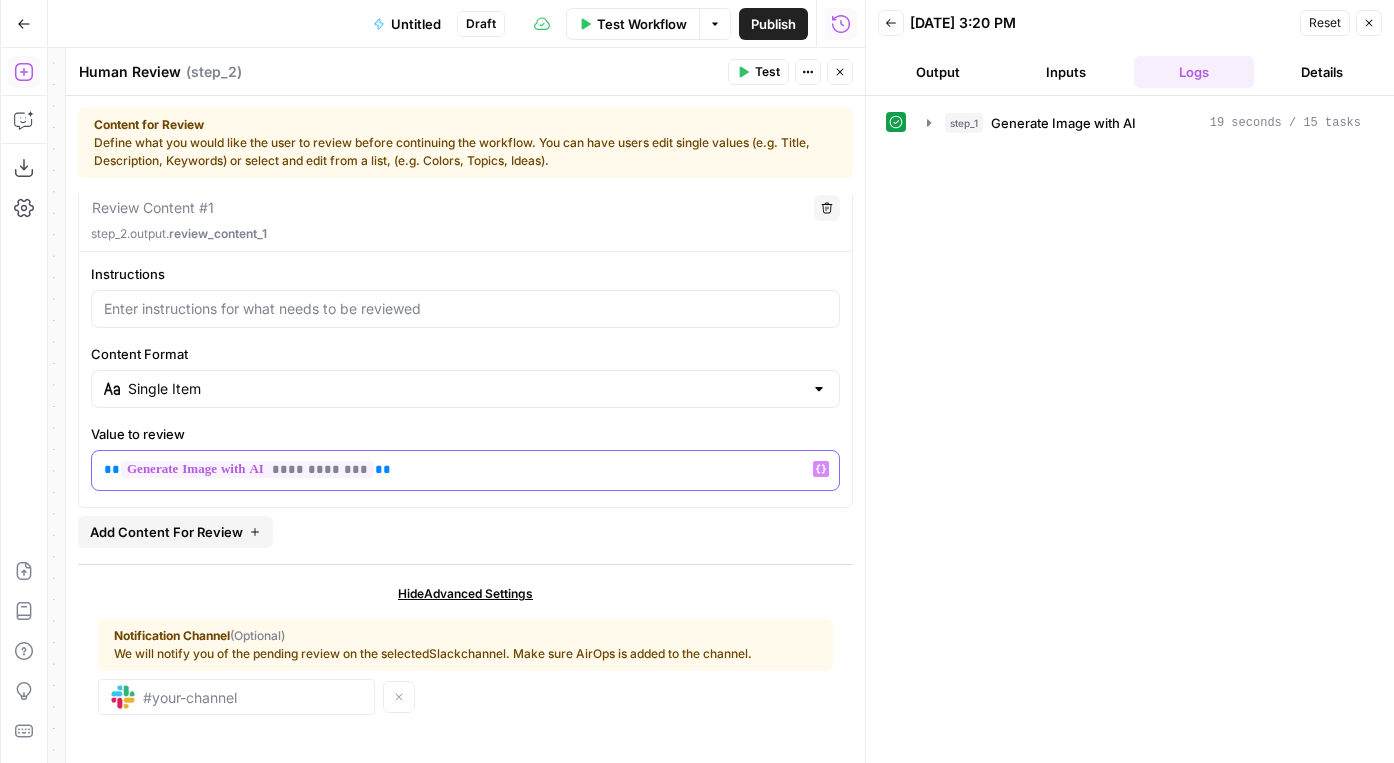 type 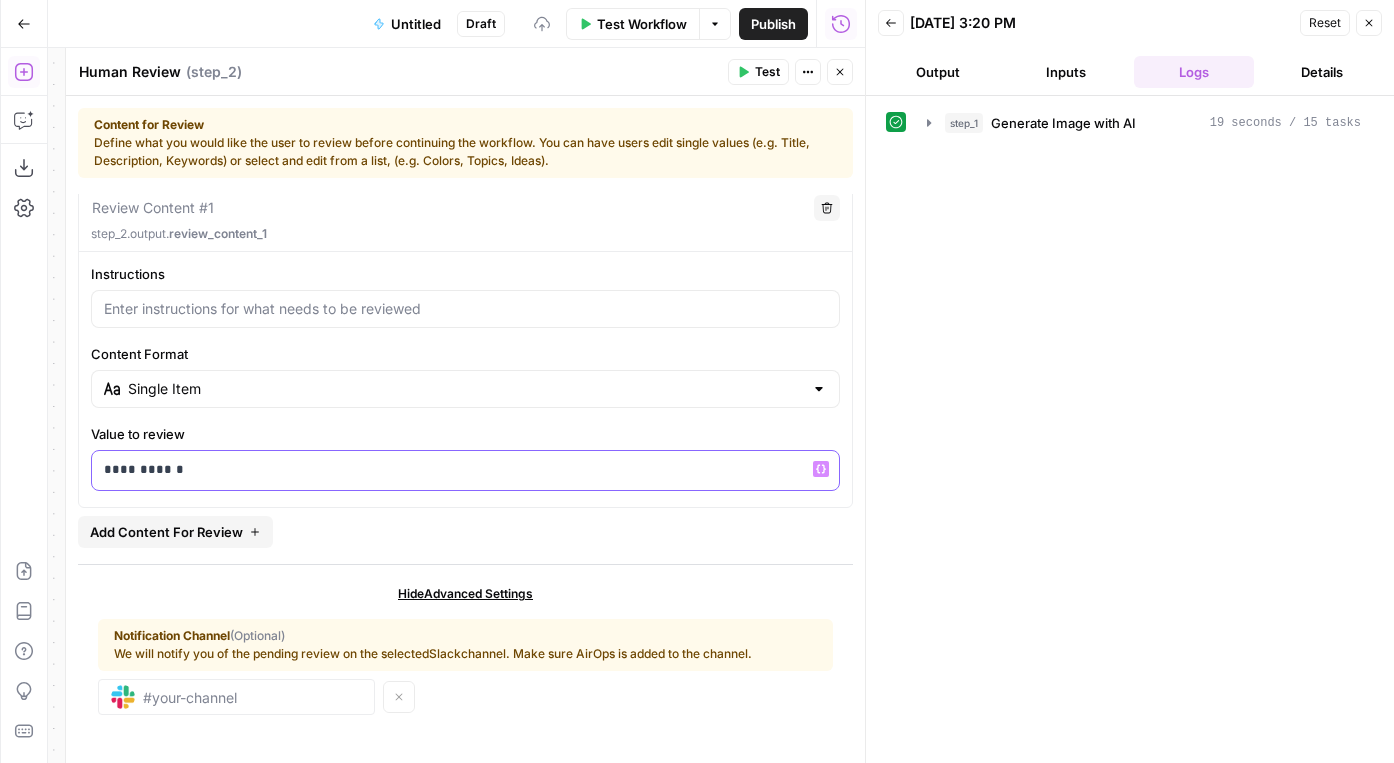 drag, startPoint x: 199, startPoint y: 475, endPoint x: 91, endPoint y: 463, distance: 108.66462 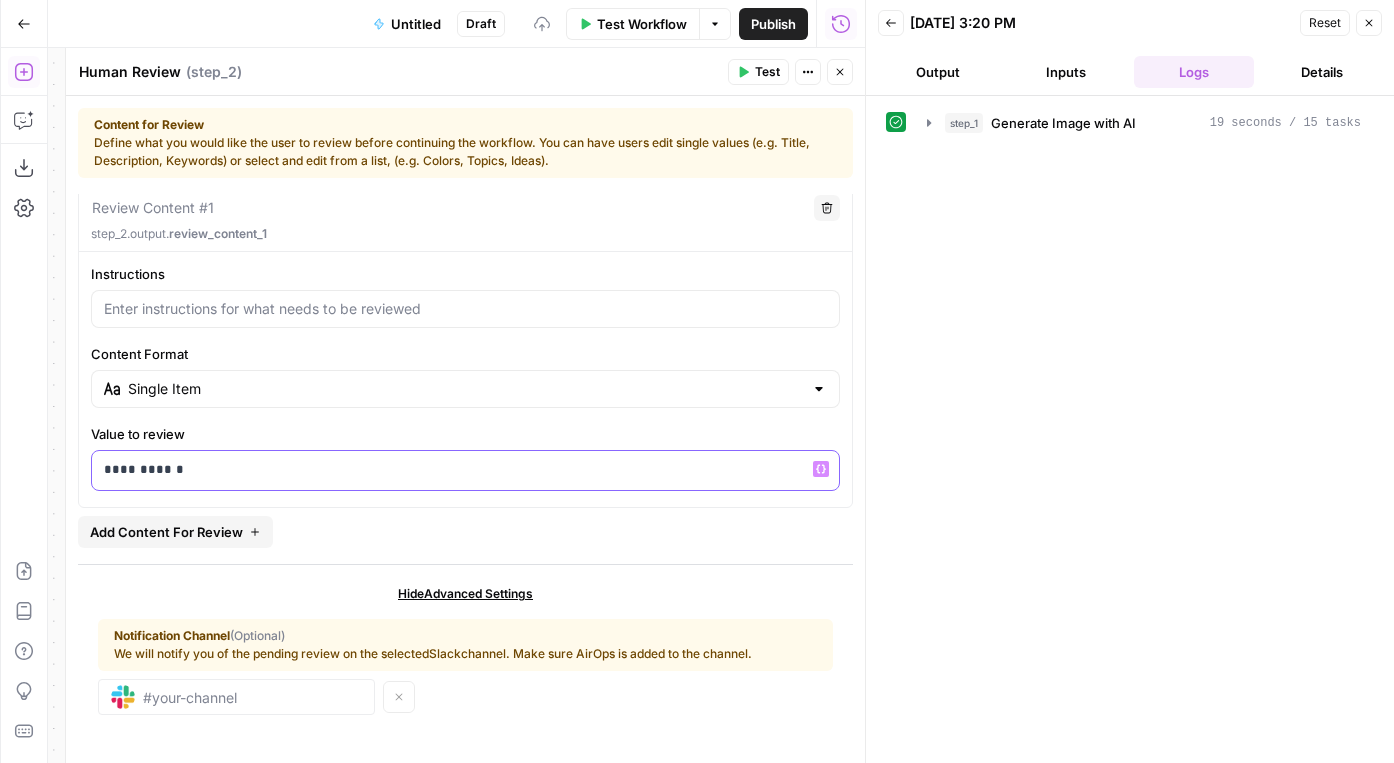 click on "**********" at bounding box center [465, 470] 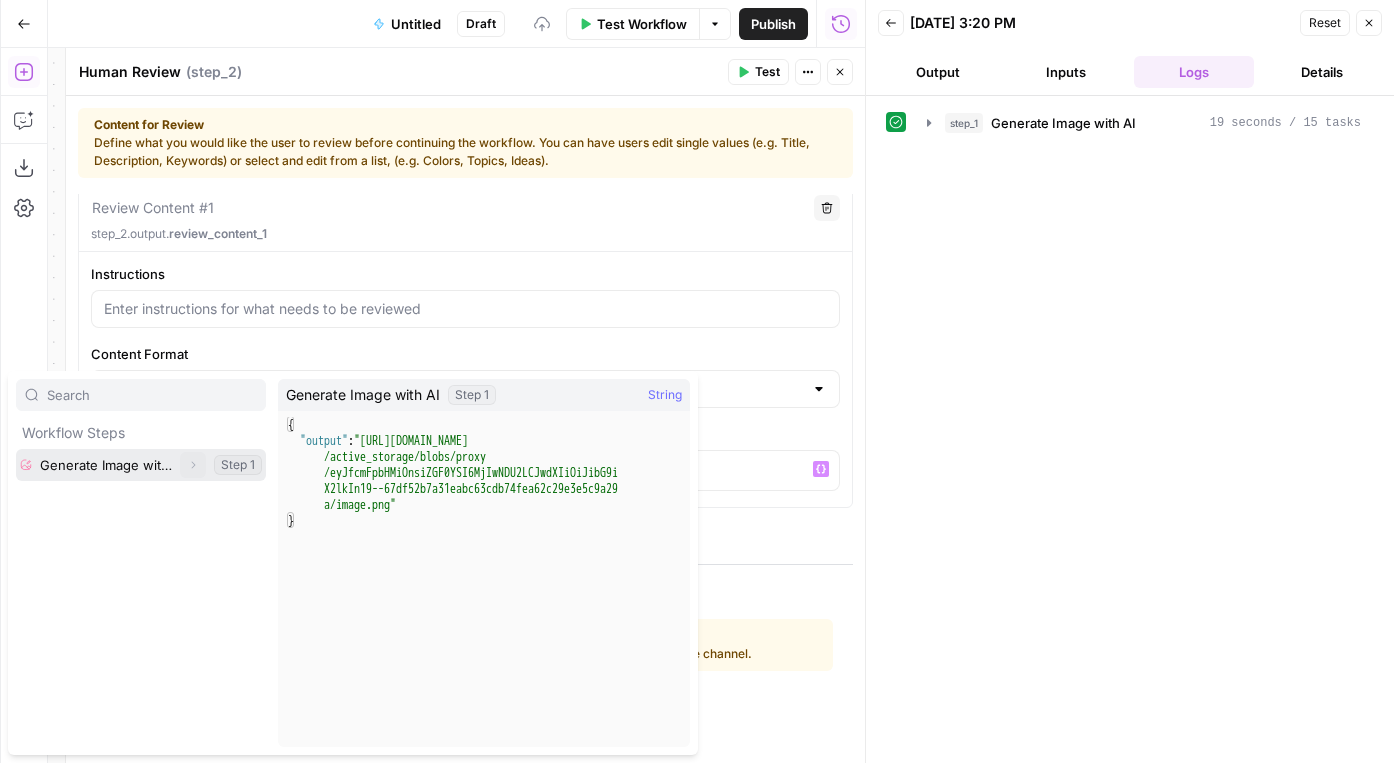 click 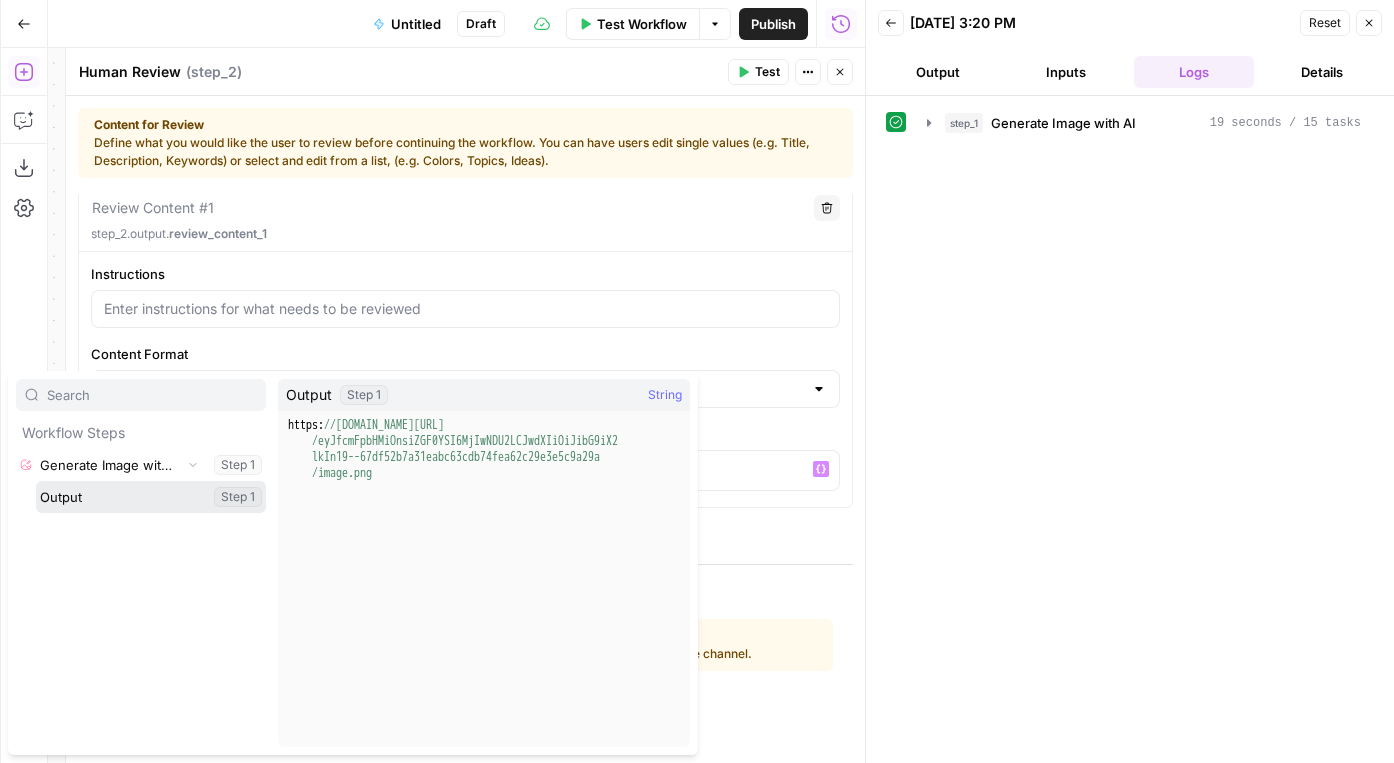 click at bounding box center (151, 497) 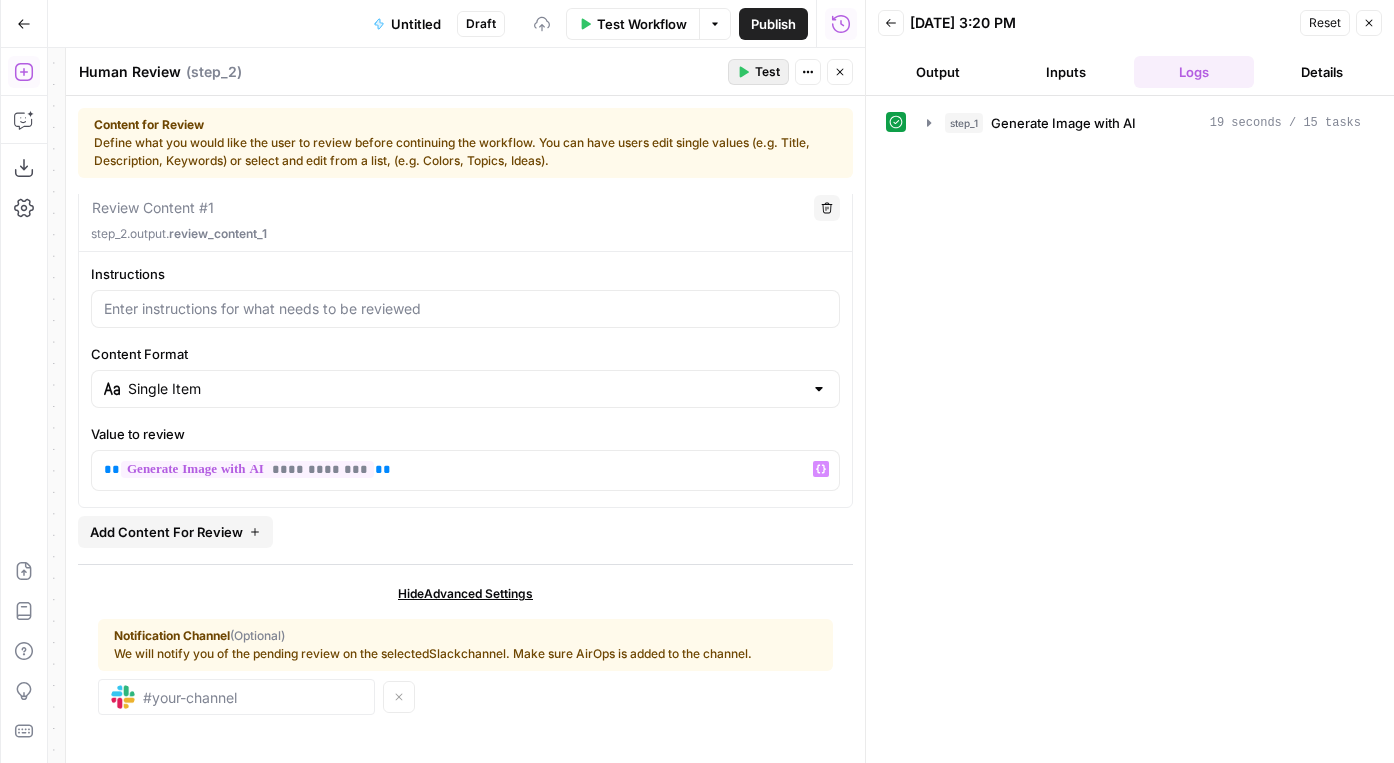 click on "Test" at bounding box center [767, 72] 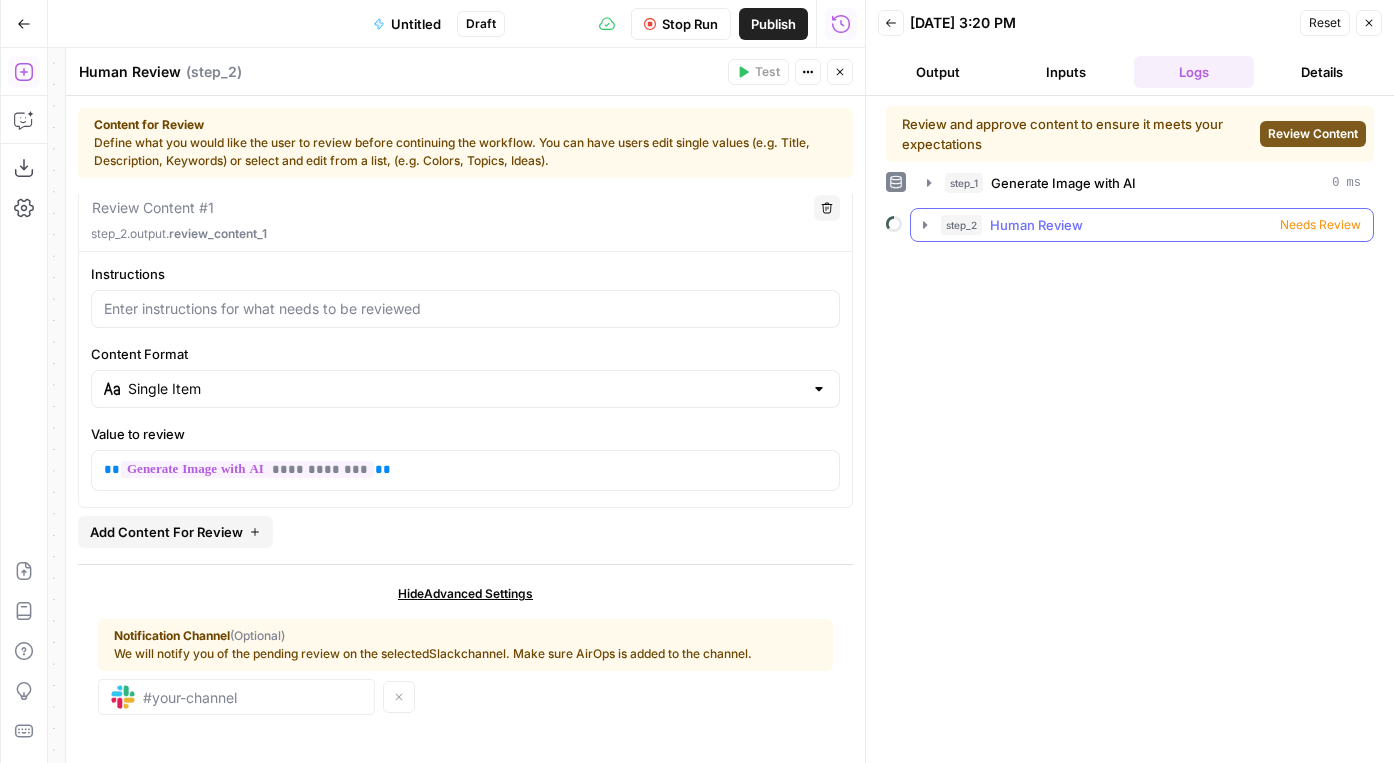 click on "Human Review" at bounding box center (1036, 225) 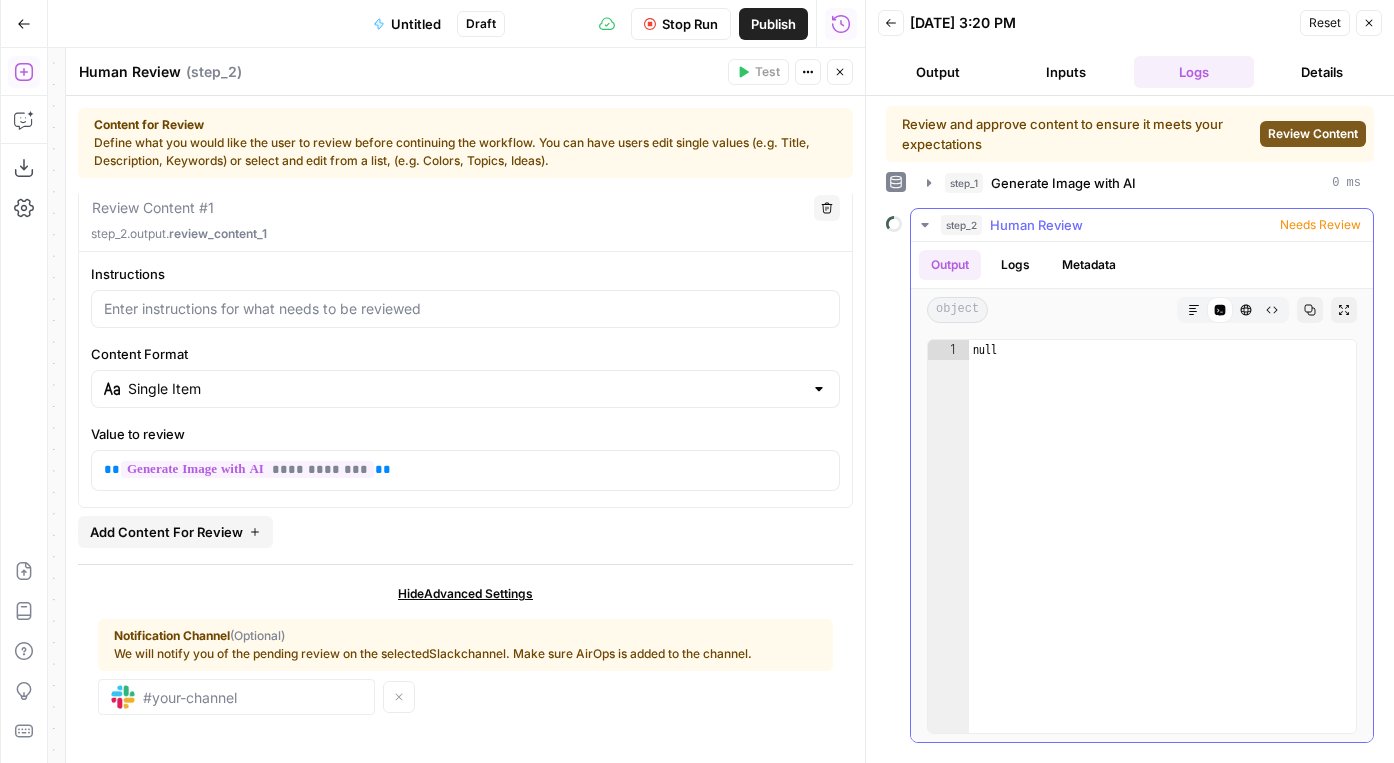 click on "Human Review" at bounding box center (1036, 225) 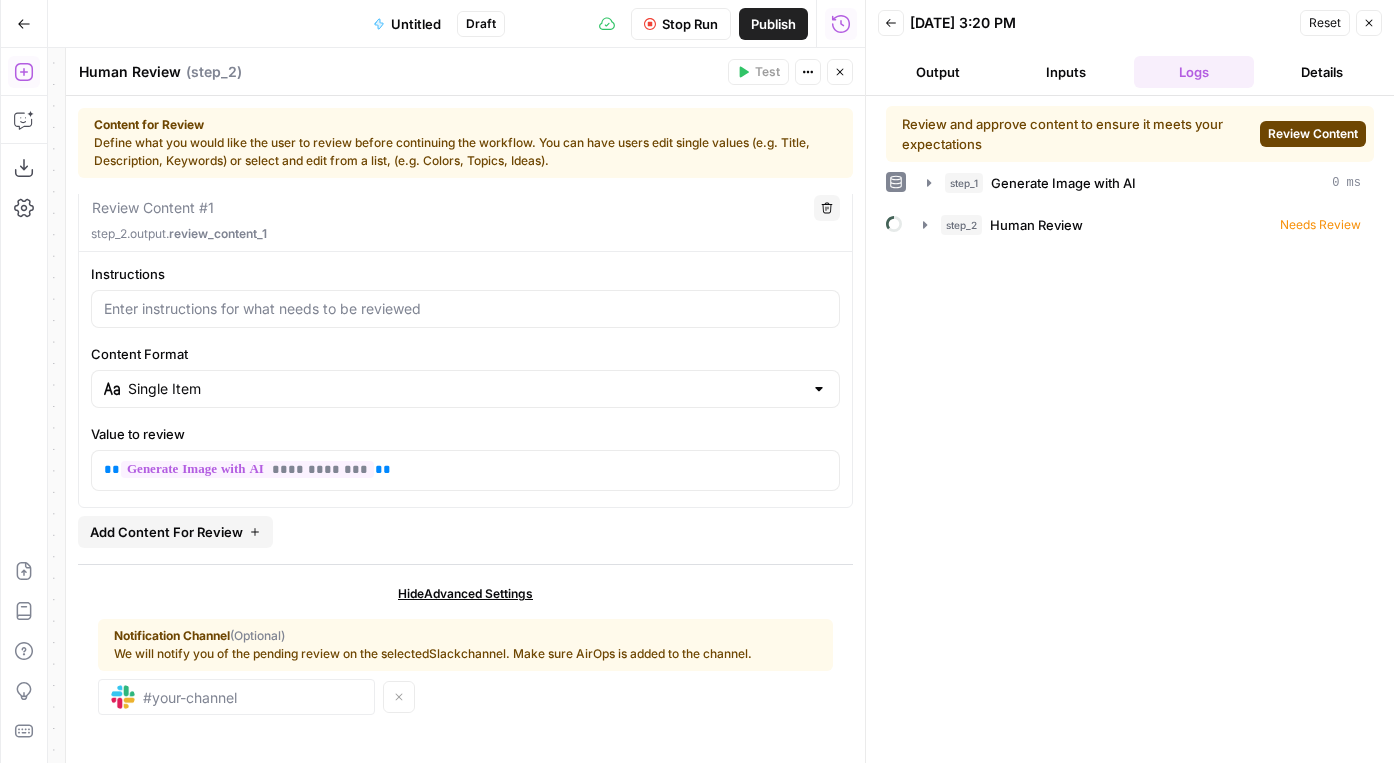 click on "Review Content" at bounding box center [1313, 134] 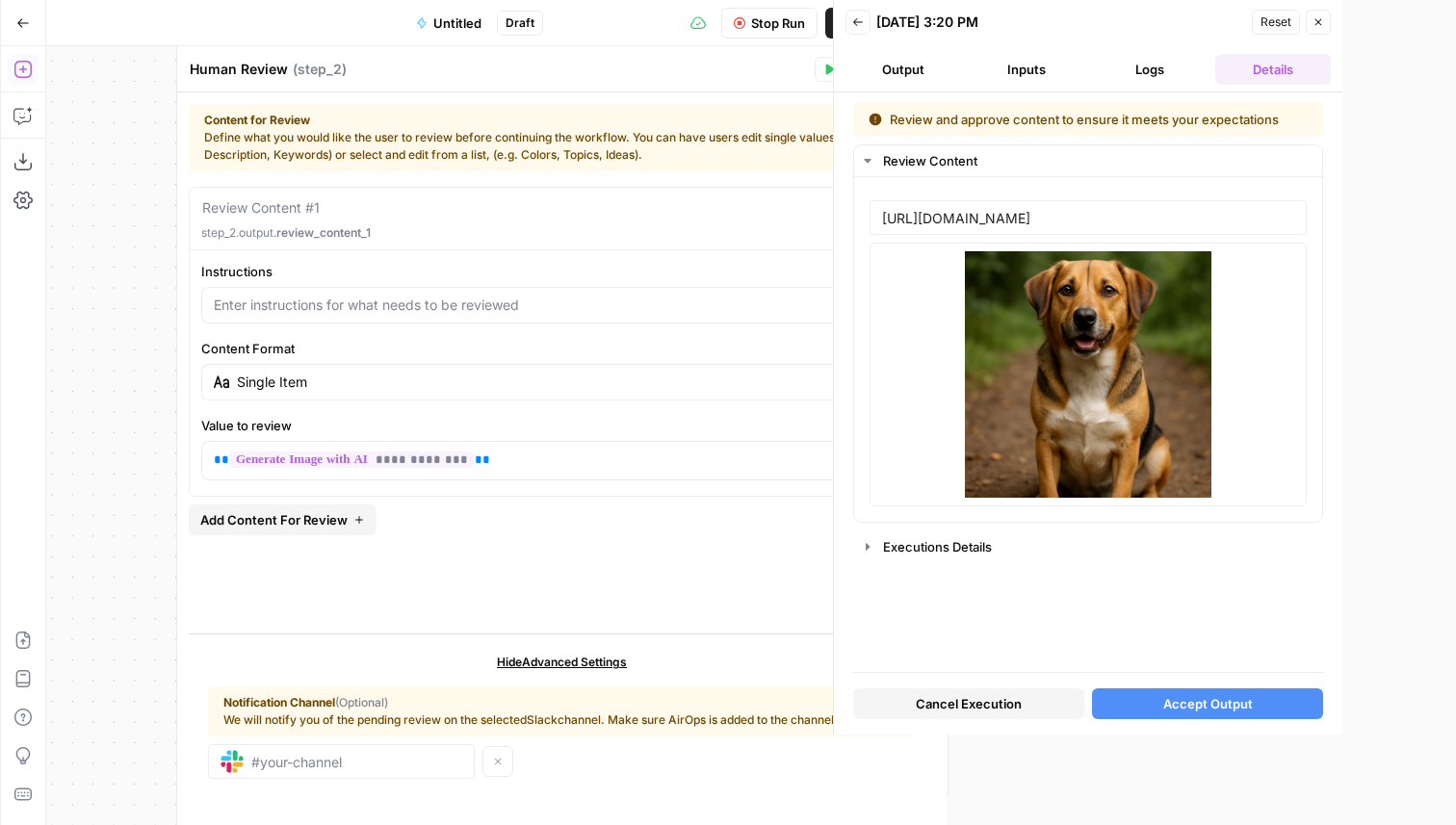 scroll, scrollTop: 0, scrollLeft: 0, axis: both 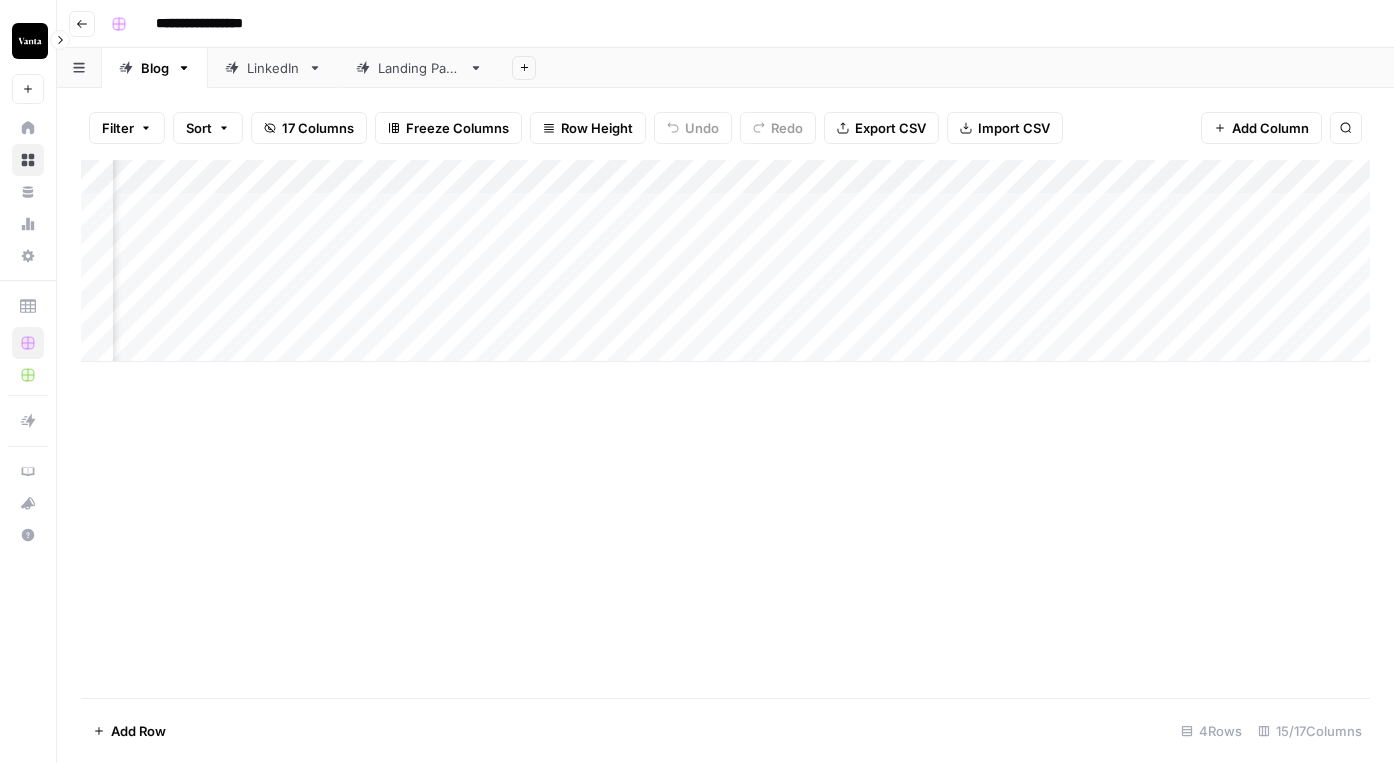 click on "Vanta New" at bounding box center [28, 52] 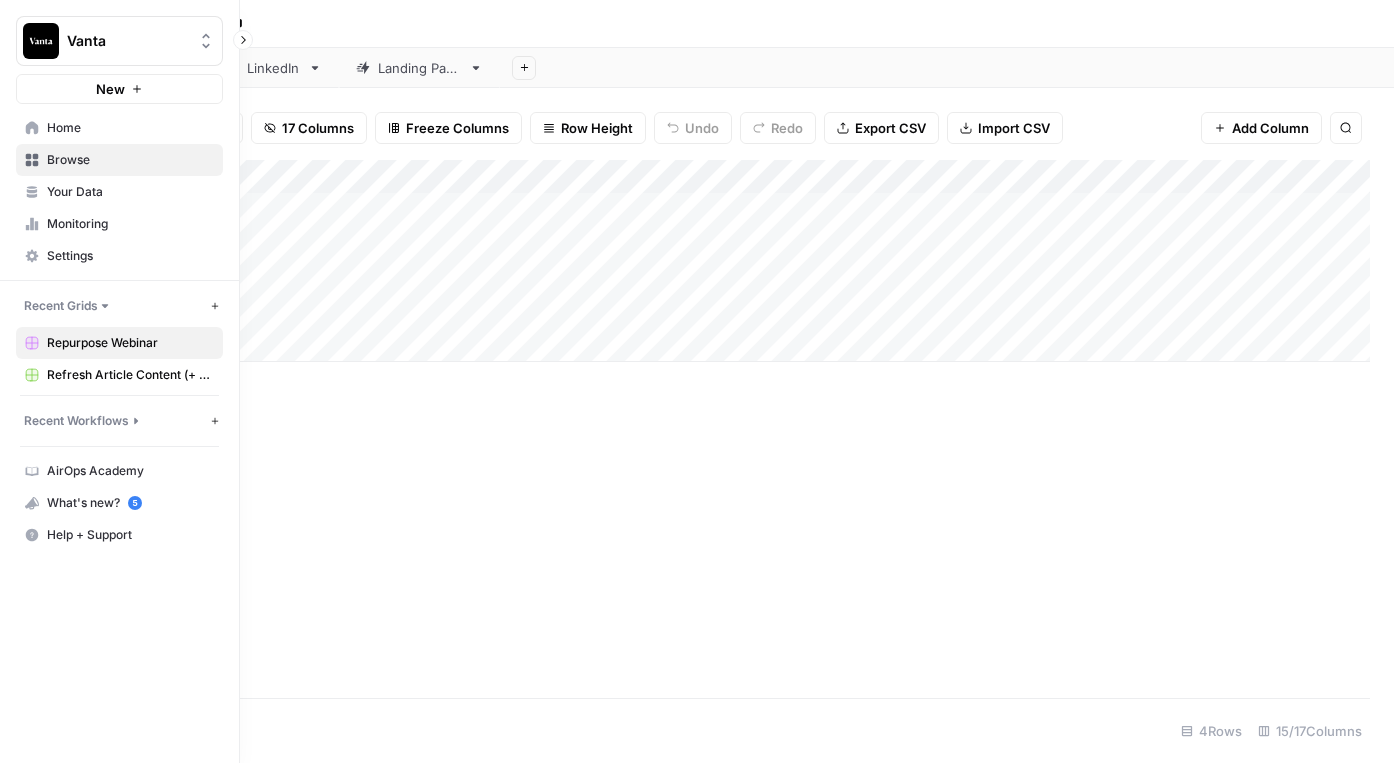 click on "Browse" at bounding box center [119, 160] 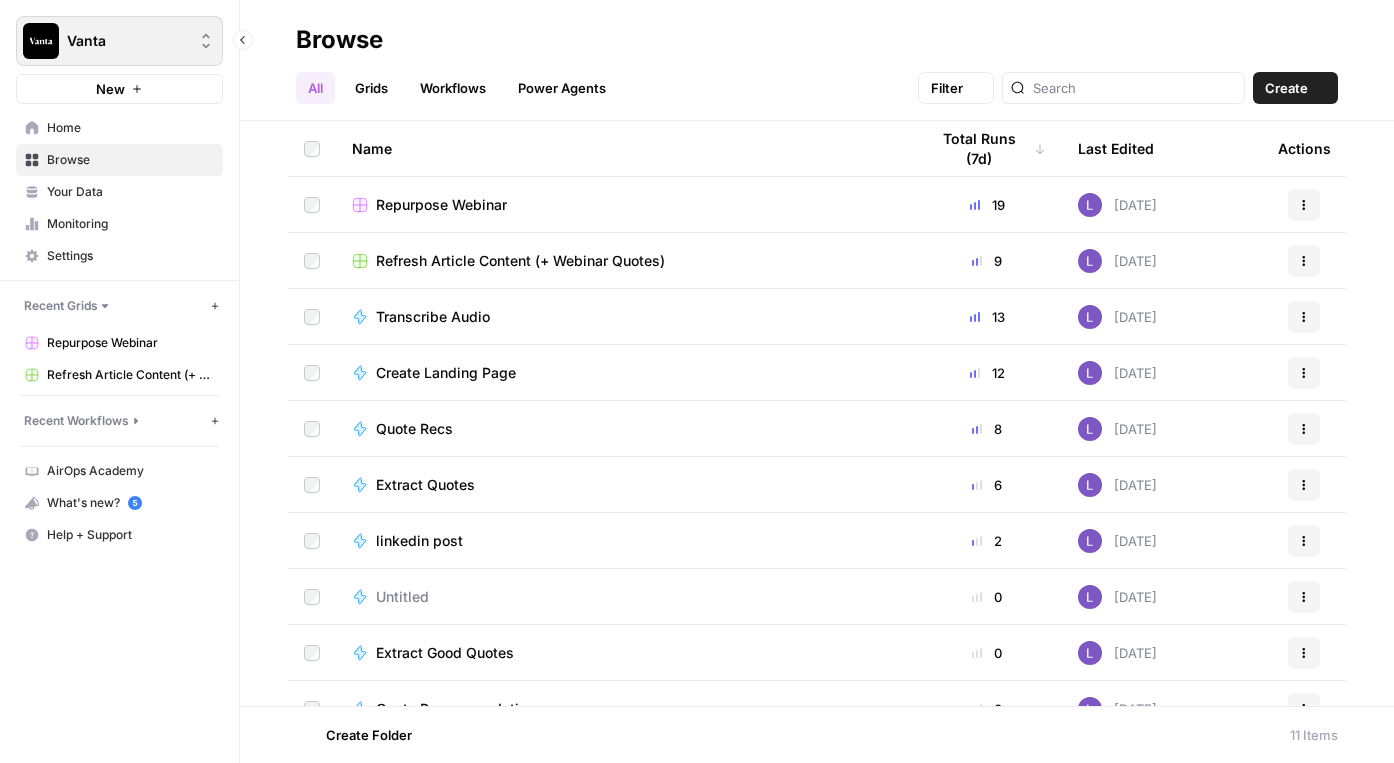 click on "Vanta" at bounding box center (119, 41) 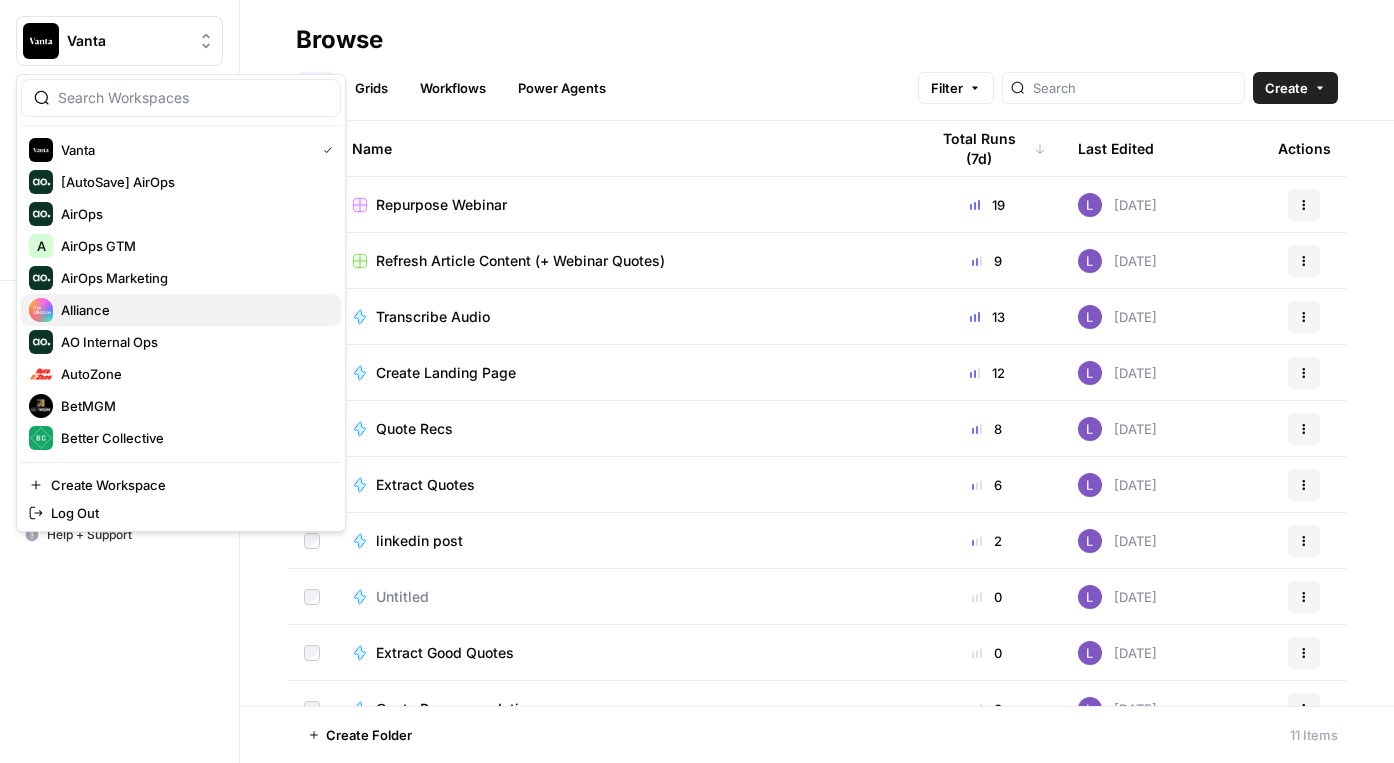 scroll, scrollTop: 10, scrollLeft: 0, axis: vertical 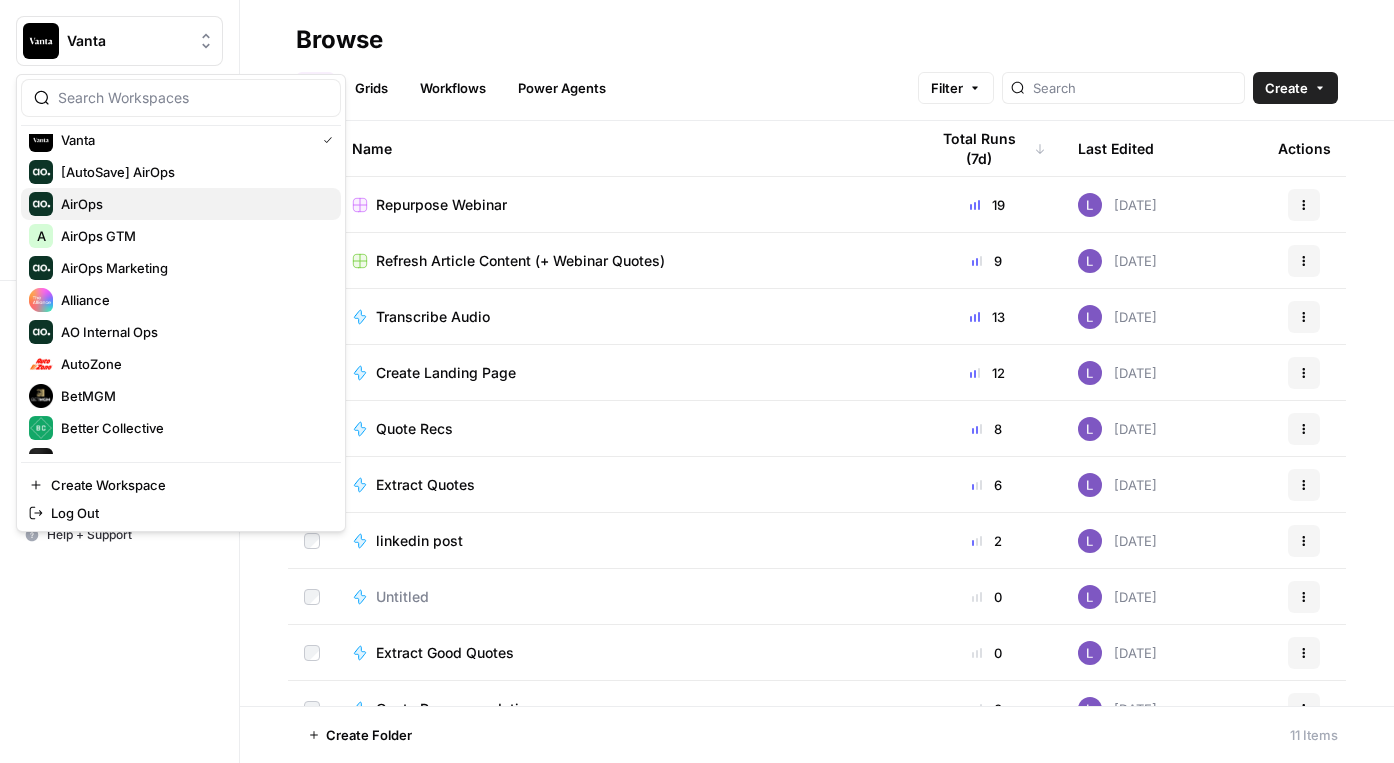 click on "AirOps" at bounding box center (181, 204) 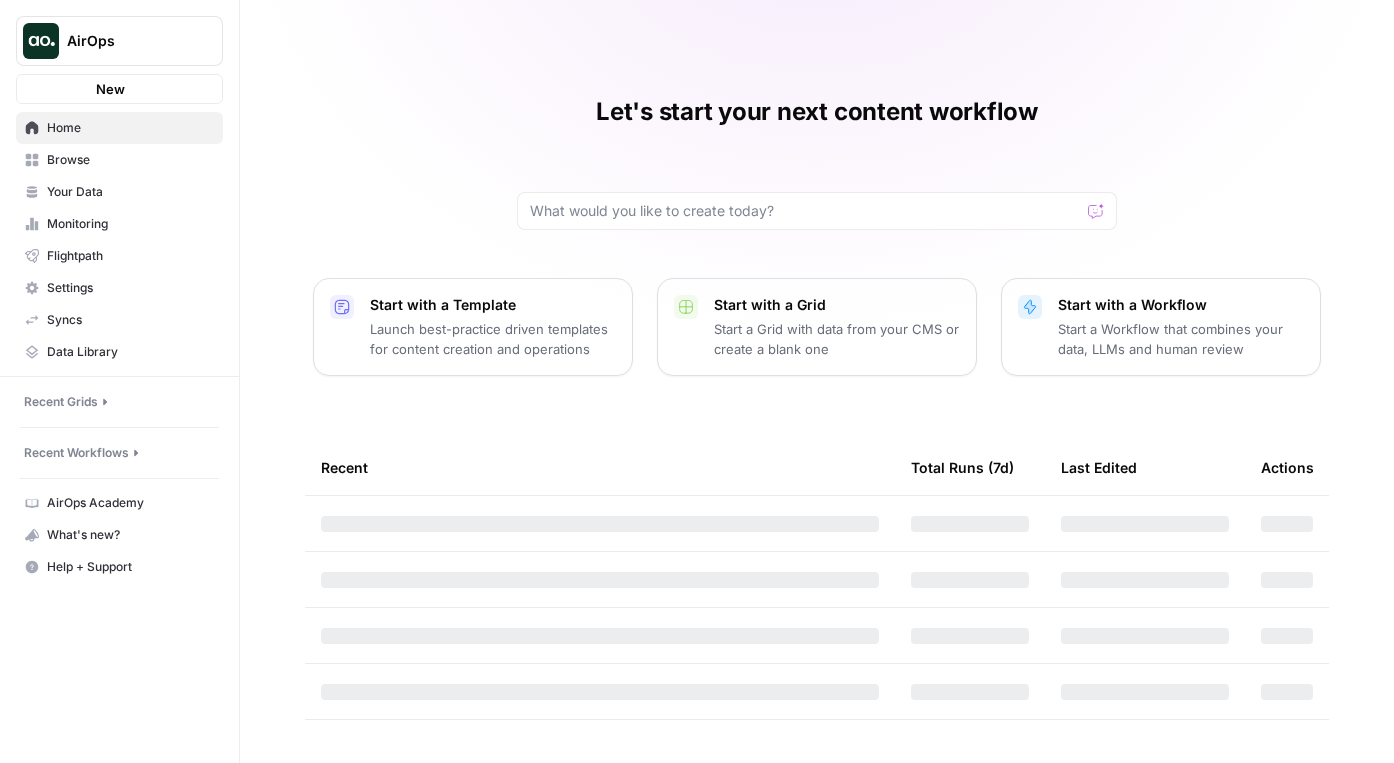 scroll, scrollTop: 0, scrollLeft: 0, axis: both 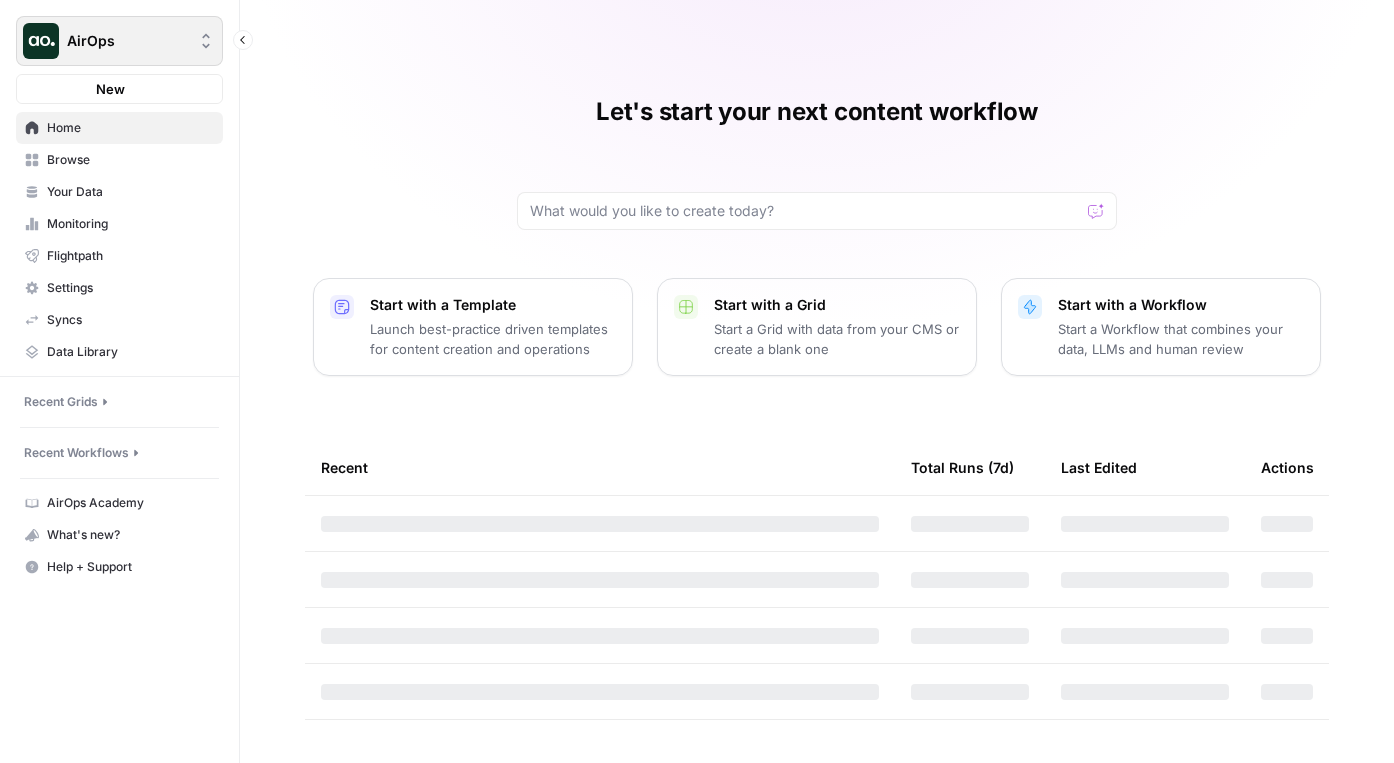click on "AirOps" at bounding box center (127, 41) 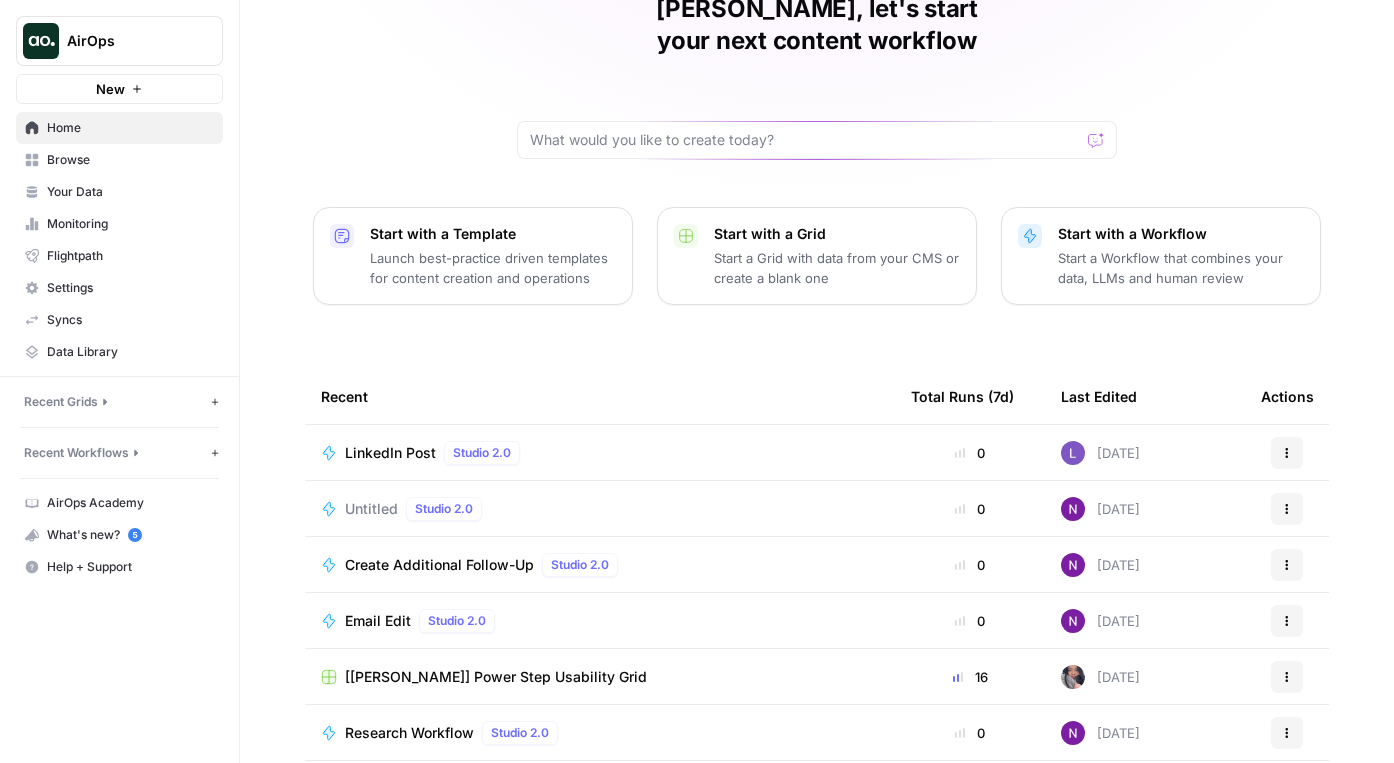 click on "Lily, let's start your next content workflow Start with a Template Launch best-practice driven templates for content creation and operations Start with a Grid Start a Grid with data from your CMS or create a blank one Start with a Workflow Start a Workflow that combines your data, LLMs and human review Recent Total Runs (7d) Last Edited Actions LinkedIn Post Studio 2.0 0 8 days ago Actions Untitled Studio 2.0 0 Today Actions Create Additional Follow-Up Studio 2.0 0 Yesterday Actions Email Edit Studio 2.0 0 Yesterday Actions [Heather] Power Step Usability Grid 16 Yesterday Actions Research Workflow Studio 2.0 0 Yesterday Actions Existing Deal Studio 2.0 0 Yesterday Actions" at bounding box center [817, 373] 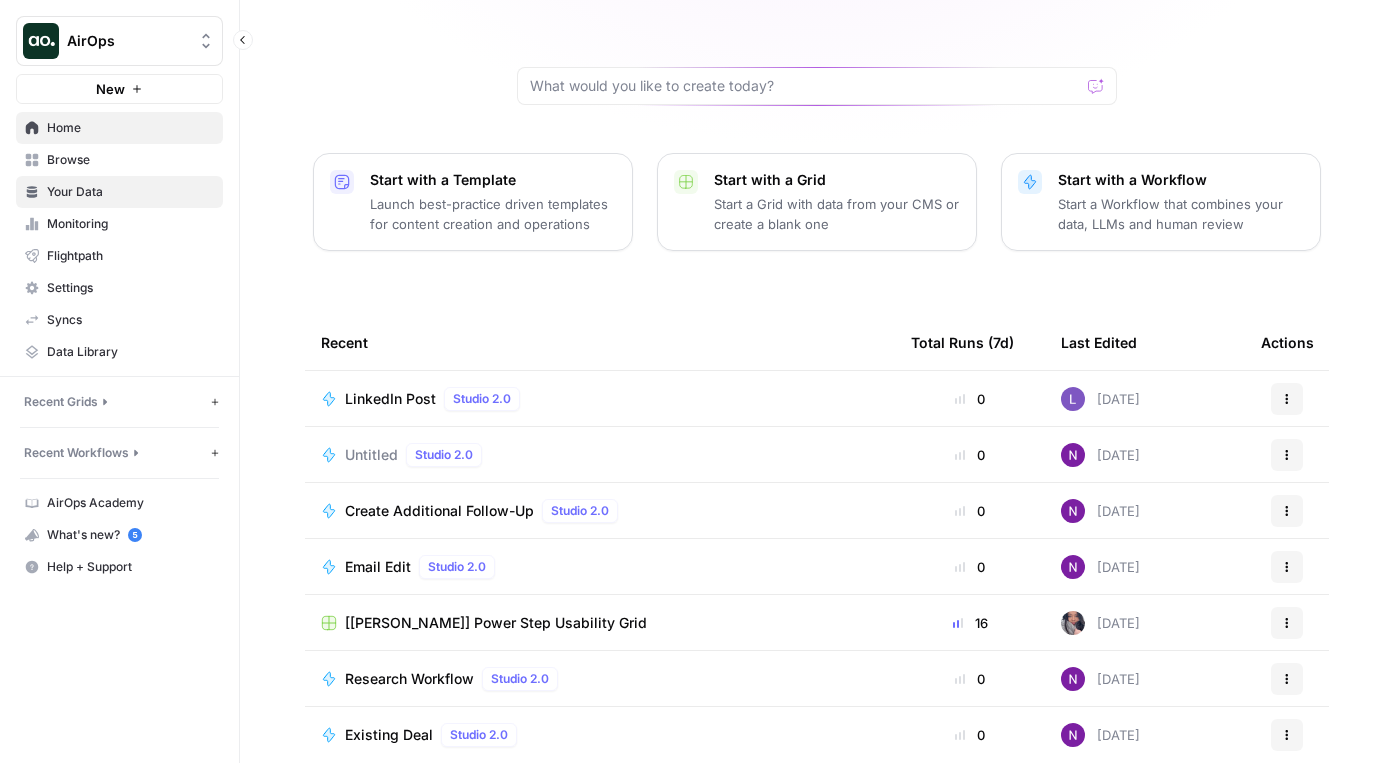 click on "Your Data" at bounding box center (119, 192) 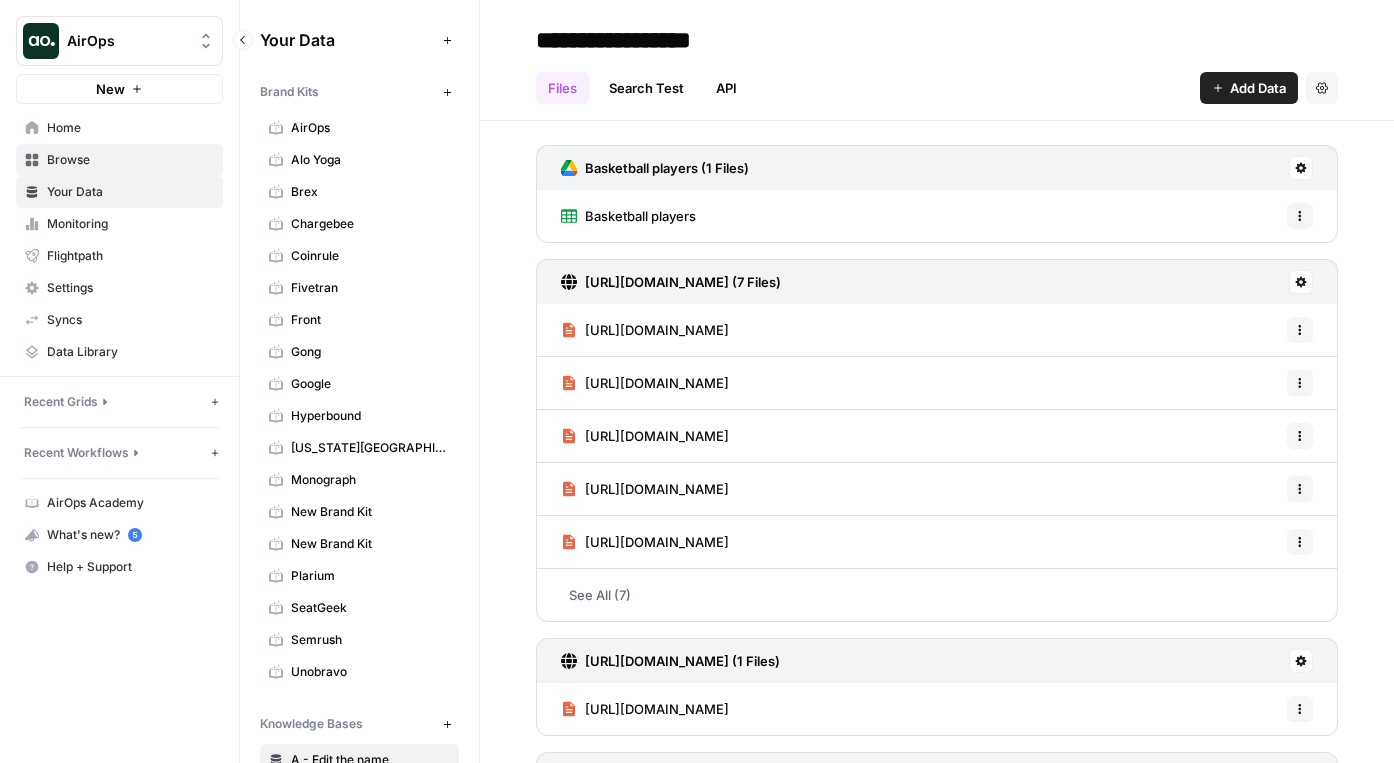 click on "Browse" at bounding box center [130, 160] 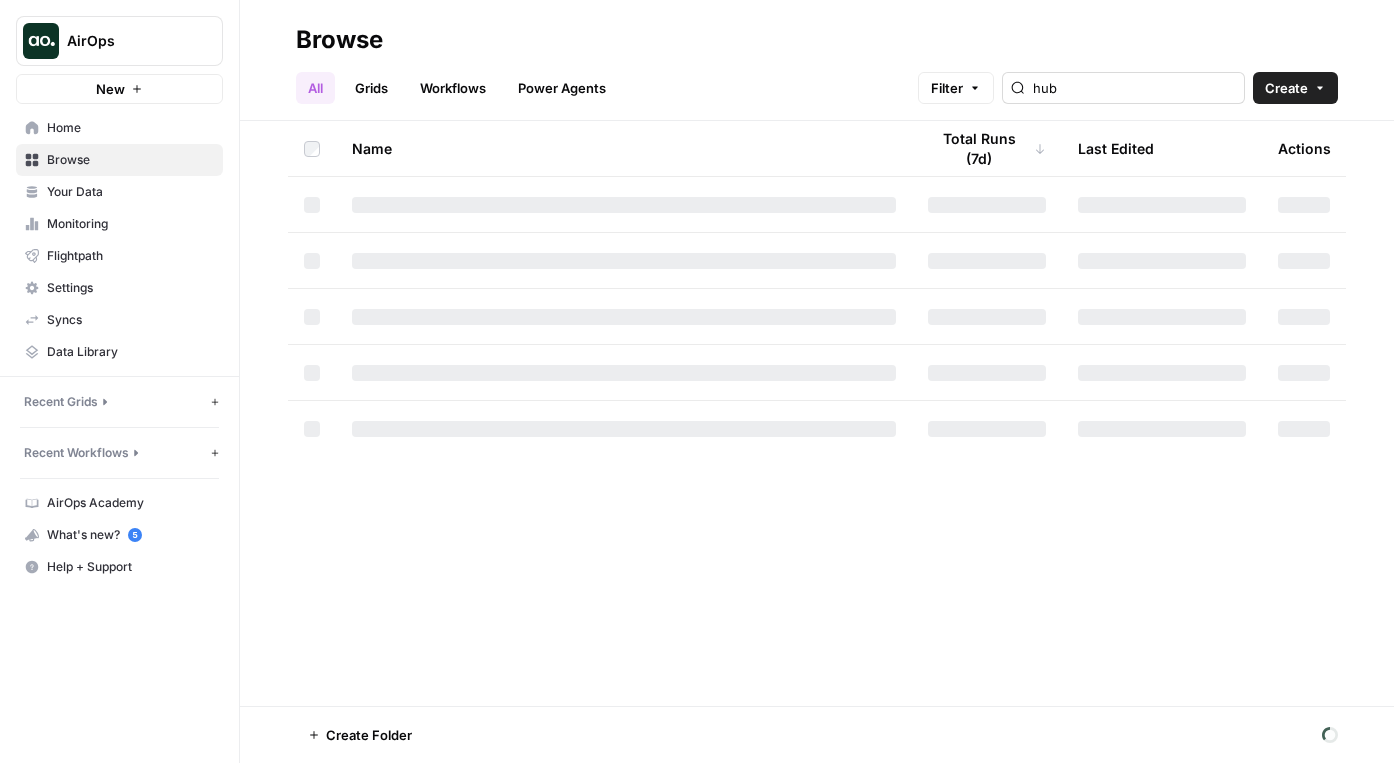 click on "hub" at bounding box center [1123, 88] 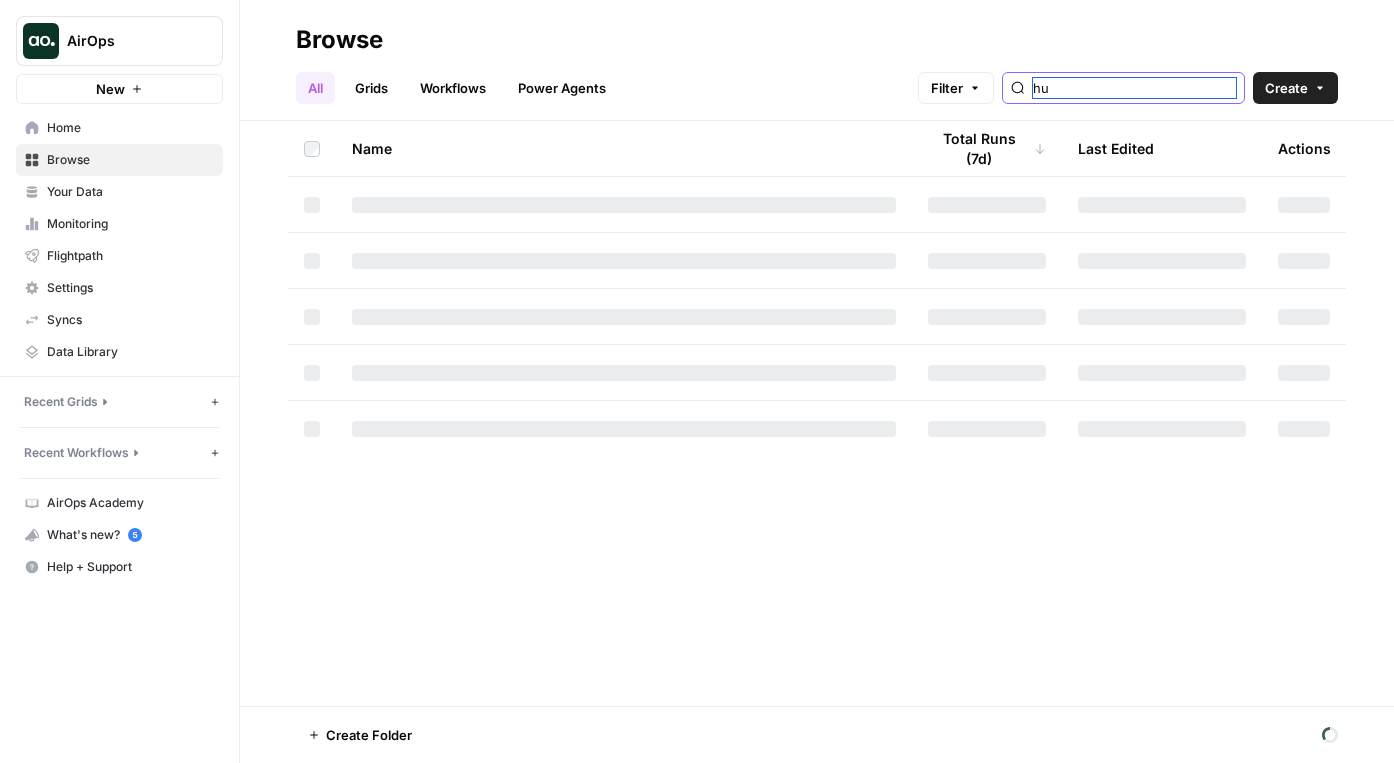 type on "h" 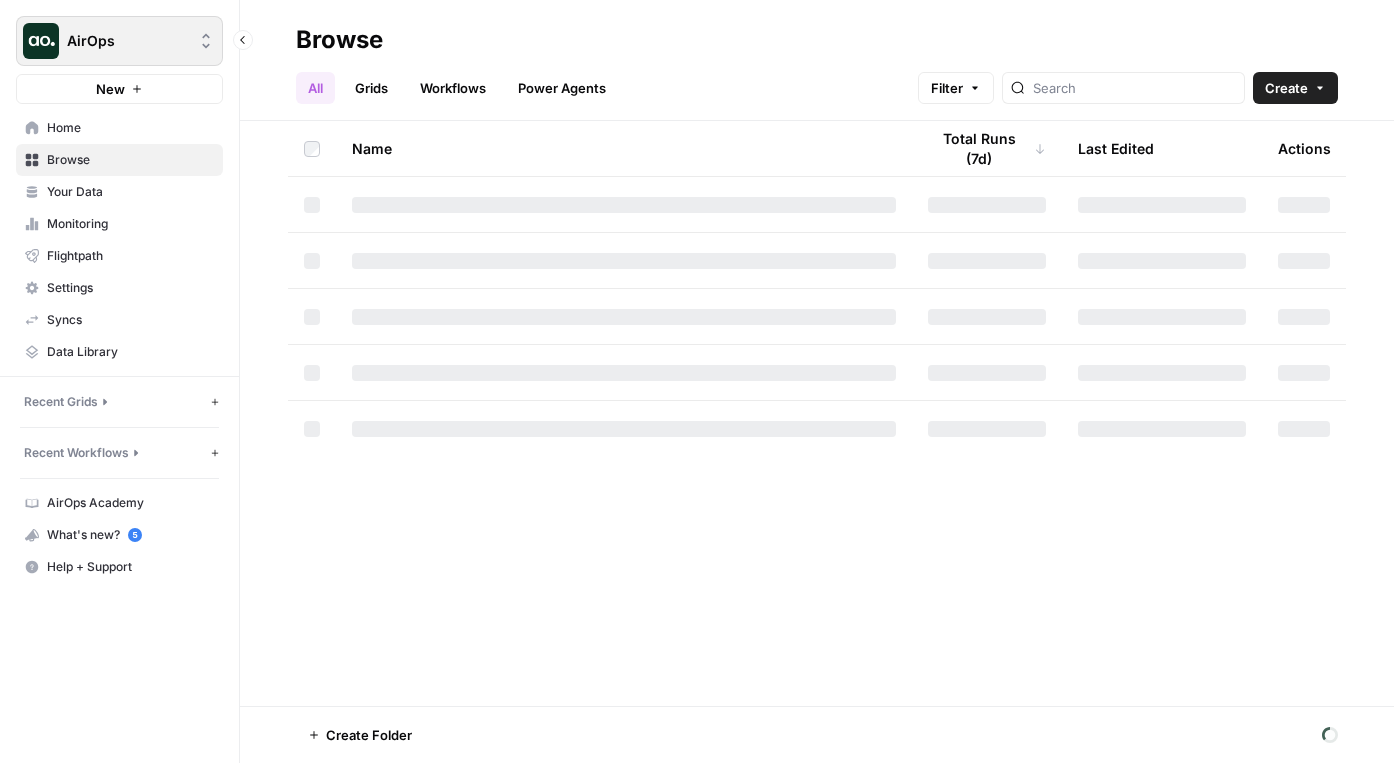 click on "AirOps" at bounding box center (119, 41) 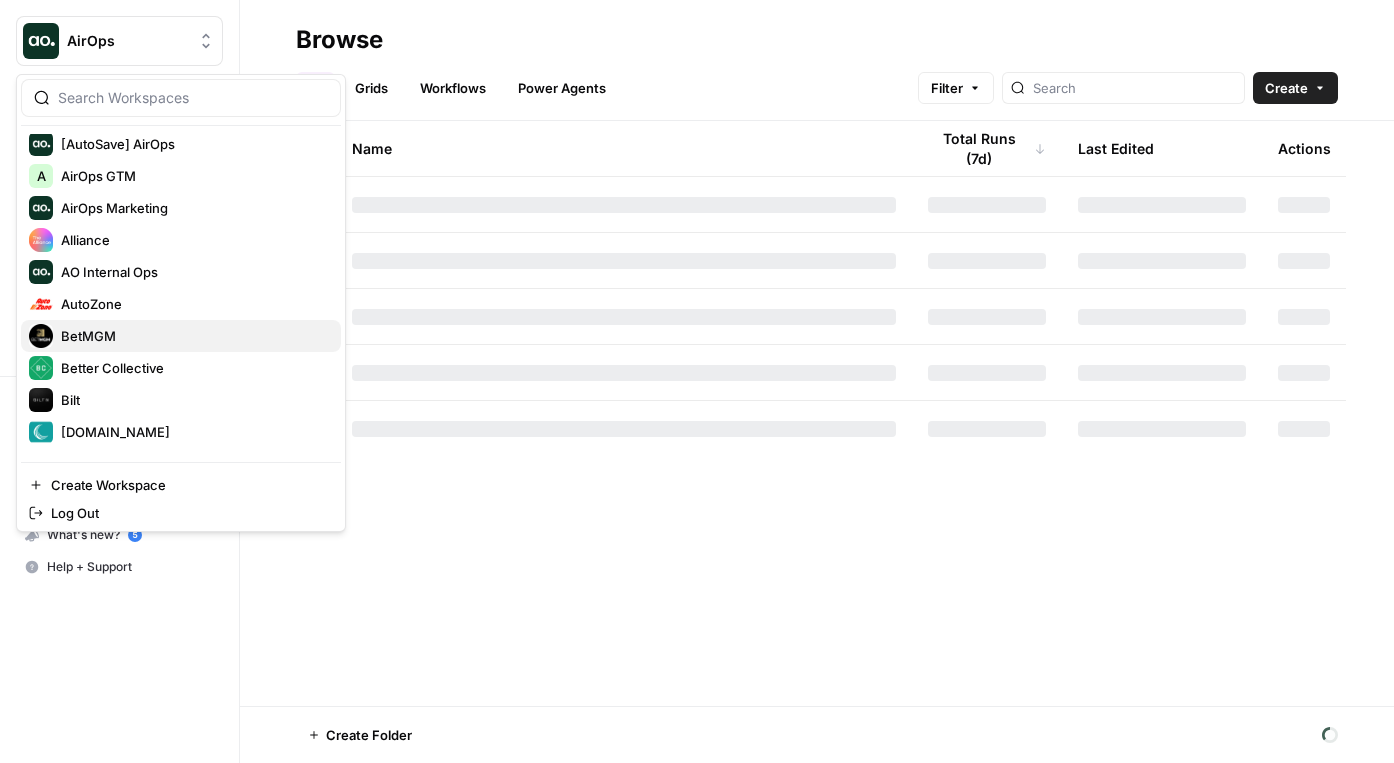 scroll, scrollTop: 0, scrollLeft: 0, axis: both 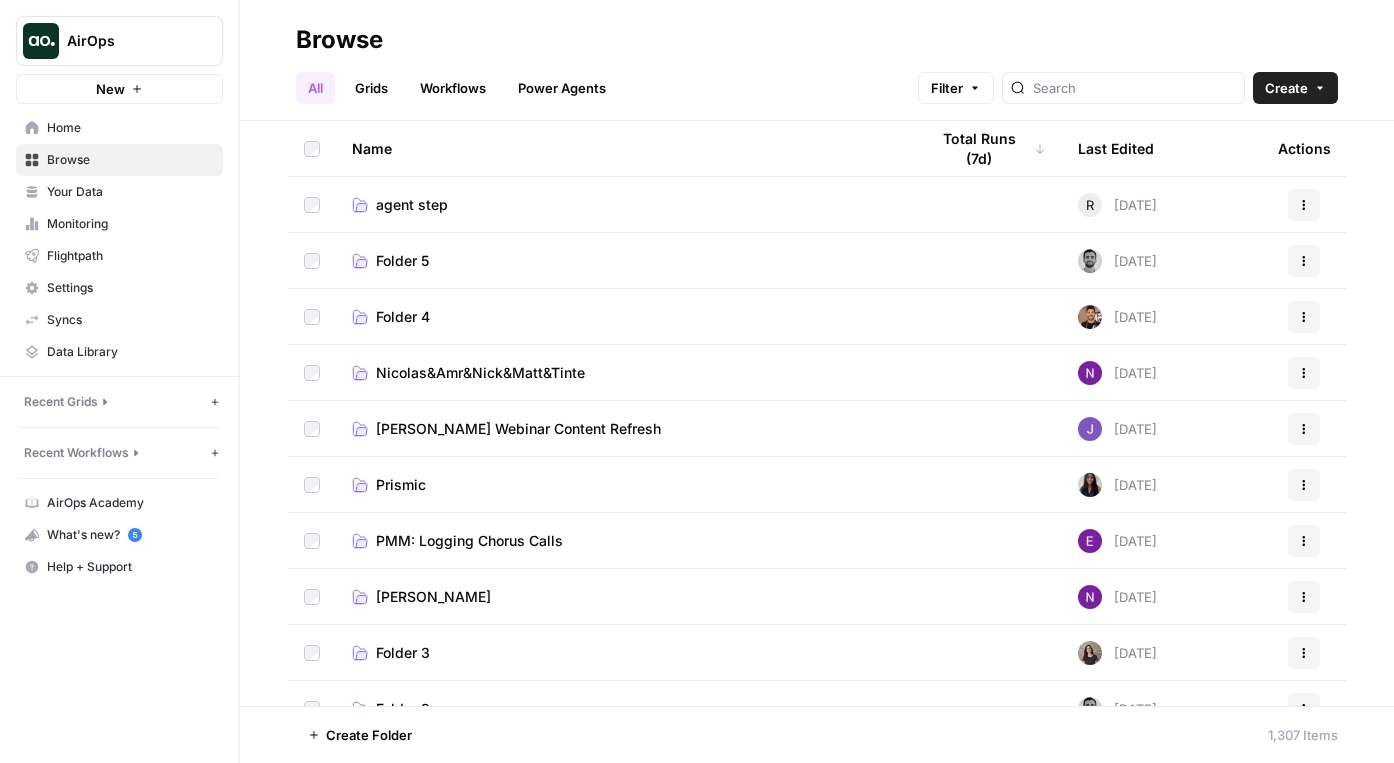 click on "Browse All Grids Workflows Power Agents Filter Create" at bounding box center (817, 60) 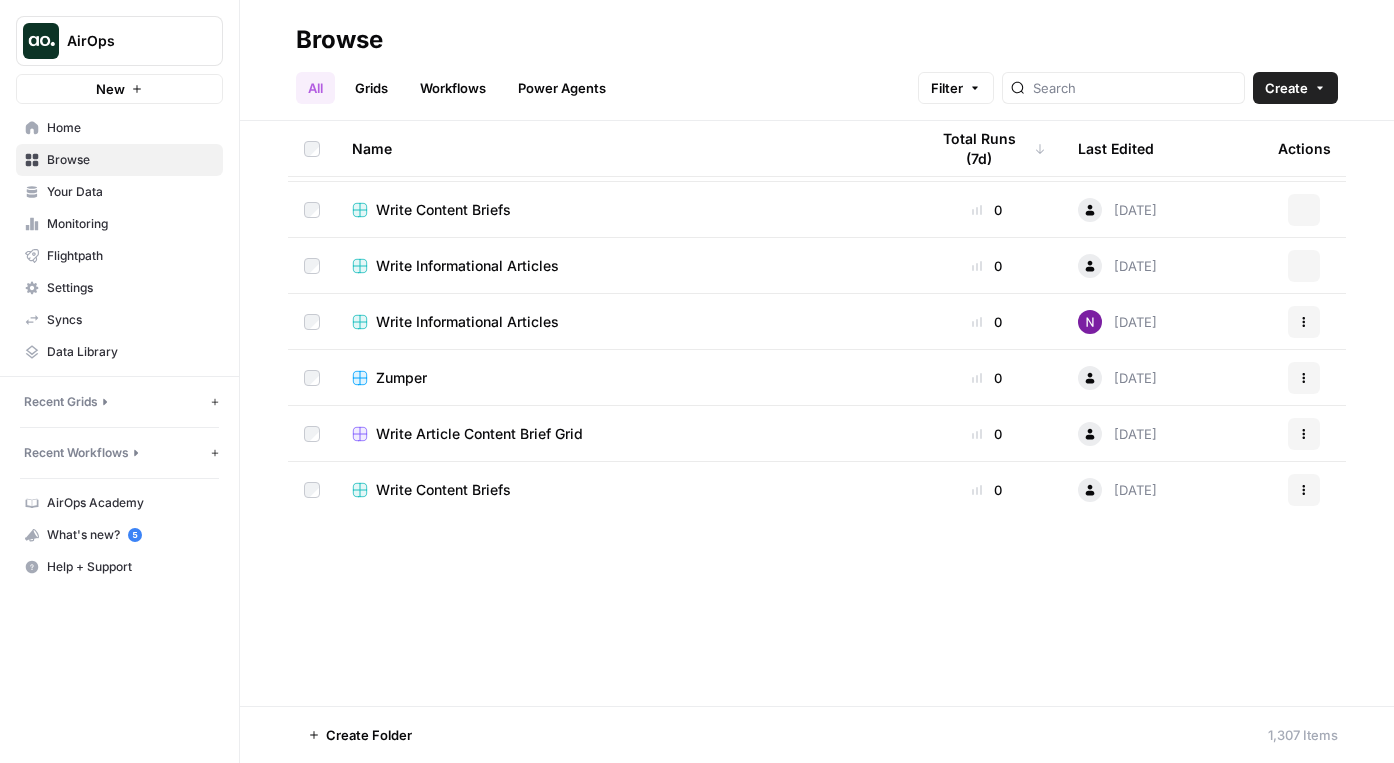 scroll, scrollTop: 3995, scrollLeft: 0, axis: vertical 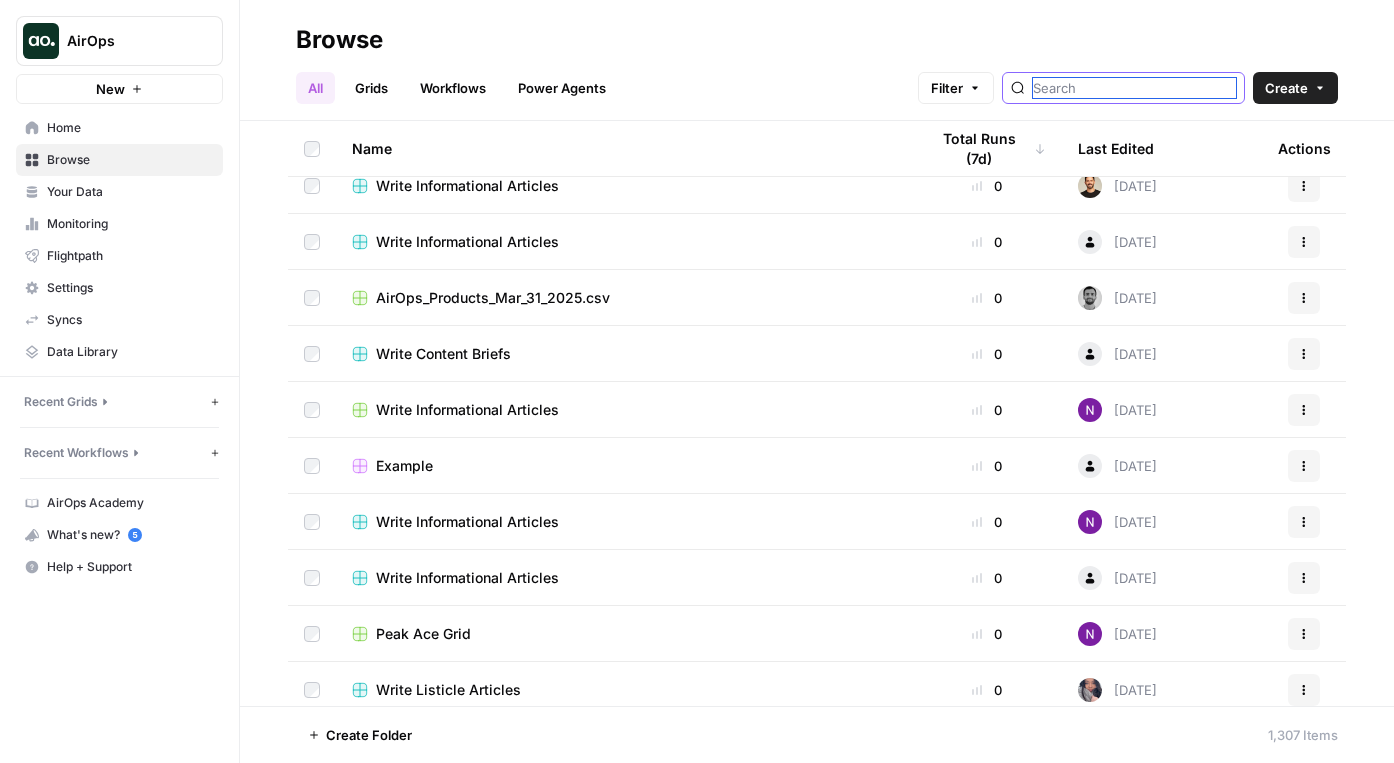 click at bounding box center (1134, 88) 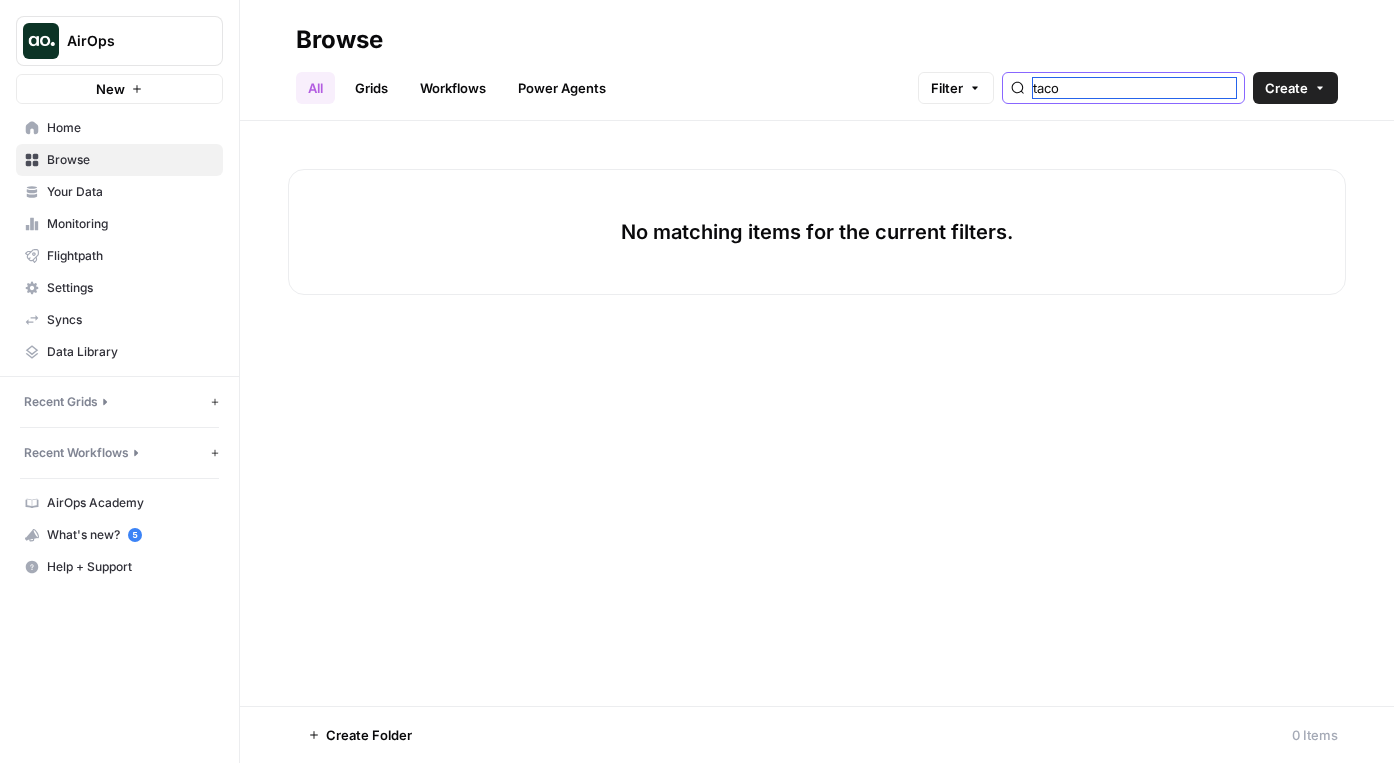 scroll, scrollTop: 0, scrollLeft: 0, axis: both 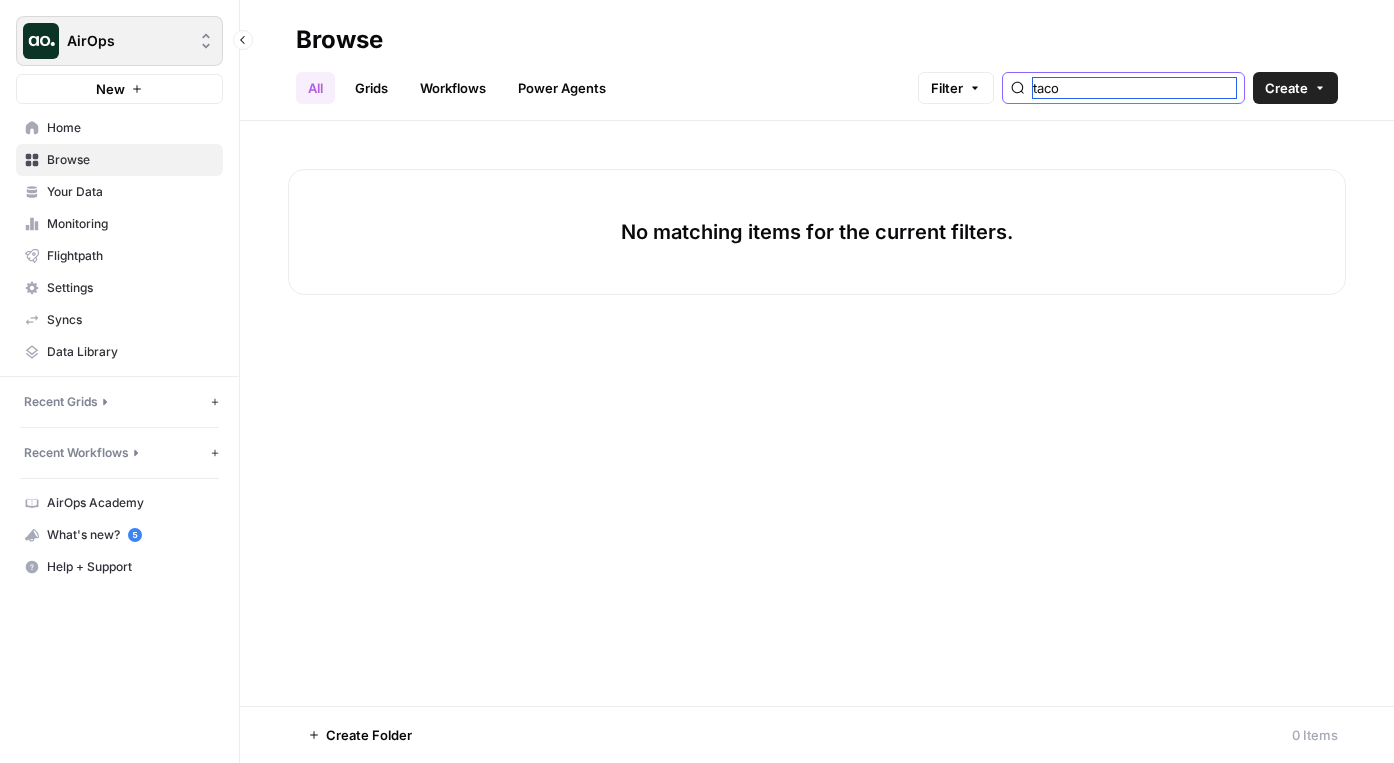 type on "taco" 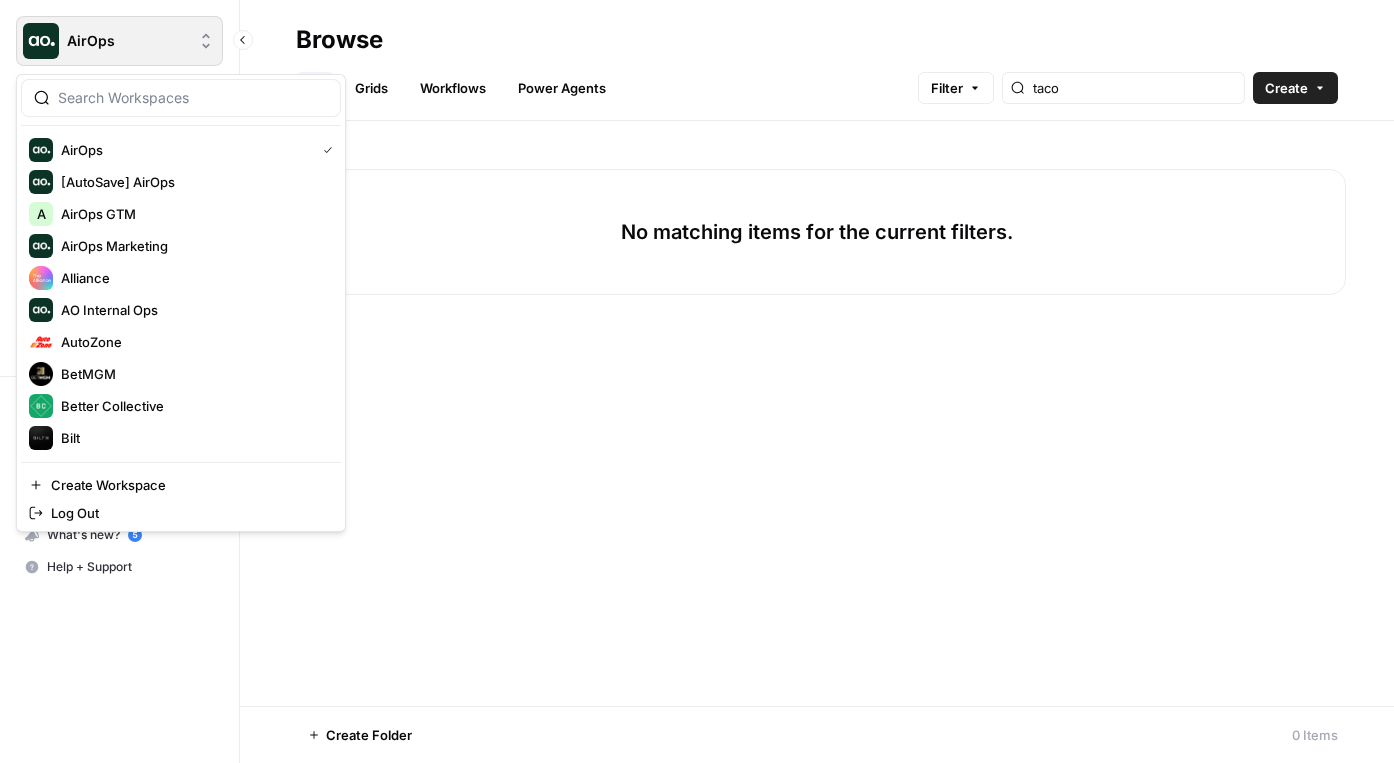 click on "AirOps" at bounding box center [127, 41] 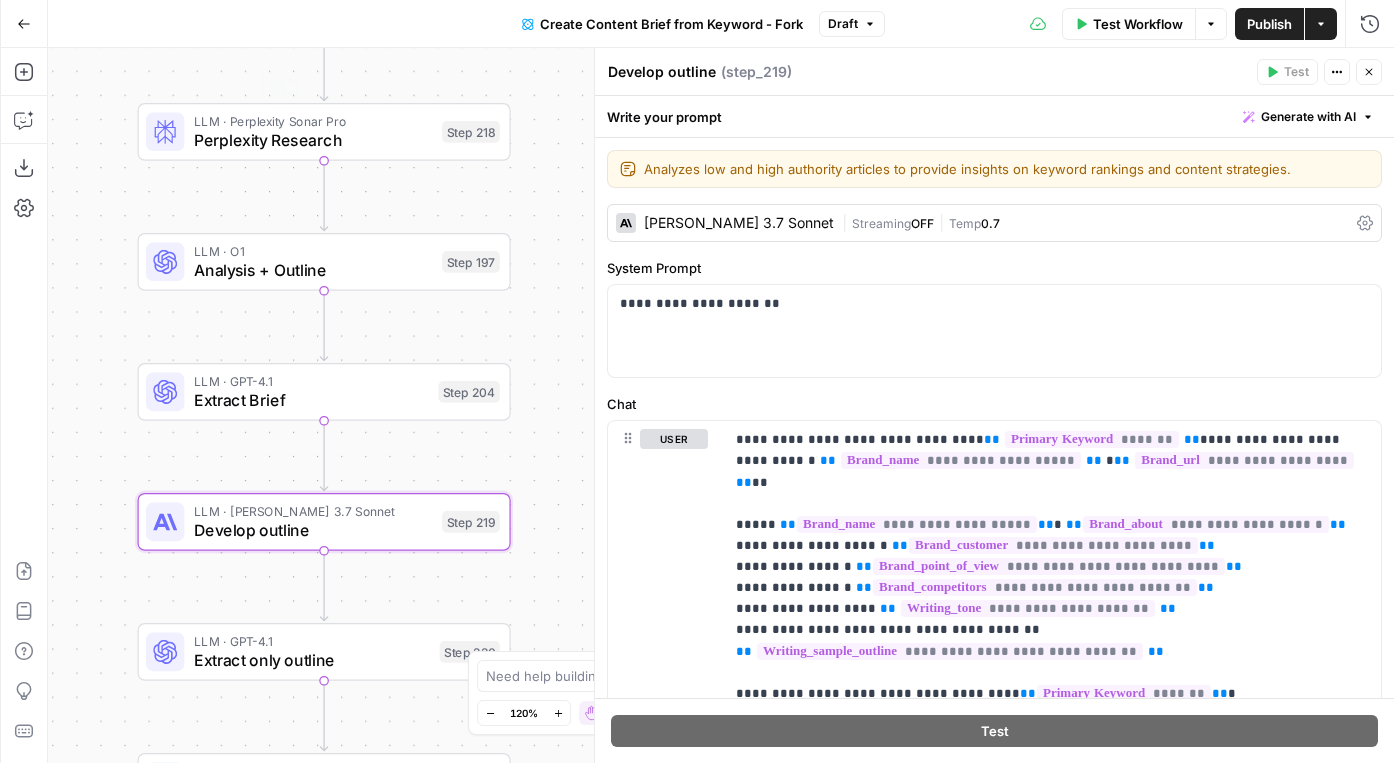 scroll, scrollTop: 0, scrollLeft: 0, axis: both 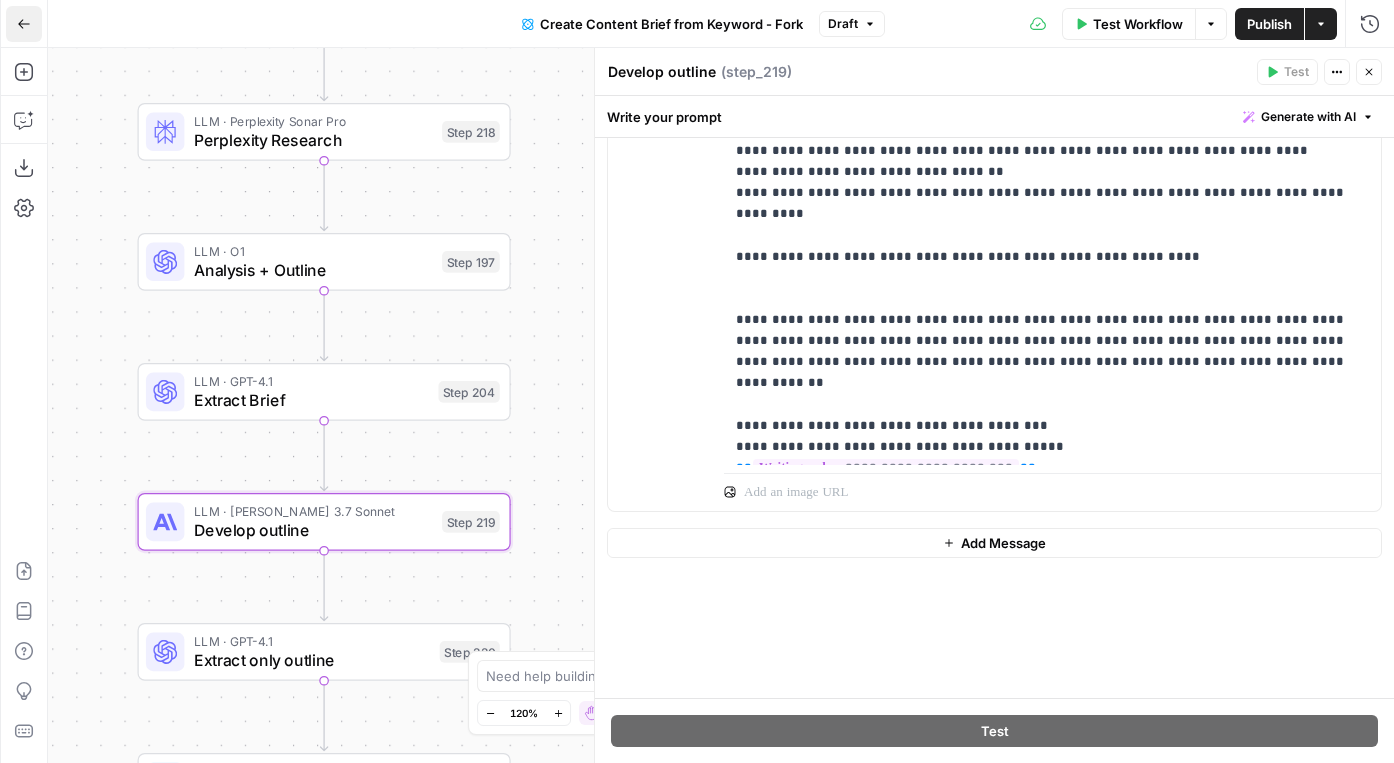 click 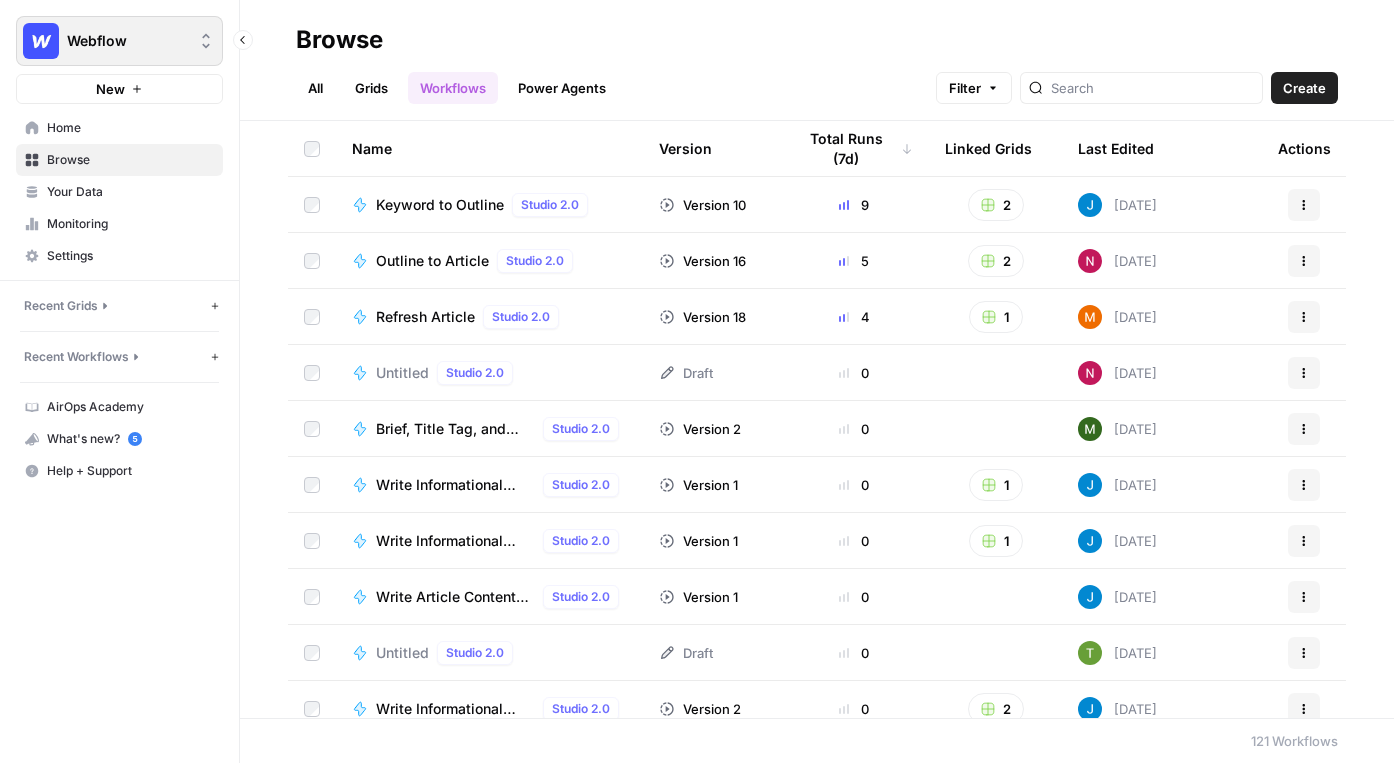 click on "Webflow" at bounding box center (127, 41) 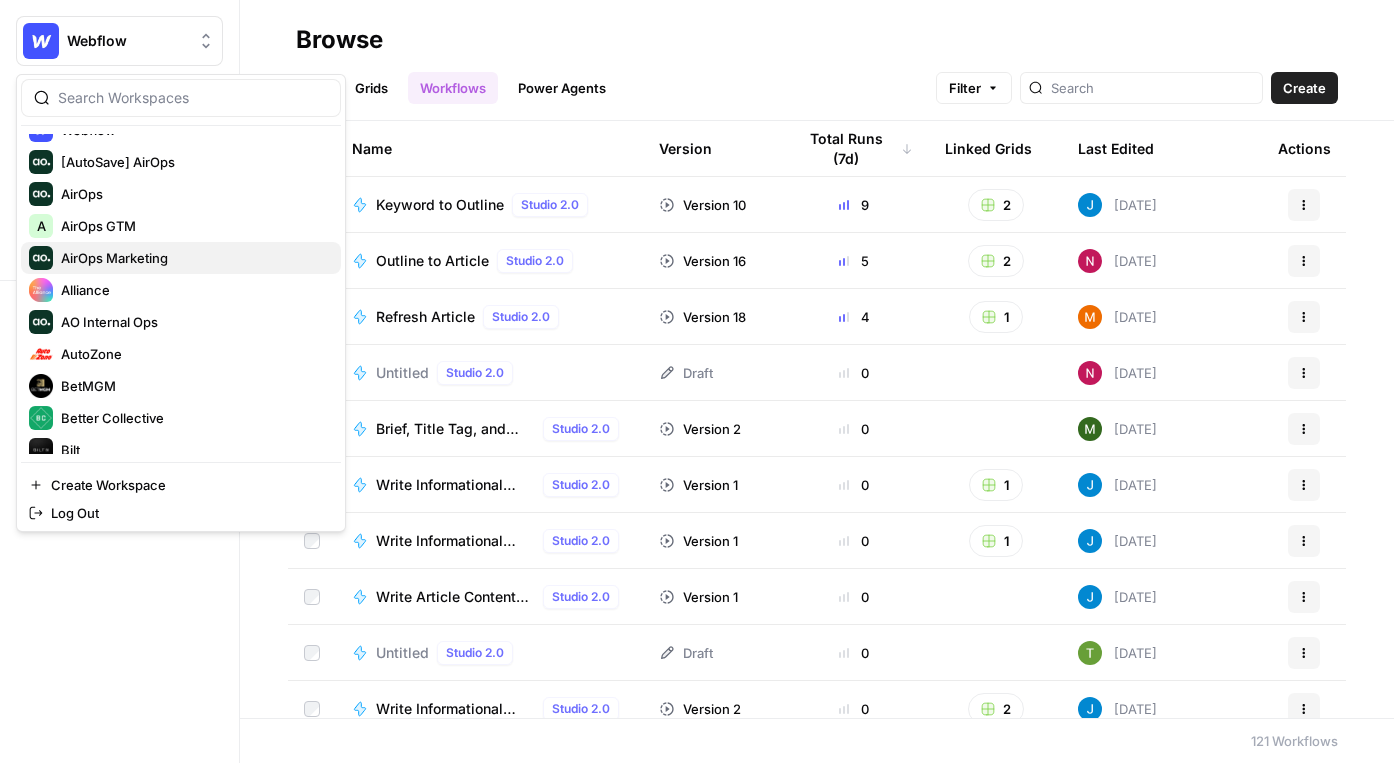 scroll, scrollTop: 25, scrollLeft: 0, axis: vertical 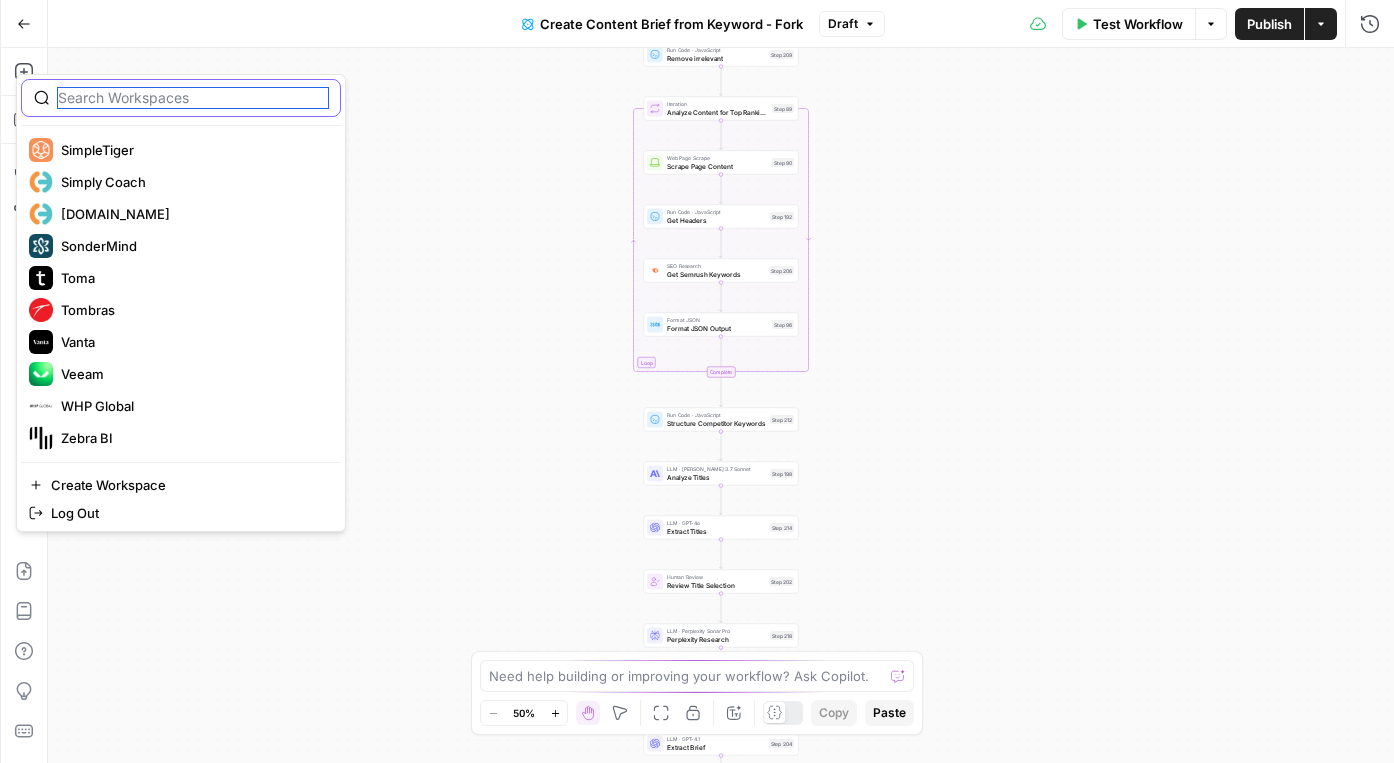 click at bounding box center [193, 98] 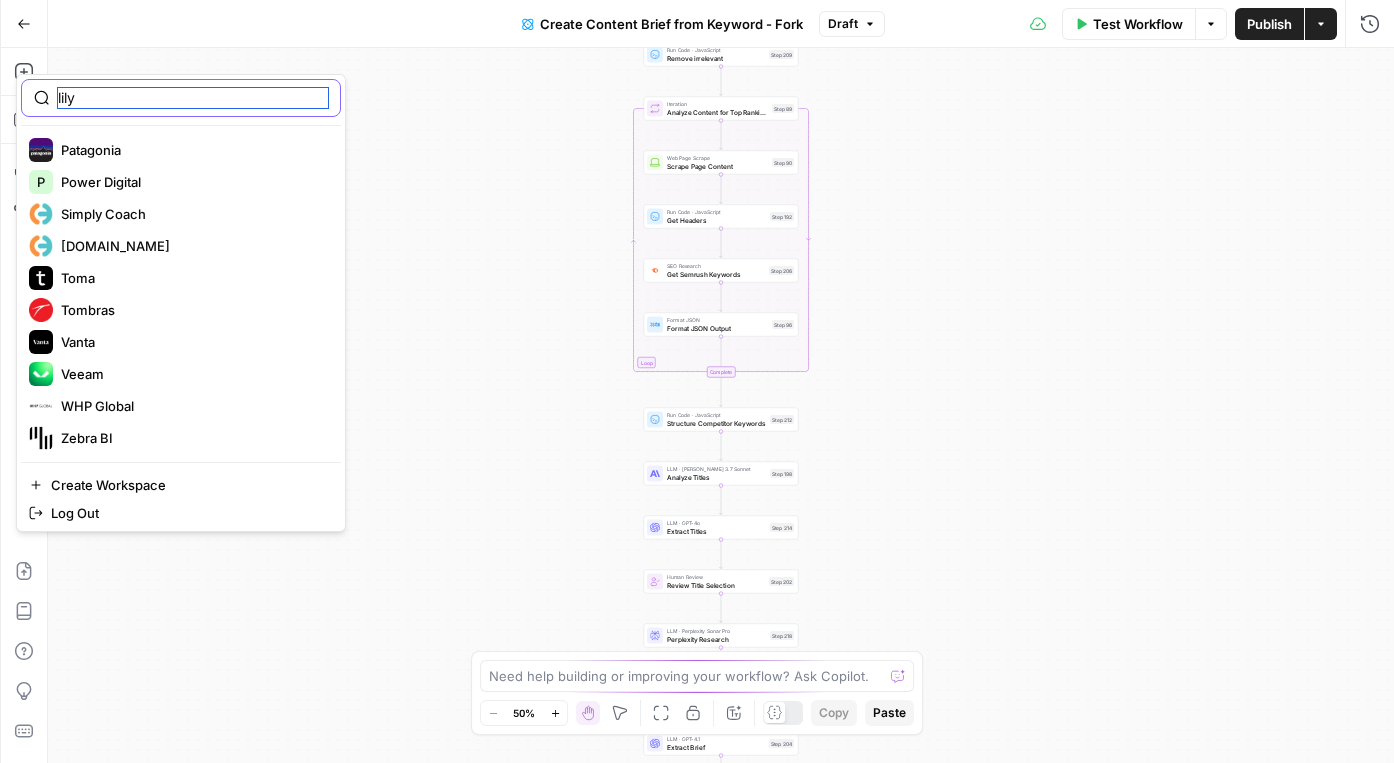 scroll, scrollTop: 0, scrollLeft: 0, axis: both 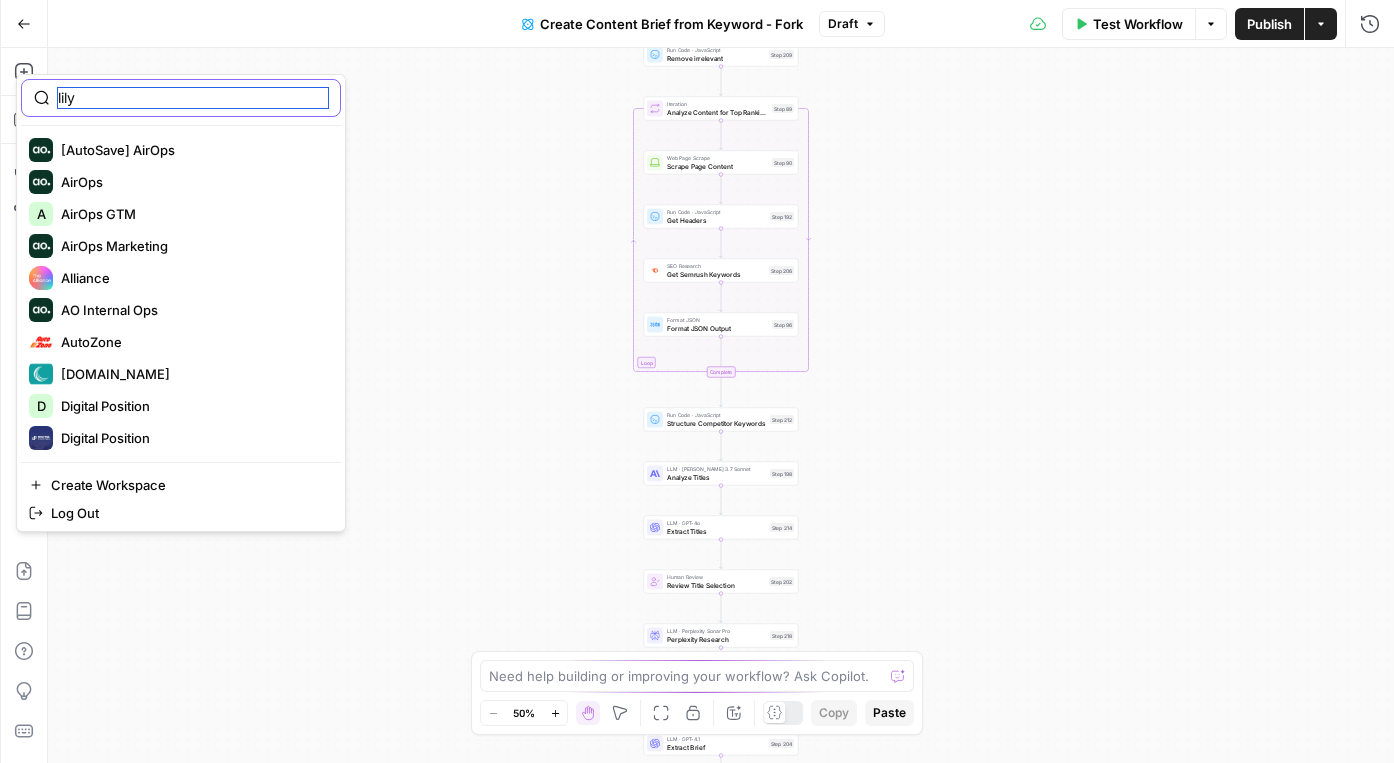 type on "lily" 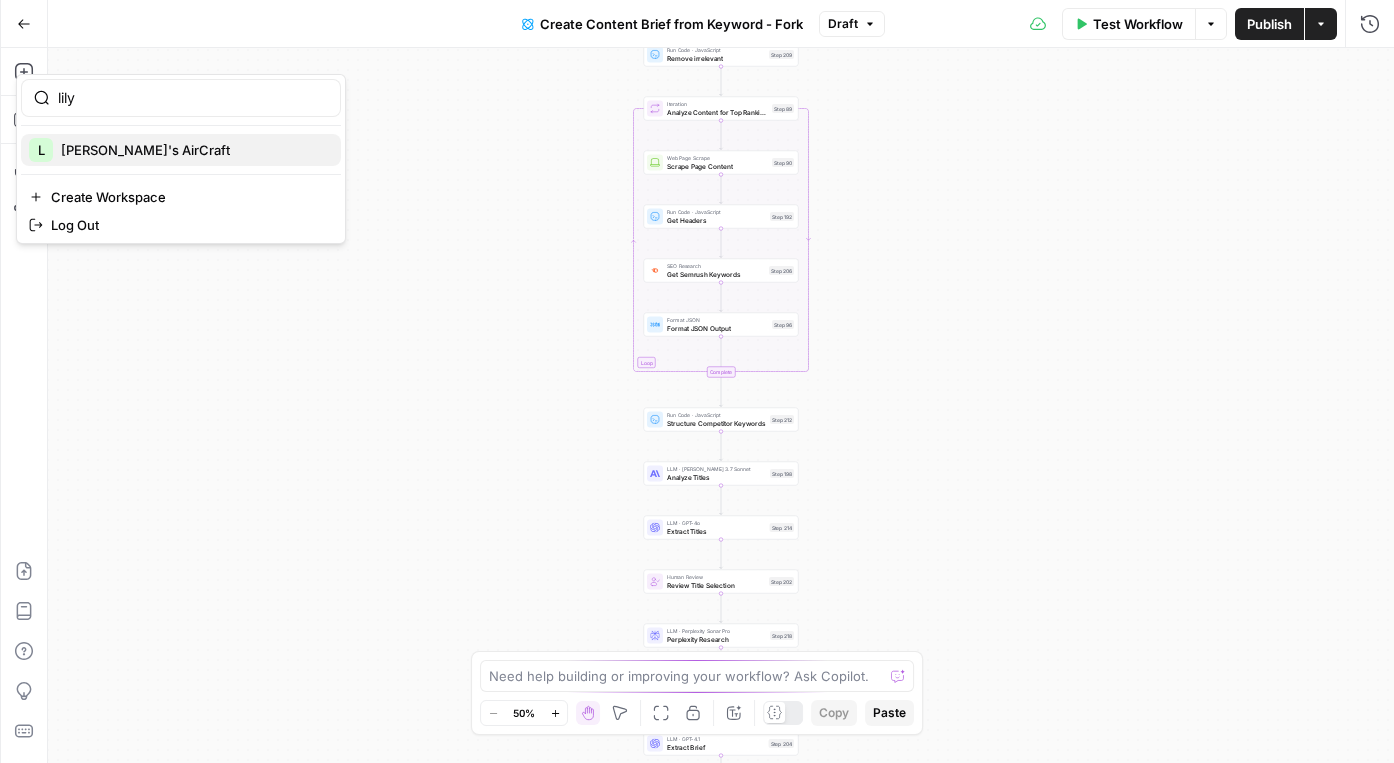 click on "[PERSON_NAME]'s AirCraft" at bounding box center (145, 150) 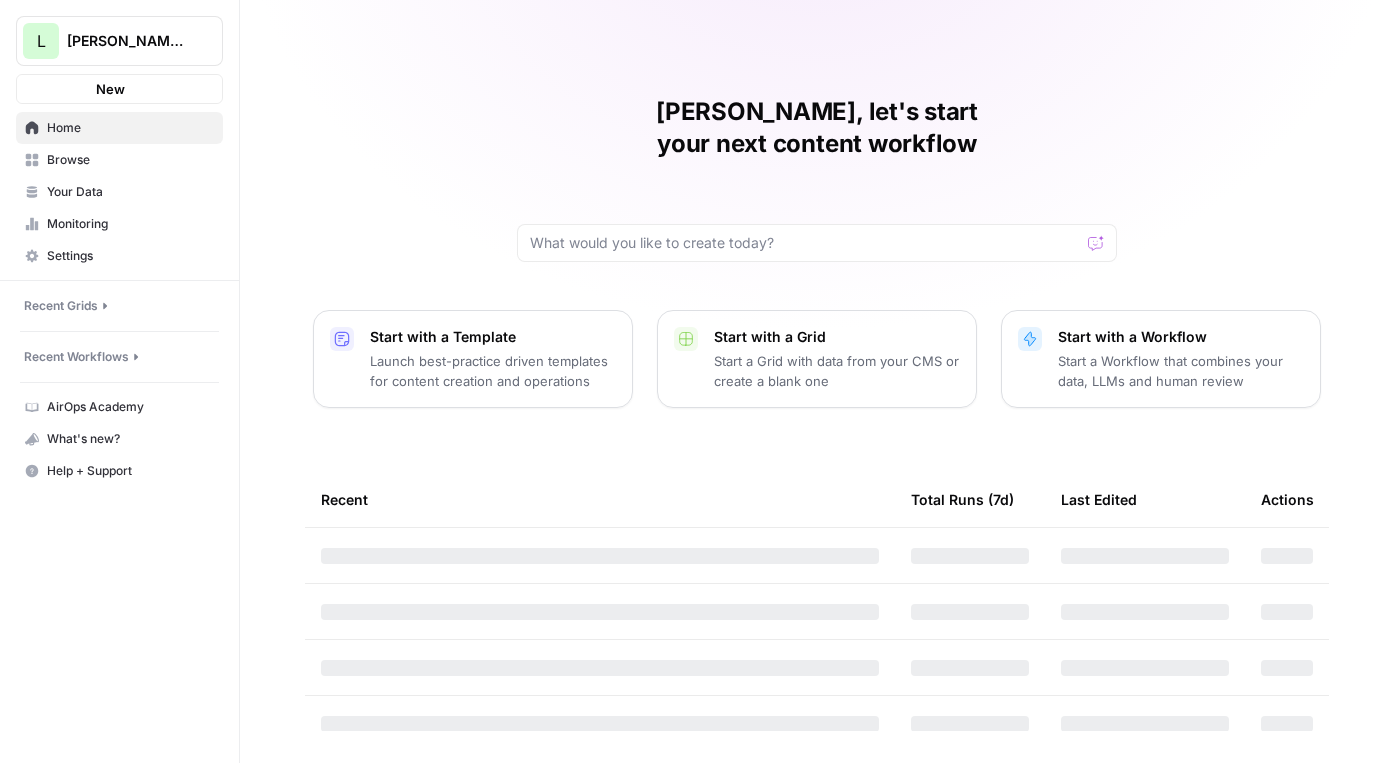 scroll, scrollTop: 0, scrollLeft: 0, axis: both 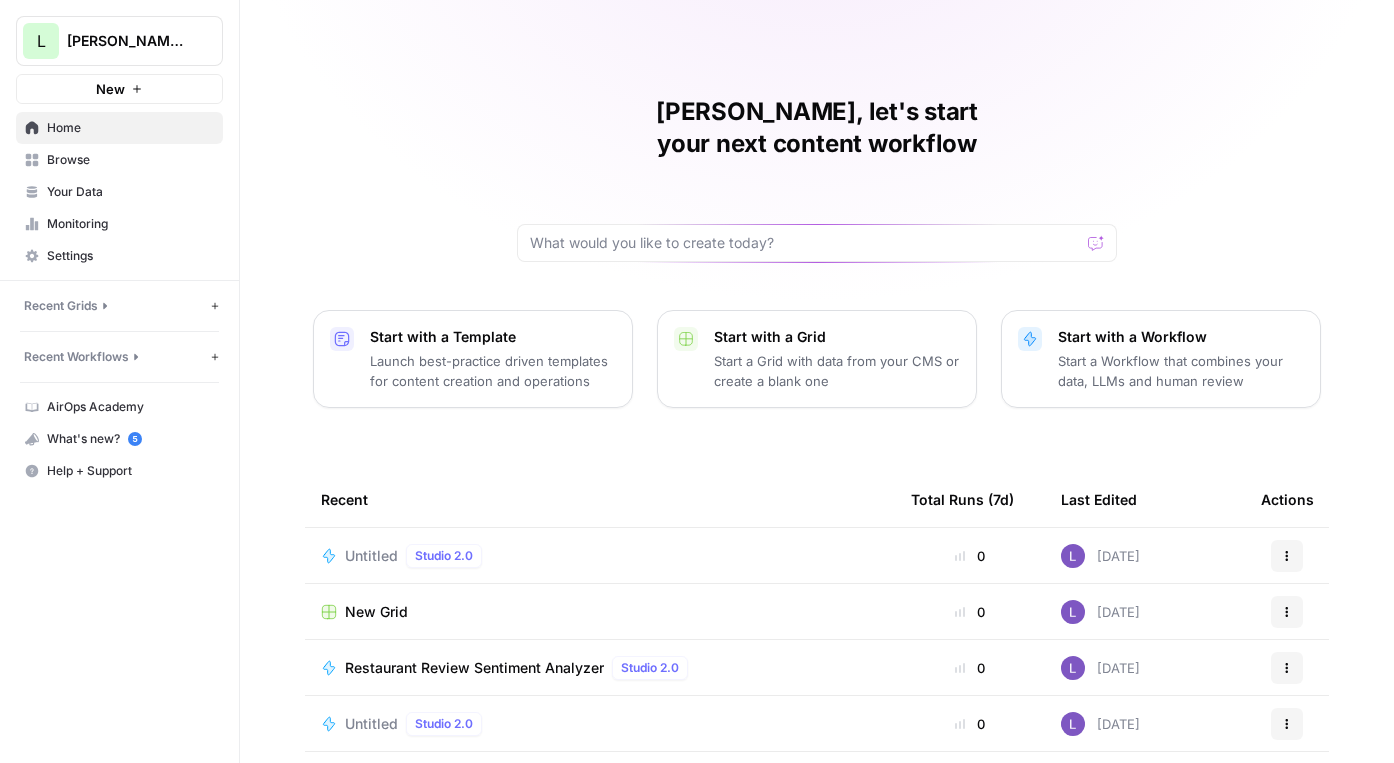 click on "Untitled" at bounding box center (371, 556) 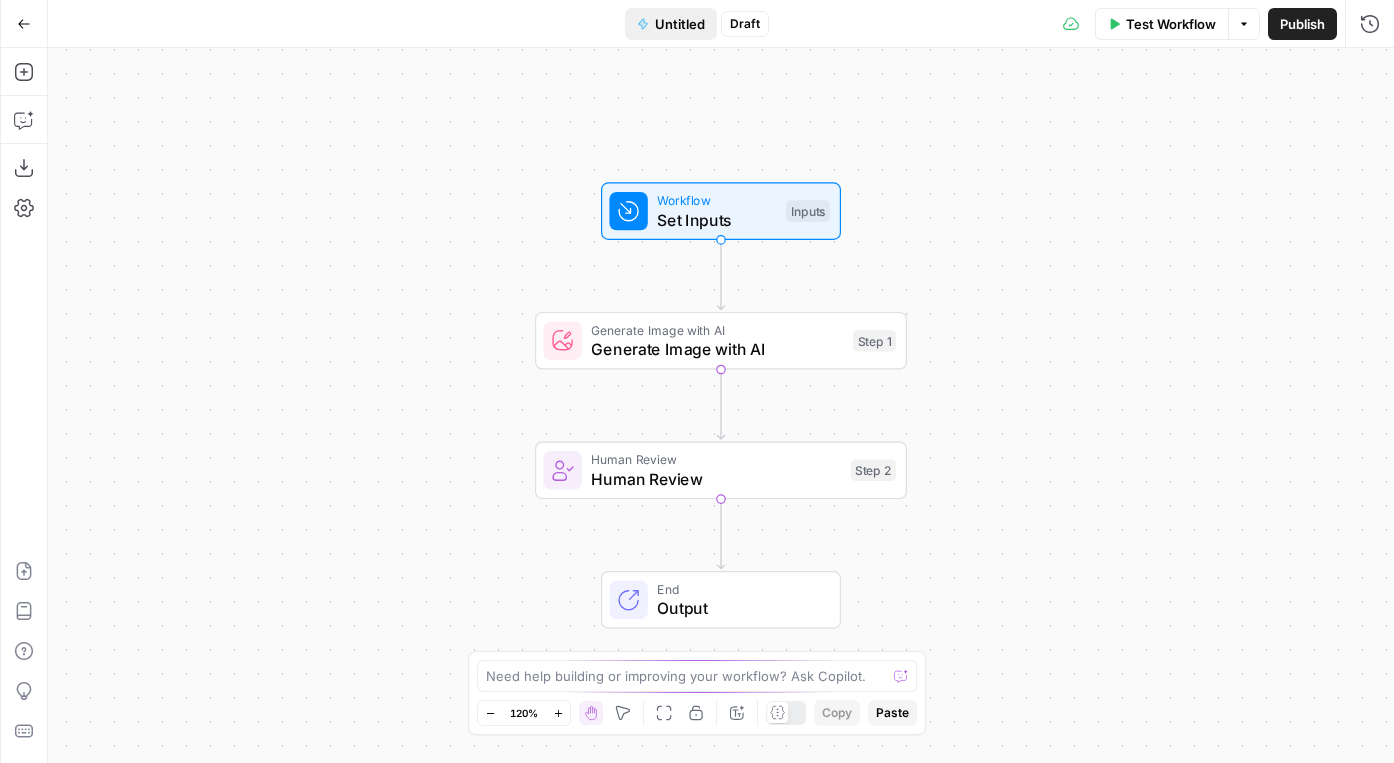 click on "Untitled" at bounding box center (671, 24) 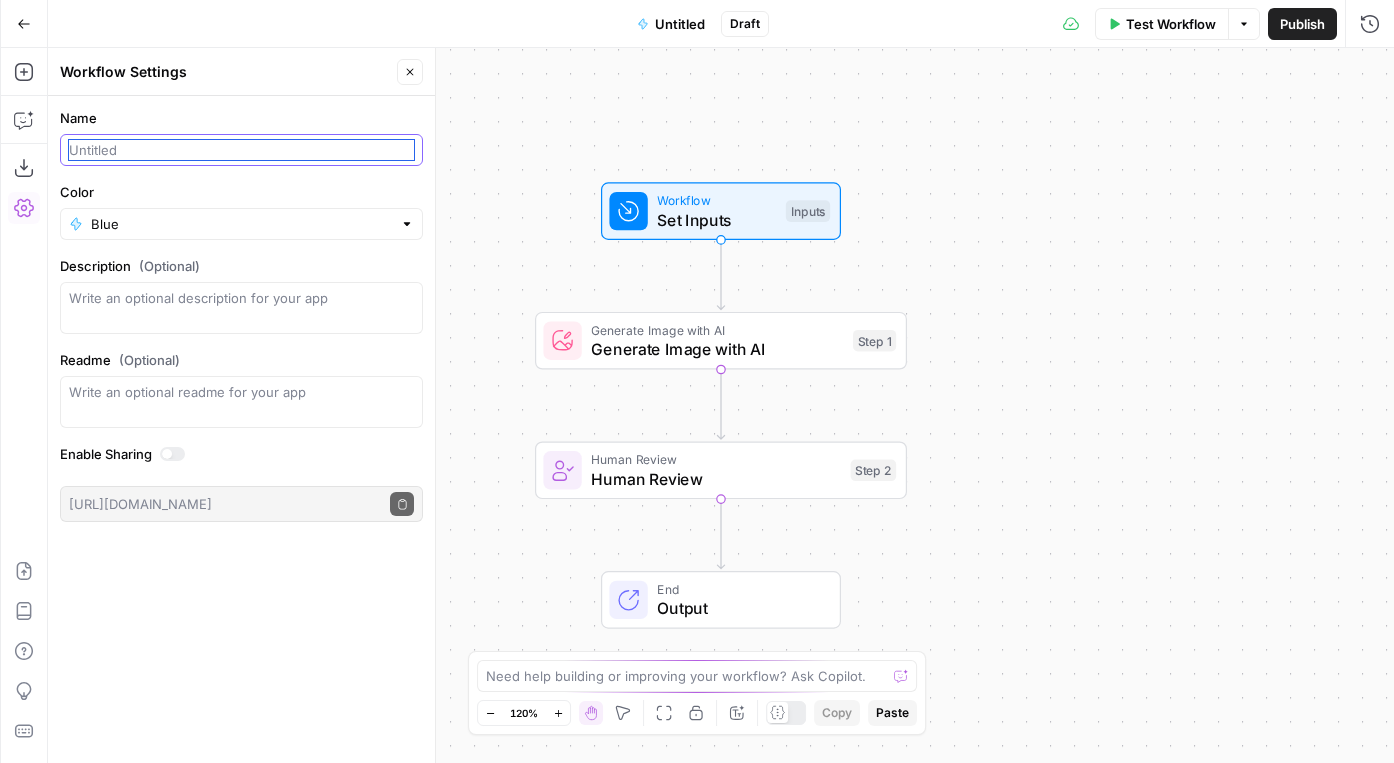 click on "Name" at bounding box center [241, 150] 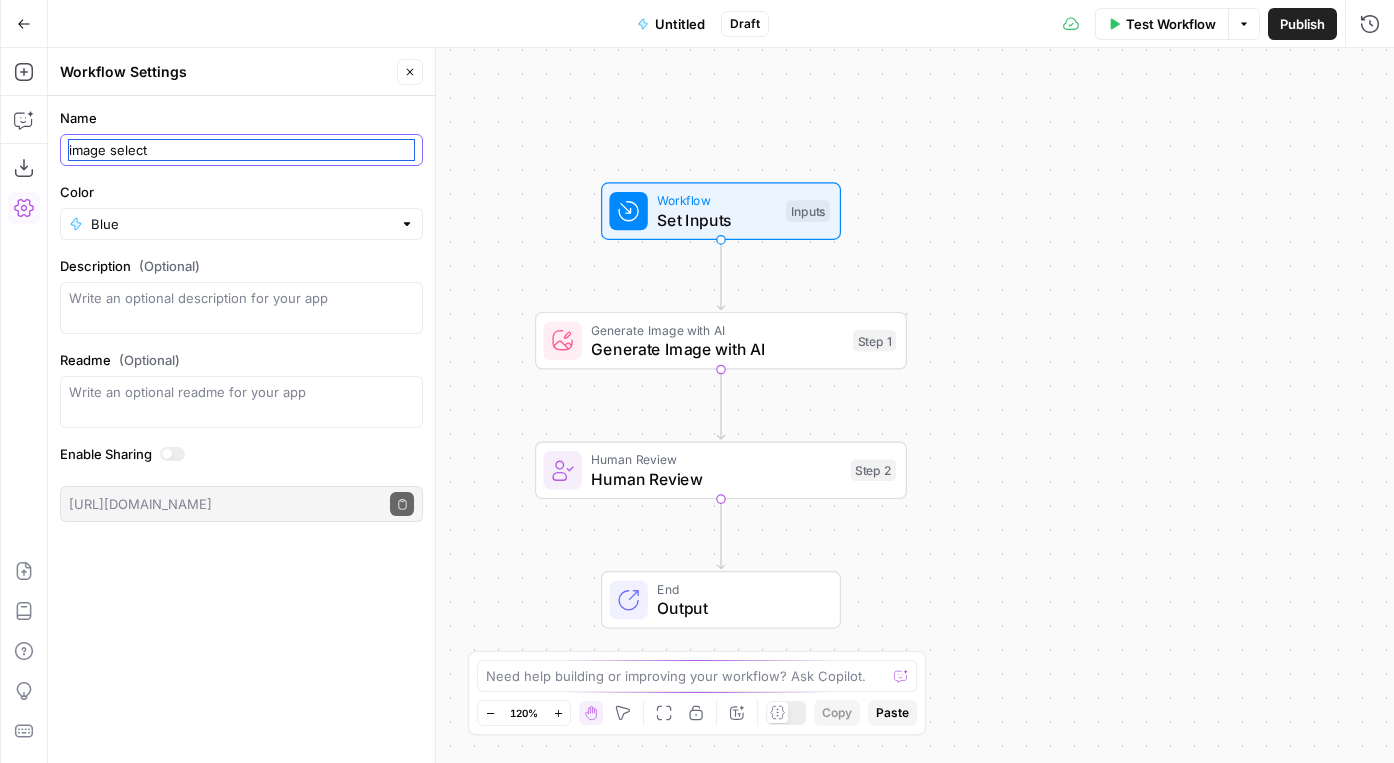 type on "image select" 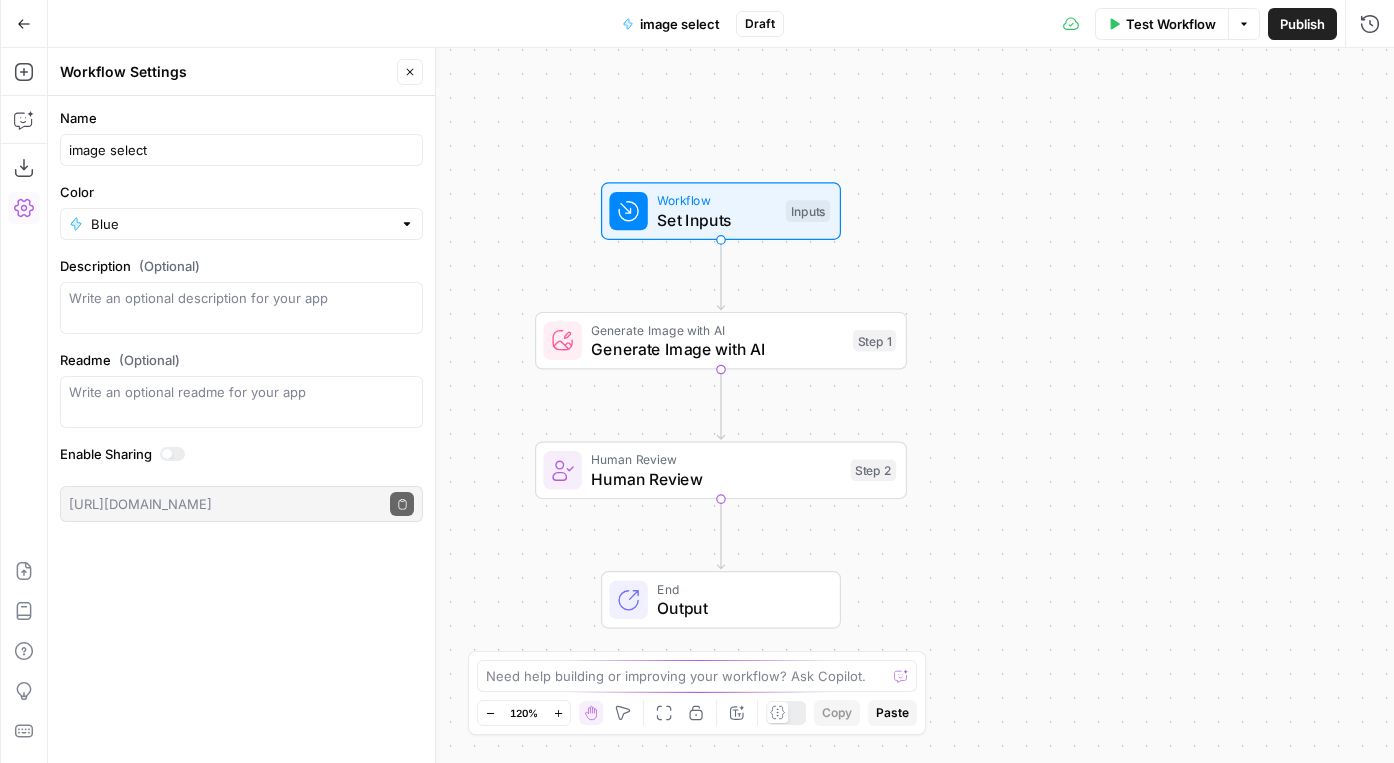 click on "Set Inputs" at bounding box center (716, 220) 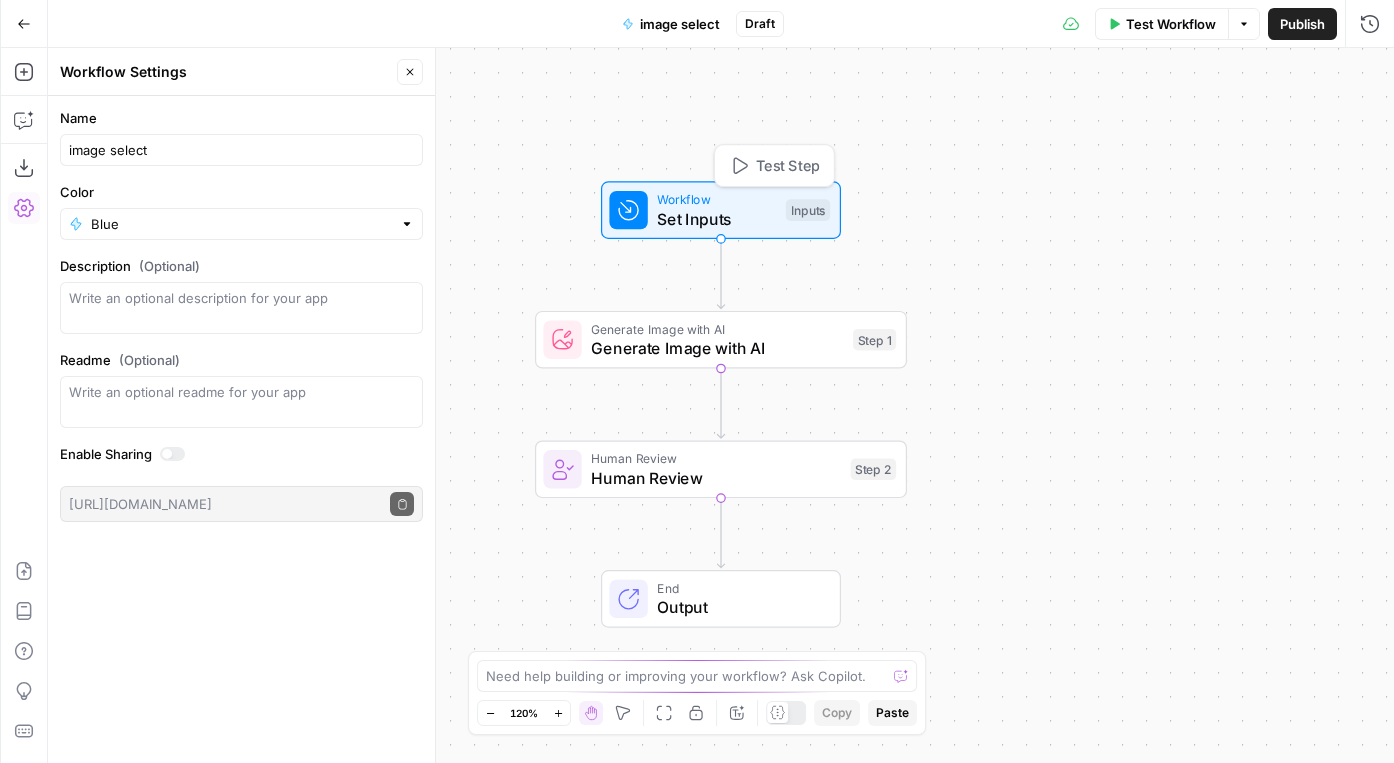 click on "Workflow Set Inputs Inputs Test Step" at bounding box center [721, 210] 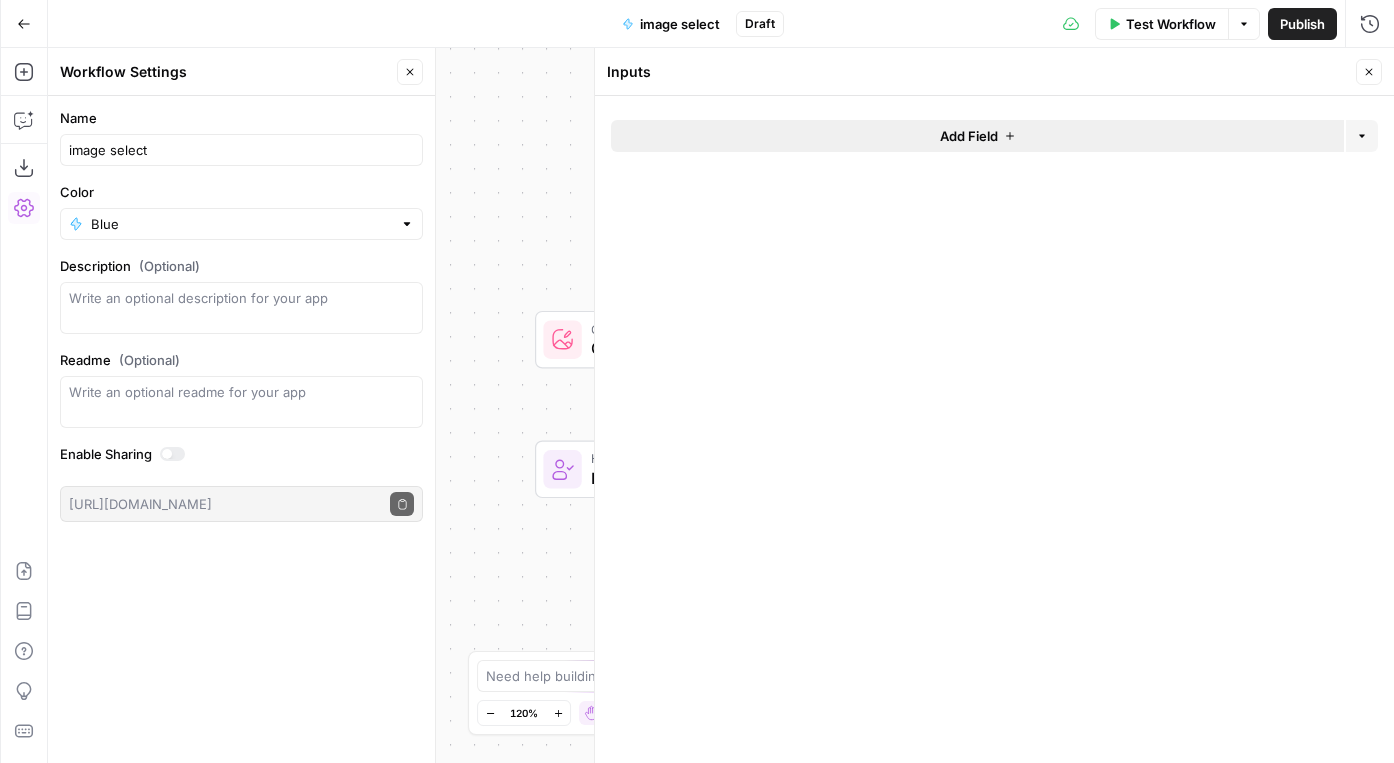 click on "Add Field" at bounding box center (977, 136) 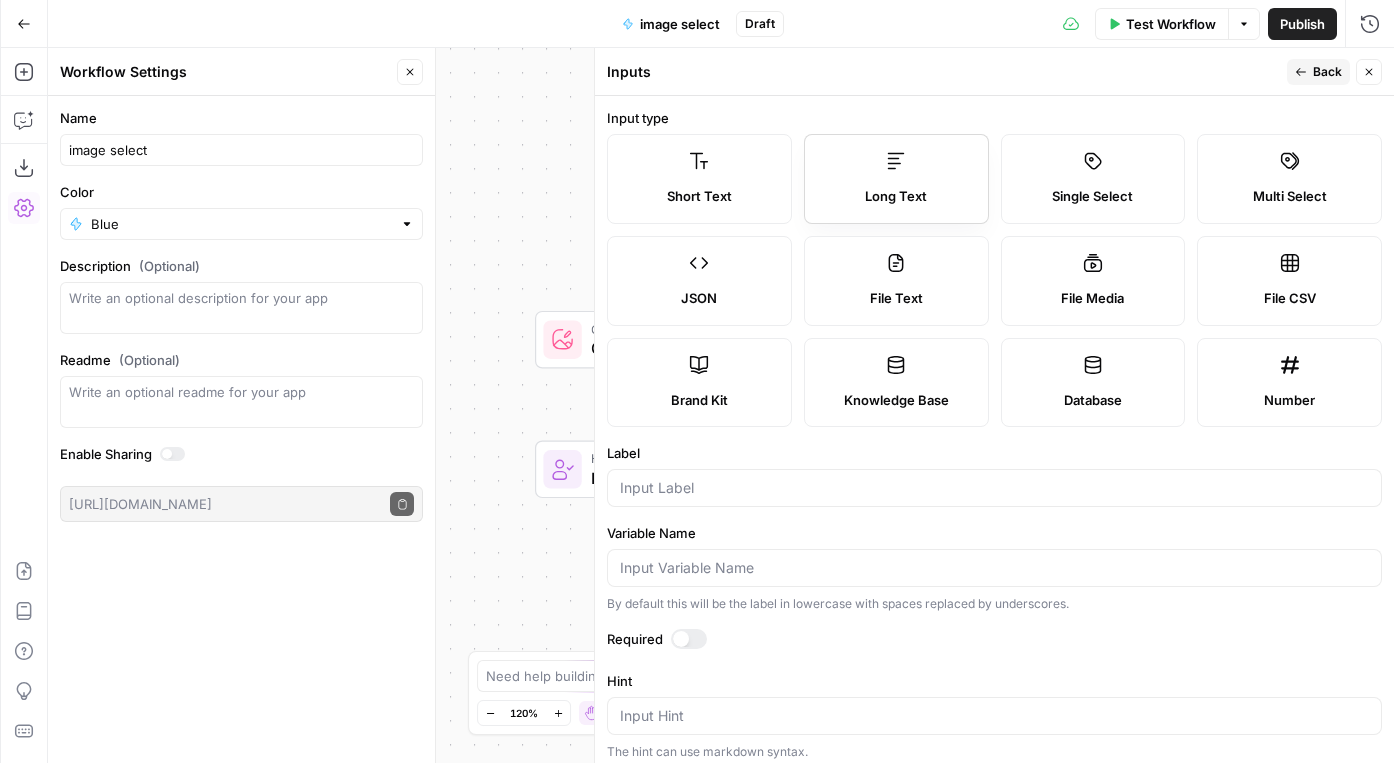 click on "Long Text" at bounding box center (896, 179) 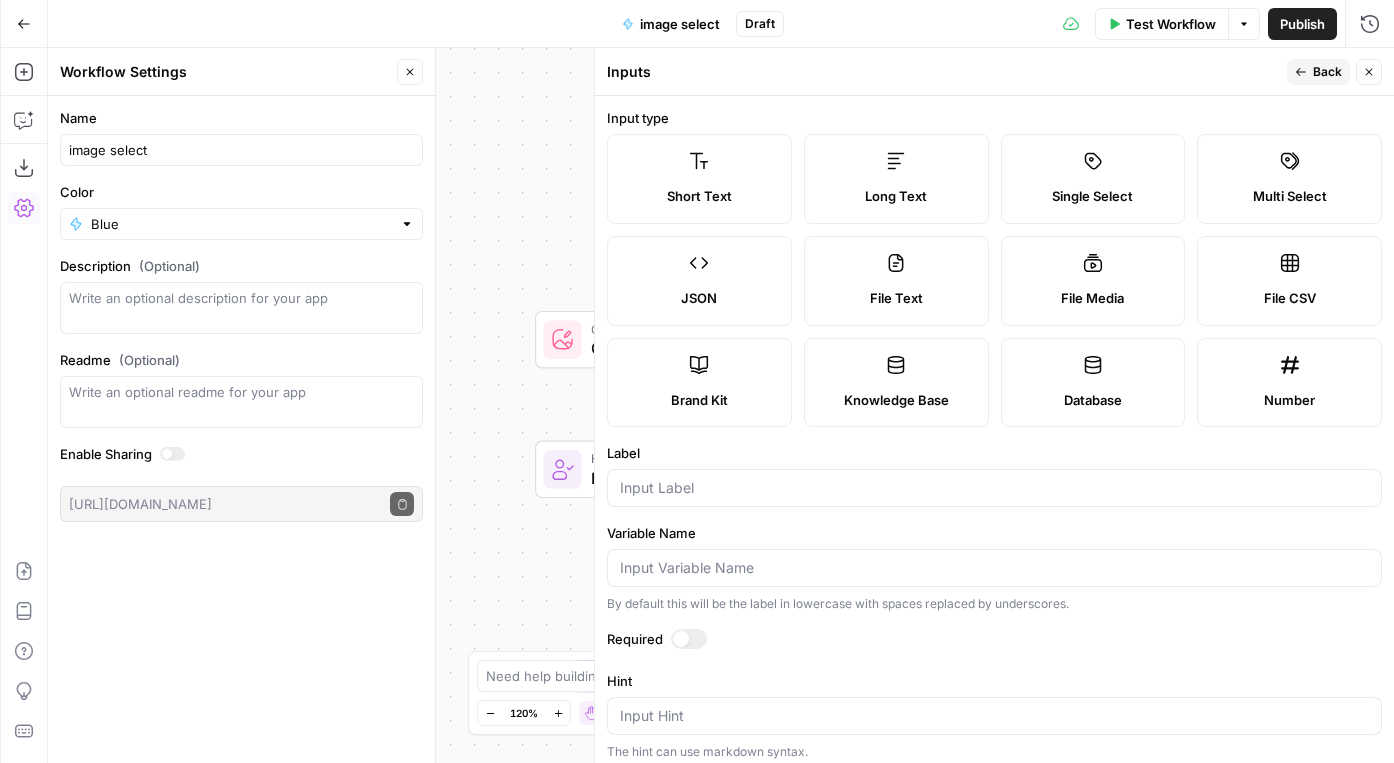click on "Input type Short Text Long Text Single Select Multi Select JSON File Text File Media File CSV Brand Kit Knowledge Base Database Number Label Variable Name By default this will be the label in lowercase with spaces replaced by underscores. Required Hint Input Hint The hint can use markdown syntax. Placeholder Placeholder text for the input. Default Value   (Optional) Default to this value if input is not provided" at bounding box center (994, 429) 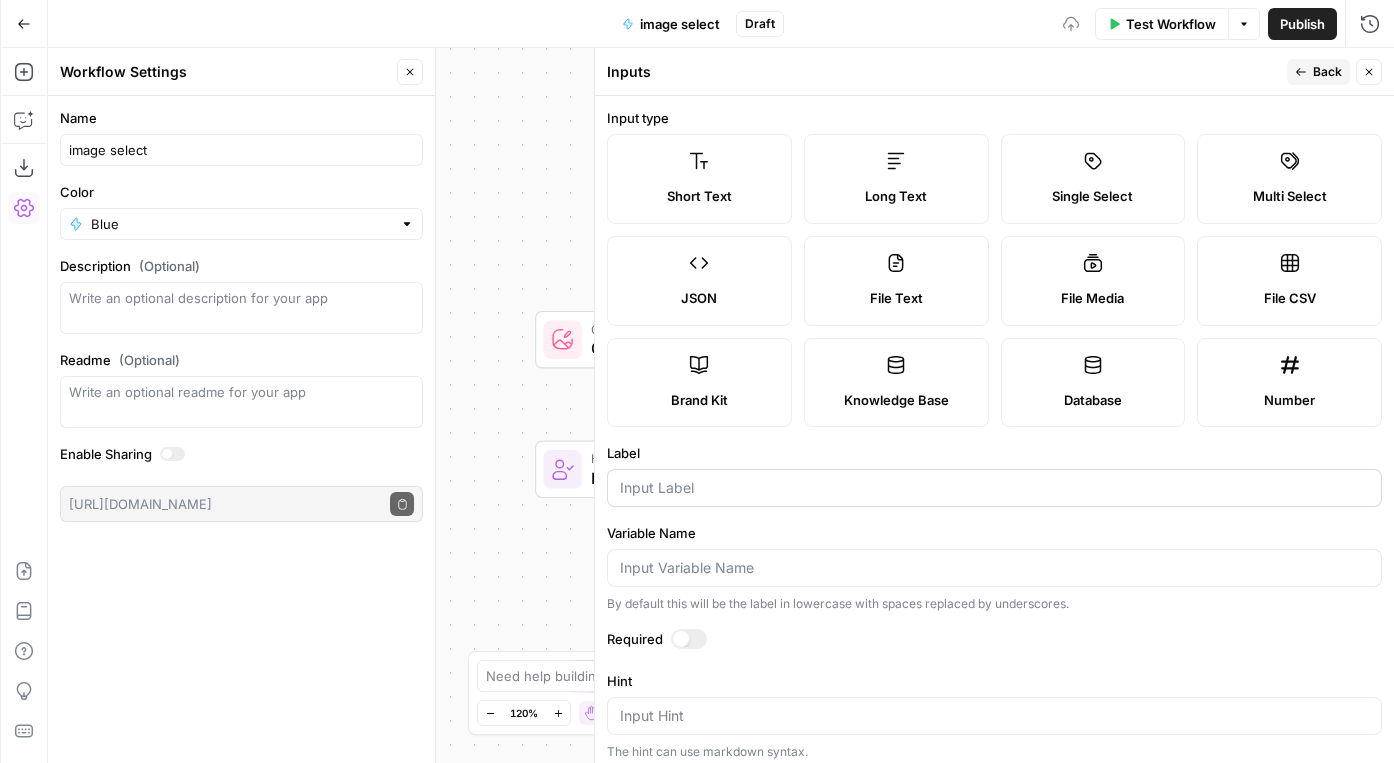 click at bounding box center (994, 488) 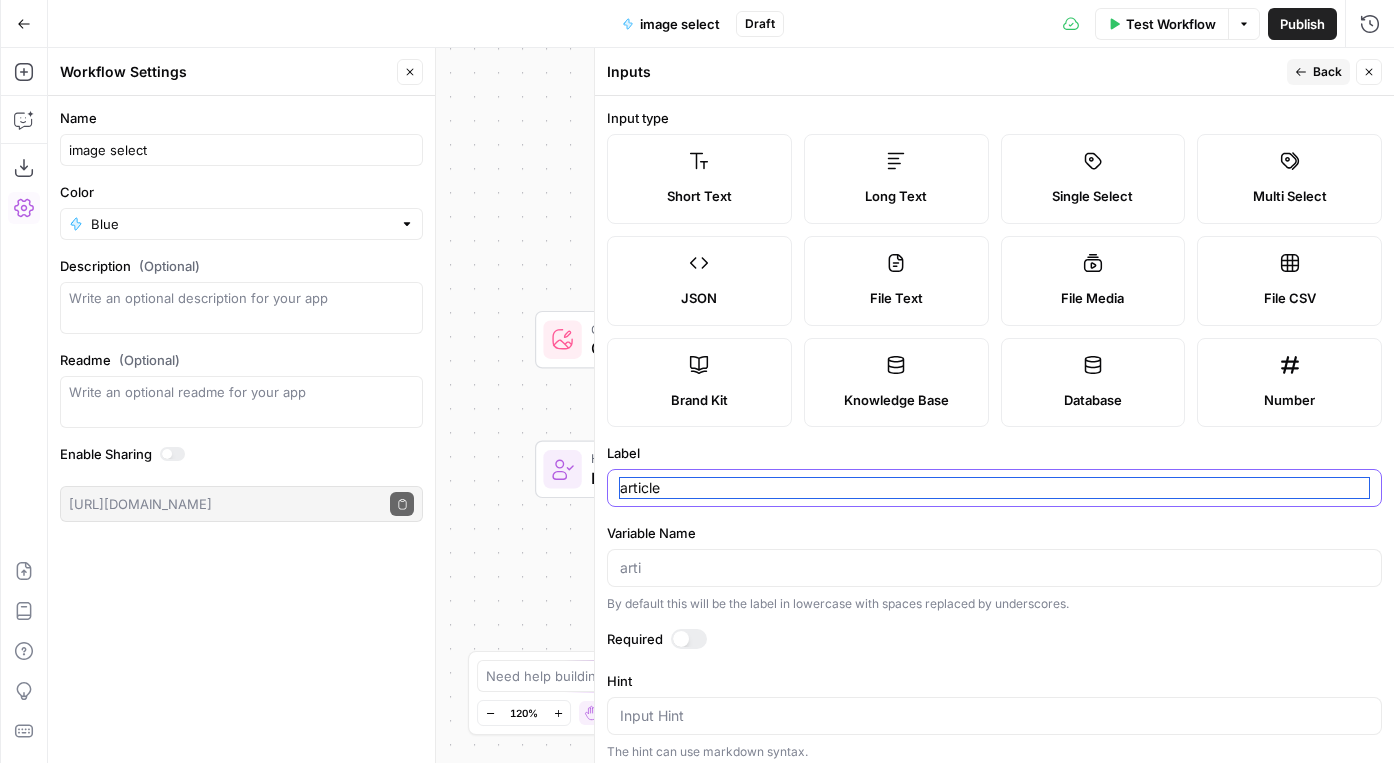 type on "article" 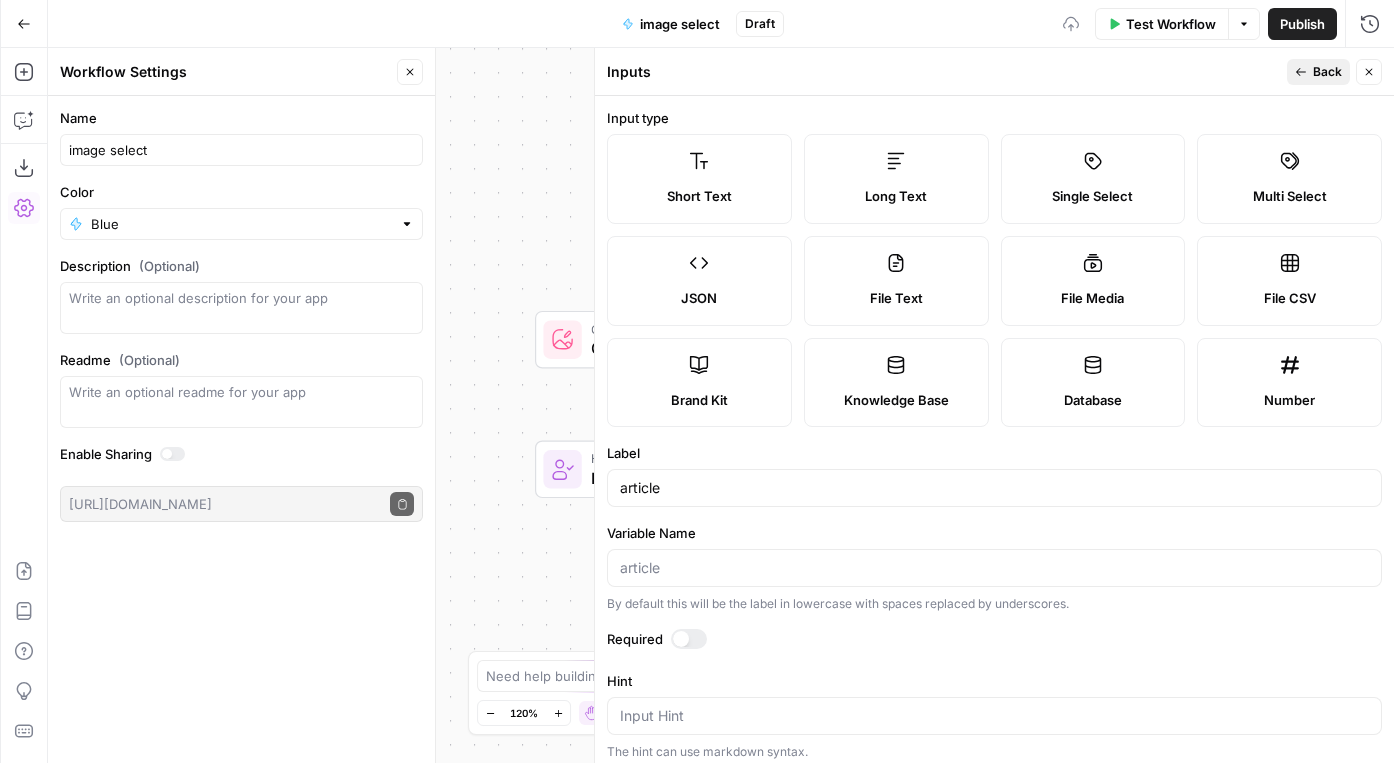 click on "Back" at bounding box center [1327, 72] 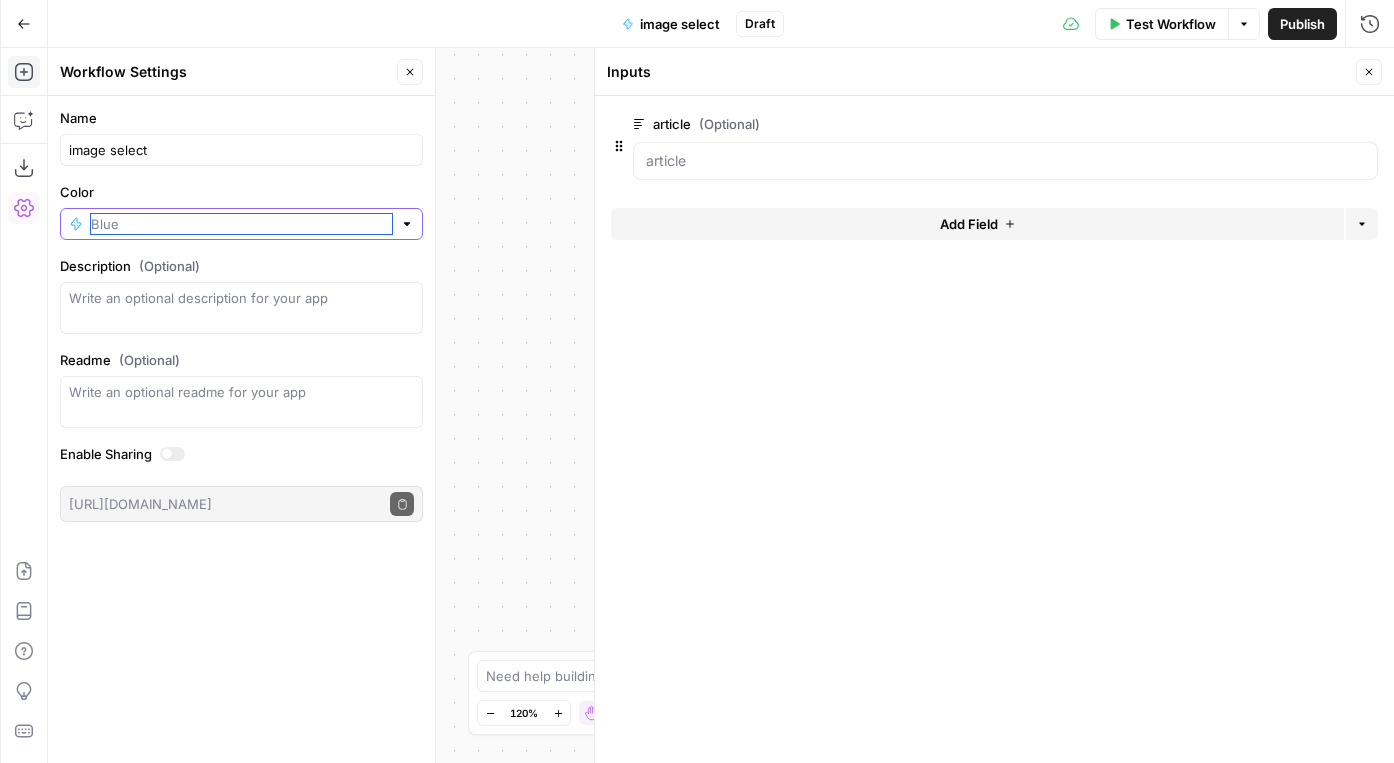 click on "Add Steps Copilot Download as JSON Settings Import JSON AirOps Academy Help Give Feedback Shortcuts Workflow Set Inputs Inputs Generate Image with AI Generate Image with AI Step 1 Human Review Human Review Step 2 End Output Press enter or space to select a node. You can then use the arrow keys to move the node around.  Press delete to remove it and escape to cancel.   Press enter or space to select an edge. You can then press delete to remove it or escape to cancel." at bounding box center [697, 405] 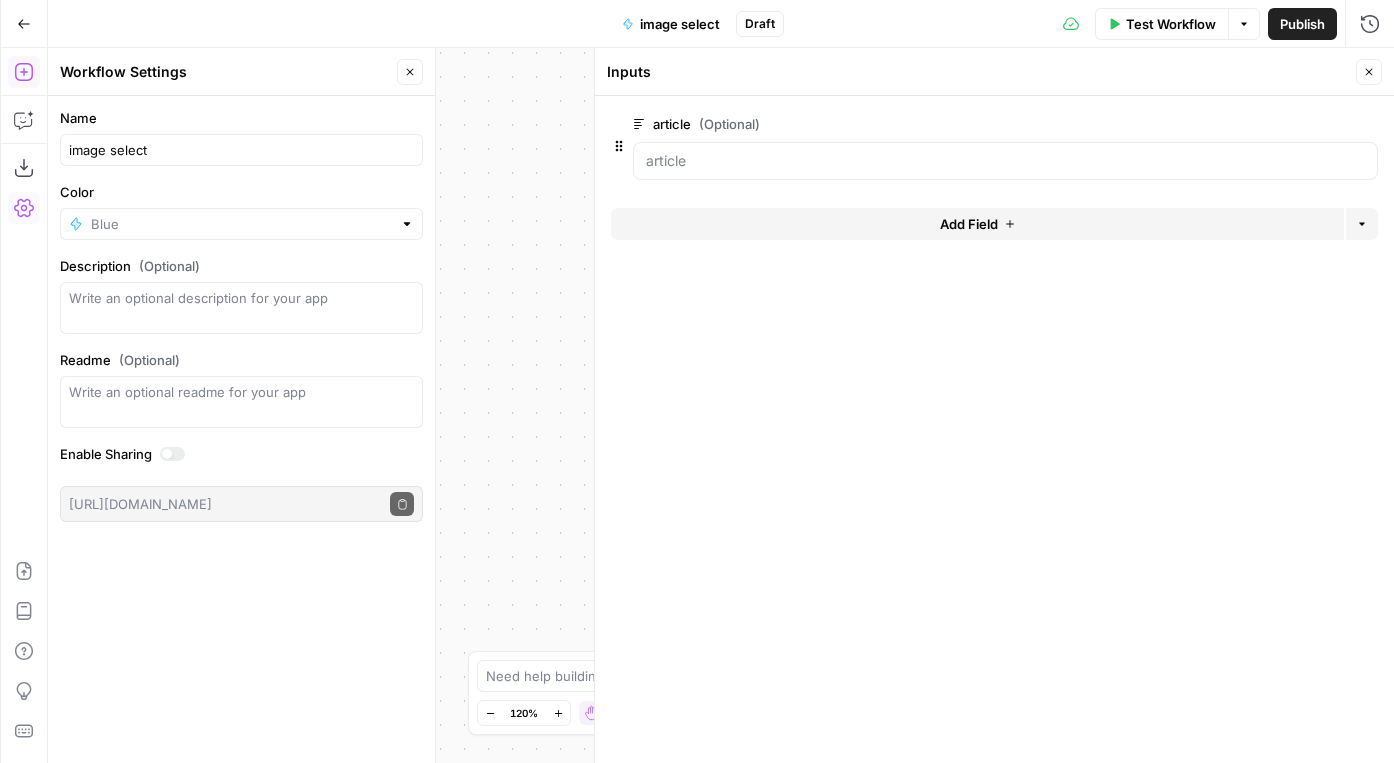 type on "Blue" 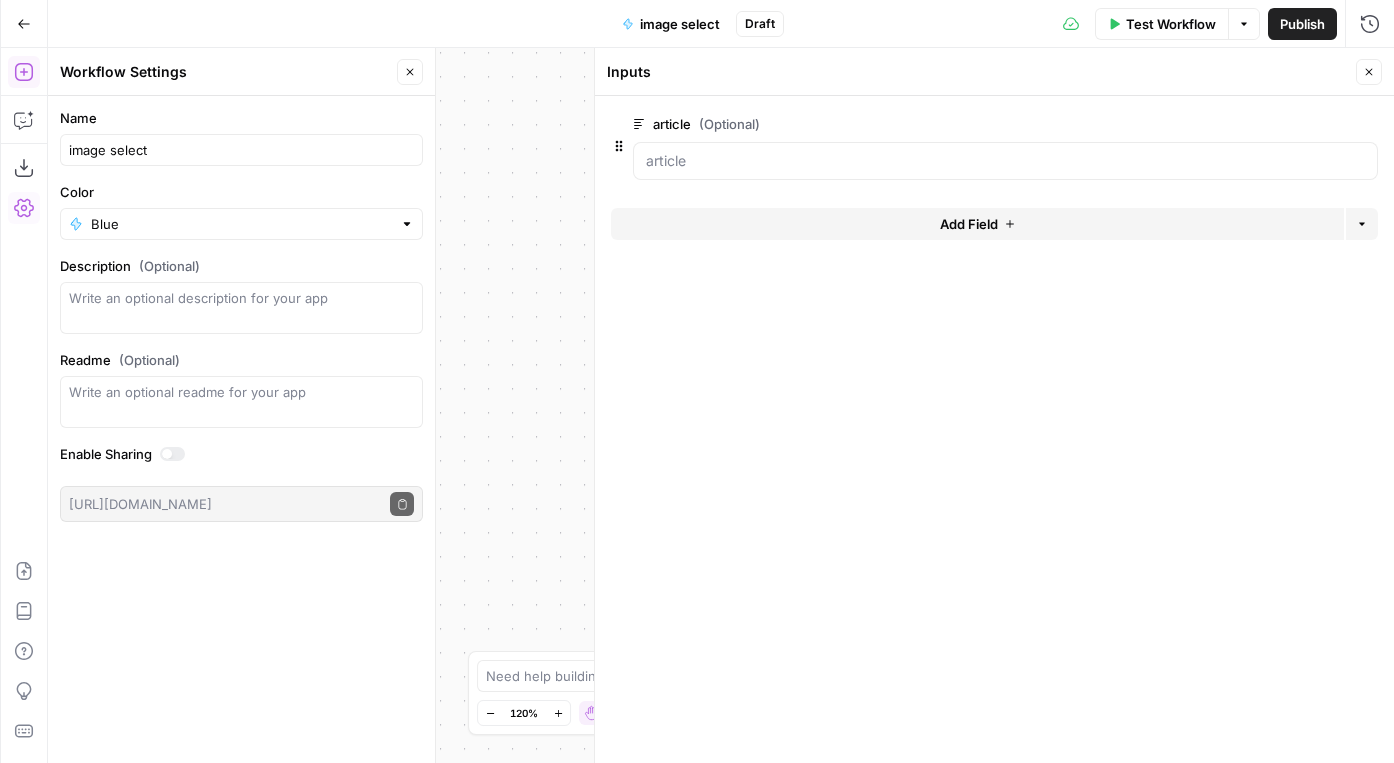 click 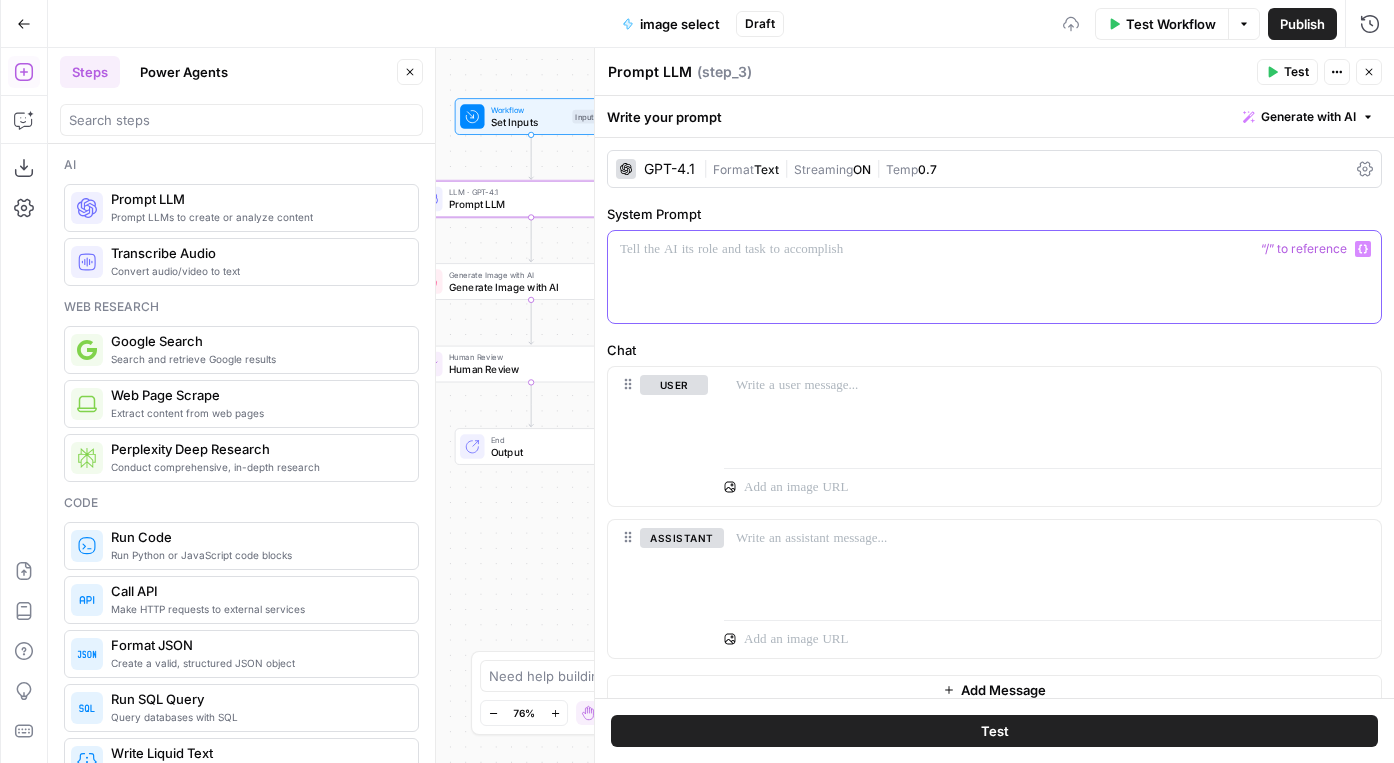 click at bounding box center [994, 277] 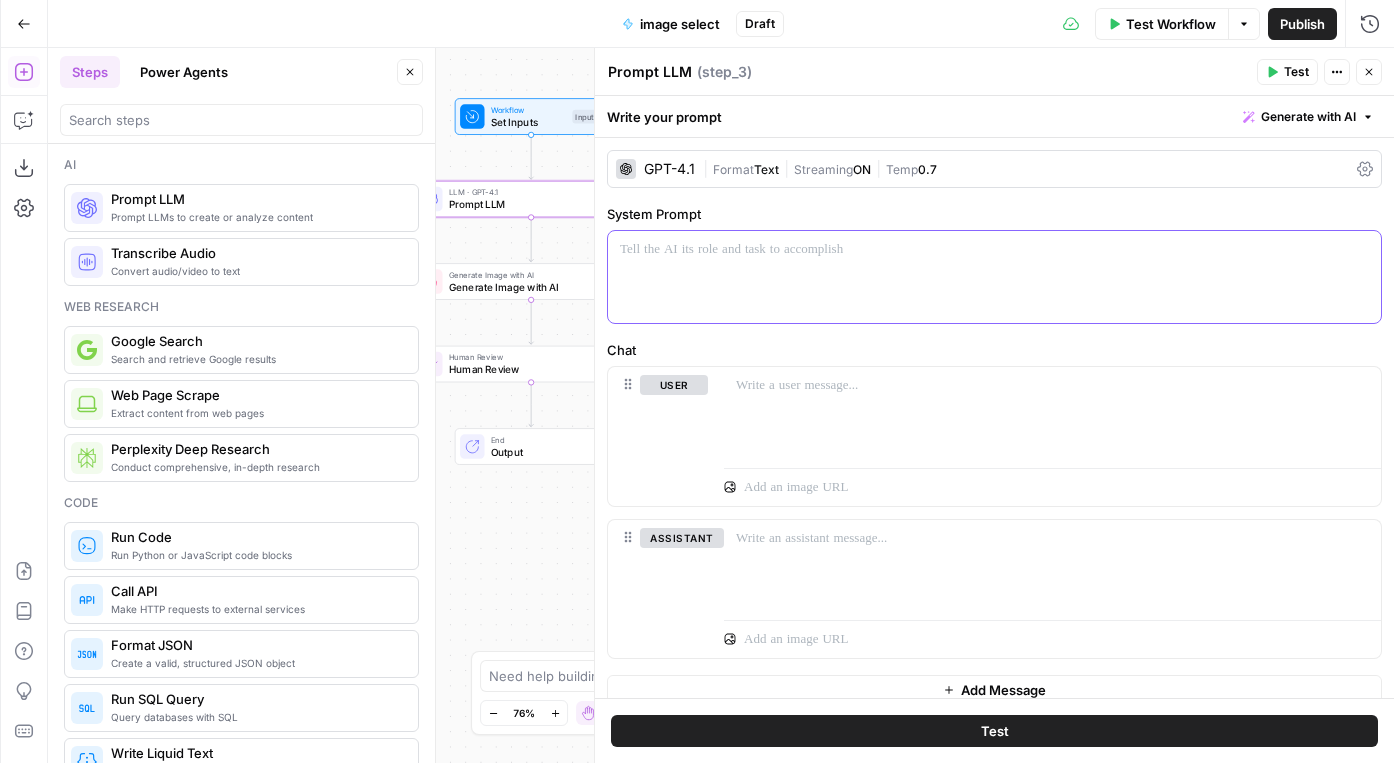 type 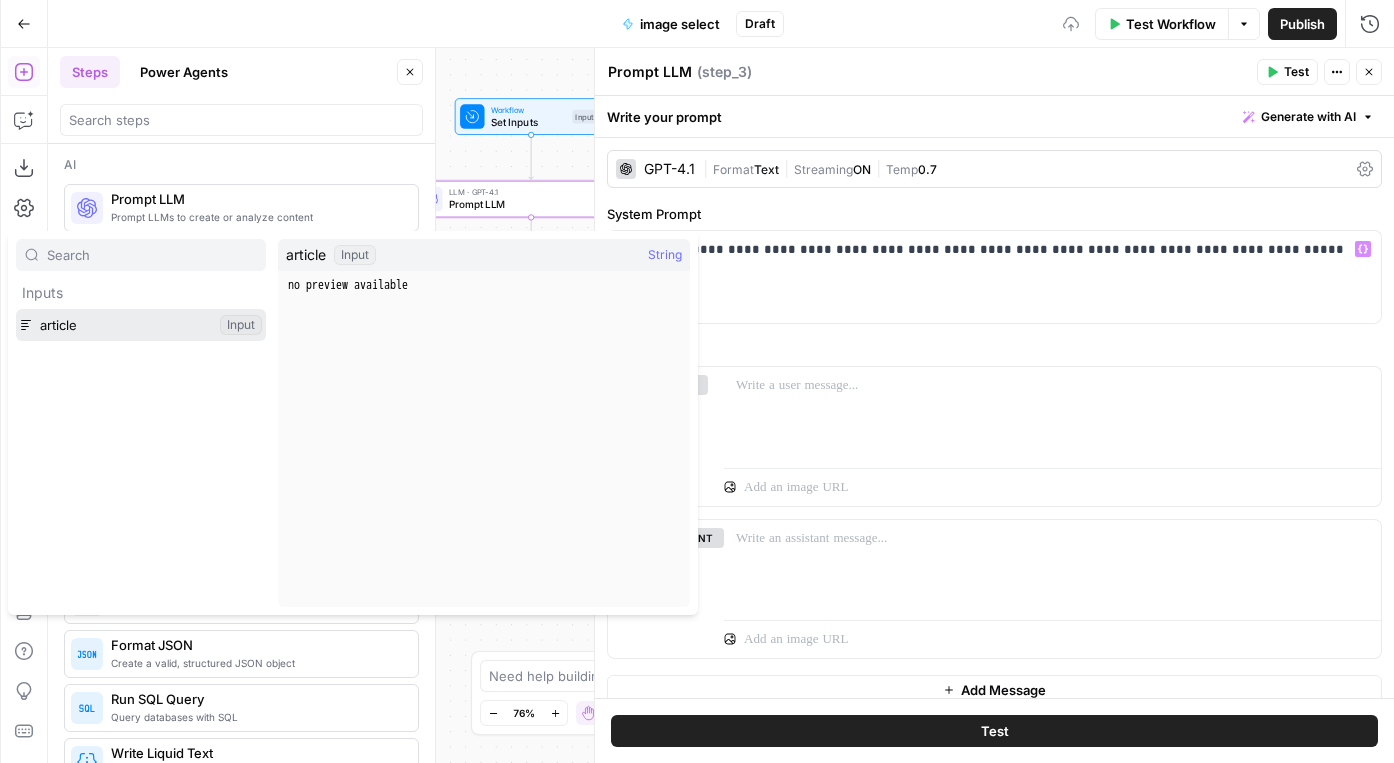 click at bounding box center [141, 325] 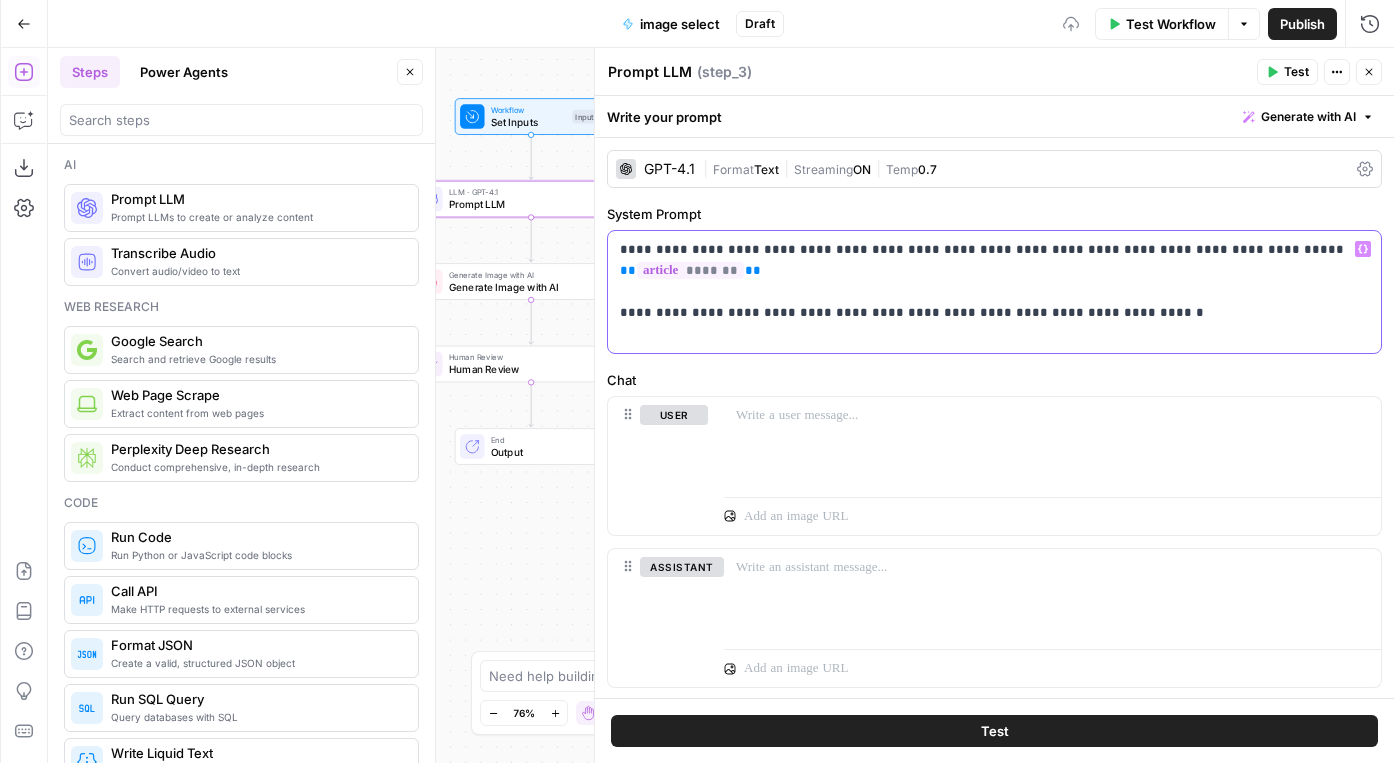 click on "**********" at bounding box center [994, 292] 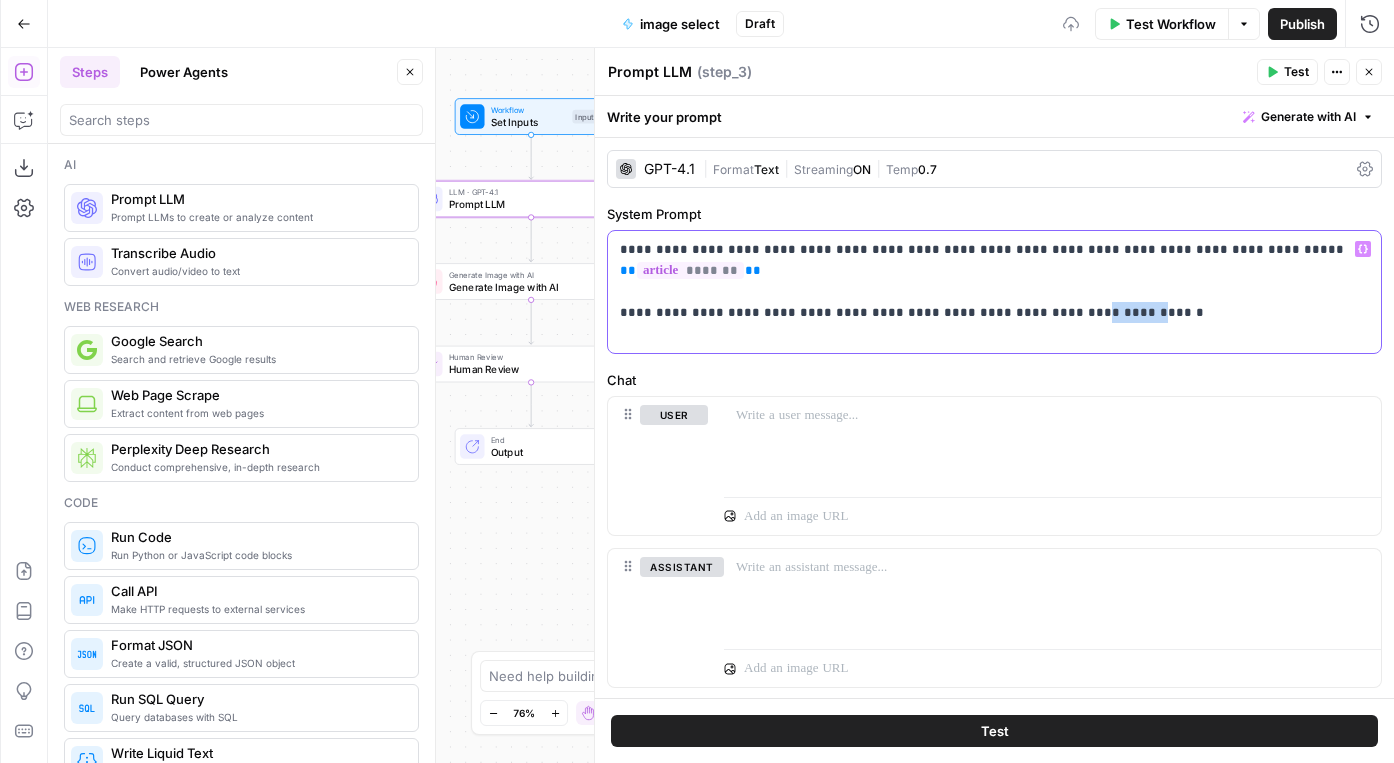 click on "**********" at bounding box center [994, 292] 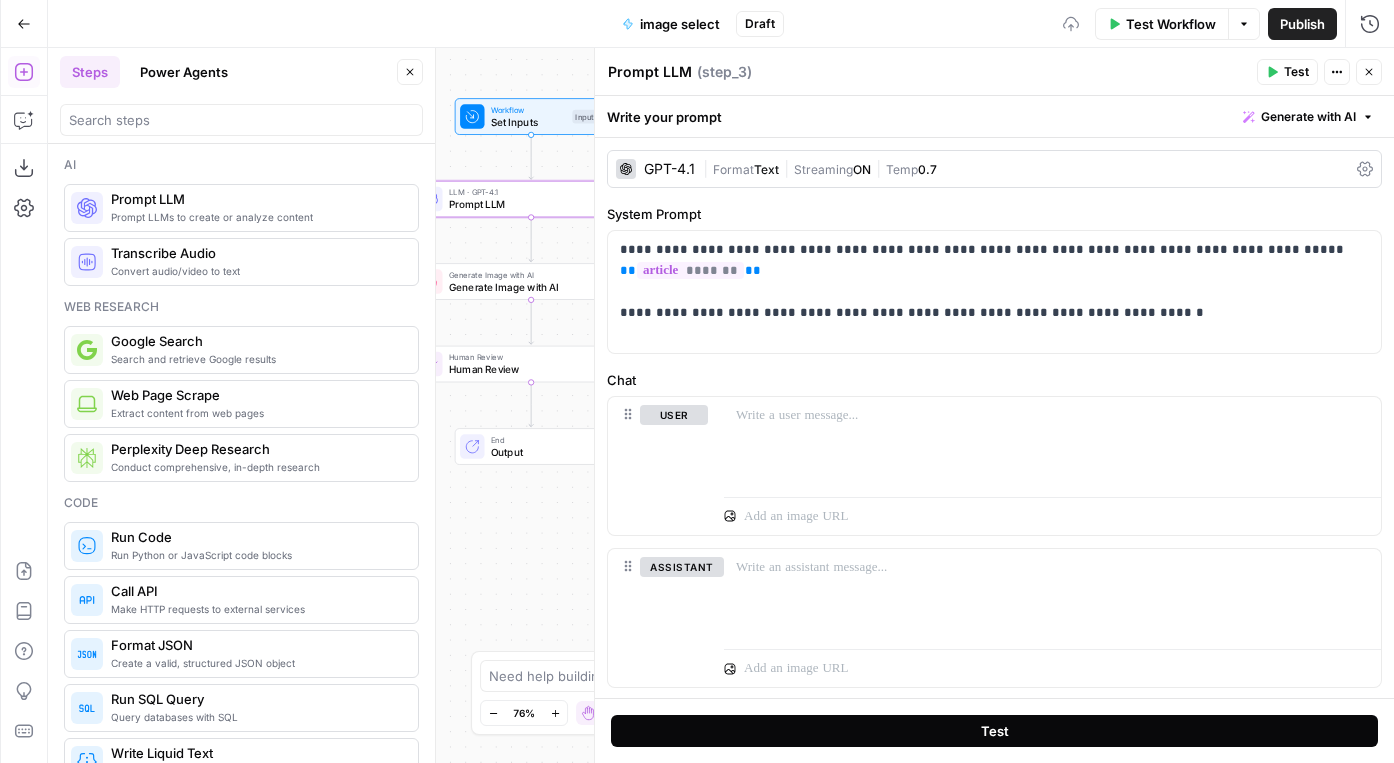 click on "Test" at bounding box center [994, 731] 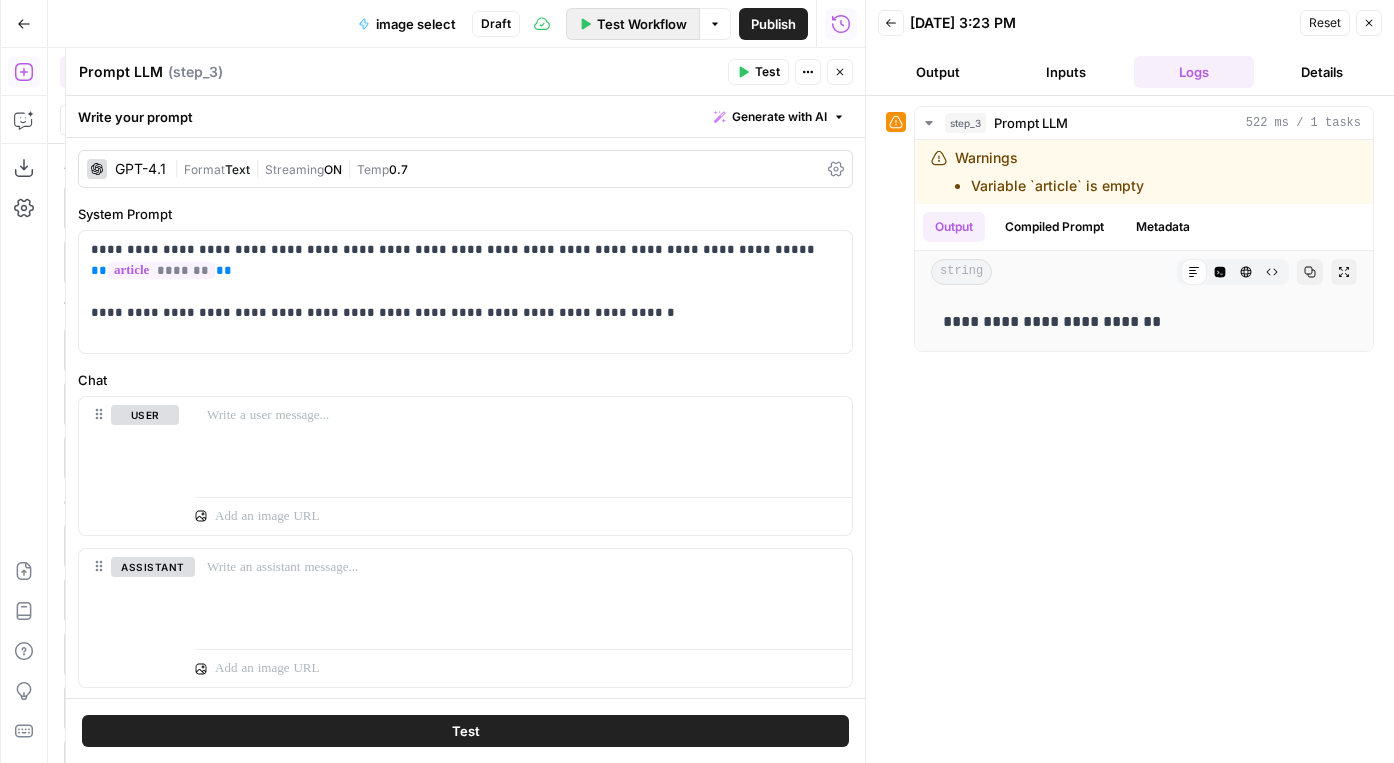 click on "Test Workflow" at bounding box center (642, 24) 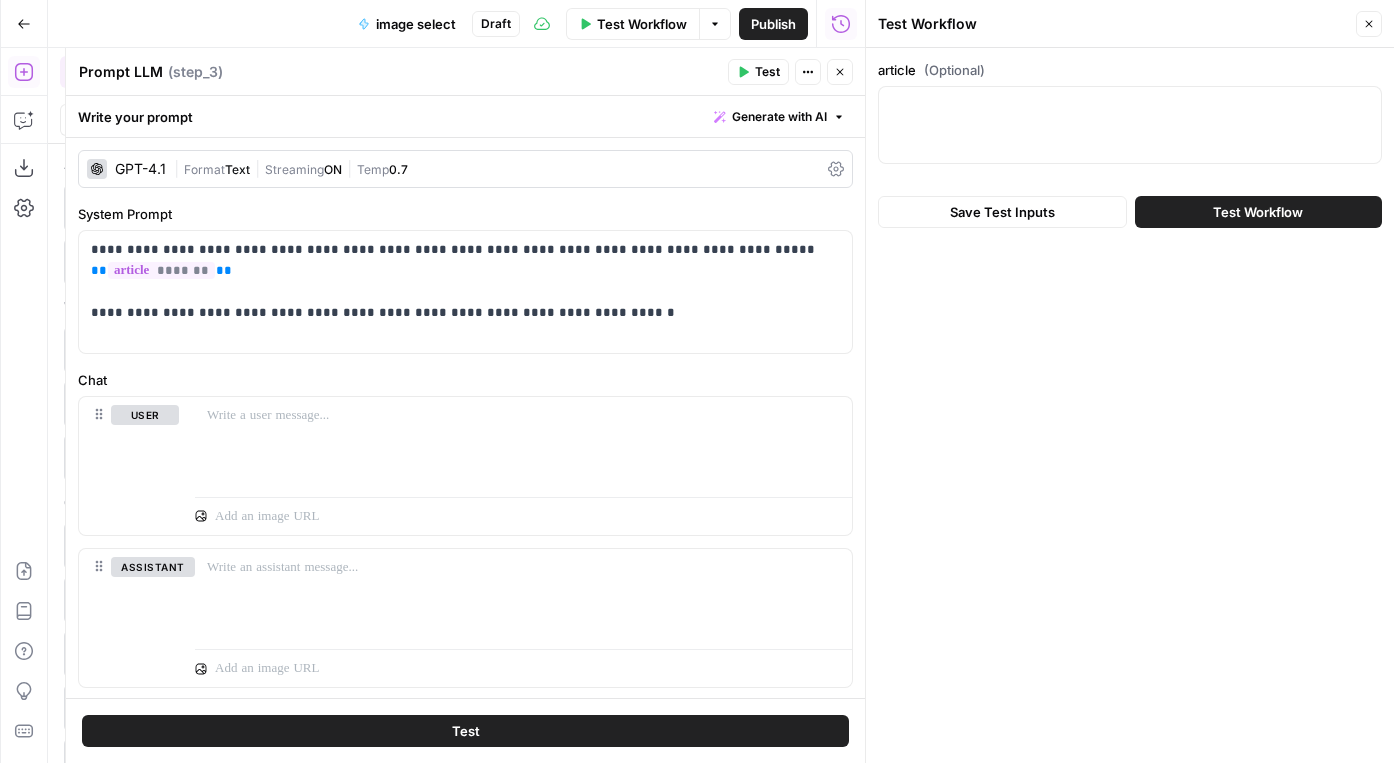 click on "article   (Optional)" at bounding box center [1130, 116] 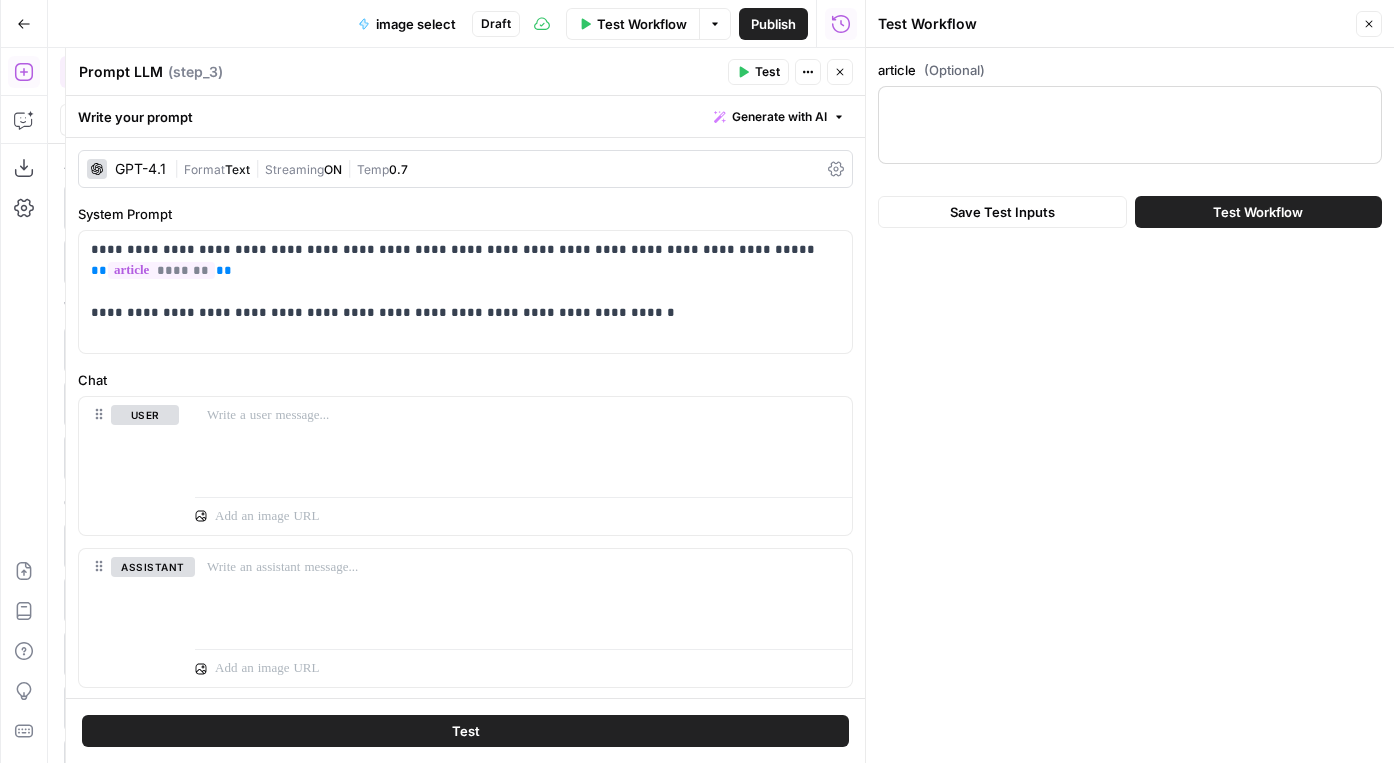 click at bounding box center [1130, 125] 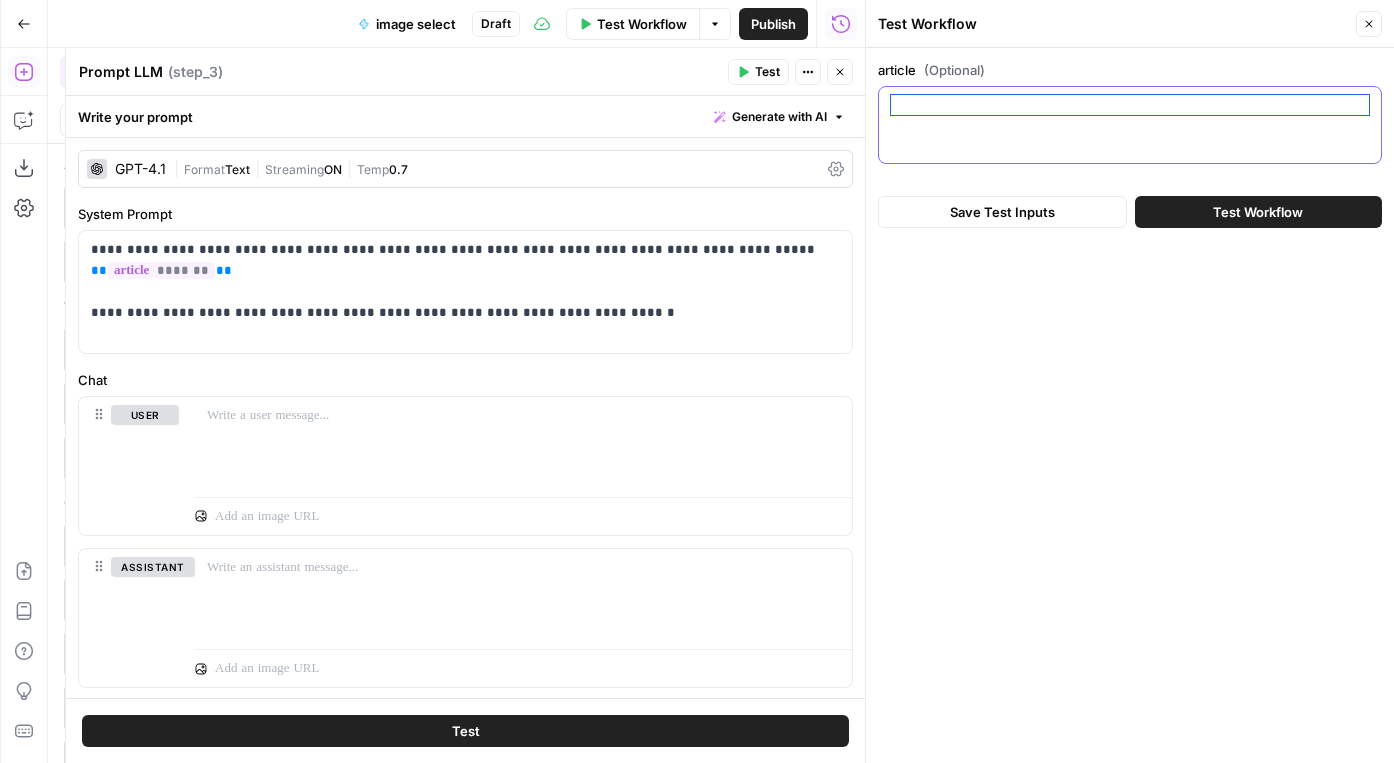 paste on "With search evolving faster than ever from shifting user intent to AI-generated answers, we ran into the same challenges content teams everywhere are facing: overlapping content, outdated posts, and missed opportunities to improve structure, clarity, and discoverability across both traditional search and answer engines.
Over the past two months, we turned those challenges into an opportunity to test and prove what AirOps can do. Instead of running a manual audit, we built a system of AI-powered workflows inside AirOps to solve the problem at scale.
As large language models become a primary way people discover and consume information, optimizing for clarity, structure, and extractability has become essential to stay aligned with modern search behavior.
During our refresh initiative, we treated clarity, structure, and extractability as growth levers—and saw a 20% increase in citations across answer engines like ChatGPT and Perplexity as a result.
But first, meet Oshen—AirOps' Content Engineer:
As a con..." 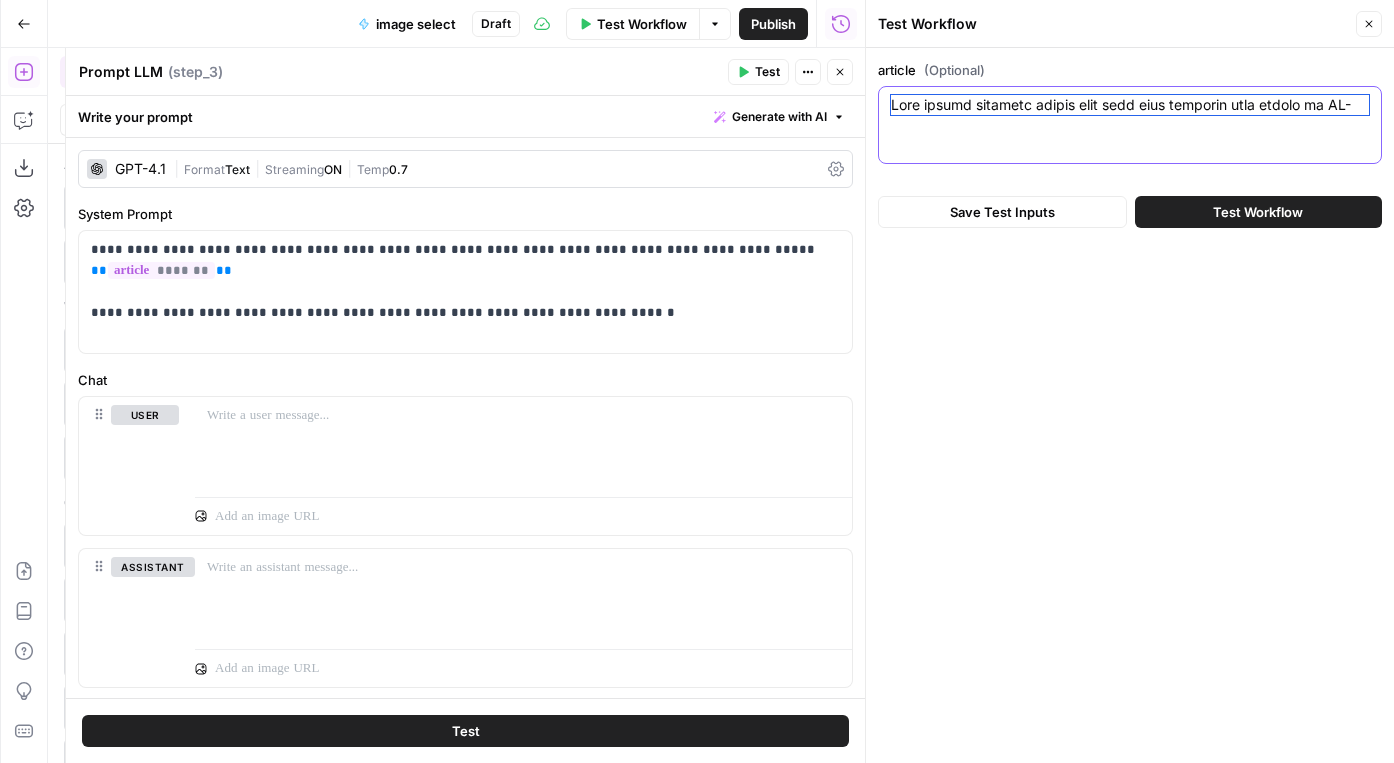 scroll, scrollTop: 271, scrollLeft: 0, axis: vertical 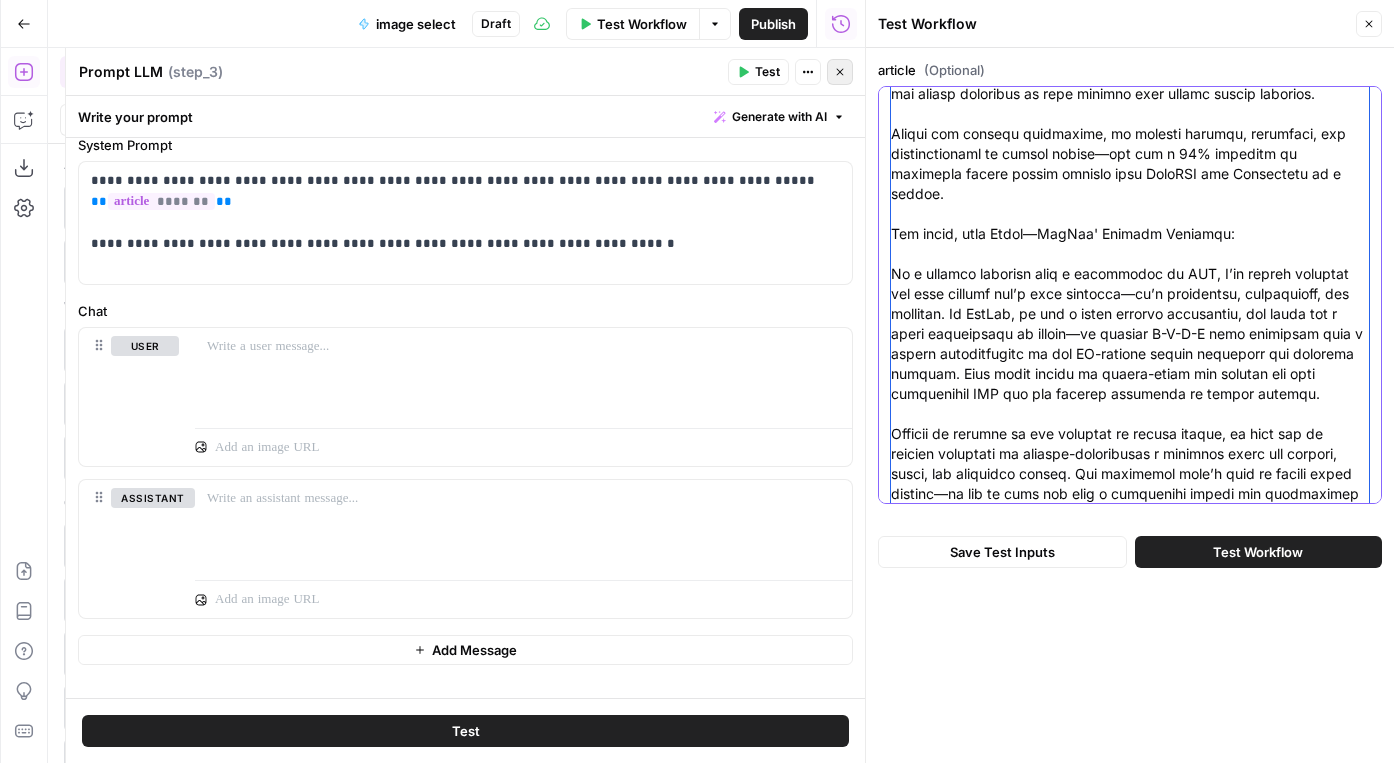 type on "With search evolving faster than ever from shifting user intent to AI-generated answers, we ran into the same challenges content teams everywhere are facing: overlapping content, outdated posts, and missed opportunities to improve structure, clarity, and discoverability across both traditional search and answer engines.
Over the past two months, we turned those challenges into an opportunity to test and prove what AirOps can do. Instead of running a manual audit, we built a system of AI-powered workflows inside AirOps to solve the problem at scale.
As large language models become a primary way people discover and consume information, optimizing for clarity, structure, and extractability has become essential to stay aligned with modern search behavior.
During our refresh initiative, we treated clarity, structure, and extractability as growth levers—and saw a 20% increase in citations across answer engines like ChatGPT and Perplexity as a result.
But first, meet Oshen—AirOps' Content Engineer:
As a con..." 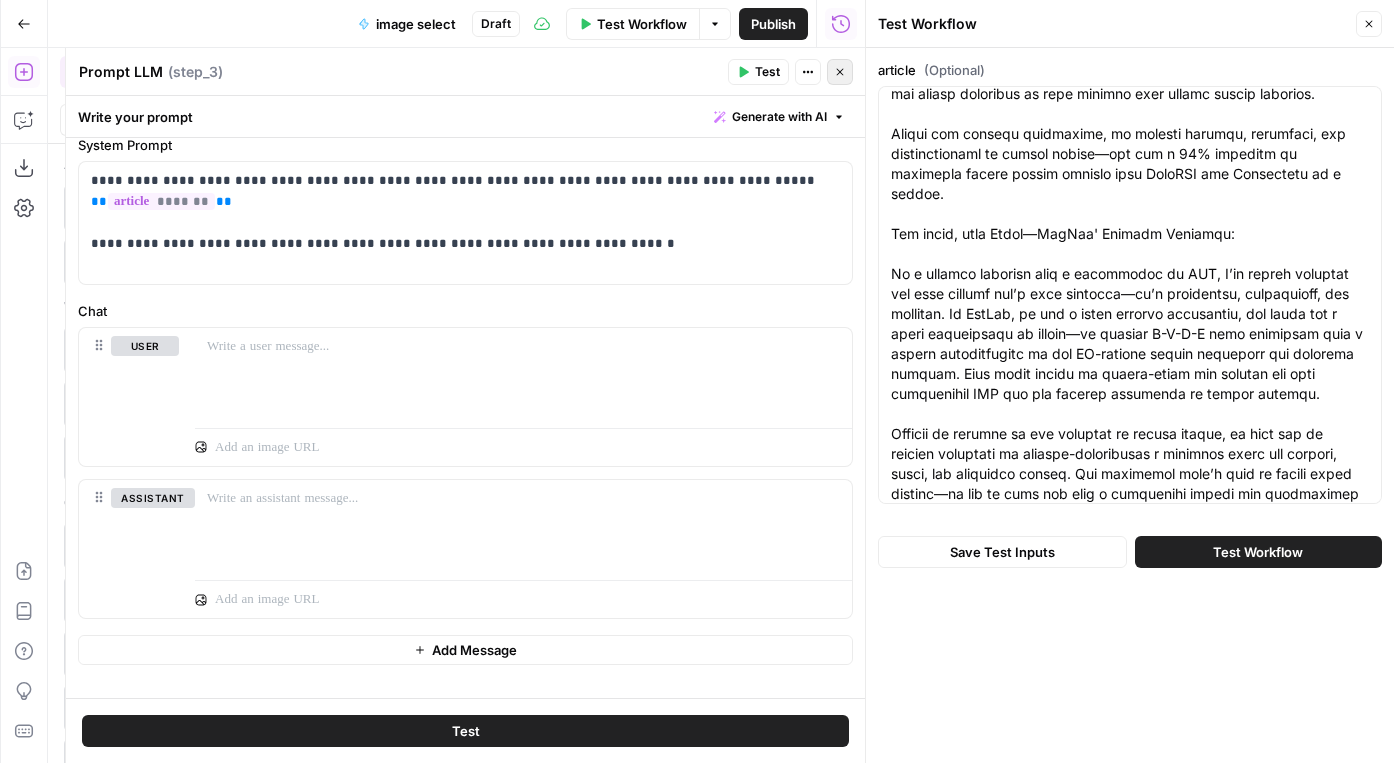 click on "Close" at bounding box center [840, 72] 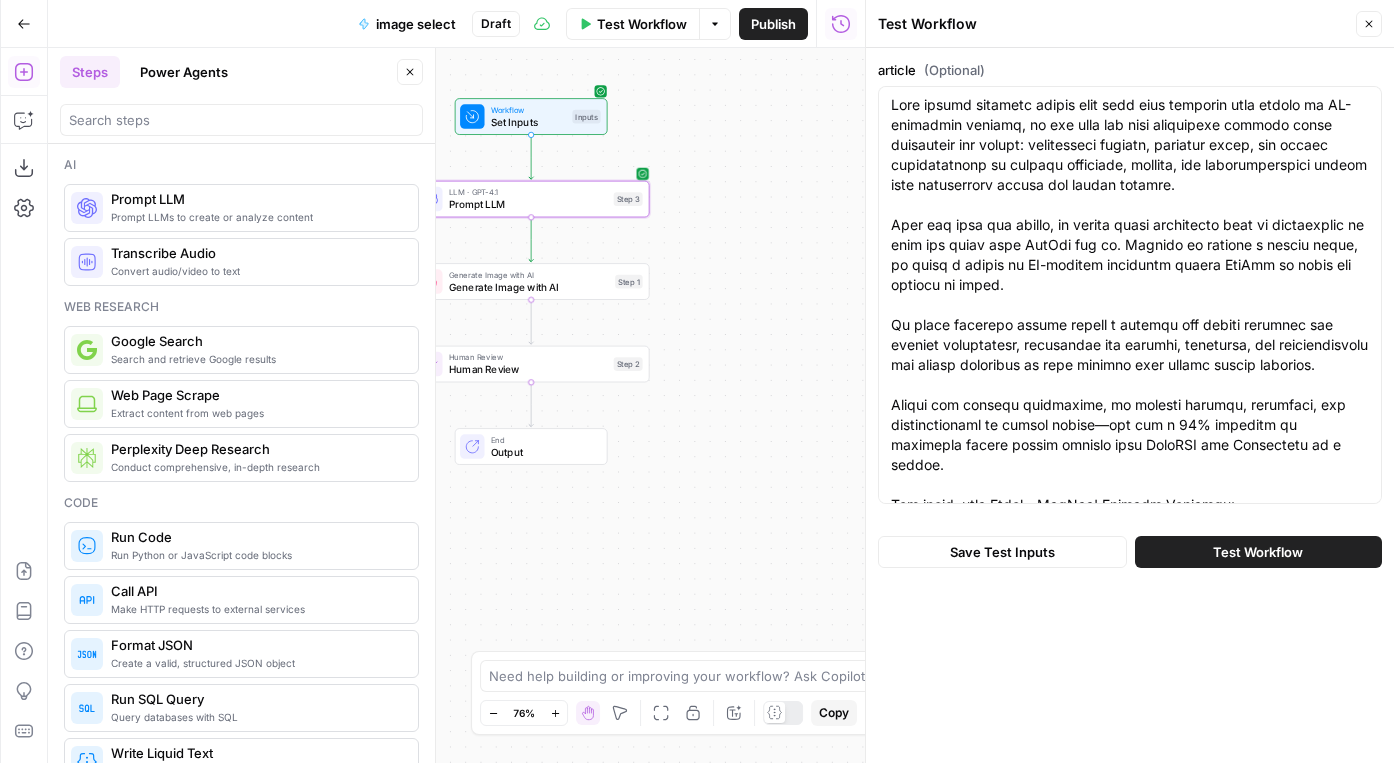 click on "Test" at bounding box center [626, 171] 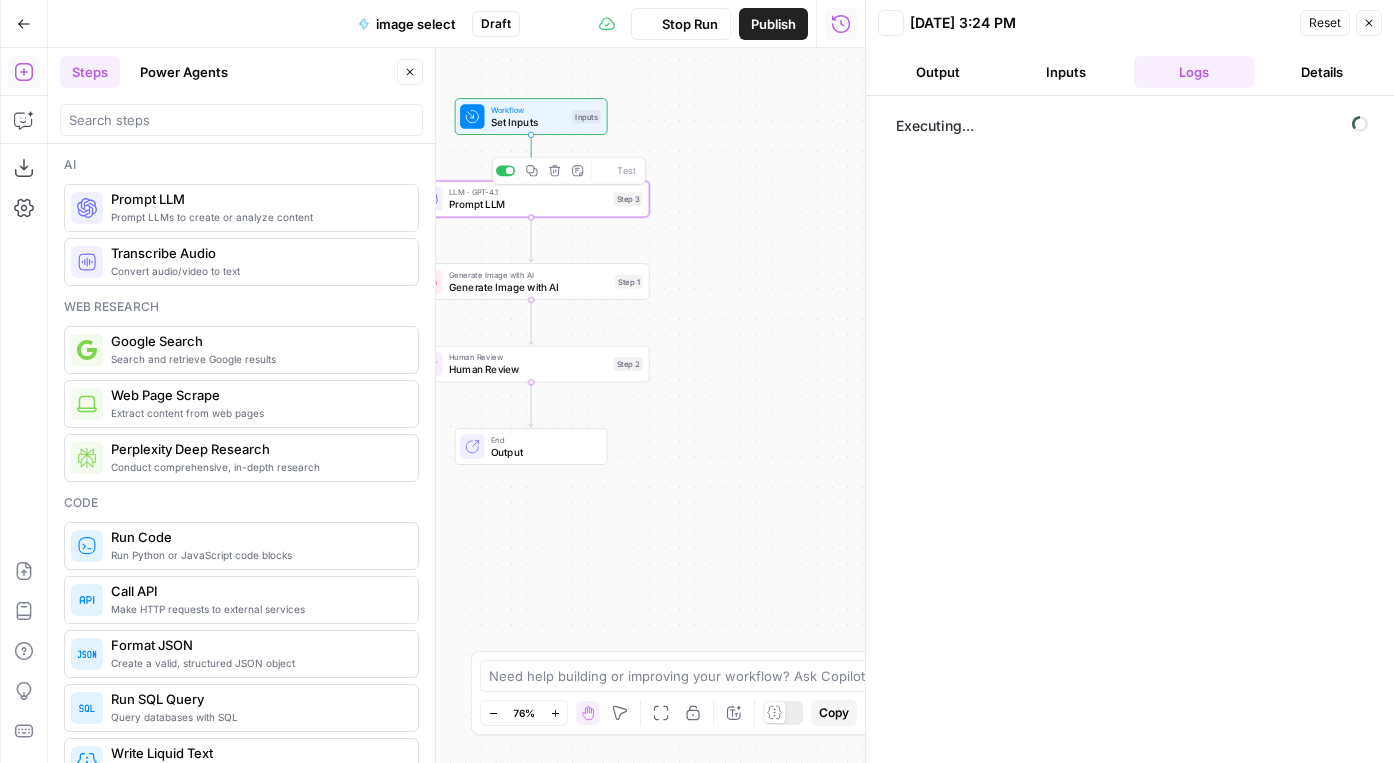 click on "Generate Image with AI" at bounding box center [529, 286] 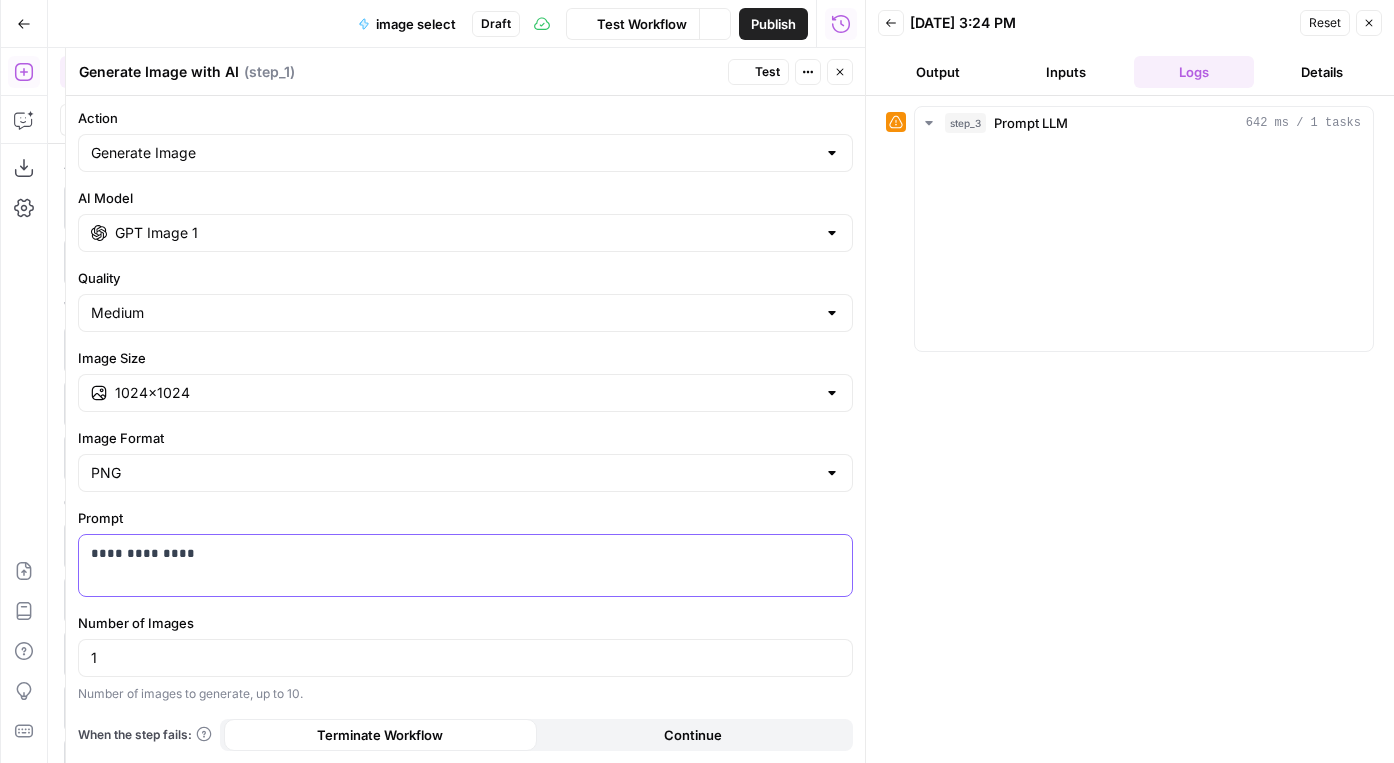 click on "**********" at bounding box center (465, 553) 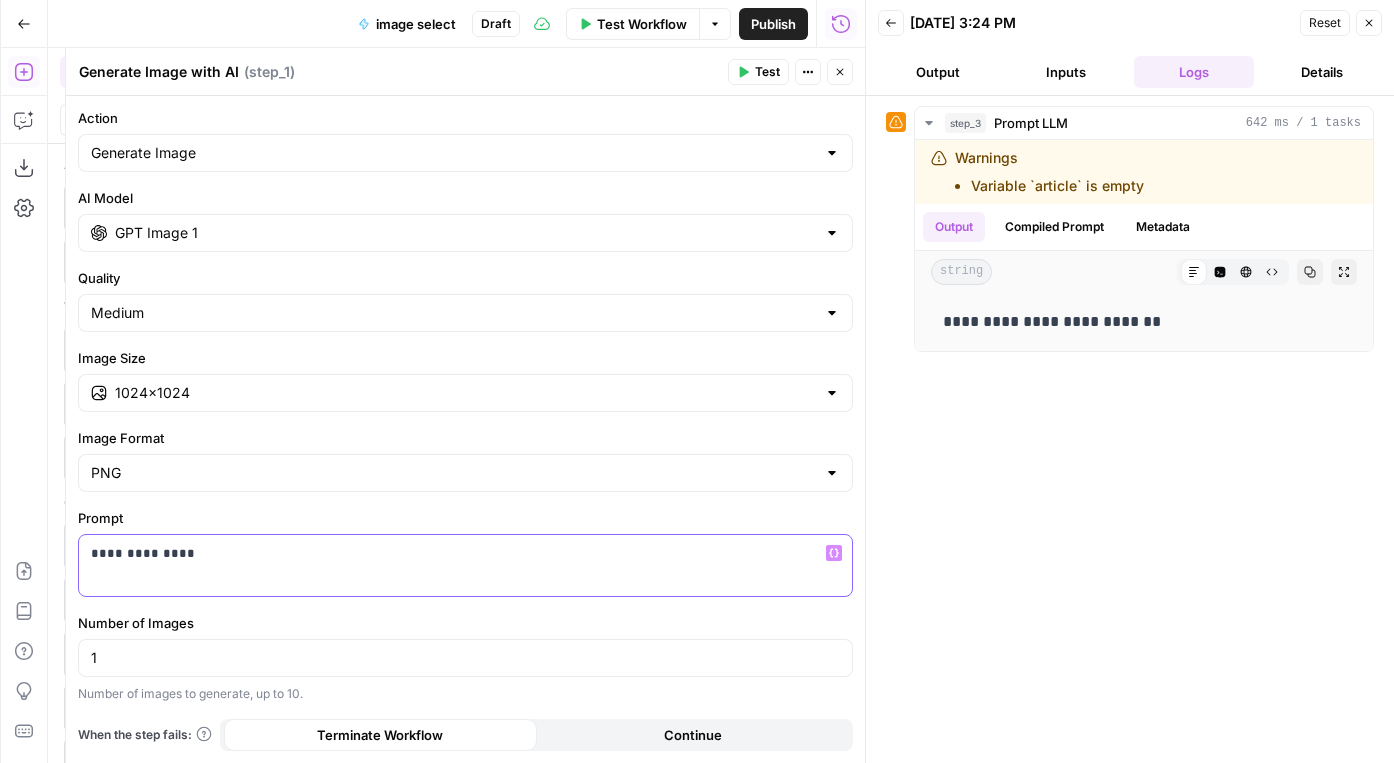 drag, startPoint x: 275, startPoint y: 549, endPoint x: 86, endPoint y: 546, distance: 189.0238 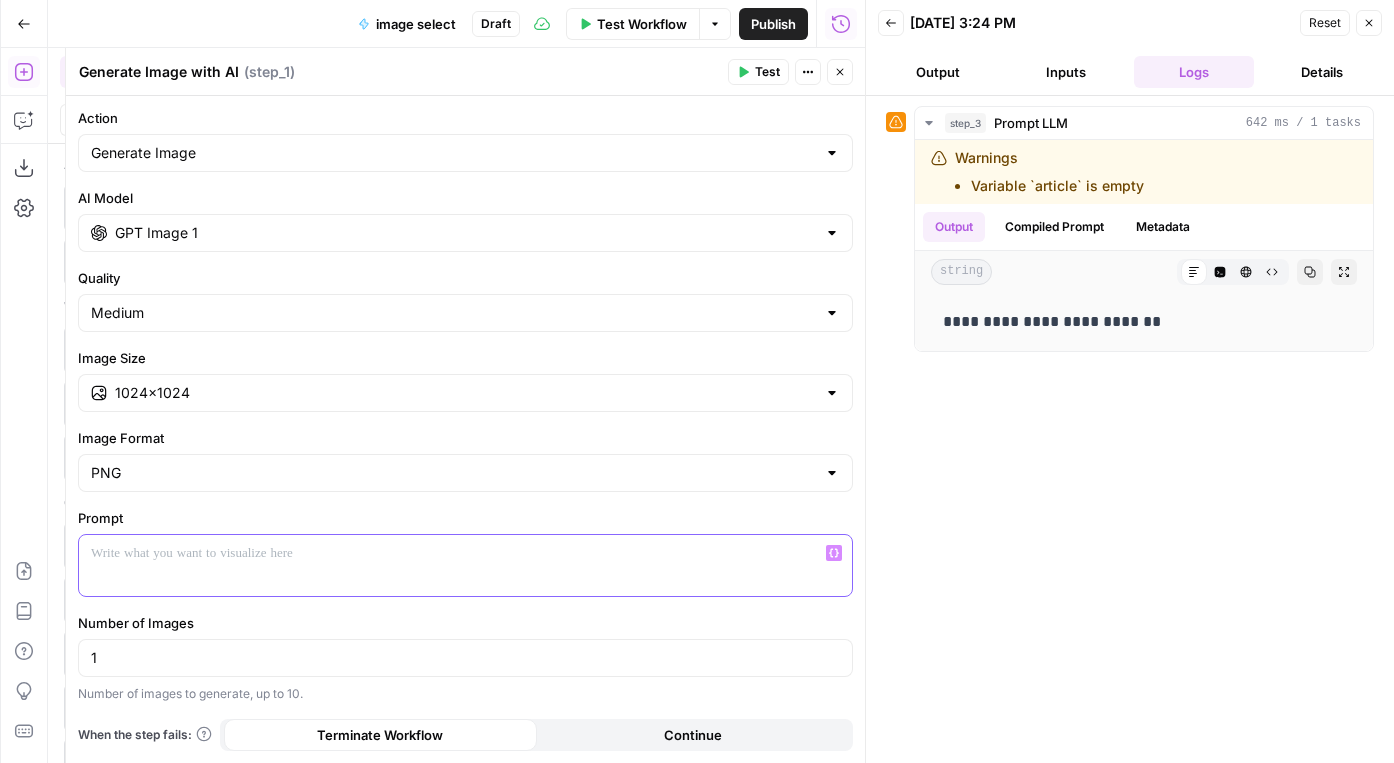 type 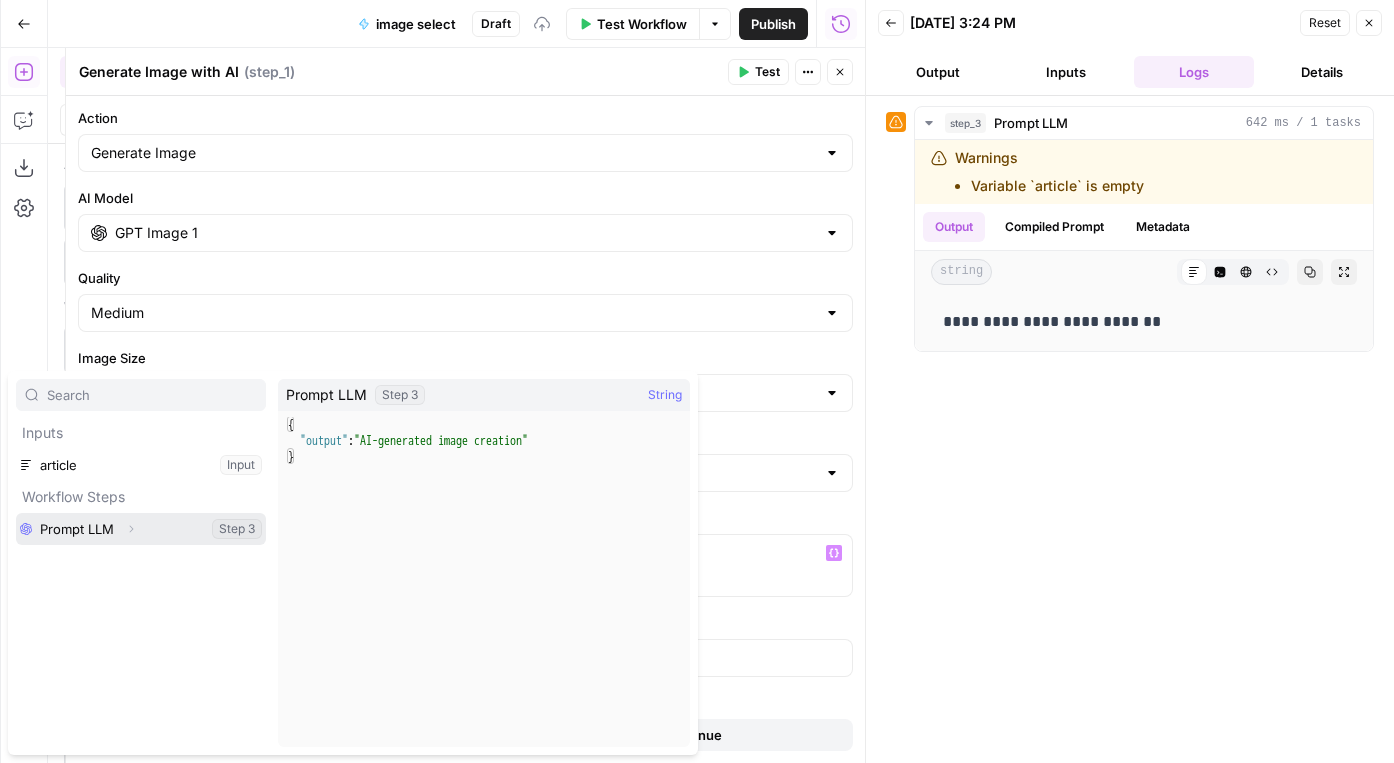 click 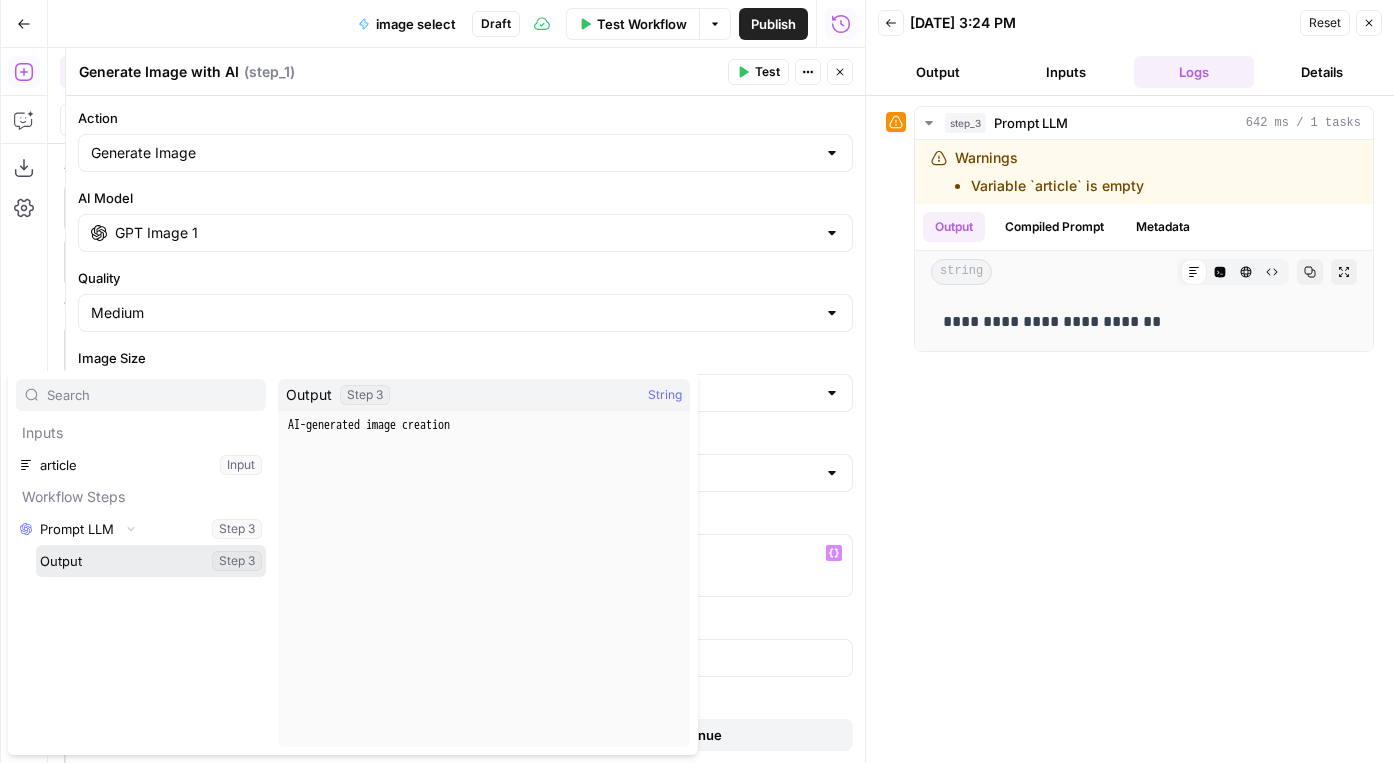 click at bounding box center (151, 561) 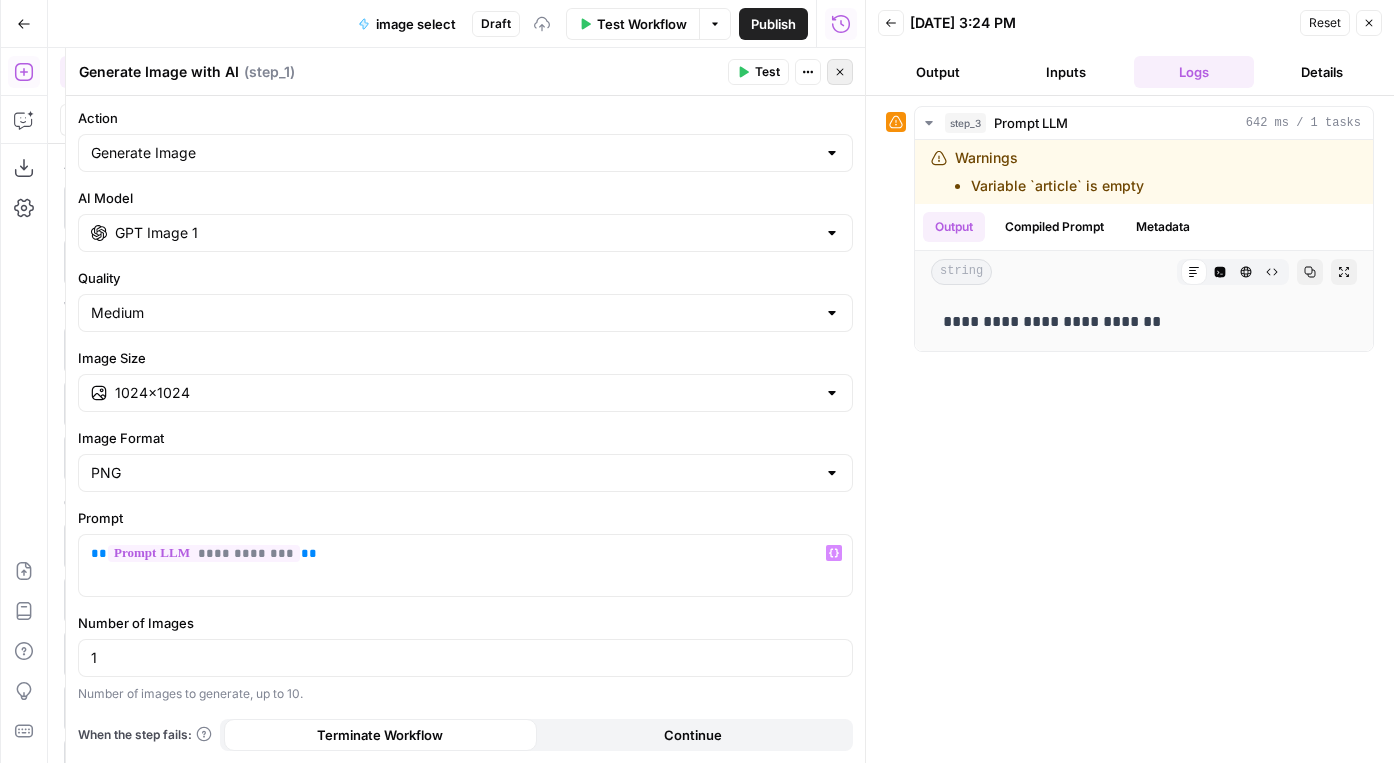 click 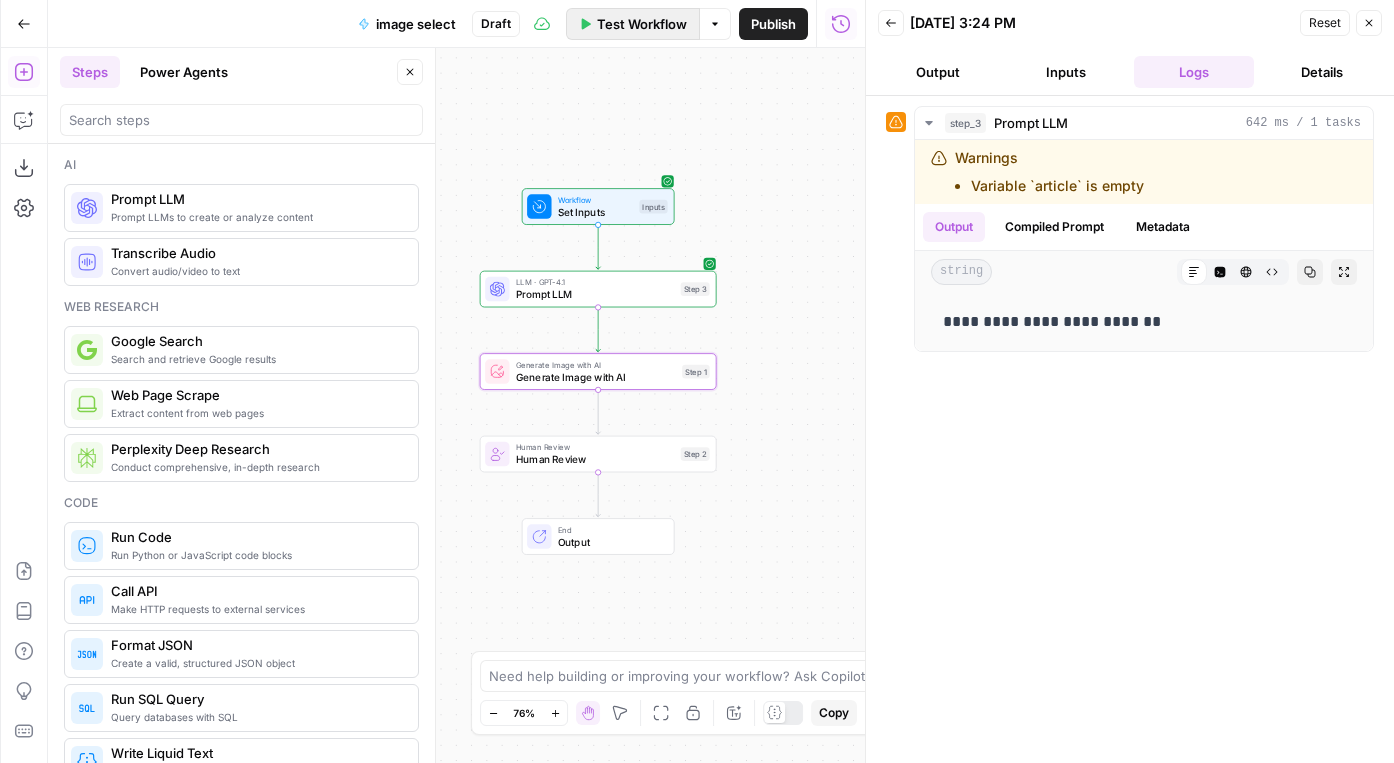 click on "Test Workflow" at bounding box center [642, 24] 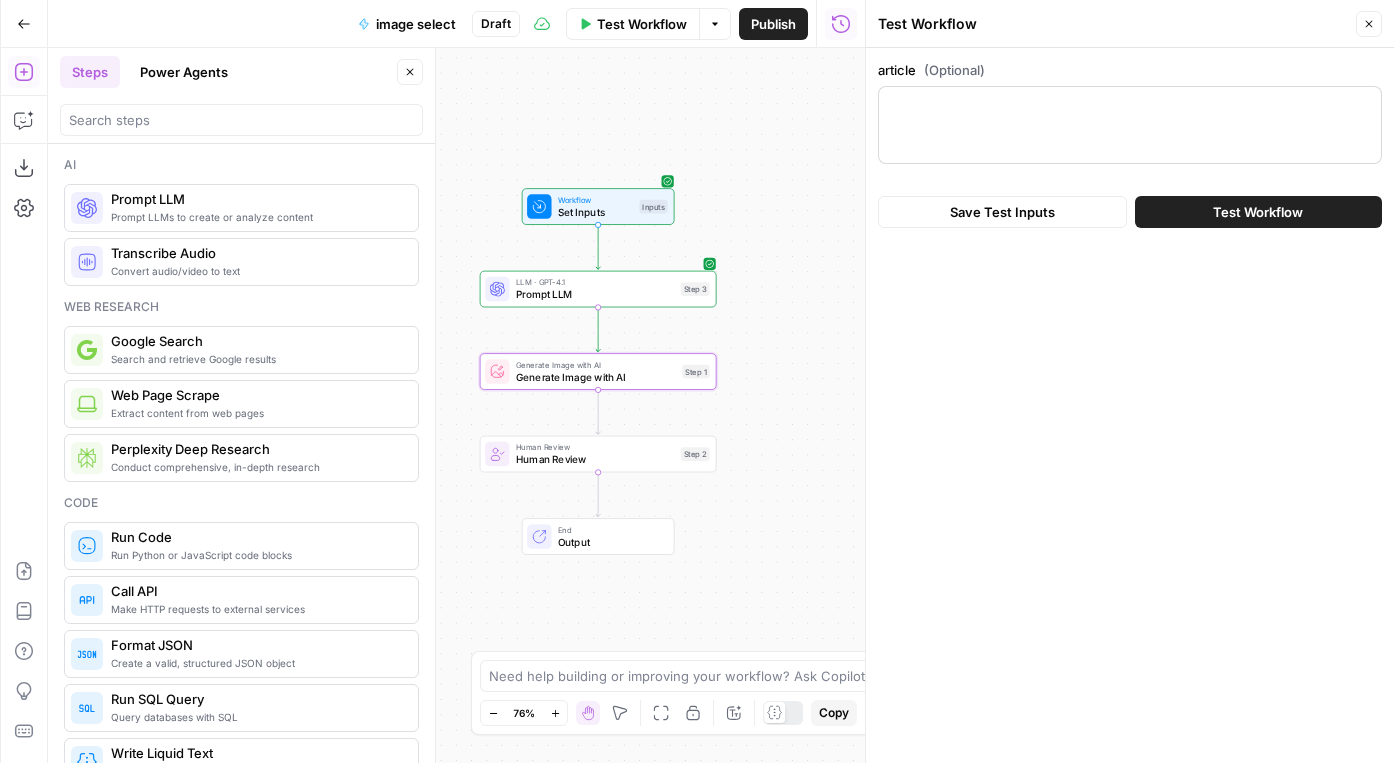 click at bounding box center [1130, 125] 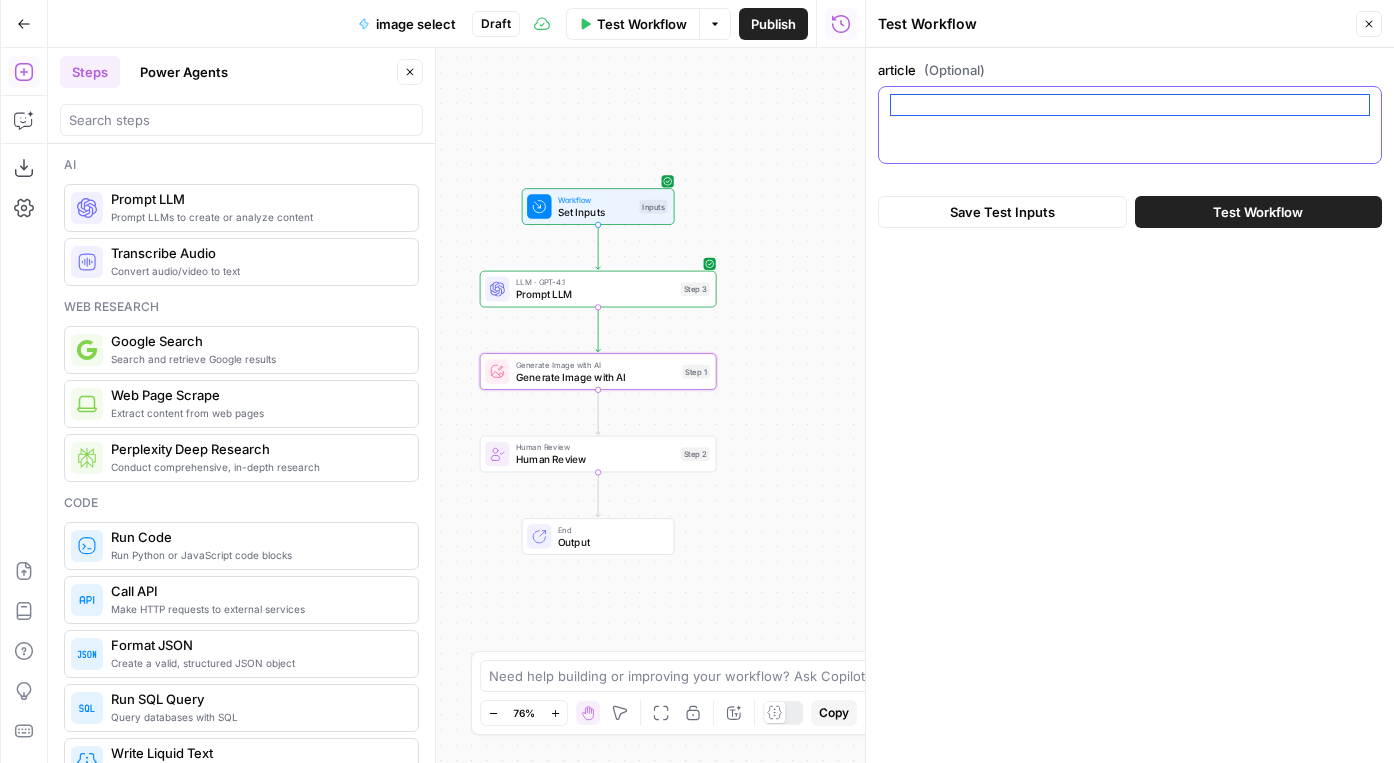 paste on "With search evolving faster than ever from shifting user intent to AI-generated answers, we ran into the same challenges content teams everywhere are facing: overlapping content, outdated posts, and missed opportunities to improve structure, clarity, and discoverability across both traditional search and answer engines.
Over the past two months, we turned those challenges into an opportunity to test and prove what AirOps can do. Instead of running a manual audit, we built a system of AI-powered workflows inside AirOps to solve the problem at scale.
As large language models become a primary way people discover and consume information, optimizing for clarity, structure, and extractability has become essential to stay aligned with modern search behavior.
During our refresh initiative, we treated clarity, structure, and extractability as growth levers—and saw a 20% increase in citations across answer engines like ChatGPT and Perplexity as a result.
But first, meet Oshen—AirOps' Content Engineer:
As a con..." 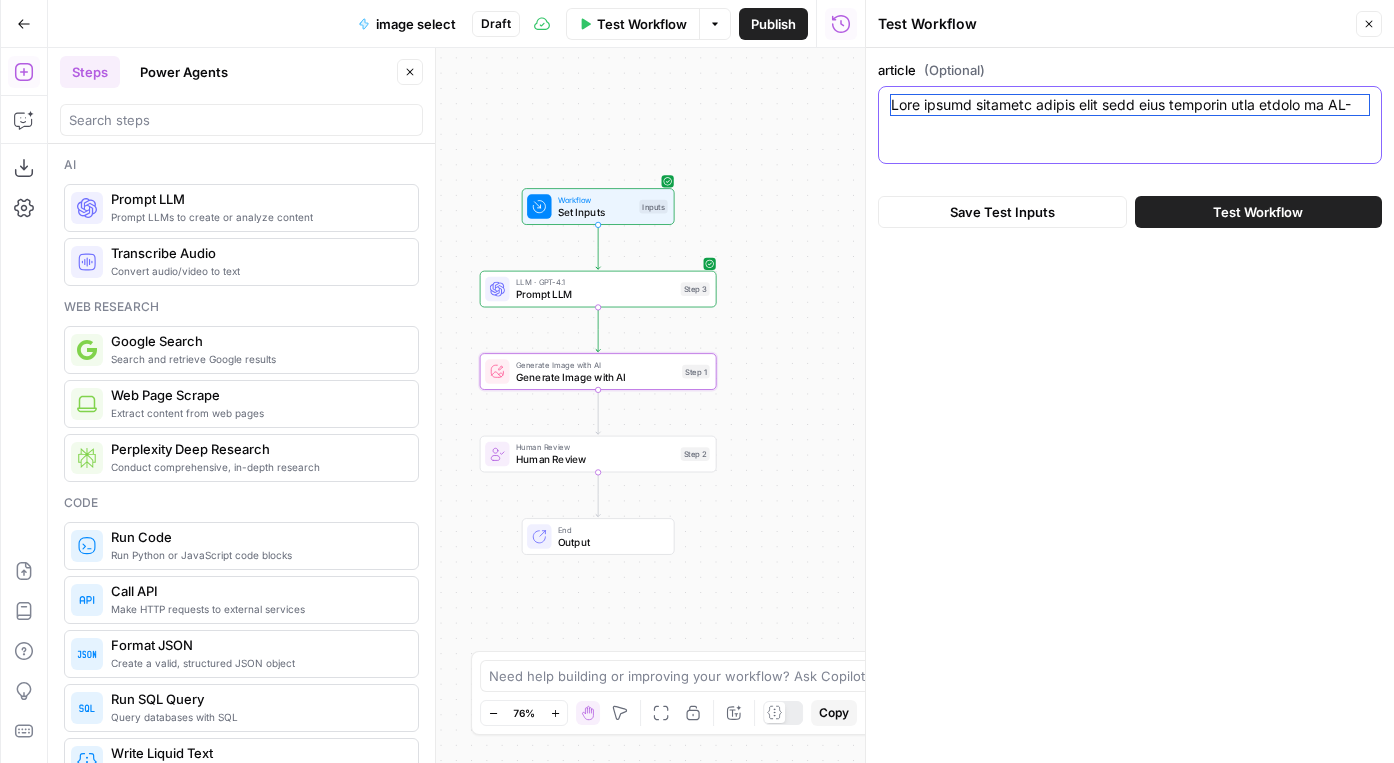 scroll, scrollTop: 271, scrollLeft: 0, axis: vertical 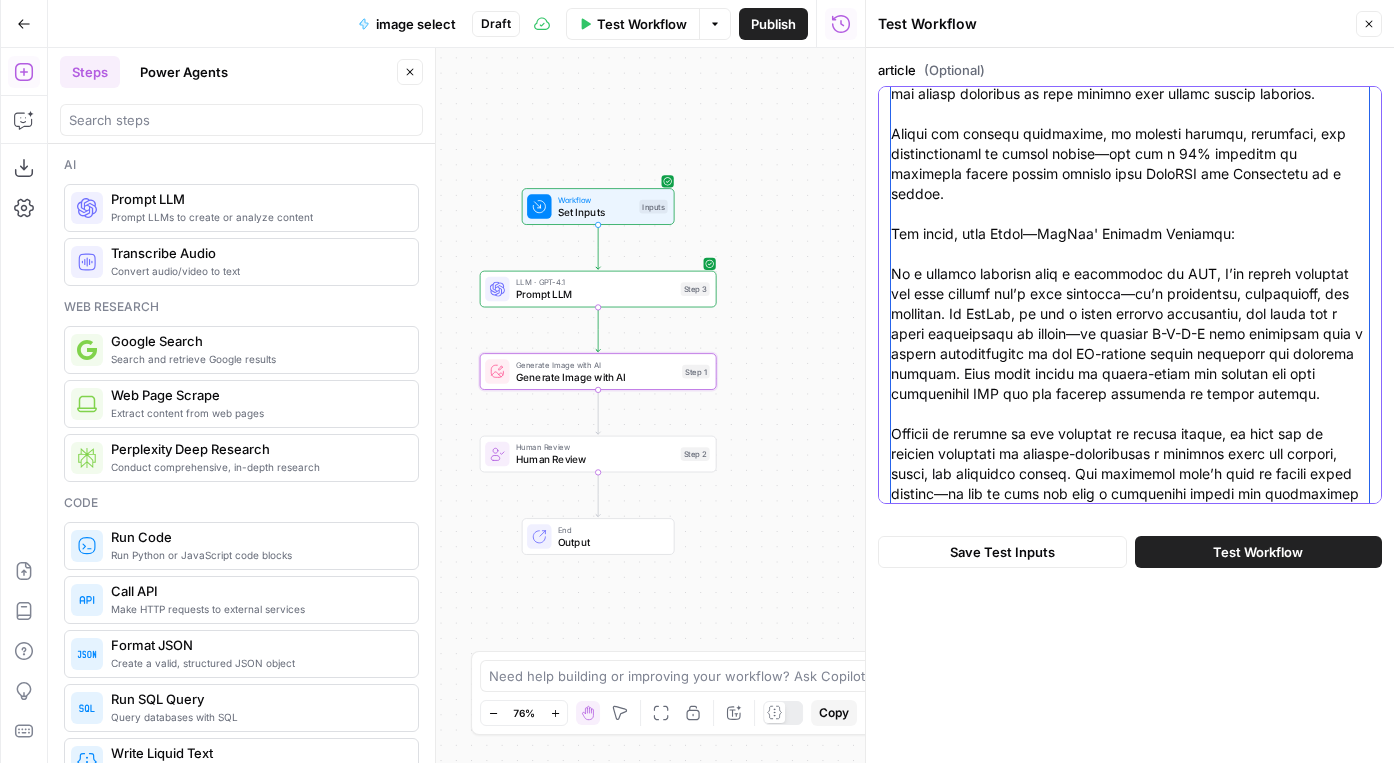 type on "With search evolving faster than ever from shifting user intent to AI-generated answers, we ran into the same challenges content teams everywhere are facing: overlapping content, outdated posts, and missed opportunities to improve structure, clarity, and discoverability across both traditional search and answer engines.
Over the past two months, we turned those challenges into an opportunity to test and prove what AirOps can do. Instead of running a manual audit, we built a system of AI-powered workflows inside AirOps to solve the problem at scale.
As large language models become a primary way people discover and consume information, optimizing for clarity, structure, and extractability has become essential to stay aligned with modern search behavior.
During our refresh initiative, we treated clarity, structure, and extractability as growth levers—and saw a 20% increase in citations across answer engines like ChatGPT and Perplexity as a result.
But first, meet Oshen—AirOps' Content Engineer:
As a con..." 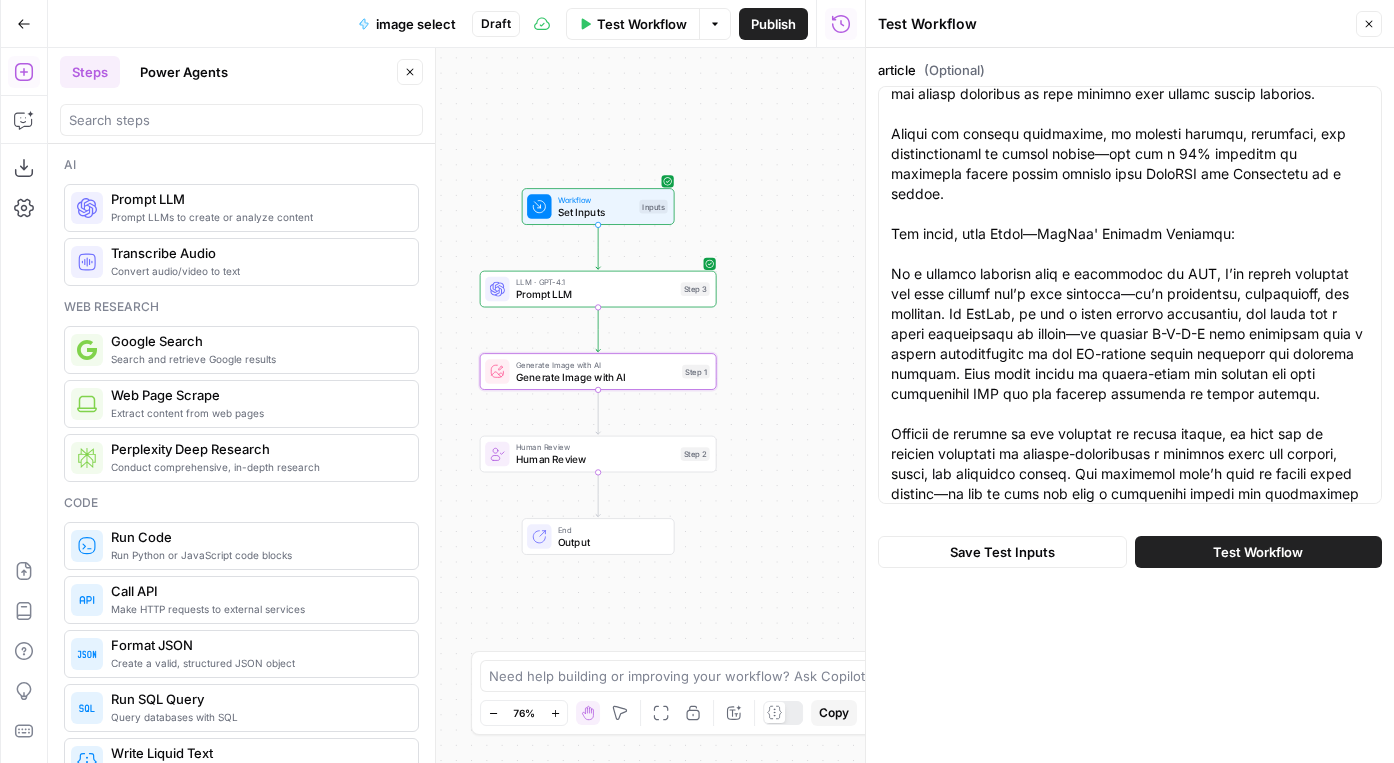 click on "Save Test Inputs Test Workflow" at bounding box center [1130, 552] 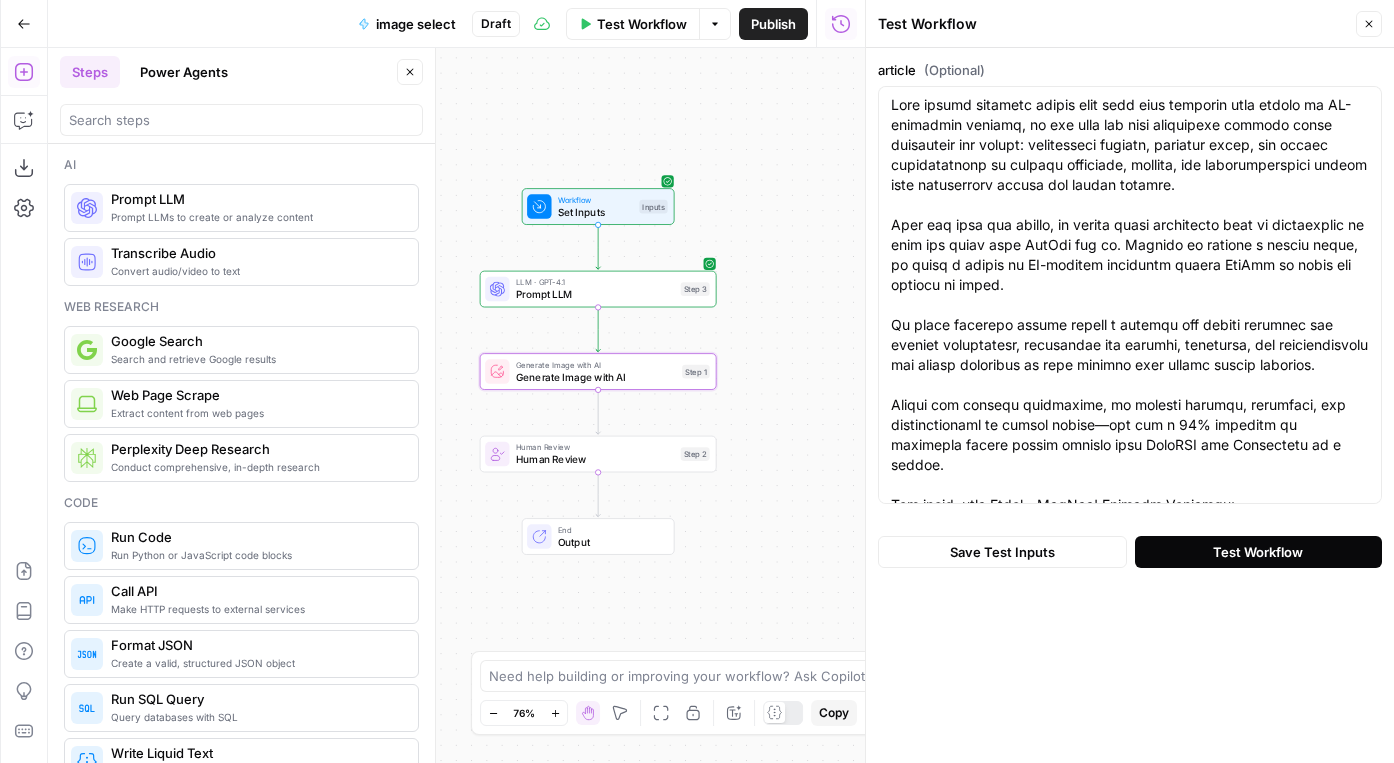 click on "Test Workflow" at bounding box center [1258, 552] 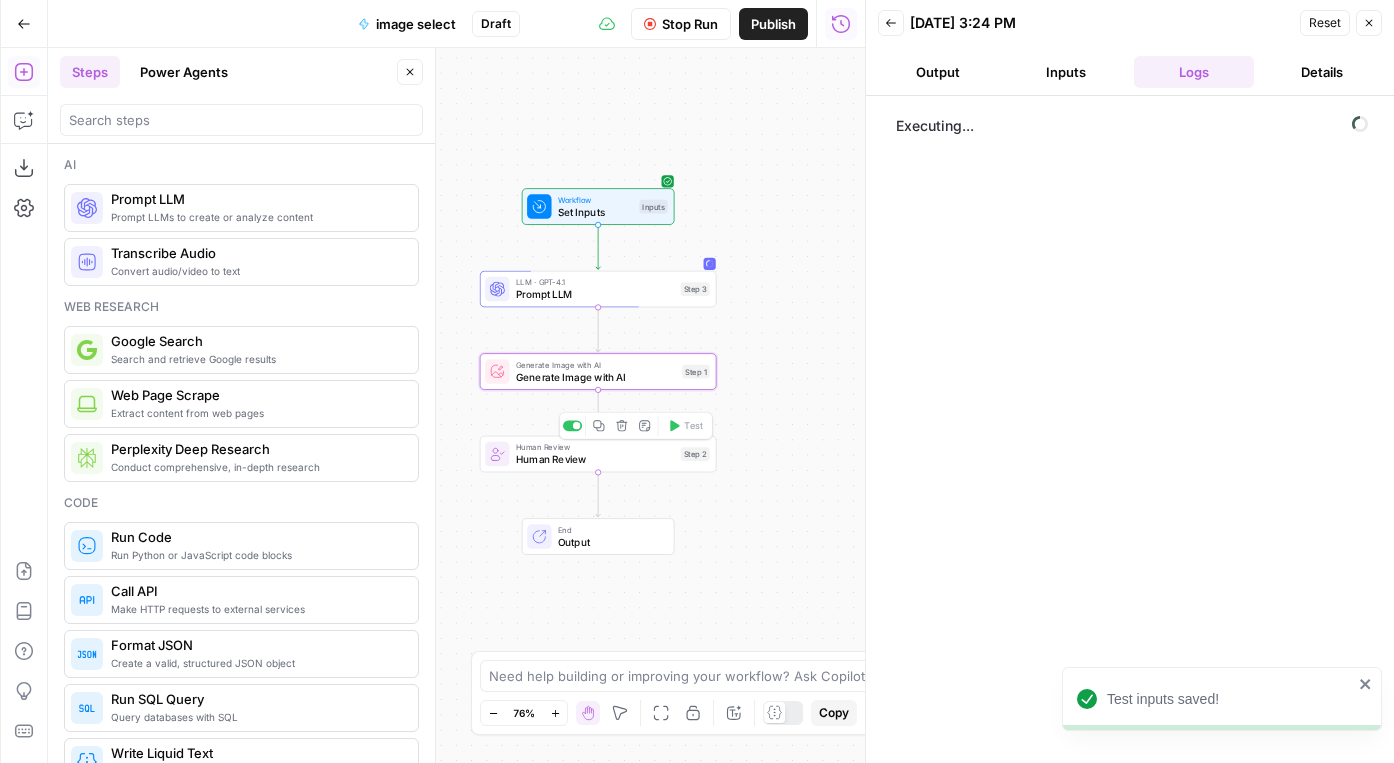 click on "Human Review" at bounding box center [595, 459] 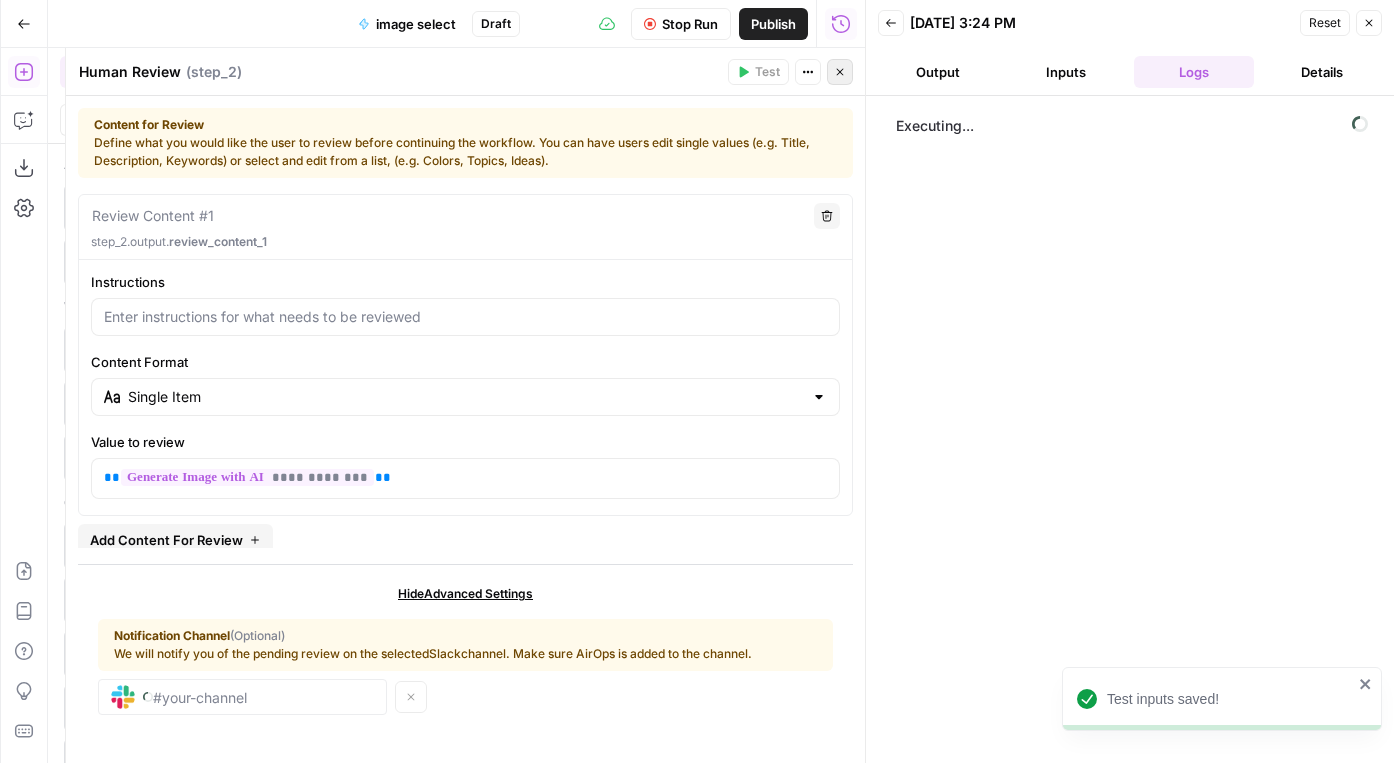 click 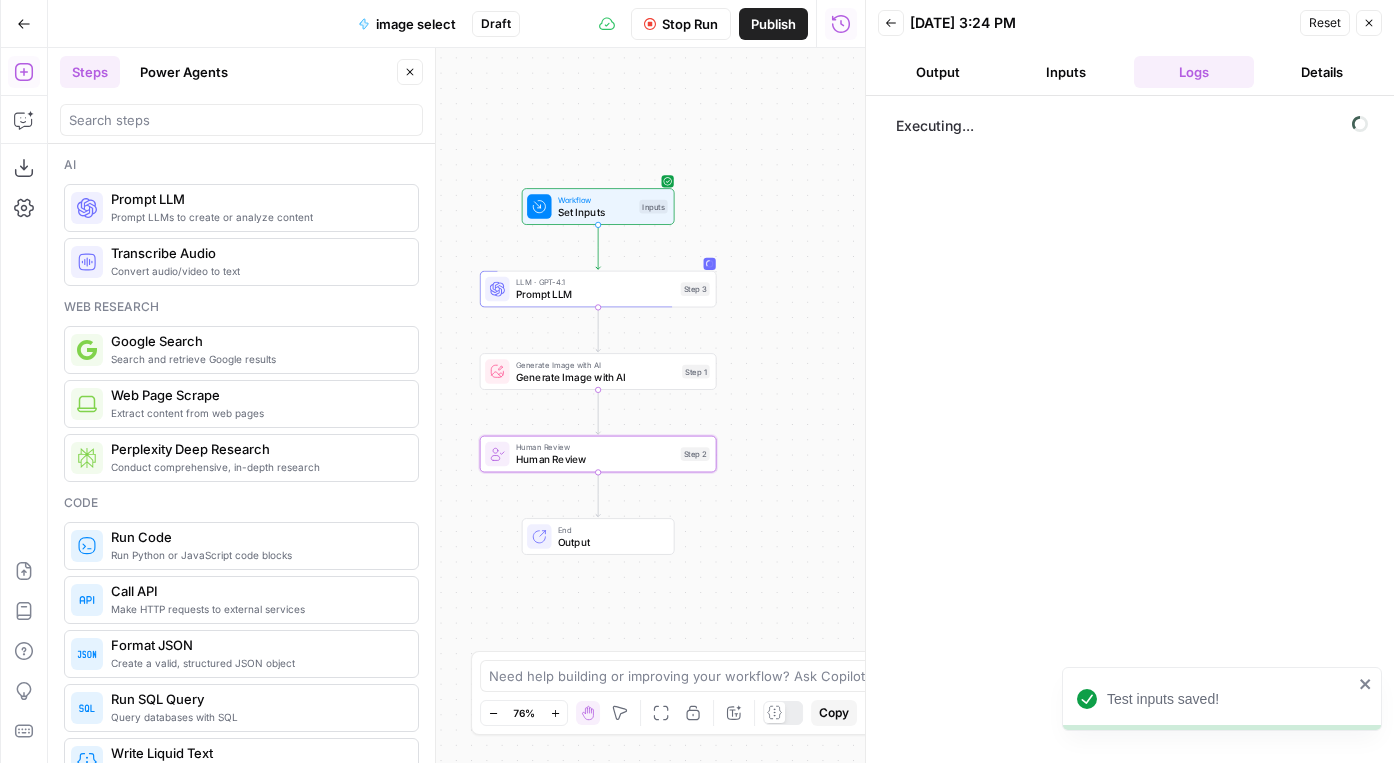 click on "Generate Image with AI" at bounding box center (596, 376) 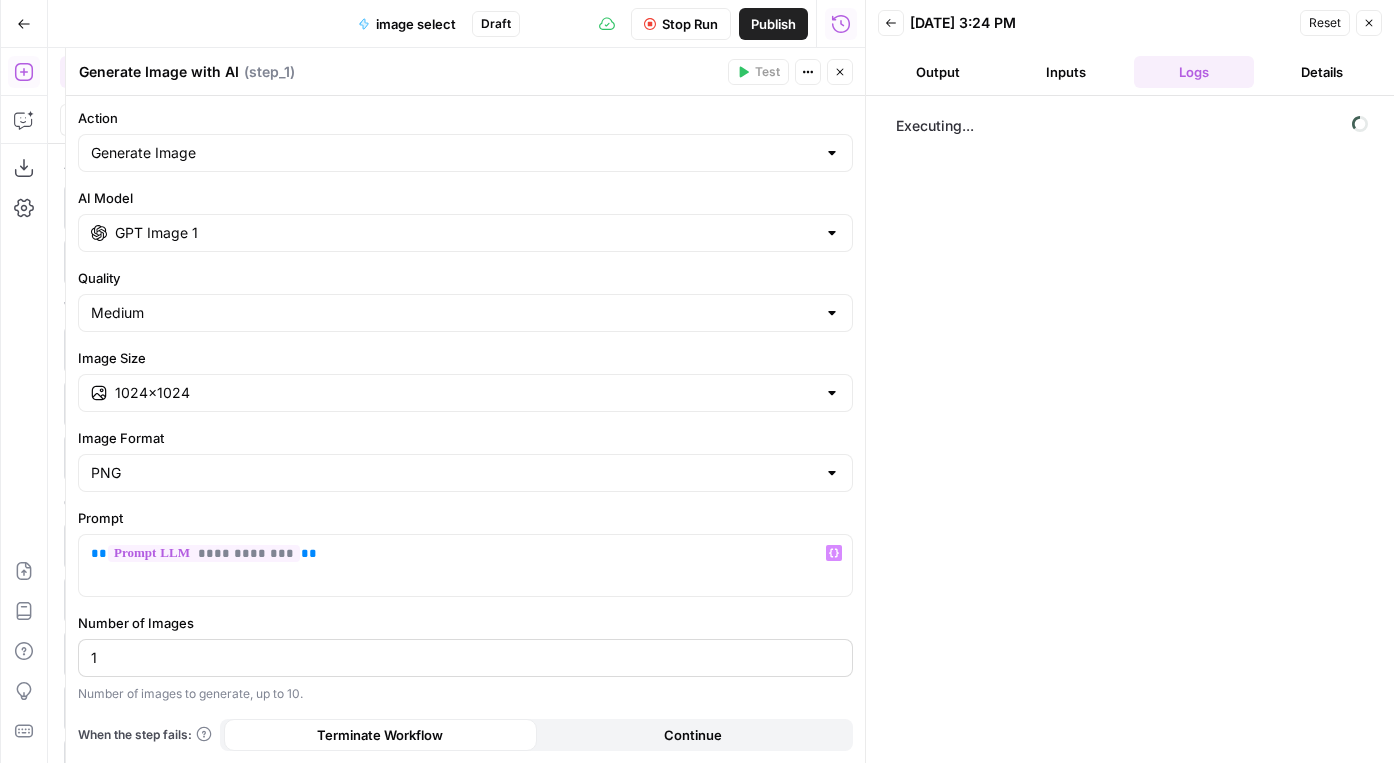 click on "1" at bounding box center (465, 658) 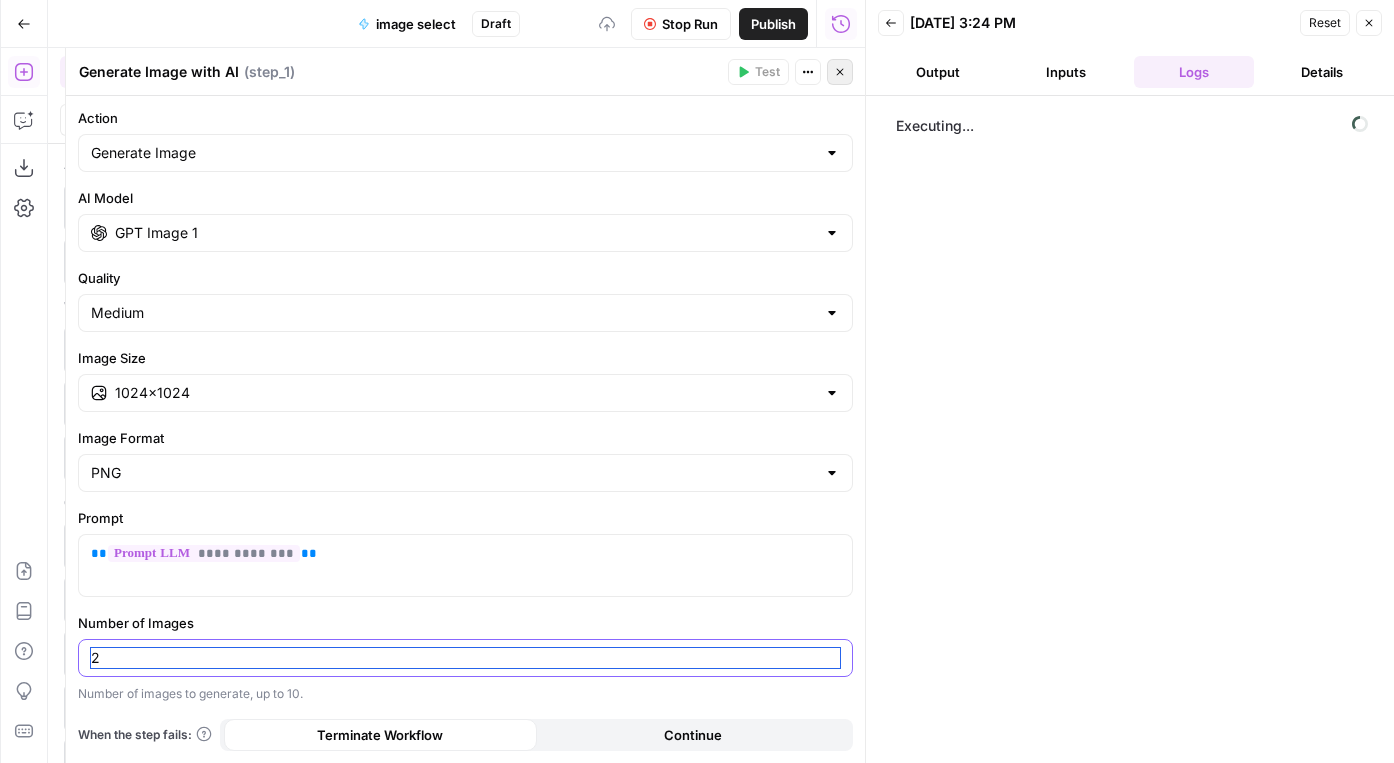 type on "2" 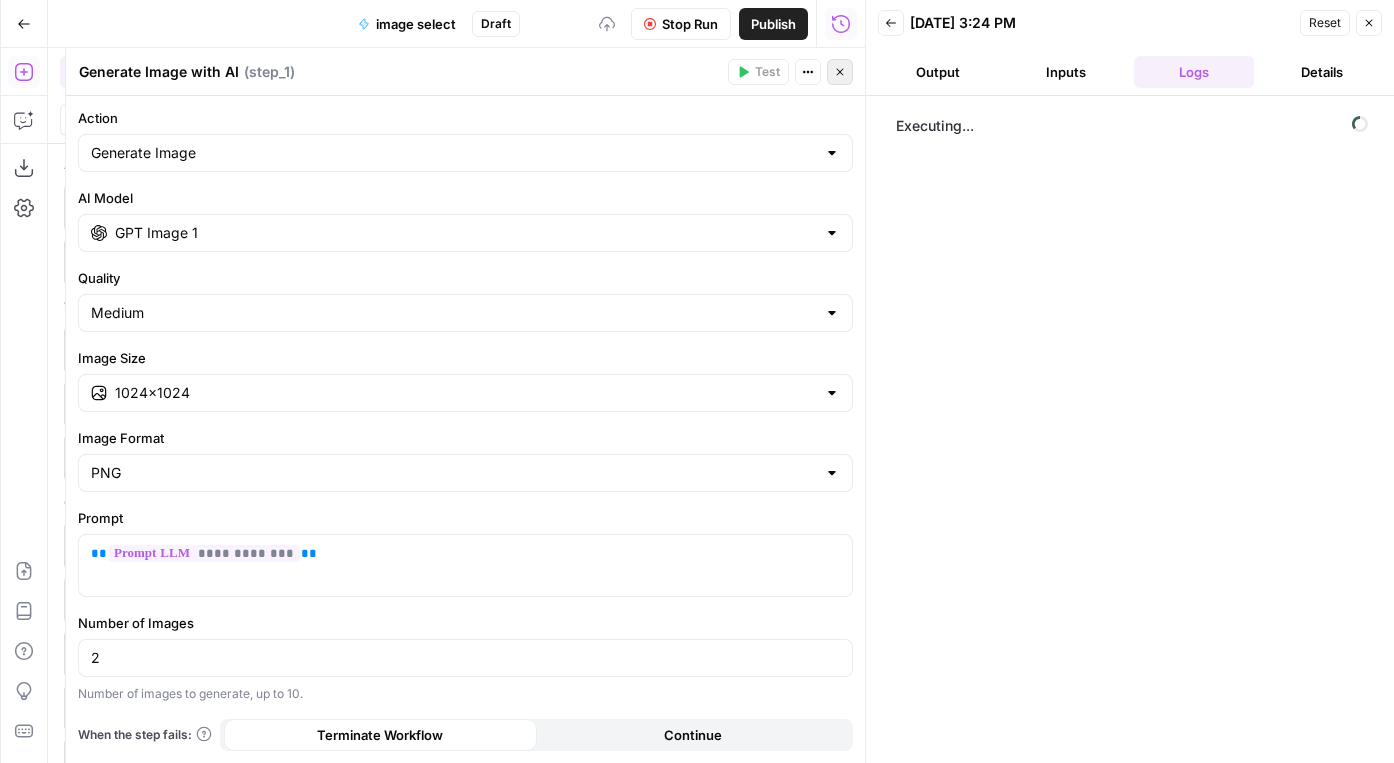 click 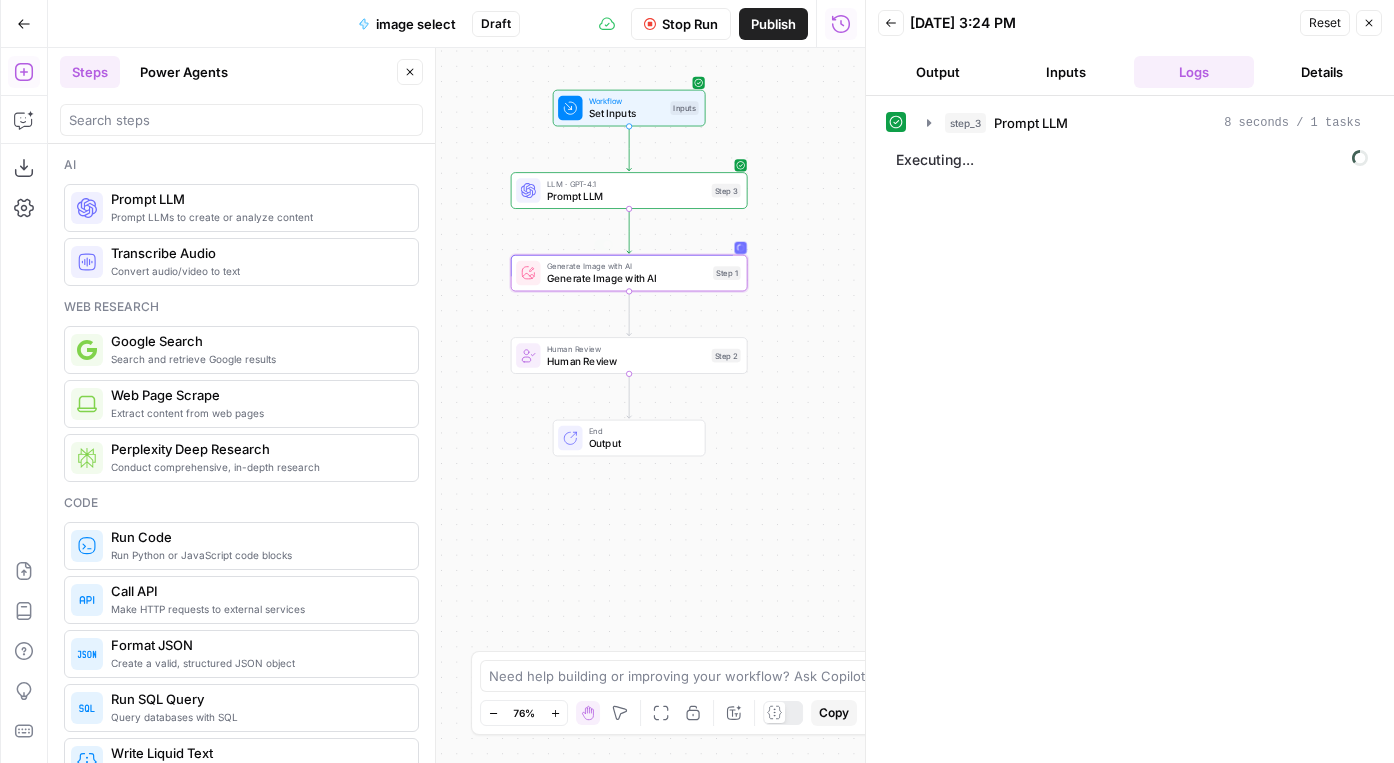 click on "Steps Power Agents Close" at bounding box center [241, 96] 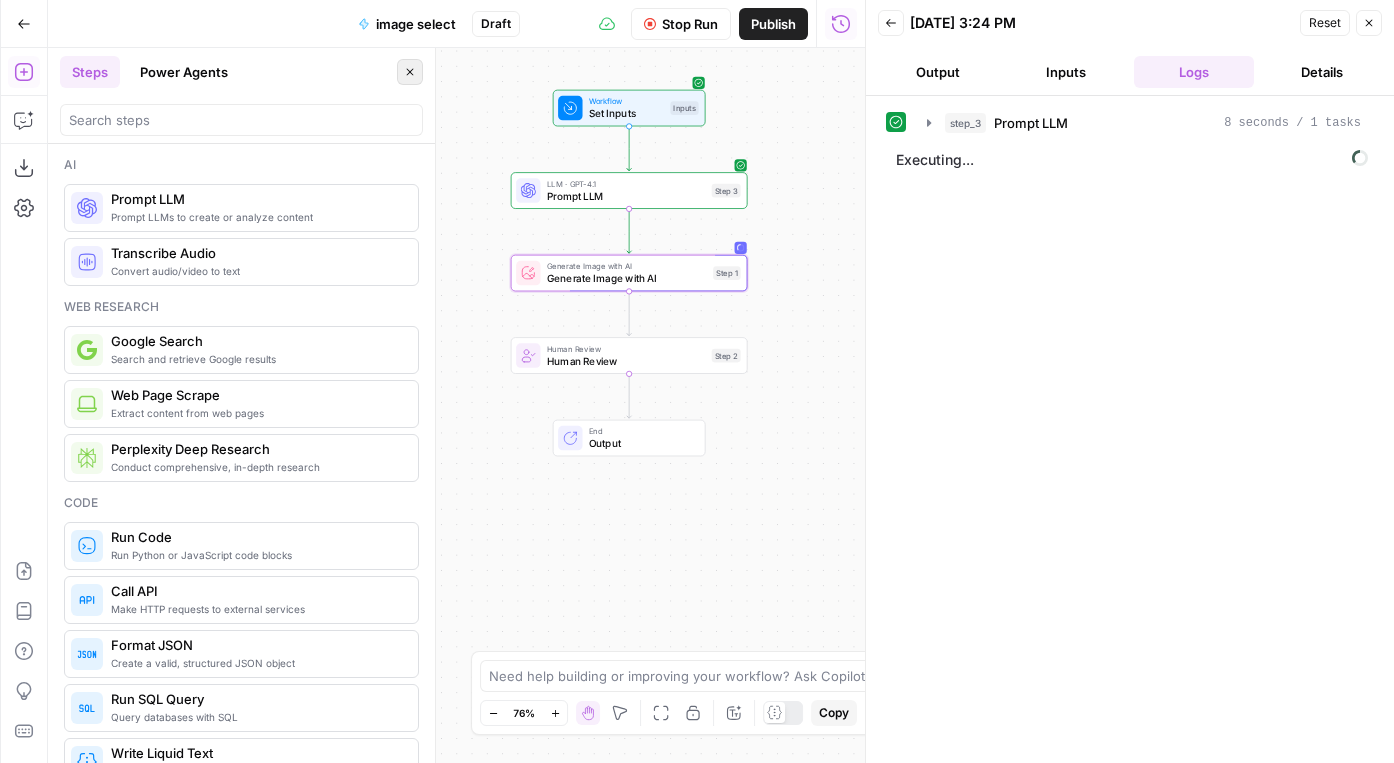 click on "Close" at bounding box center (410, 72) 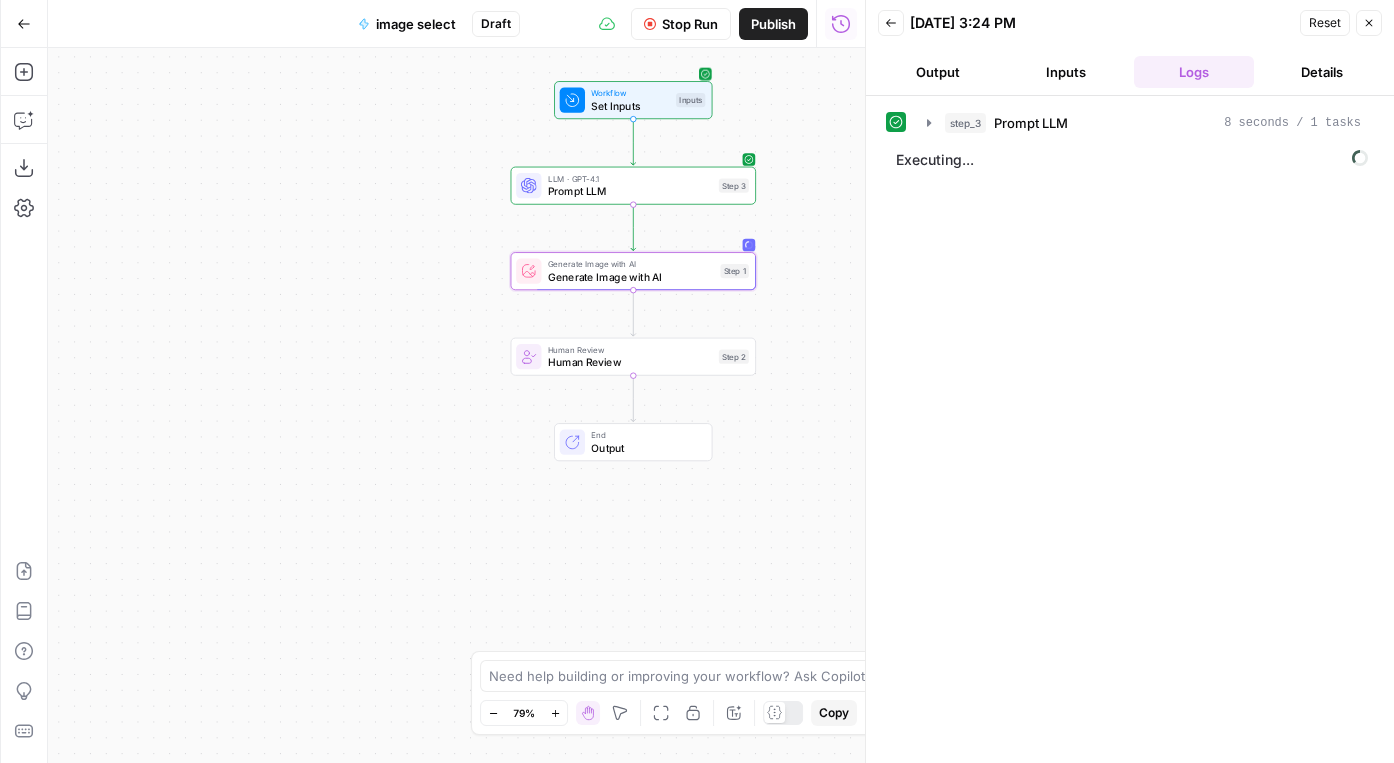 click on "step_3 Prompt LLM 8 seconds / 1 tasks Executing..." at bounding box center (1130, 429) 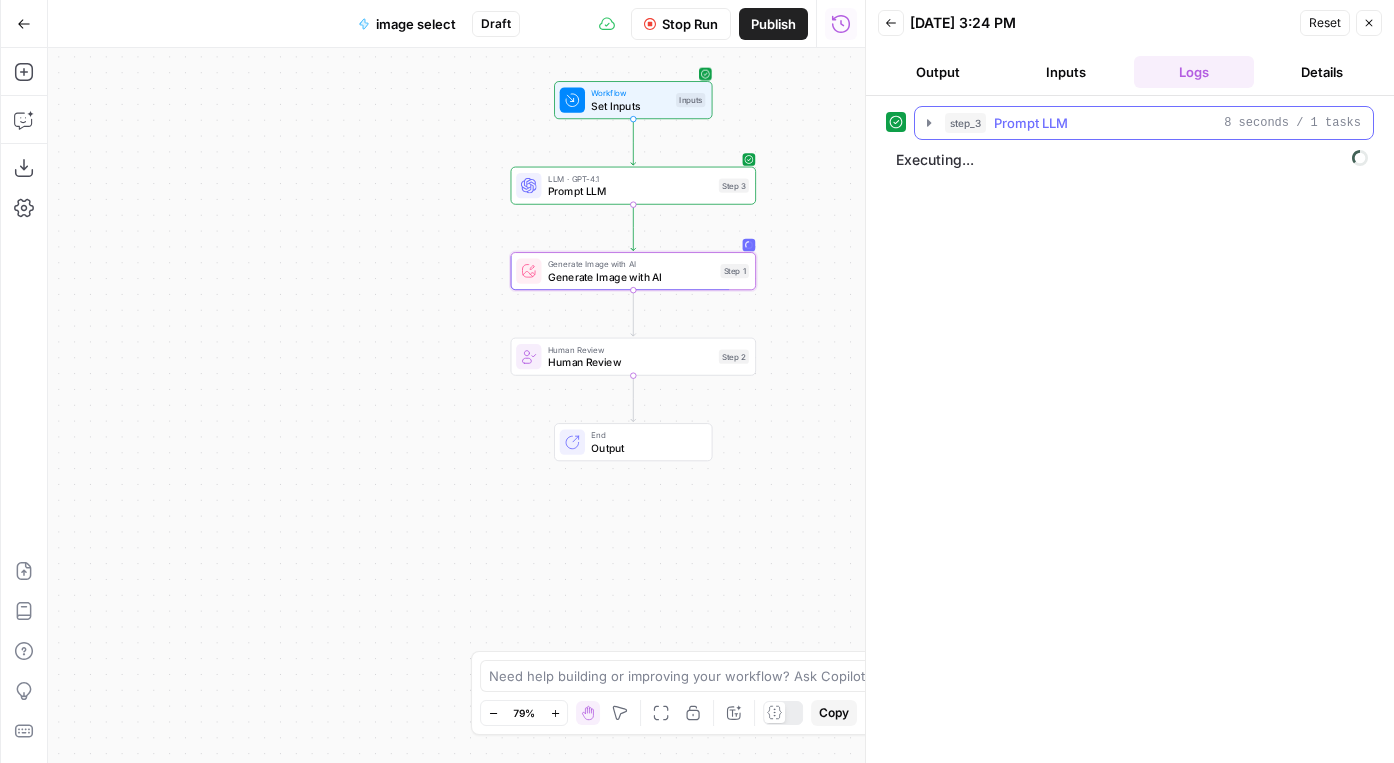 click on "step_3 Prompt LLM 8 seconds / 1 tasks" at bounding box center (1153, 123) 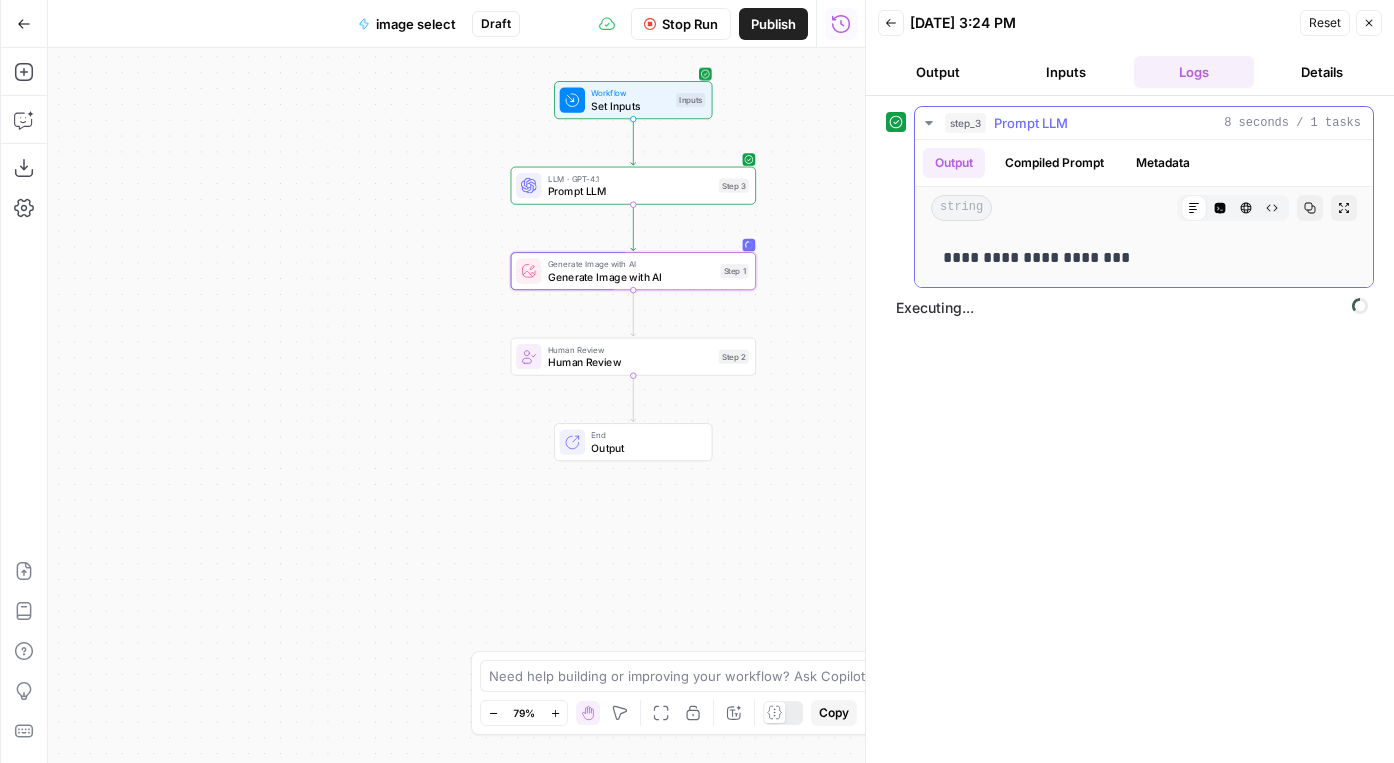 click on "step_3 Prompt LLM 8 seconds / 1 tasks" at bounding box center (1153, 123) 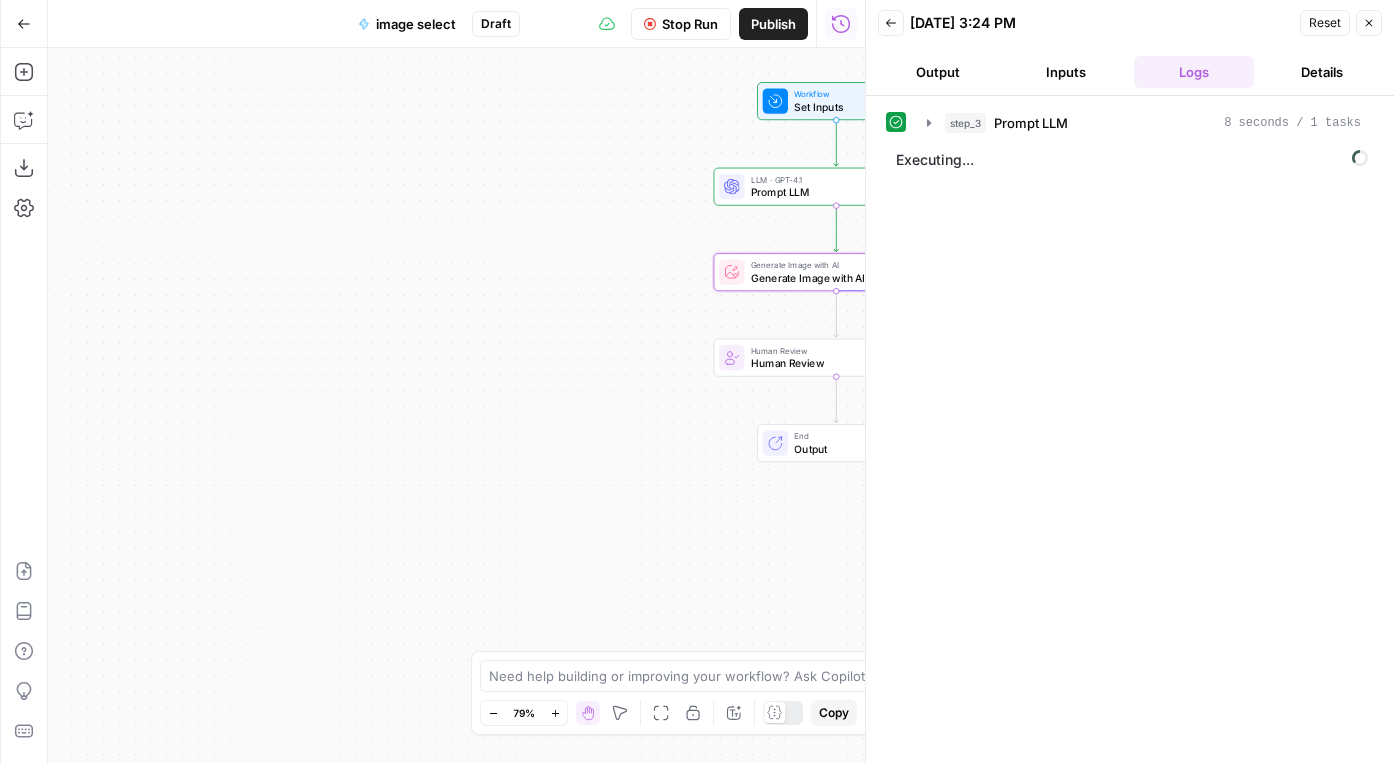 drag, startPoint x: 795, startPoint y: 326, endPoint x: 918, endPoint y: 344, distance: 124.3101 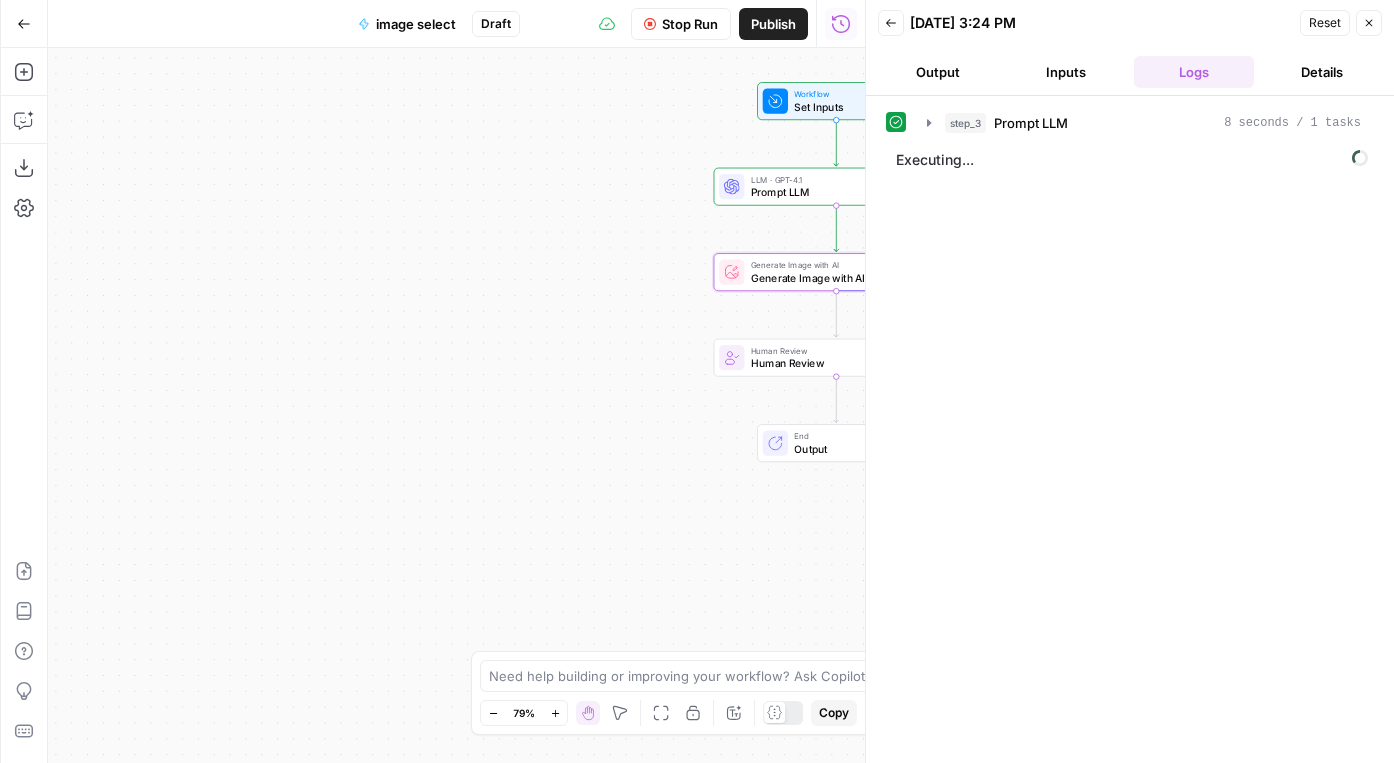 click on "L Lily's AirCraft New Home Browse Your Data Monitoring Settings Recent Grids New grid New Grid Add Internal and External Links New Grid Recent Workflows New Workflow image select Restaurant Review Sentiment Analyzer Untitled AirOps Academy What's new?
5
Help + Support Go Back image select Draft Stop Run Publish Run History Add Steps Copilot Download as JSON Settings Import JSON AirOps Academy Help Give Feedback Shortcuts Workflow Set Inputs Inputs LLM · GPT-4.1 Prompt LLM Step 3 Generate Image with AI Generate Image with AI Step 1 Human Review Human Review Step 2 End Output Press enter or space to select a node. You can then use the arrow keys to move the node around.  Press delete to remove it and escape to cancel.   Press enter or space to select an edge. You can then press delete to remove it or escape to cancel. Oops! Your window is too small AirOps is currently only supported on desktop devices. Please switch to access. Go Back
79%" at bounding box center [697, 381] 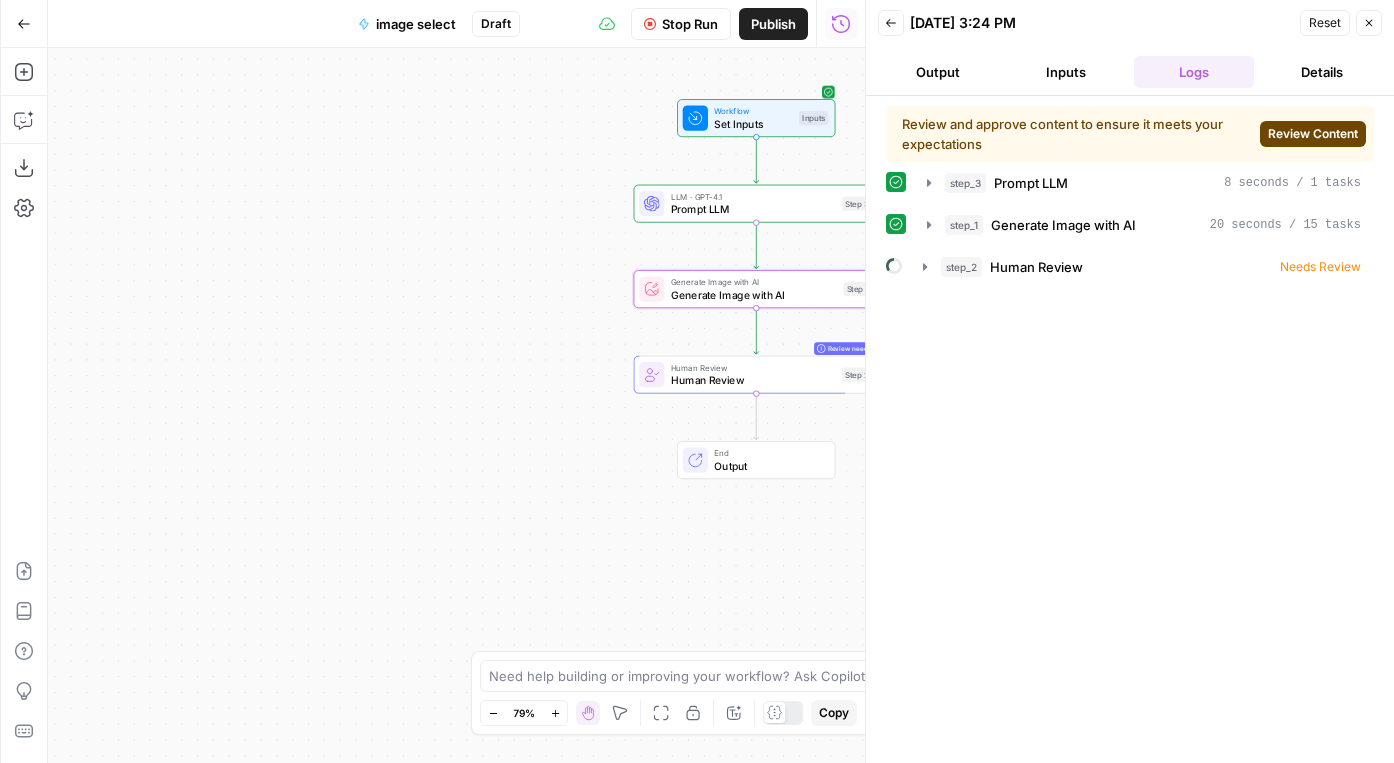 click on "Review Content" at bounding box center [1313, 134] 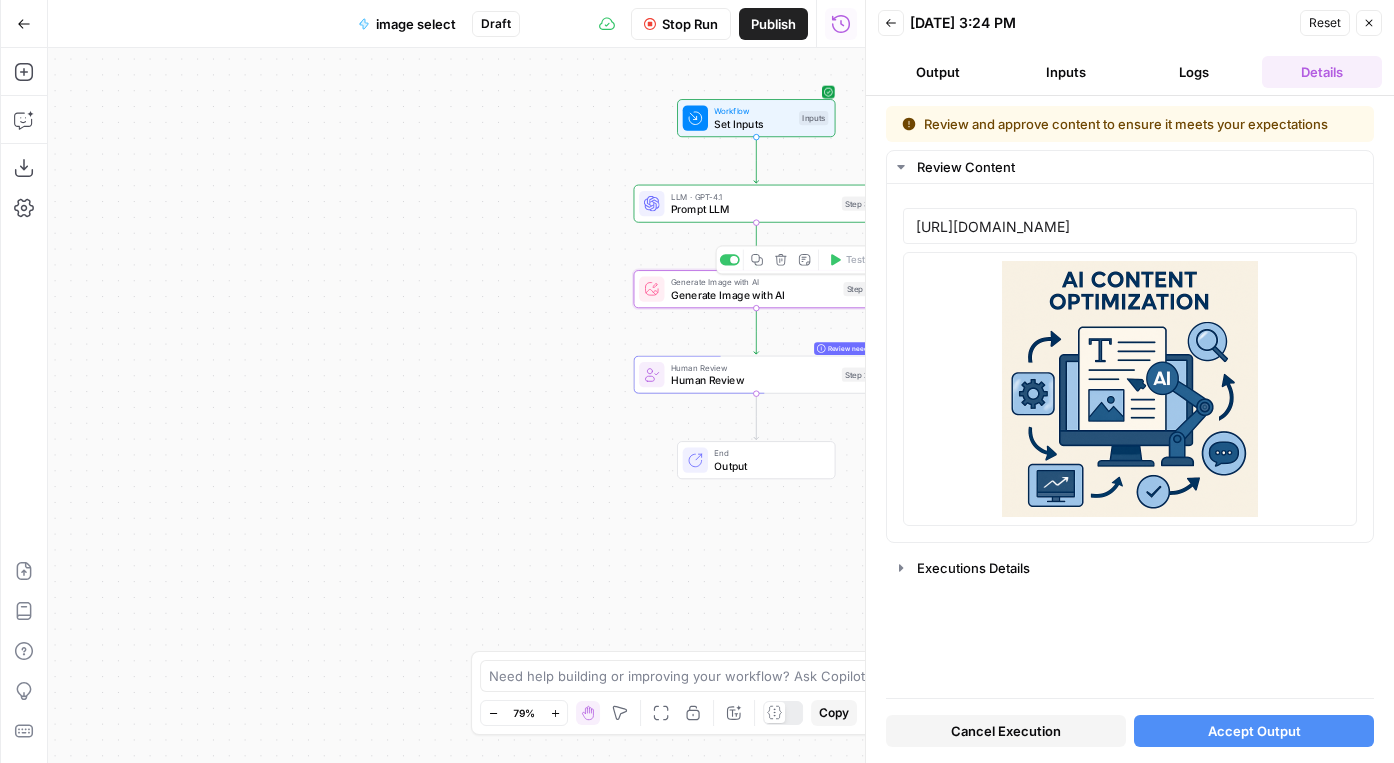 click on "Workflow Set Inputs Inputs LLM · GPT-4.1 Prompt LLM Step 3 Generate Image with AI Generate Image with AI Step 1 Copy step Delete step Add Note Test Review needed Human Review Human Review Step 2 End Output" at bounding box center (456, 405) 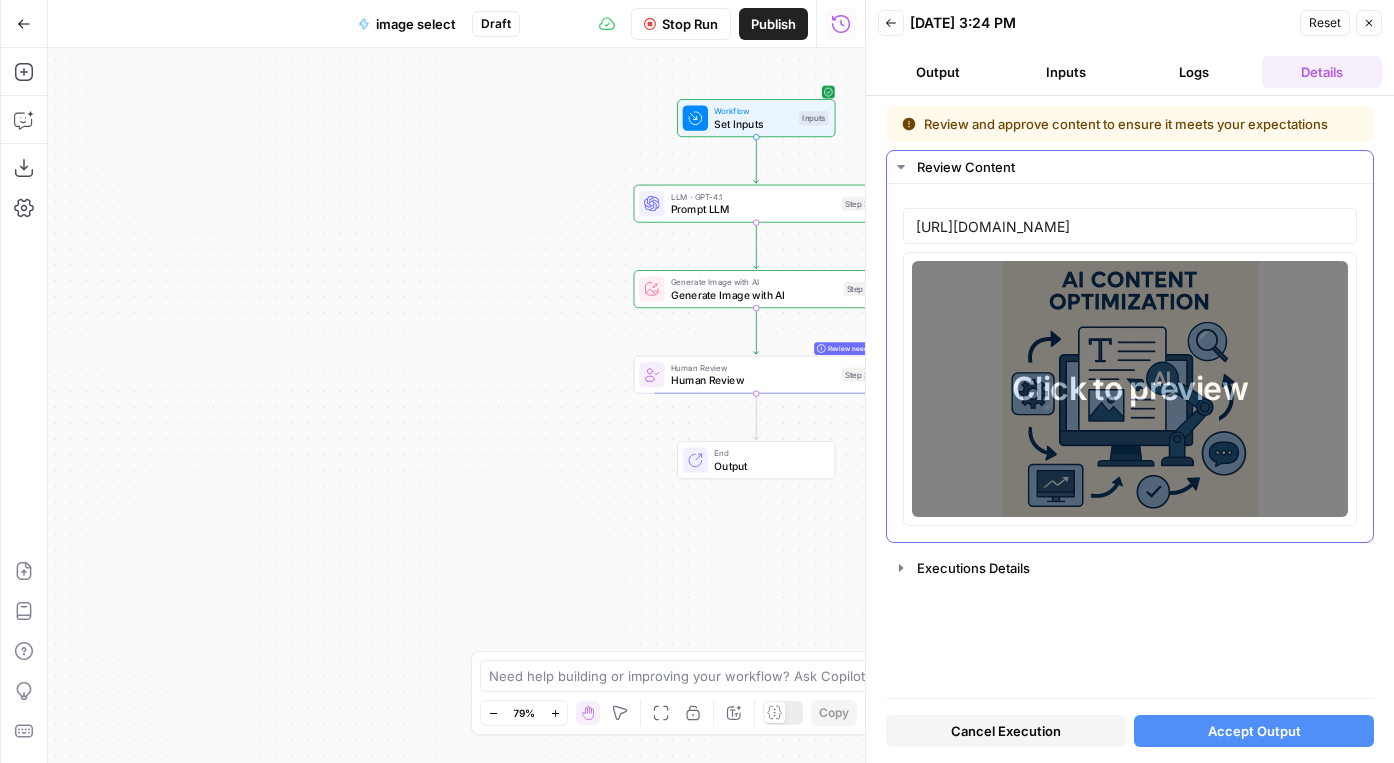 click on "Click to preview" at bounding box center (1130, 389) 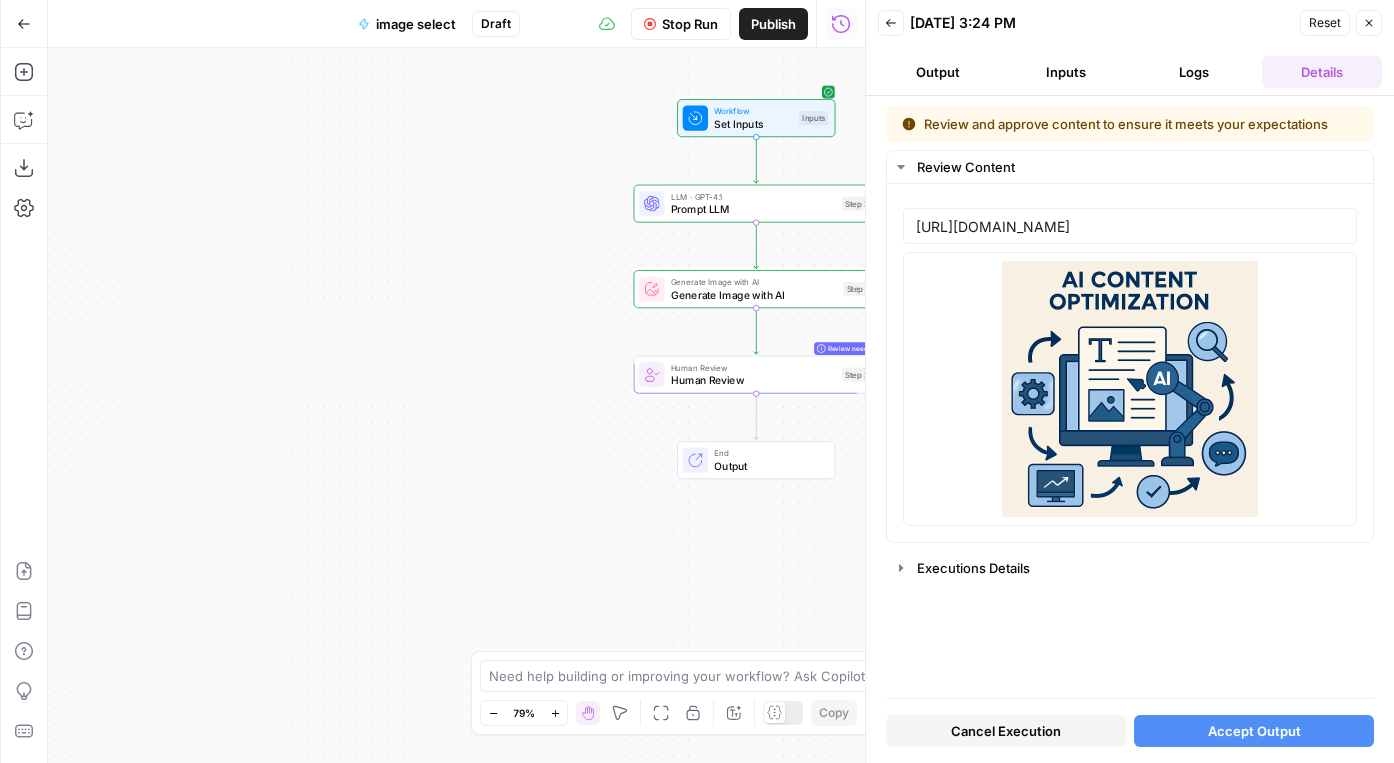 click on "Generate Image with AI" at bounding box center [754, 295] 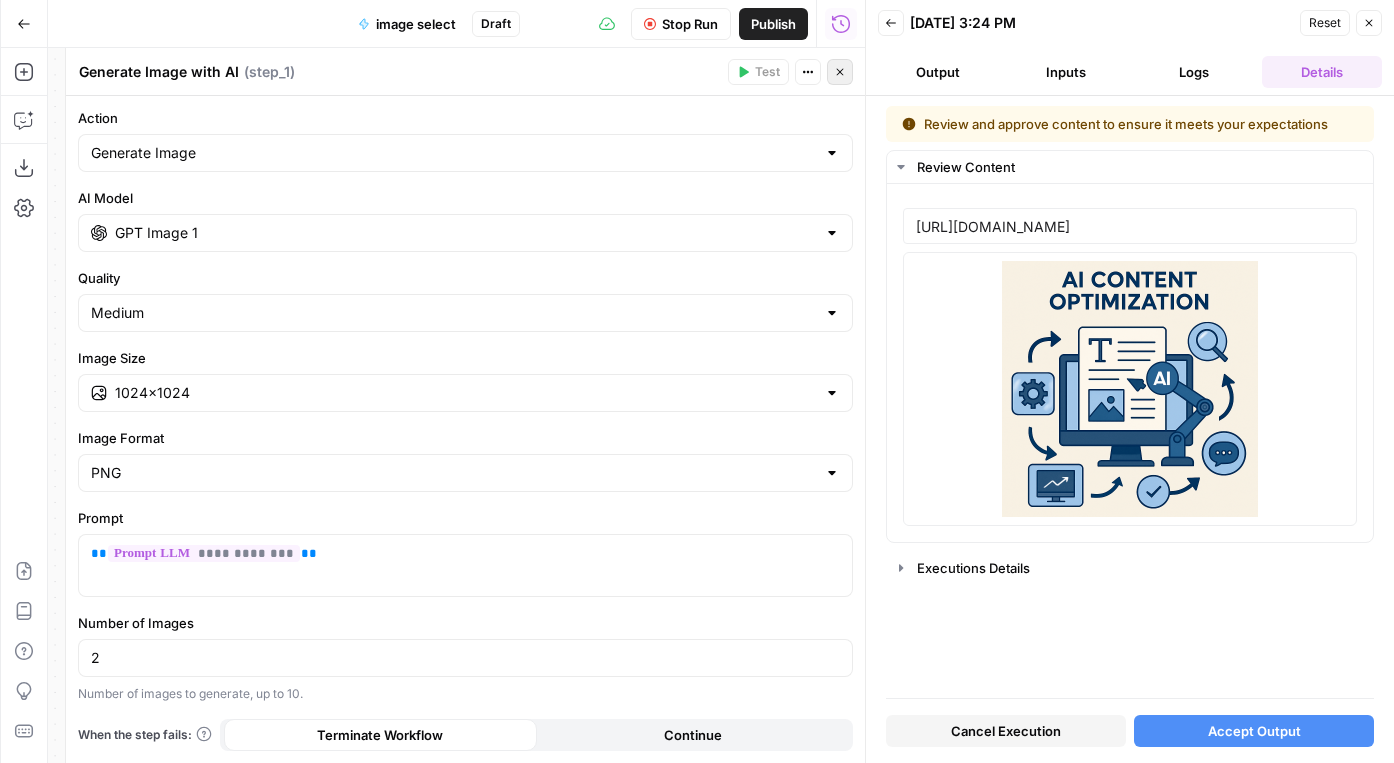 click on "Close" at bounding box center (840, 72) 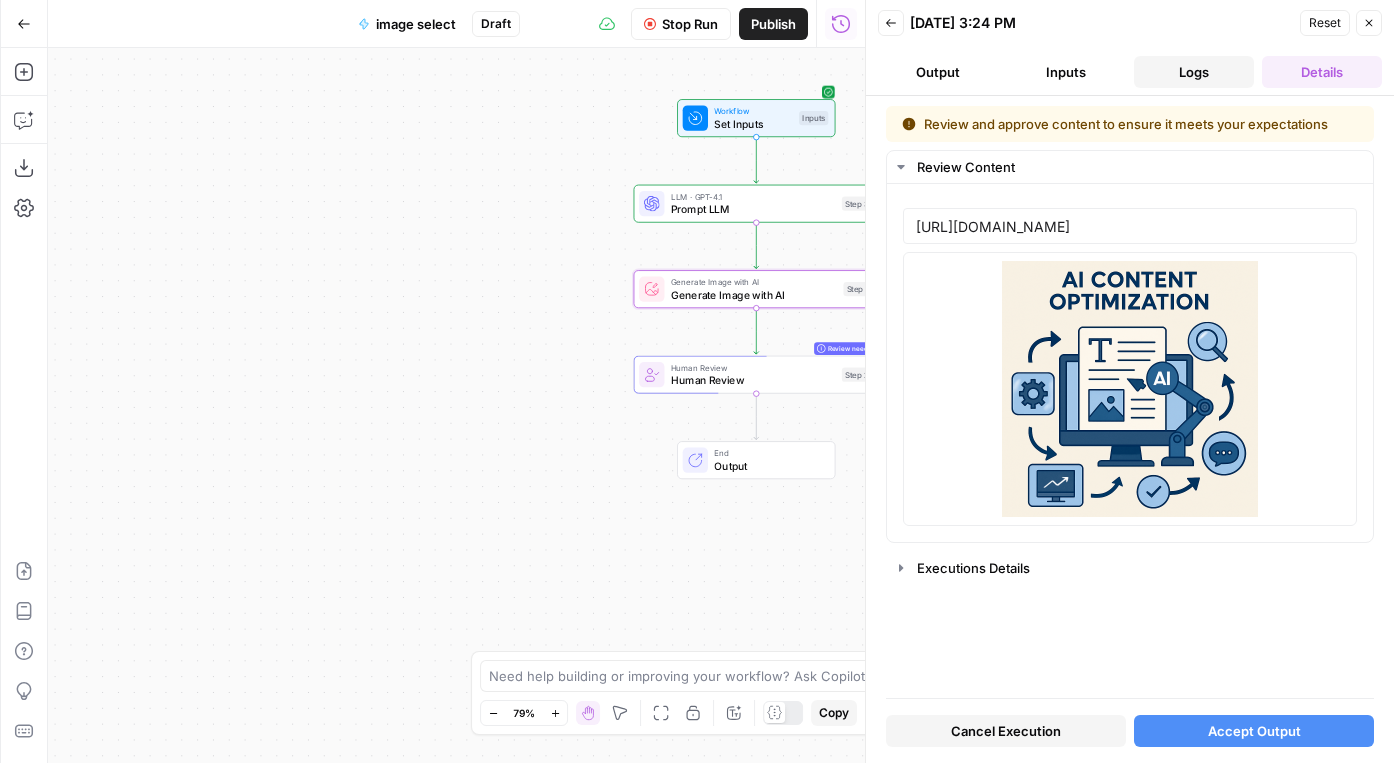 click on "Logs" at bounding box center (1194, 72) 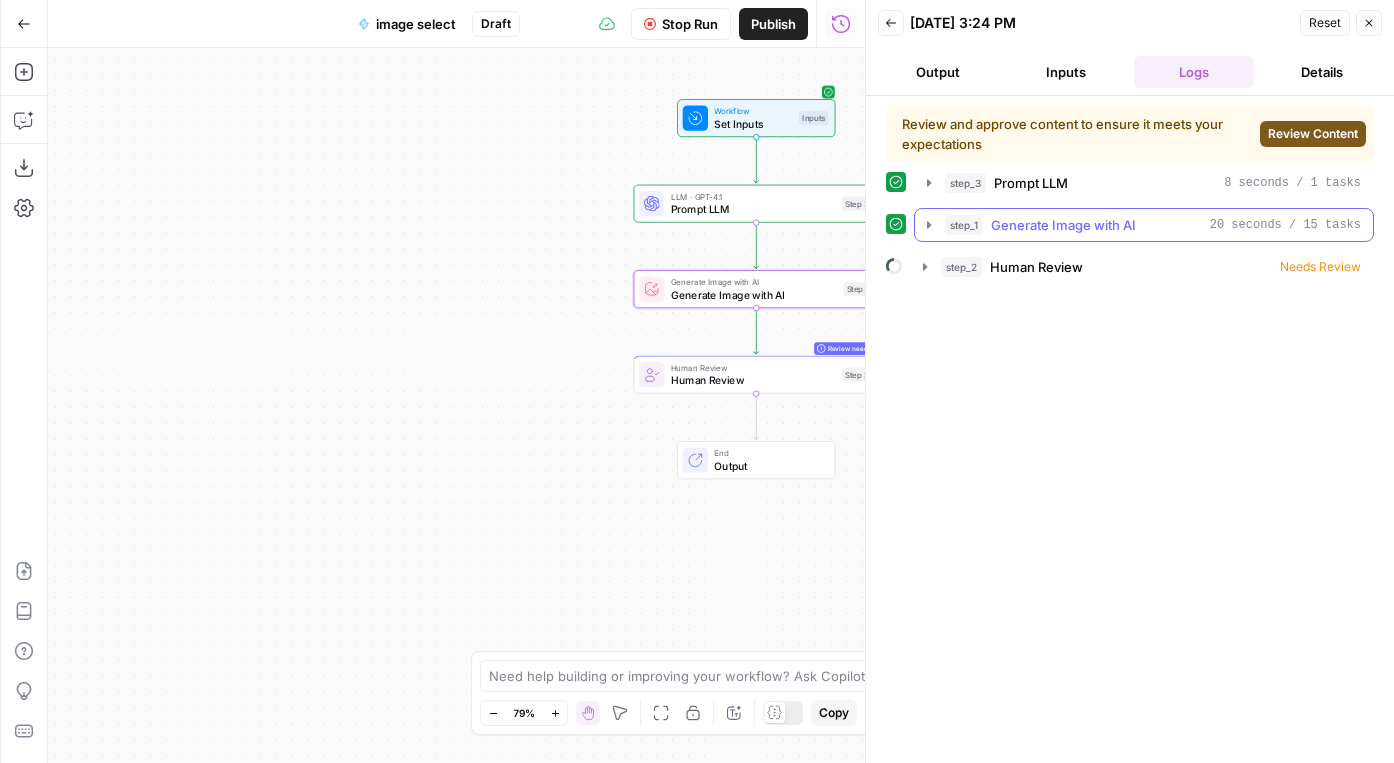 click on "Generate Image with AI" at bounding box center [1063, 225] 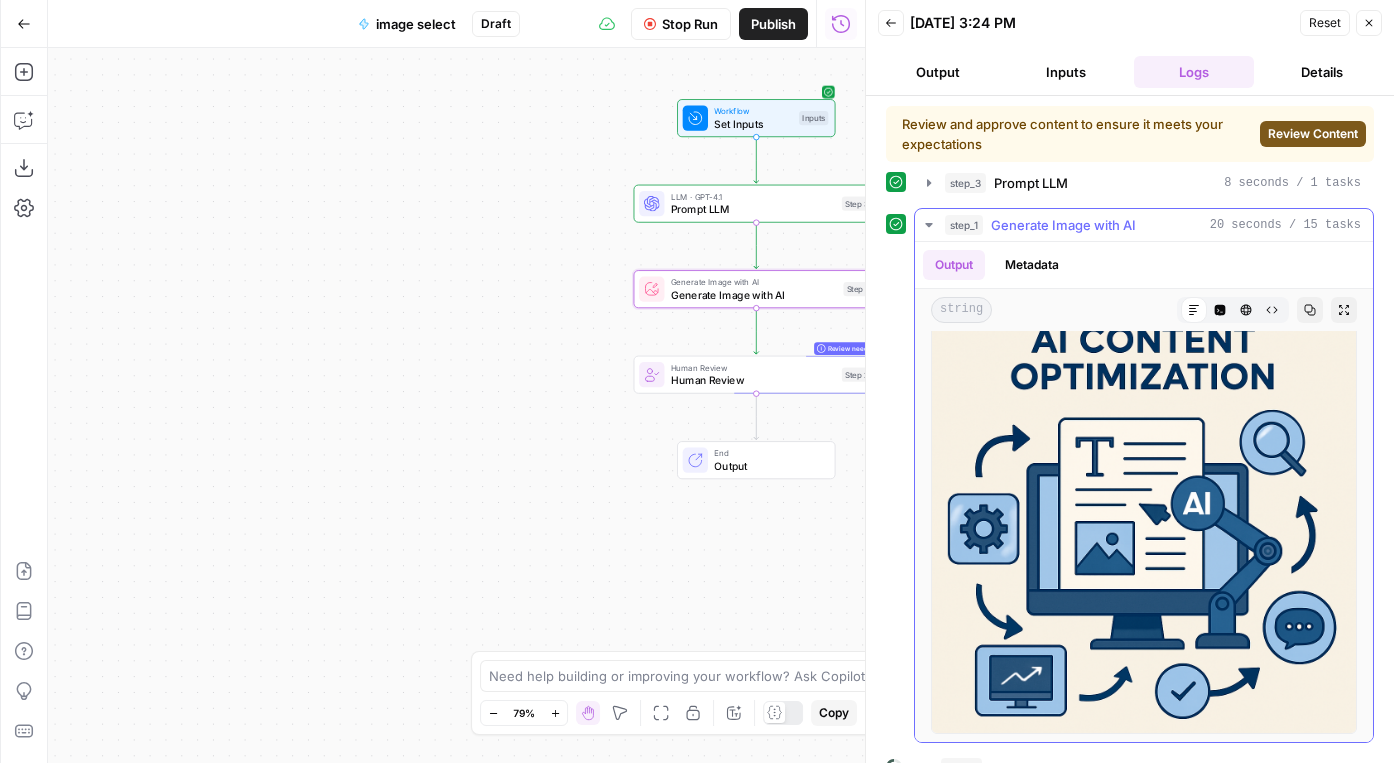 scroll, scrollTop: 0, scrollLeft: 0, axis: both 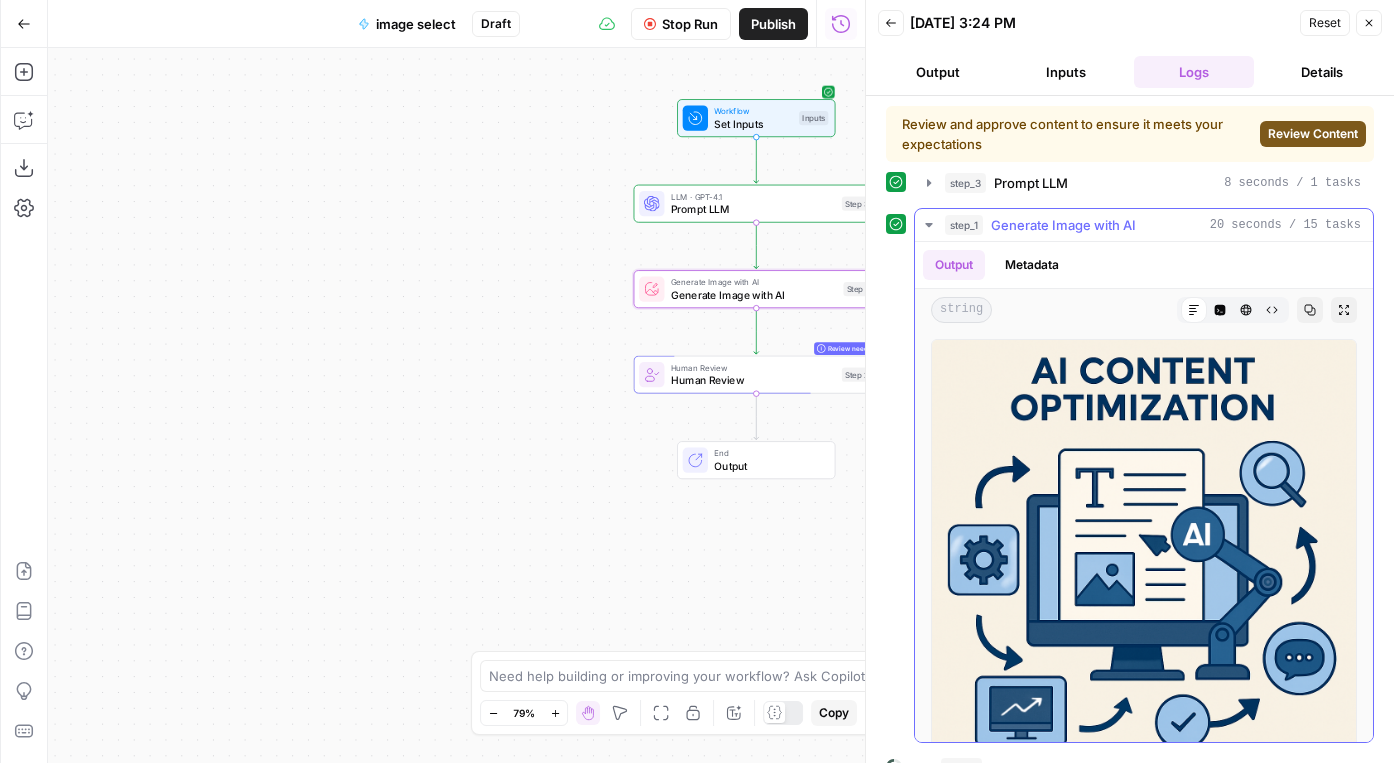 click on "Generate Image with AI" at bounding box center (1063, 225) 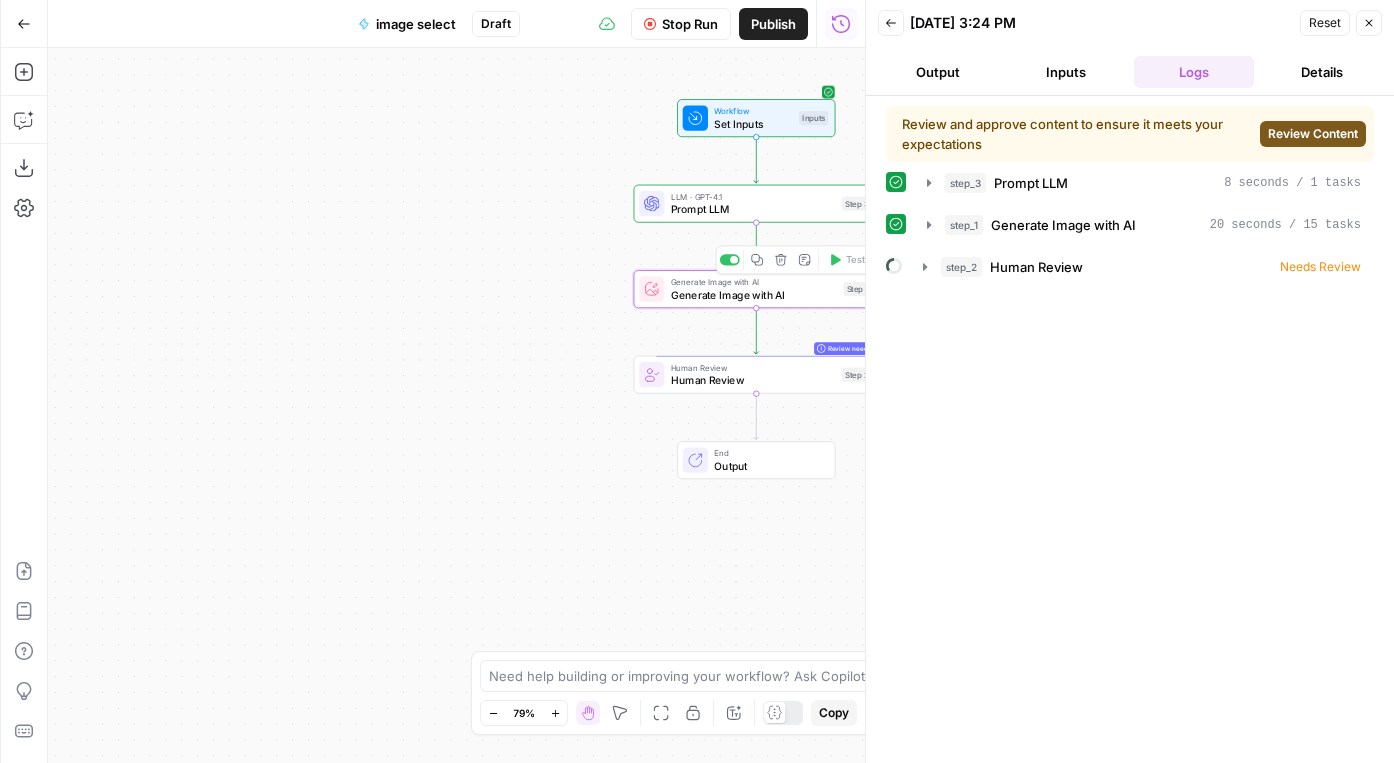 click on "Generate Image with AI" at bounding box center [754, 282] 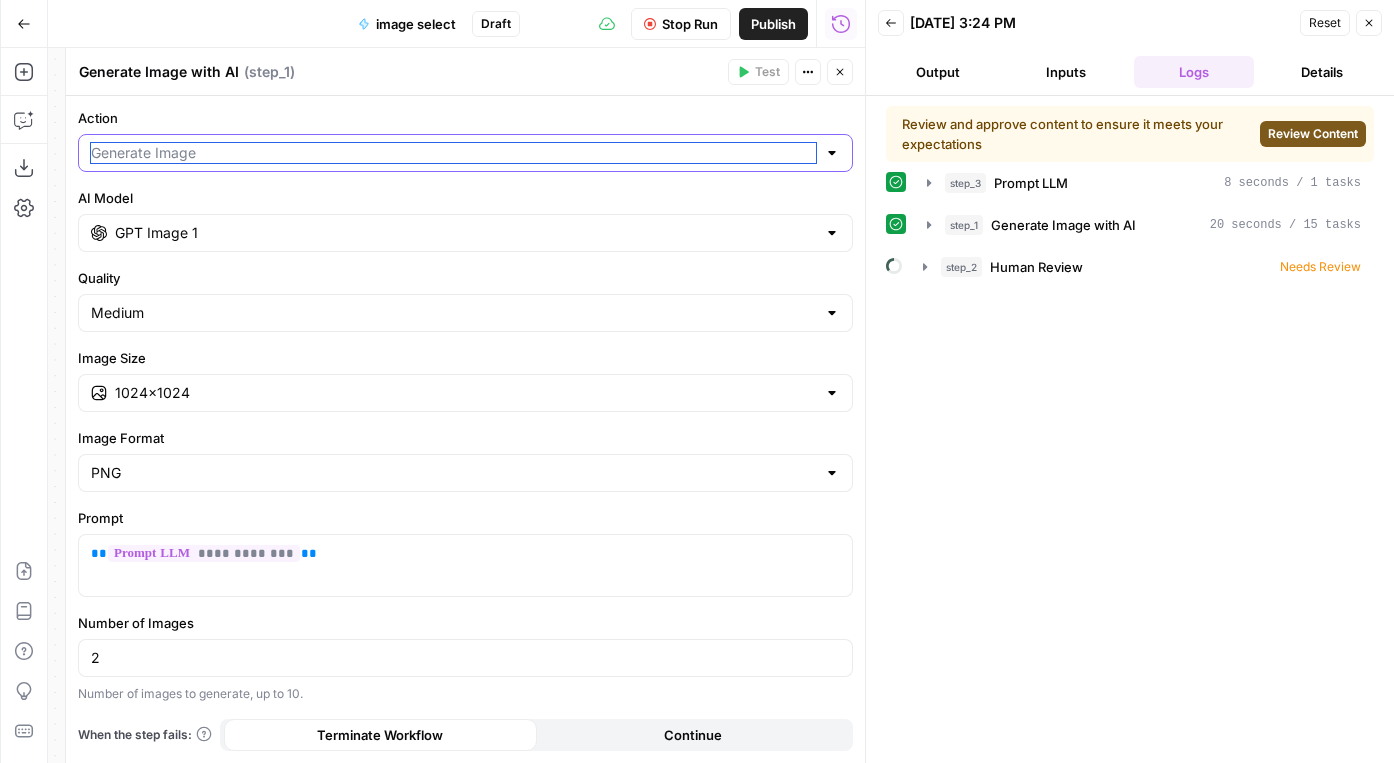 click on "Action" at bounding box center [453, 153] 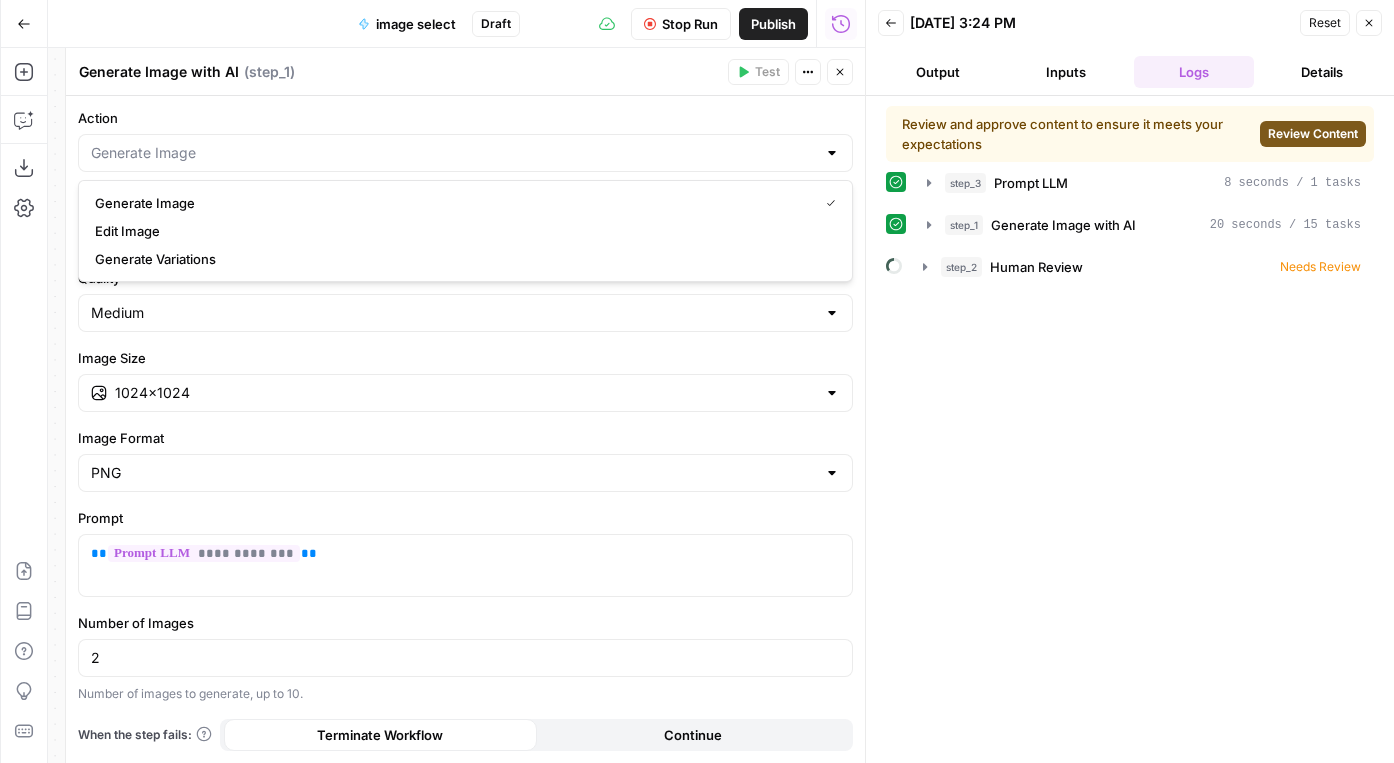 drag, startPoint x: 363, startPoint y: 138, endPoint x: 359, endPoint y: 176, distance: 38.209946 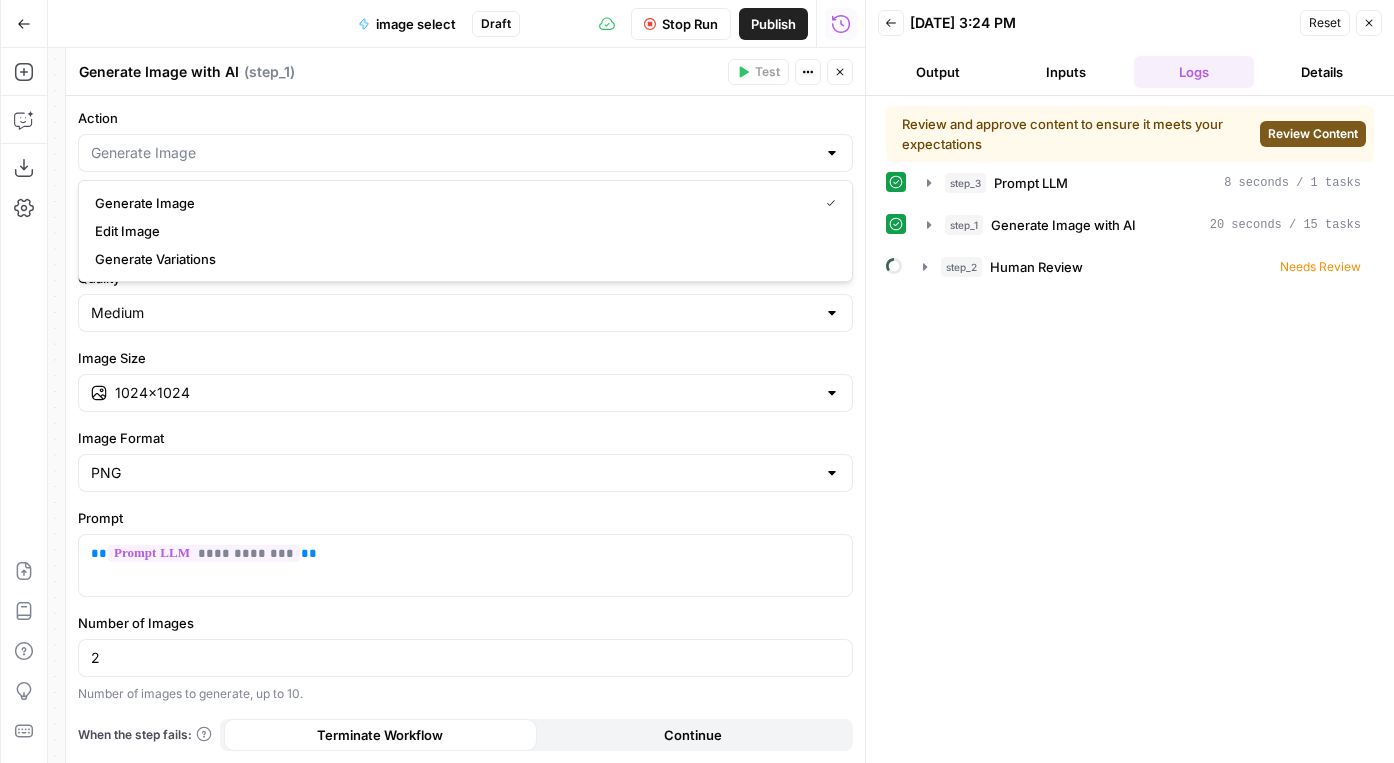 click at bounding box center [465, 153] 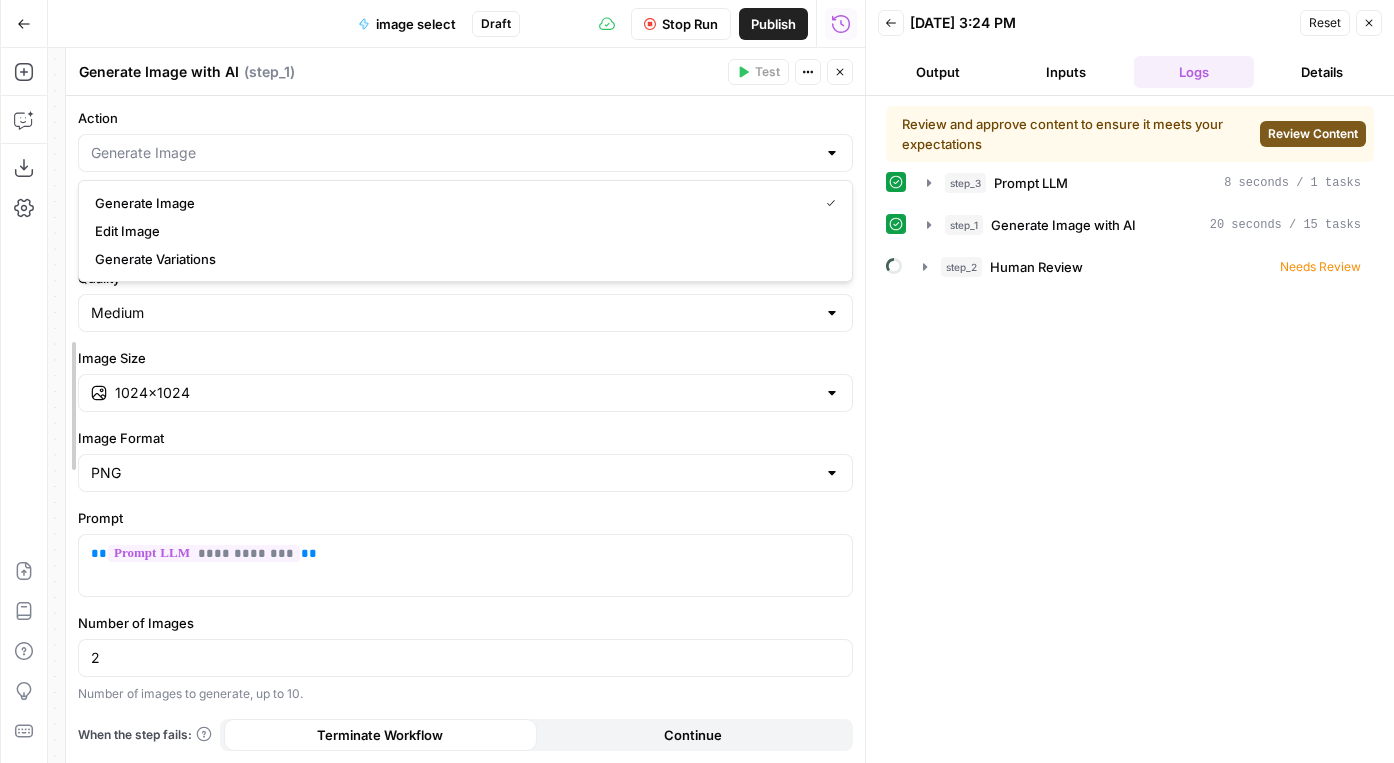 type on "Generate Image" 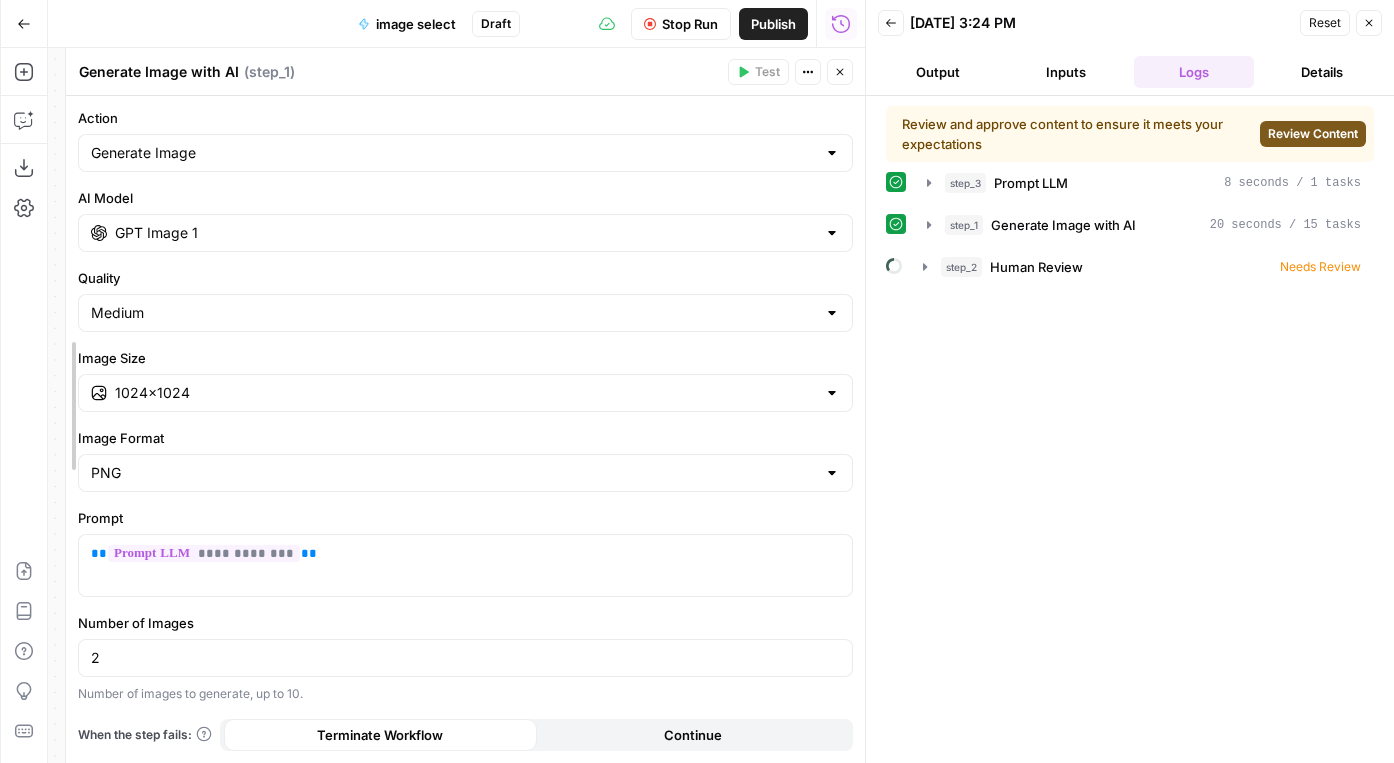 click at bounding box center [66, 405] 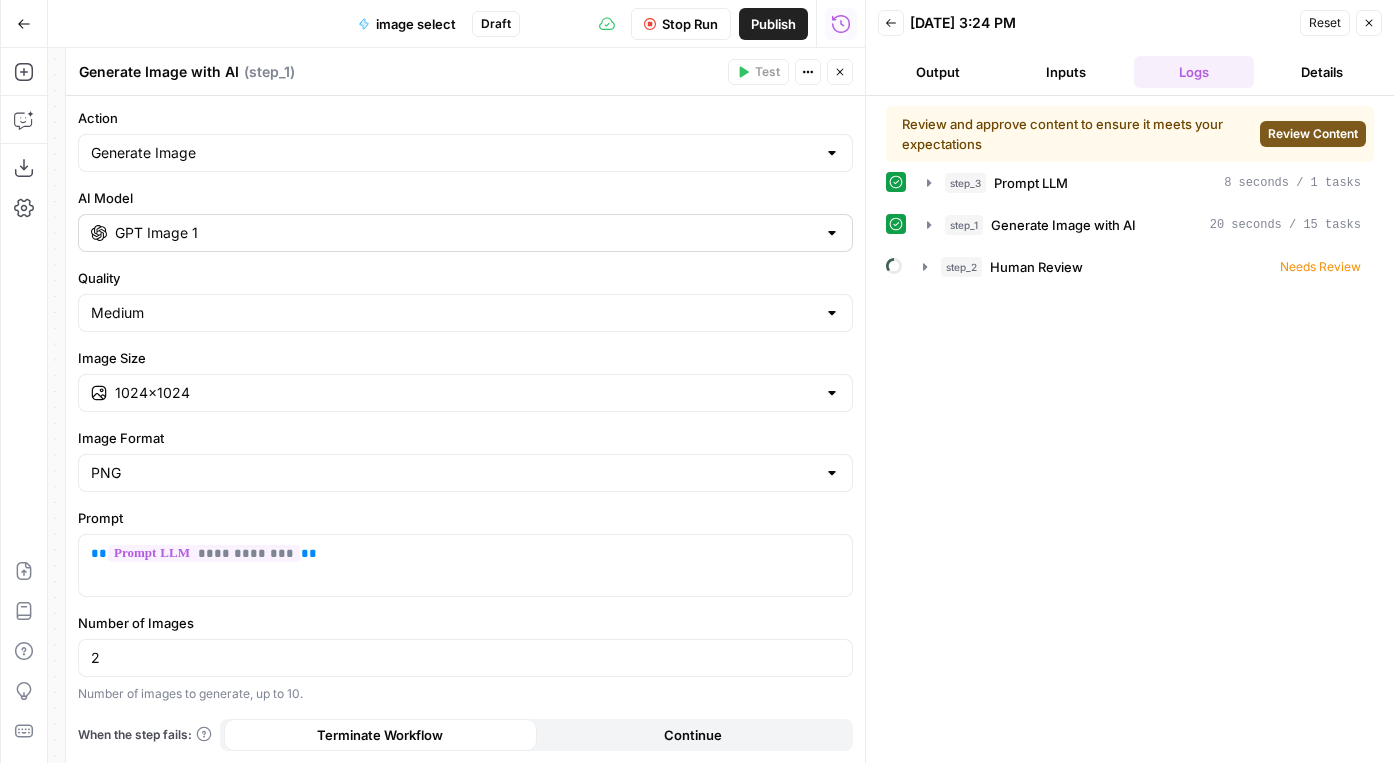 click on "GPT Image 1" at bounding box center [465, 233] 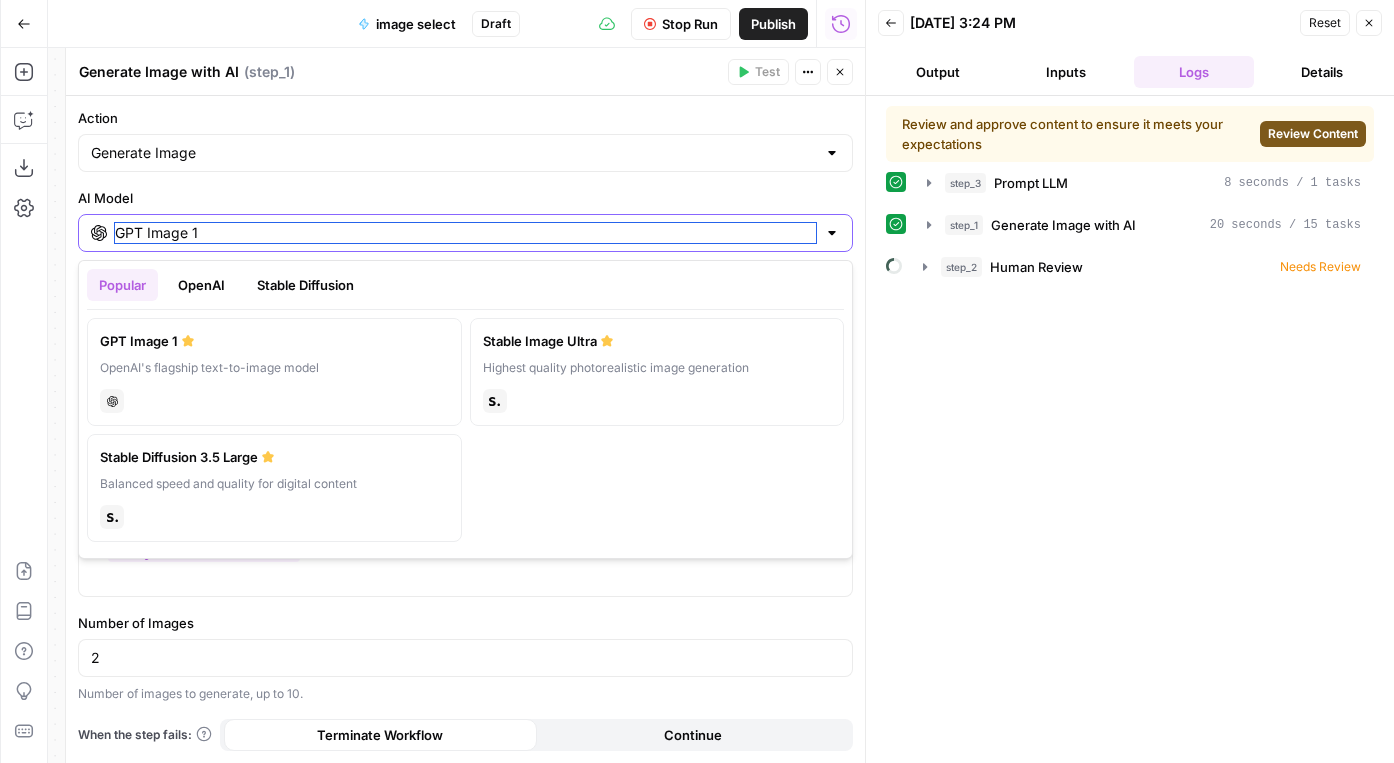 click on "GPT Image 1" at bounding box center [465, 233] 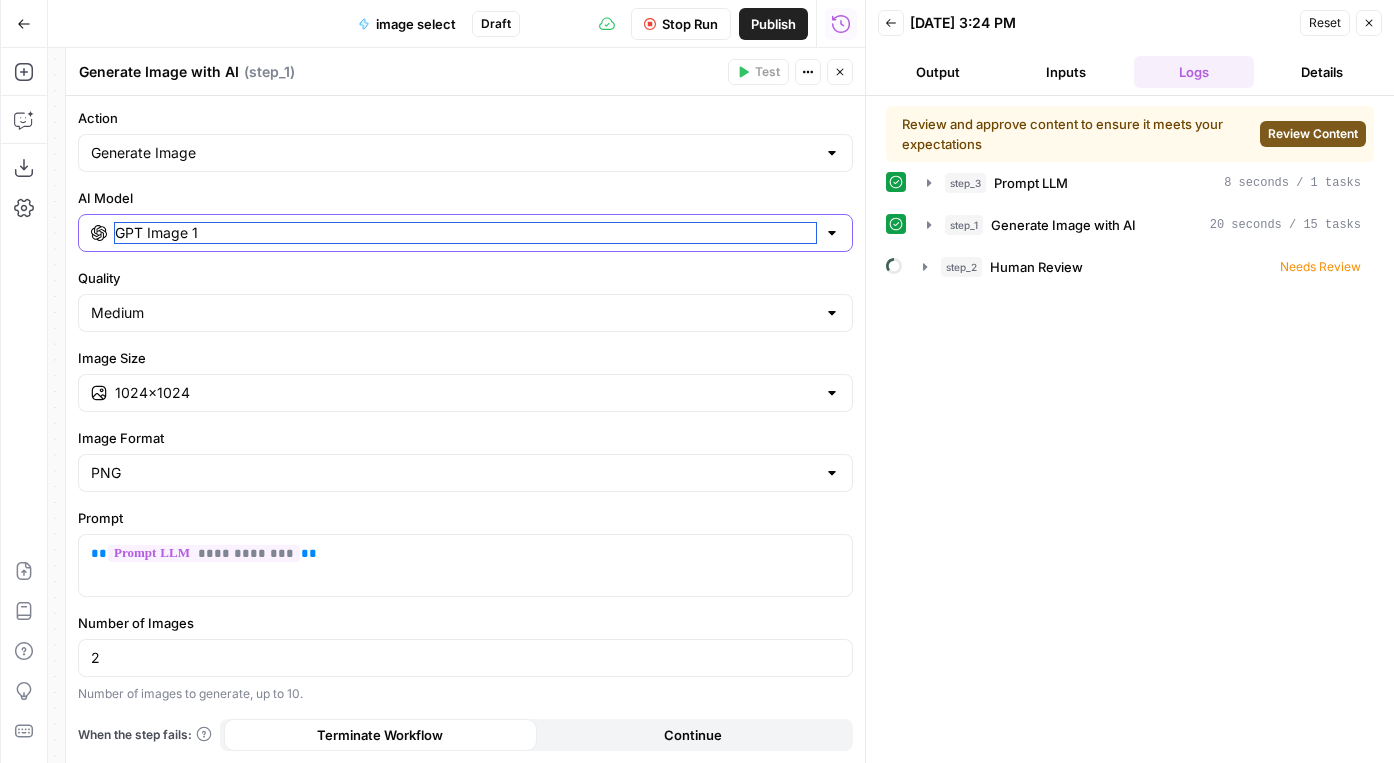 click on "GPT Image 1" at bounding box center [465, 233] 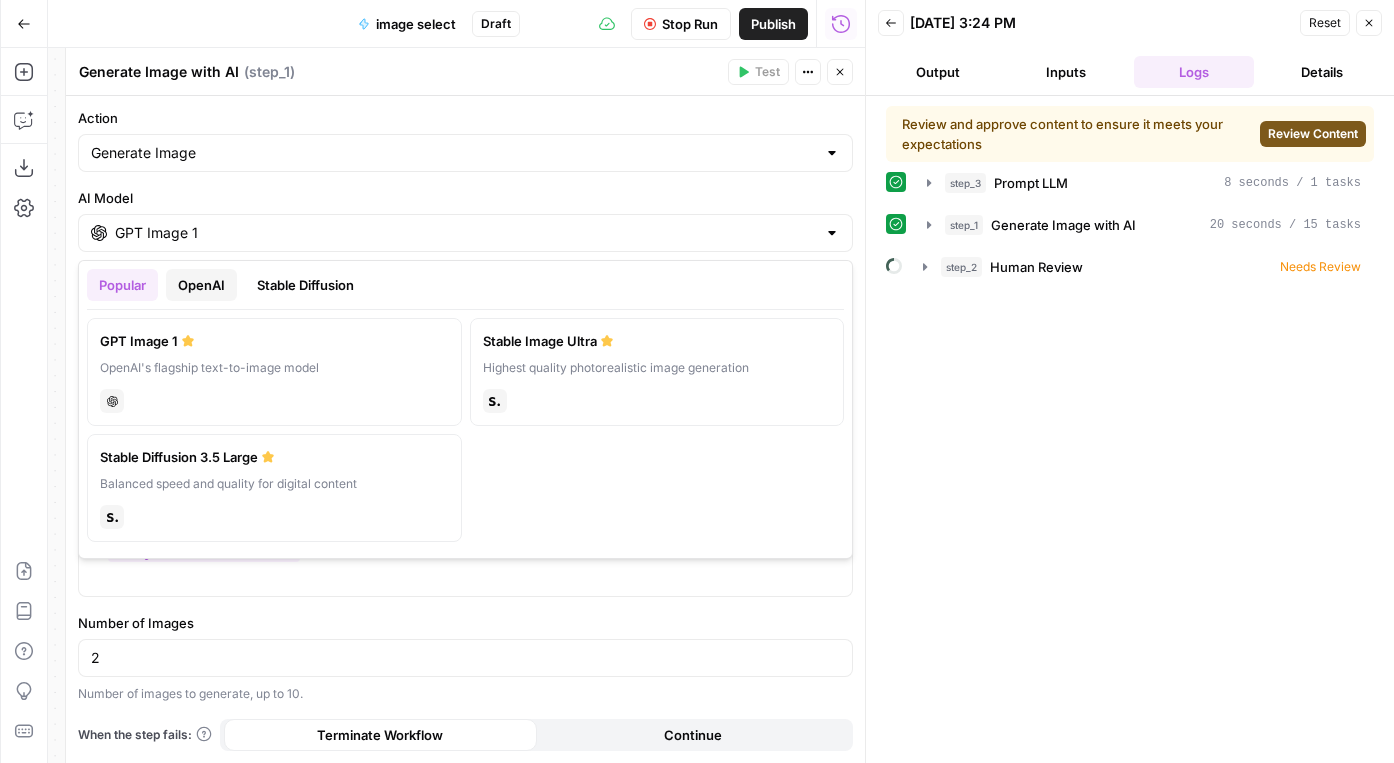 click on "OpenAI" at bounding box center (201, 285) 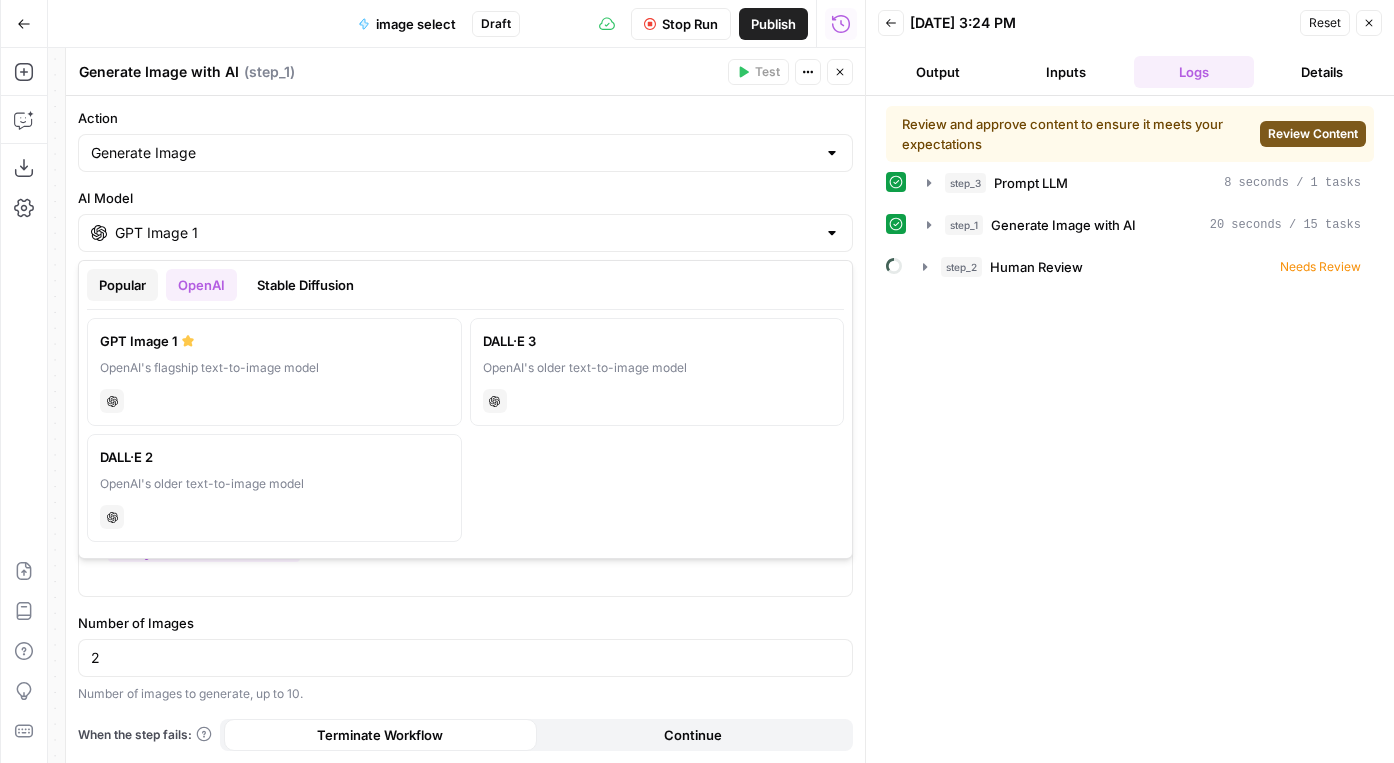 click on "Popular" at bounding box center (122, 285) 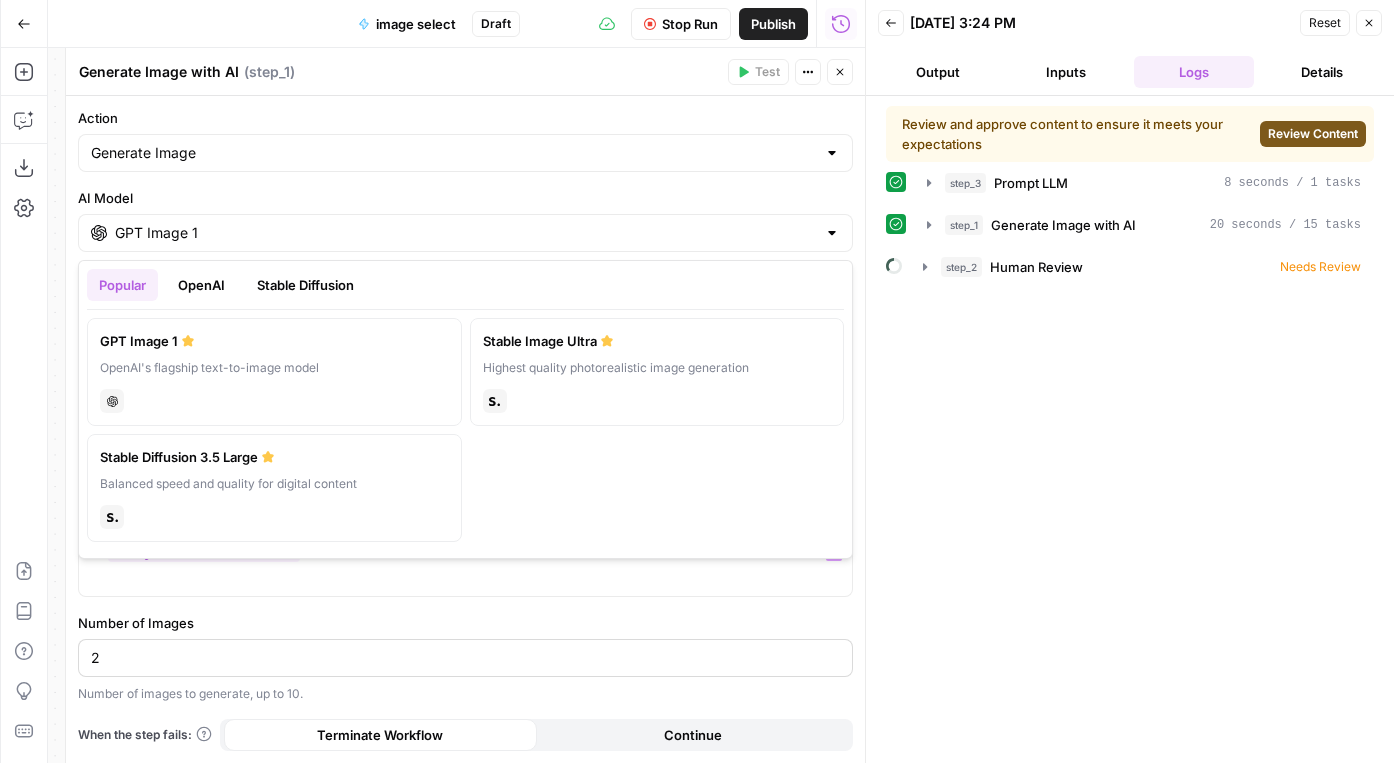 click on "2" at bounding box center (465, 658) 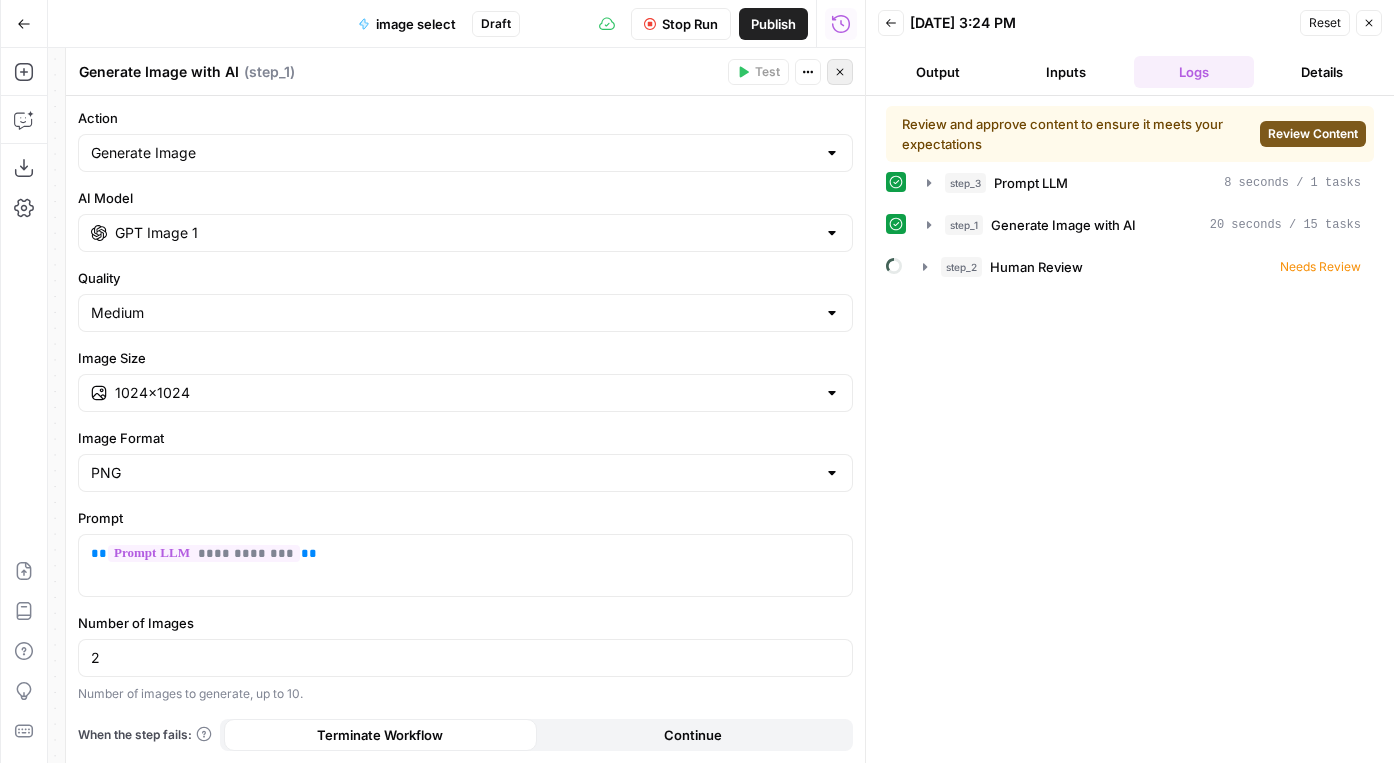 click on "Close" at bounding box center (840, 72) 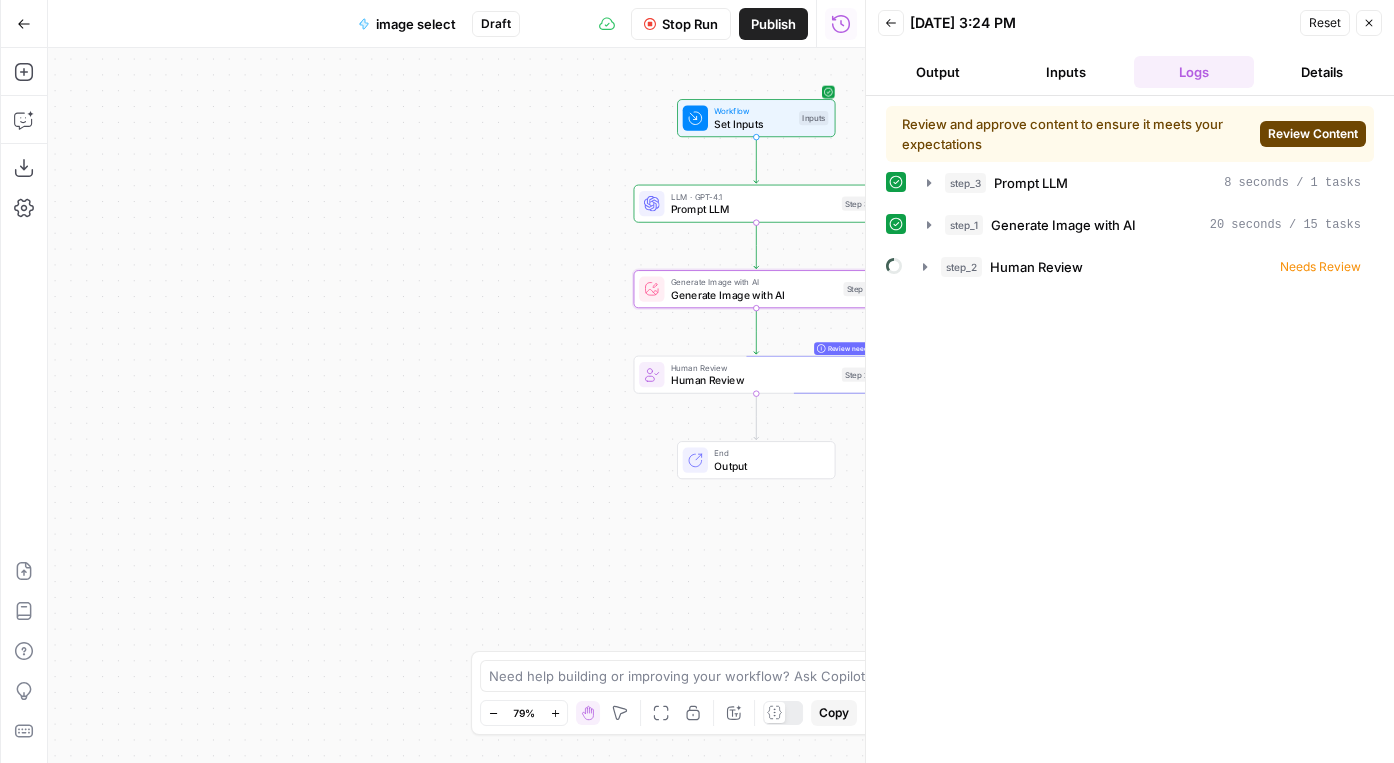 click on "Review Content" at bounding box center [1313, 134] 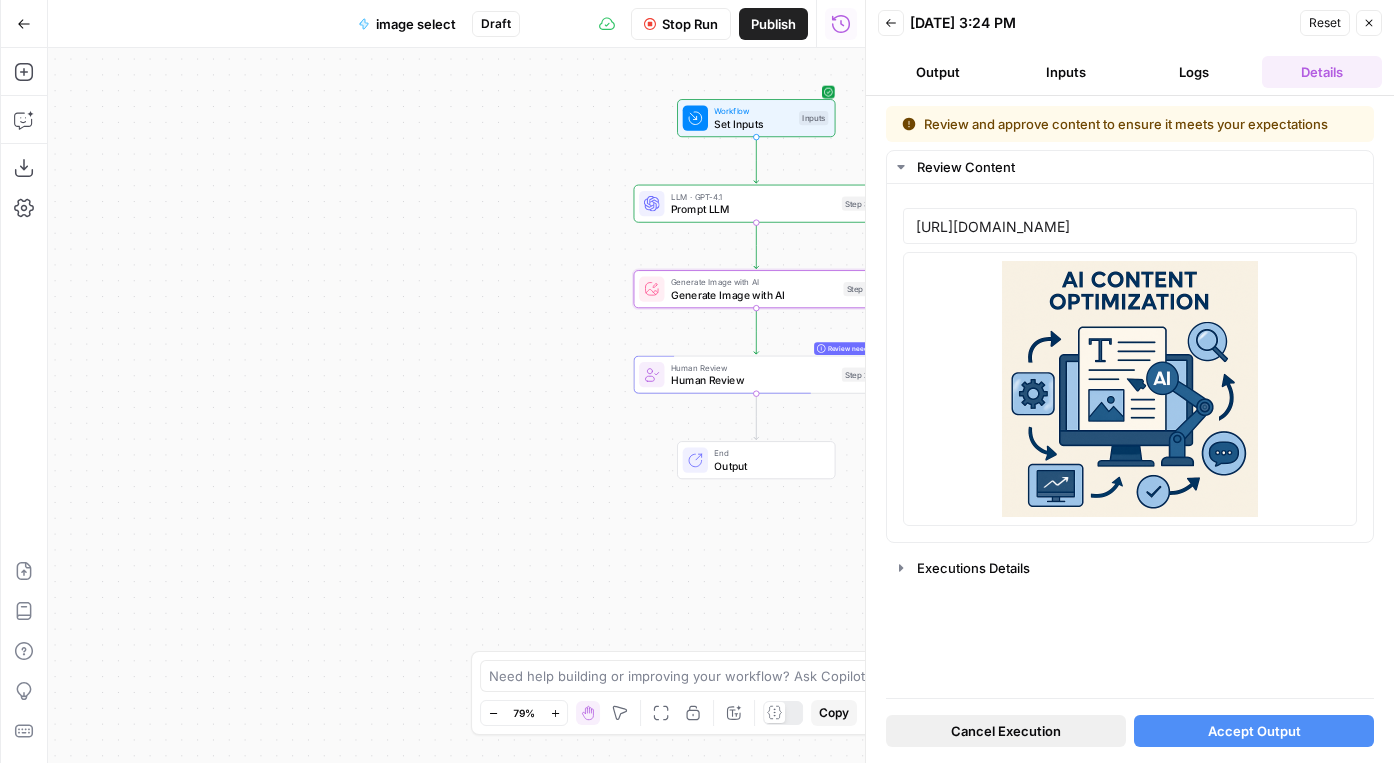 click on "Cancel Execution" at bounding box center (1006, 731) 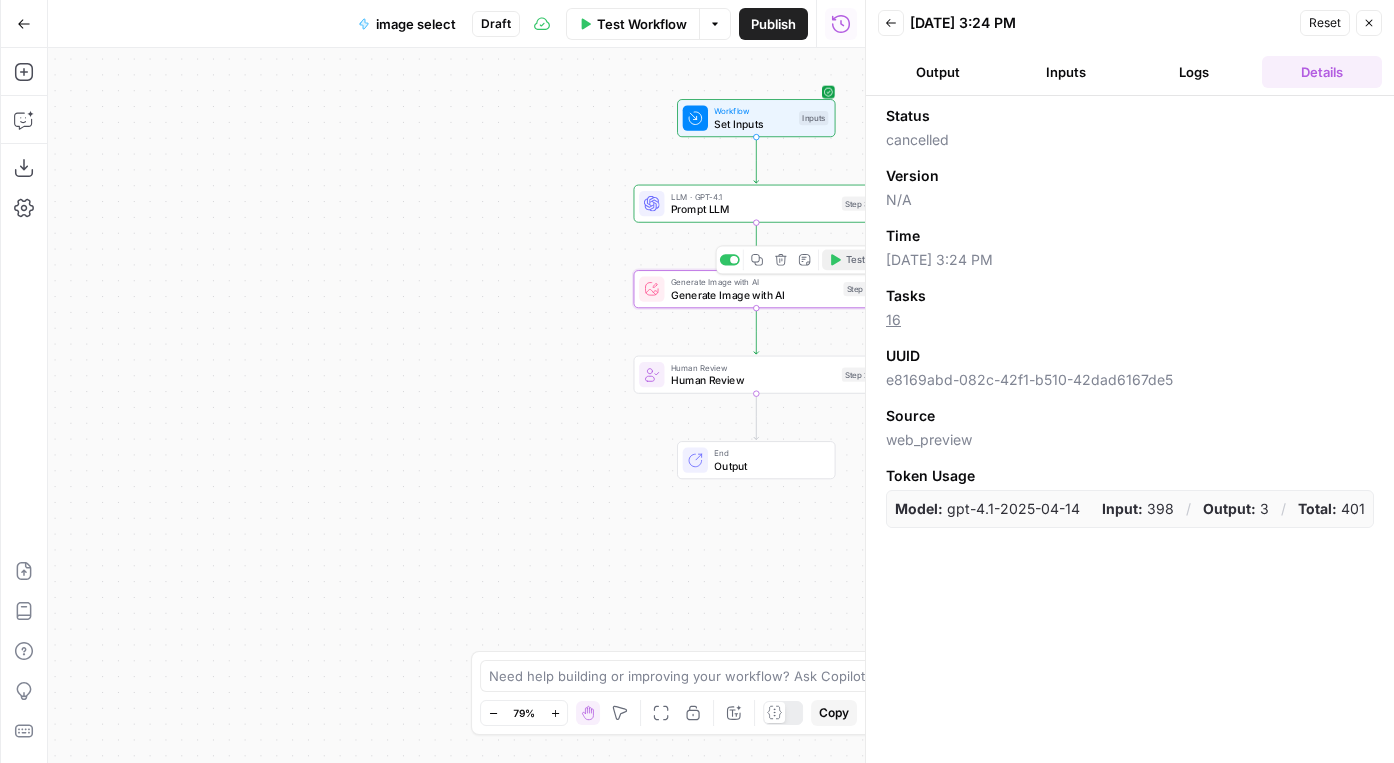 click on "Test" at bounding box center [855, 260] 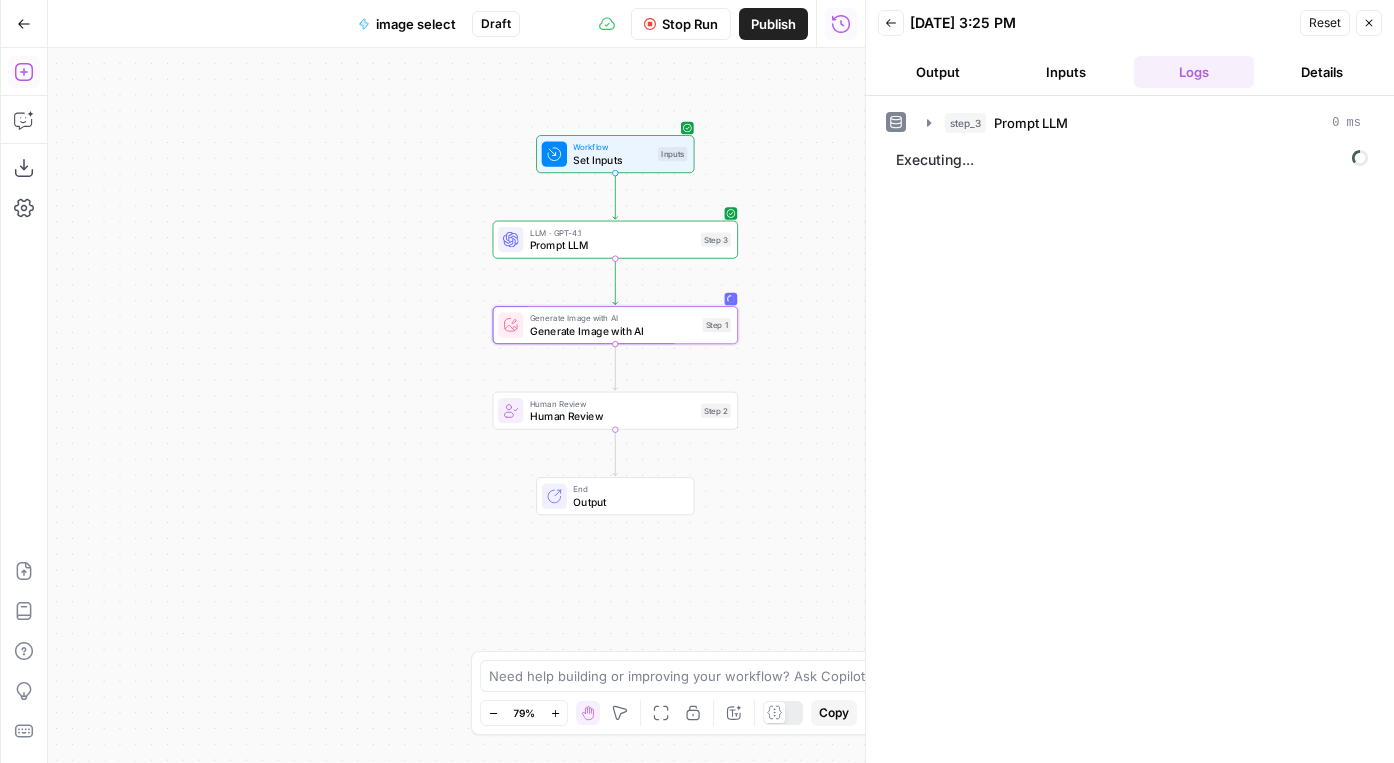 click 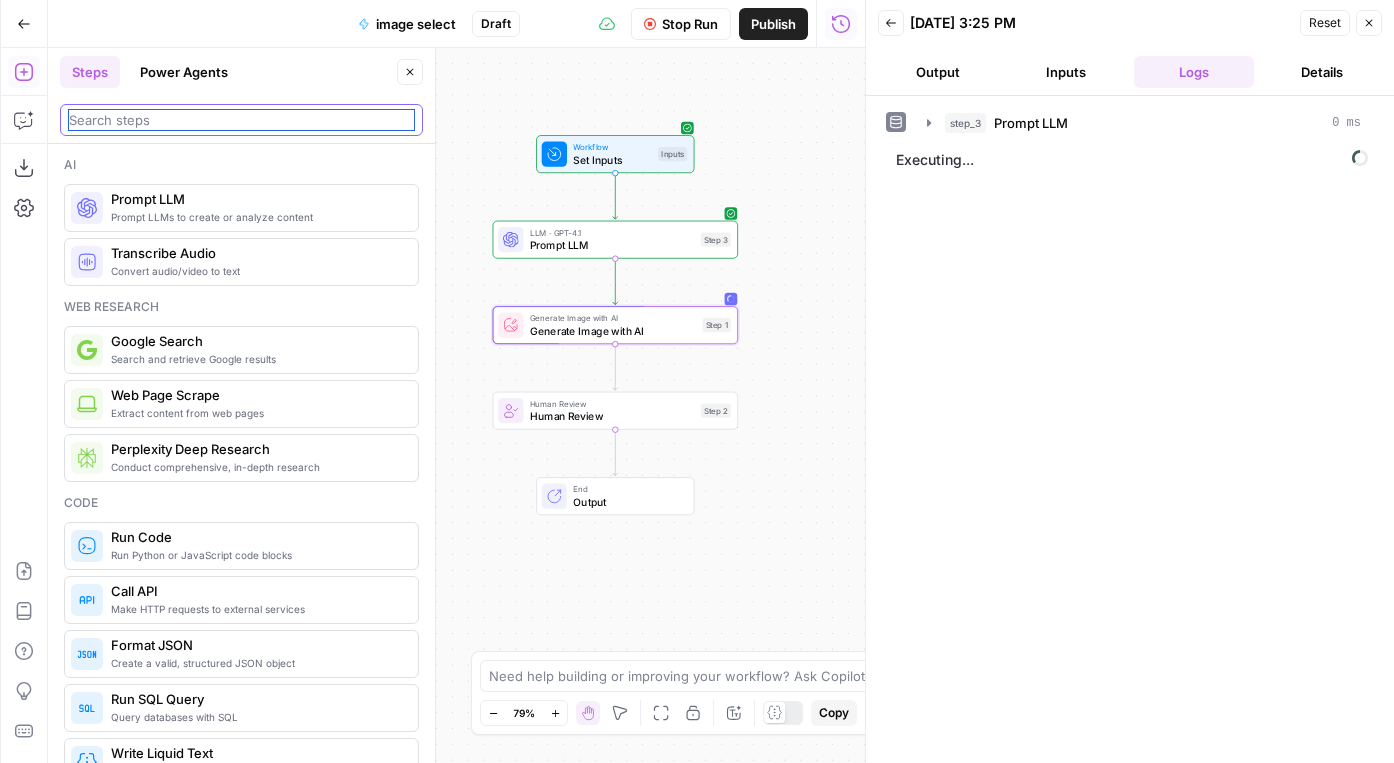 click at bounding box center [241, 120] 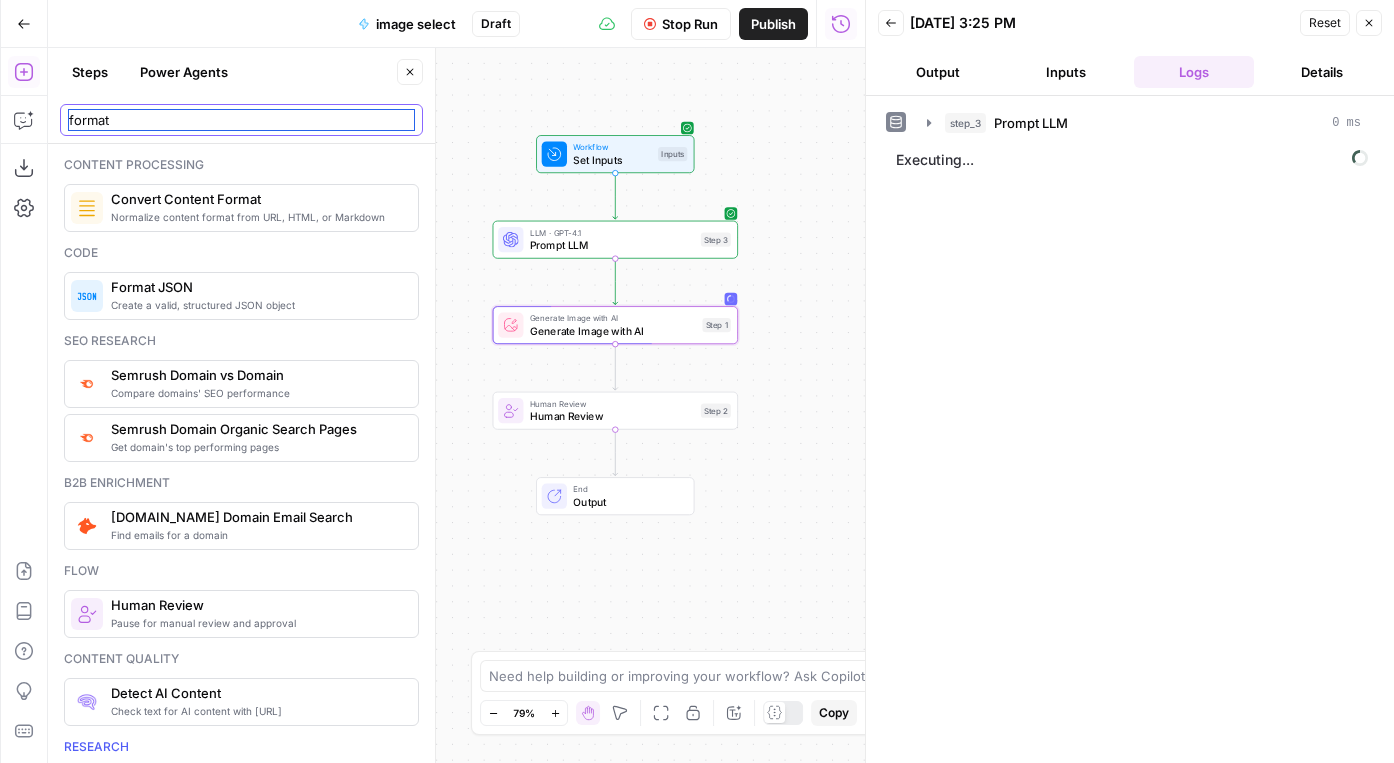 type on "format" 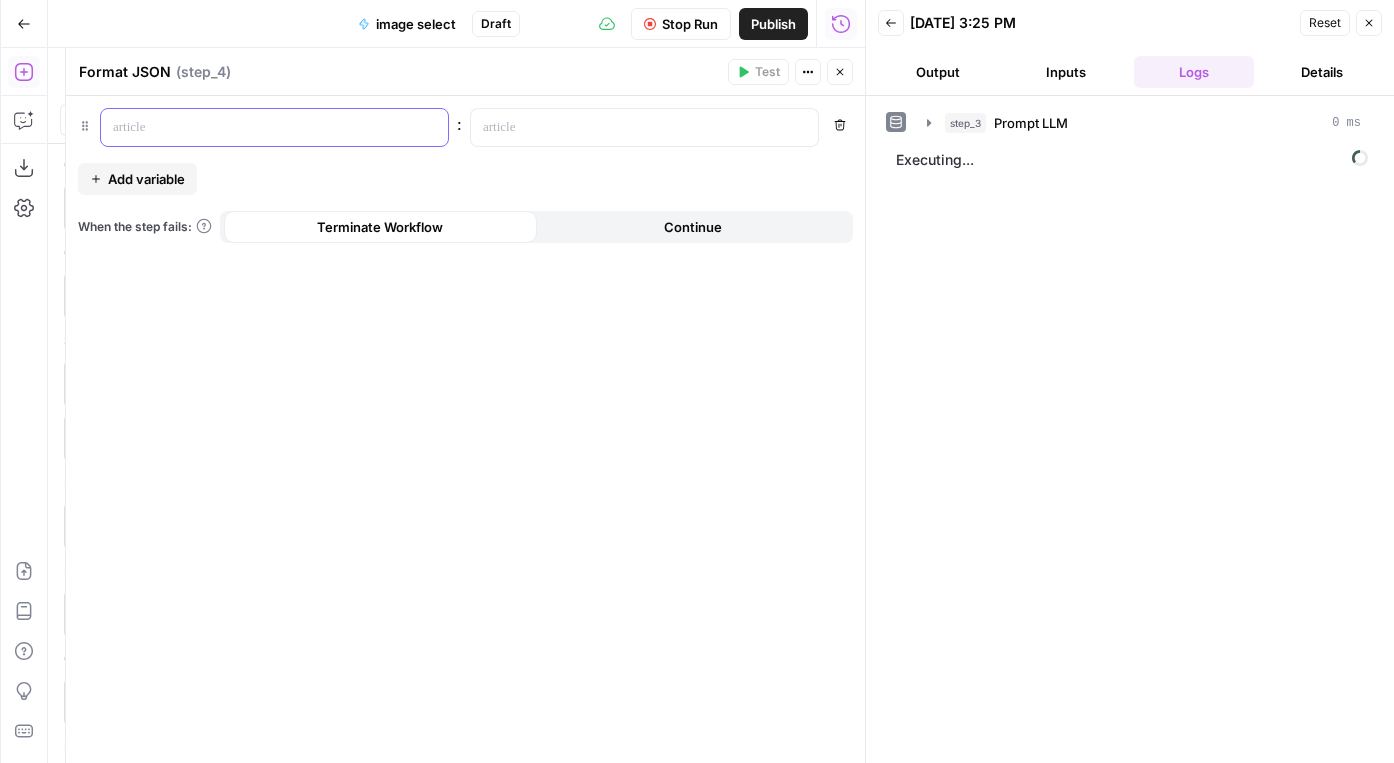 click at bounding box center [258, 127] 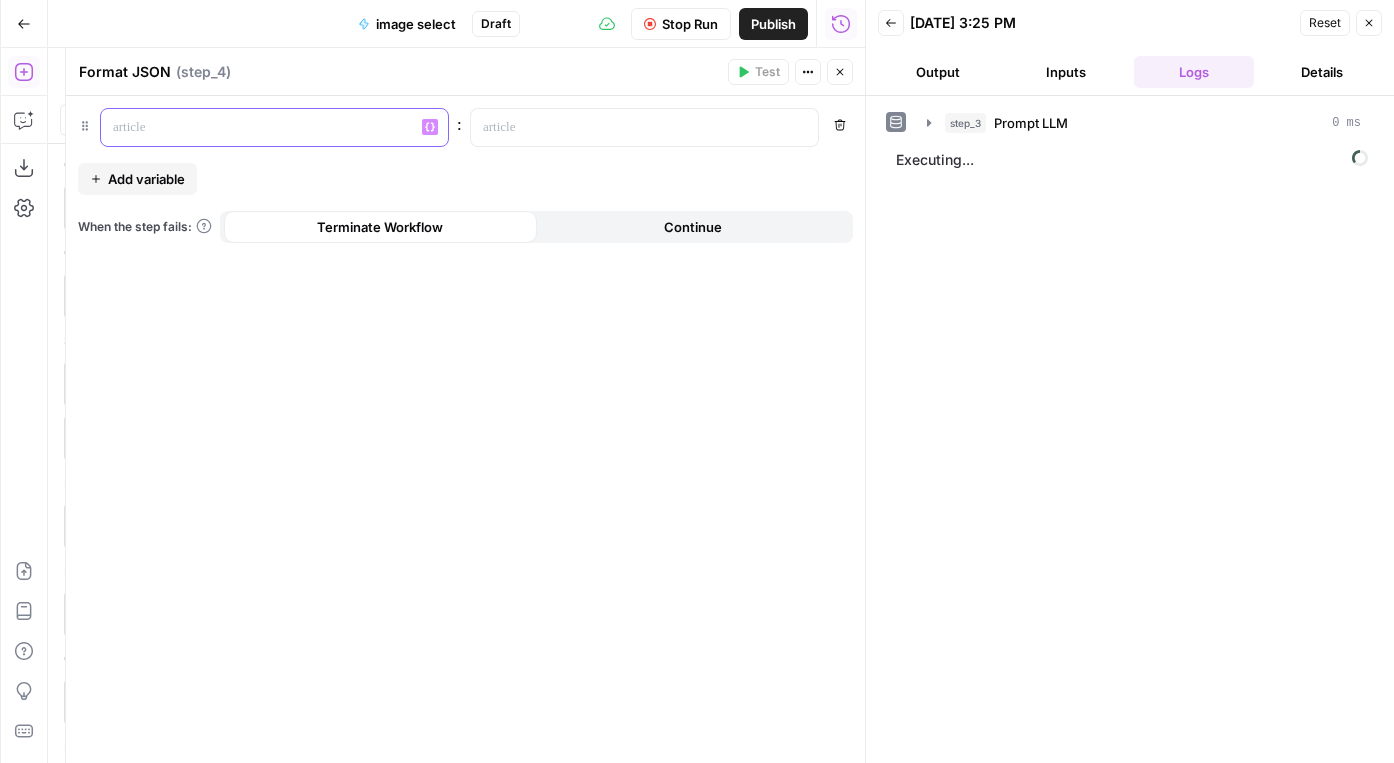 type 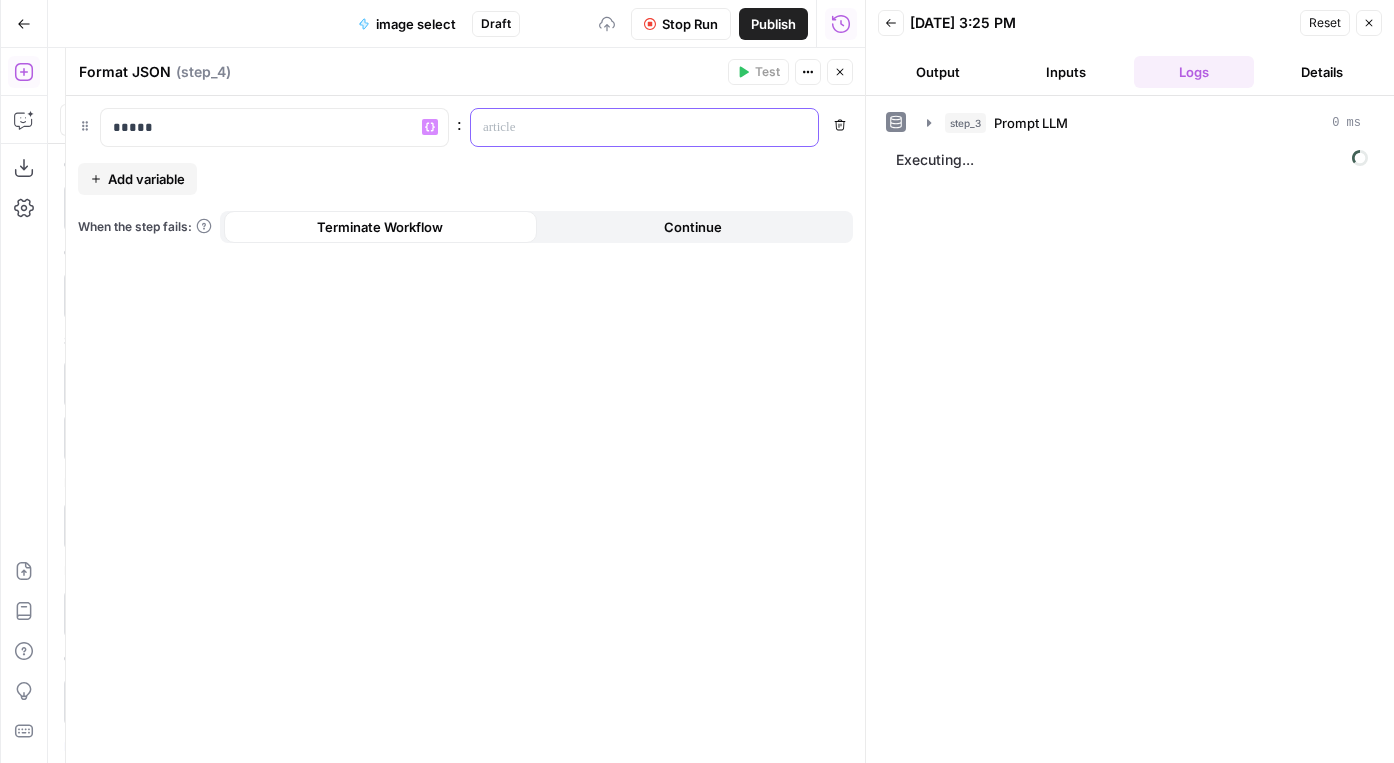 click at bounding box center (628, 127) 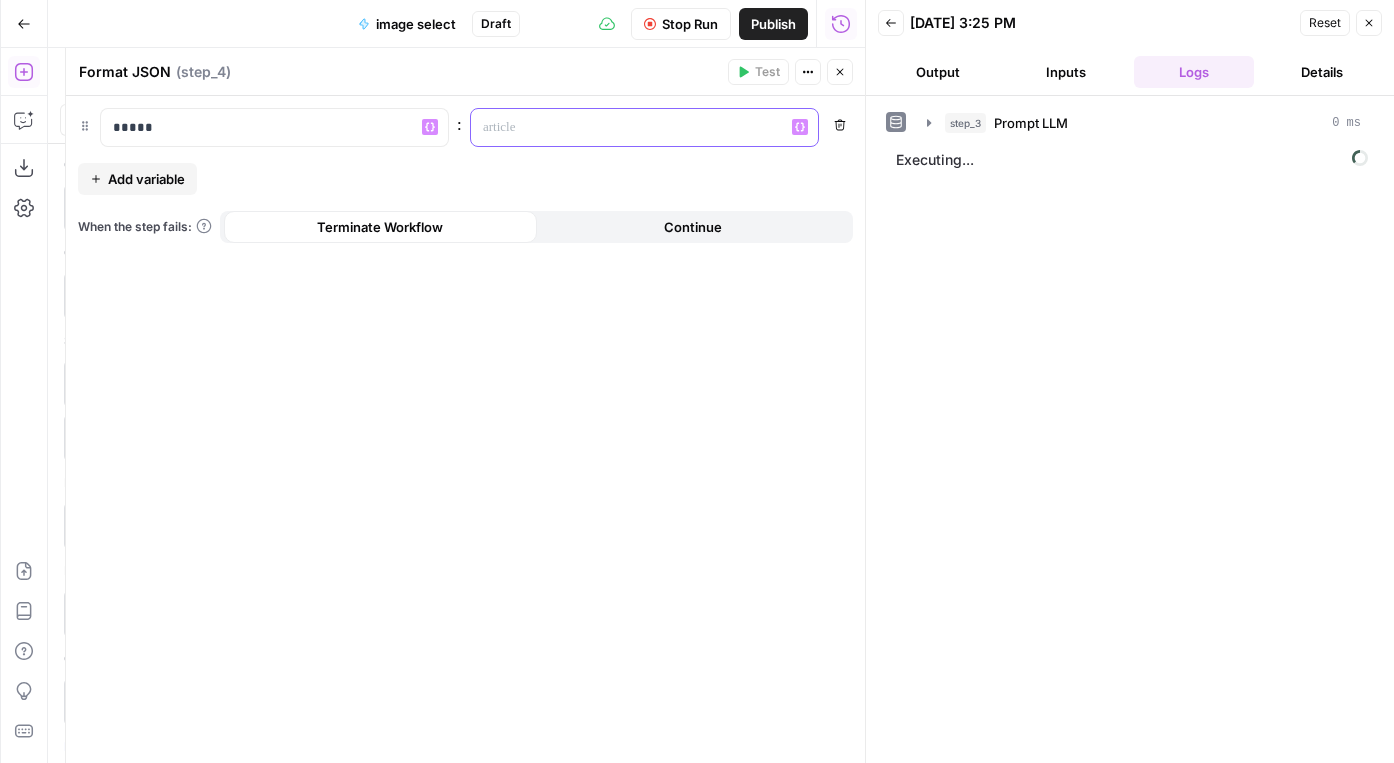 type 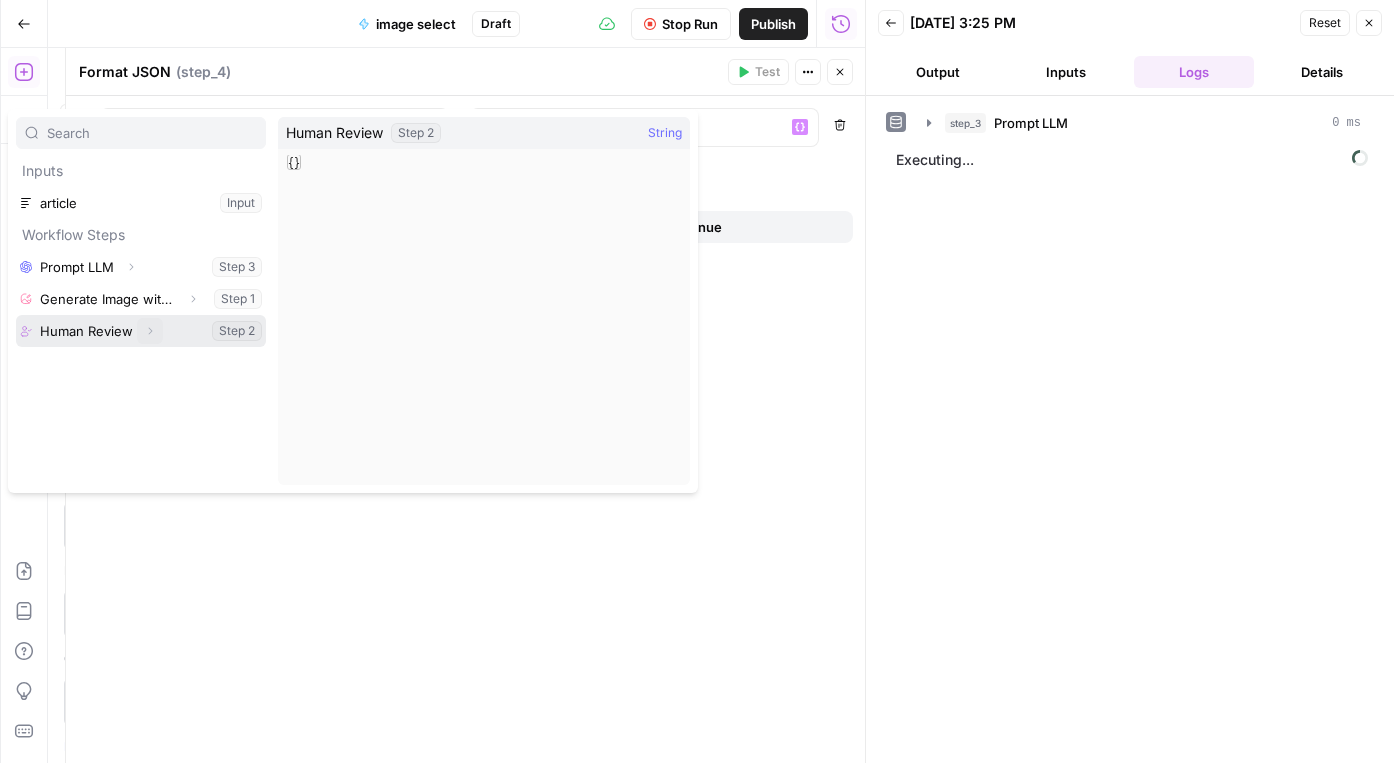 click on "Expand" at bounding box center [150, 331] 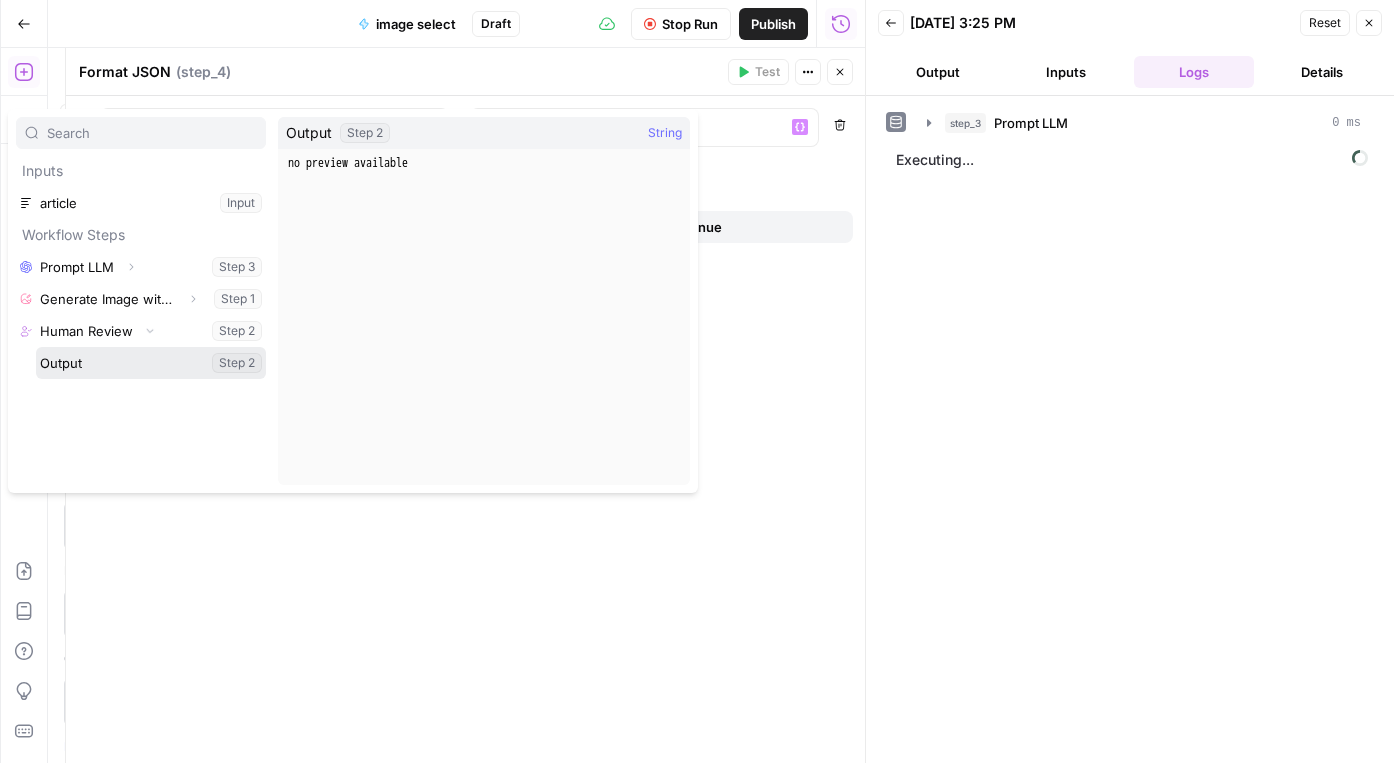 click at bounding box center (151, 363) 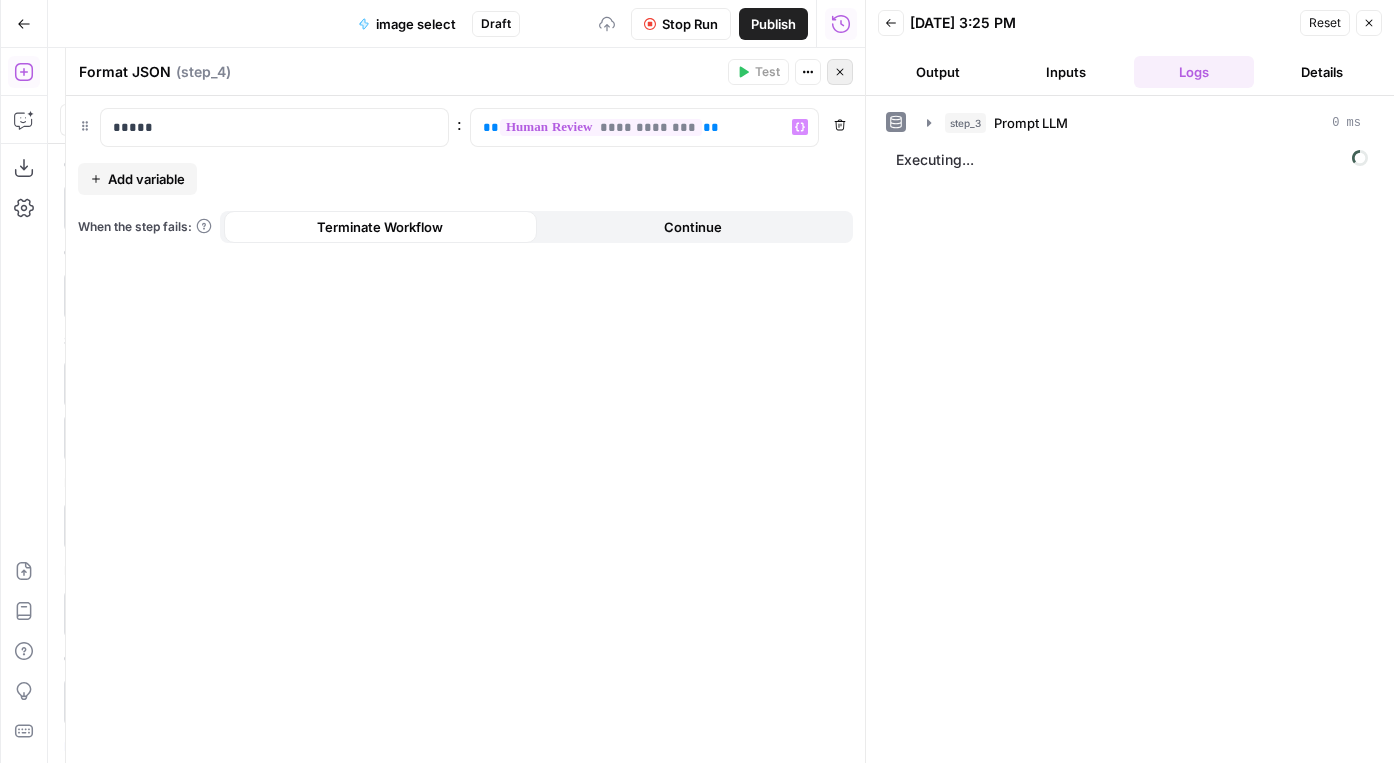click on "Close" at bounding box center [840, 72] 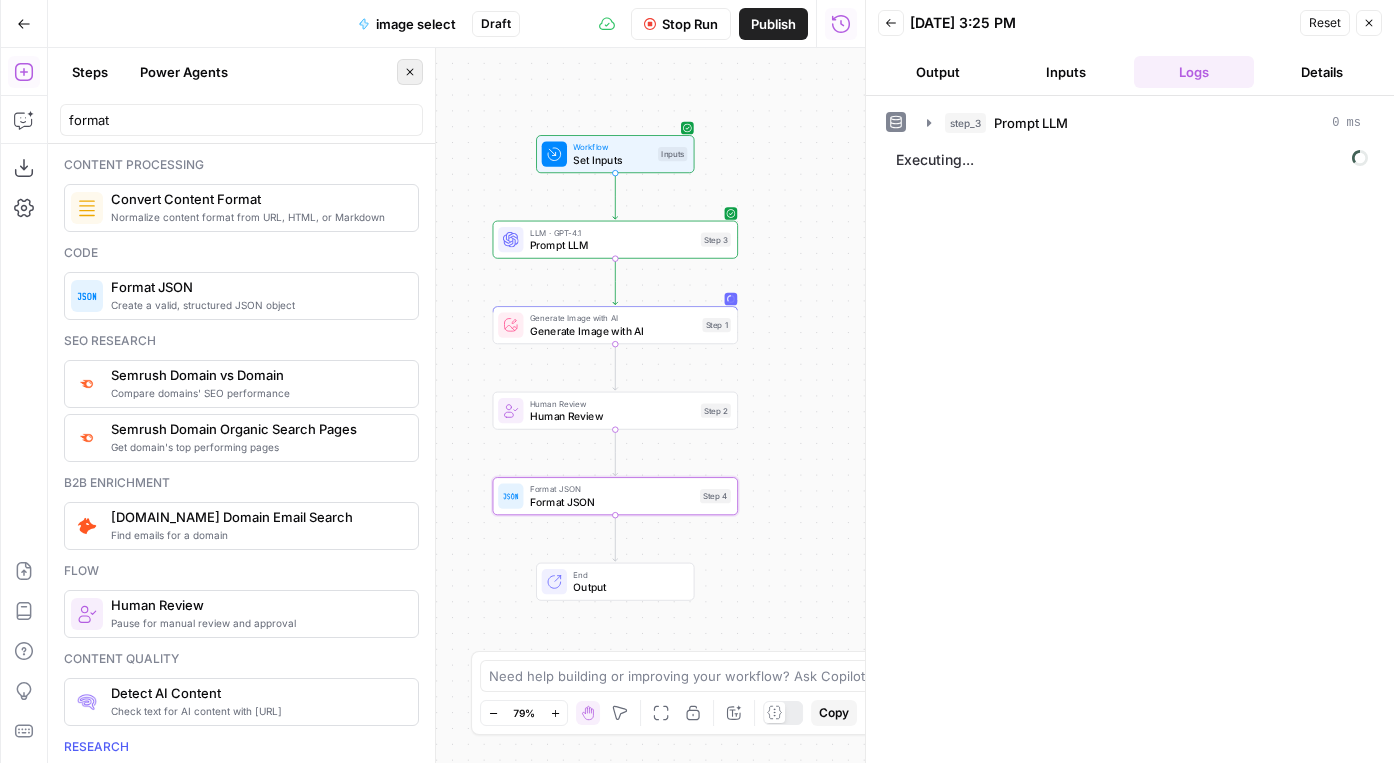 click 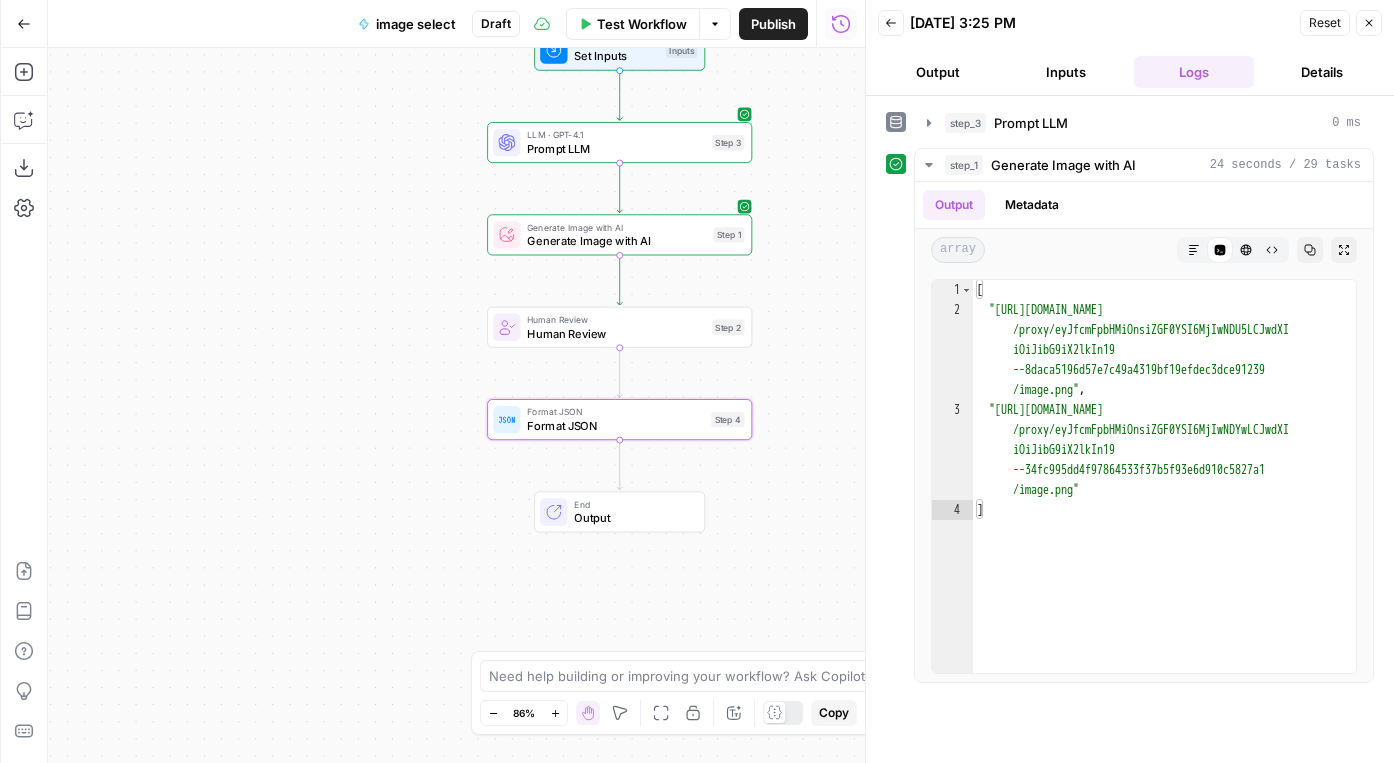 type on "**********" 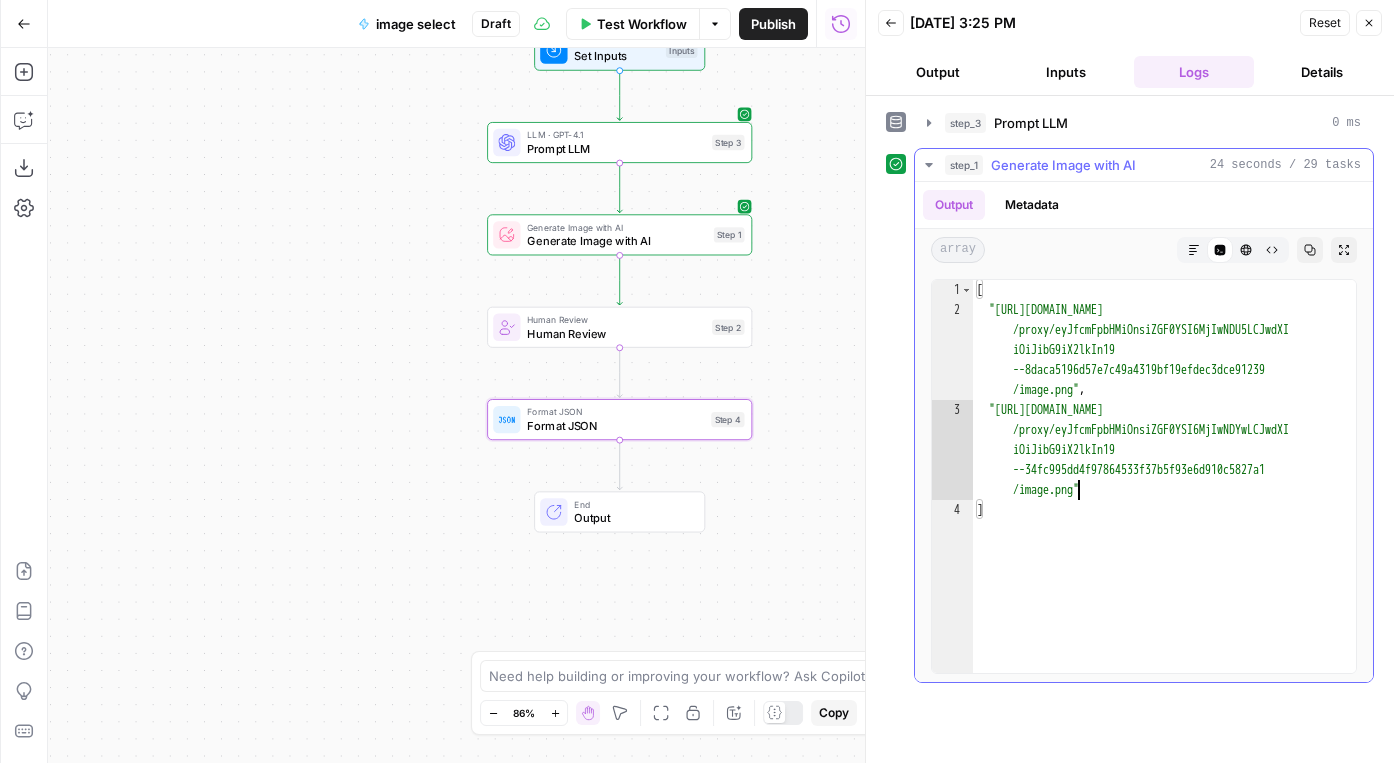 click on "[    "https://cdn.airops.com/rails/active_storage/blobs        /proxy/eyJfcmFpbHMiOnsiZGF0YSI6MjIwNDU5LCJwdXI        iOiJibG9iX2lkIn19        --8daca5196d57e7c49a4319bf19efdec3dce91239        /image.png" ,    "https://cdn.airops.com/rails/active_storage/blobs        /proxy/eyJfcmFpbHMiOnsiZGF0YSI6MjIwNDYwLCJwdXI        iOiJibG9iX2lkIn19        --34fc995dd4f97864533f37b5f93e6d910c5827a1        /image.png" ]" at bounding box center [1164, 496] 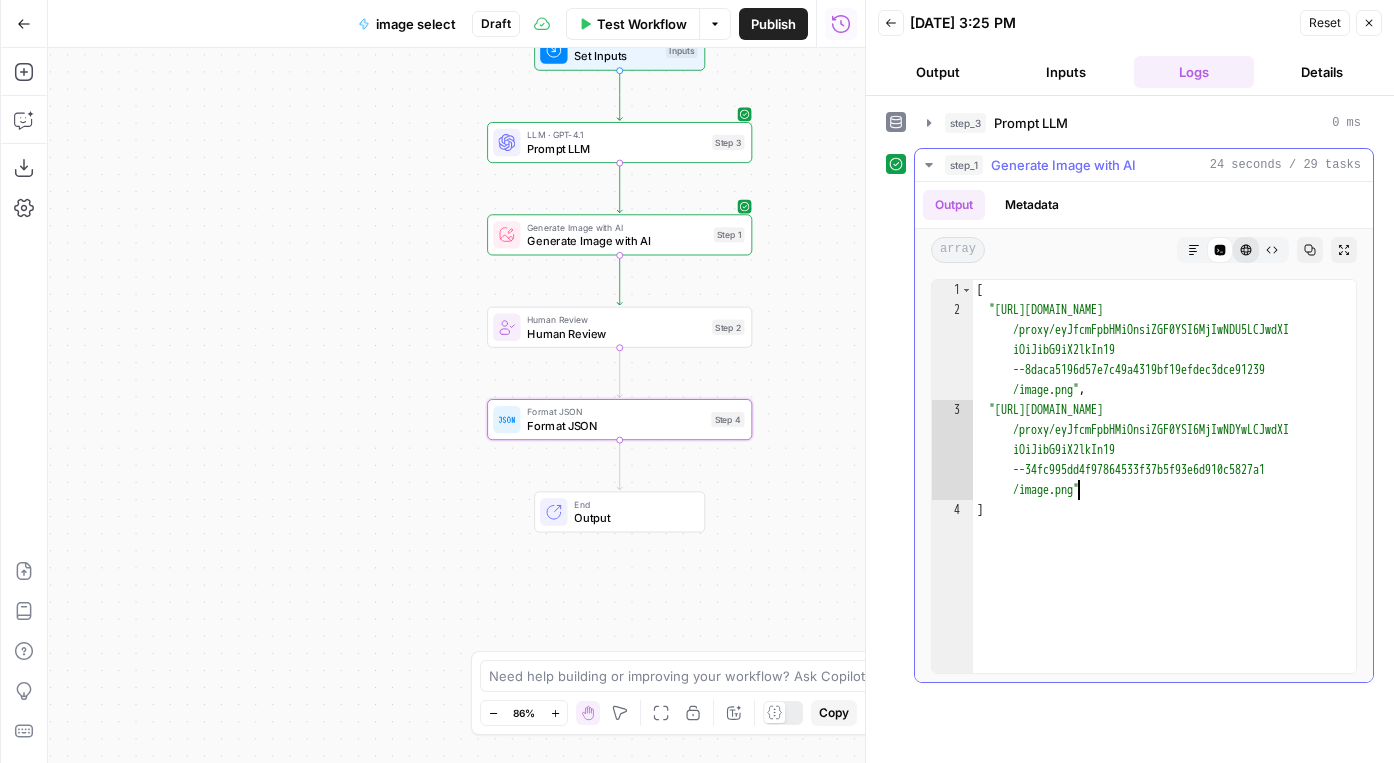 click 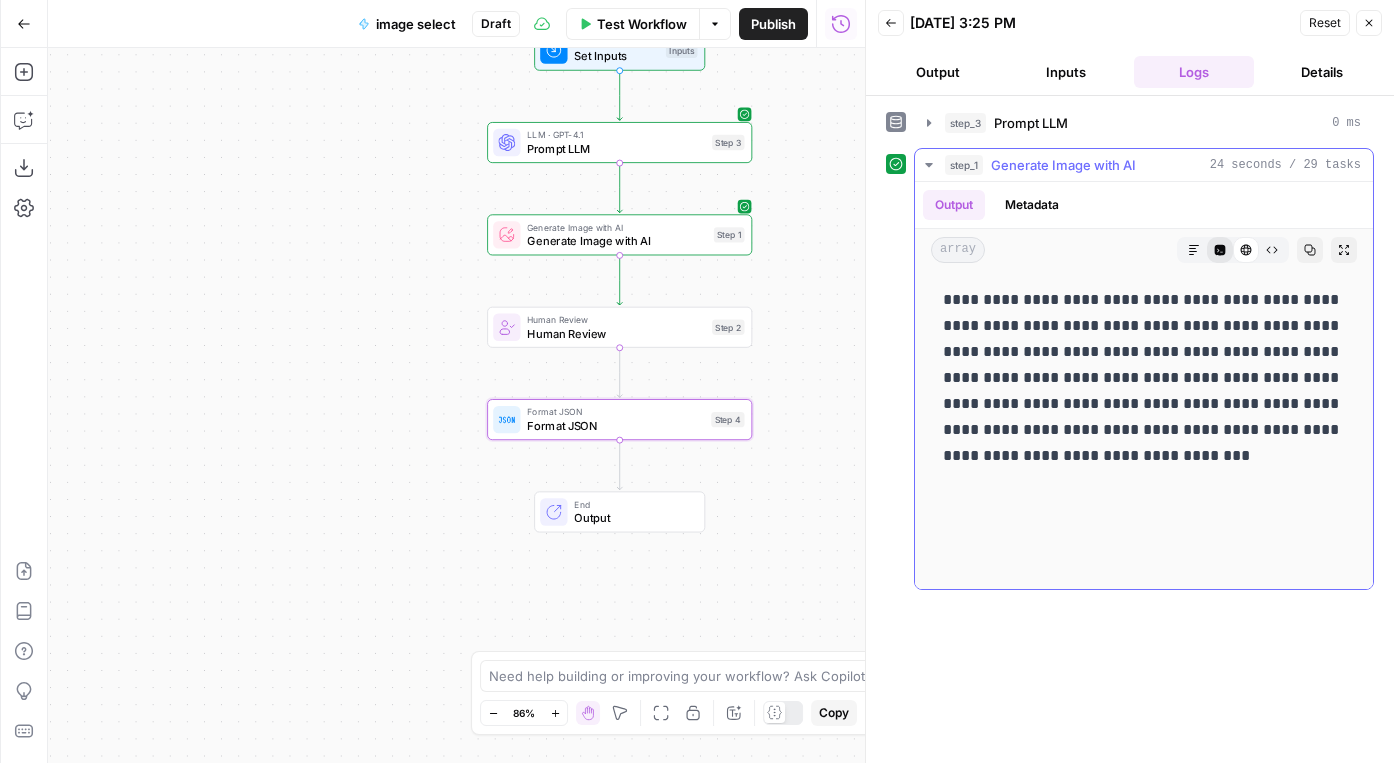 click on "Code Editor" at bounding box center [1220, 250] 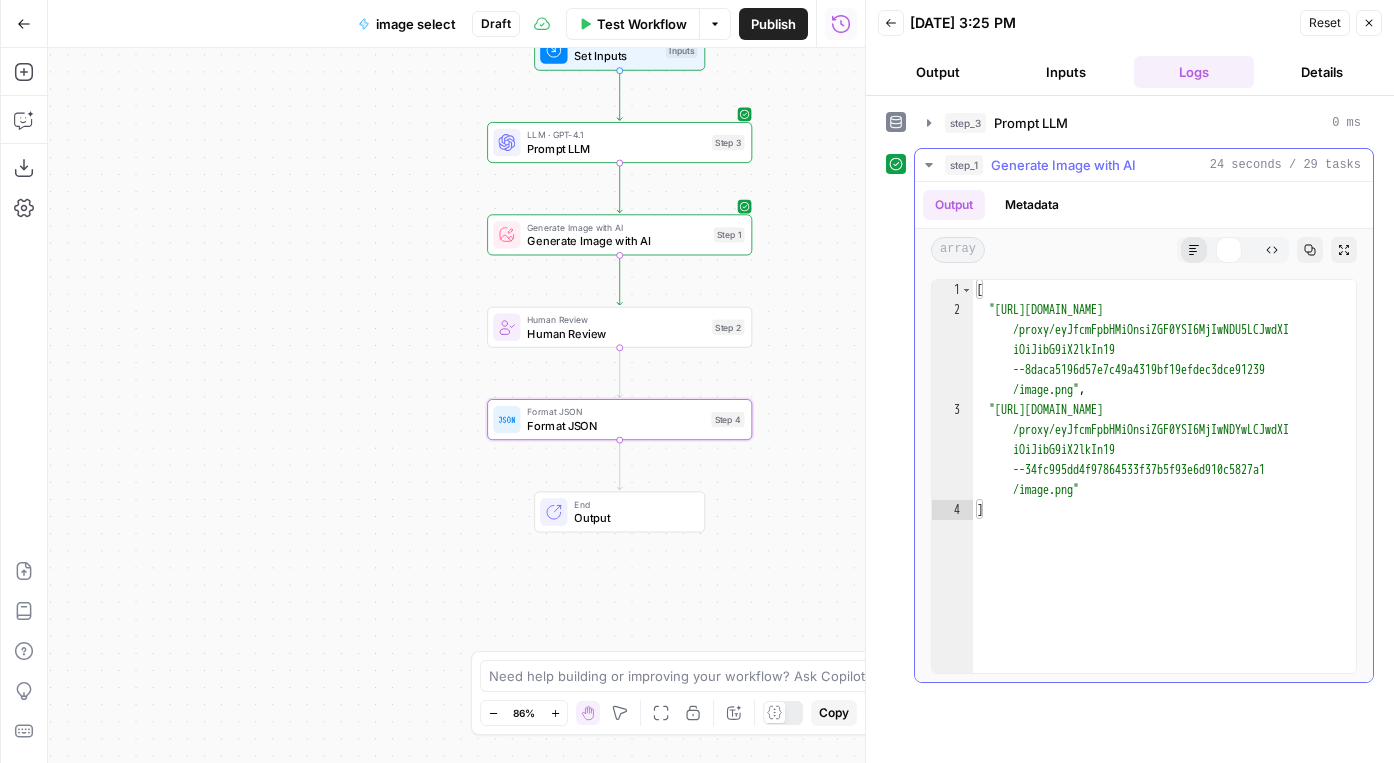 click 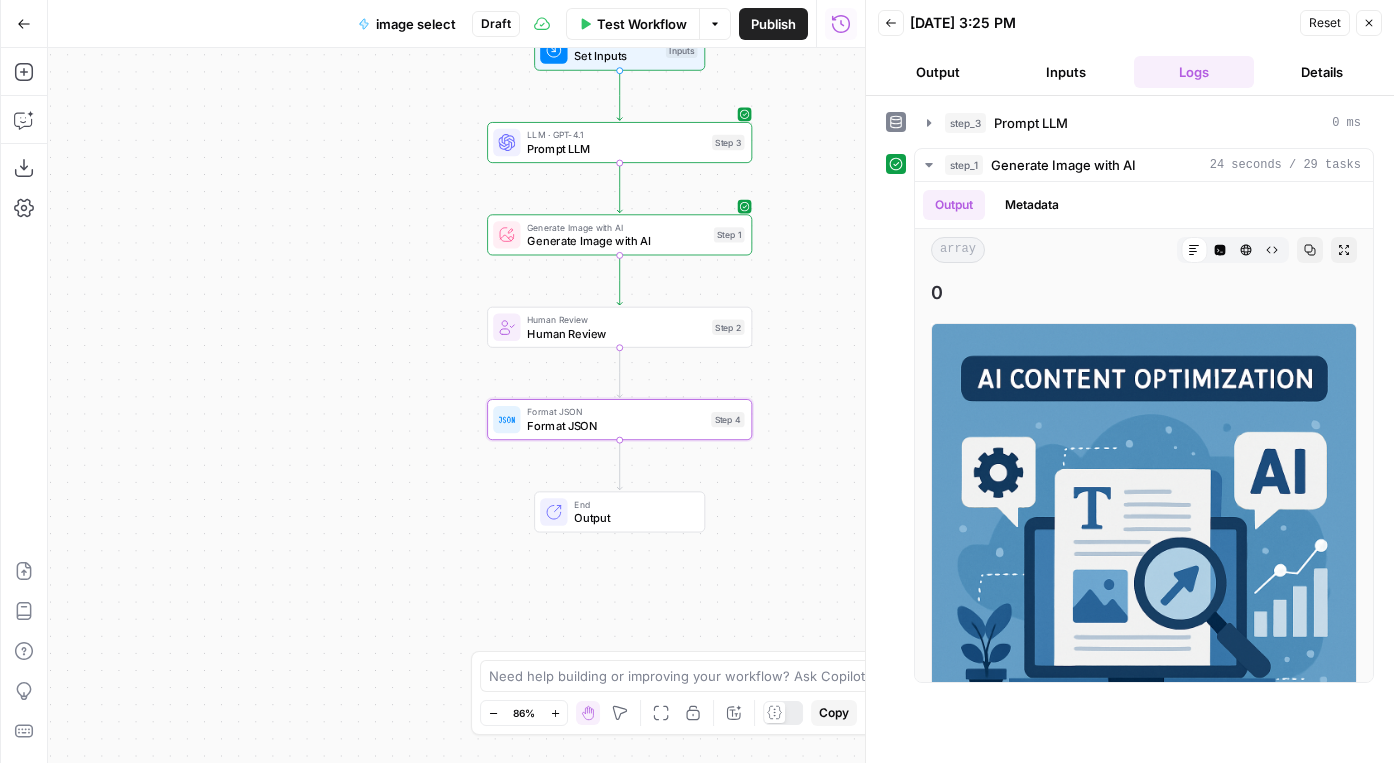 click on "Workflow Set Inputs Inputs LLM · GPT-4.1 Prompt LLM Step 3 Generate Image with AI Generate Image with AI Step 1 Human Review Human Review Step 2 Format JSON Format JSON Step 4 End Output" at bounding box center (456, 405) 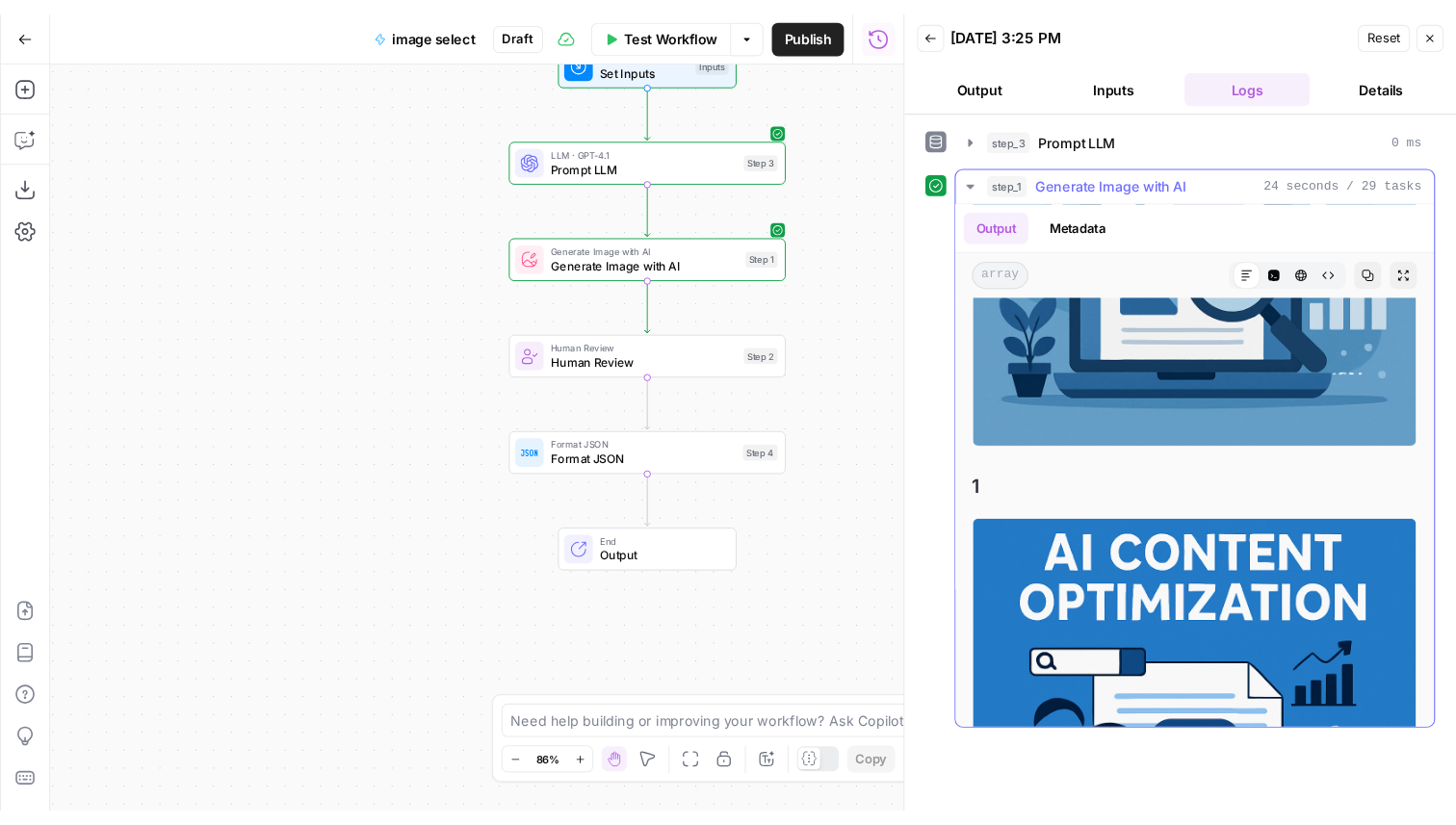scroll, scrollTop: 360, scrollLeft: 0, axis: vertical 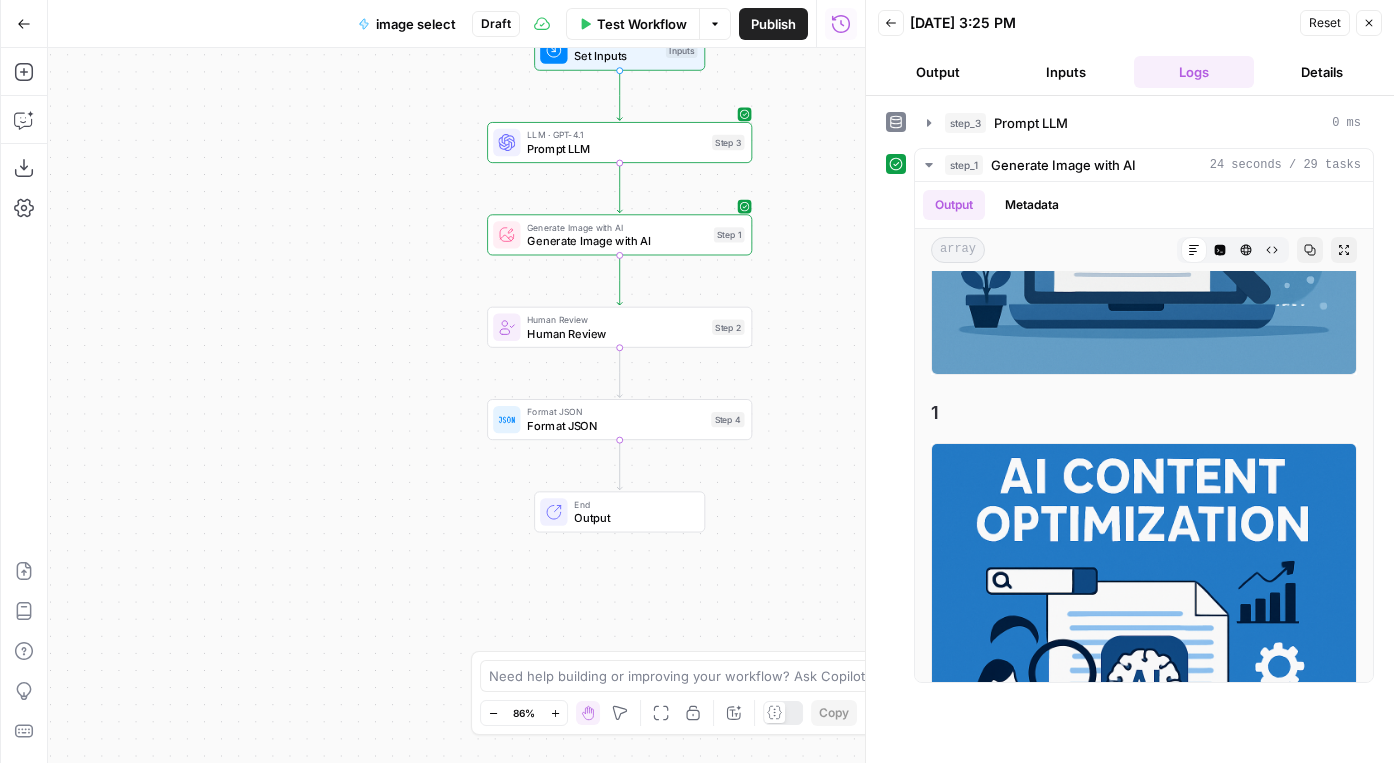 click on "step_1 Generate Image with AI 24 seconds / 29 tasks Output Metadata array Markdown Code Editor HTML Viewer Raw Output Copy Expand Output 0 Copy 1 Copy" at bounding box center [1130, 415] 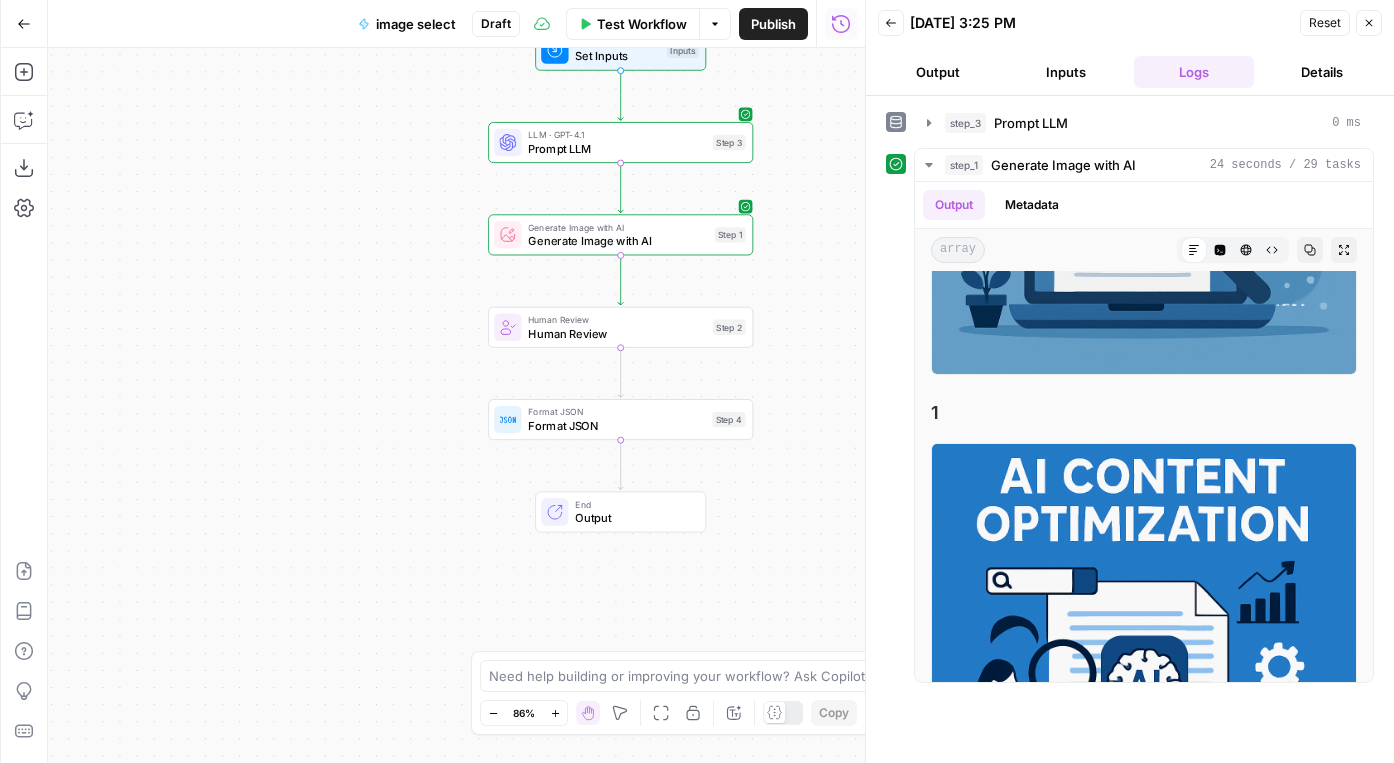 click on "Workflow Set Inputs Inputs LLM · GPT-4.1 Prompt LLM Step 3 Generate Image with AI Generate Image with AI Step 1 Human Review Human Review Step 2 Format JSON Format JSON Step 4 End Output" at bounding box center [456, 405] 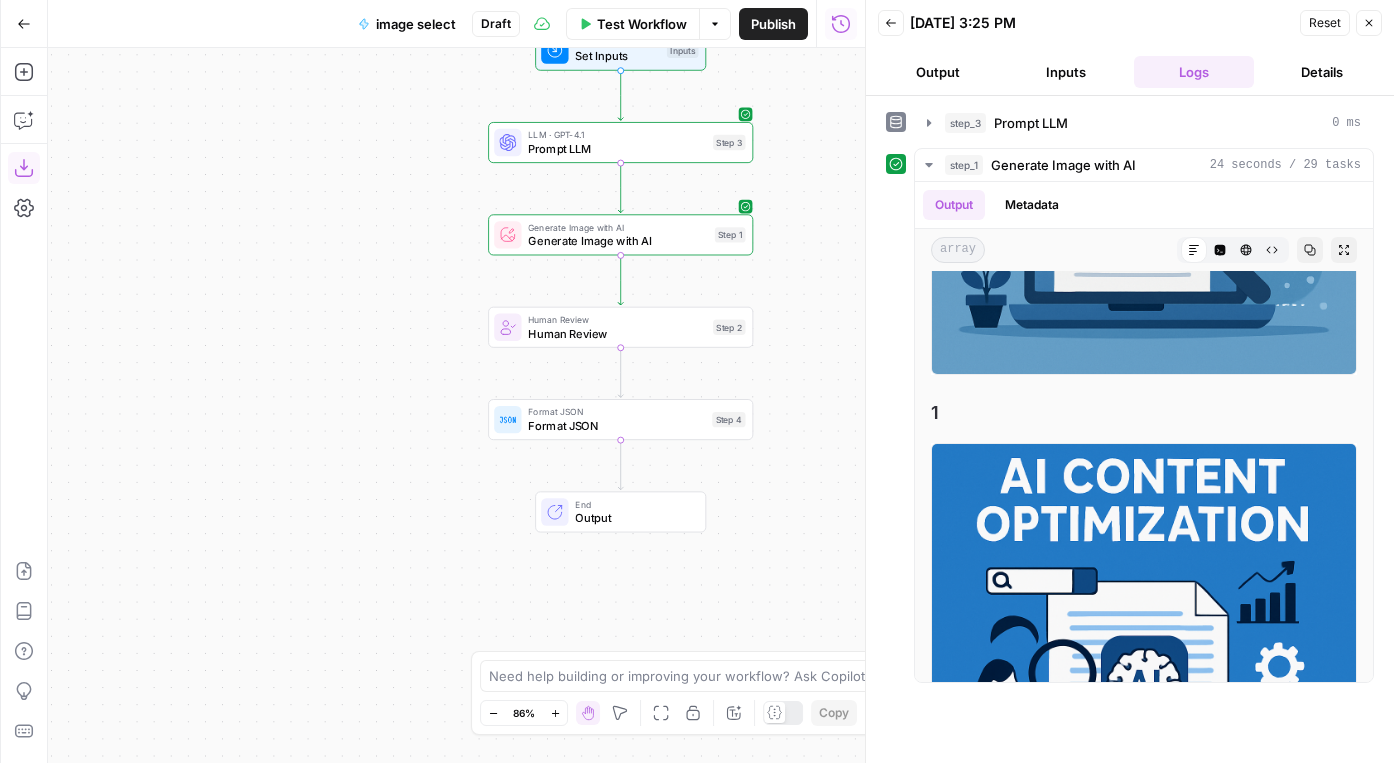 click 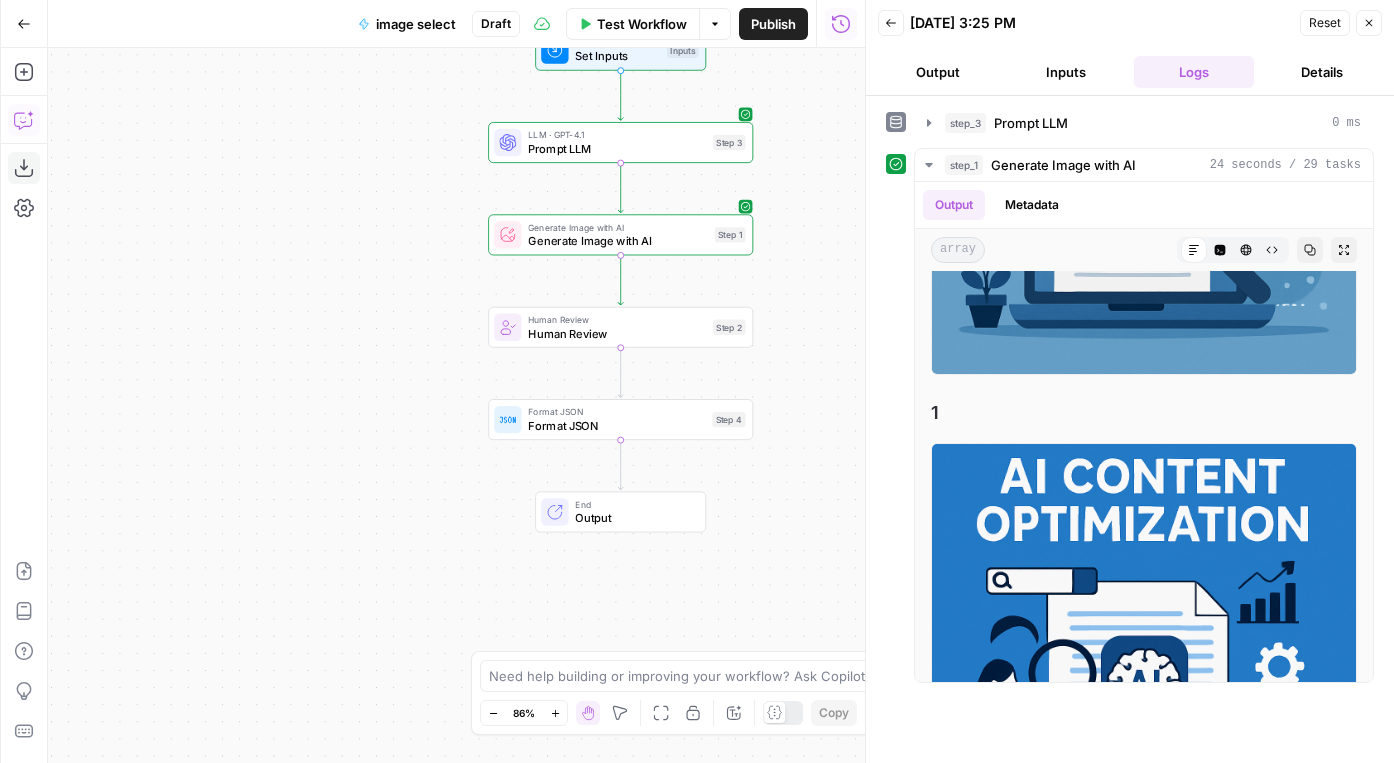 click on "Workflow Set Inputs Inputs LLM · GPT-4.1 Prompt LLM Step 3 Generate Image with AI Generate Image with AI Step 1 Human Review Human Review Step 2 Format JSON Format JSON Step 4 End Output" at bounding box center [456, 405] 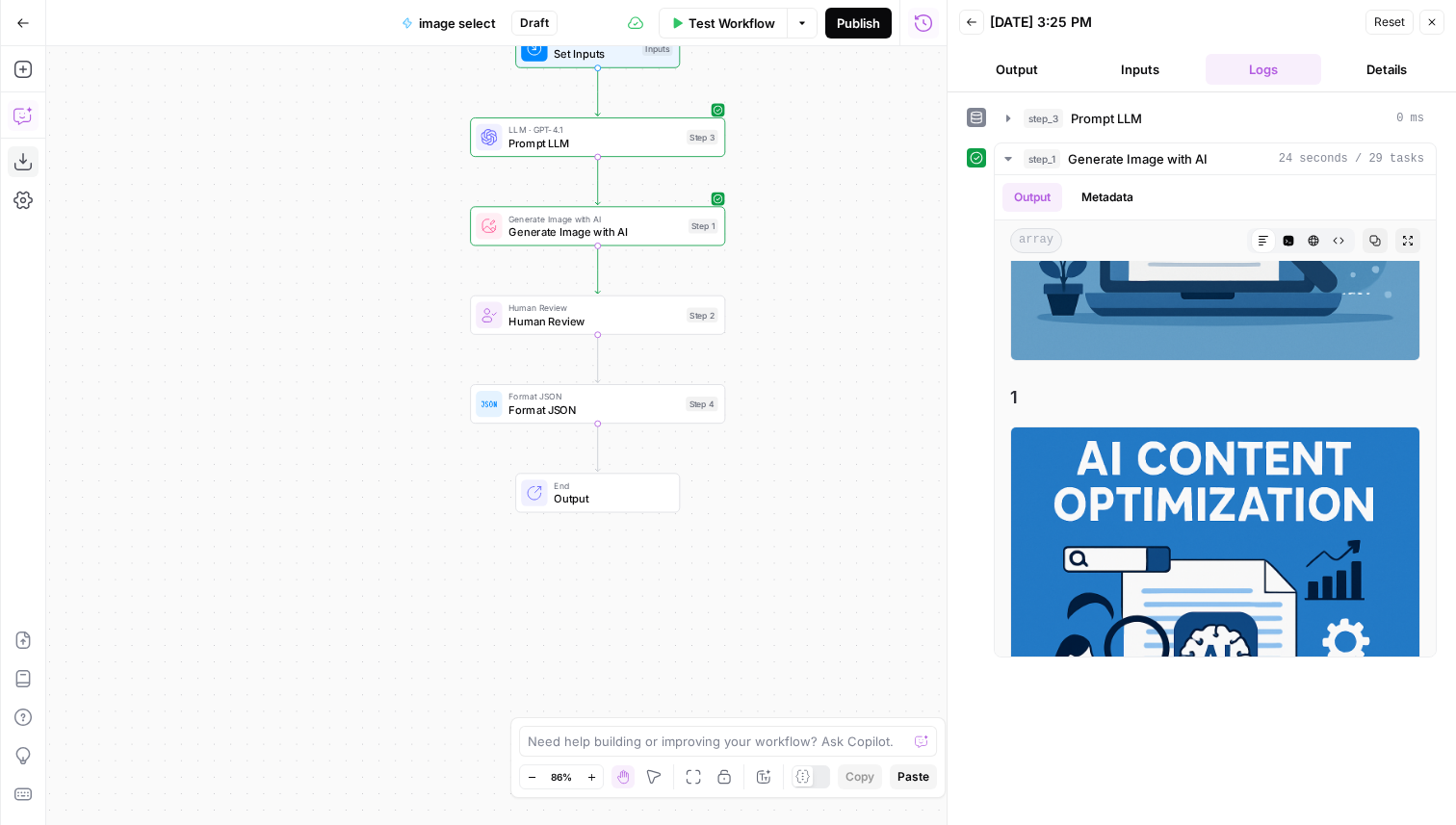 click on "Publish" at bounding box center [858, 23] 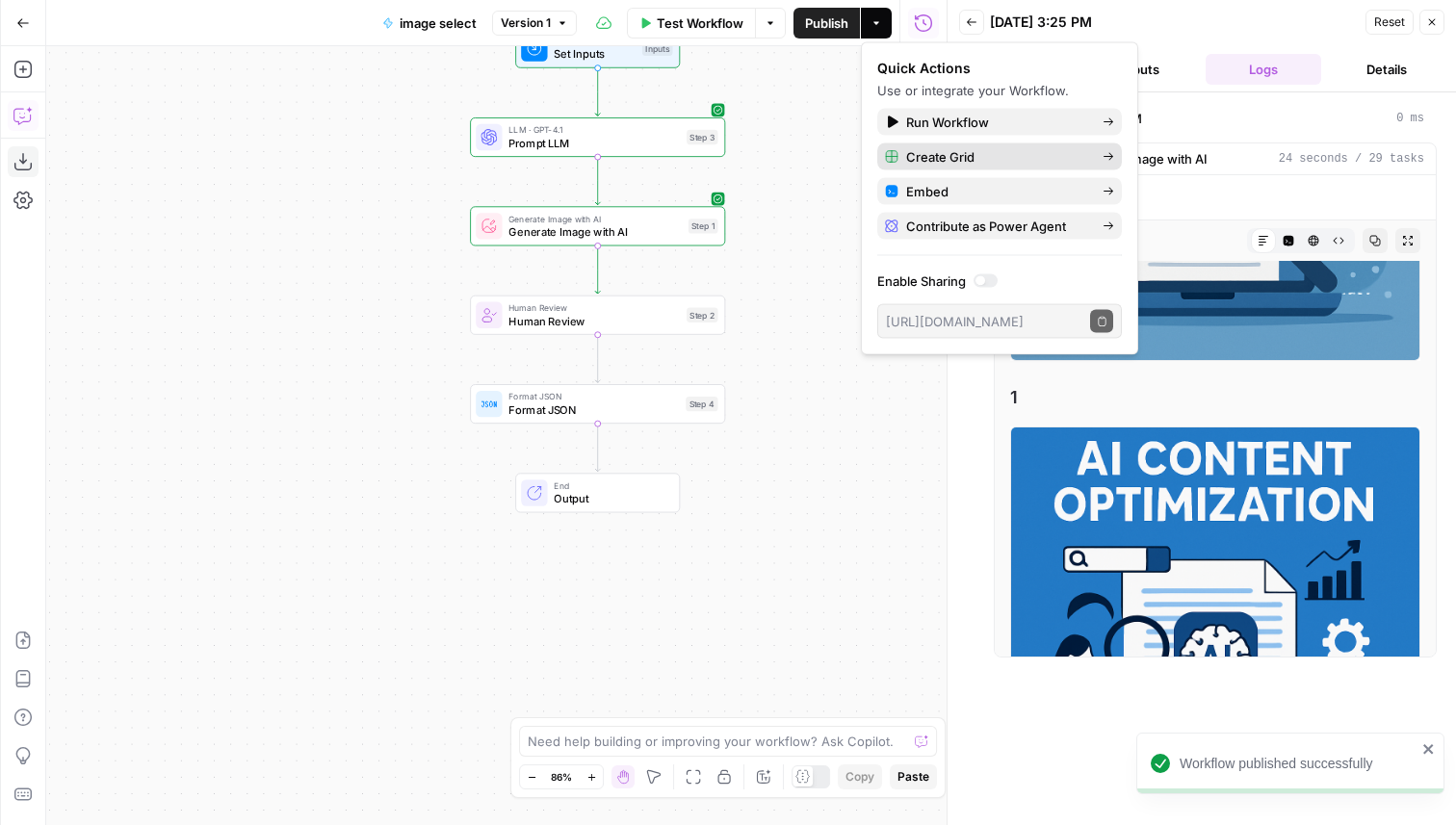click on "Create Grid" at bounding box center (940, 157) 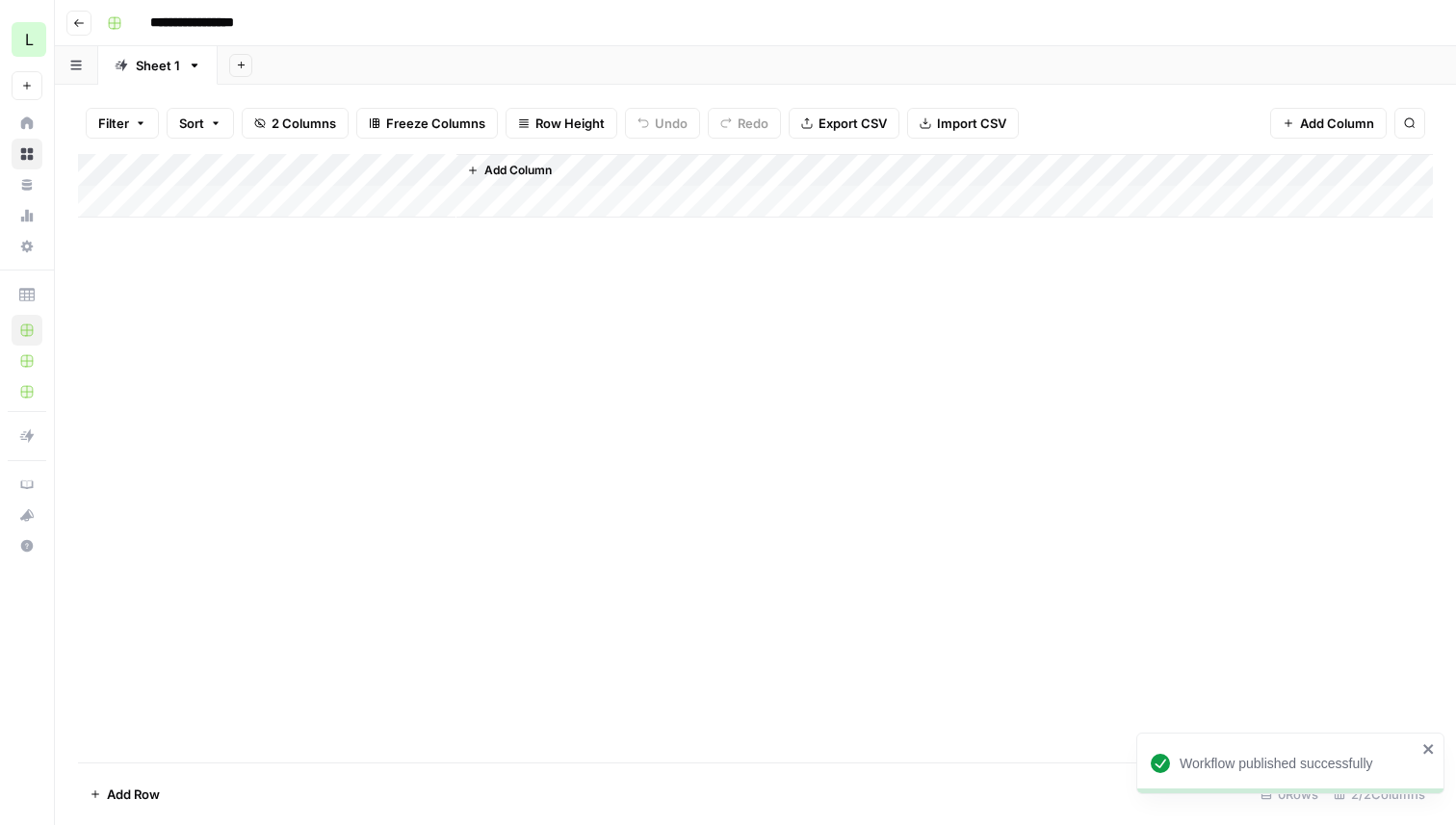 click on "Add Column" at bounding box center (755, 186) 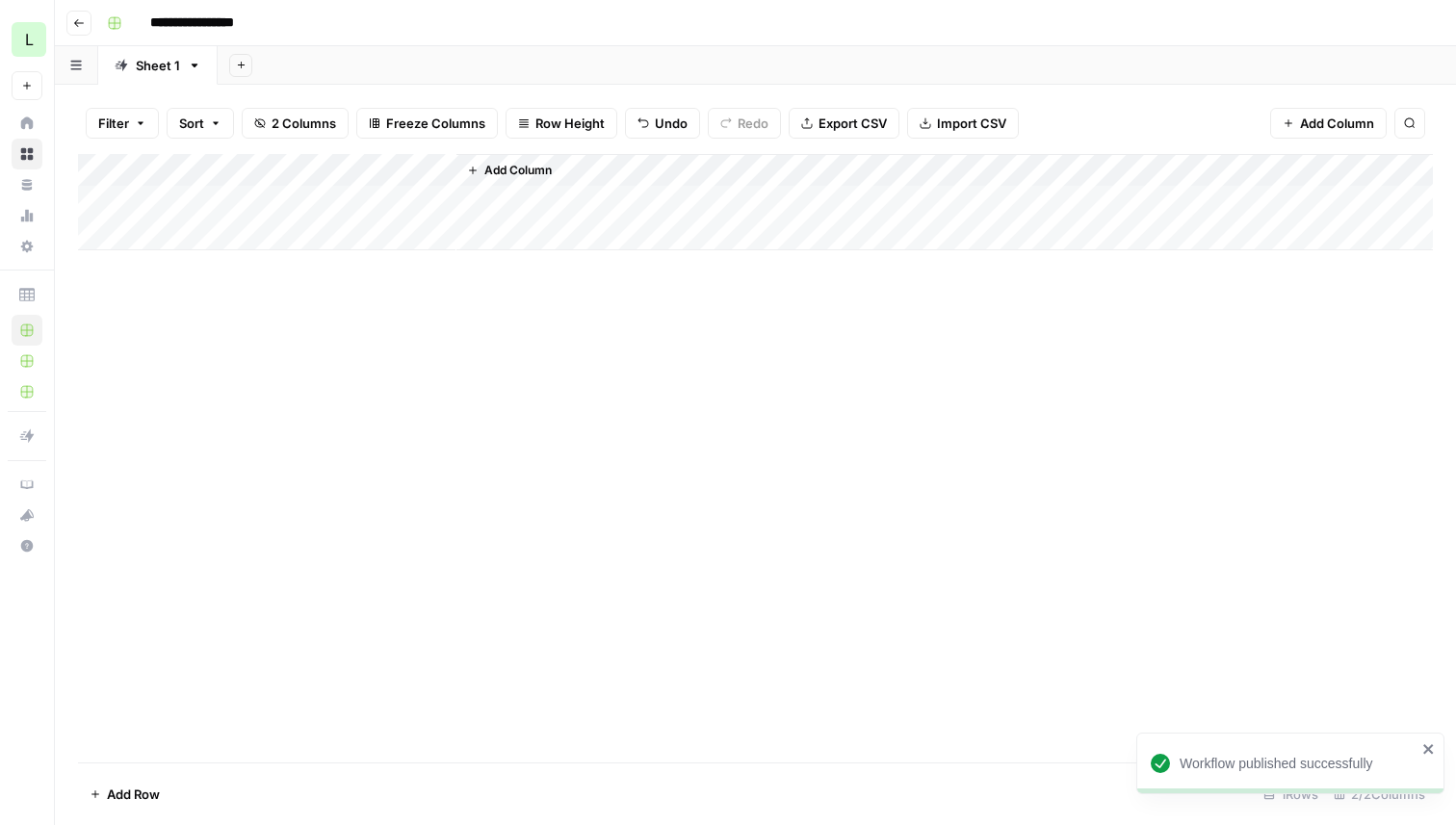 click on "Add Column" at bounding box center [755, 202] 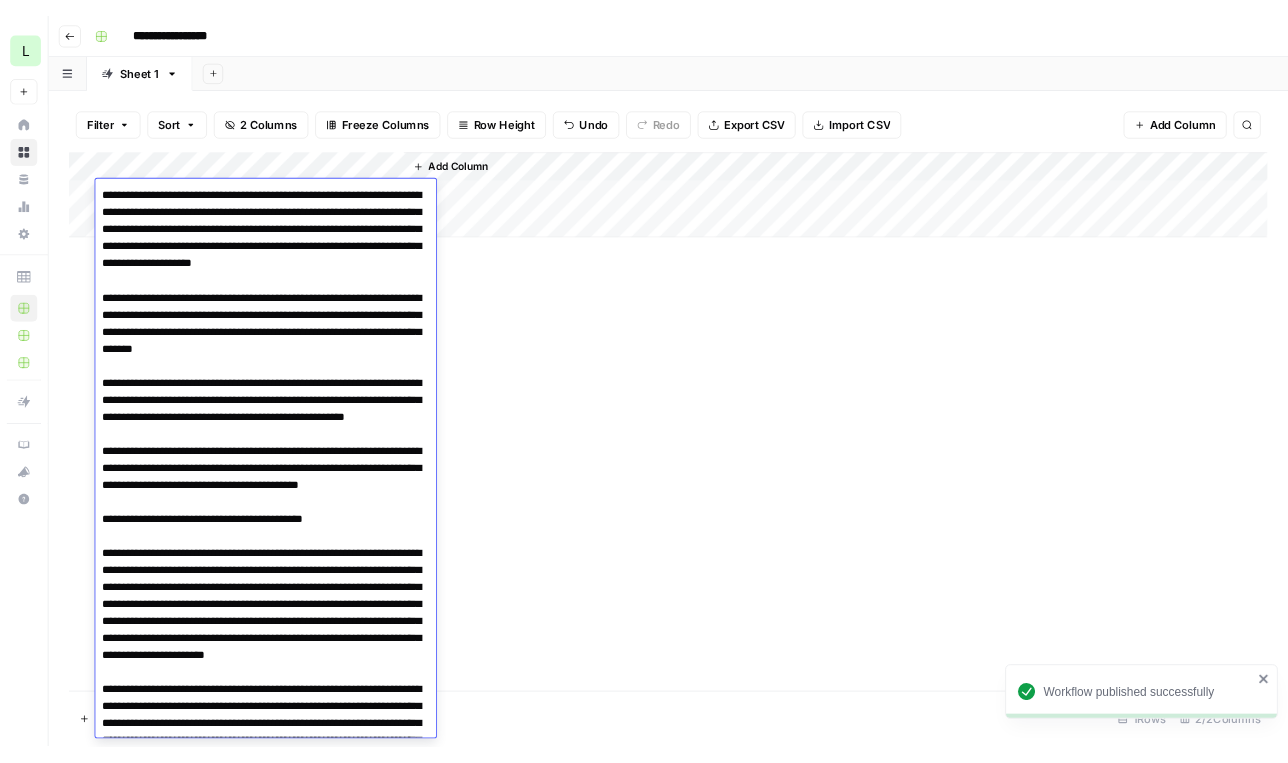 scroll, scrollTop: 131, scrollLeft: 0, axis: vertical 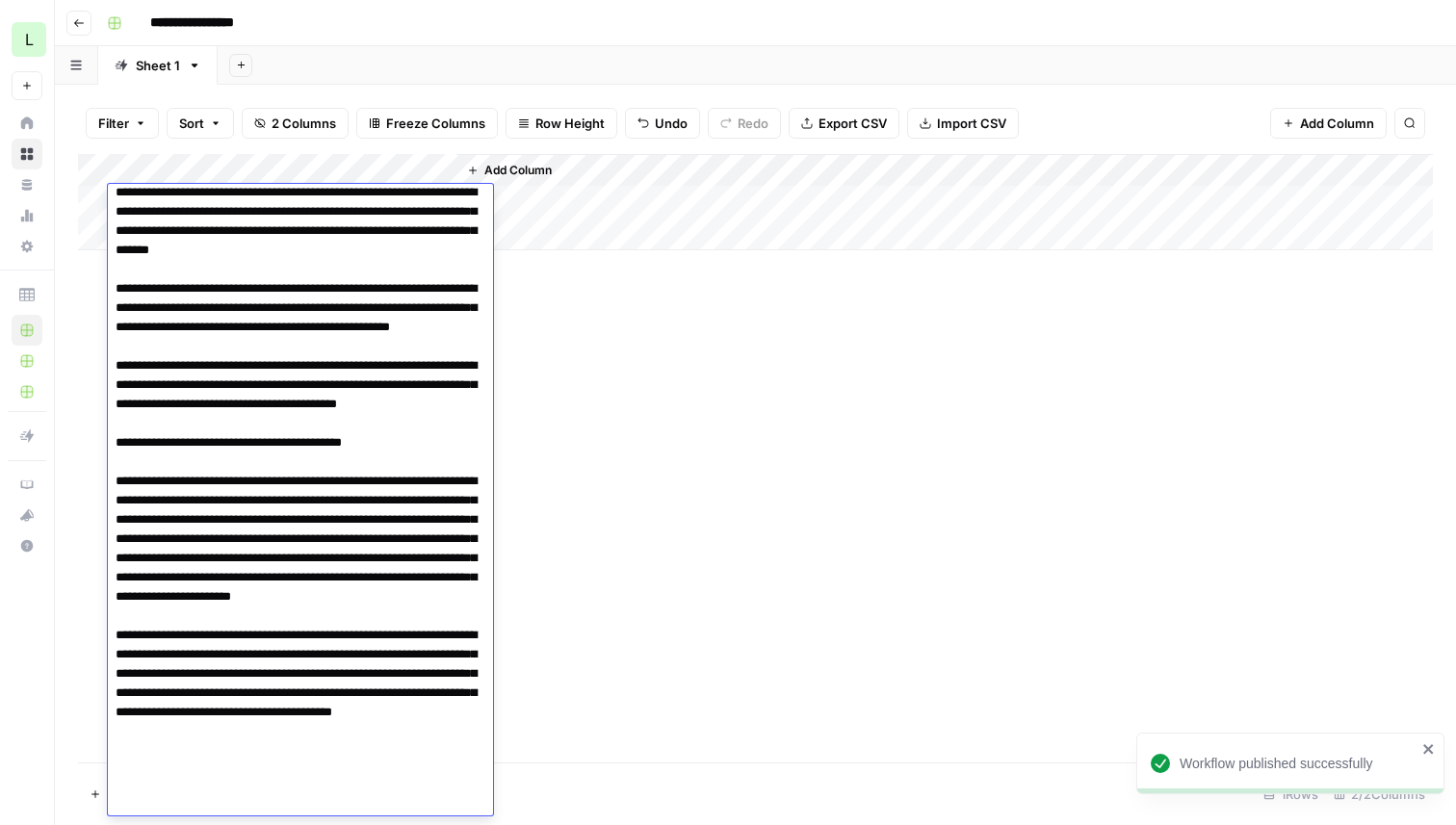 click on "Add Column" at bounding box center [755, 458] 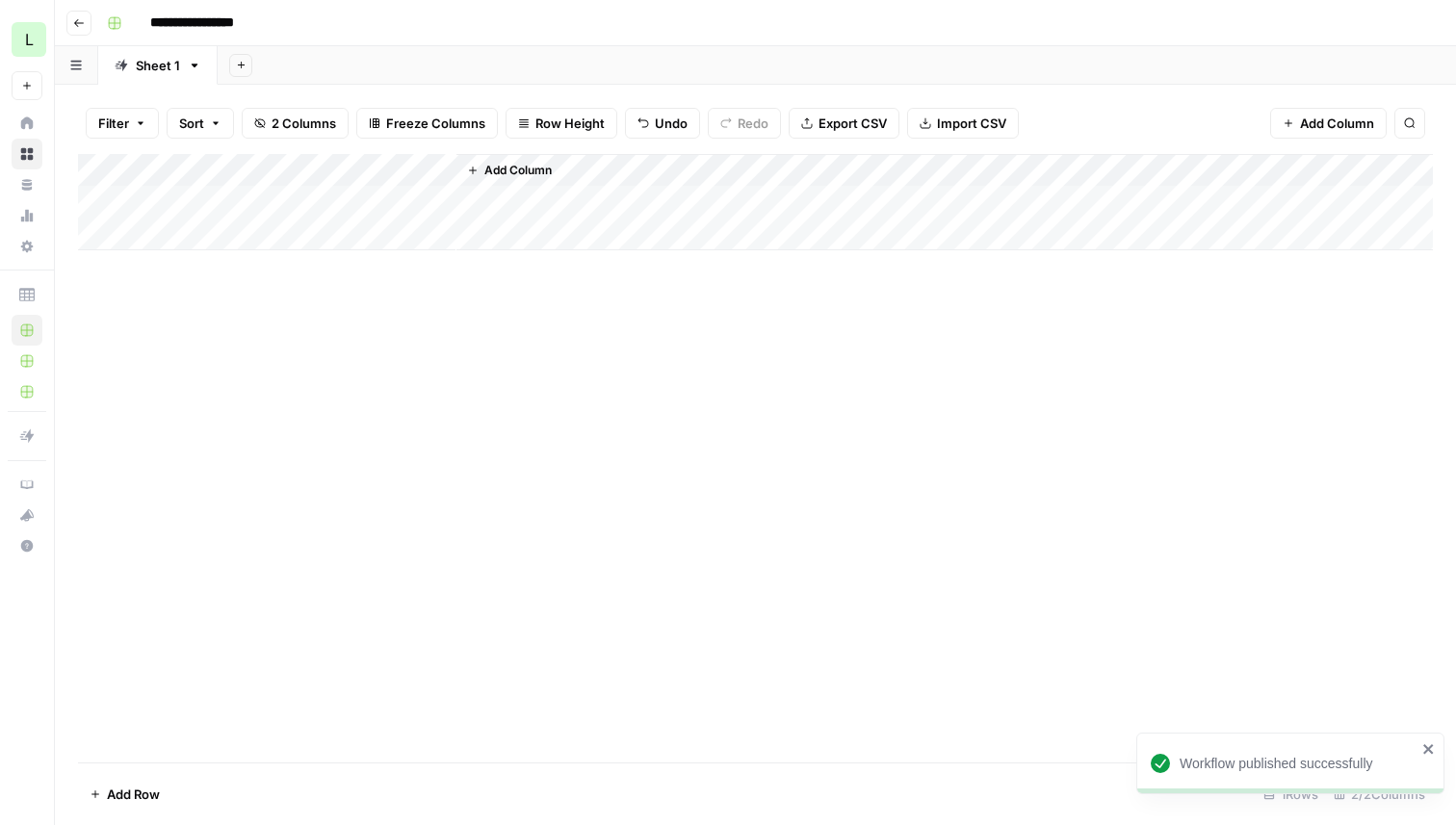 click on "Add Column" at bounding box center [755, 202] 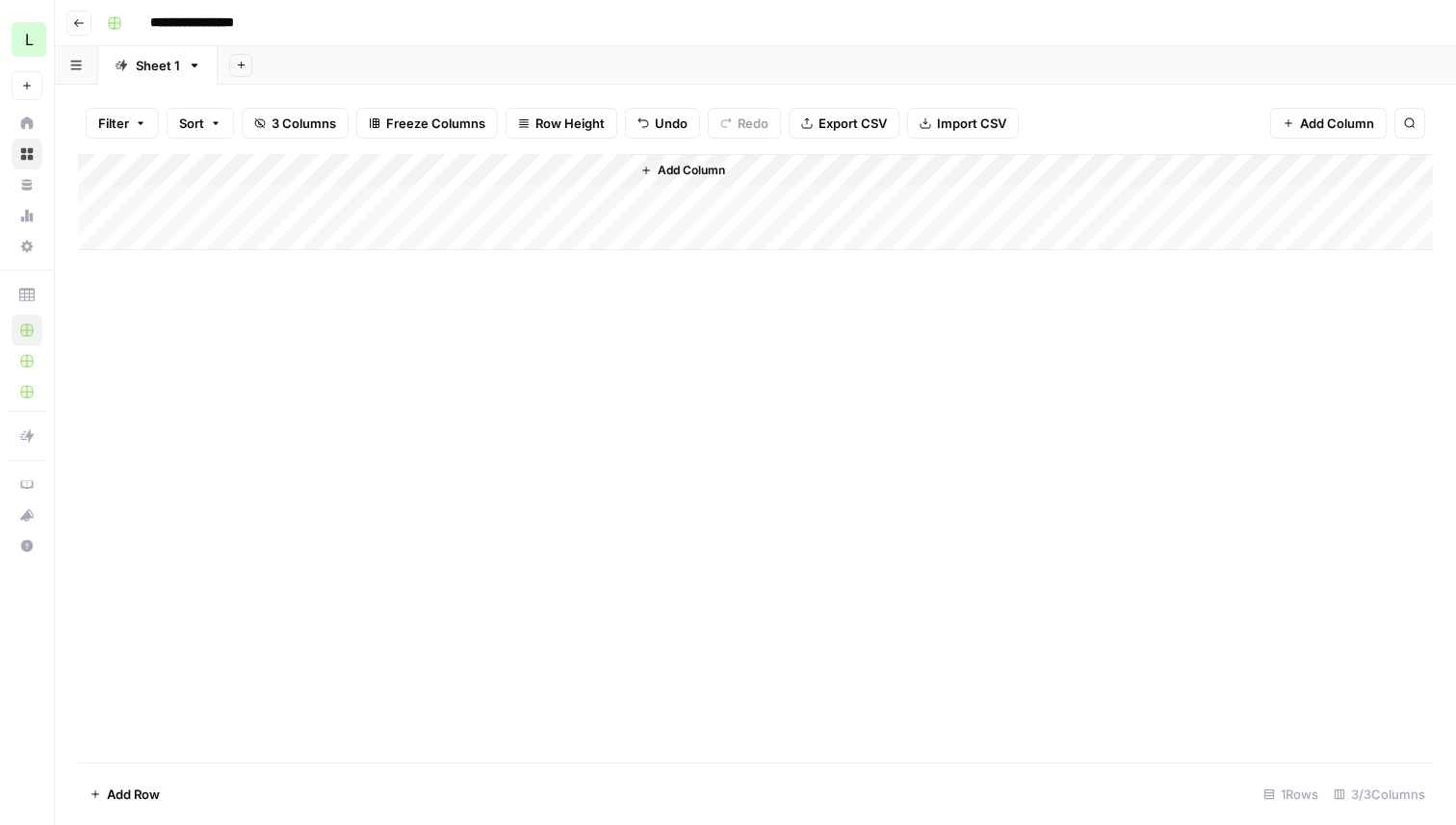 click on "Add Column" at bounding box center (755, 202) 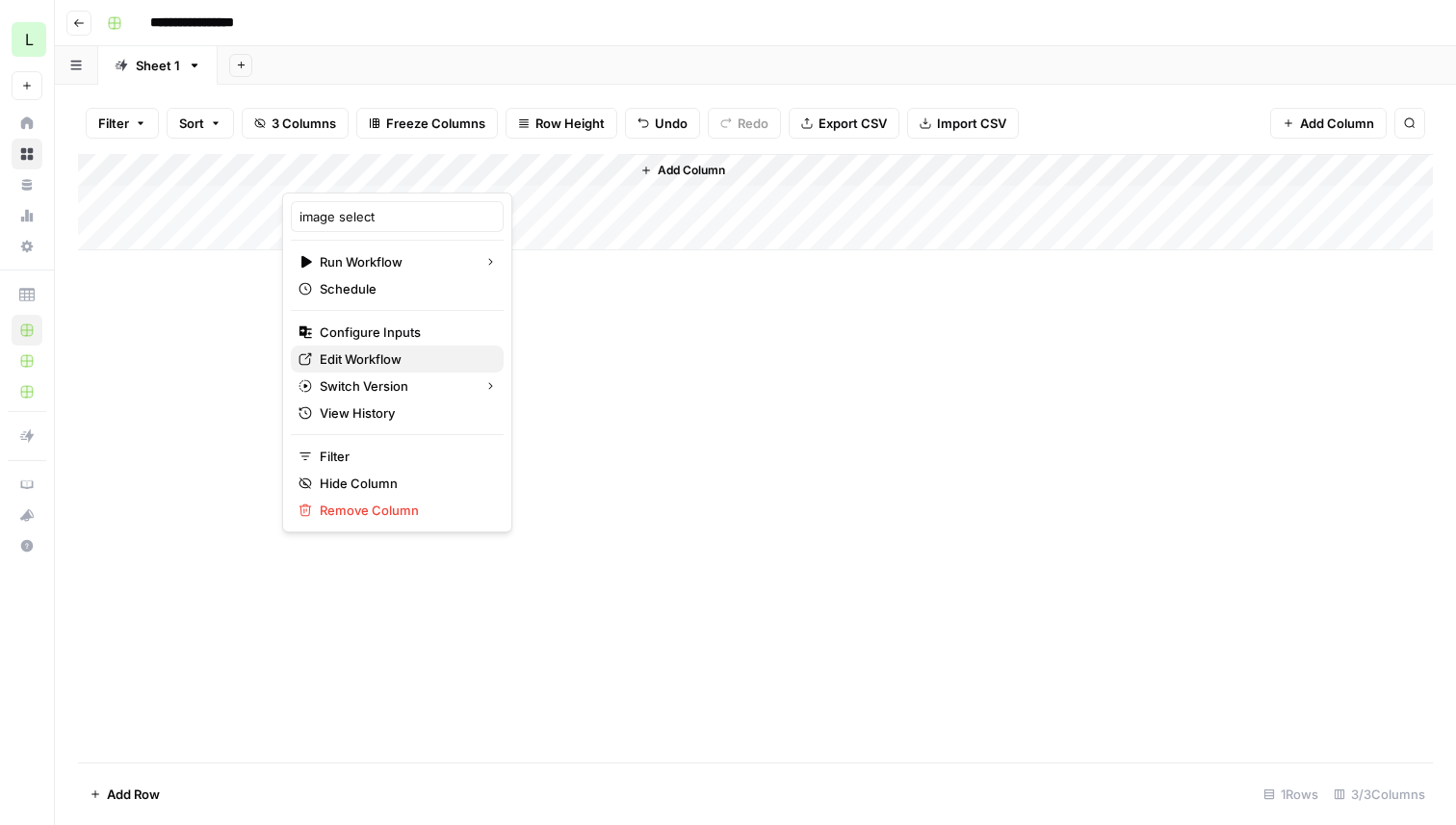 click on "Edit Workflow" at bounding box center [360, 359] 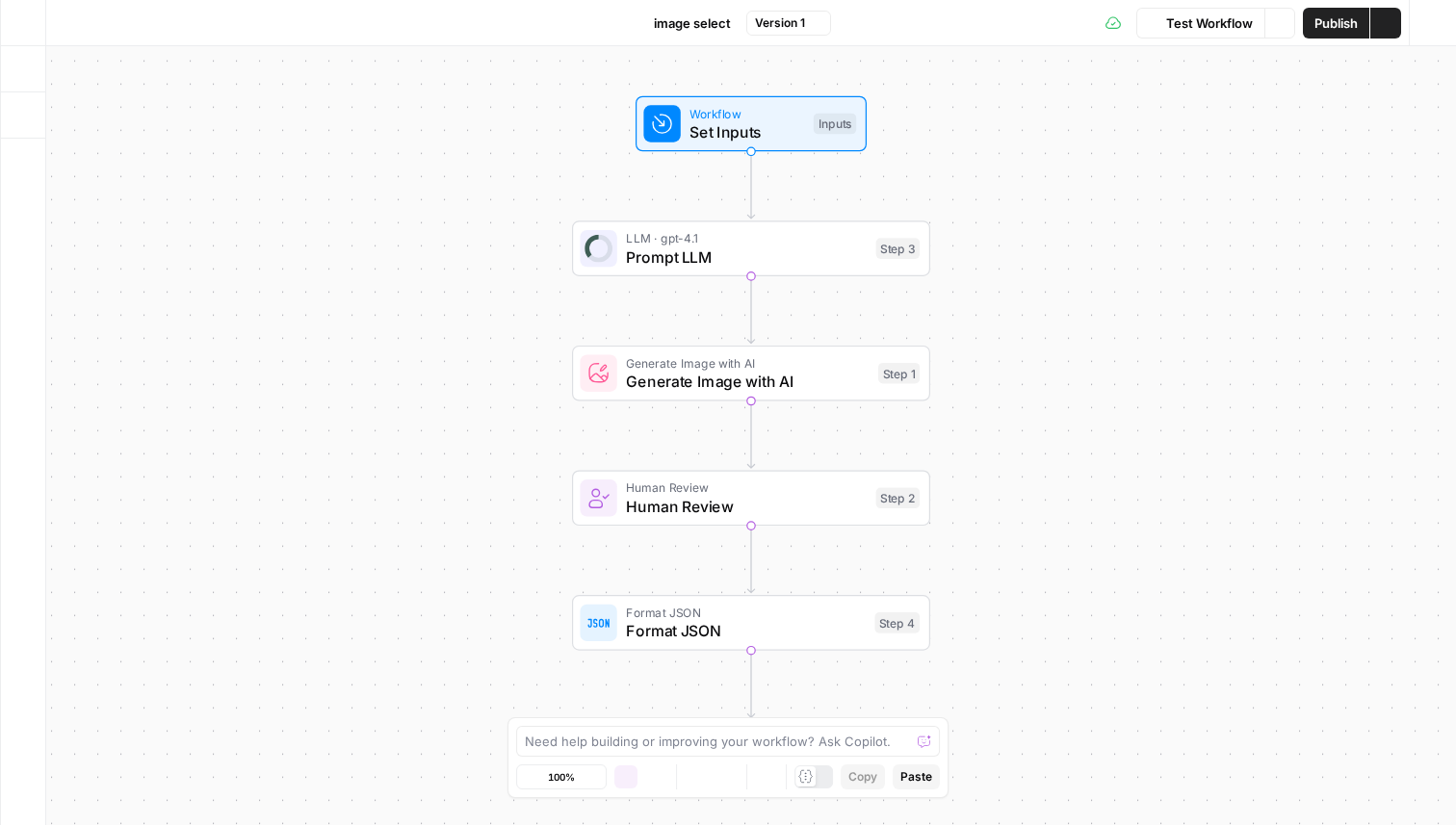 scroll, scrollTop: 0, scrollLeft: 0, axis: both 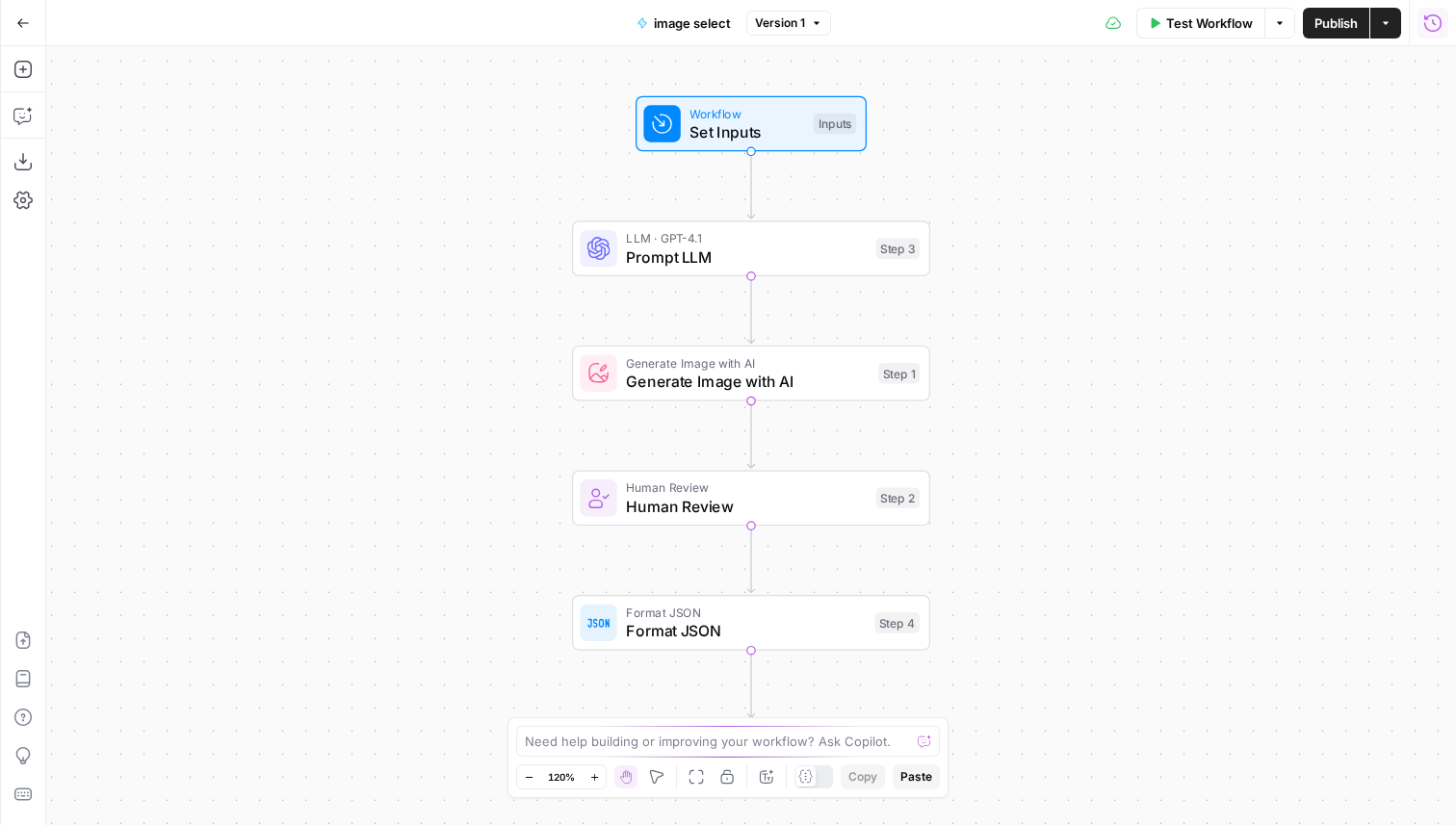 click on "Run History" at bounding box center [1433, 23] 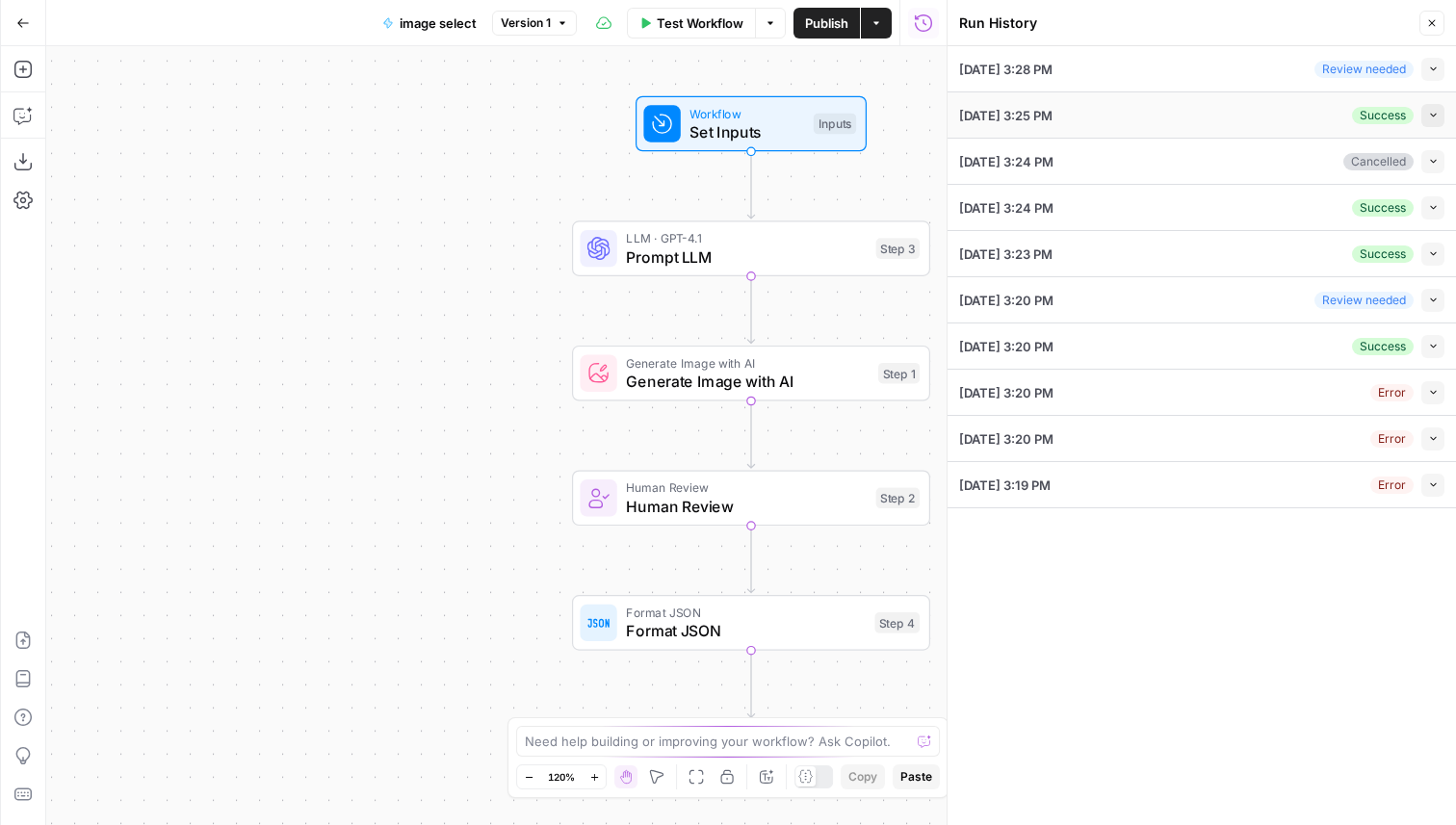 click on "Collapse" at bounding box center [1433, 116] 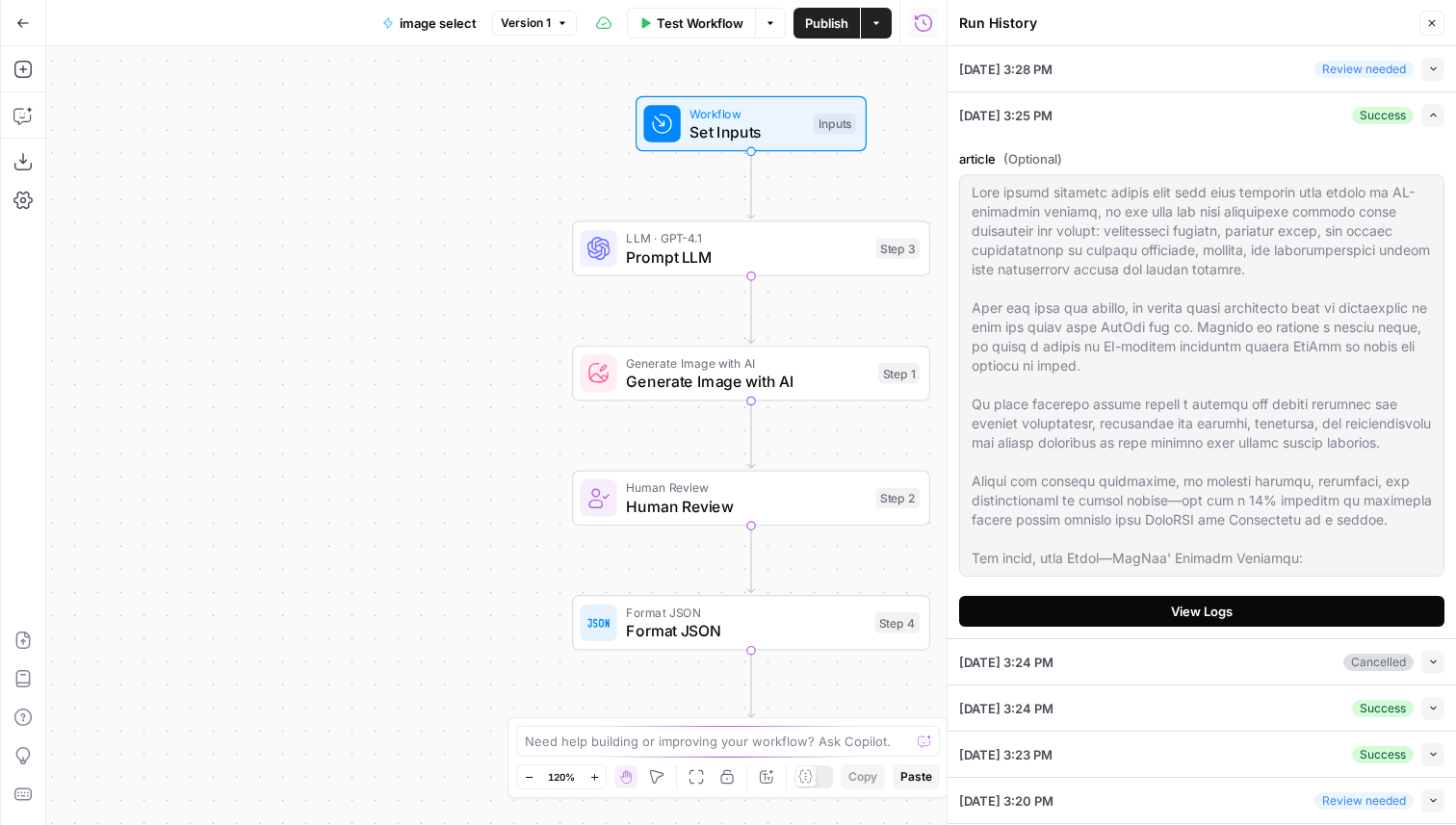 click on "View Logs" at bounding box center [1202, 611] 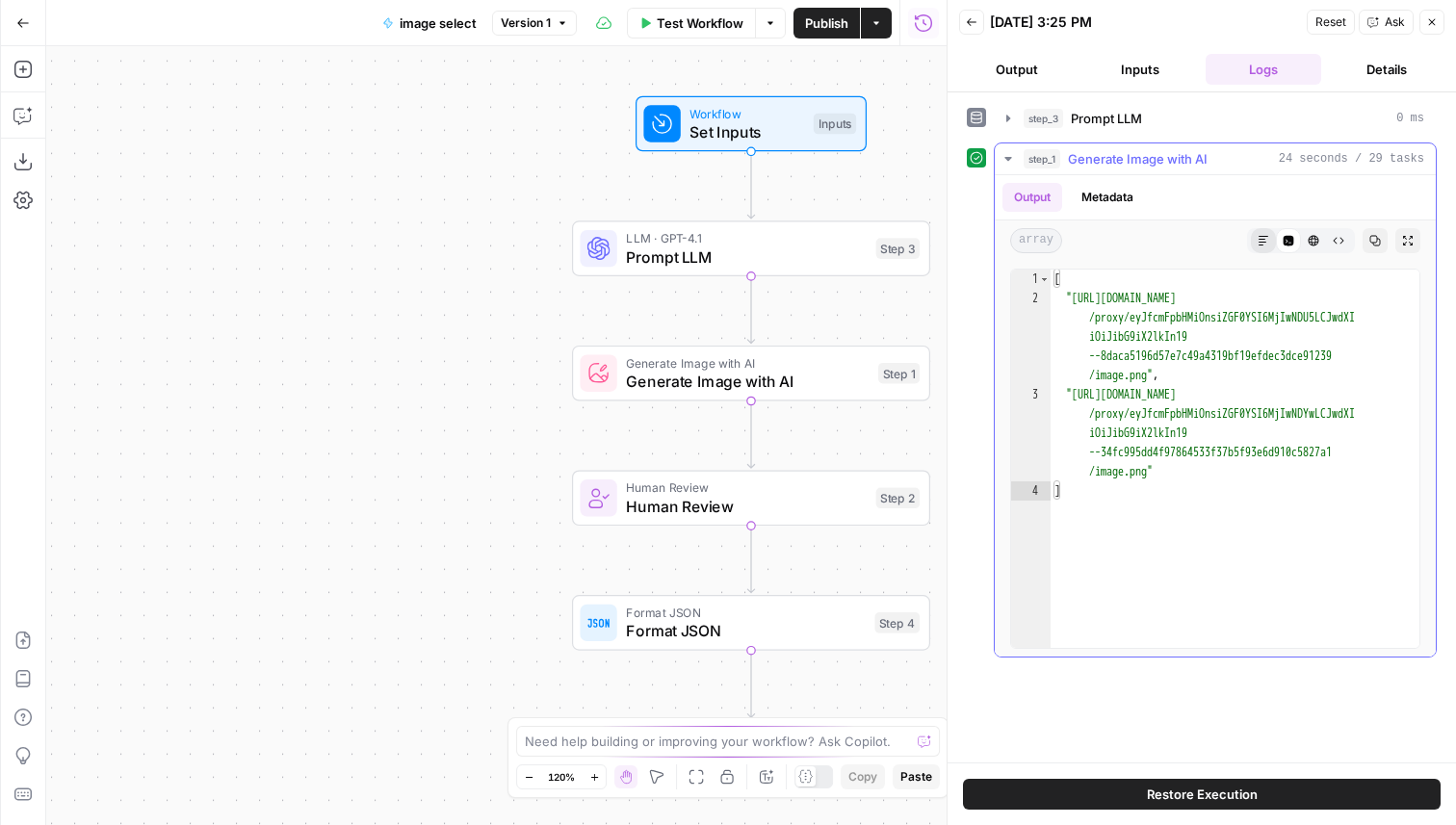 click on "Markdown" at bounding box center [1263, 241] 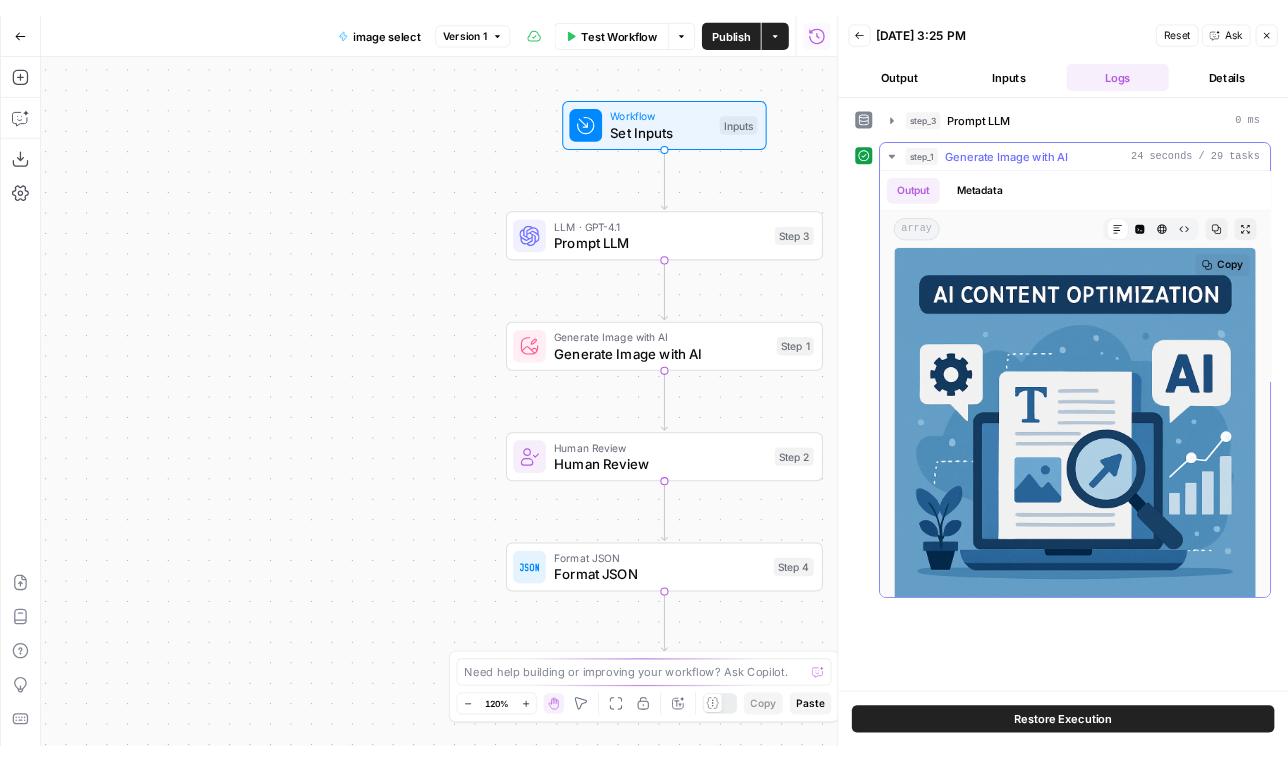 scroll, scrollTop: 68, scrollLeft: 0, axis: vertical 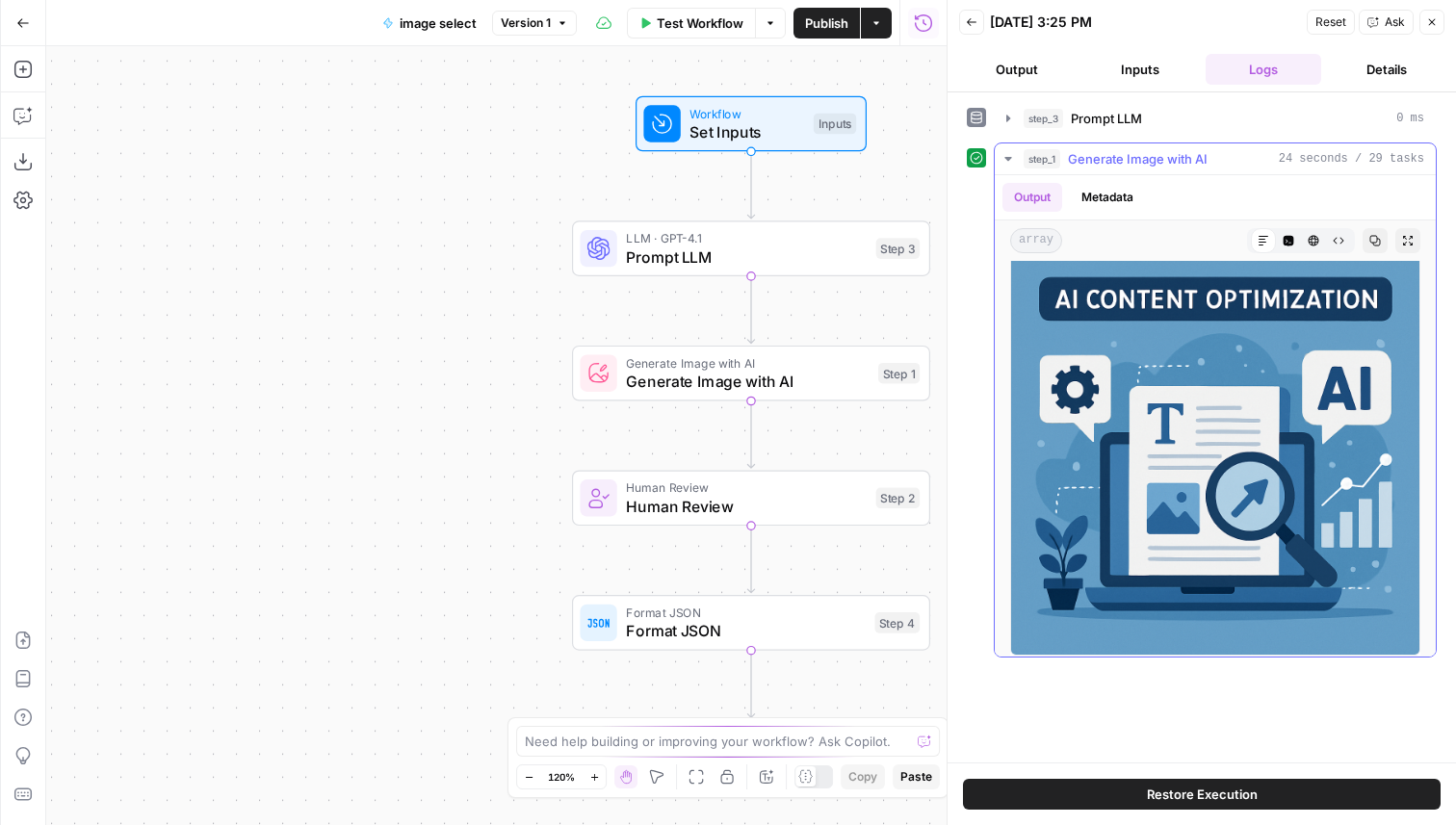 click on "step_1 Generate Image with AI 24 seconds / 29 tasks" at bounding box center [1215, 159] 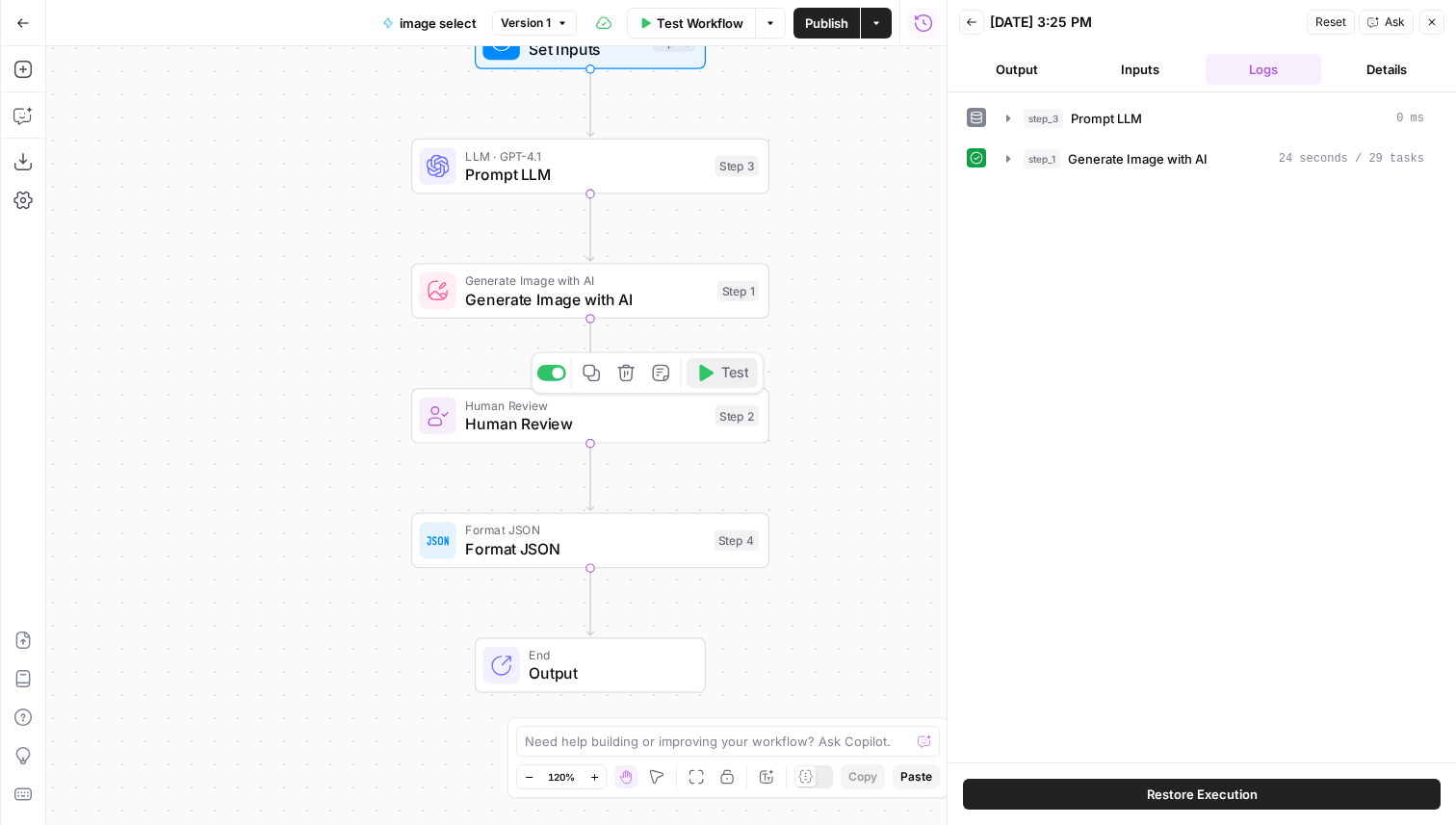 click on "Test" at bounding box center [735, 374] 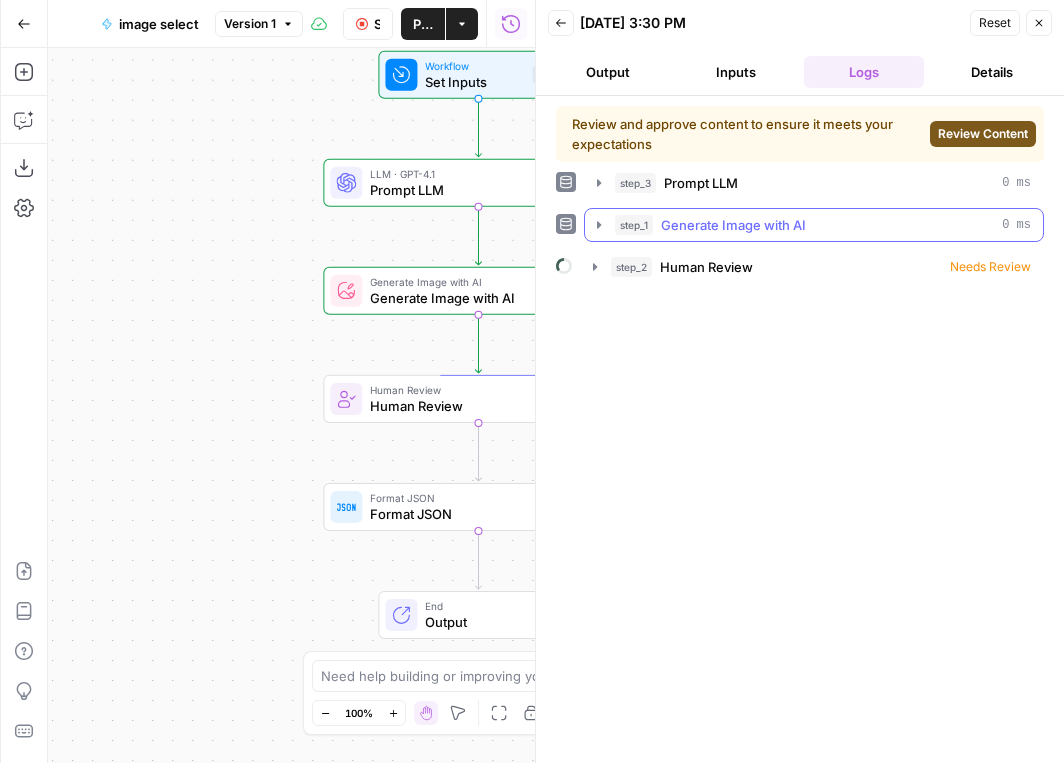 click on "Generate Image with AI" at bounding box center (733, 225) 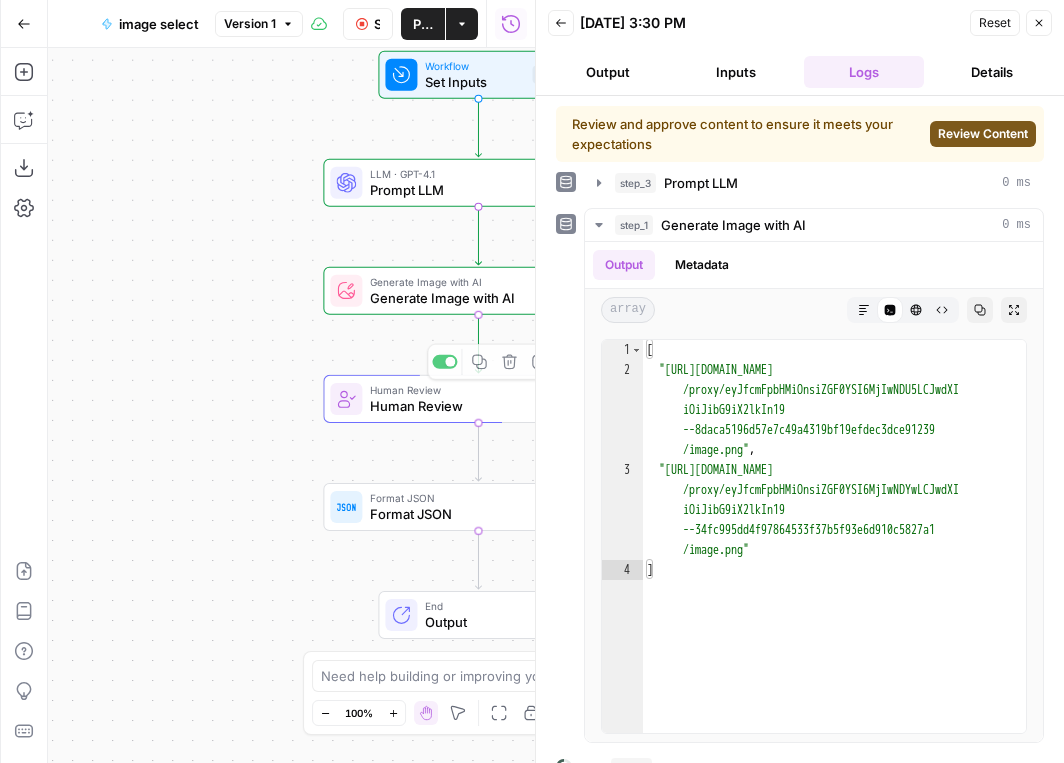 click on "Generate Image with AI Generate Image with AI Step 1 Copy step Delete step Add Note Test" at bounding box center [478, 291] 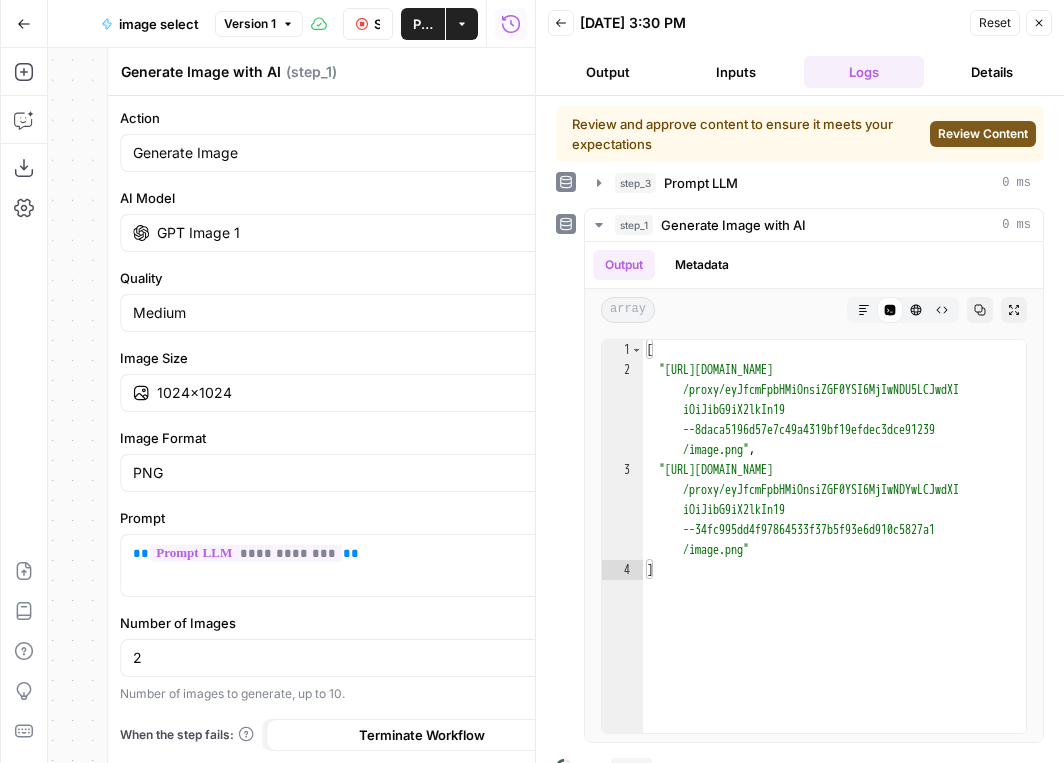 click on "Quality Medium" at bounding box center [507, 300] 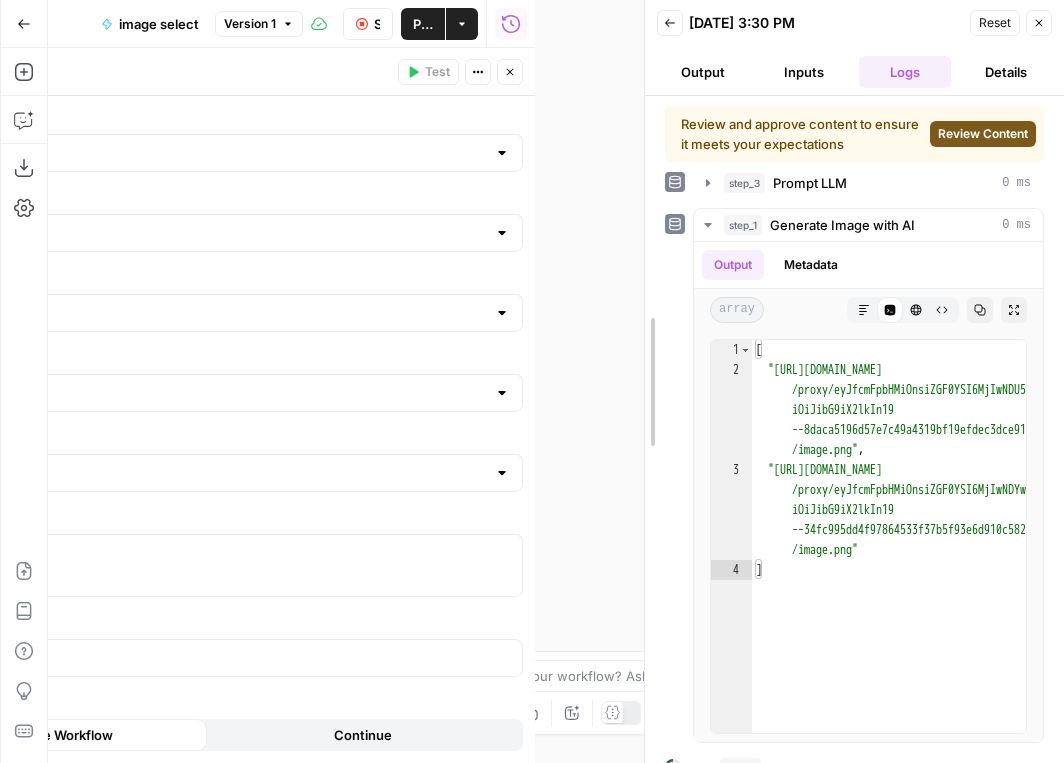drag, startPoint x: 536, startPoint y: 100, endPoint x: 1172, endPoint y: 100, distance: 636 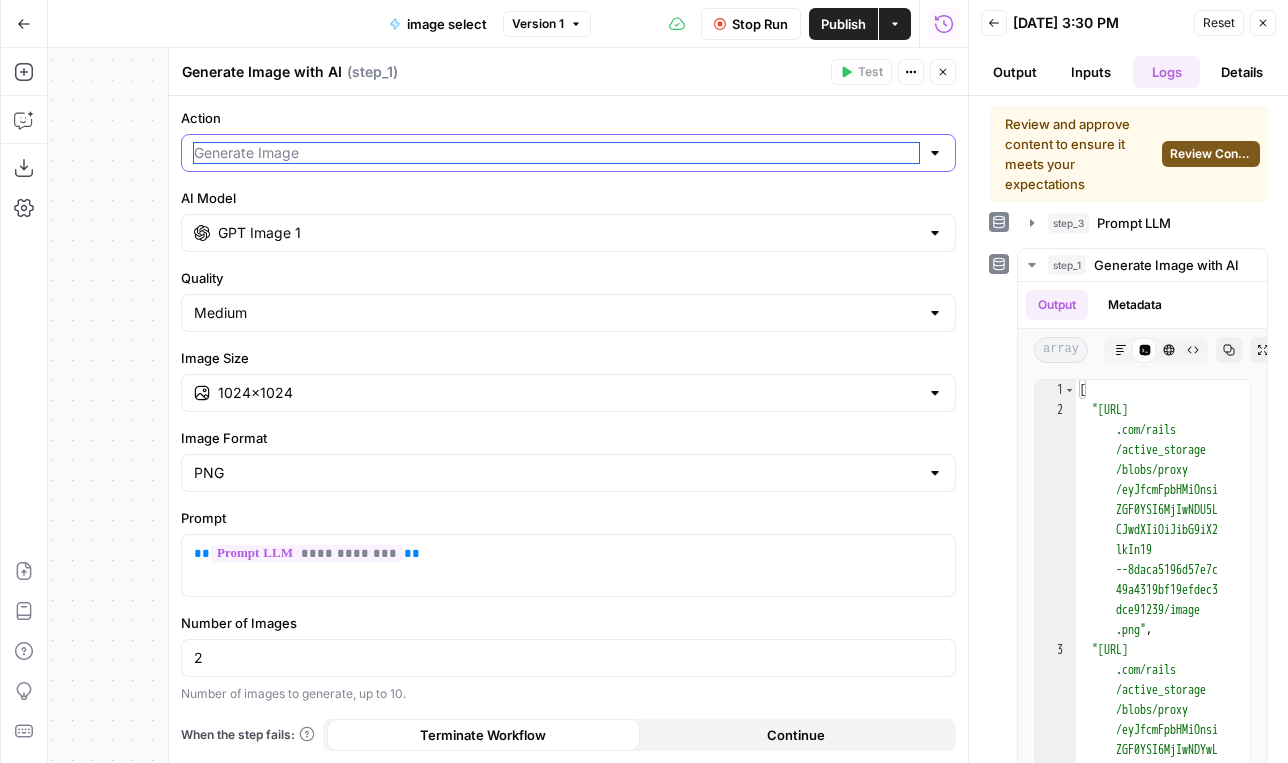 click on "Action" at bounding box center [556, 153] 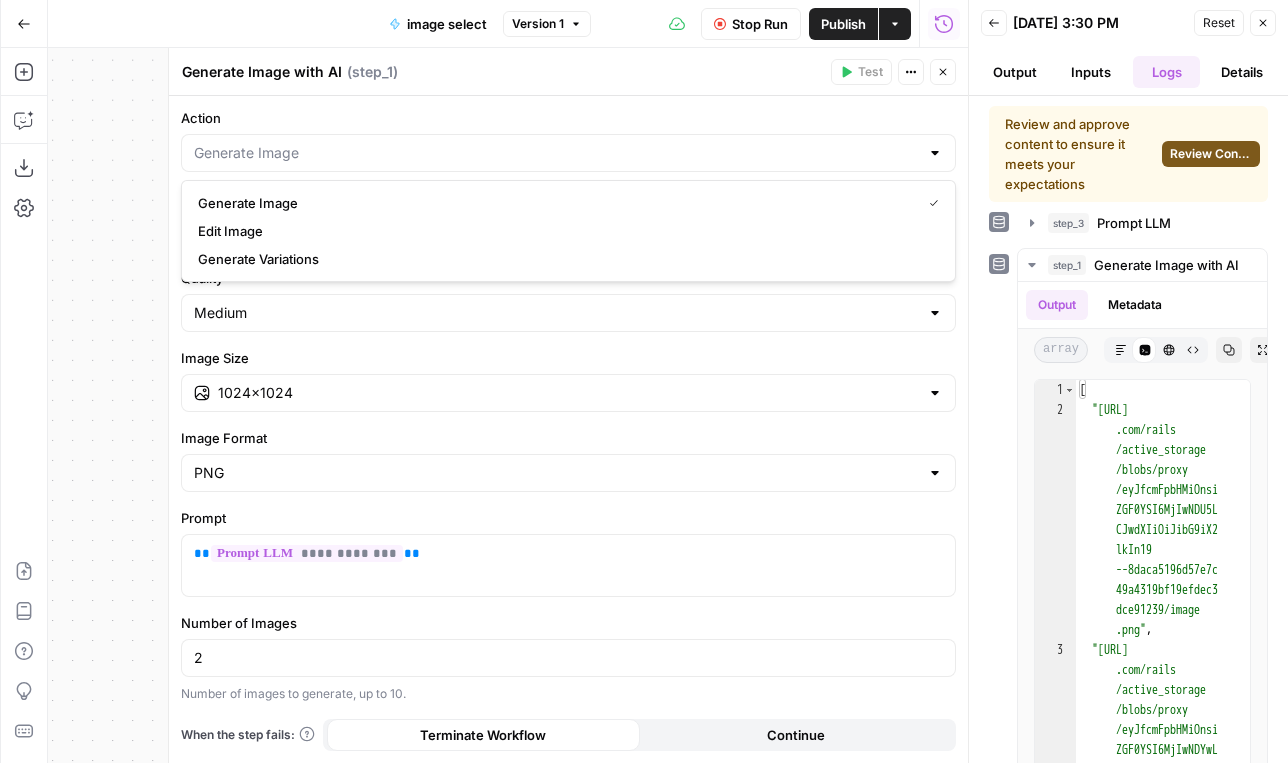 type on "Generate Image" 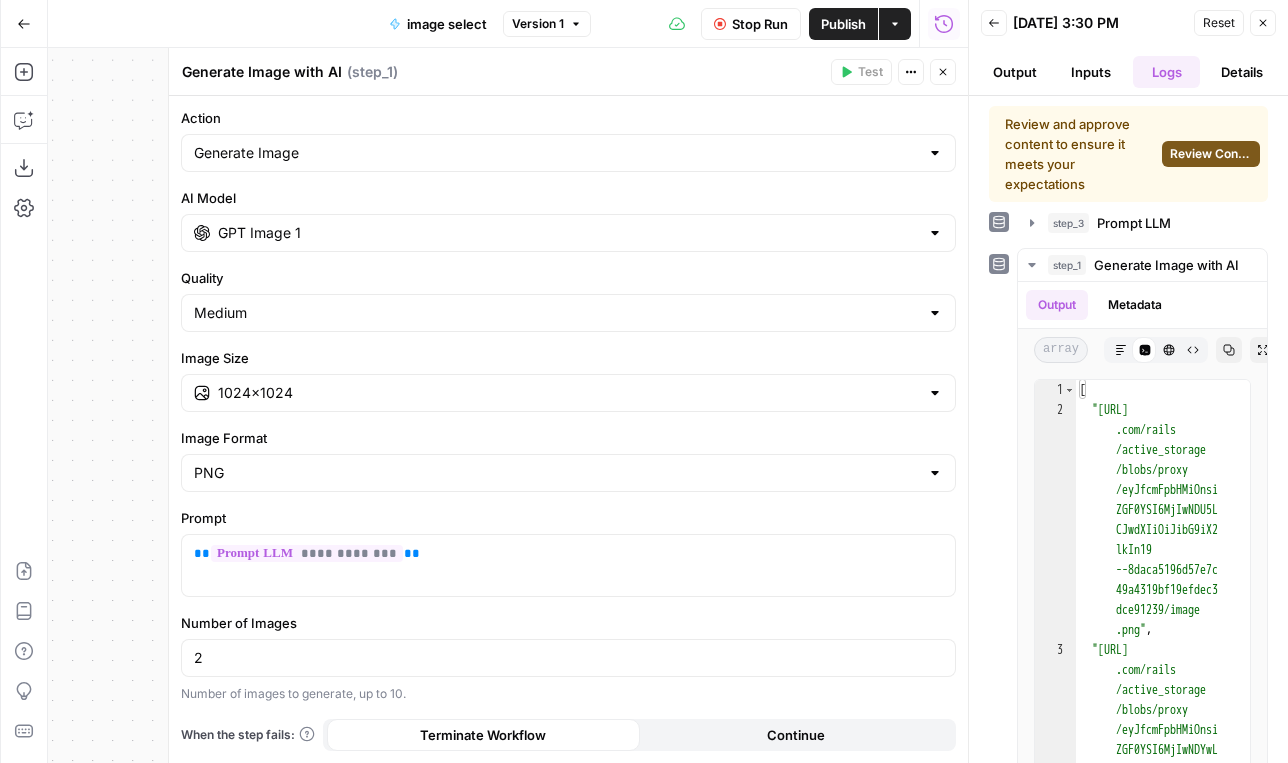 click on "Add Steps Copilot Download as JSON Settings Import JSON AirOps Academy Help Give Feedback Shortcuts" at bounding box center (24, 405) 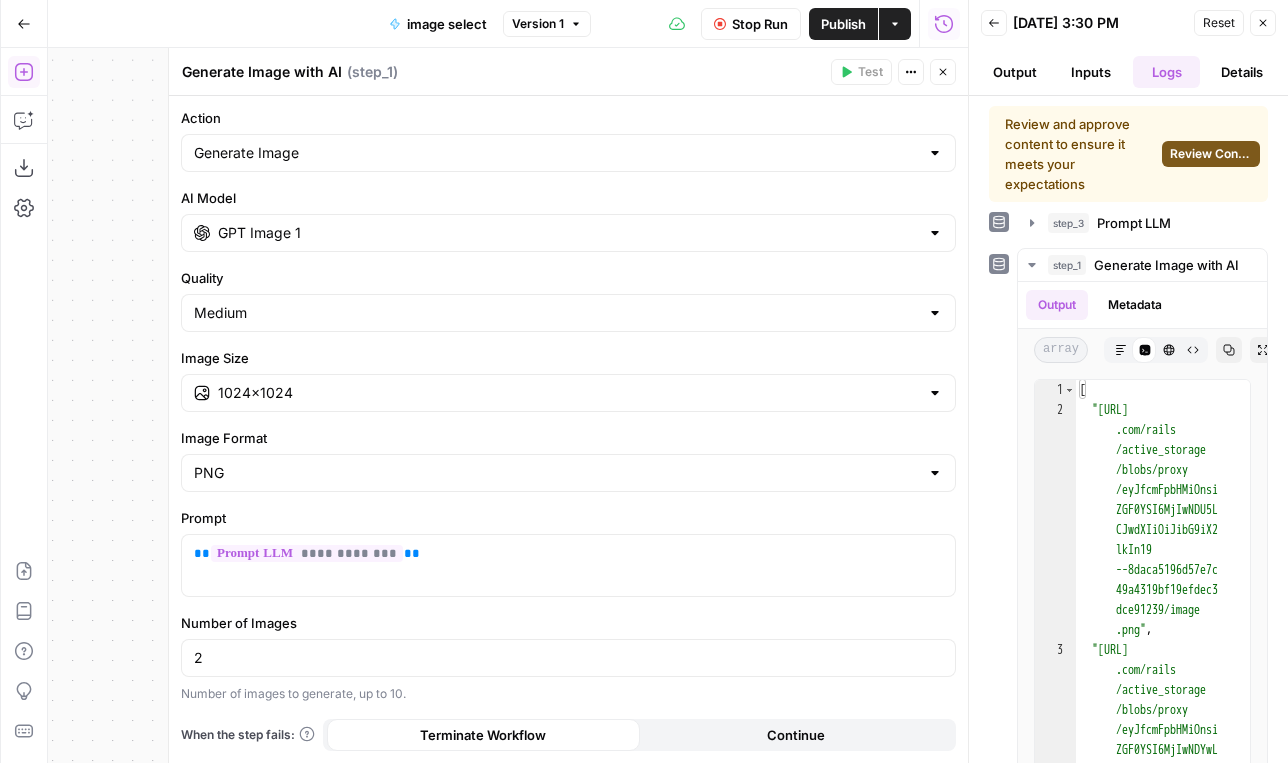 click on "Add Steps" at bounding box center (24, 72) 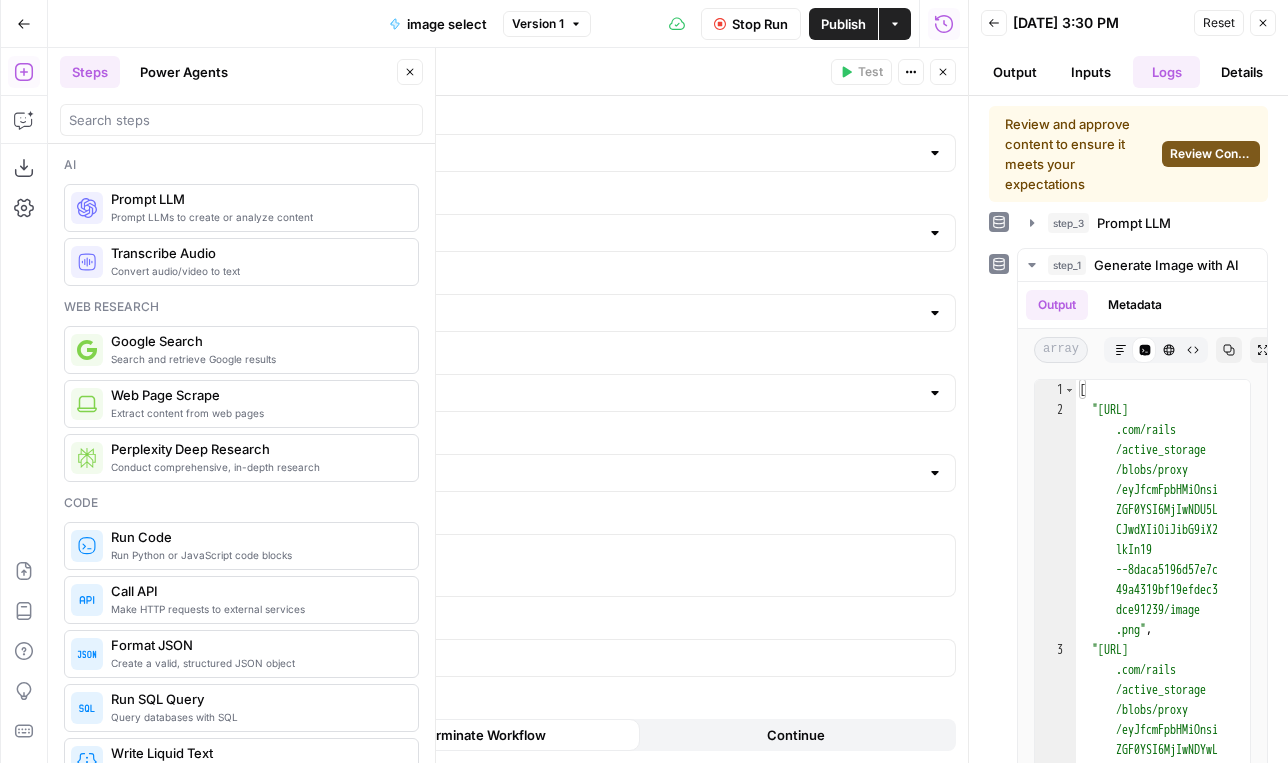 click on "Steps Power Agents Close" at bounding box center (241, 96) 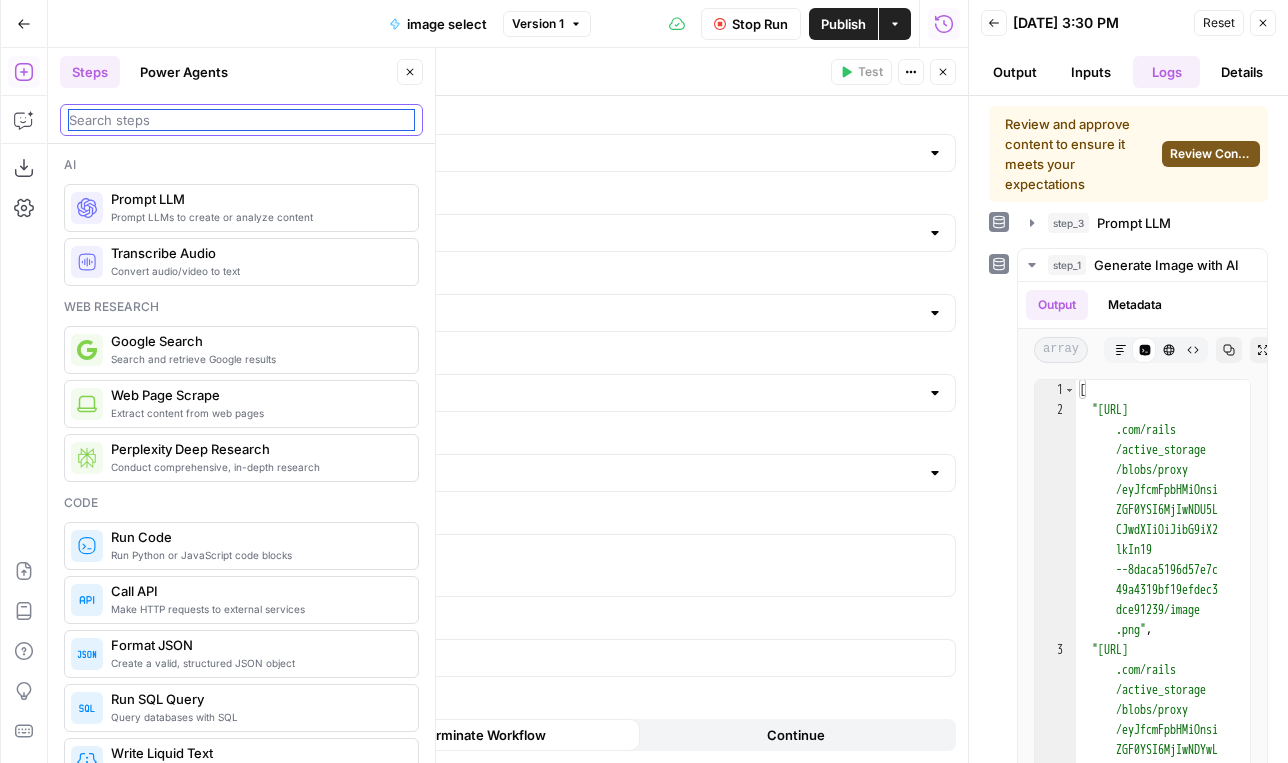 click at bounding box center [241, 120] 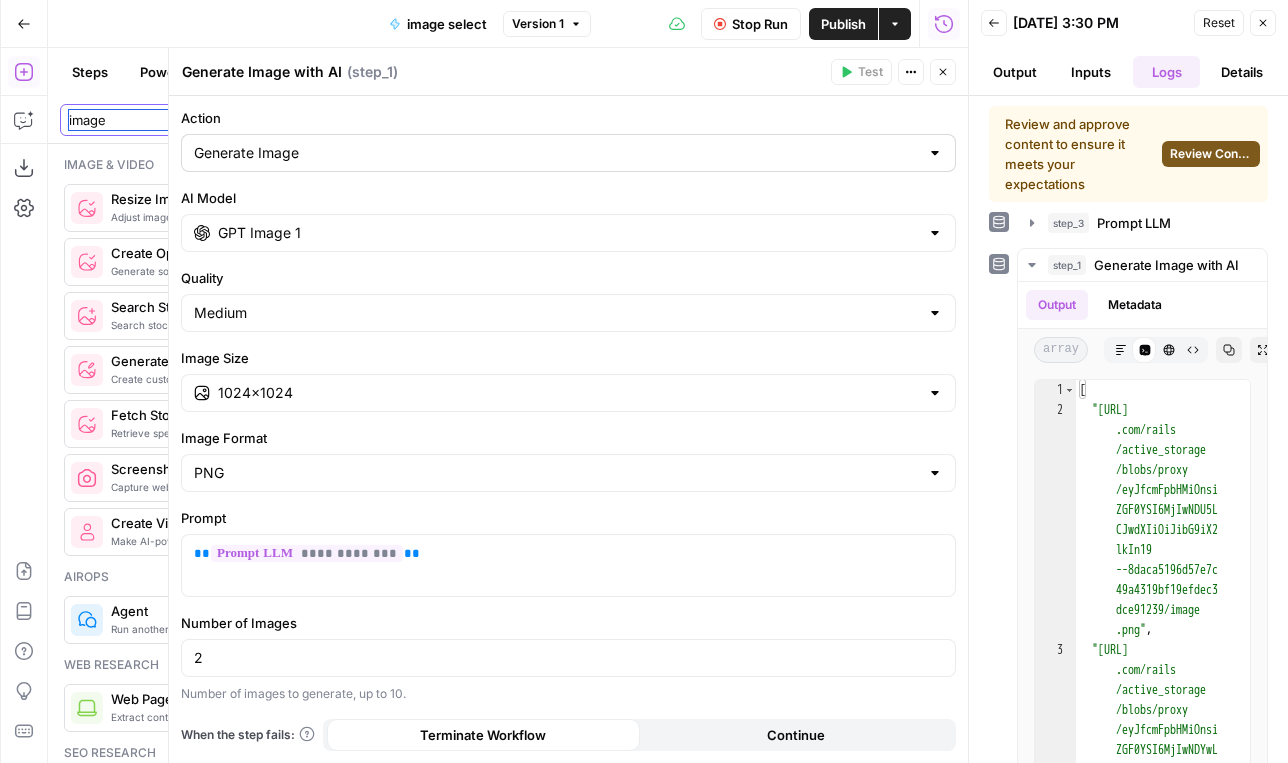 type on "image" 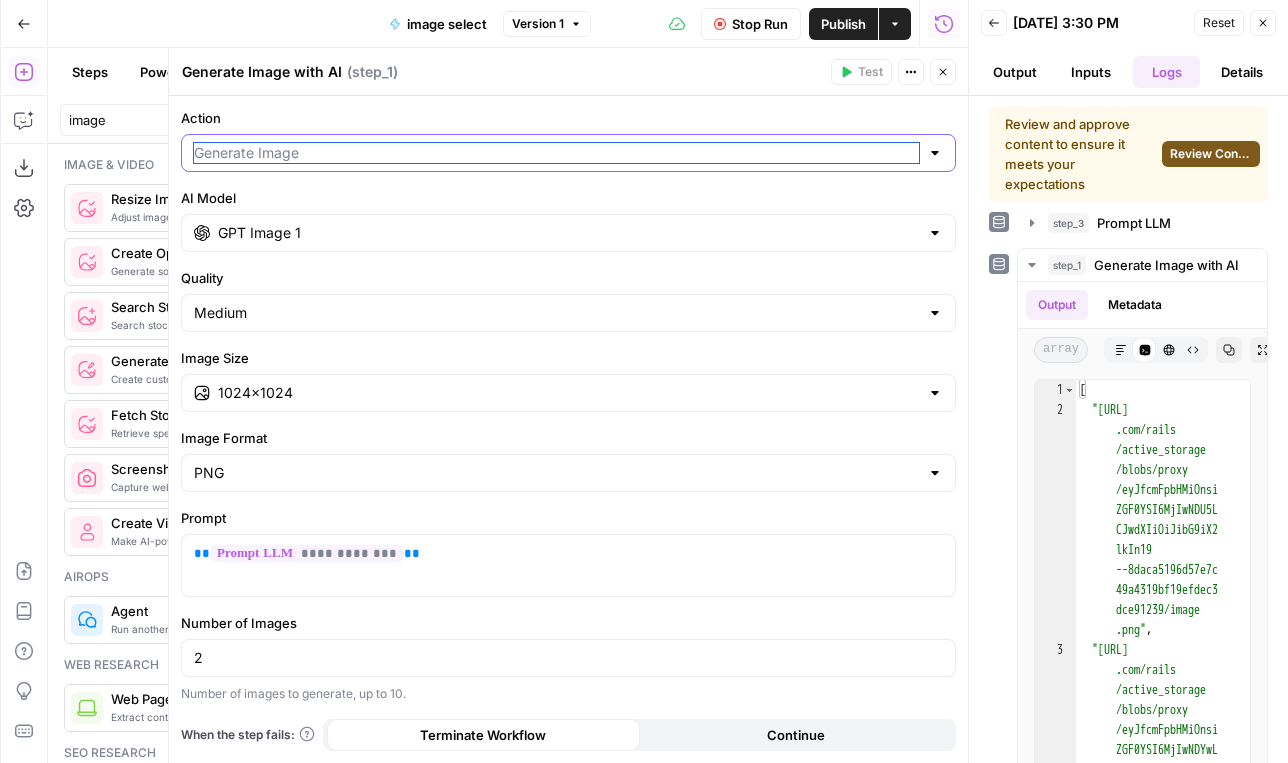click on "Action" at bounding box center (556, 153) 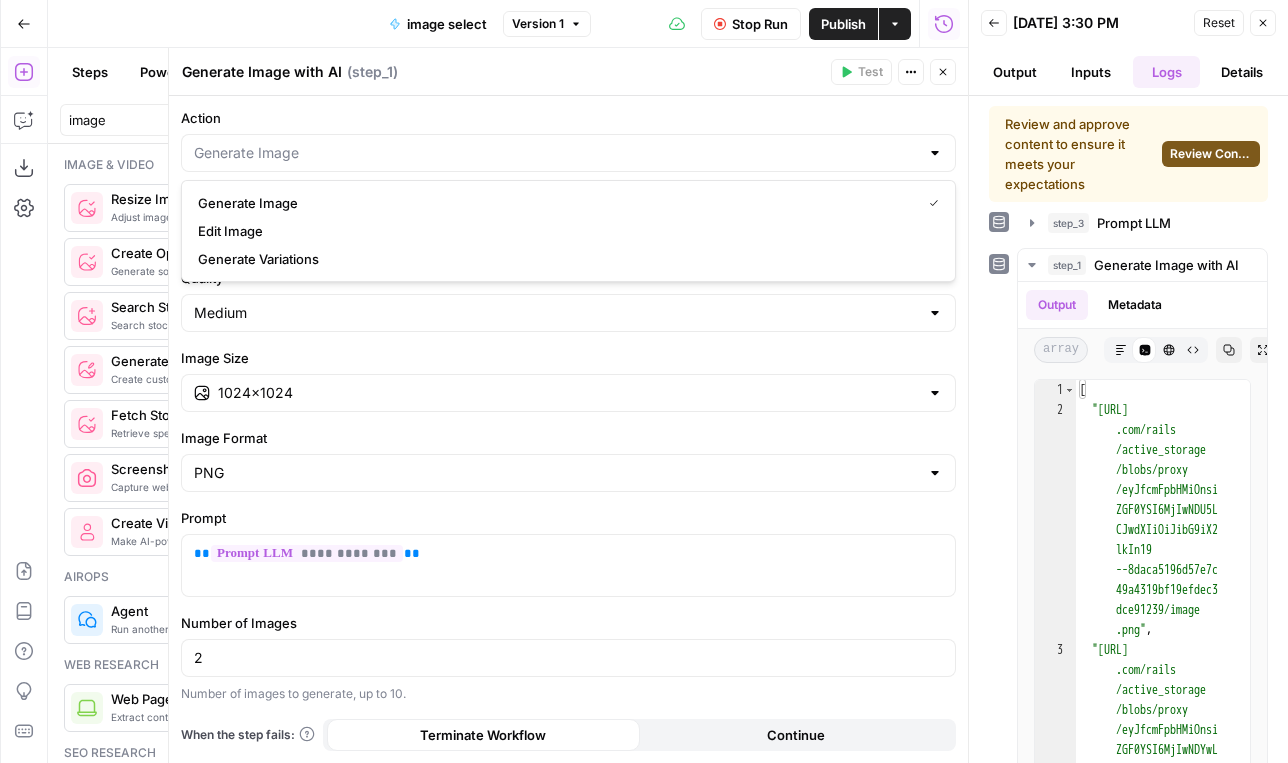 type on "Generate Image" 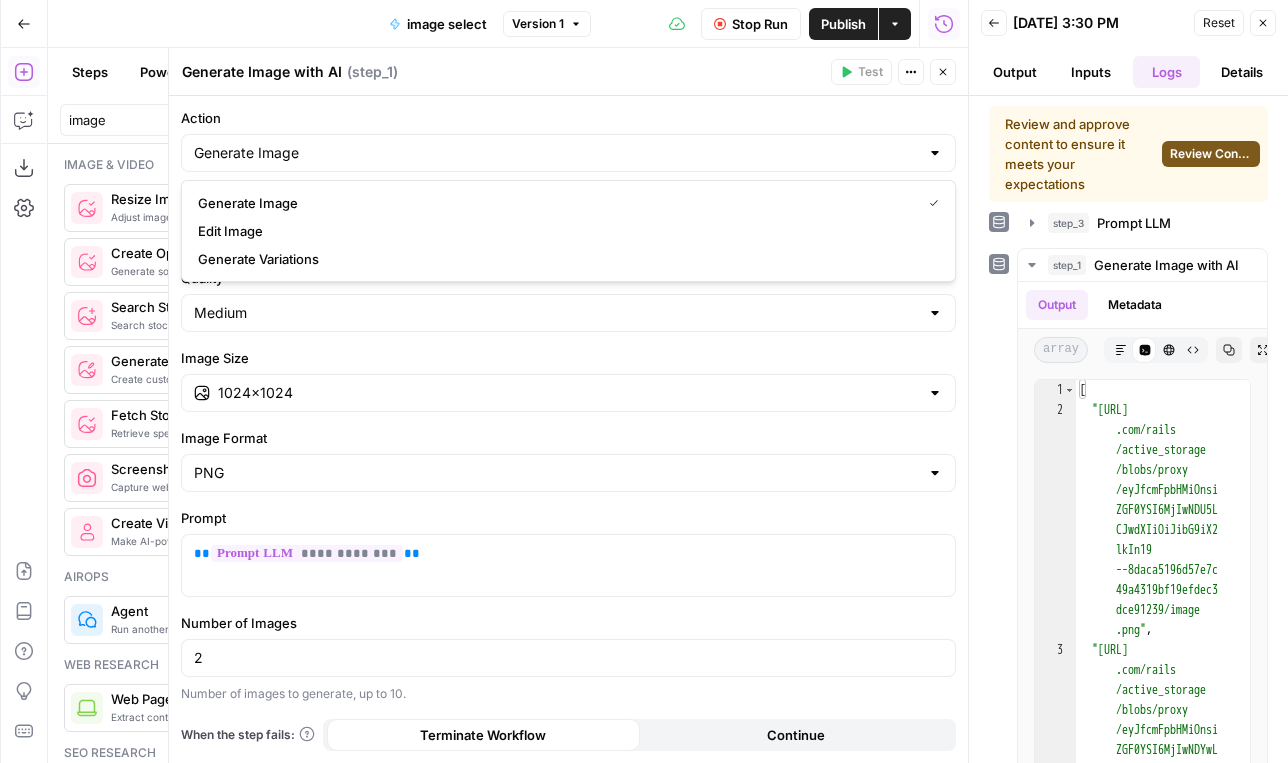click on "Generate Image with AI Generate Image with AI  ( step_1 )" at bounding box center (503, 72) 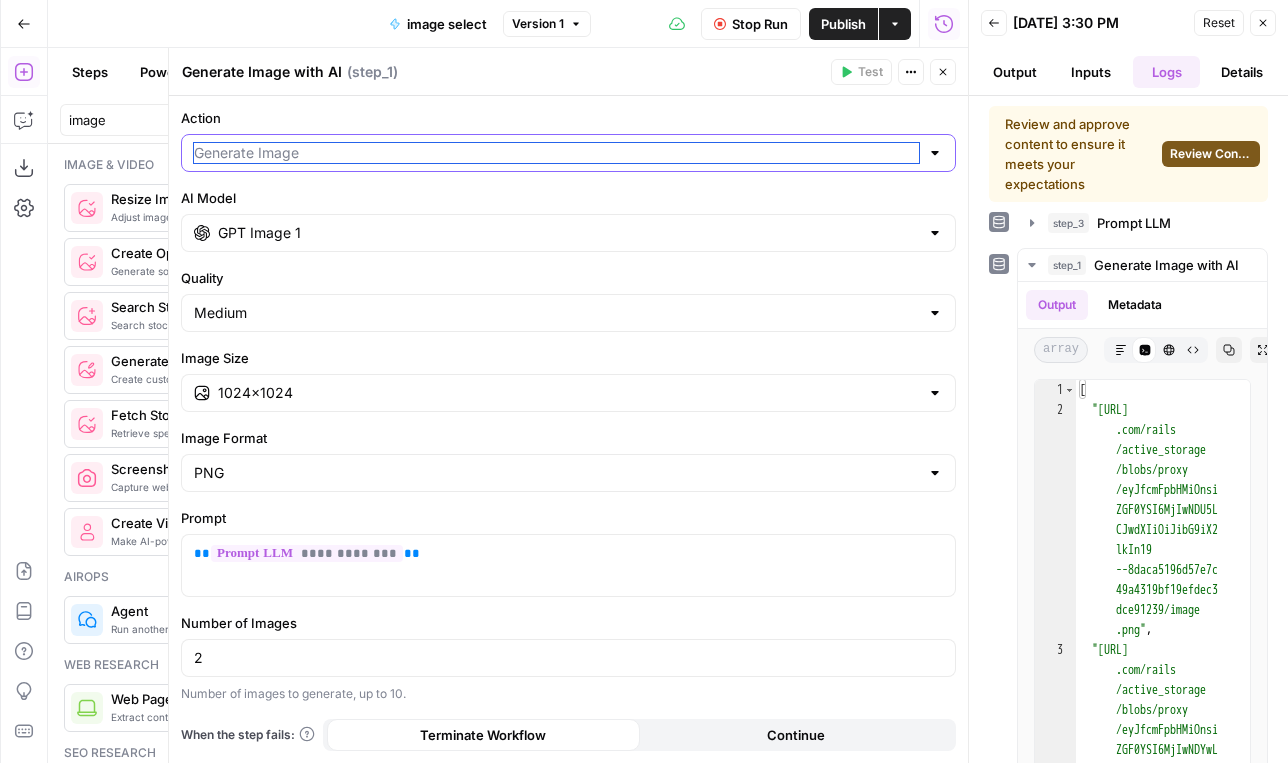 click on "Action" at bounding box center (556, 153) 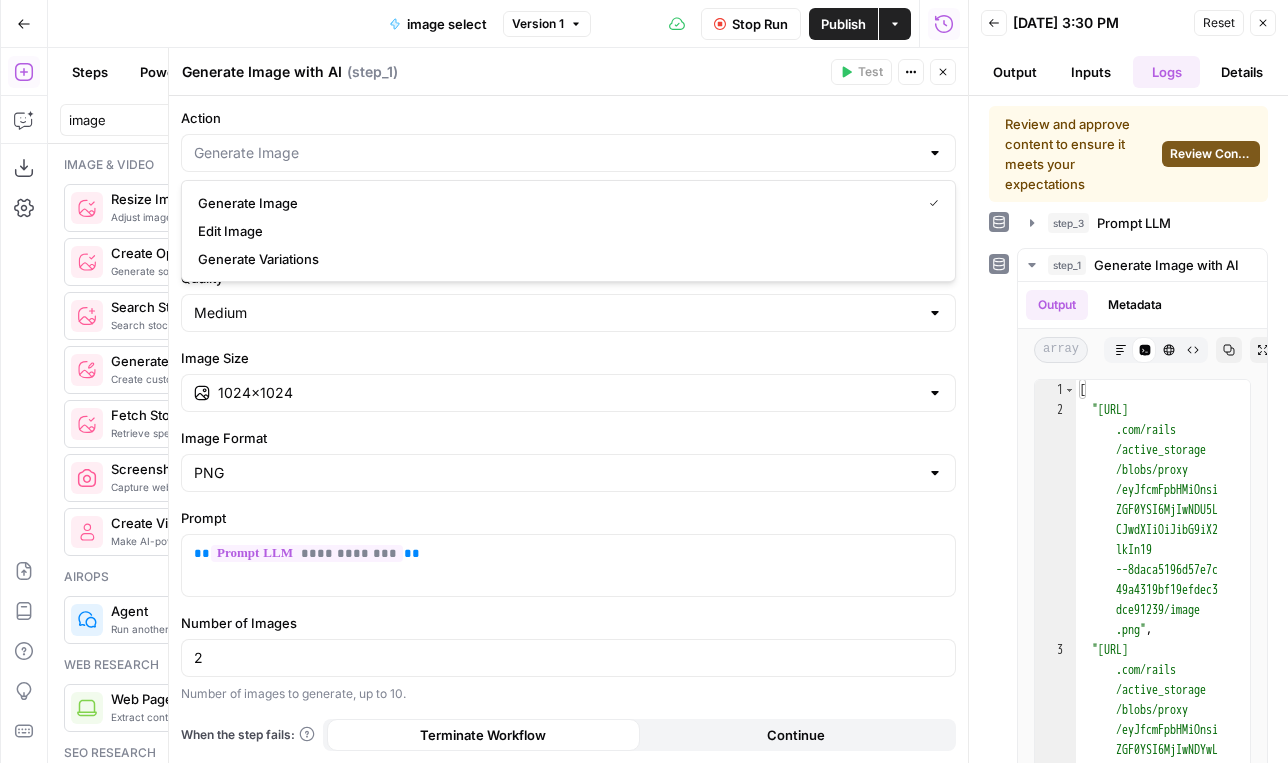 type on "Generate Image" 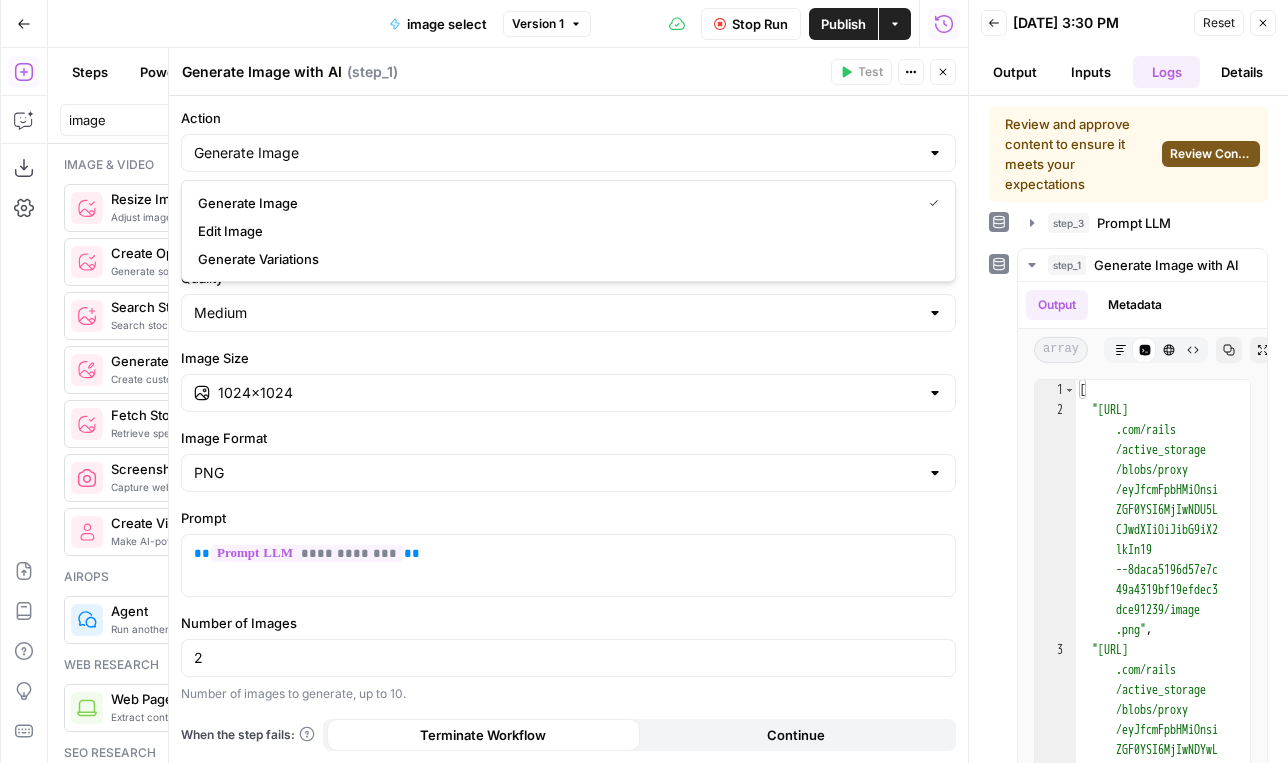 click on "Image Size" at bounding box center (568, 358) 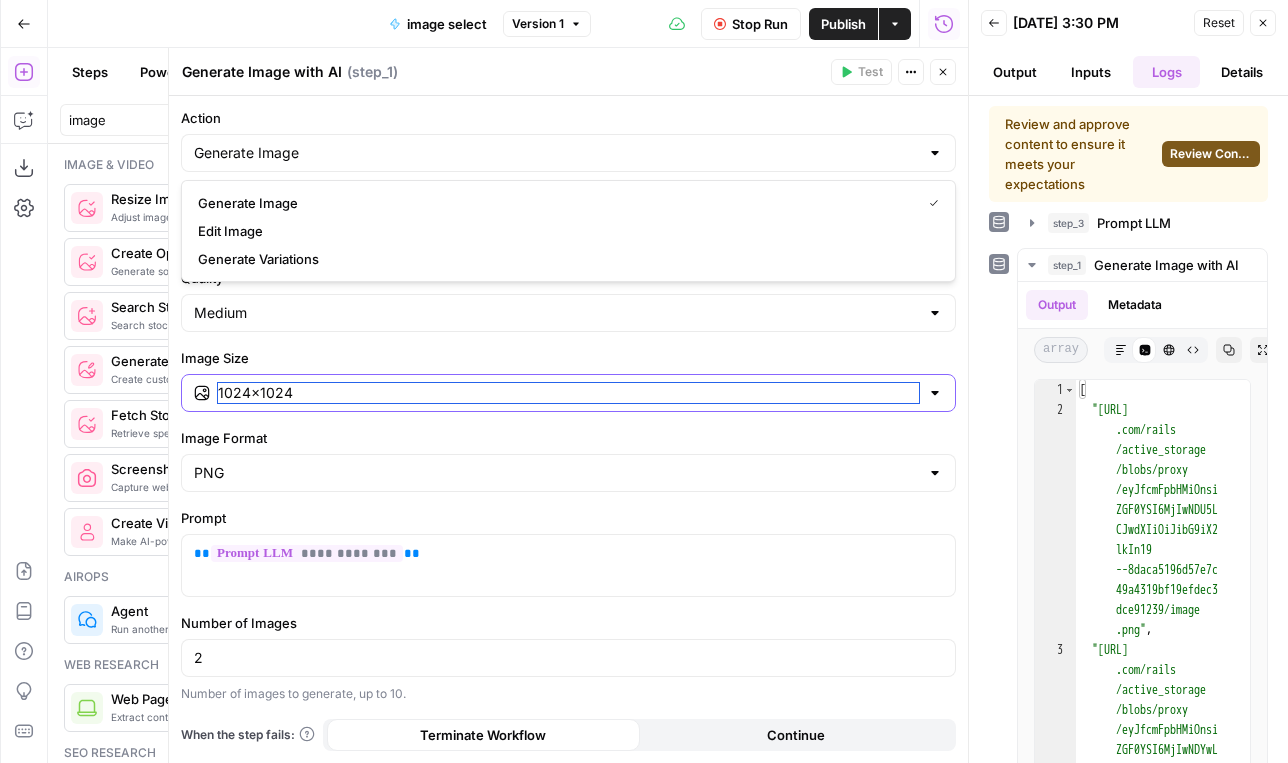 click on "1024×1024" at bounding box center [568, 393] 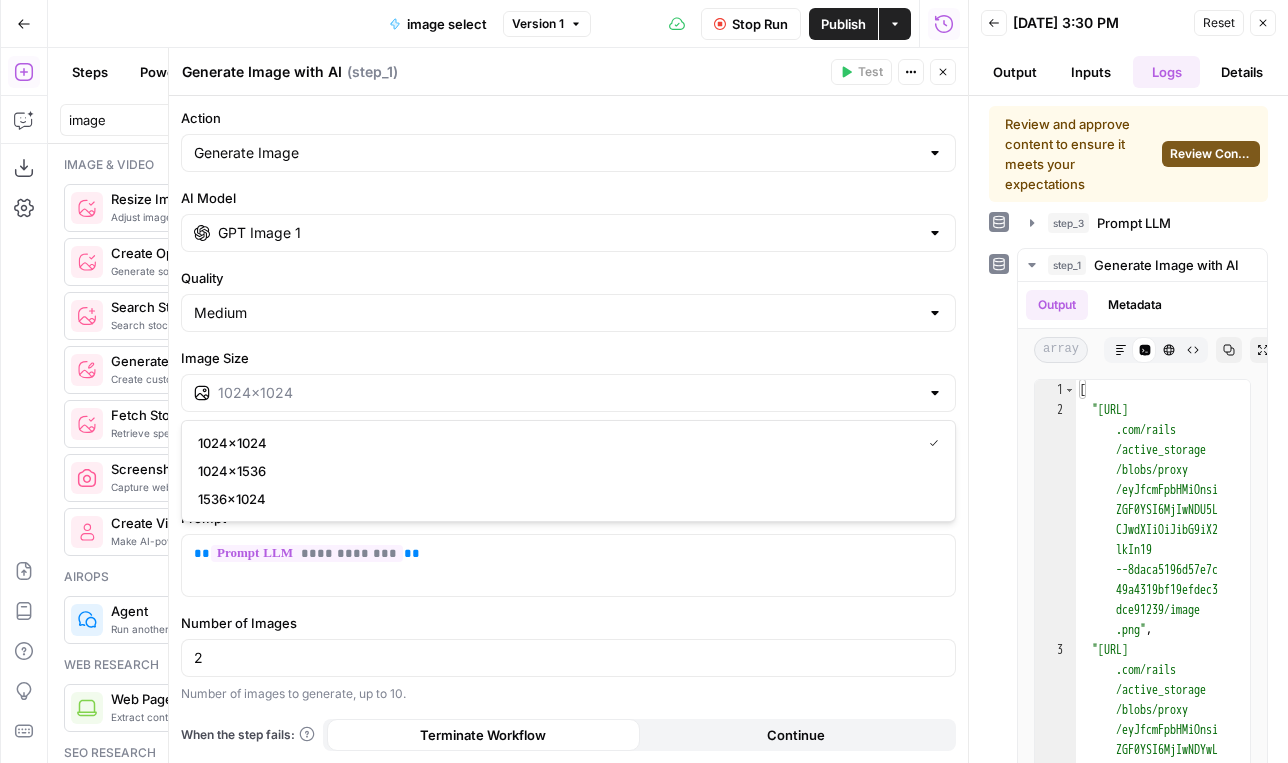 type on "1024×1024" 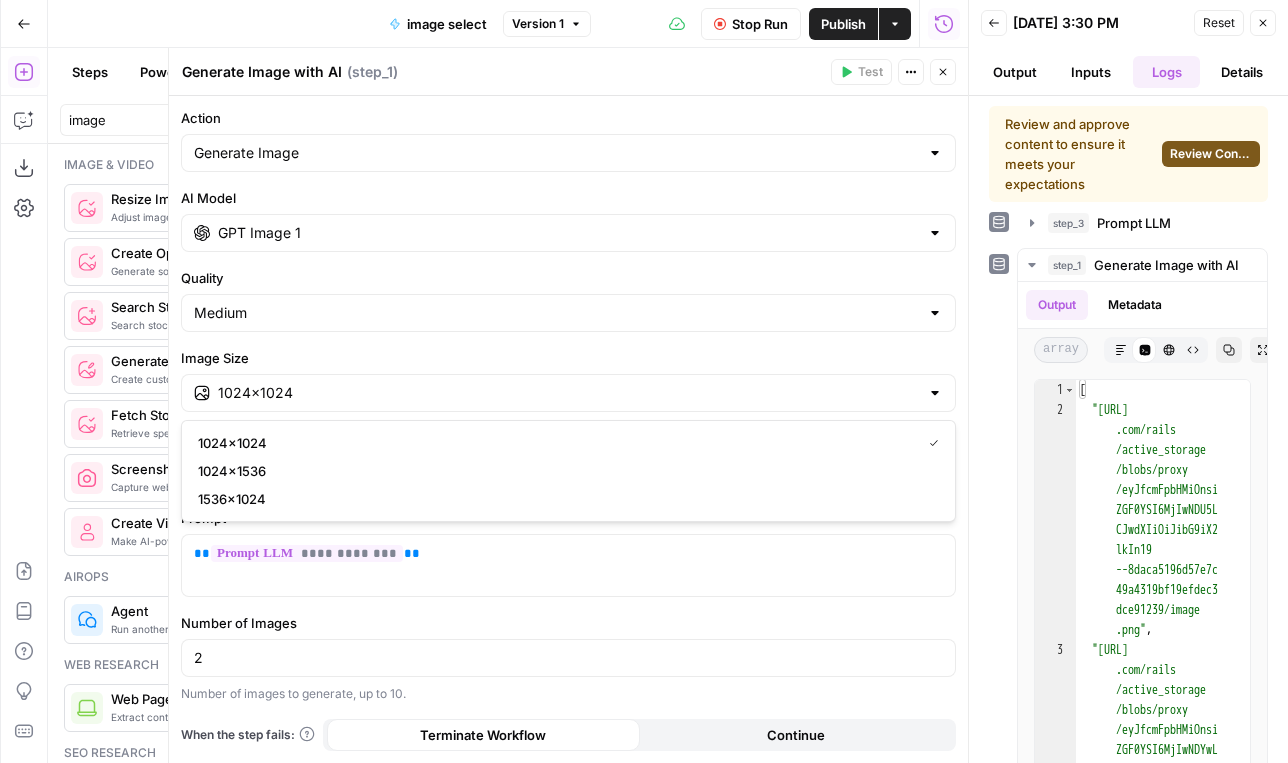 click on "Quality" at bounding box center [568, 278] 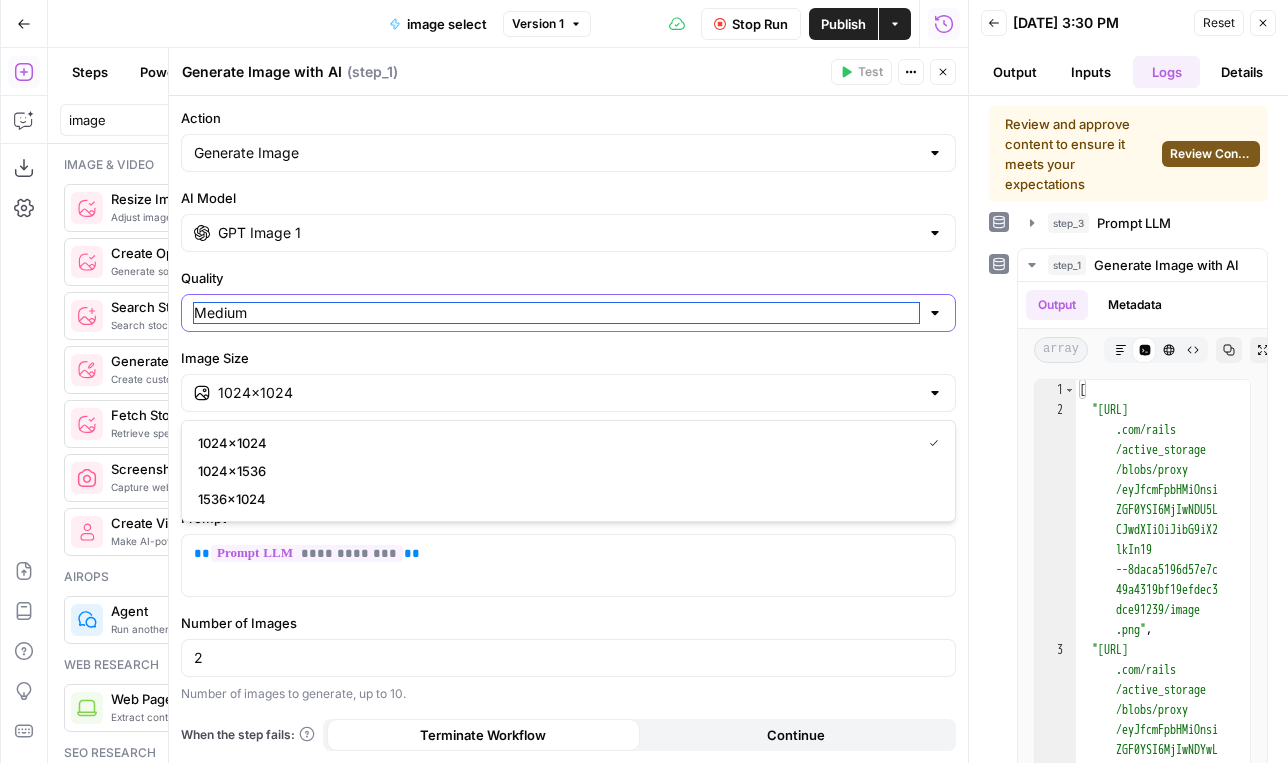 click on "Medium" at bounding box center (556, 313) 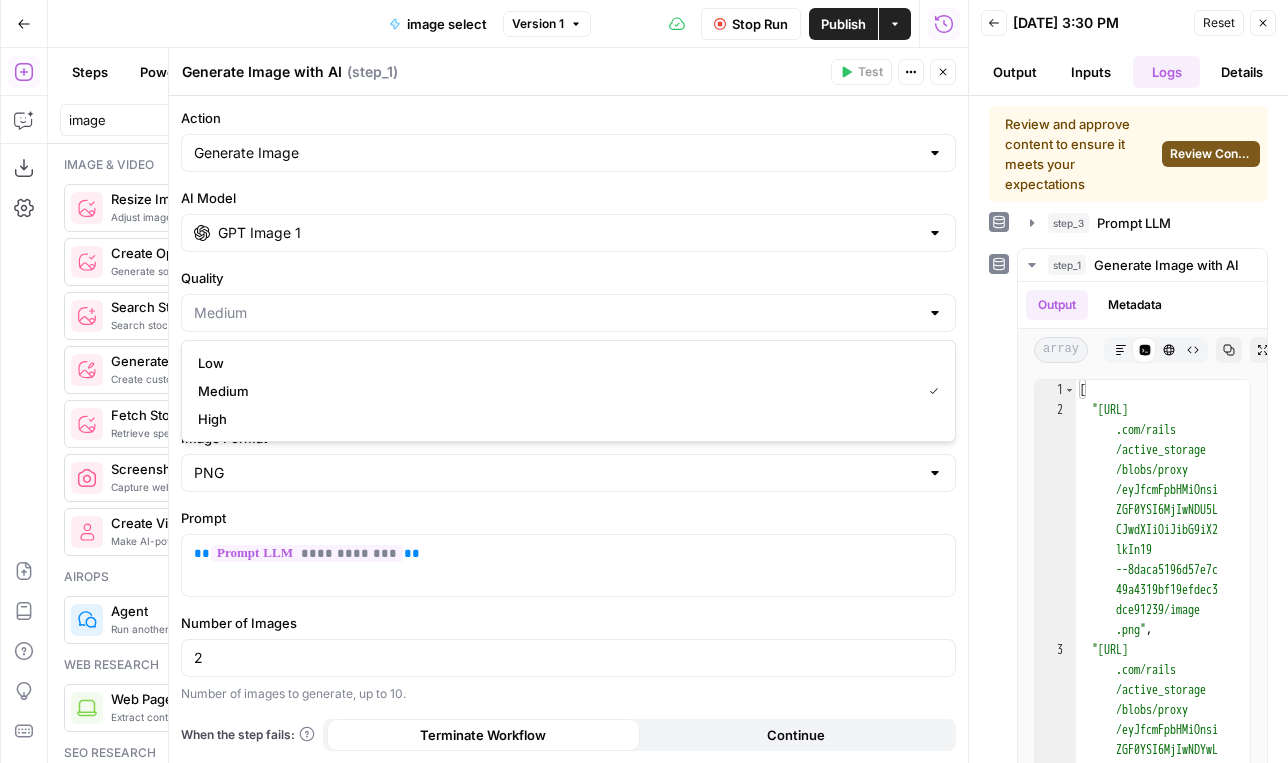 type on "Medium" 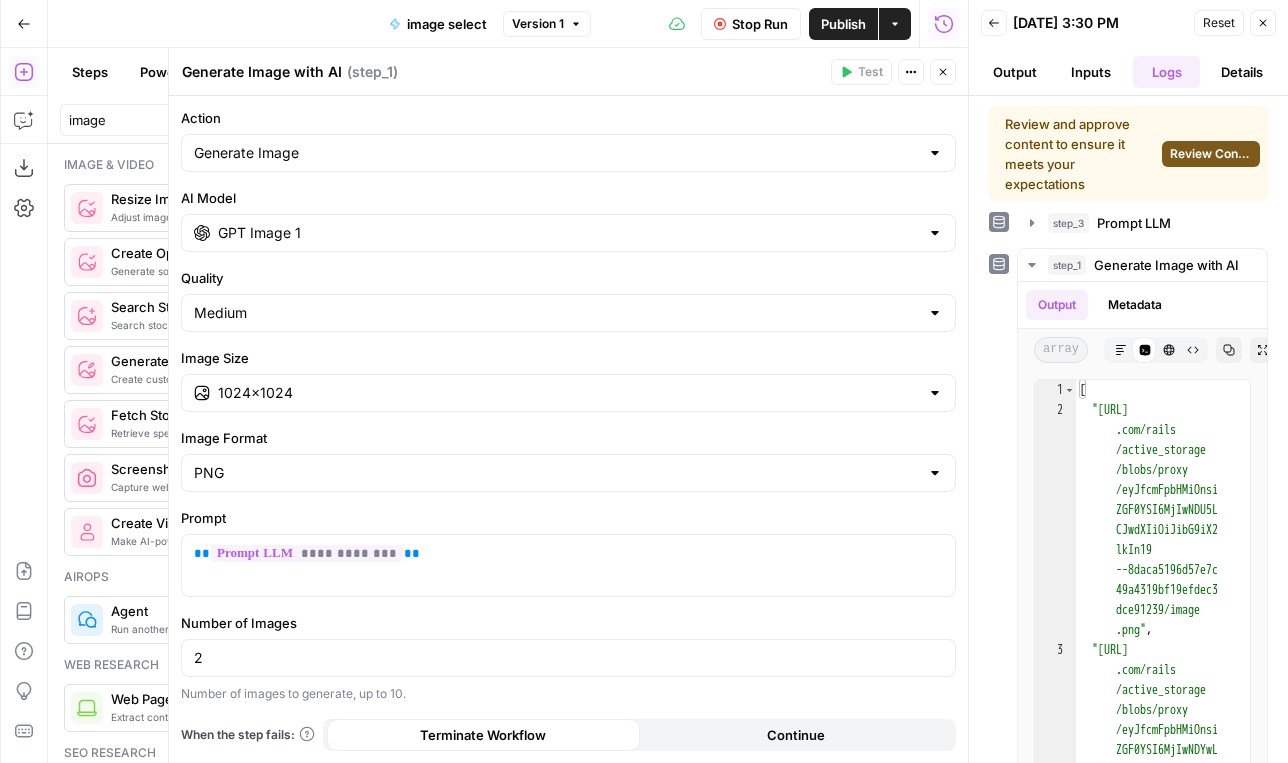 click on "Quality" at bounding box center (568, 278) 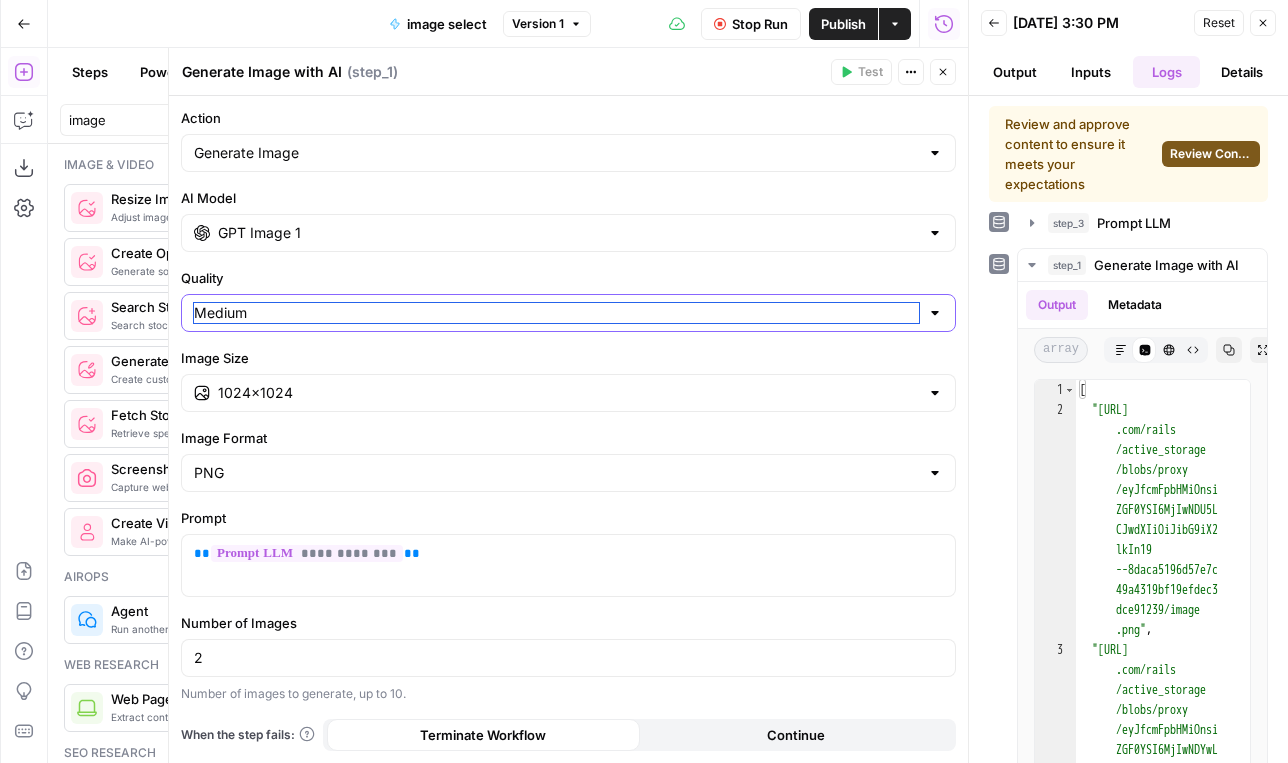 click on "Medium" at bounding box center (556, 313) 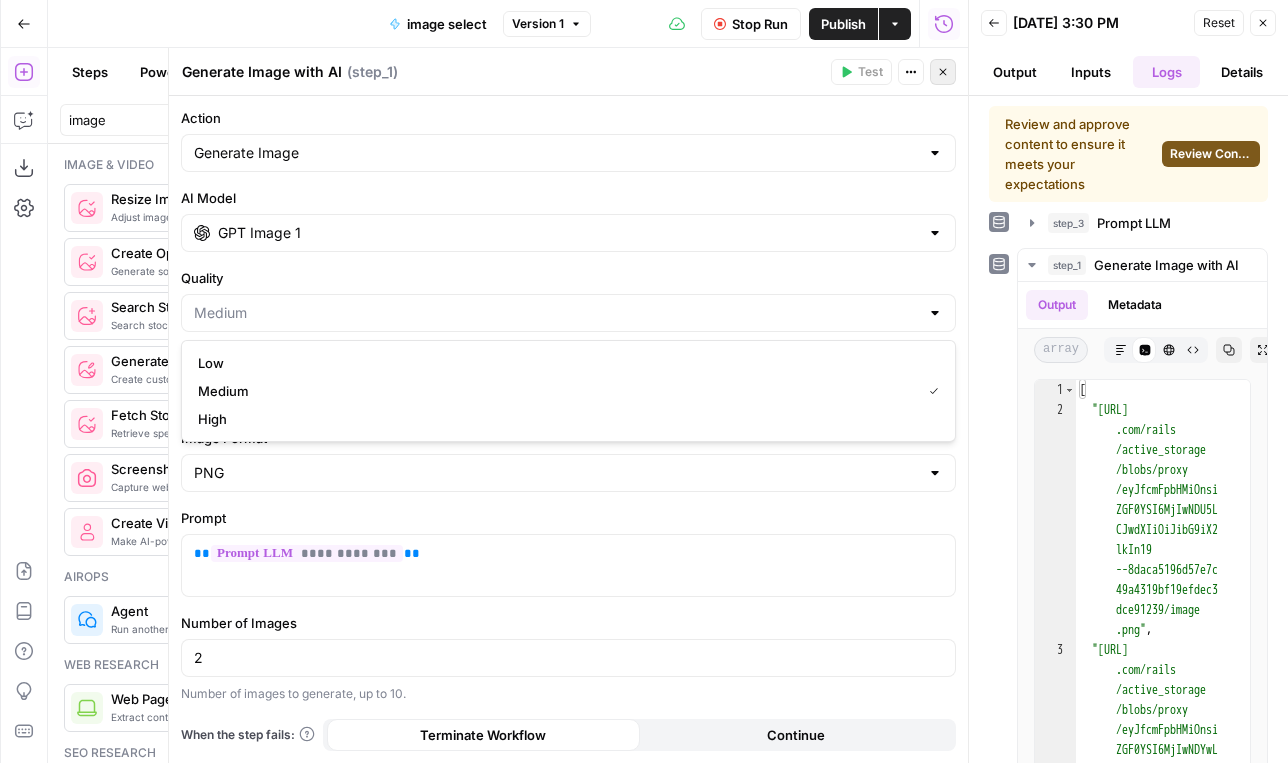 type on "Medium" 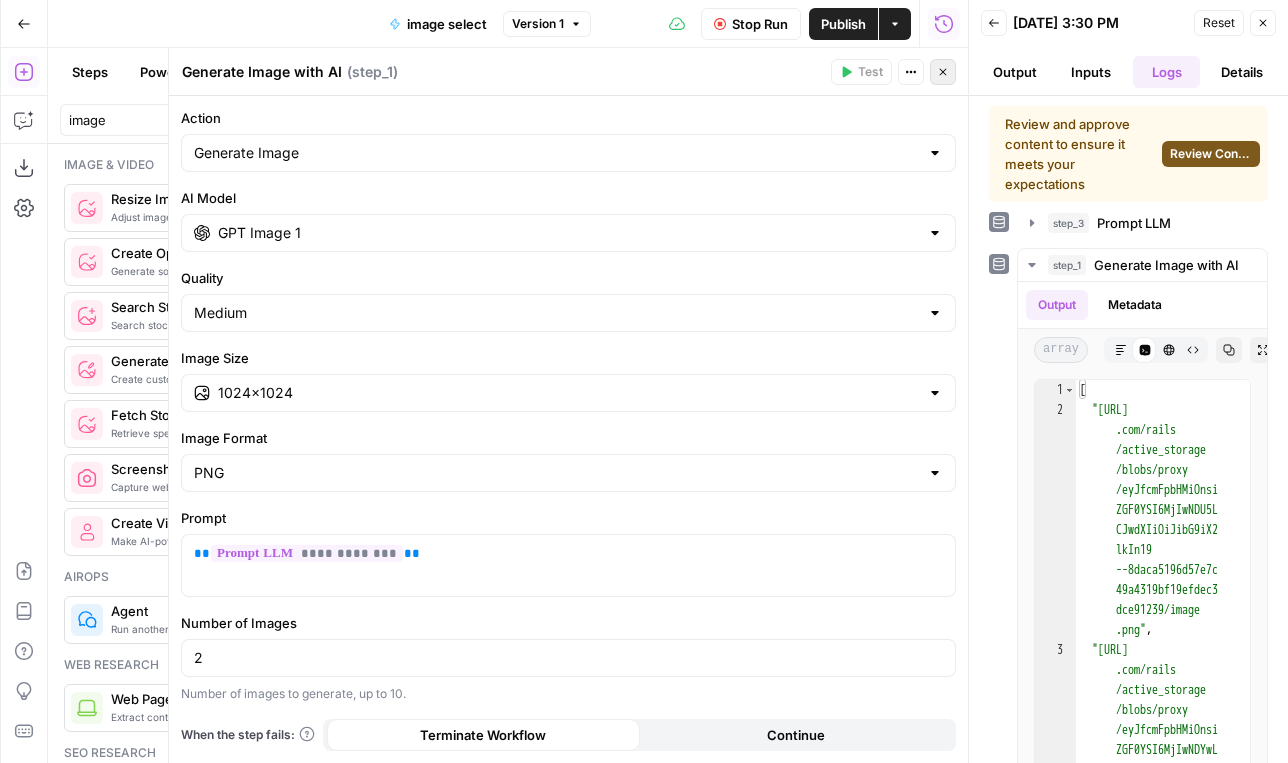 click 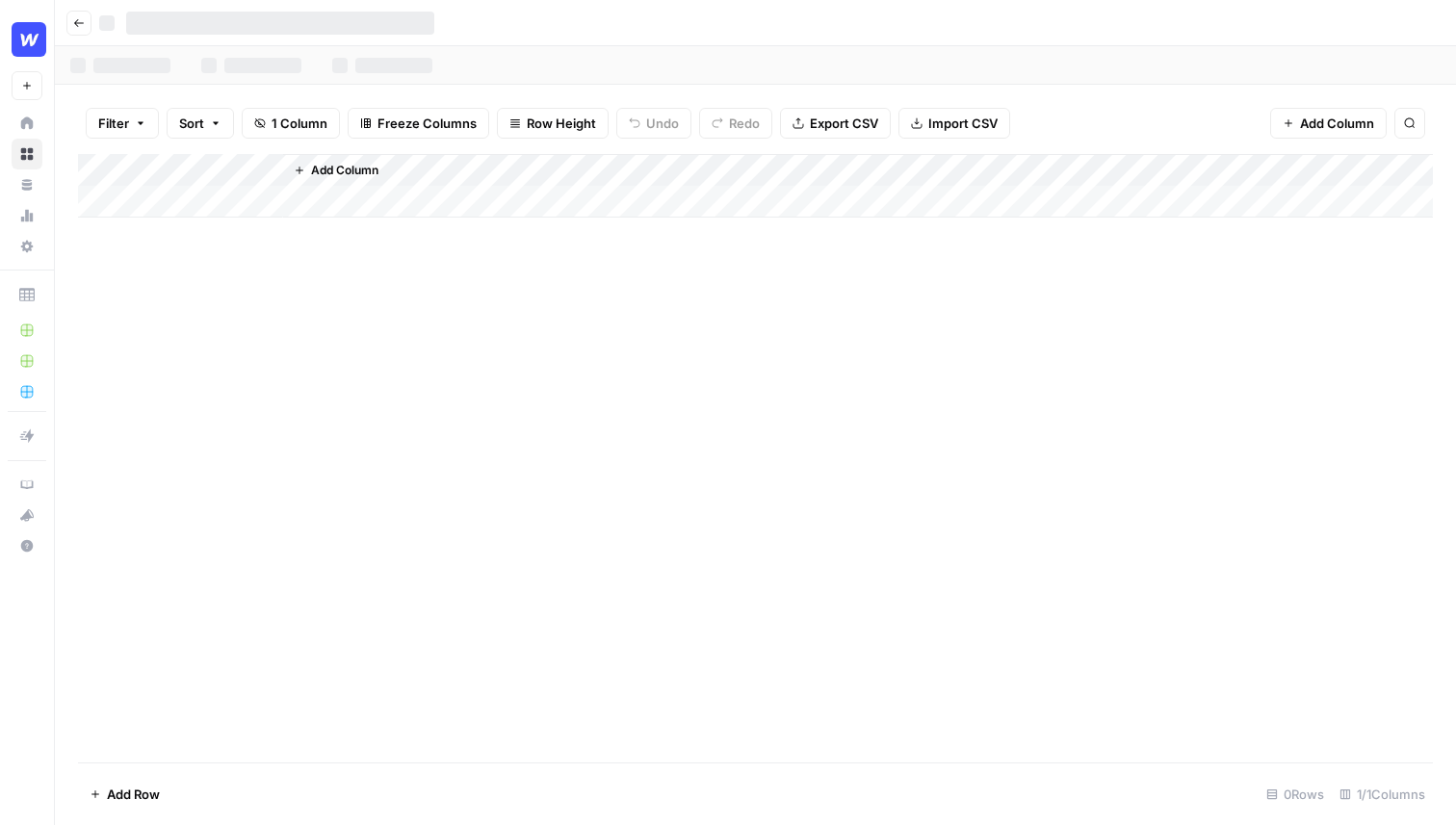 scroll, scrollTop: 0, scrollLeft: 0, axis: both 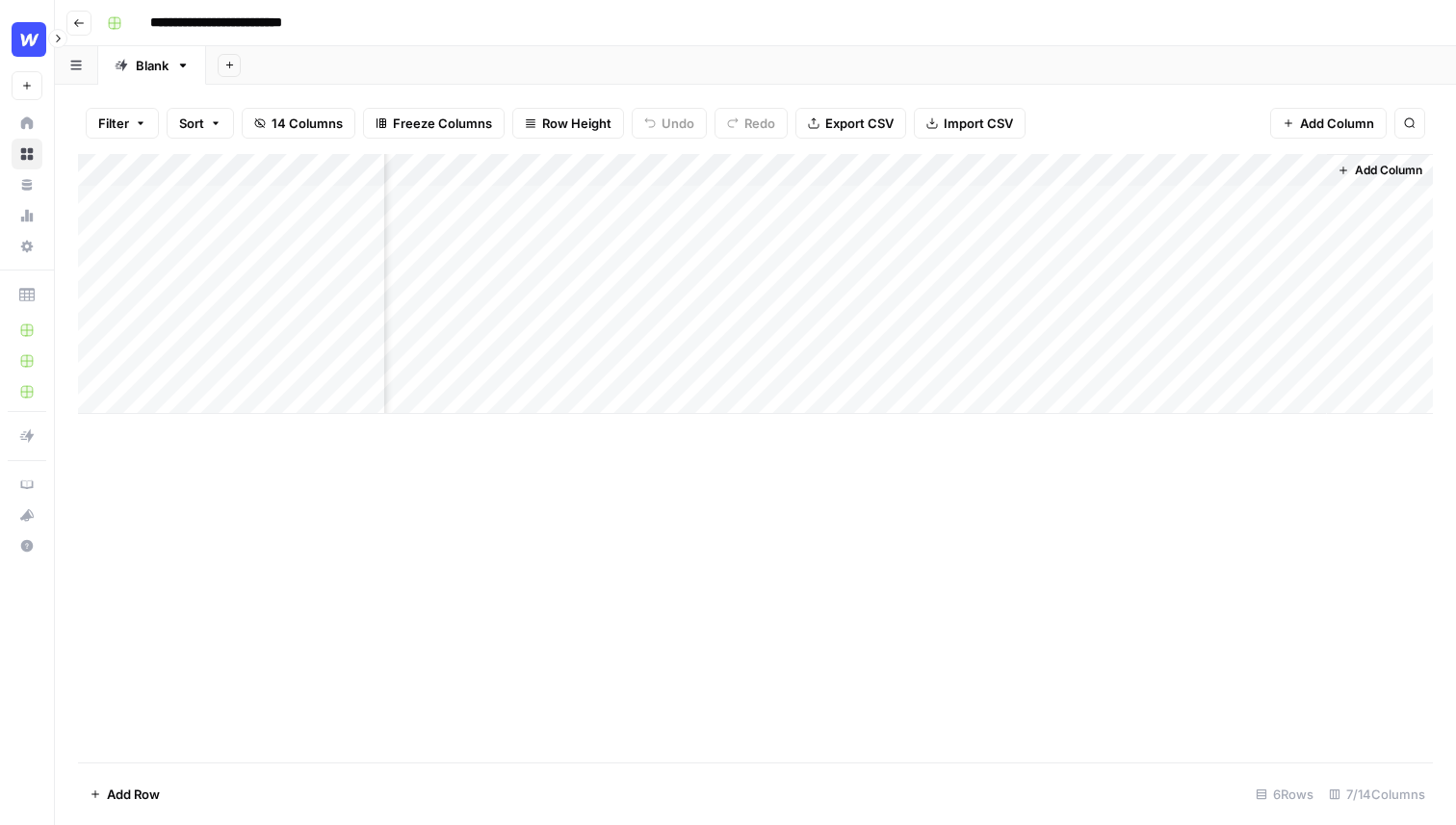 click at bounding box center [29, 39] 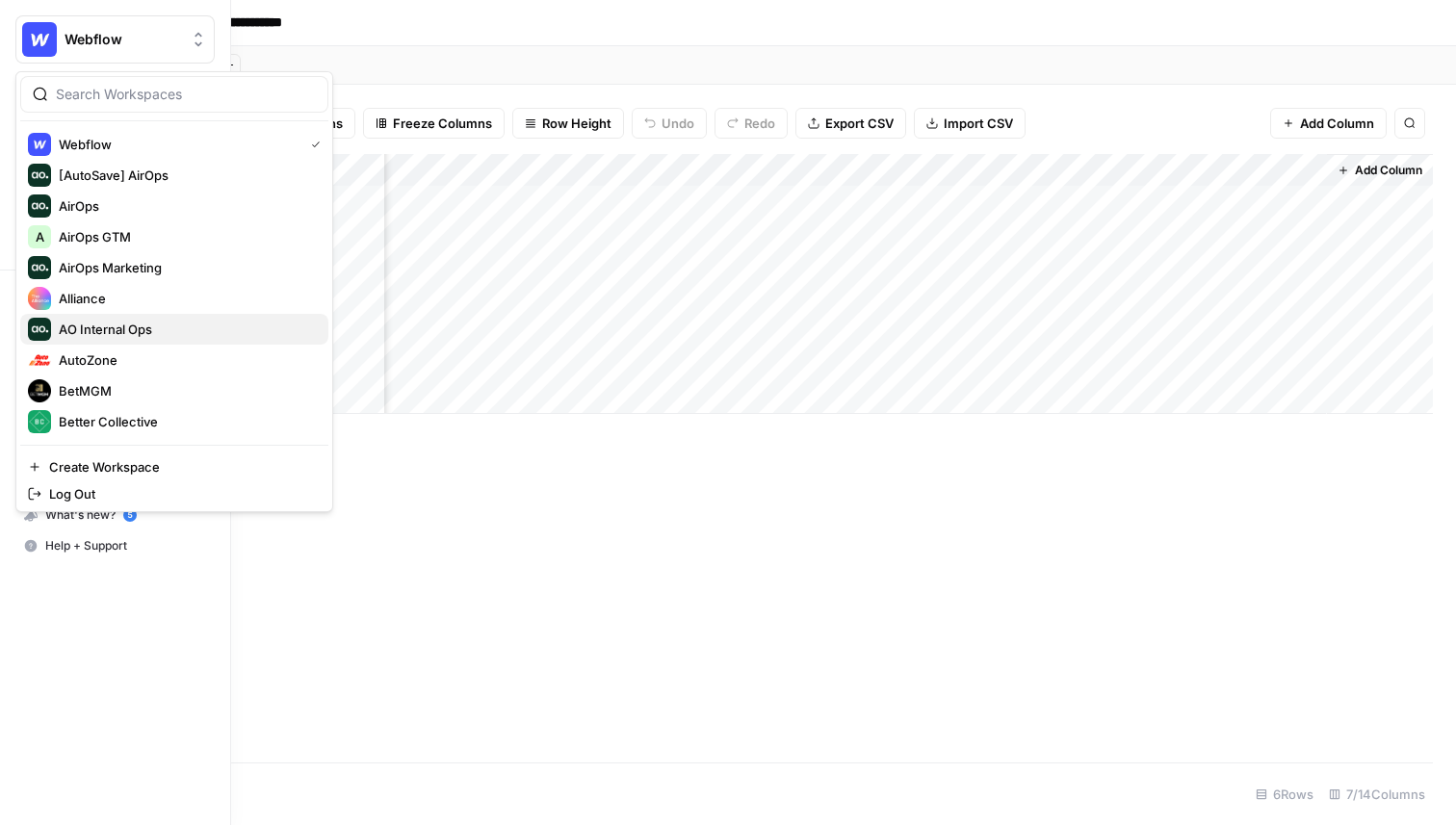 scroll, scrollTop: 893, scrollLeft: 0, axis: vertical 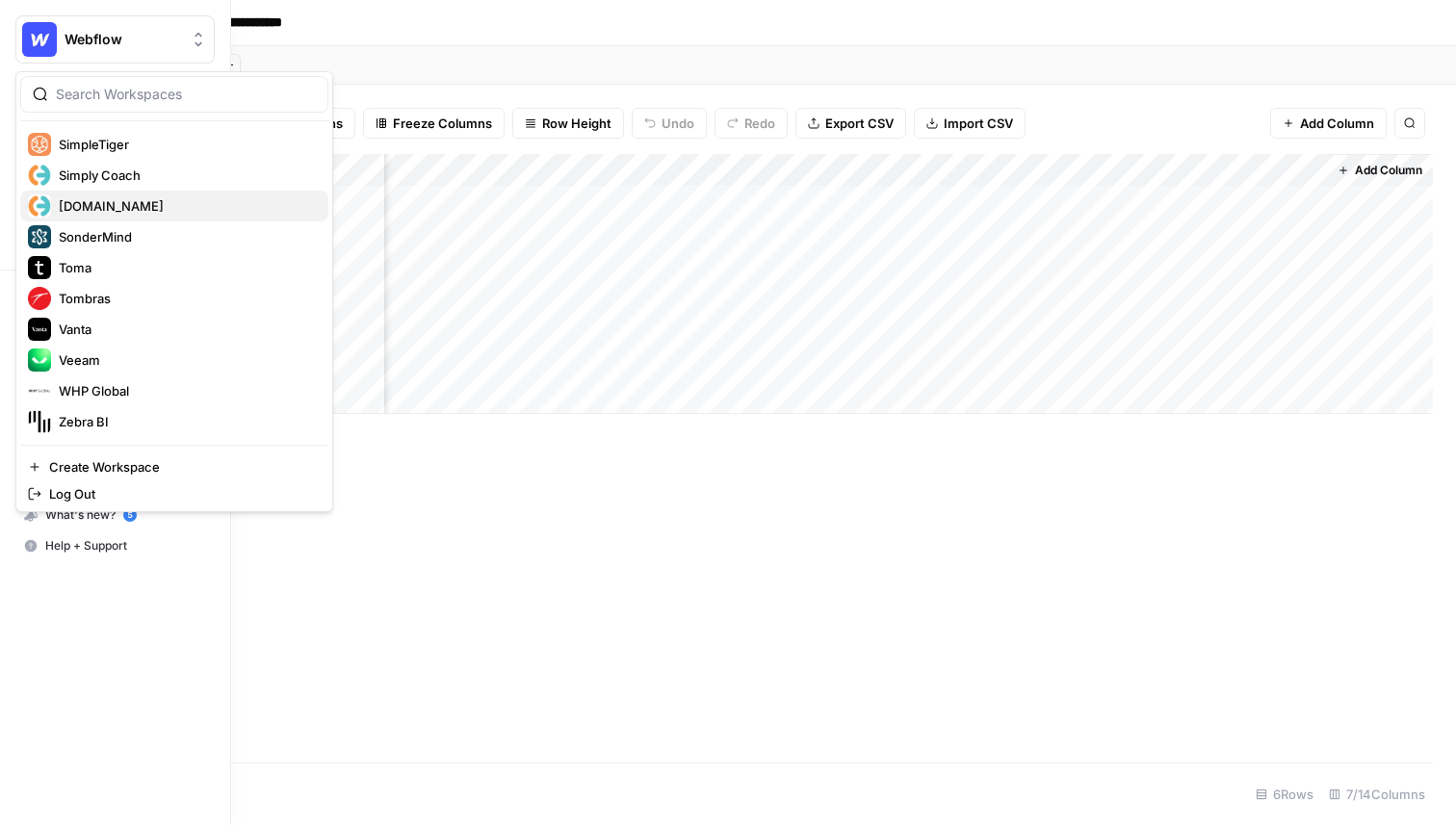 click on "[DOMAIN_NAME]" at bounding box center (174, 206) 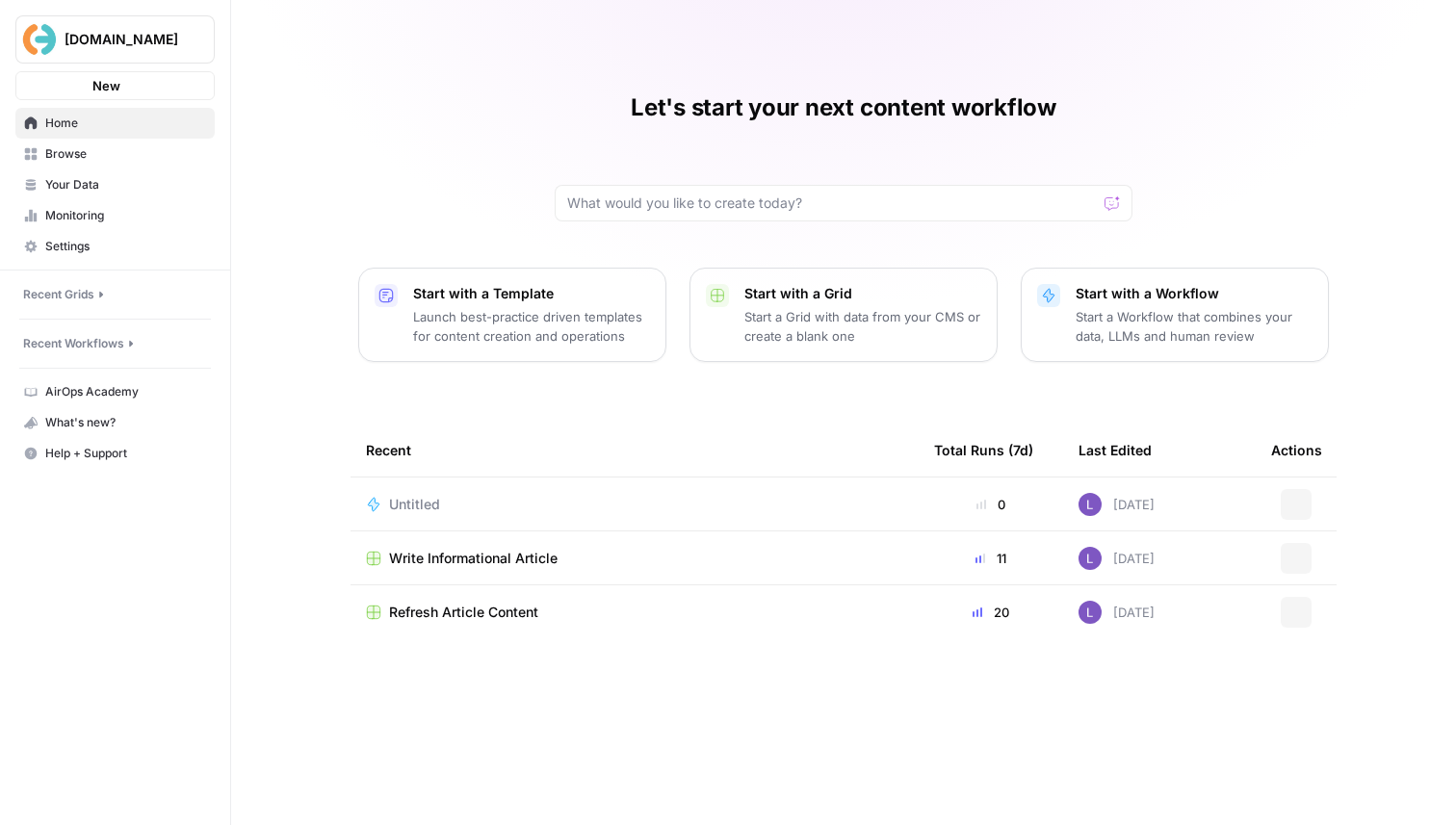 scroll, scrollTop: 0, scrollLeft: 0, axis: both 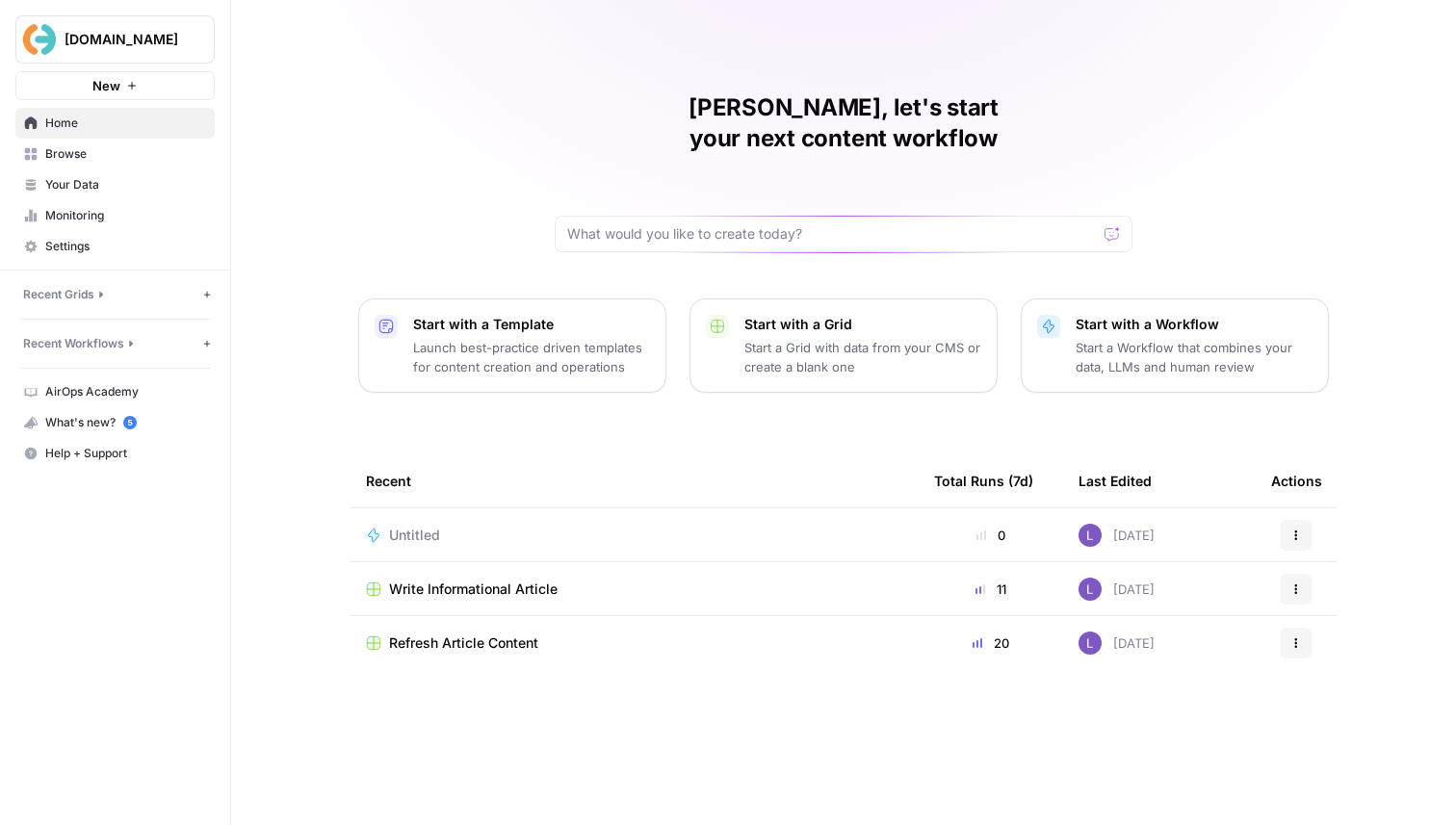 click on "Write Informational Article" at bounding box center [473, 589] 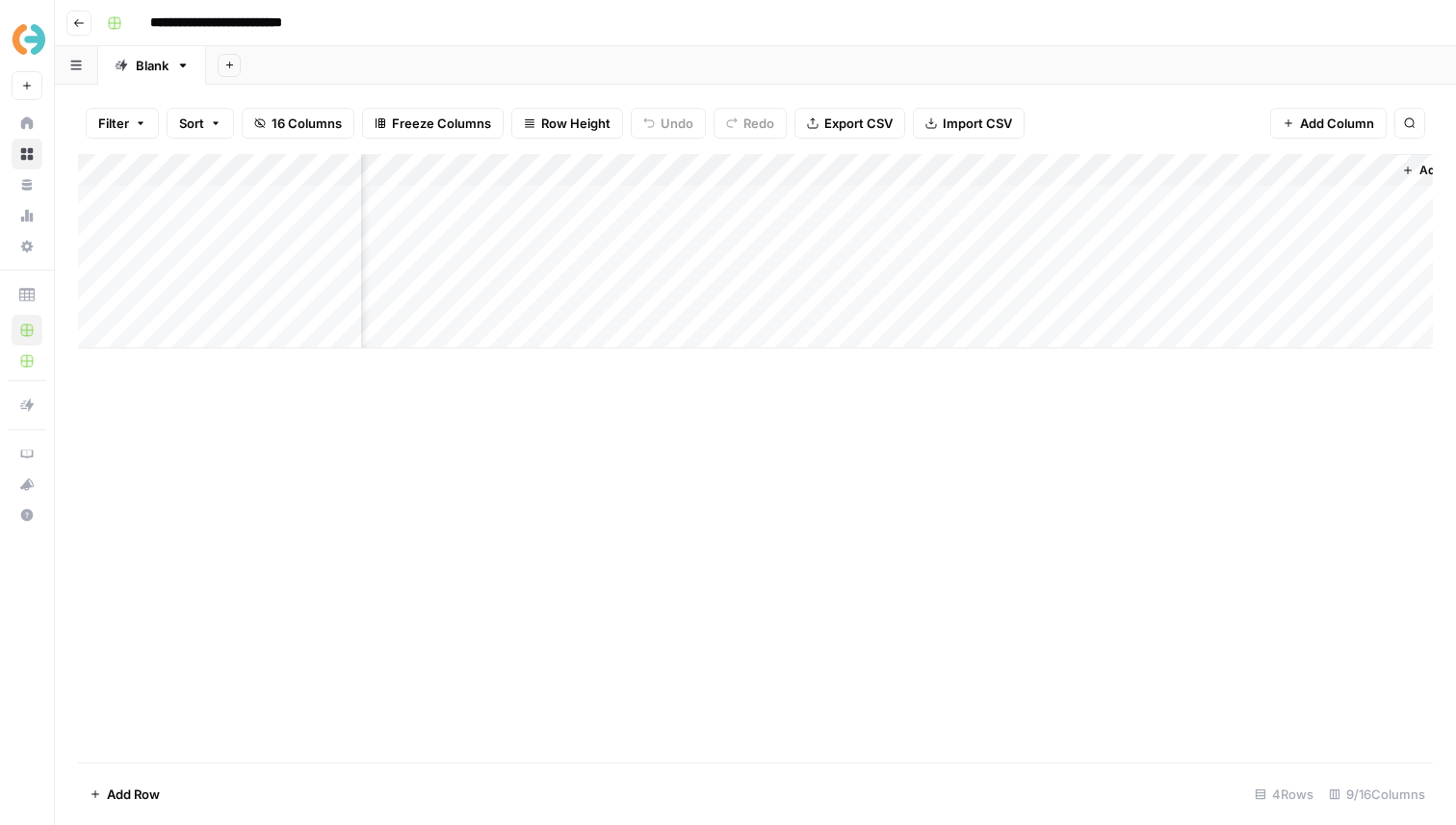 scroll, scrollTop: 0, scrollLeft: 737, axis: horizontal 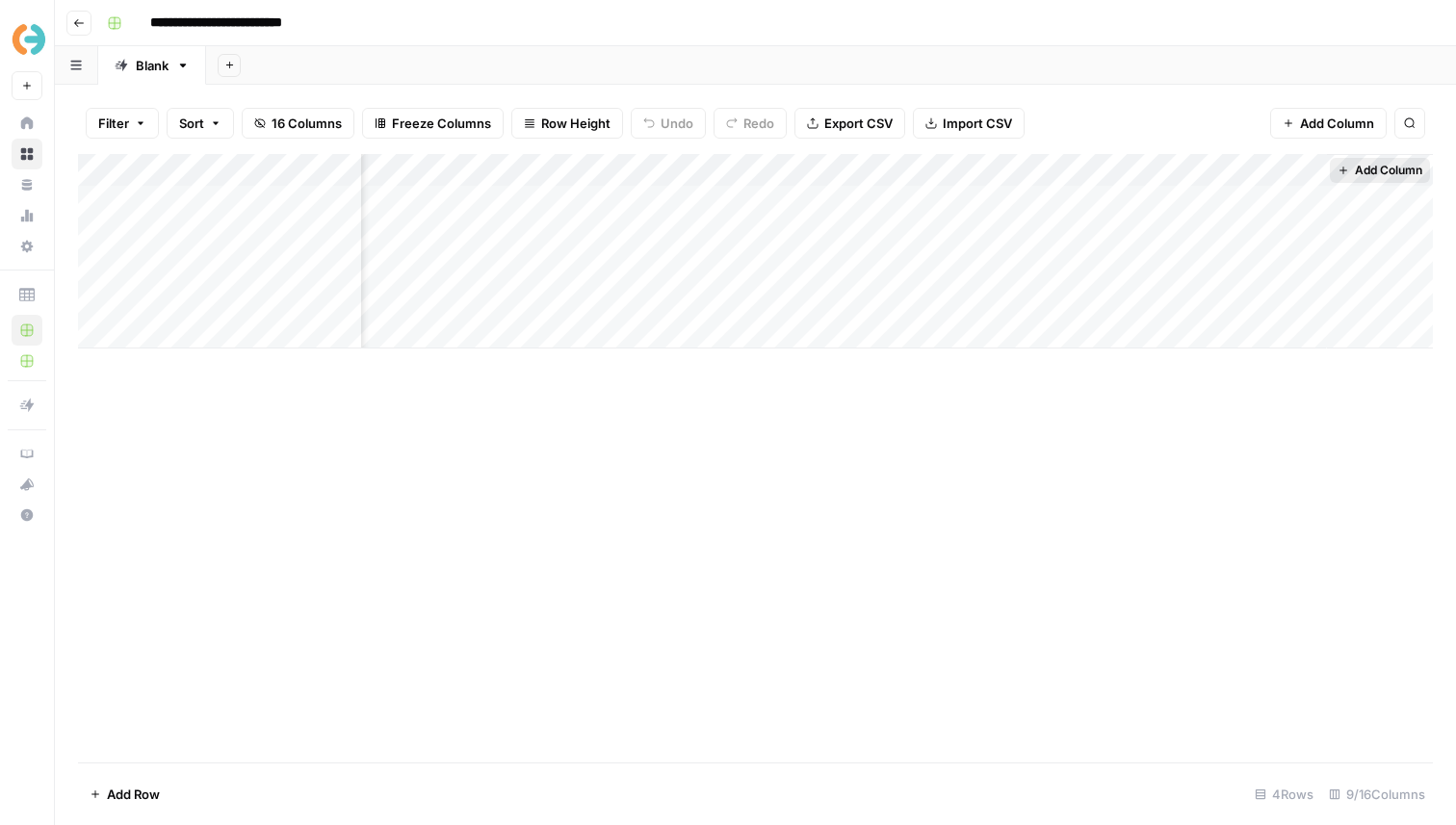 click on "Add Column" at bounding box center [1389, 170] 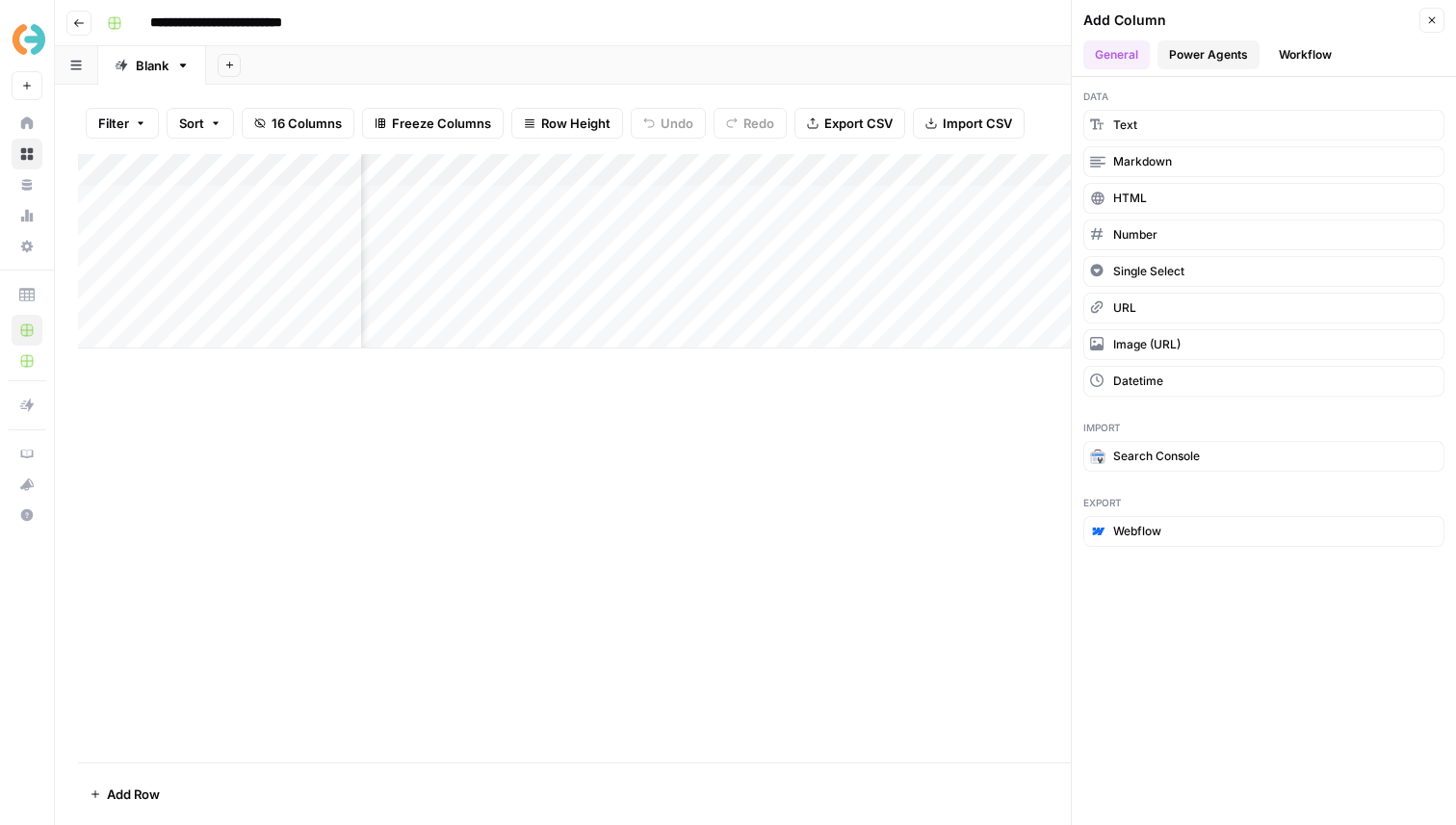 click on "Power Agents" at bounding box center [1209, 55] 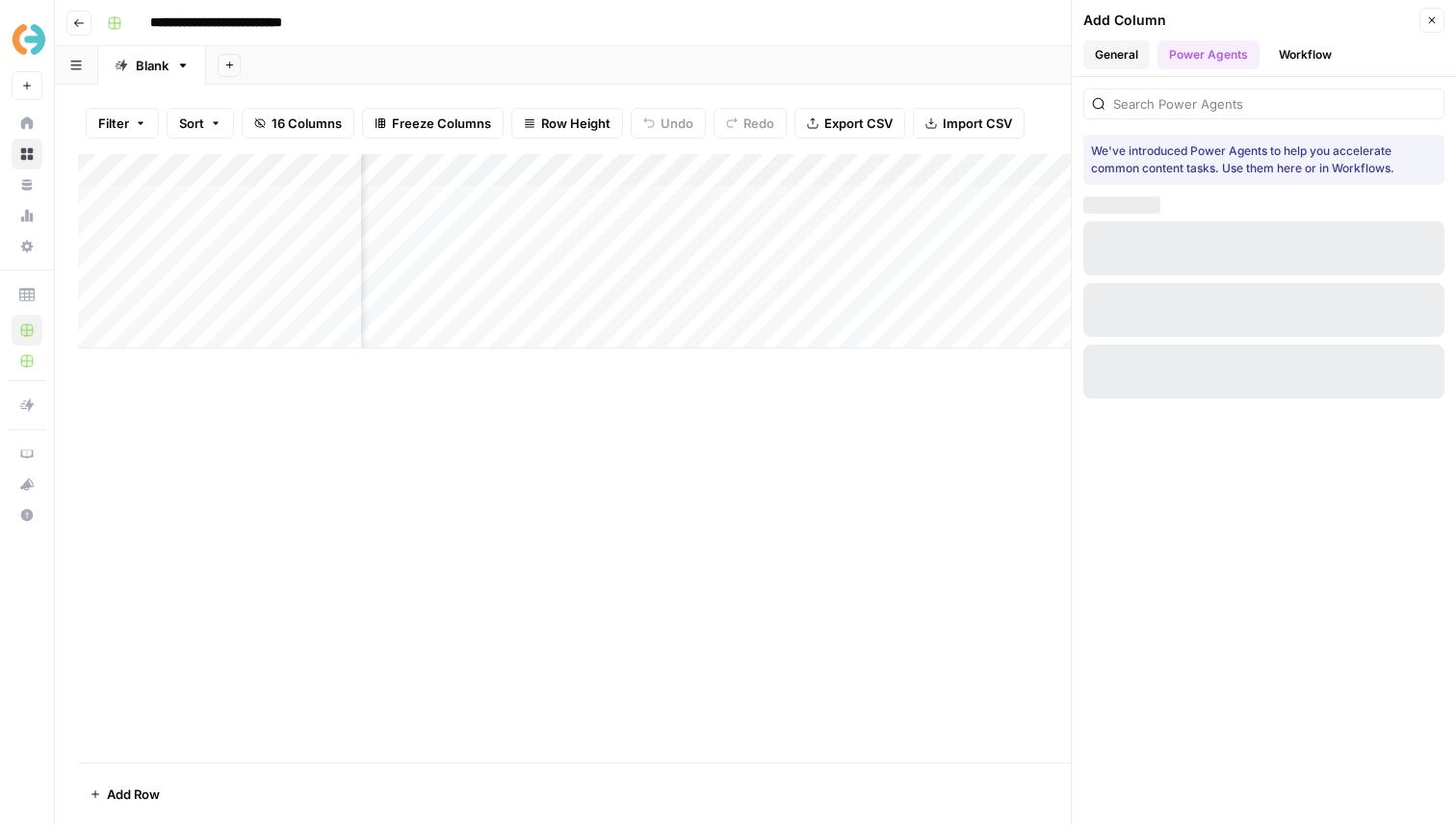 click on "General" at bounding box center (1116, 55) 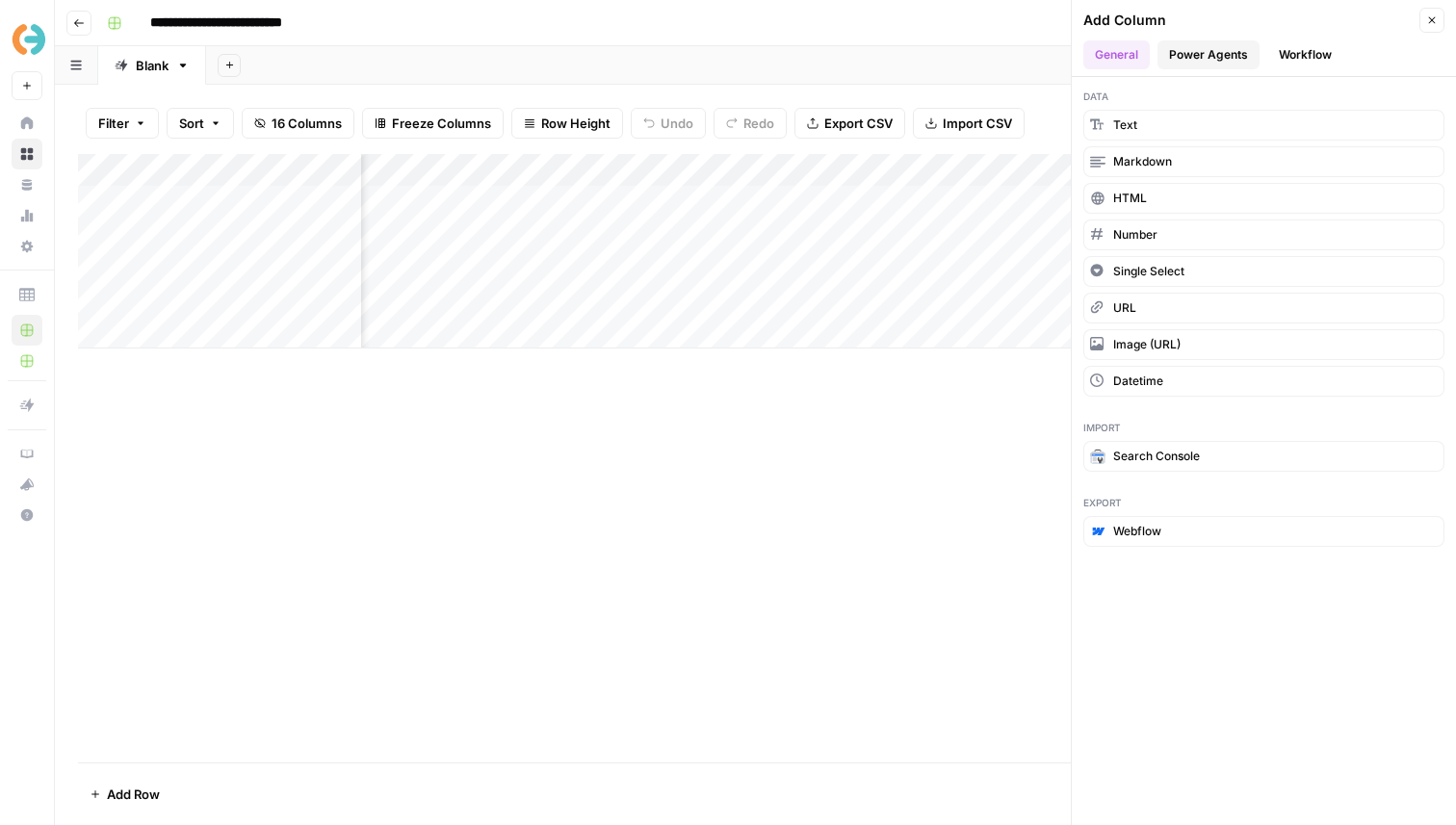 click on "Power Agents" at bounding box center [1209, 55] 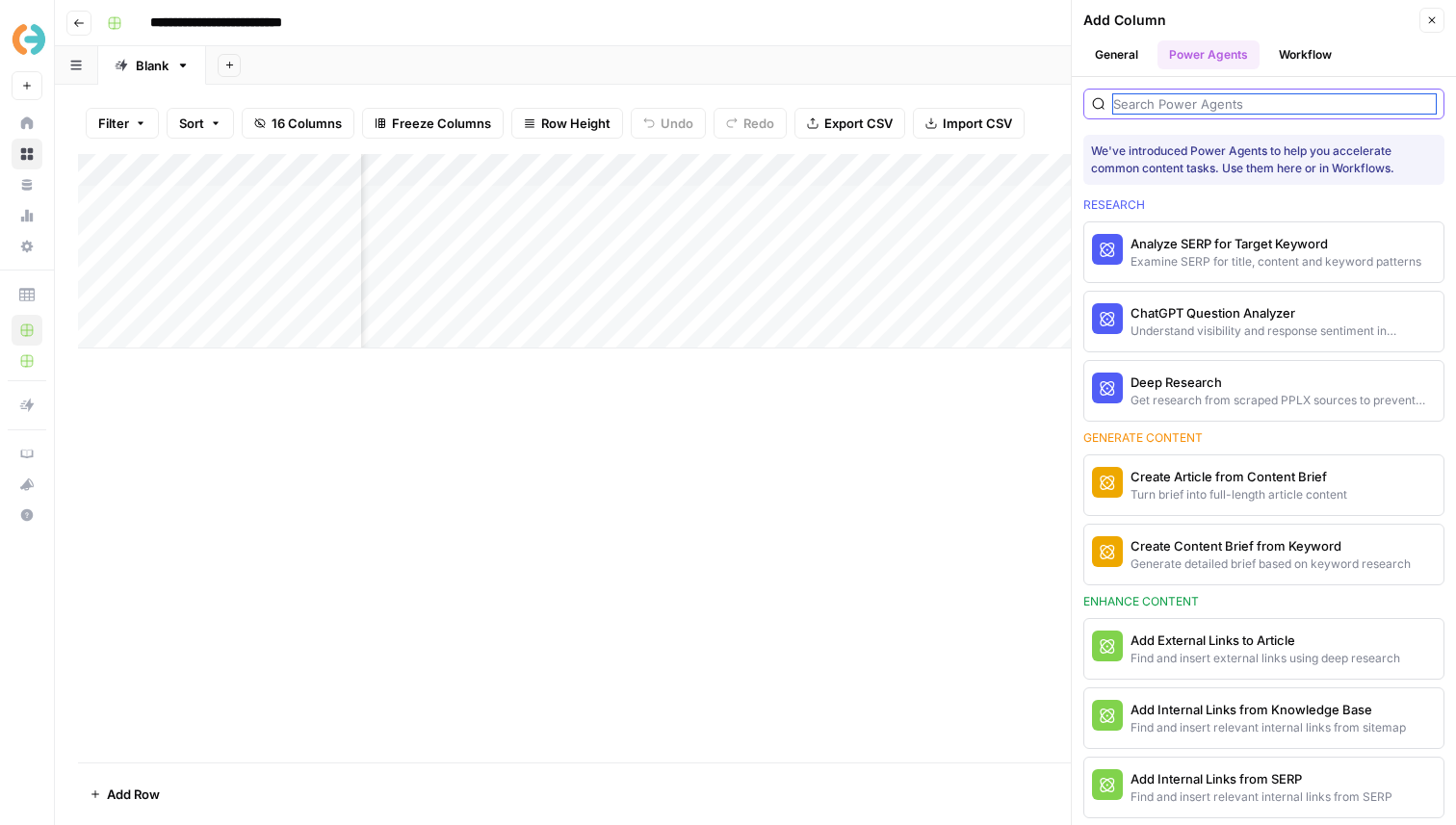 click at bounding box center [1274, 104] 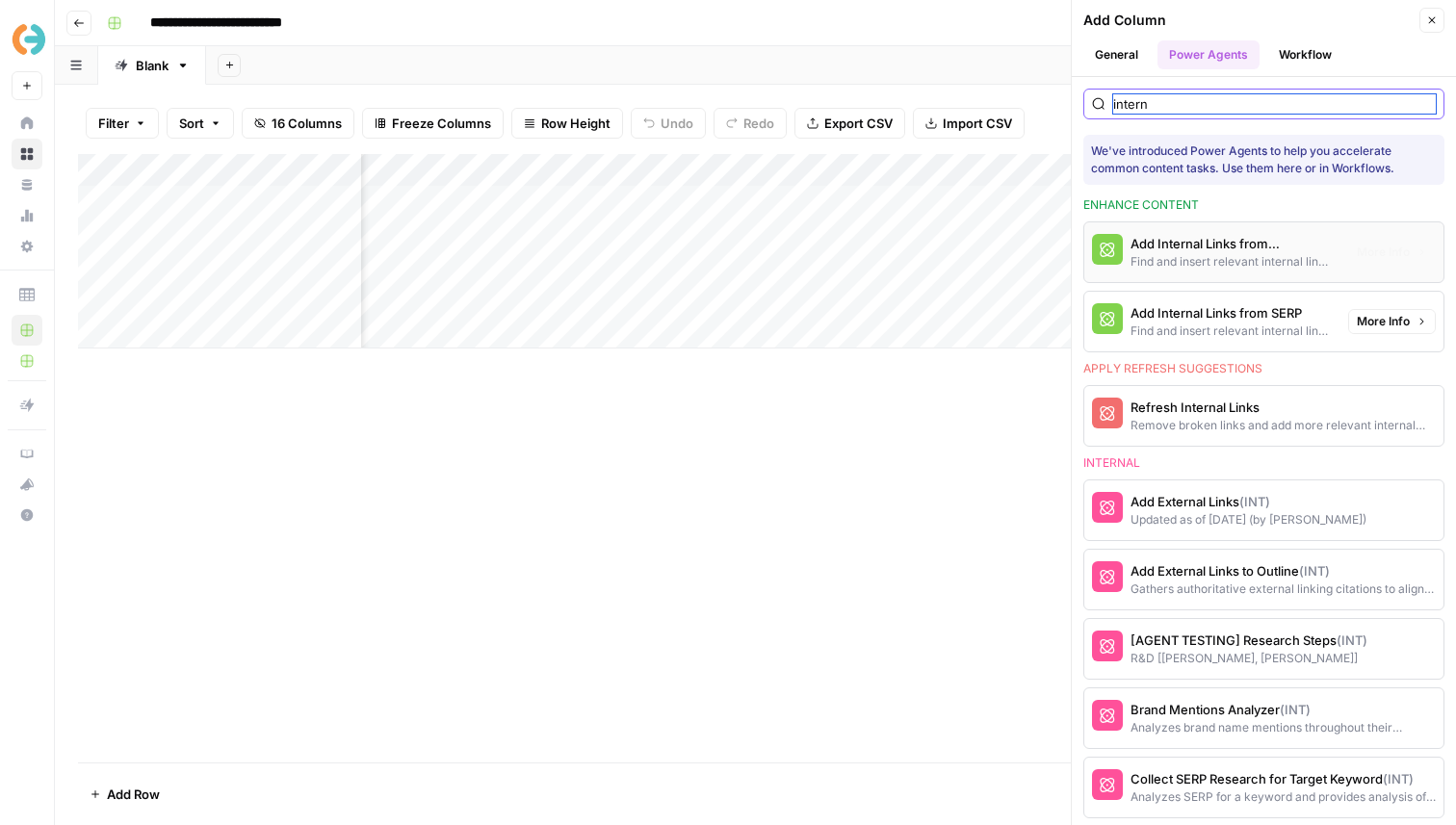 type on "intern" 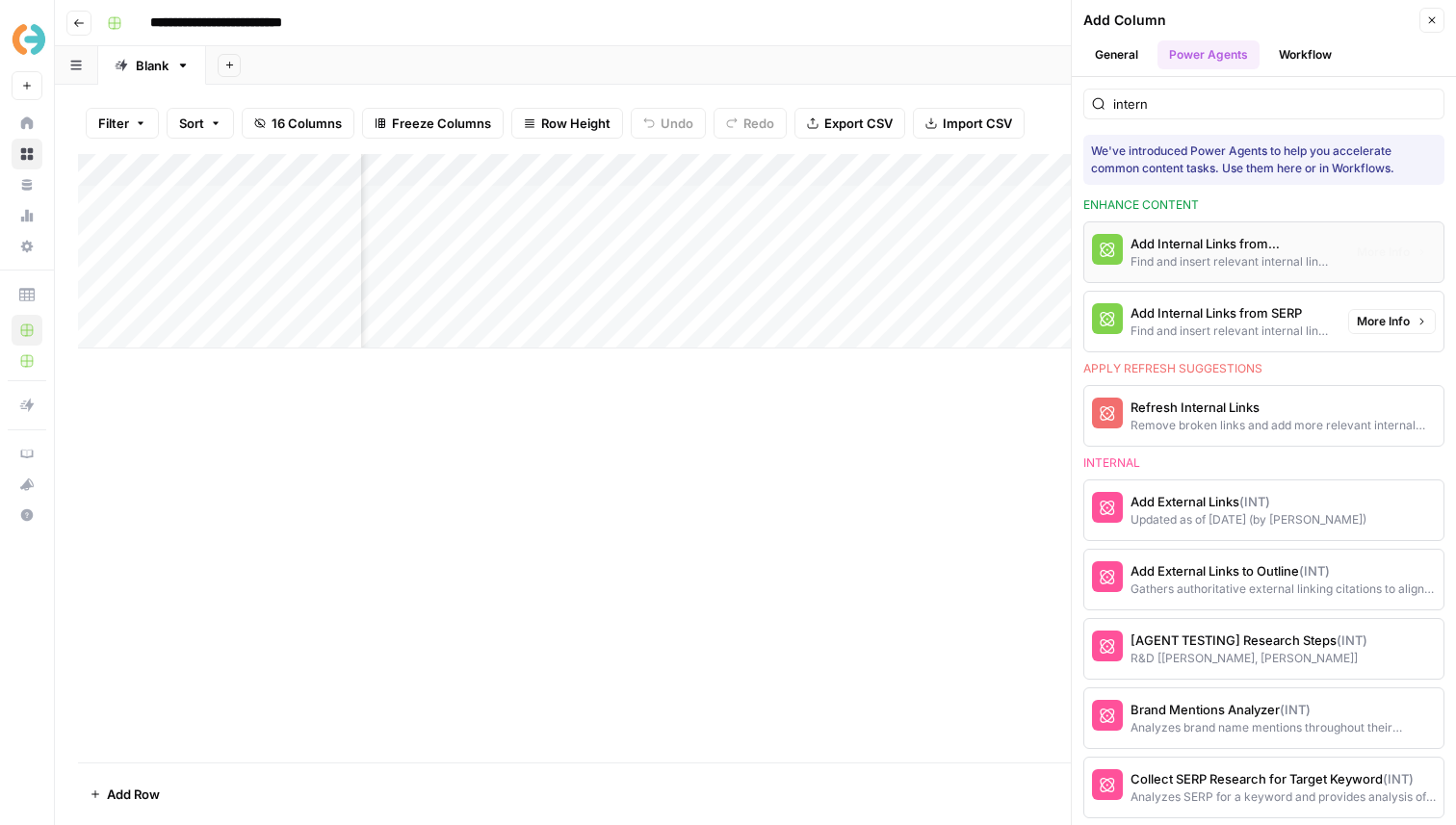 click on "Find and insert relevant internal links from sitemap" at bounding box center (1232, 262) 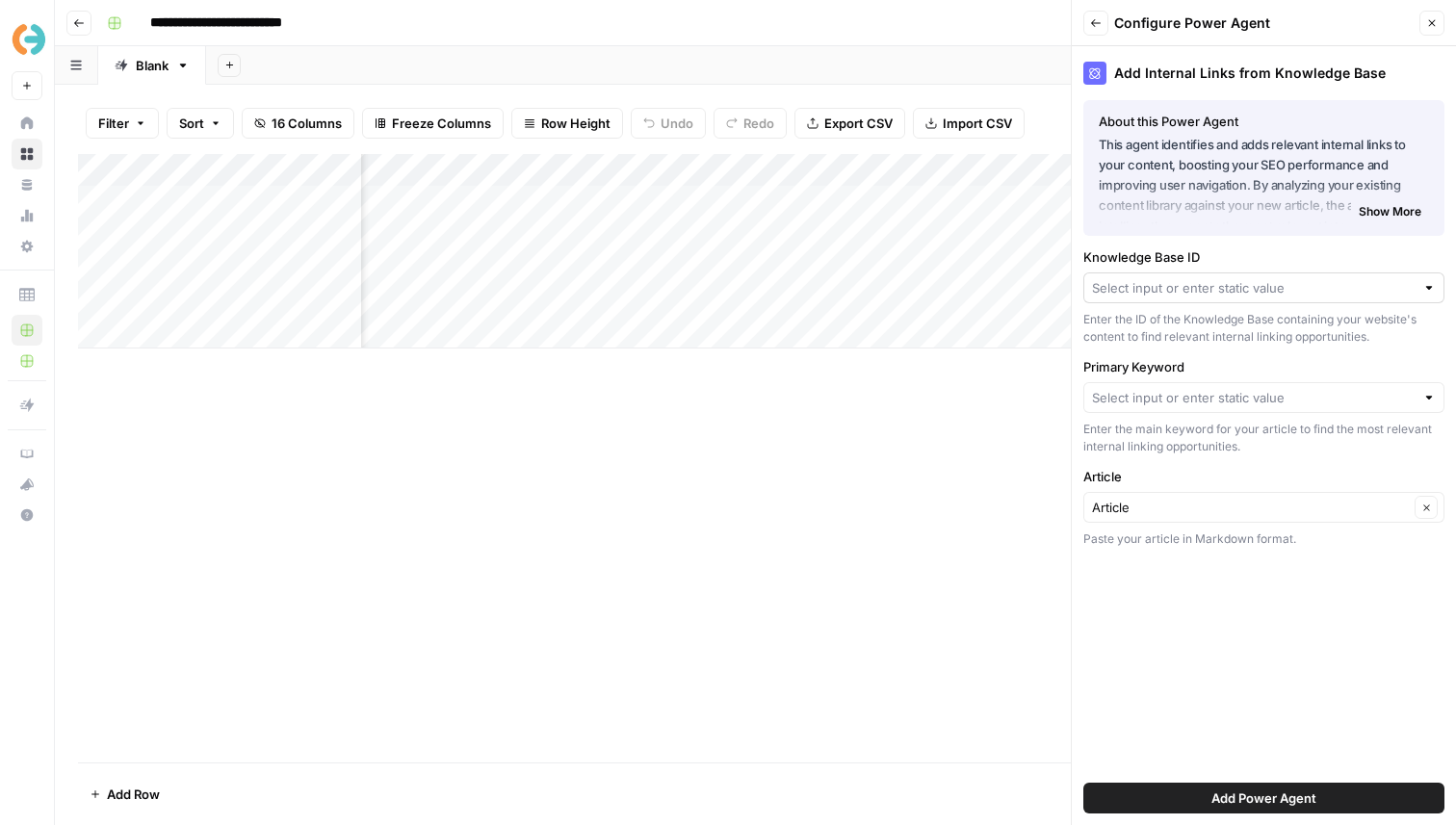 click at bounding box center [1263, 288] 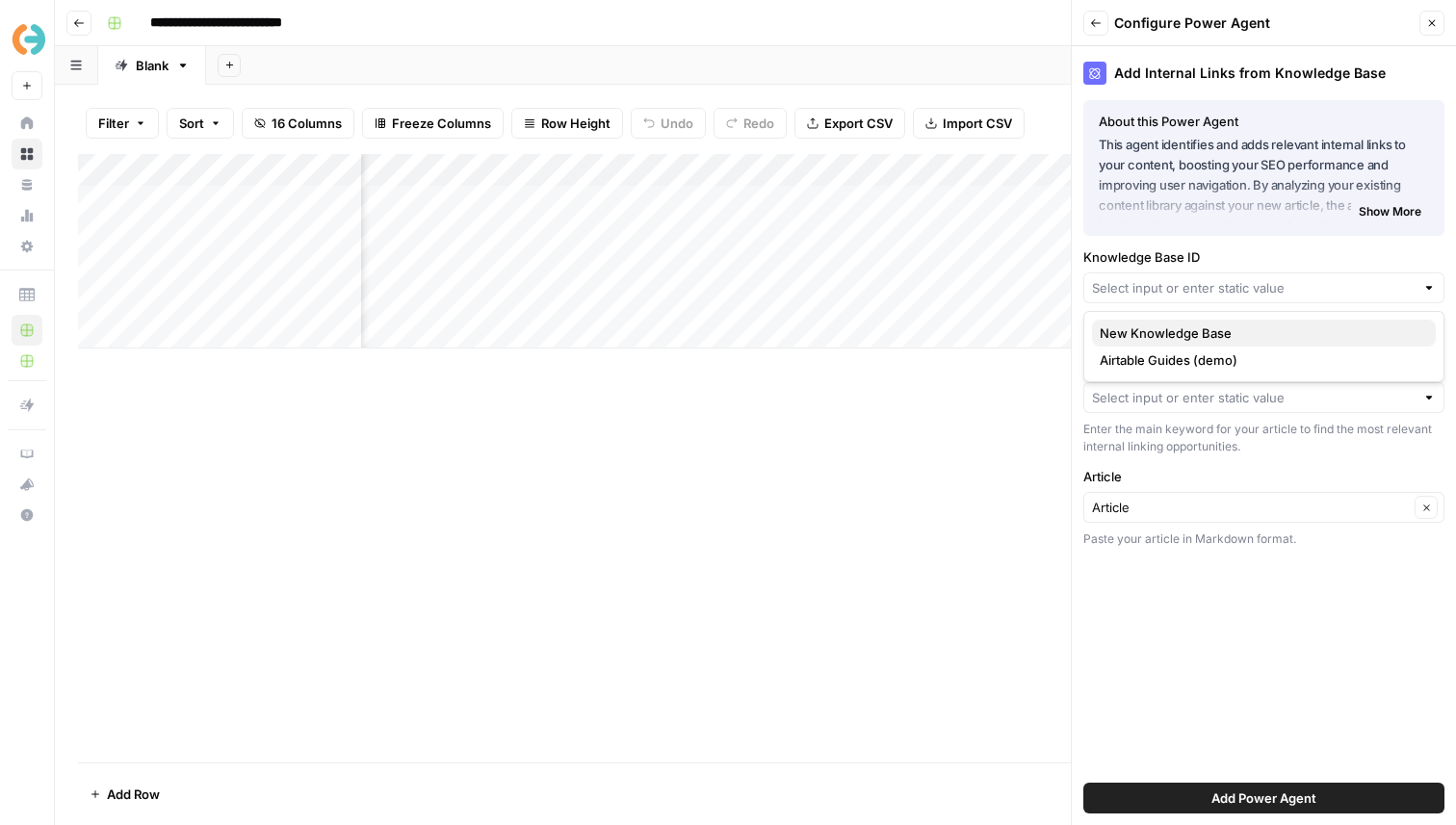 click on "New Knowledge Base" at bounding box center (1263, 333) 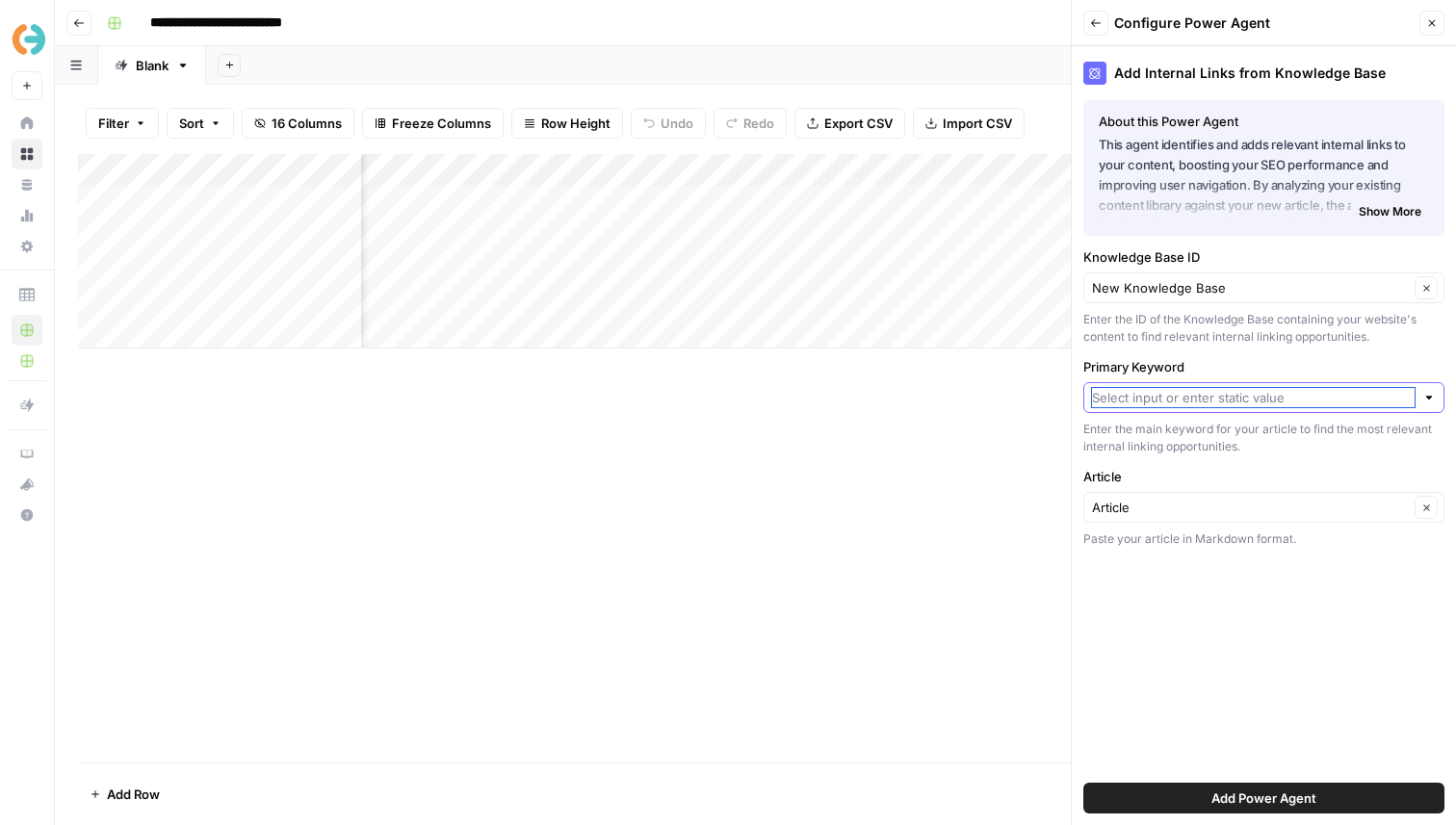 click on "Primary Keyword" at bounding box center (1253, 398) 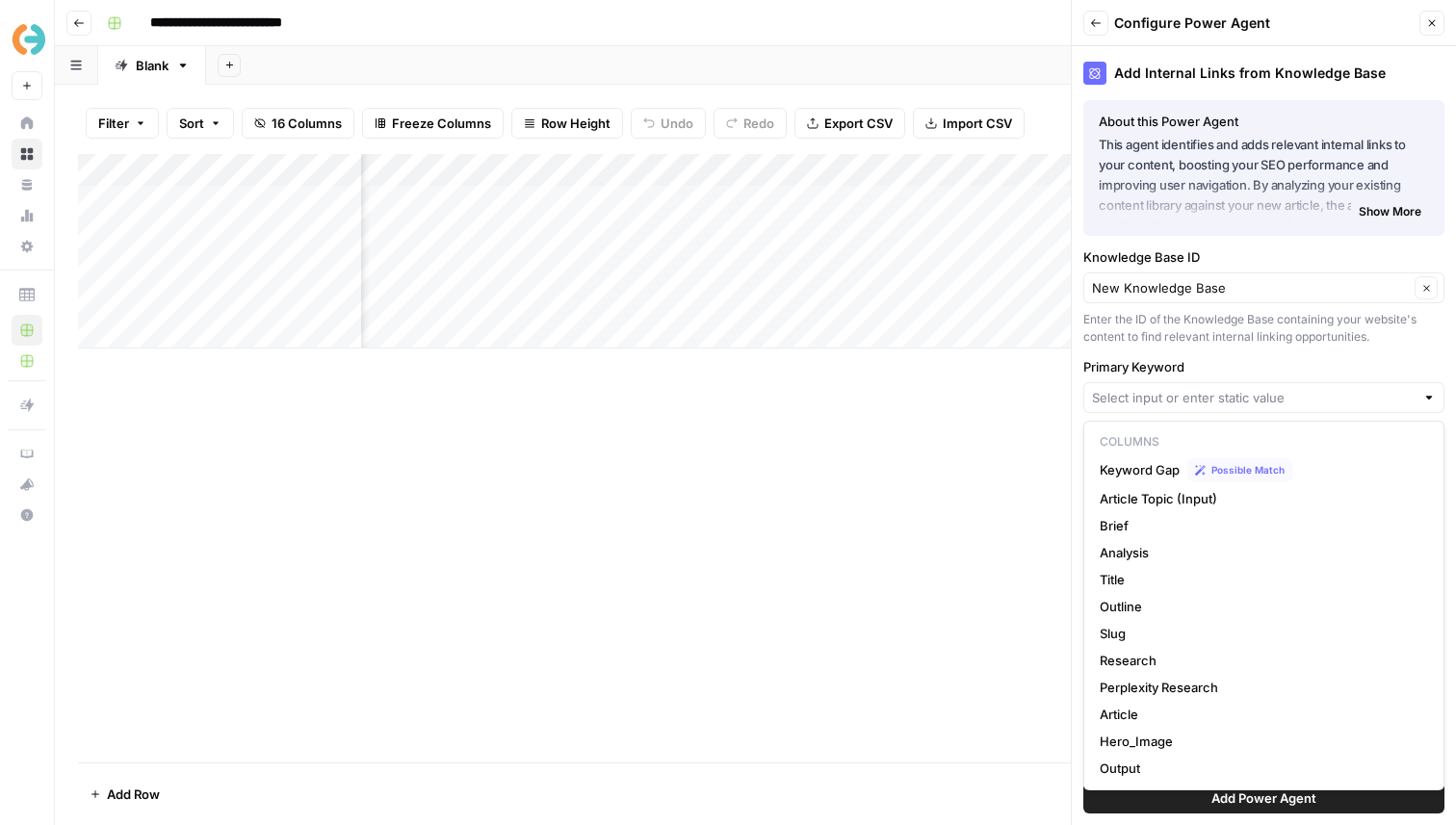scroll, scrollTop: 0, scrollLeft: 0, axis: both 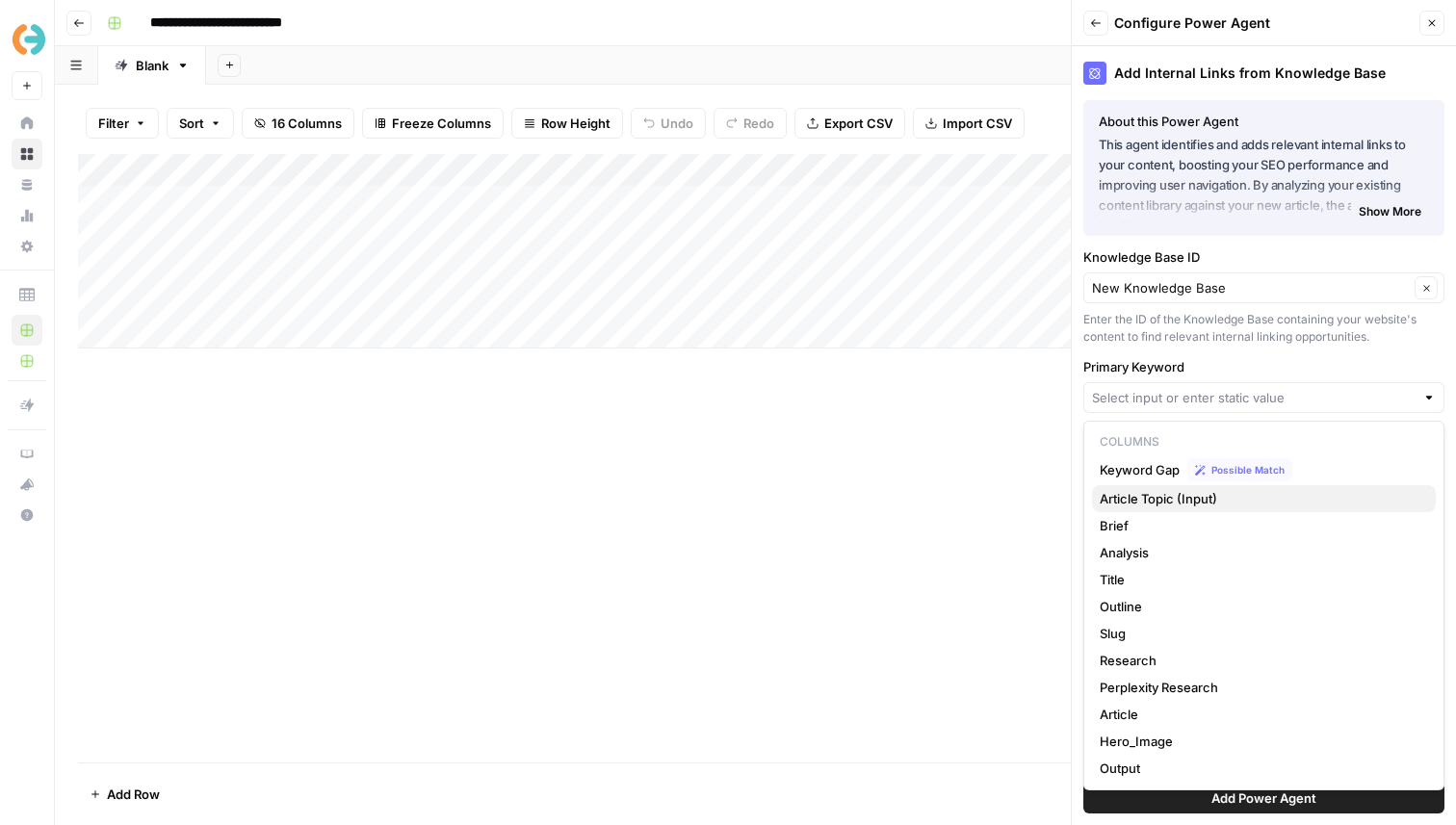 click on "Article Topic (Input)" at bounding box center (1158, 499) 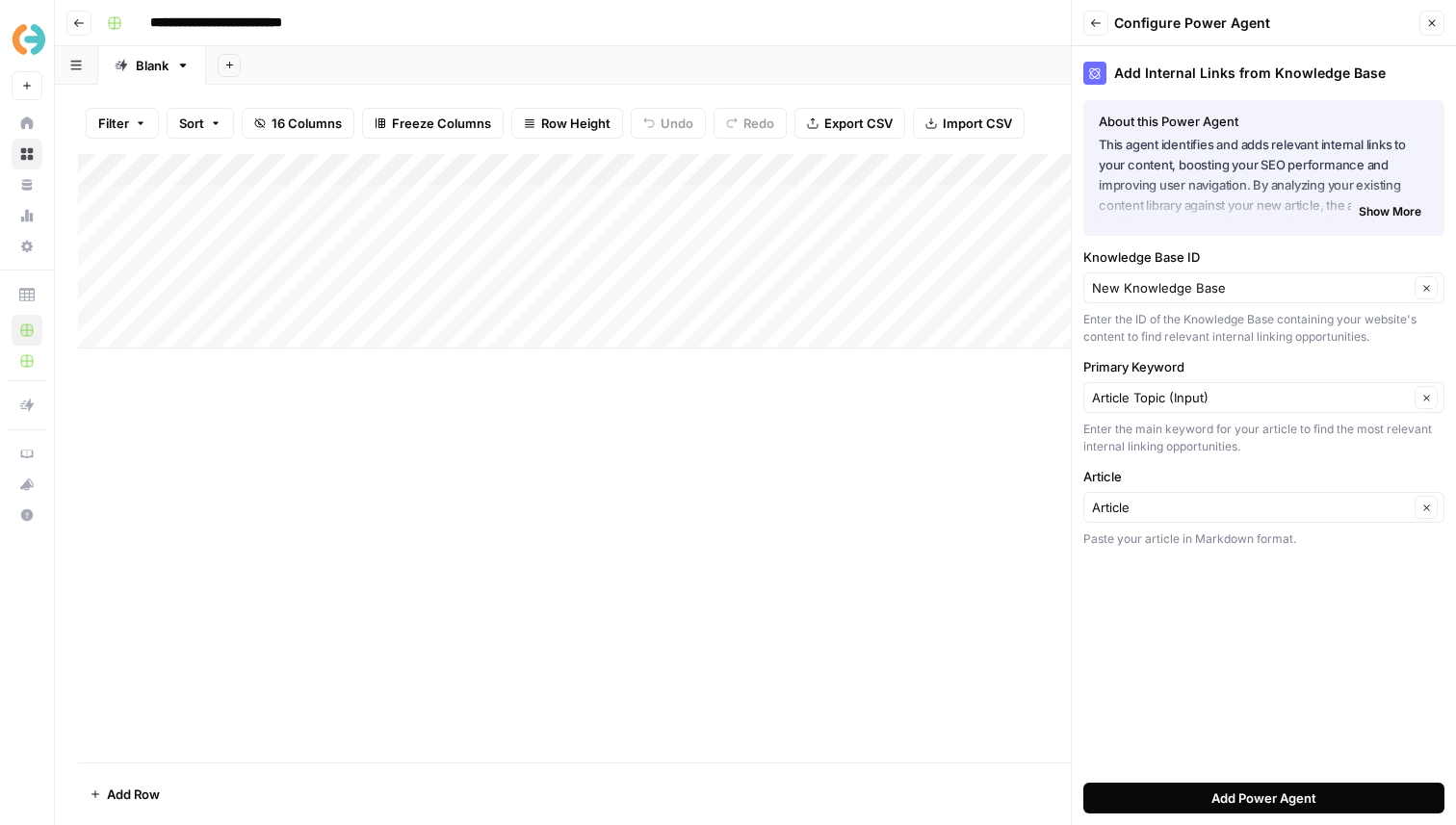 click on "Add Power Agent" at bounding box center [1263, 798] 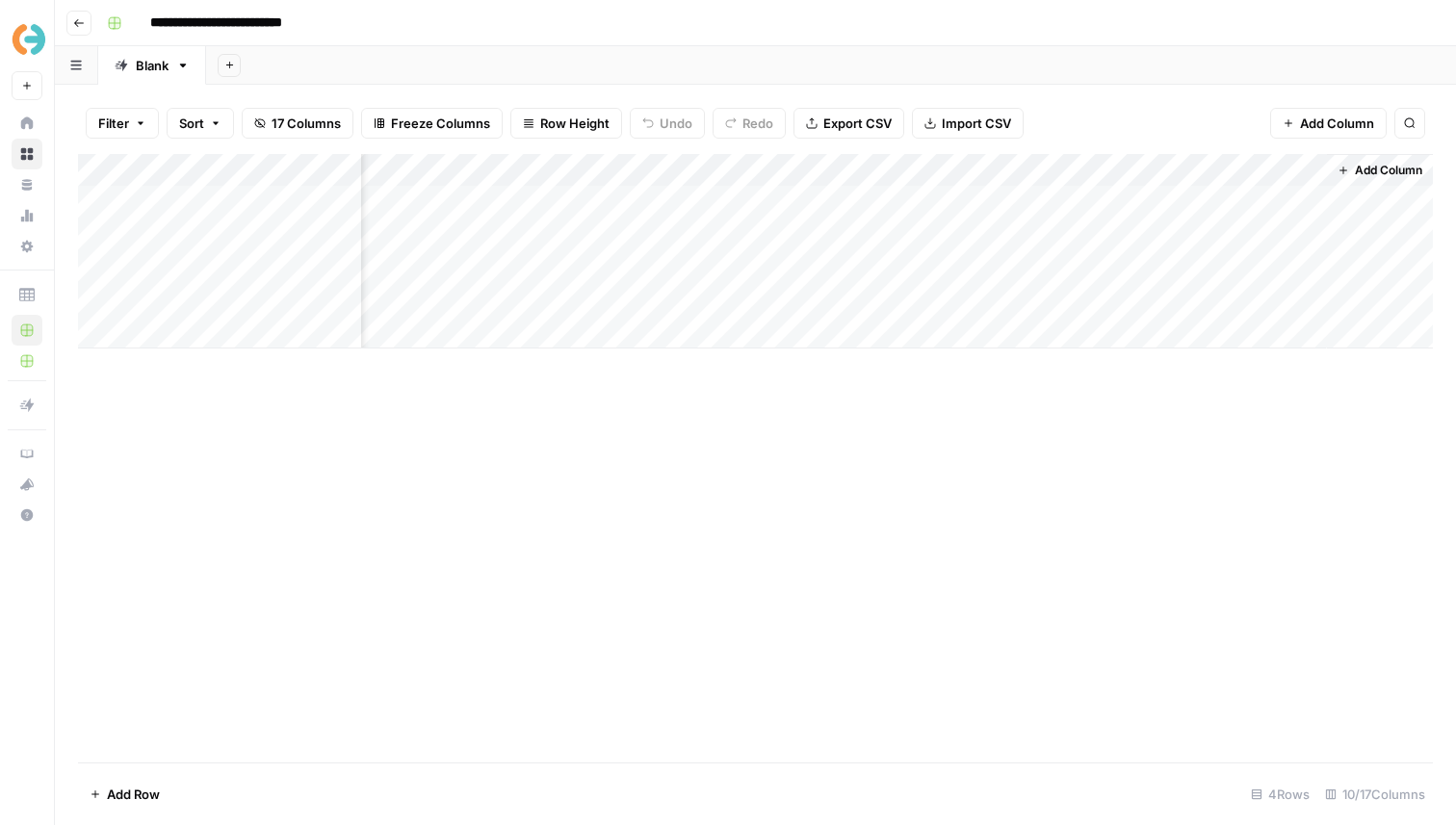 scroll, scrollTop: 0, scrollLeft: 910, axis: horizontal 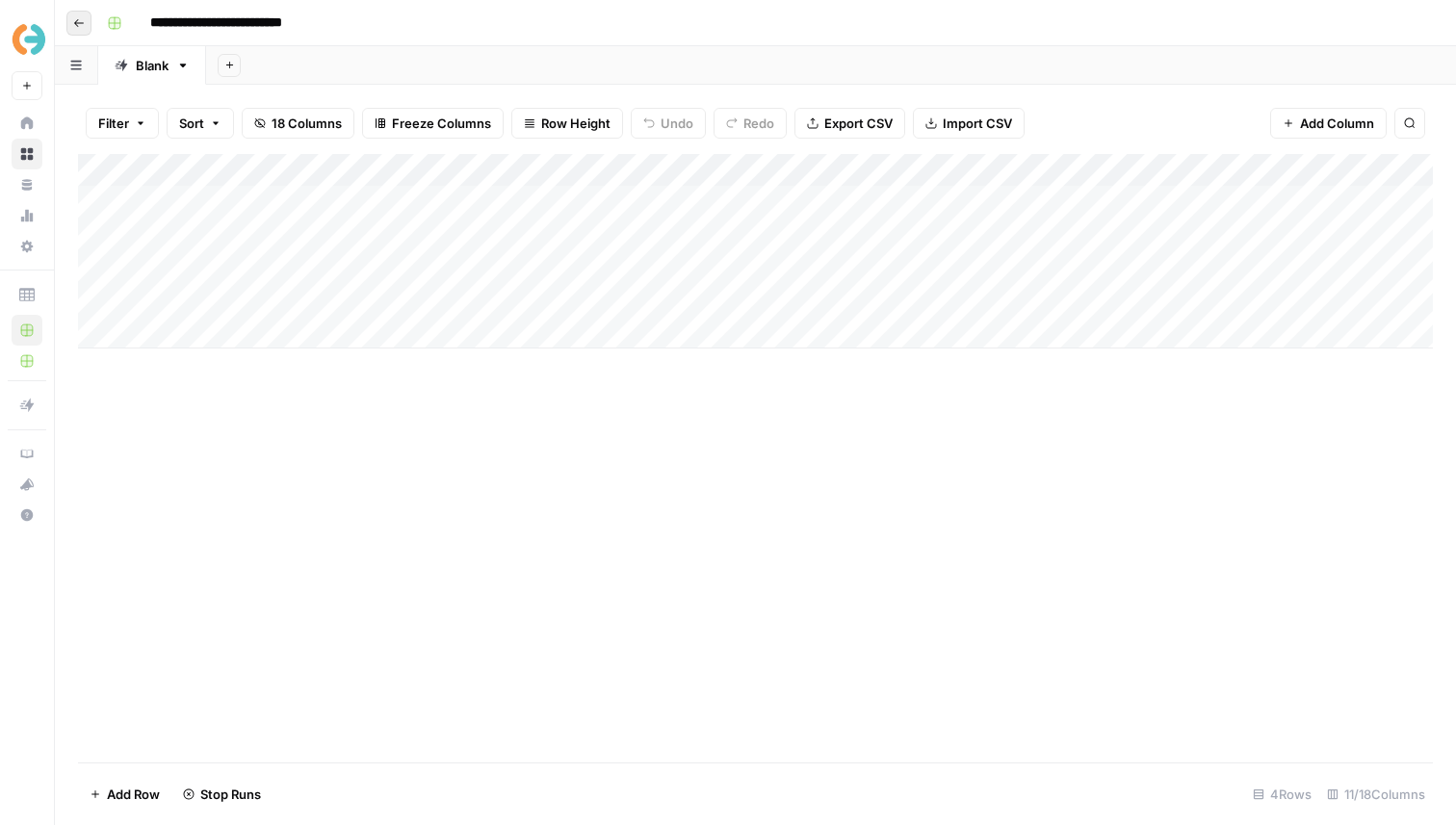 click 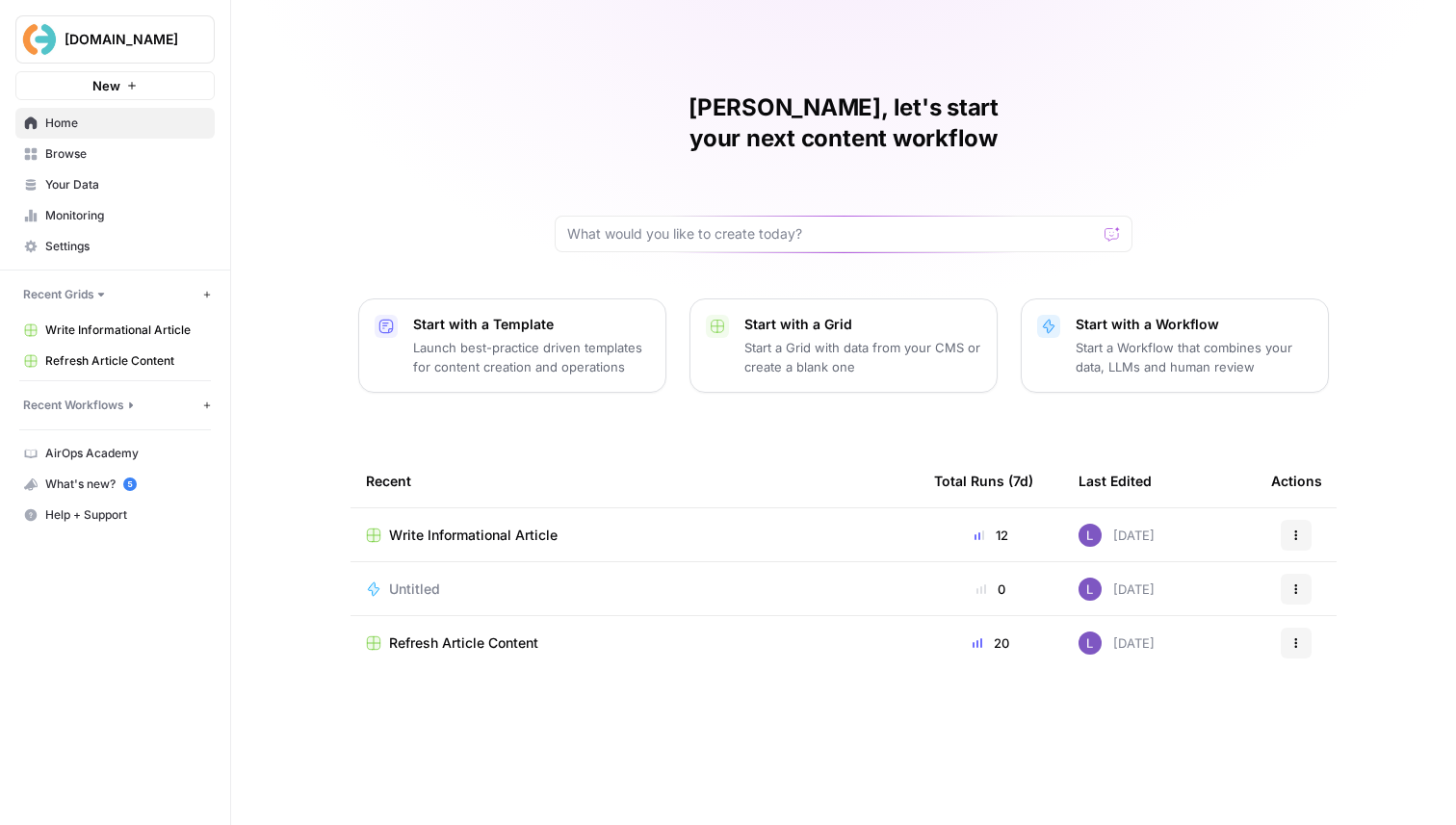 click on "Refresh Article Content" at bounding box center (635, 643) 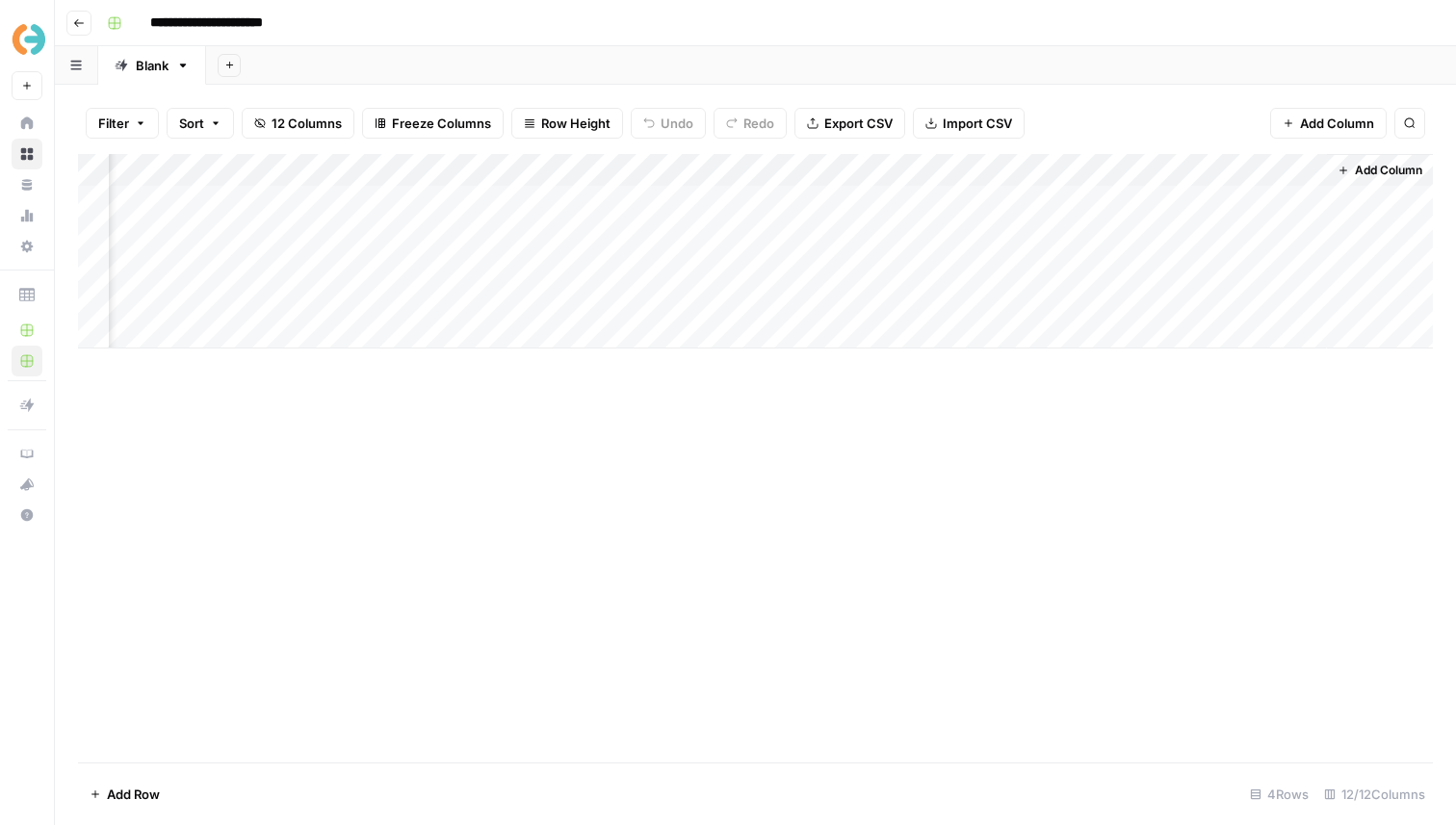 click on "Add Column" at bounding box center [755, 251] 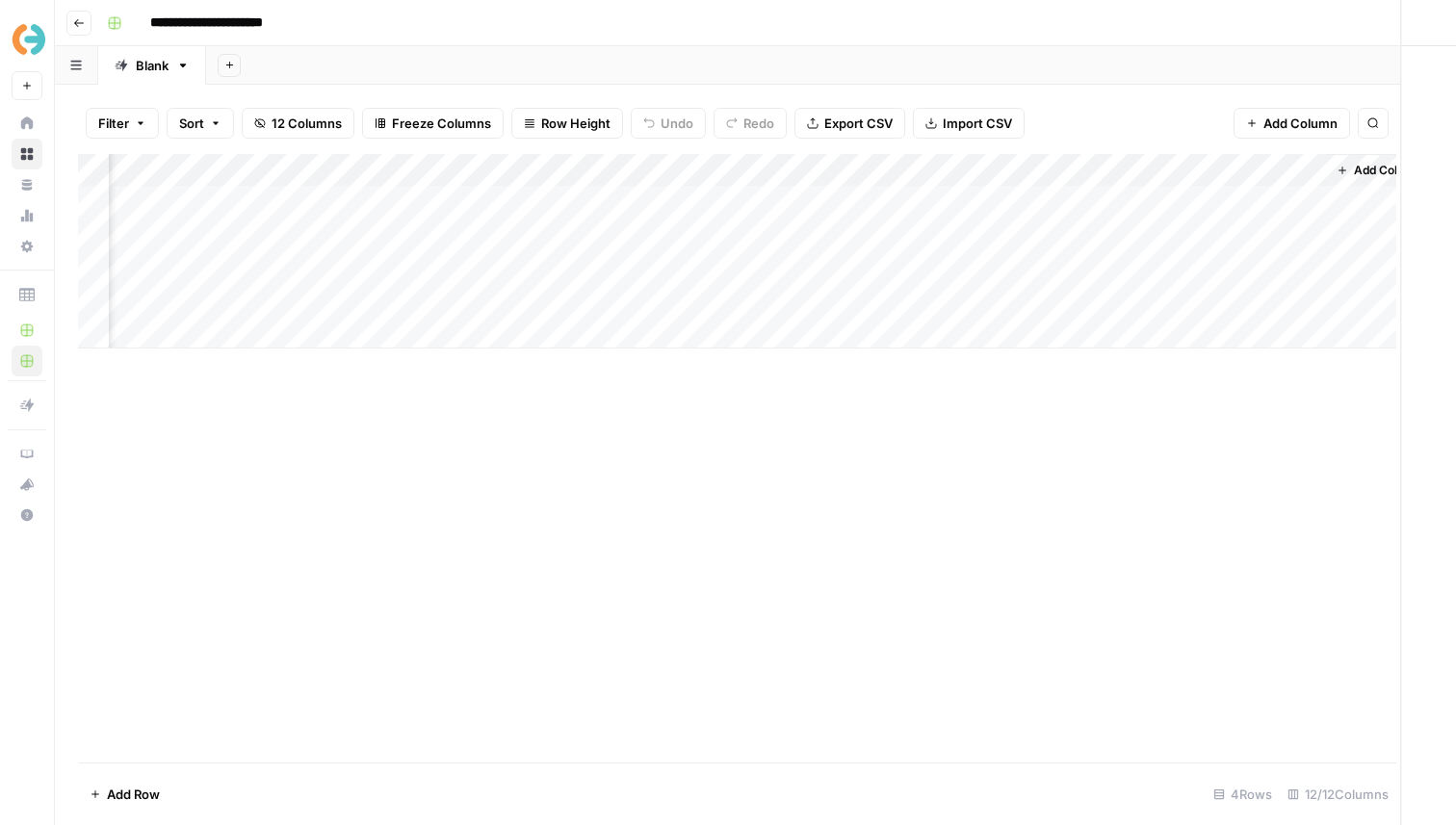 scroll, scrollTop: 0, scrollLeft: 1527, axis: horizontal 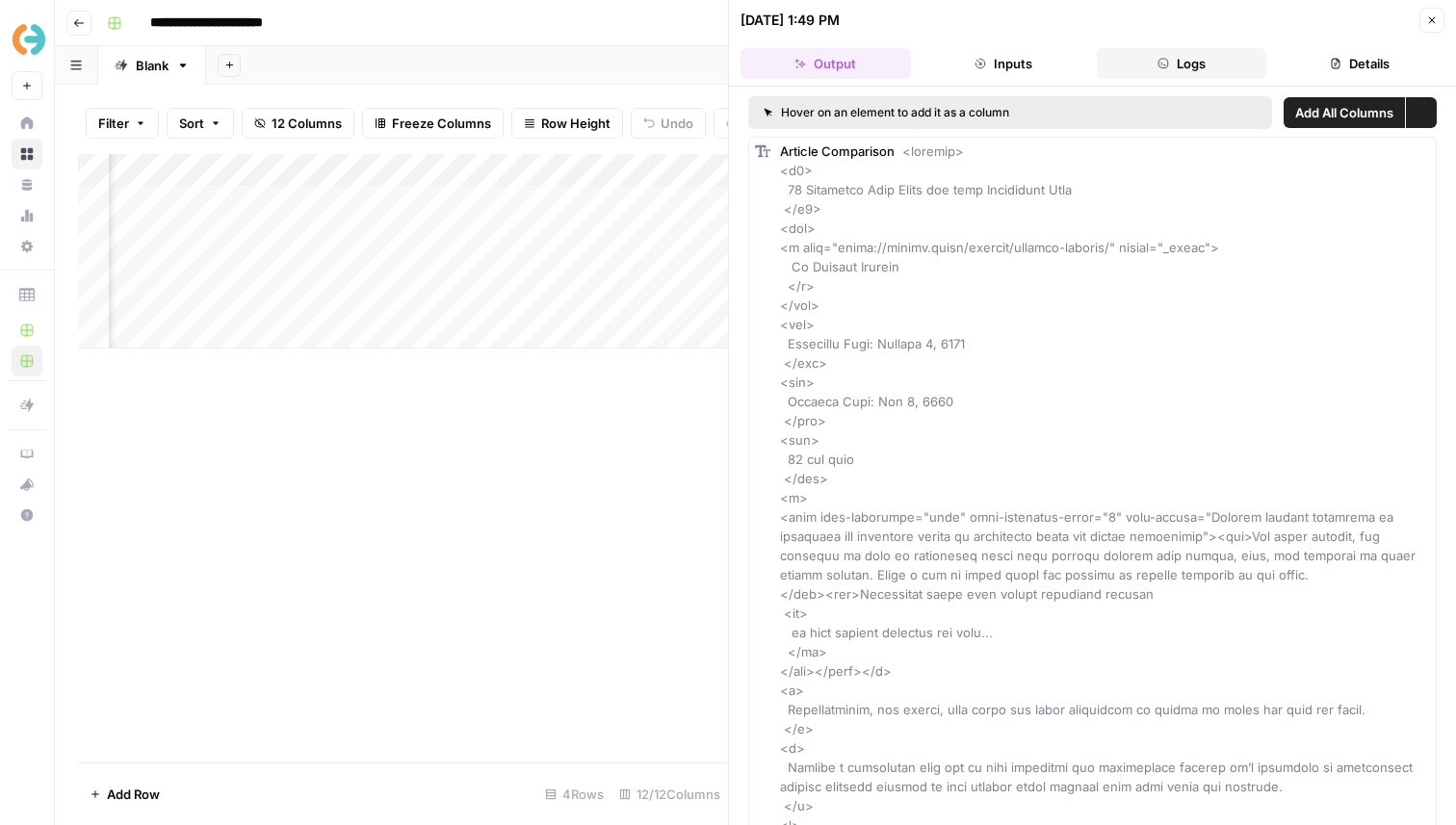 click on "Logs" at bounding box center (1182, 64) 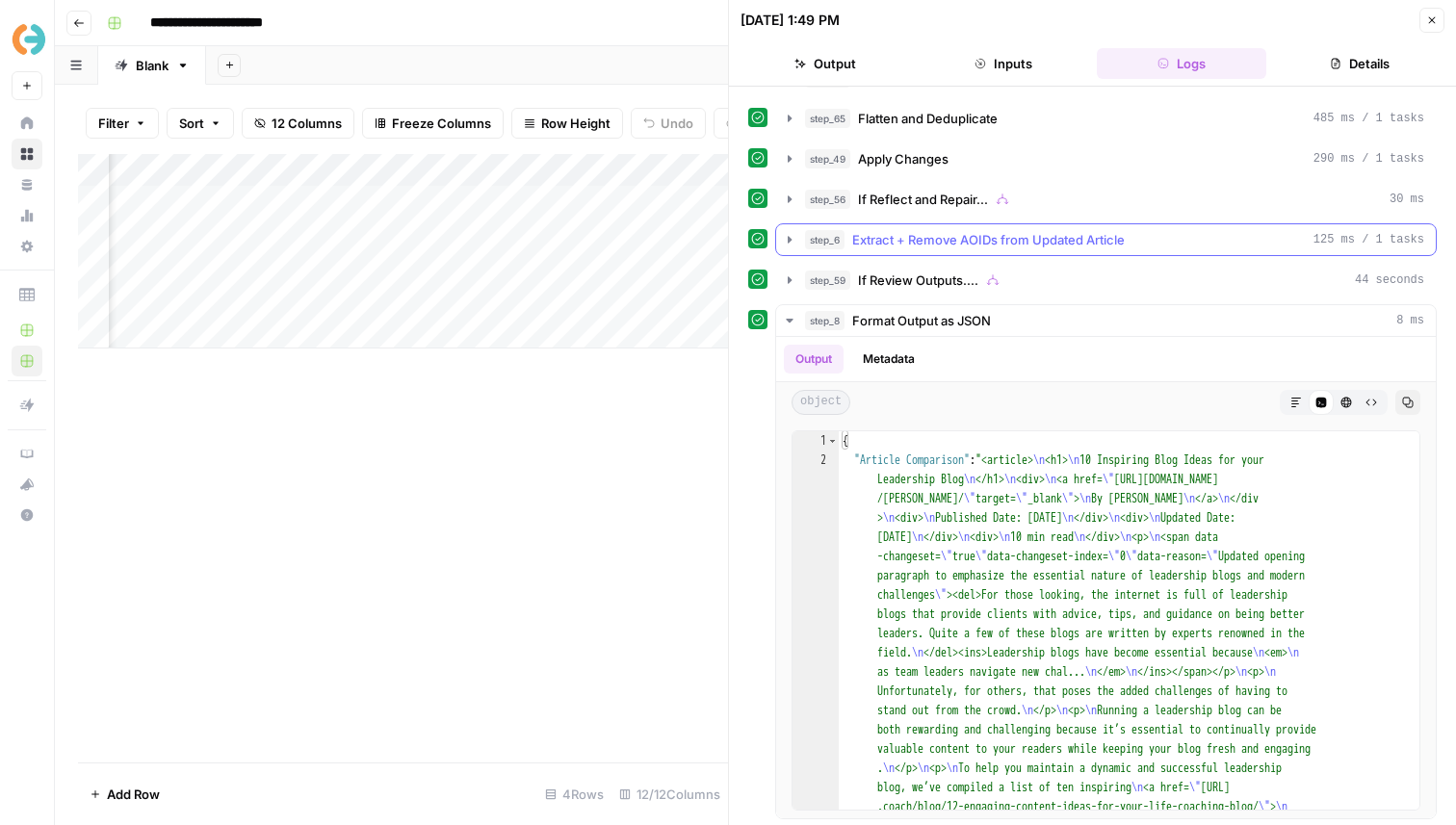 scroll, scrollTop: 362, scrollLeft: 0, axis: vertical 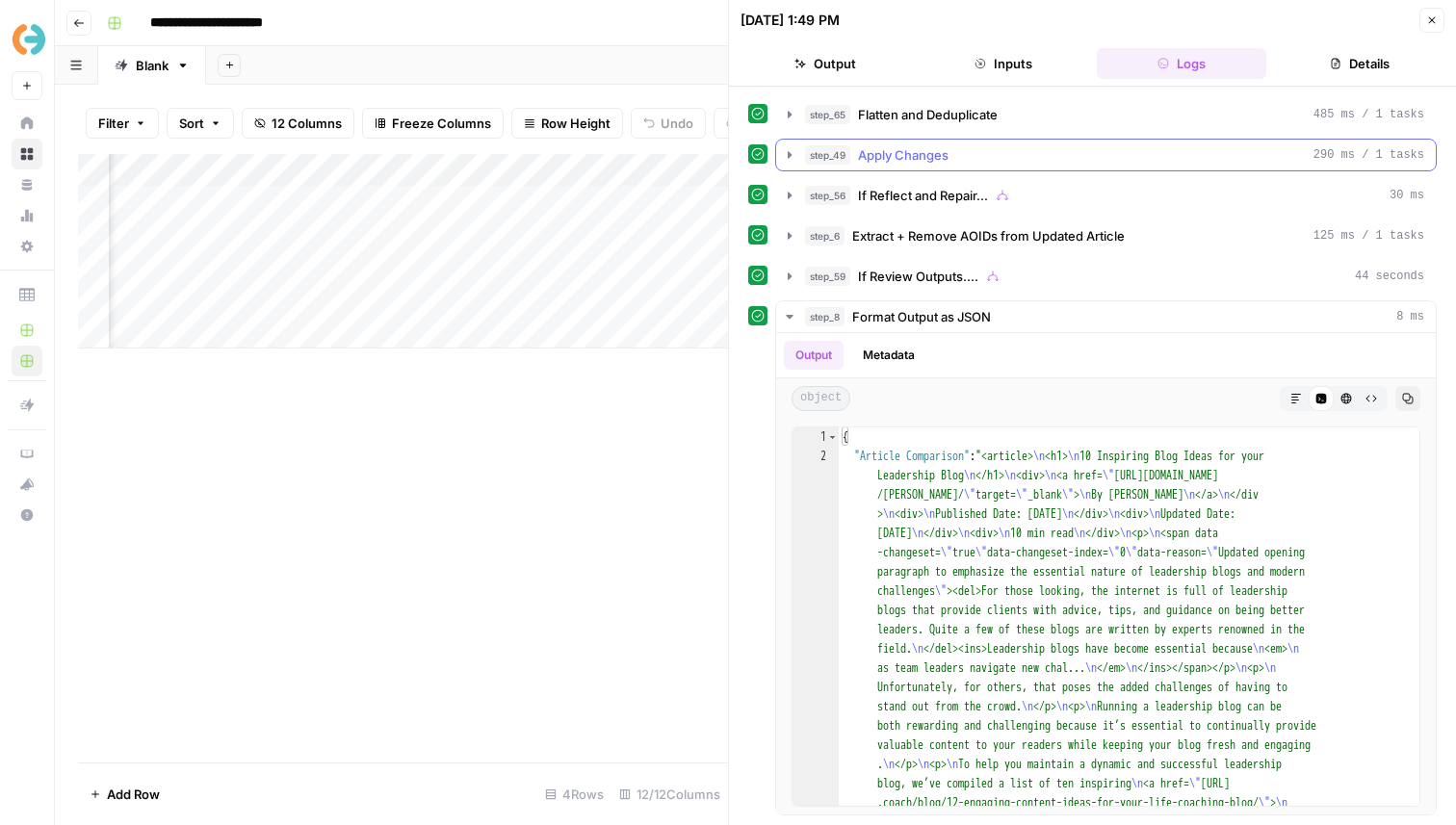 click on "step_49 Apply Changes 290 ms / 1 tasks" at bounding box center [1114, 155] 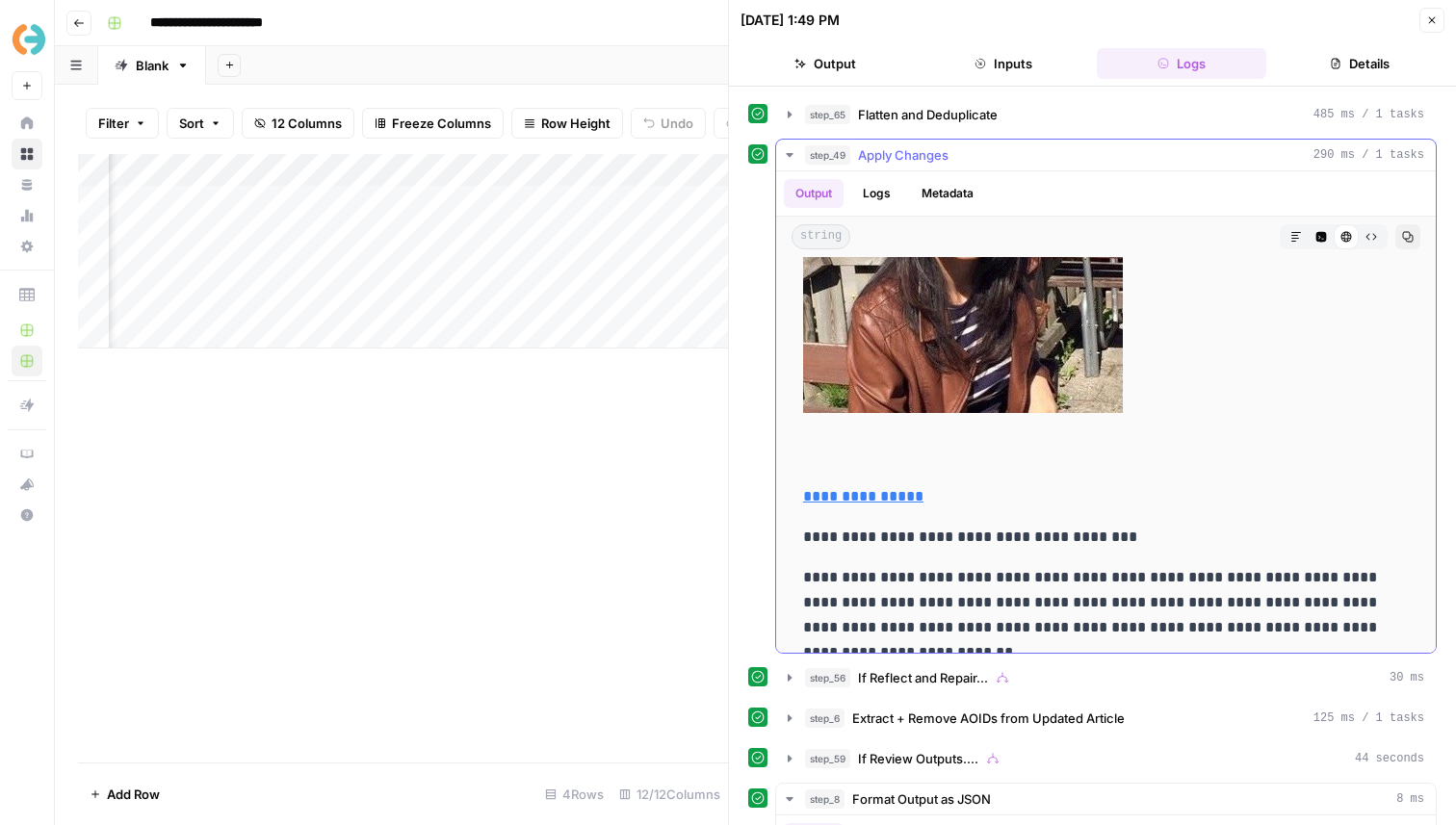 scroll, scrollTop: 7442, scrollLeft: 0, axis: vertical 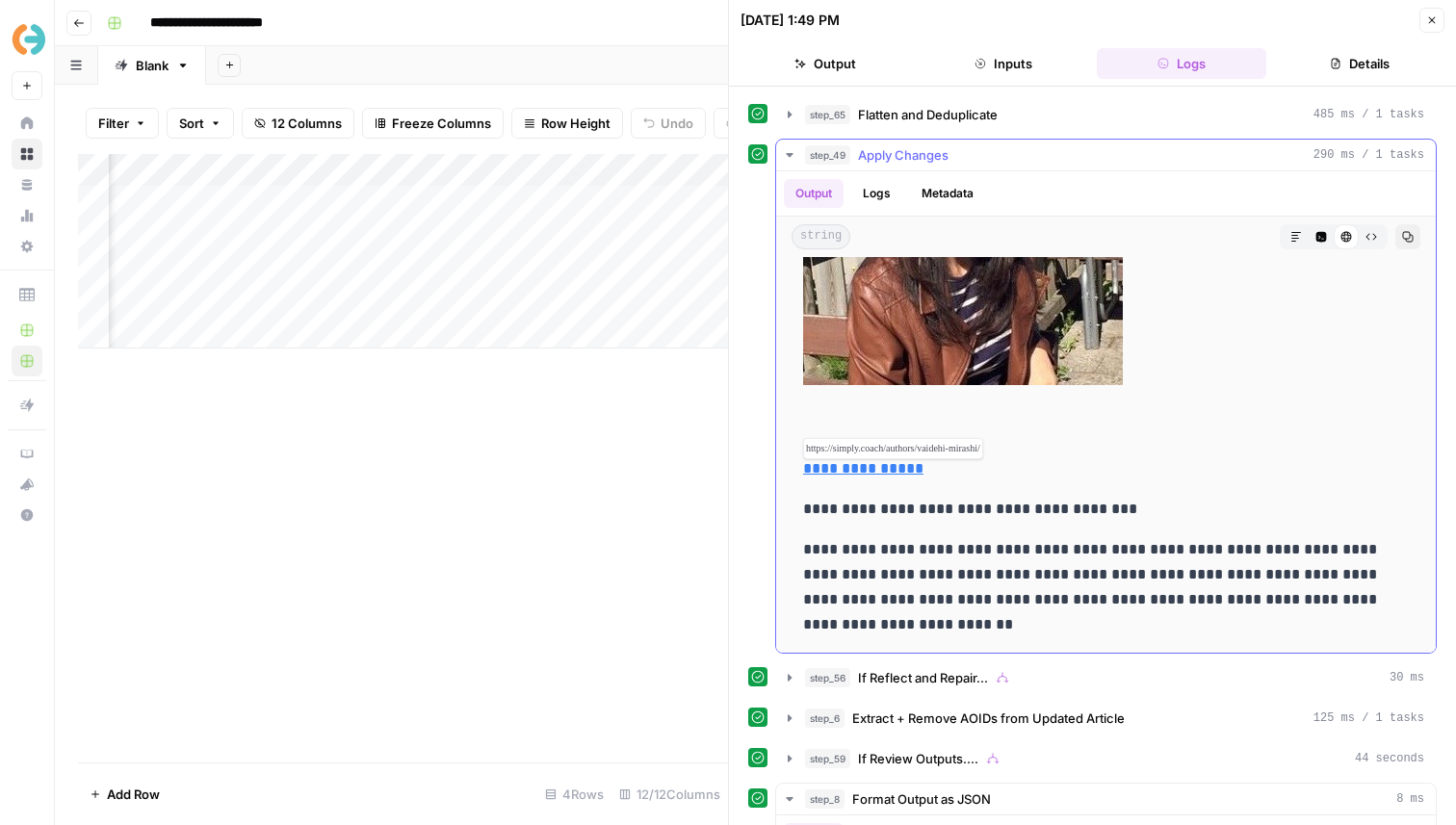 click on "**********" at bounding box center (863, 468) 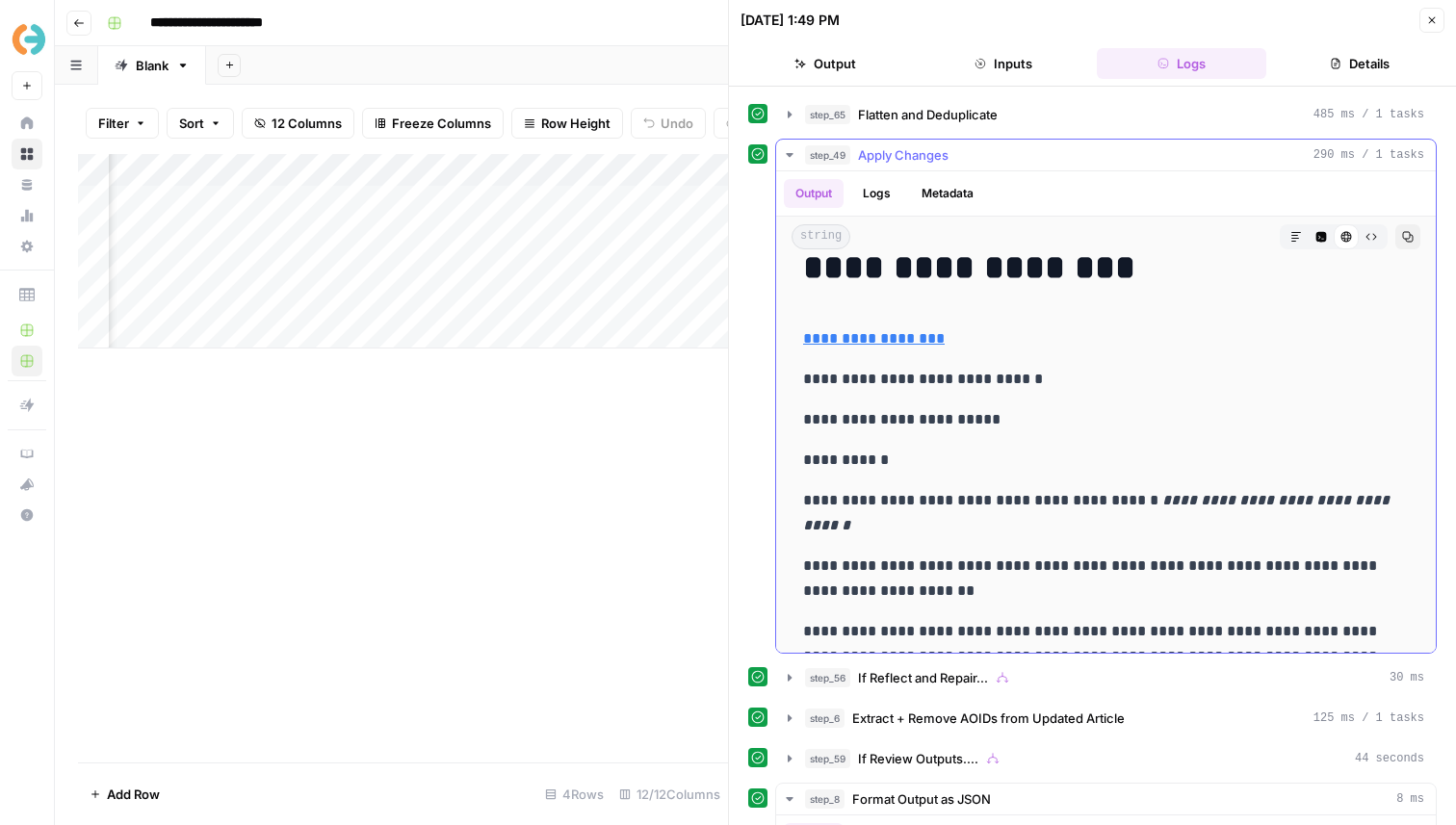 scroll, scrollTop: 0, scrollLeft: 0, axis: both 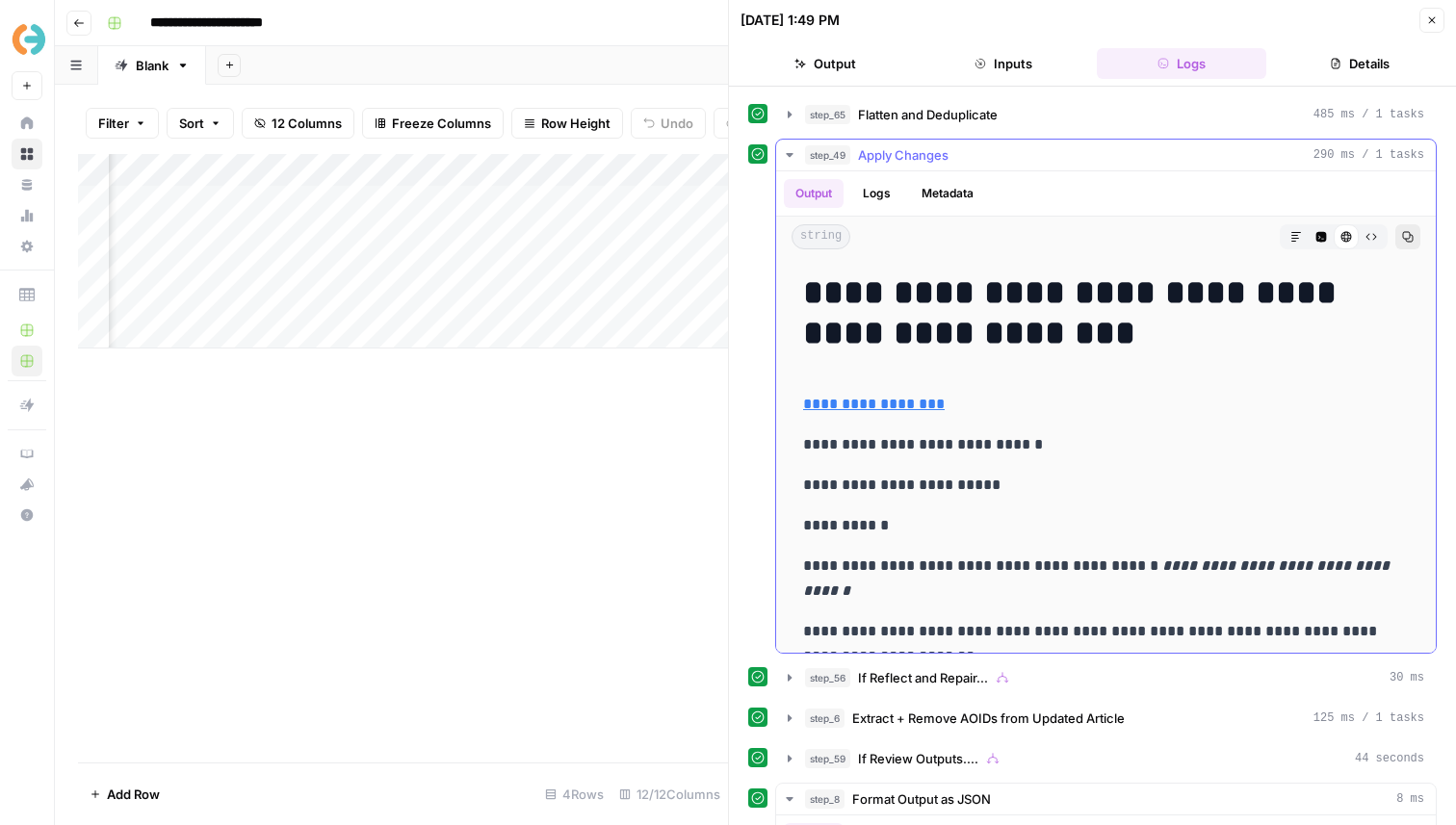 click 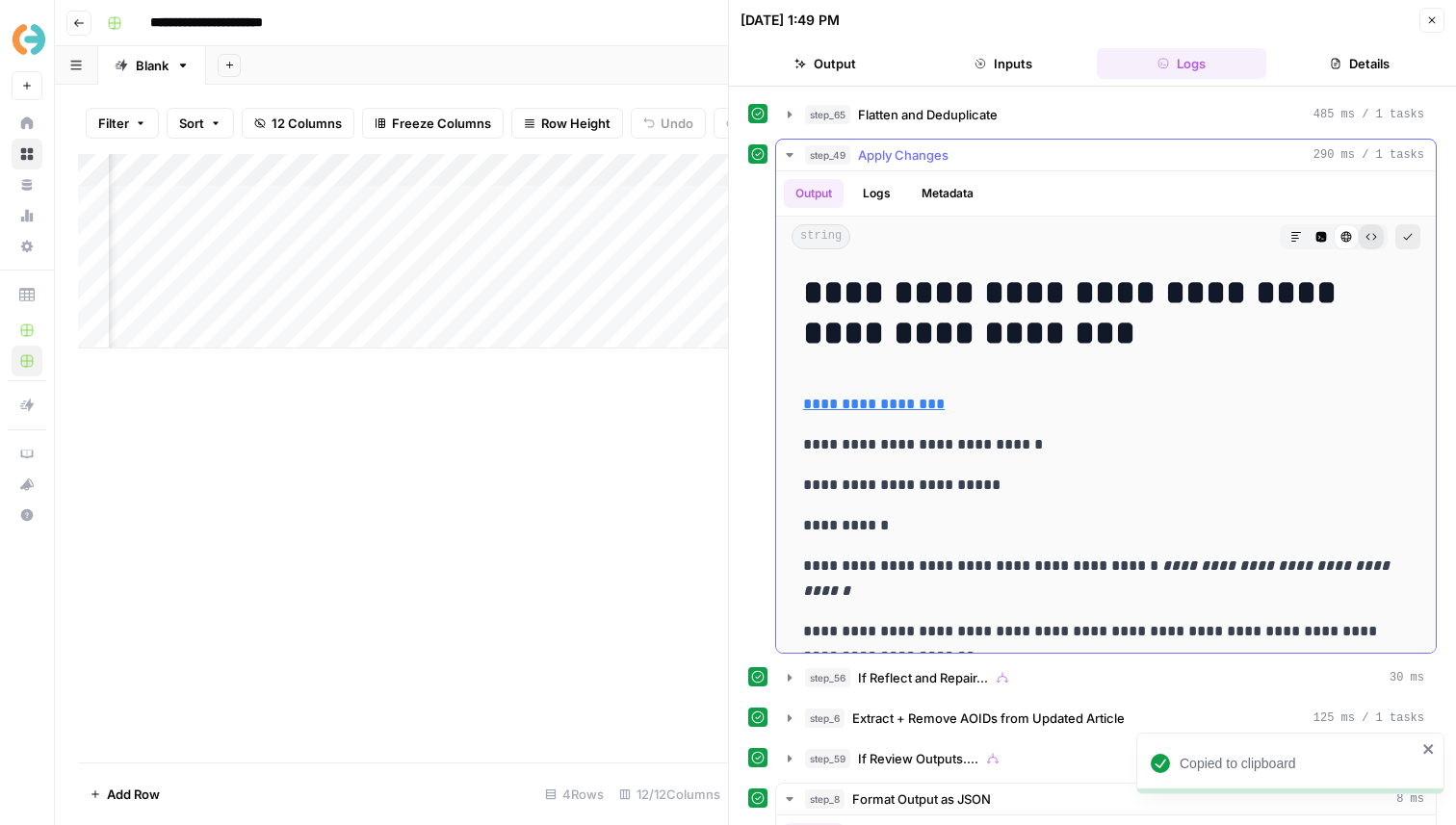 click 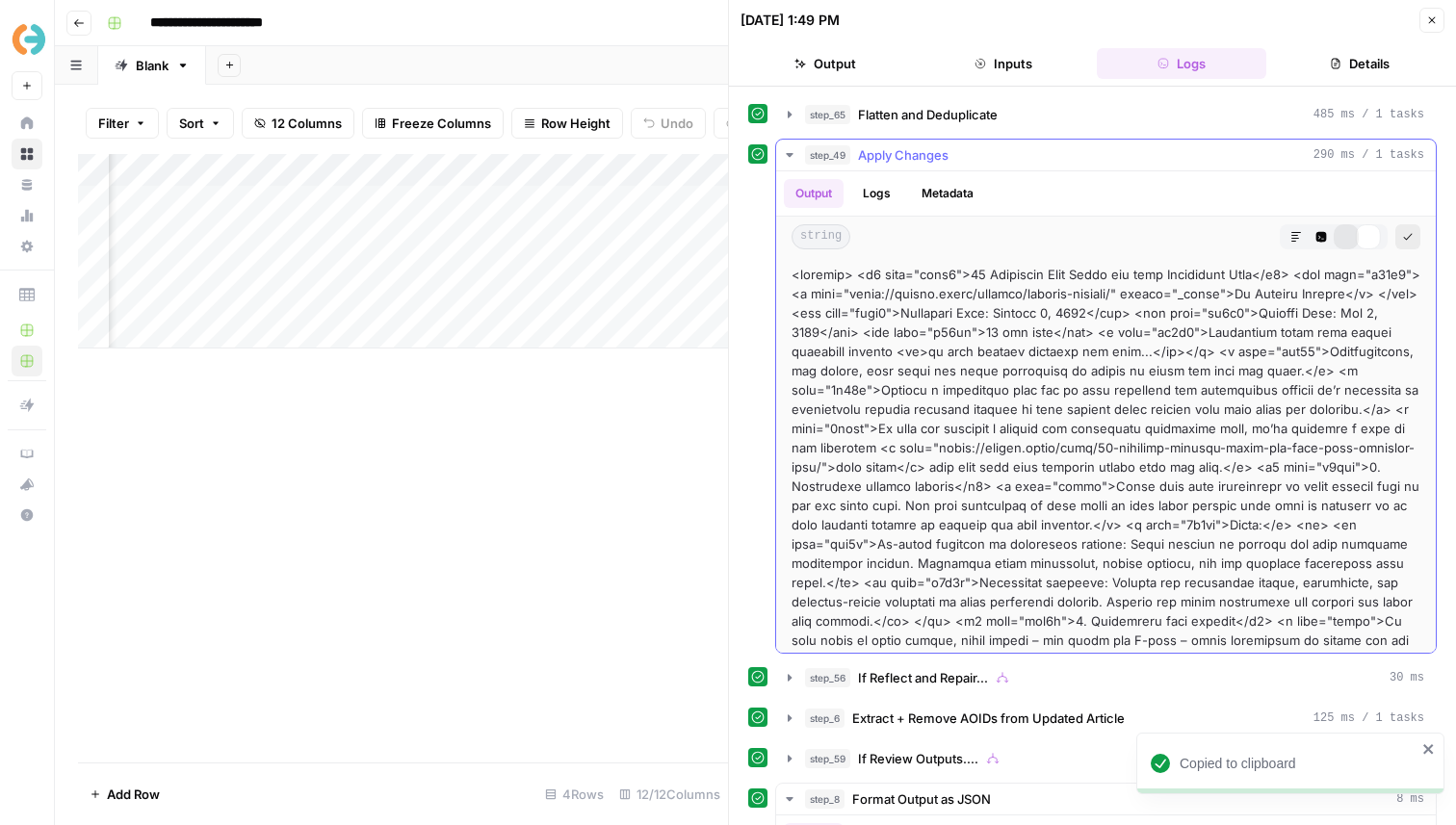 click on "HTML Viewer" at bounding box center [1346, 237] 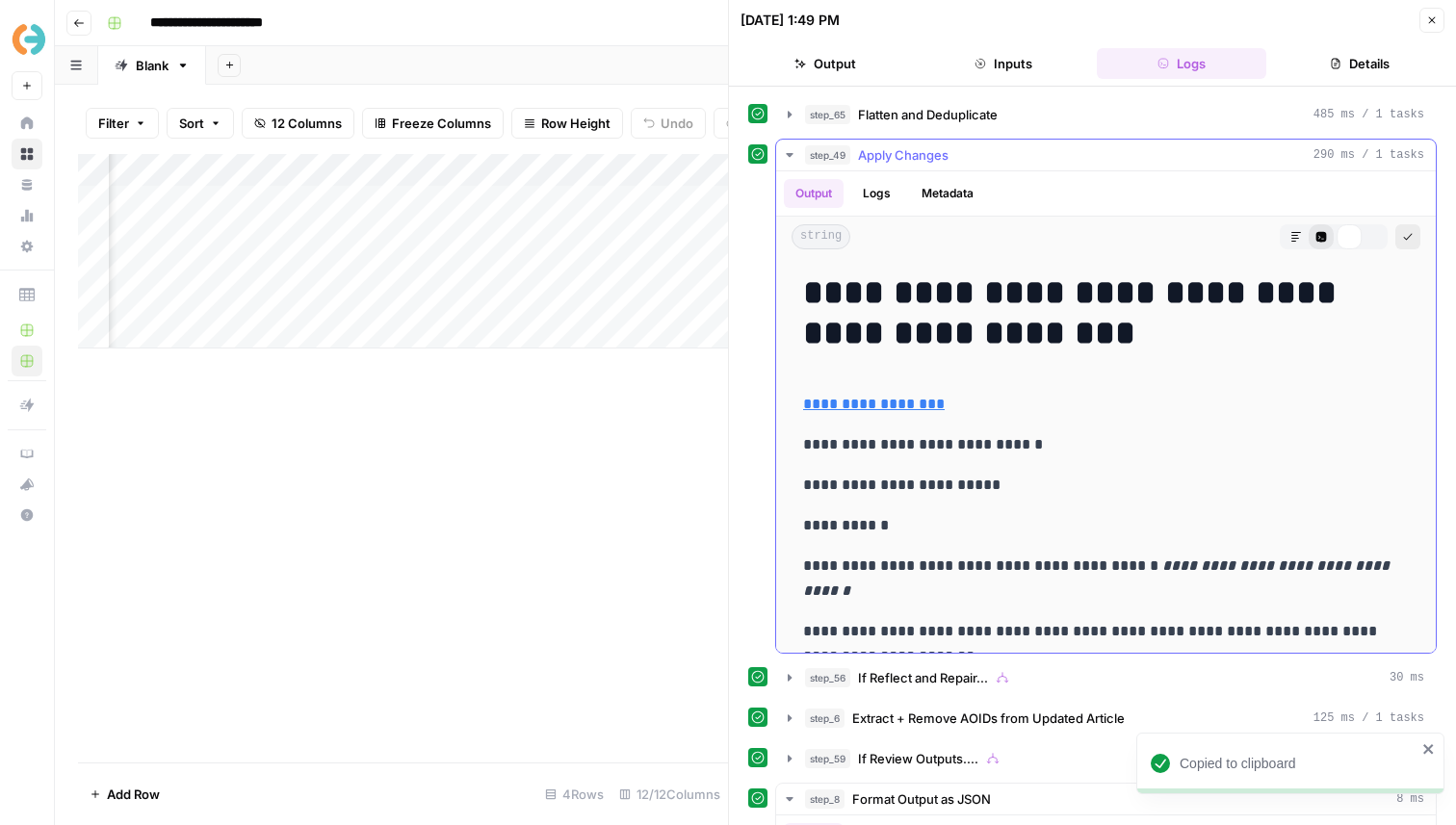 click on "Code Editor" at bounding box center [1314, 237] 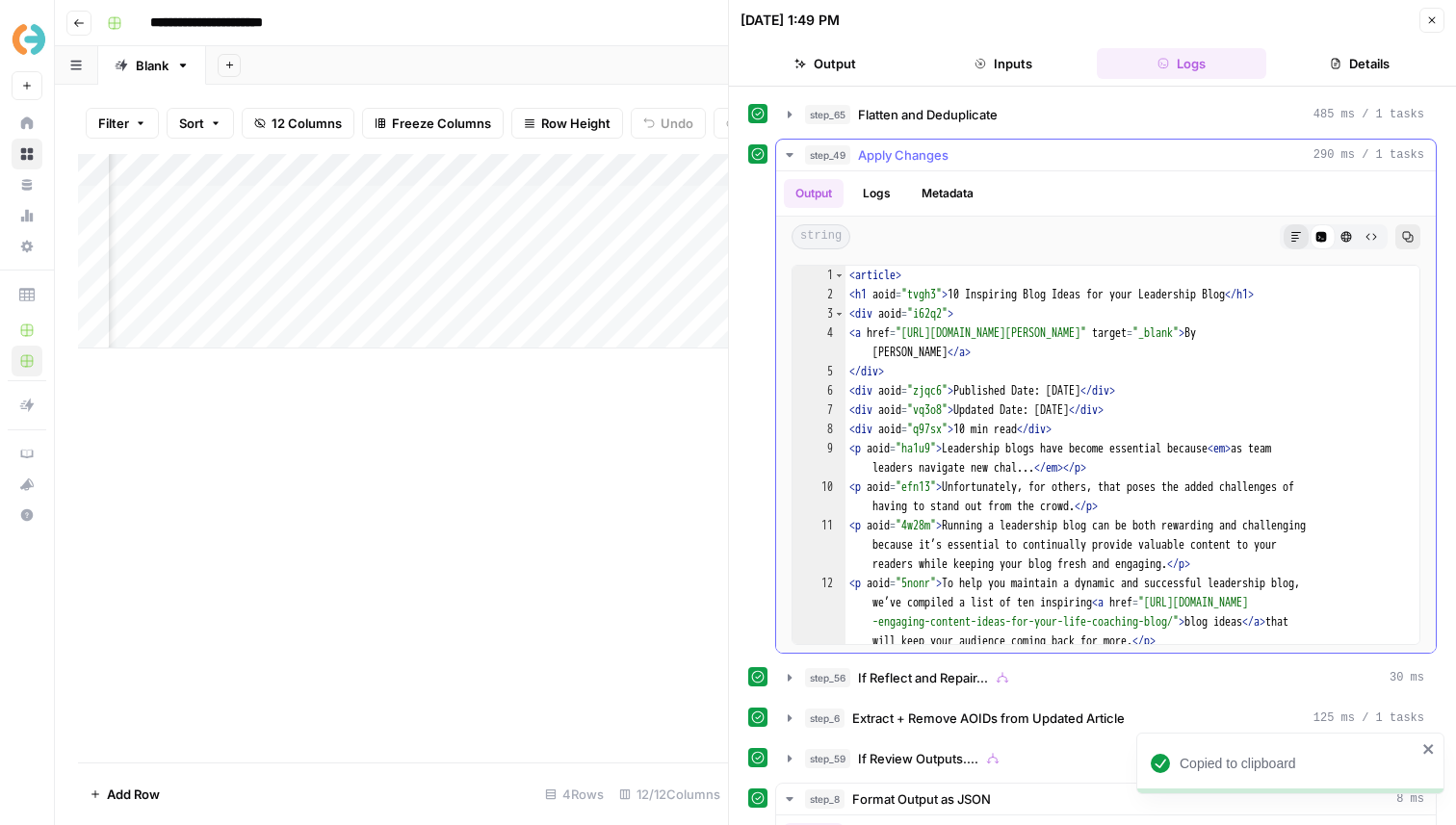 click 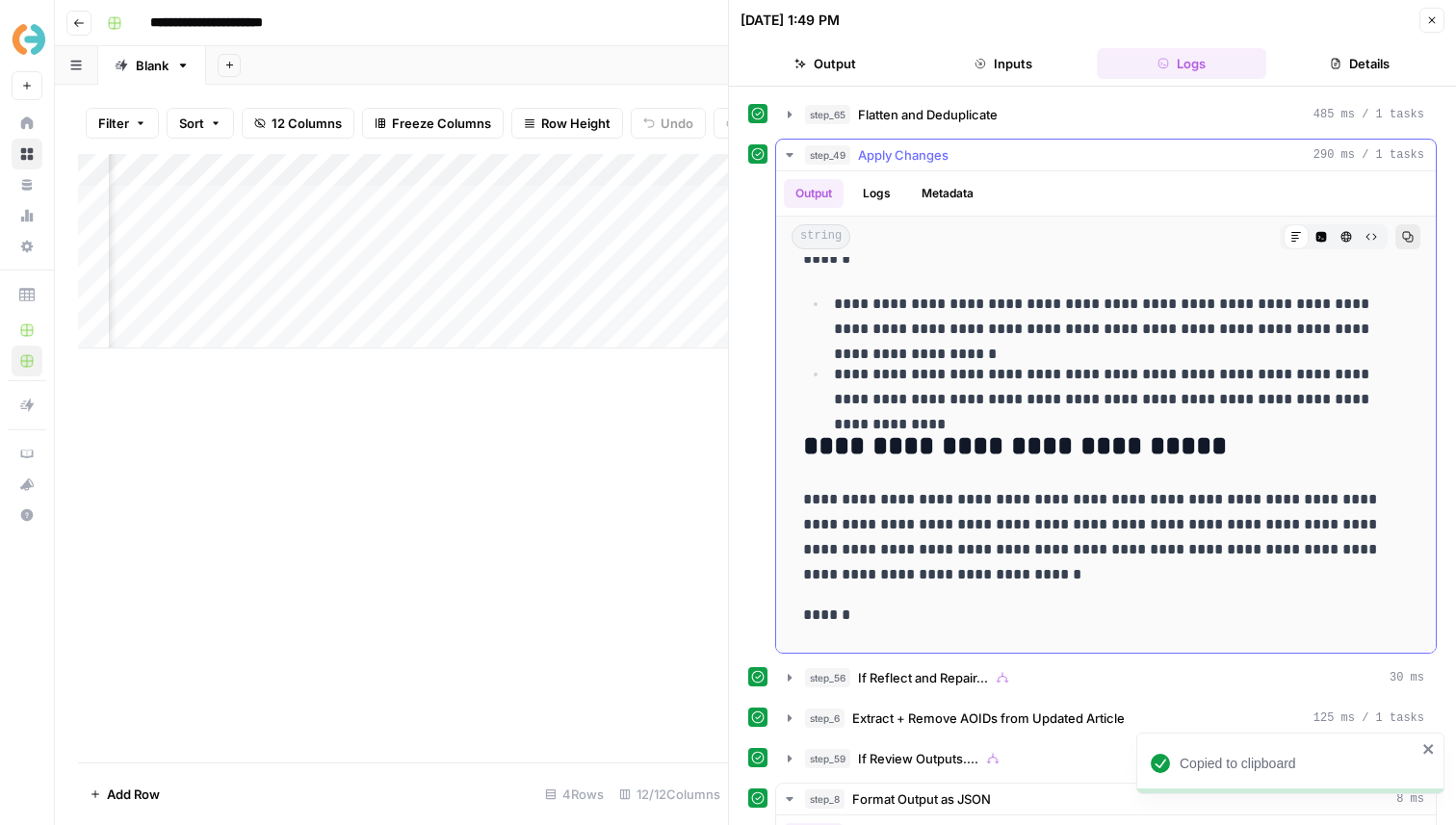 scroll, scrollTop: 2934, scrollLeft: 0, axis: vertical 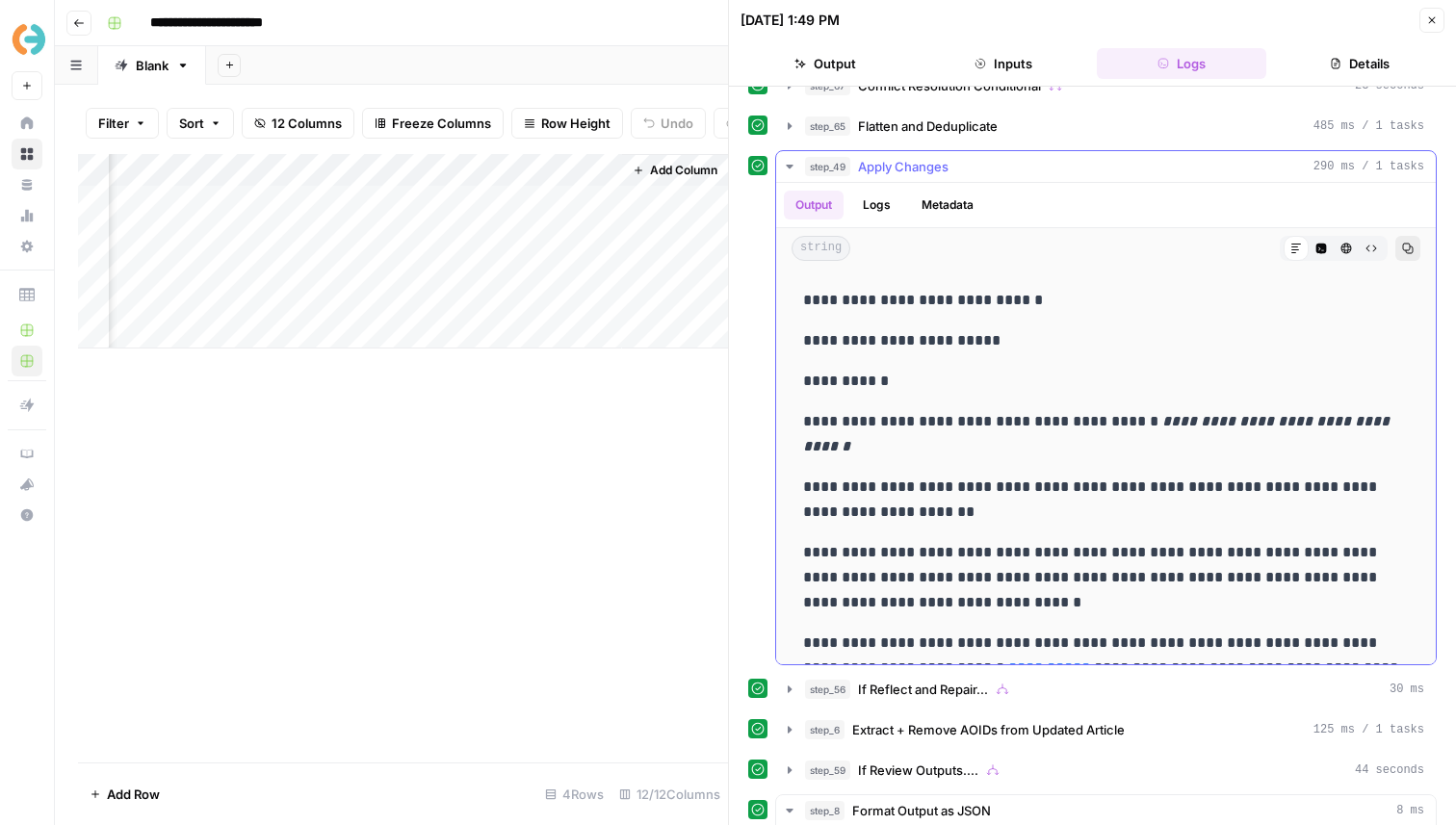click on "**********" at bounding box center [1105, 341] 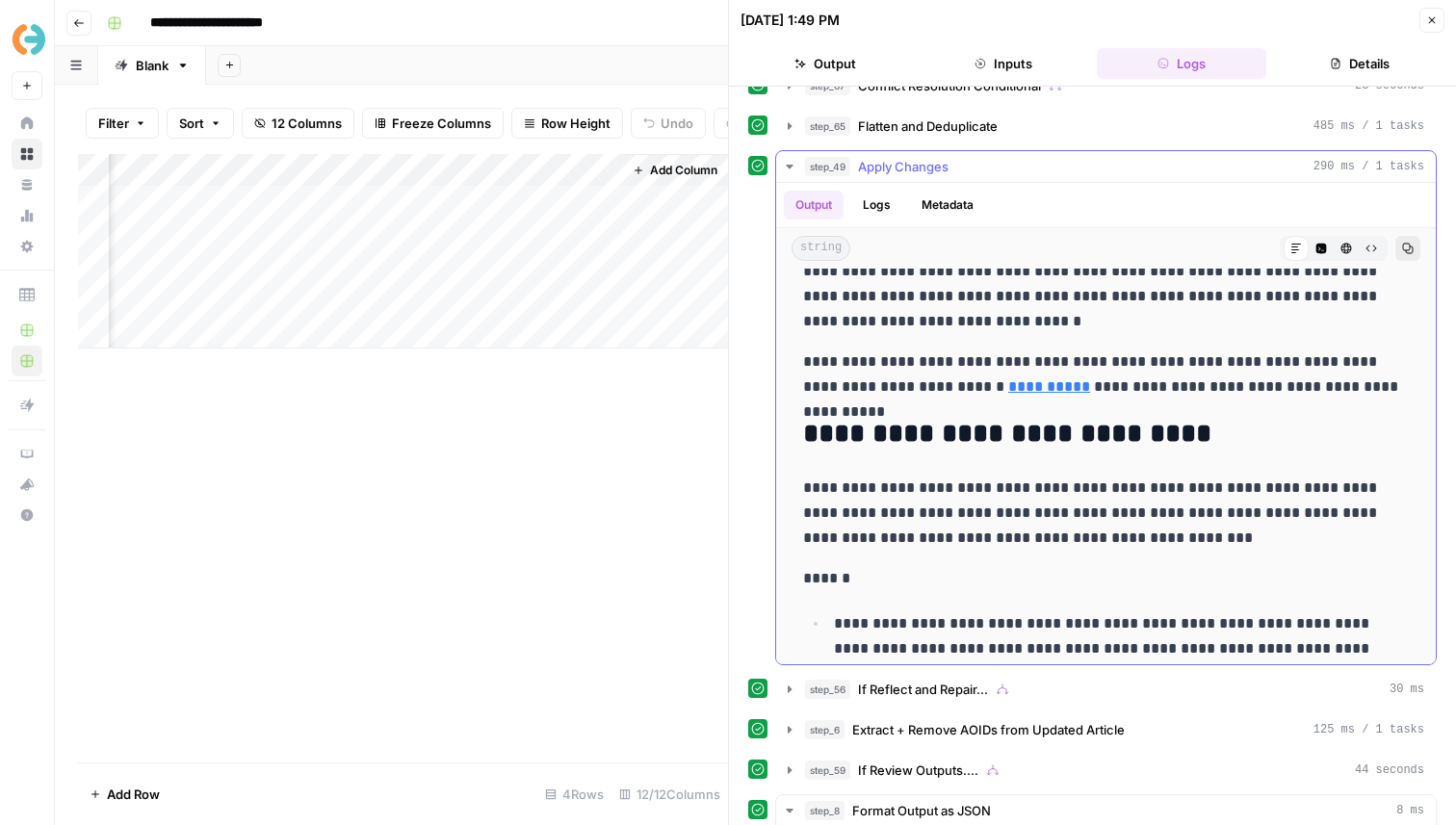 scroll, scrollTop: 444, scrollLeft: 0, axis: vertical 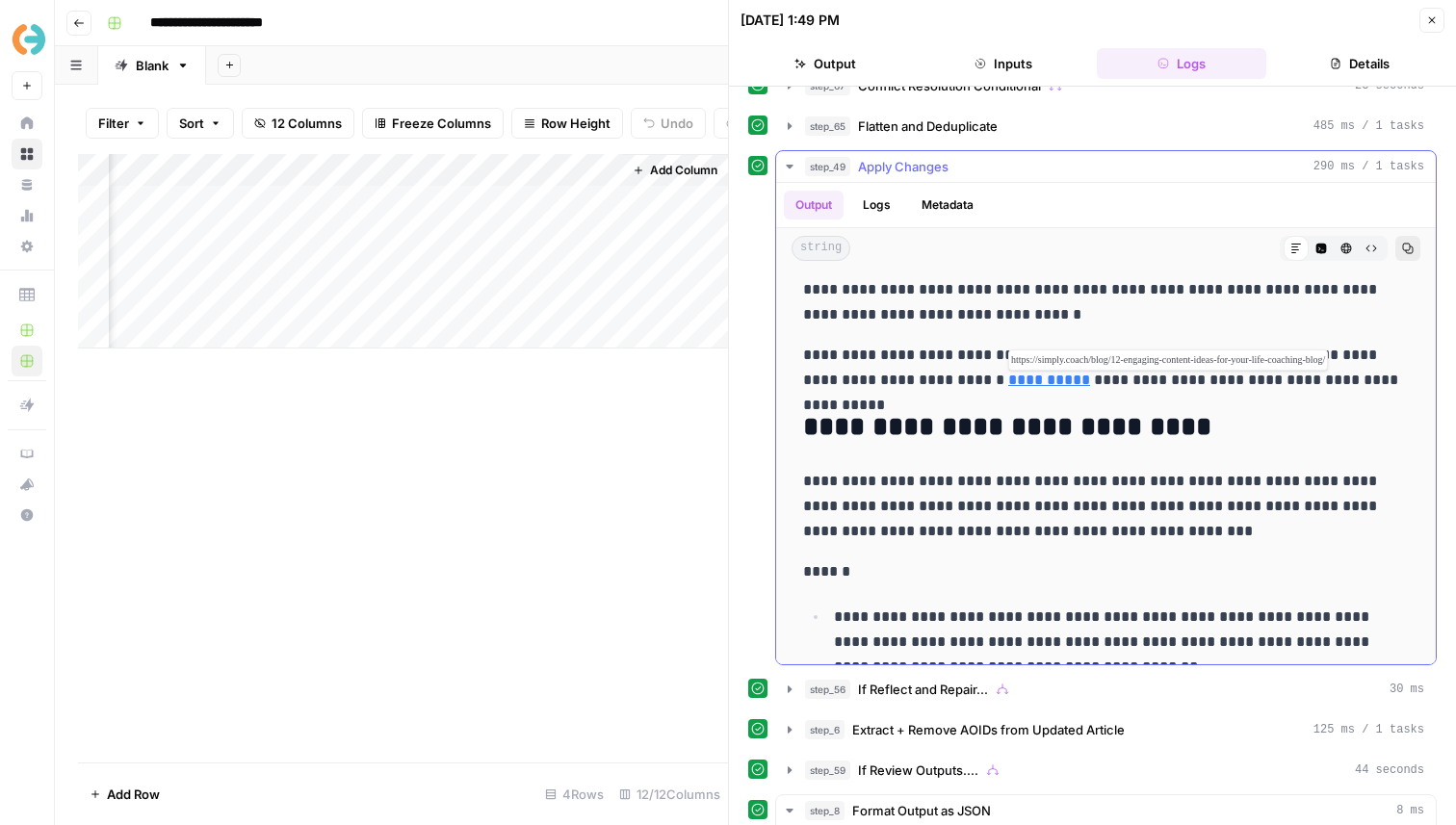 click on "**********" at bounding box center [1049, 379] 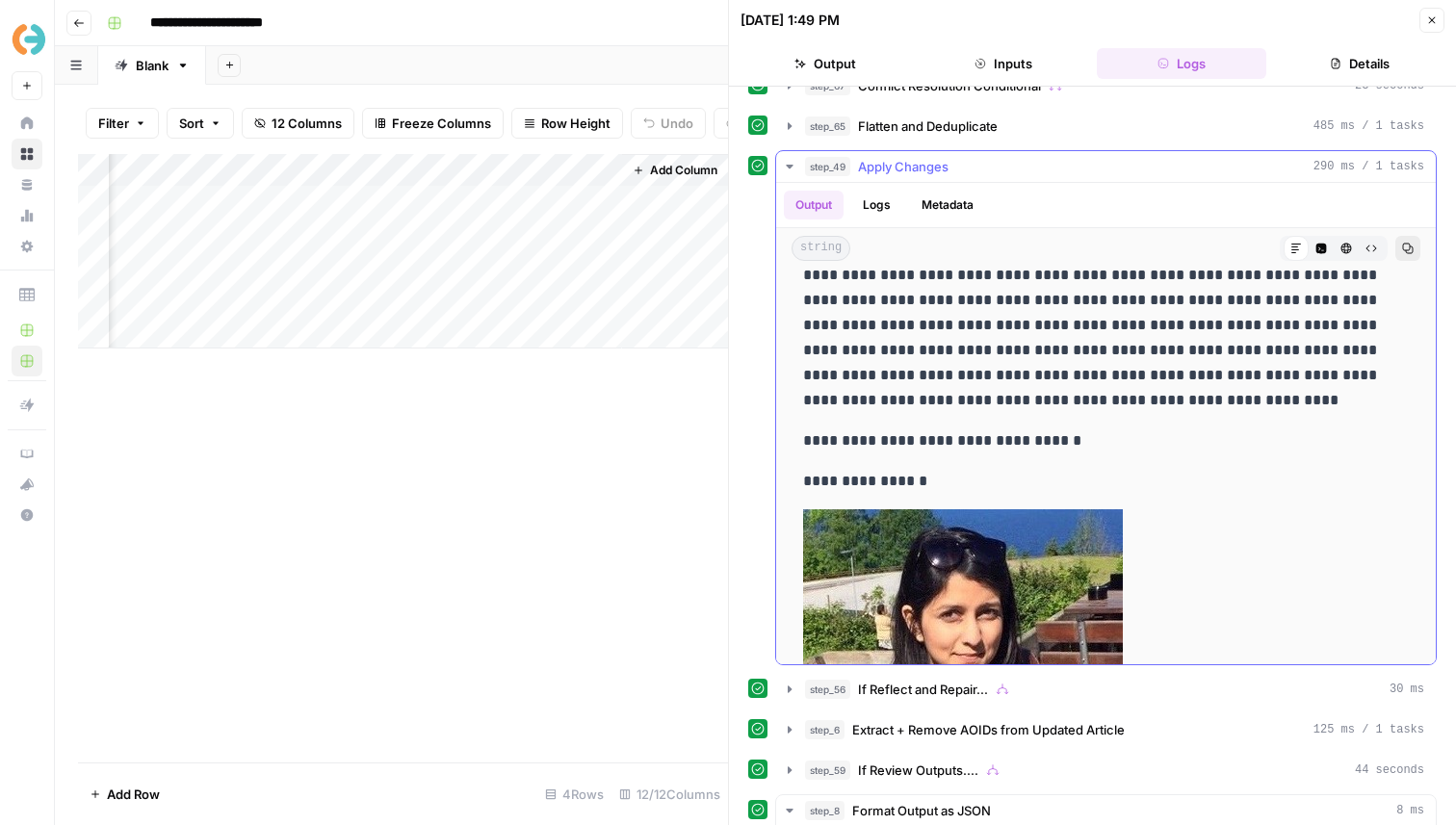 scroll, scrollTop: 7442, scrollLeft: 0, axis: vertical 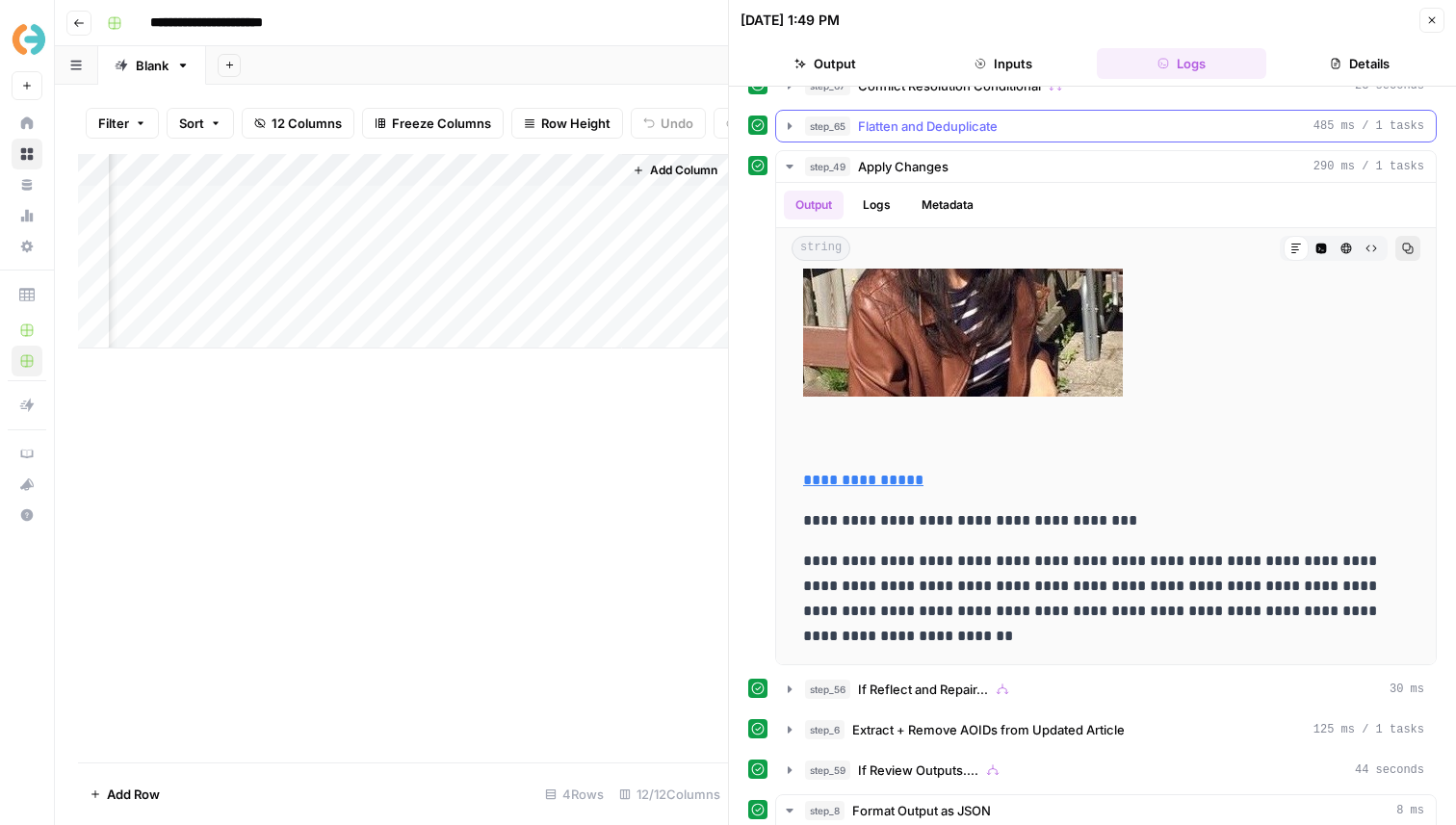click on "step_49 Apply Changes 290 ms / 1 tasks" at bounding box center [1114, 167] 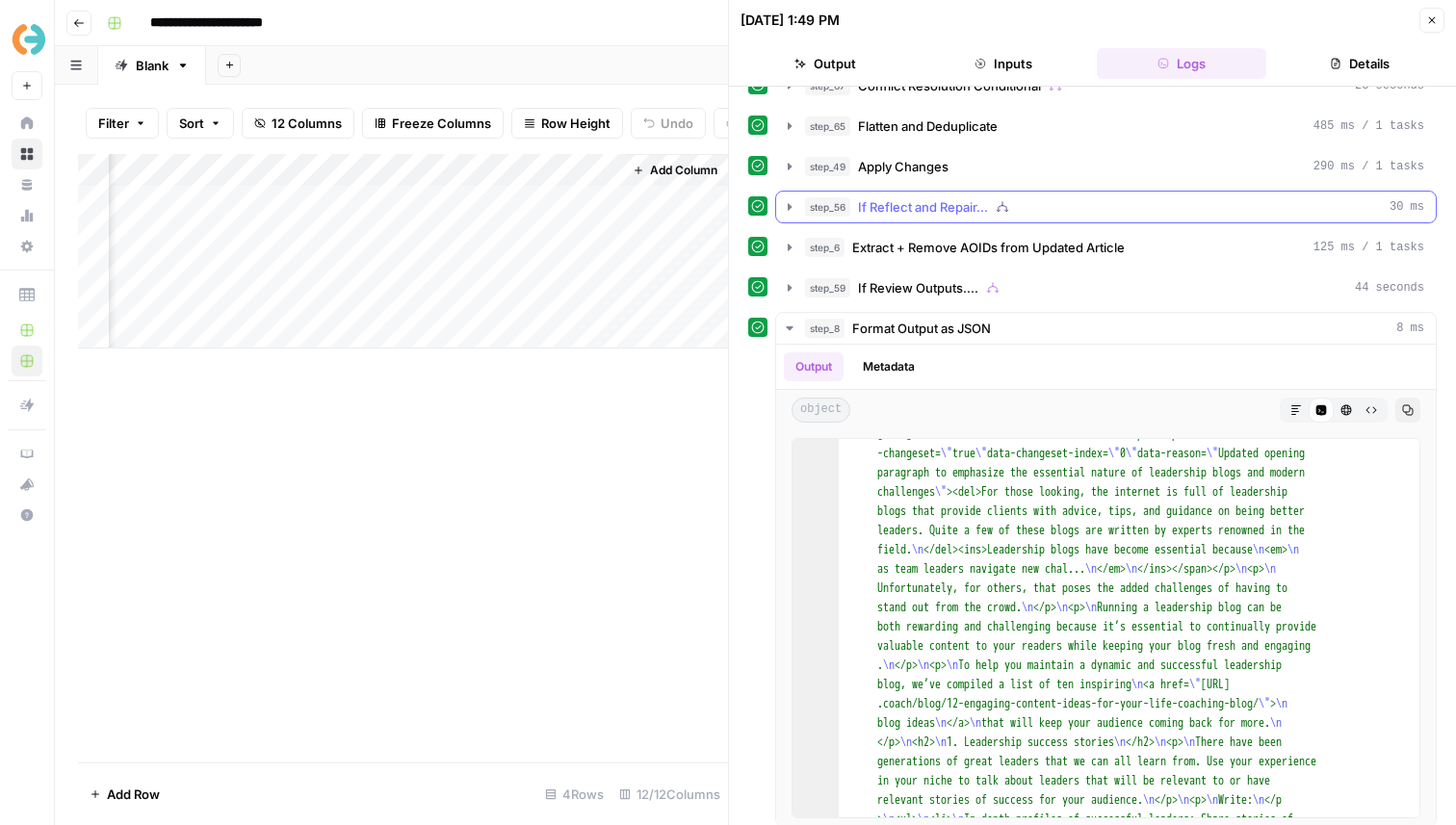 click on "step_56 If Reflect and Repair... 30 ms" at bounding box center [1105, 207] 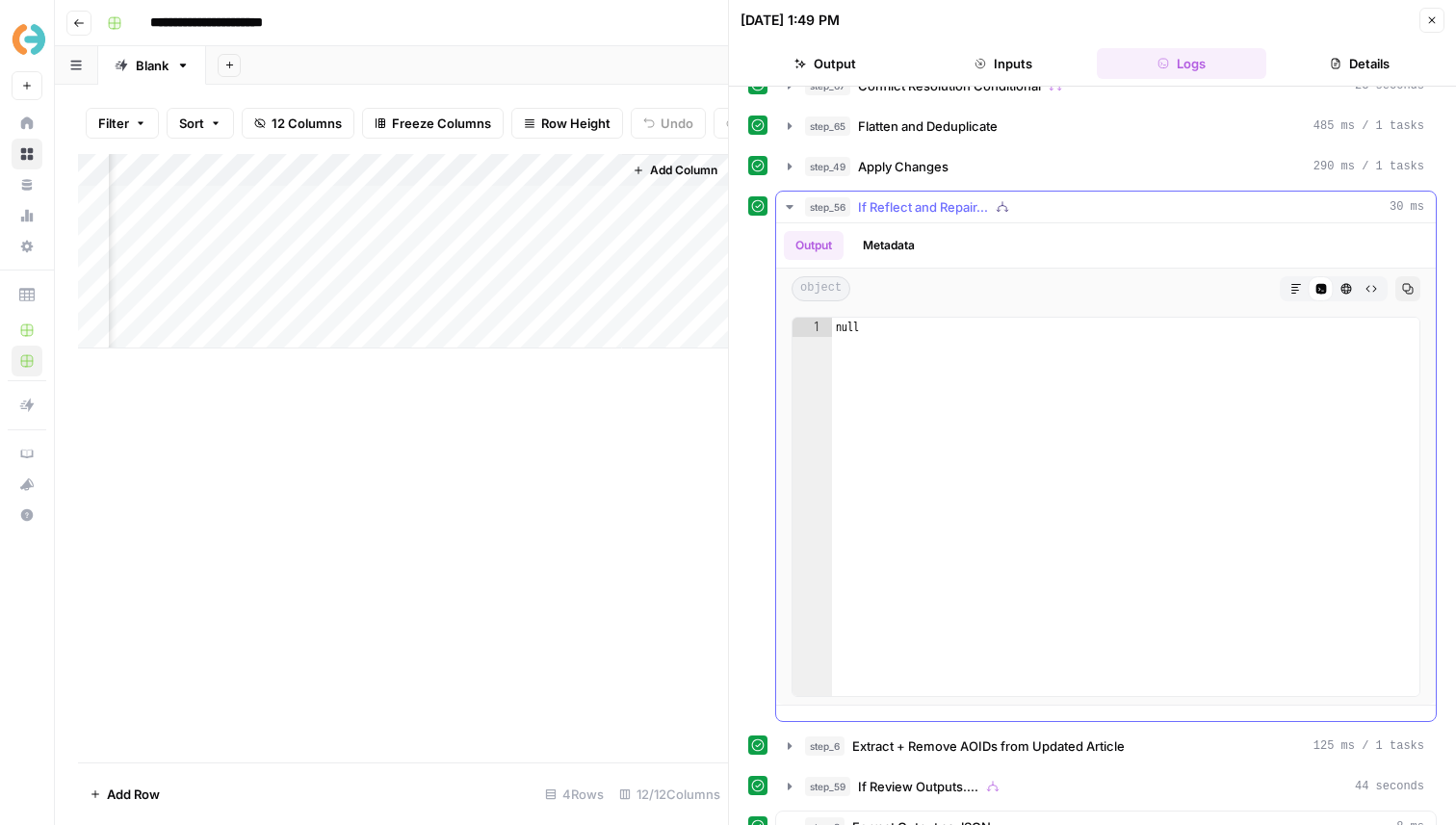 click on "step_56 If Reflect and Repair... 30 ms" at bounding box center [1105, 207] 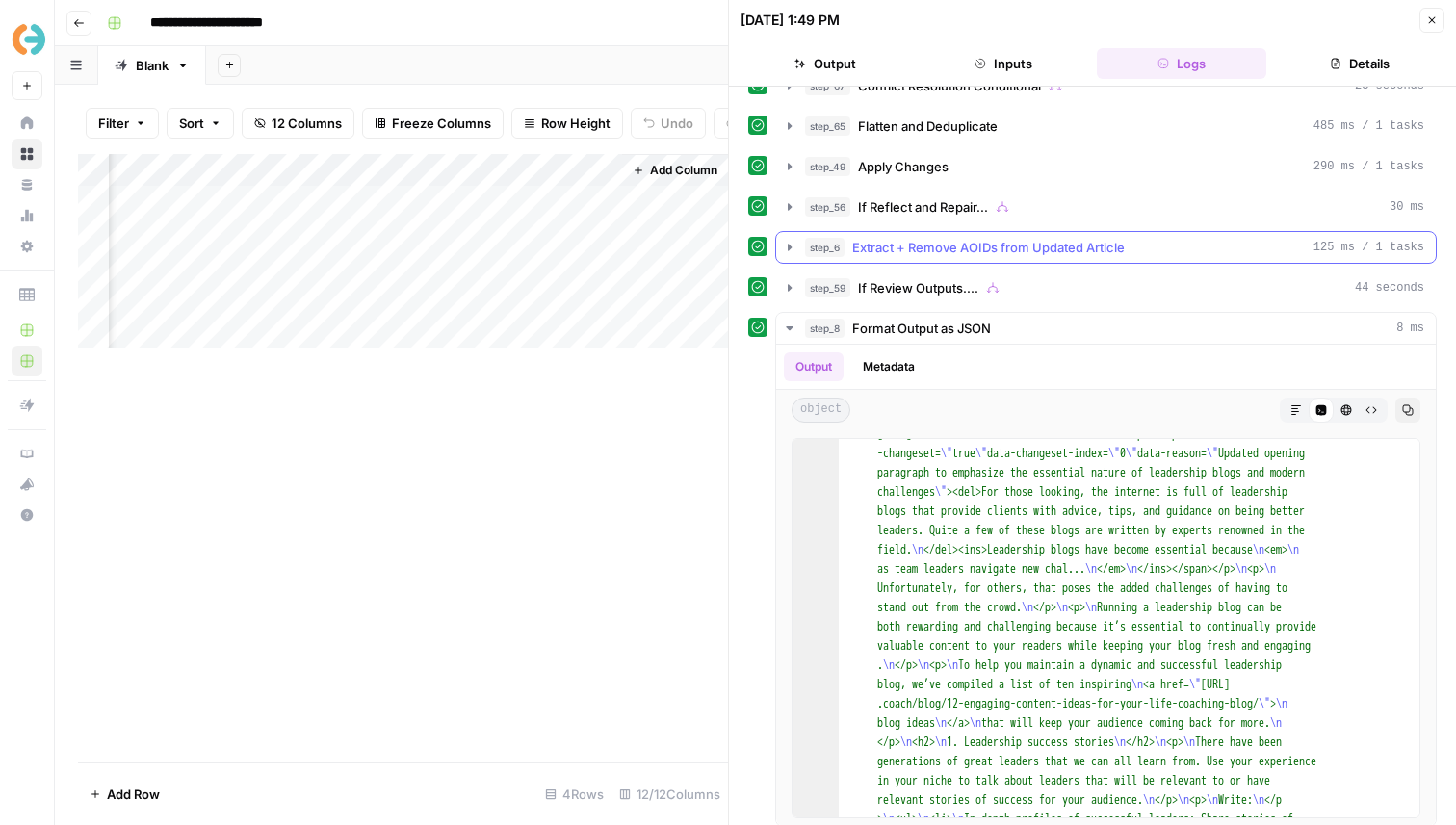 click on "Extract + Remove AOIDs from Updated Article" at bounding box center (988, 247) 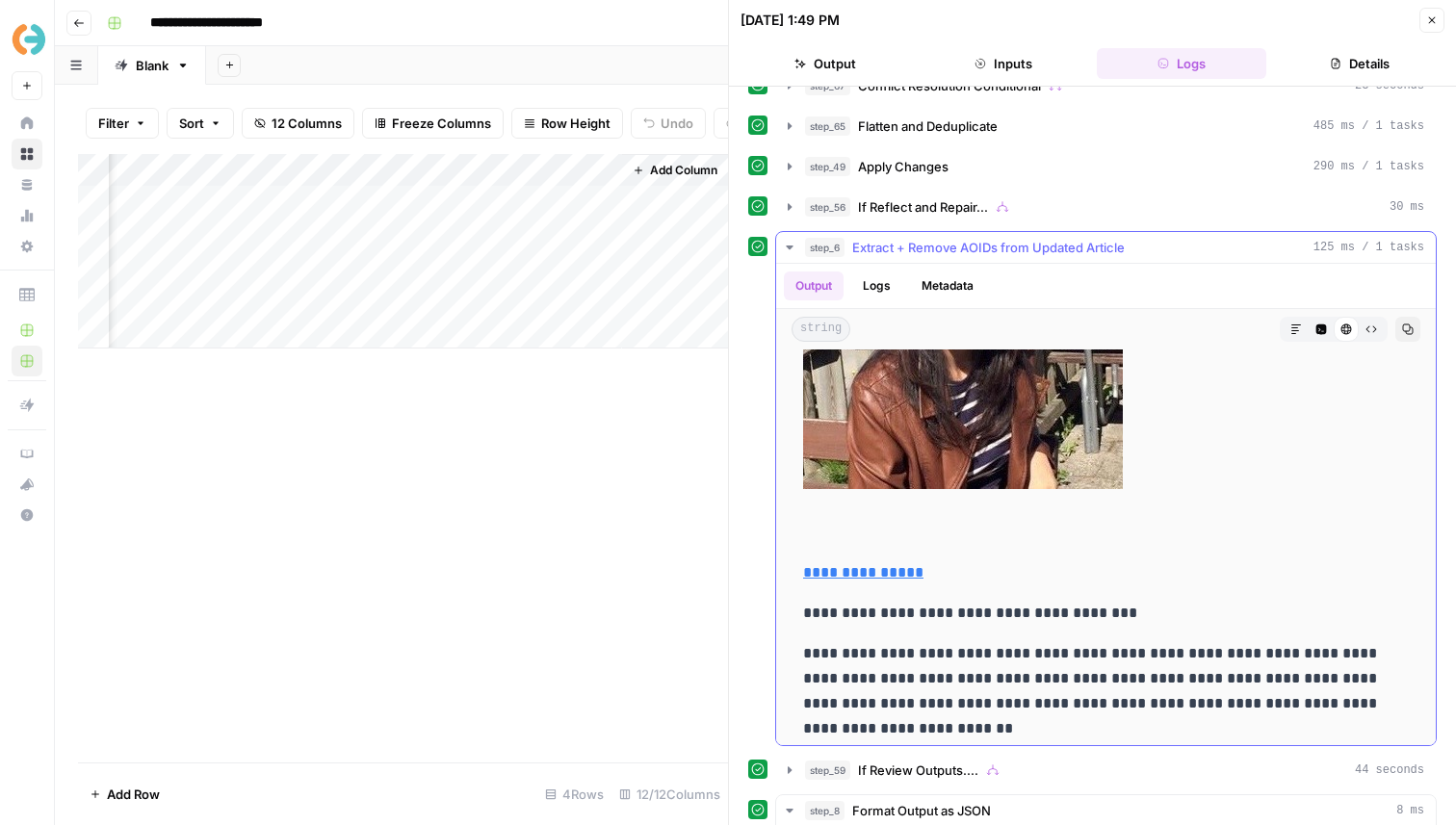 scroll, scrollTop: 7442, scrollLeft: 0, axis: vertical 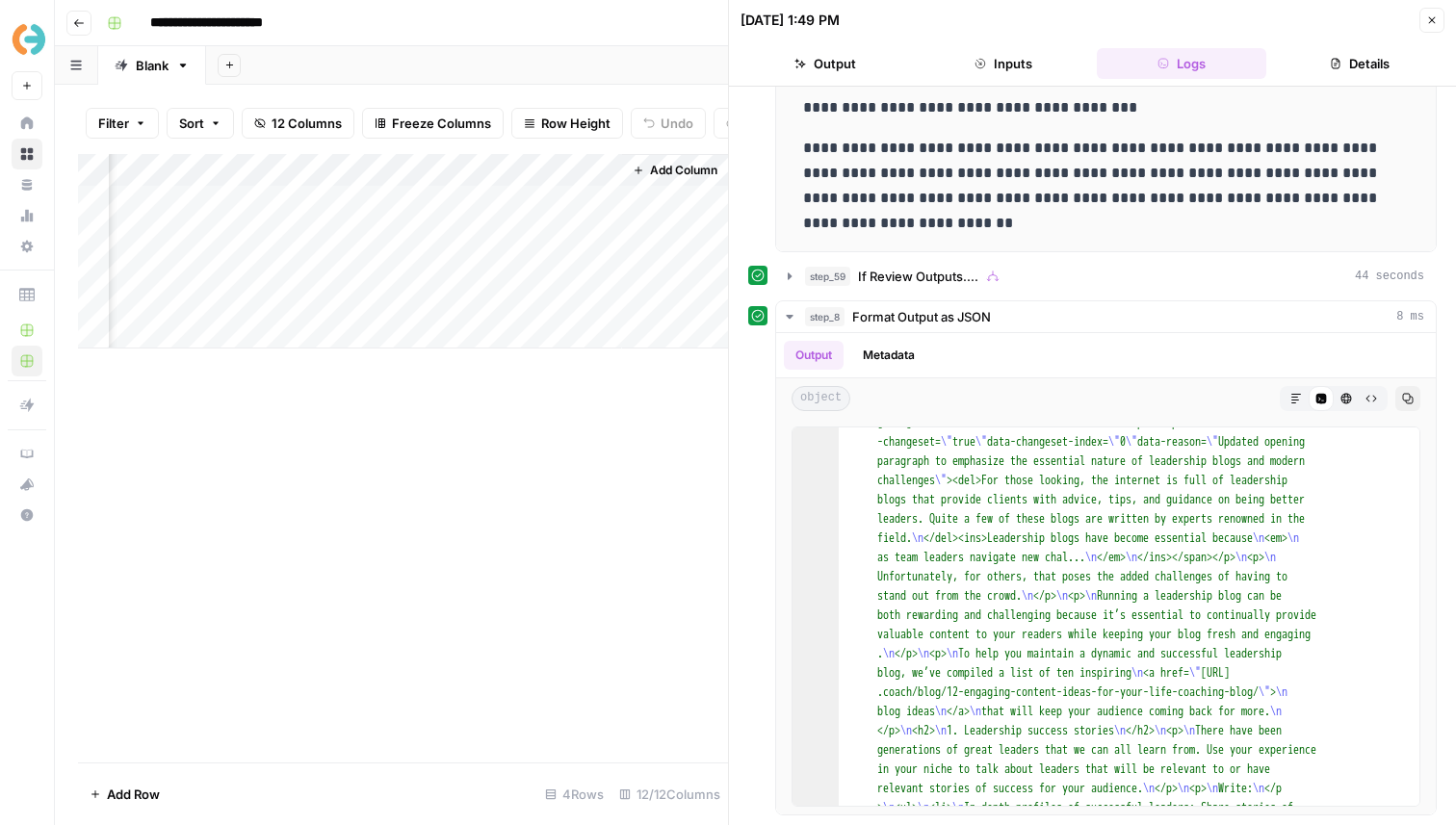 click on "Add Column" at bounding box center (403, 251) 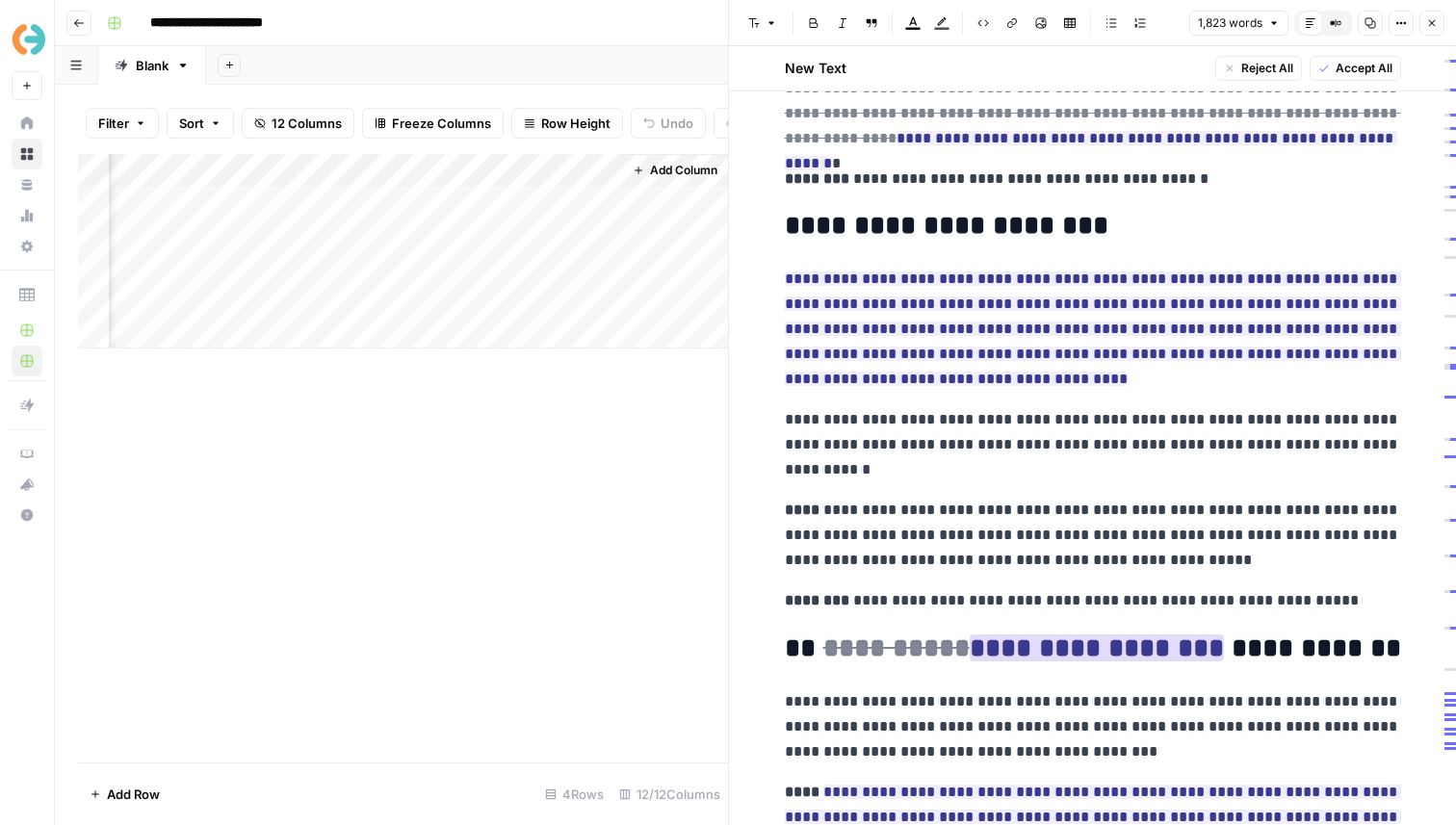 scroll, scrollTop: 2945, scrollLeft: 0, axis: vertical 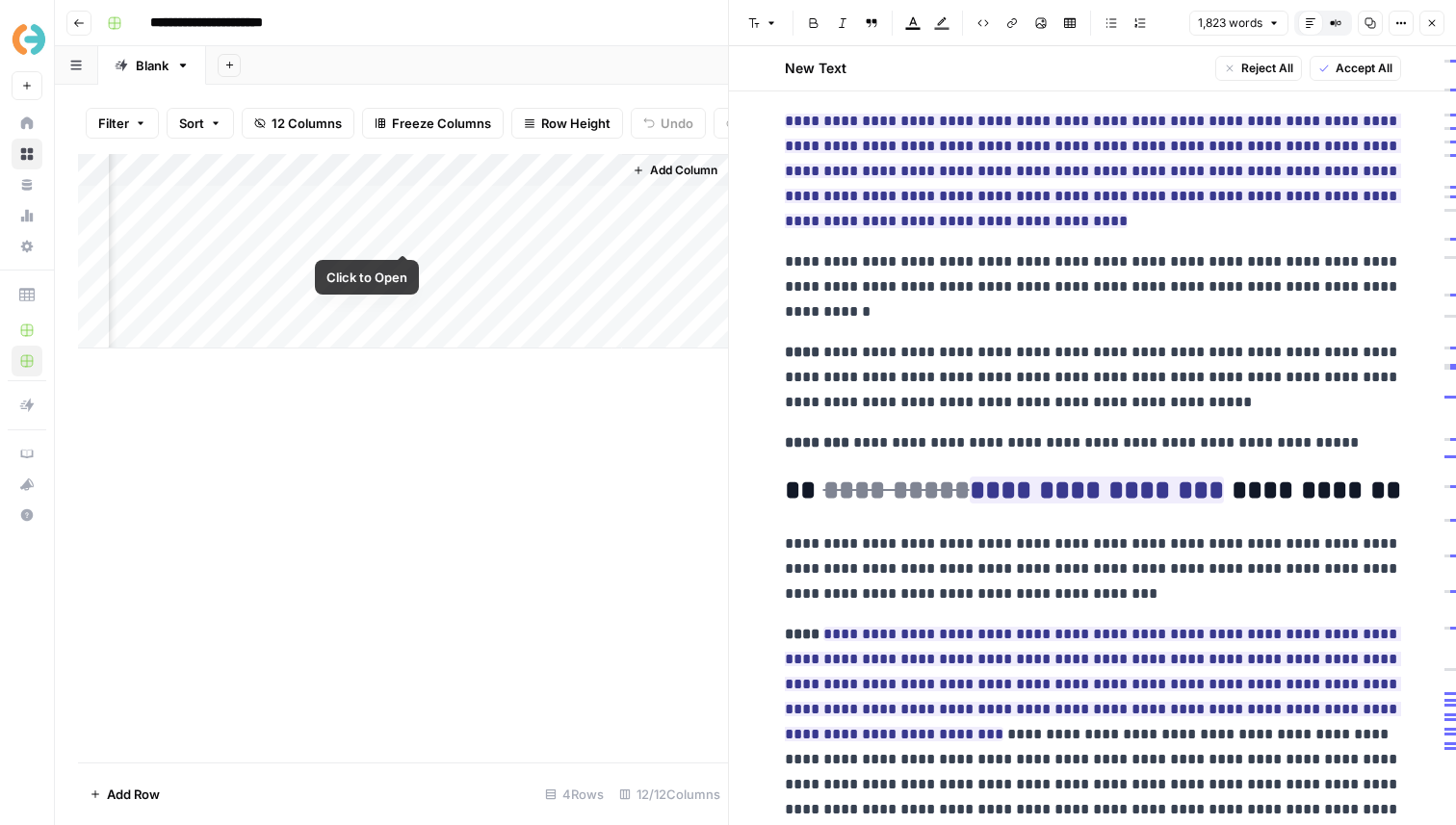 click on "Add Column" at bounding box center [403, 251] 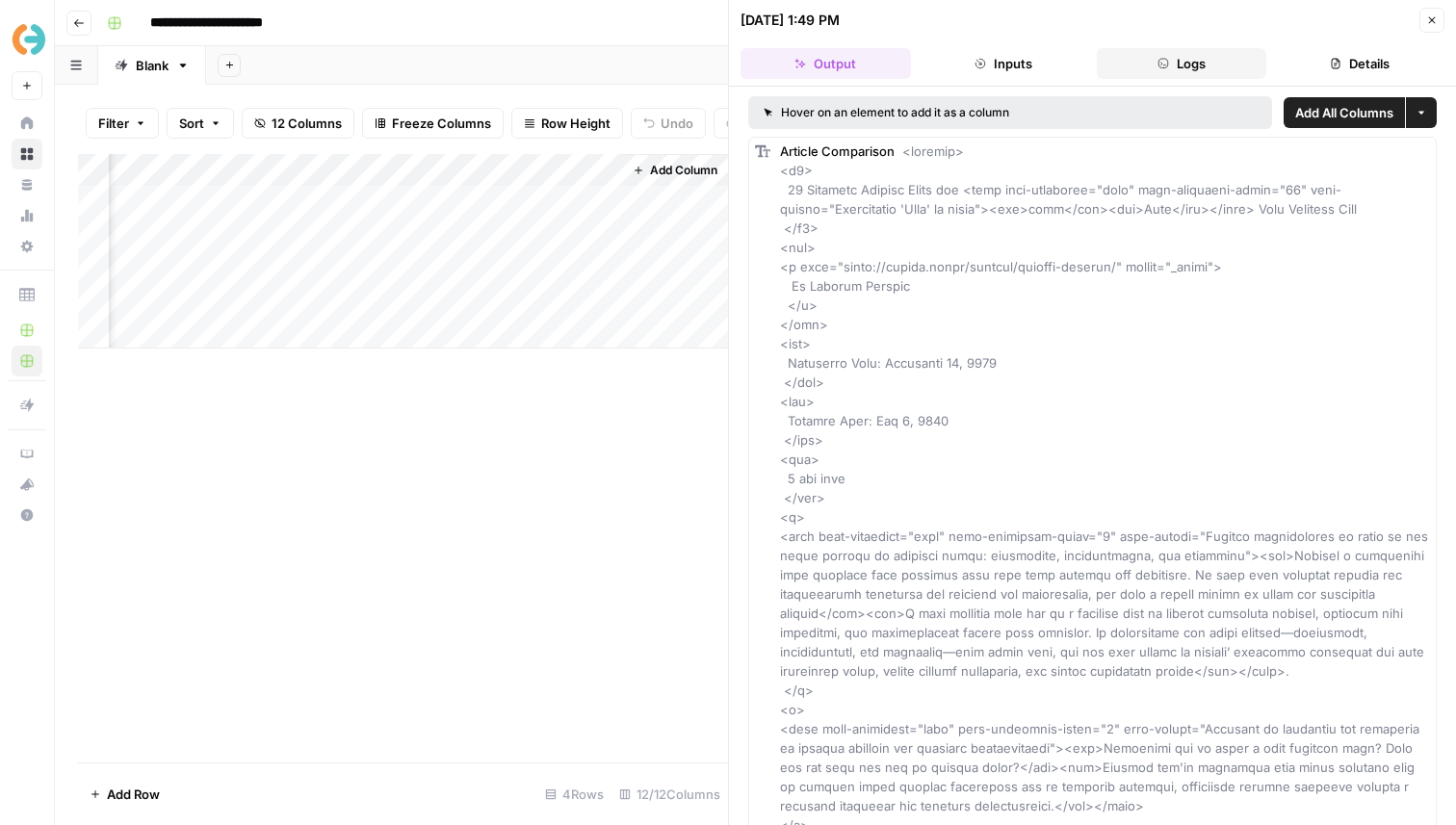 click on "Logs" at bounding box center (1182, 64) 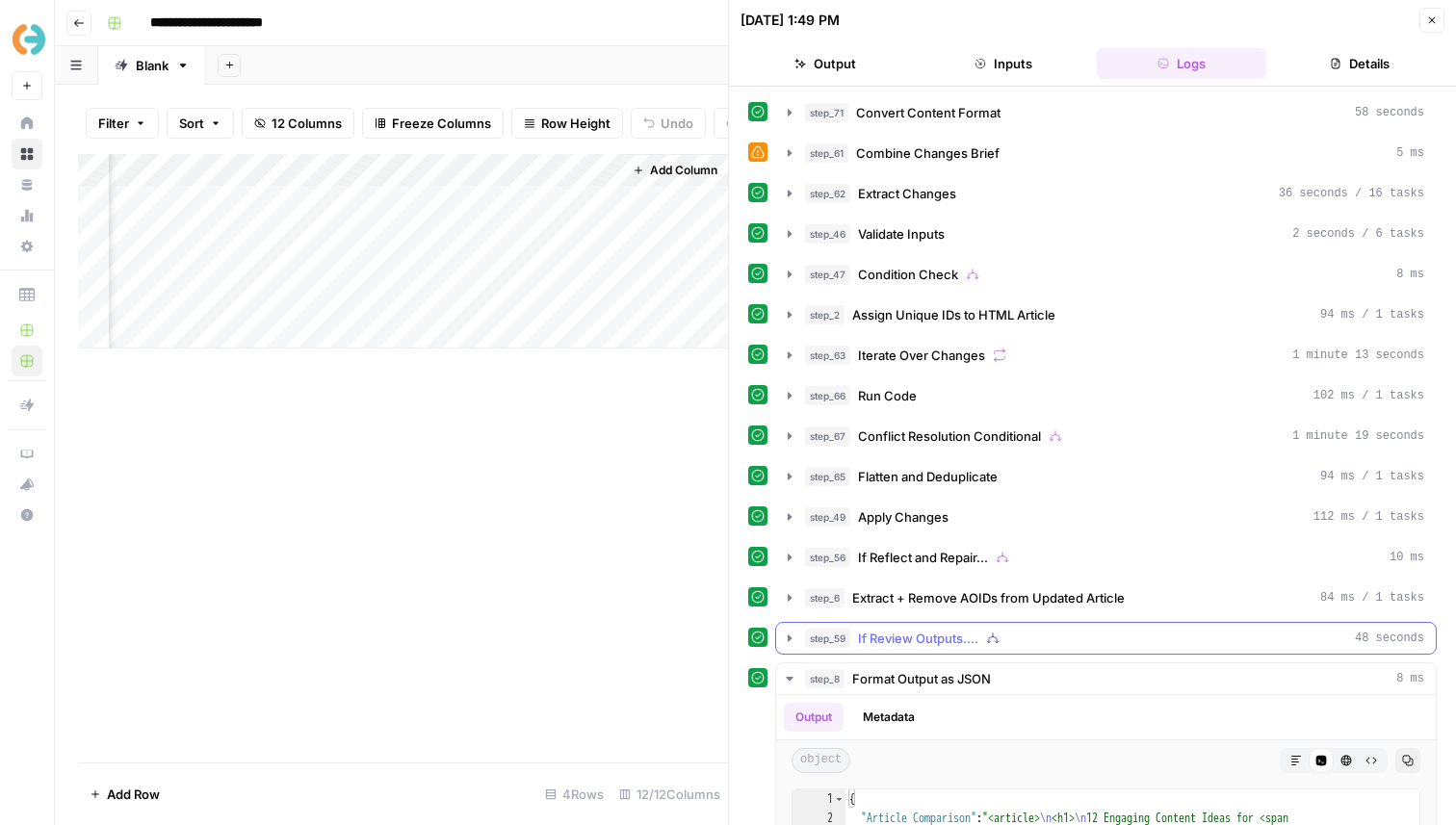 click on "step_59 If Review Outputs.... 48 seconds" at bounding box center (1114, 638) 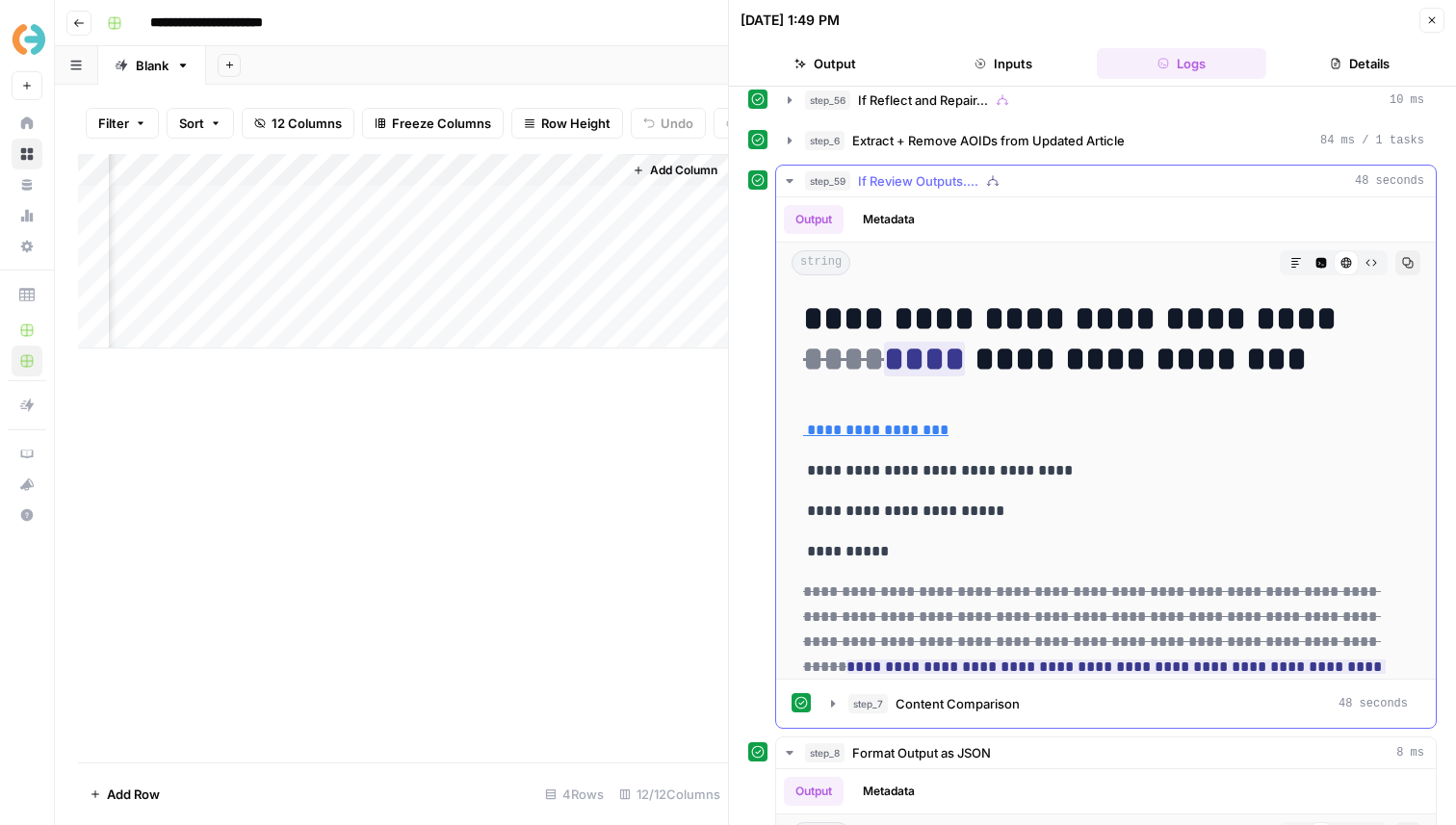 scroll, scrollTop: 445, scrollLeft: 0, axis: vertical 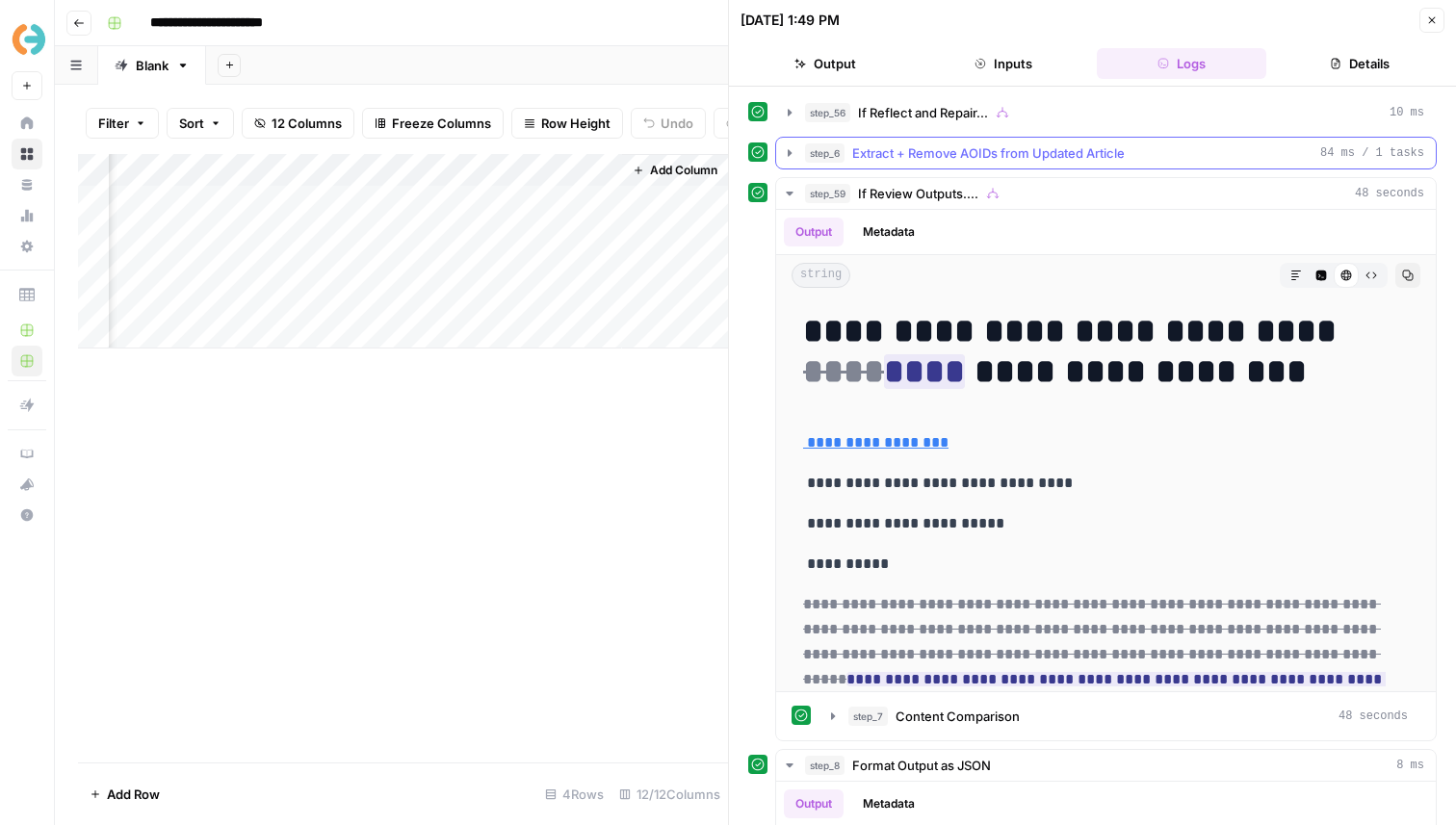 click on "Extract + Remove AOIDs from Updated Article" at bounding box center [988, 153] 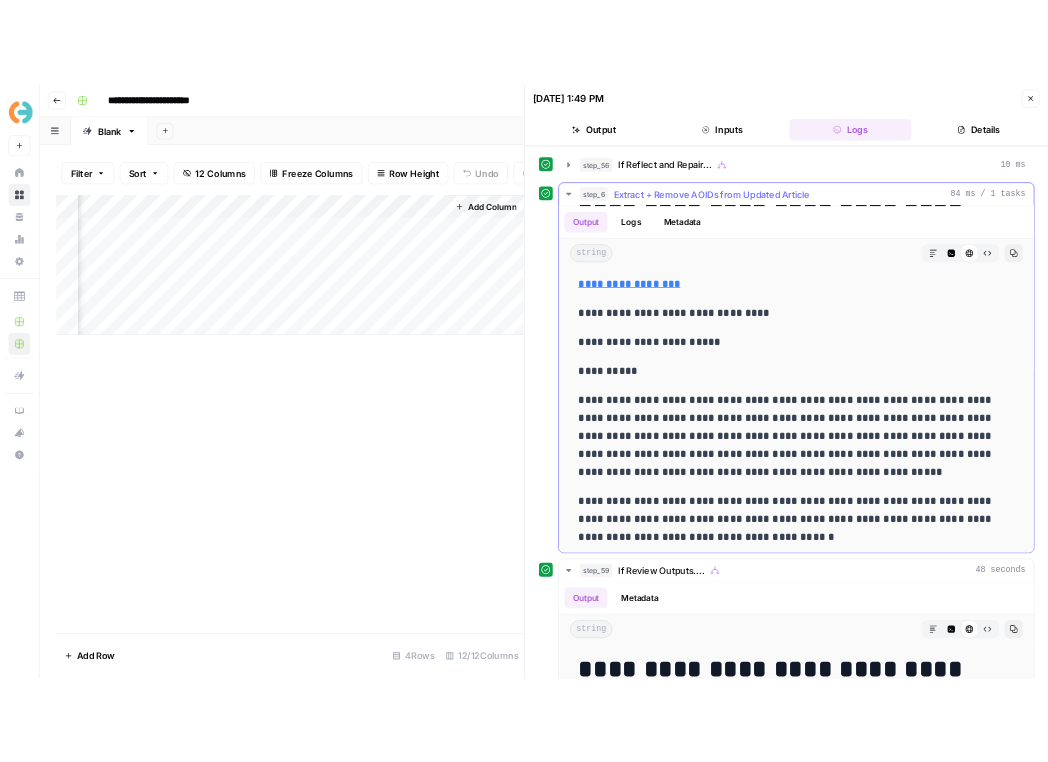 scroll, scrollTop: 147, scrollLeft: 0, axis: vertical 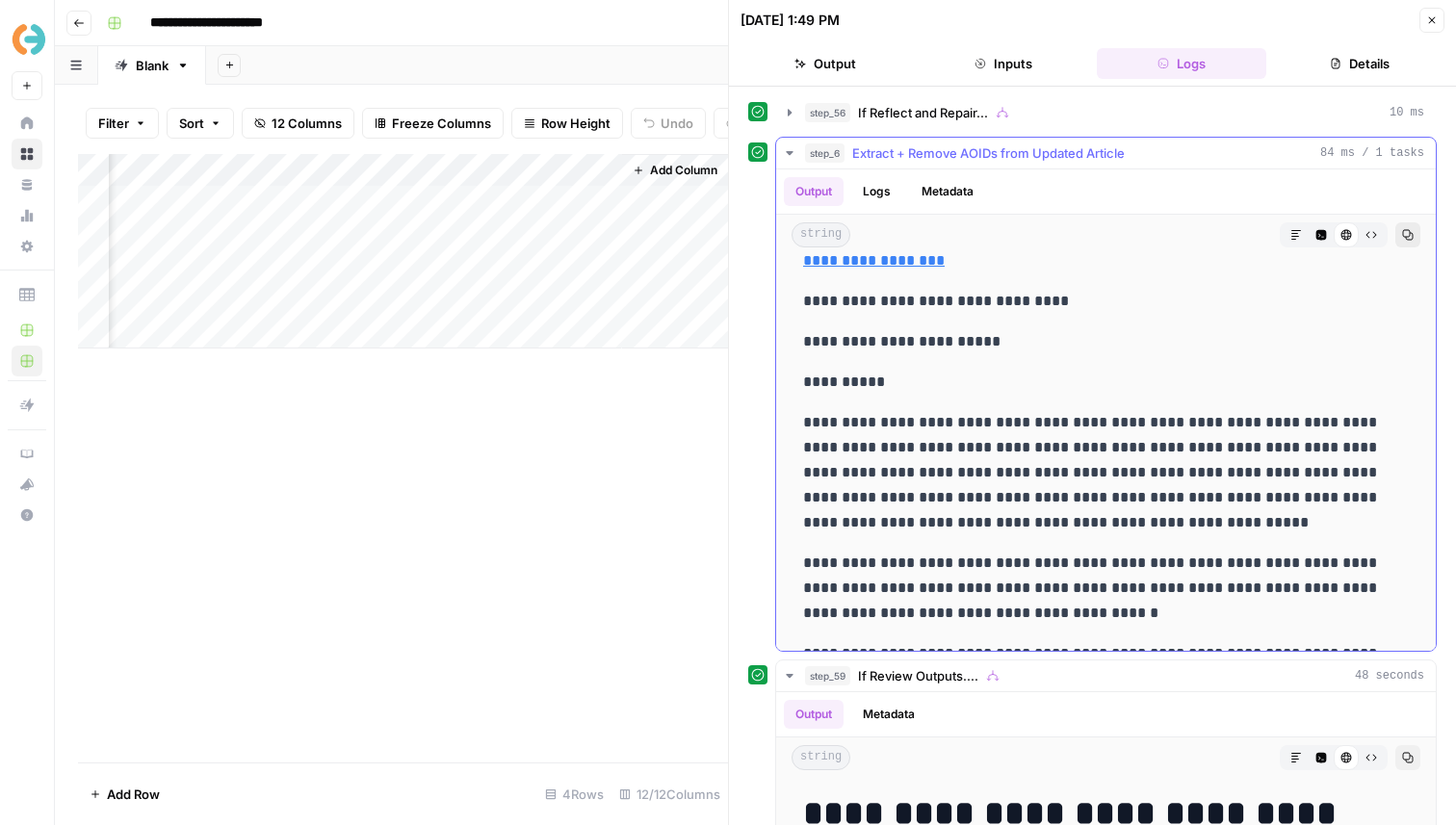click 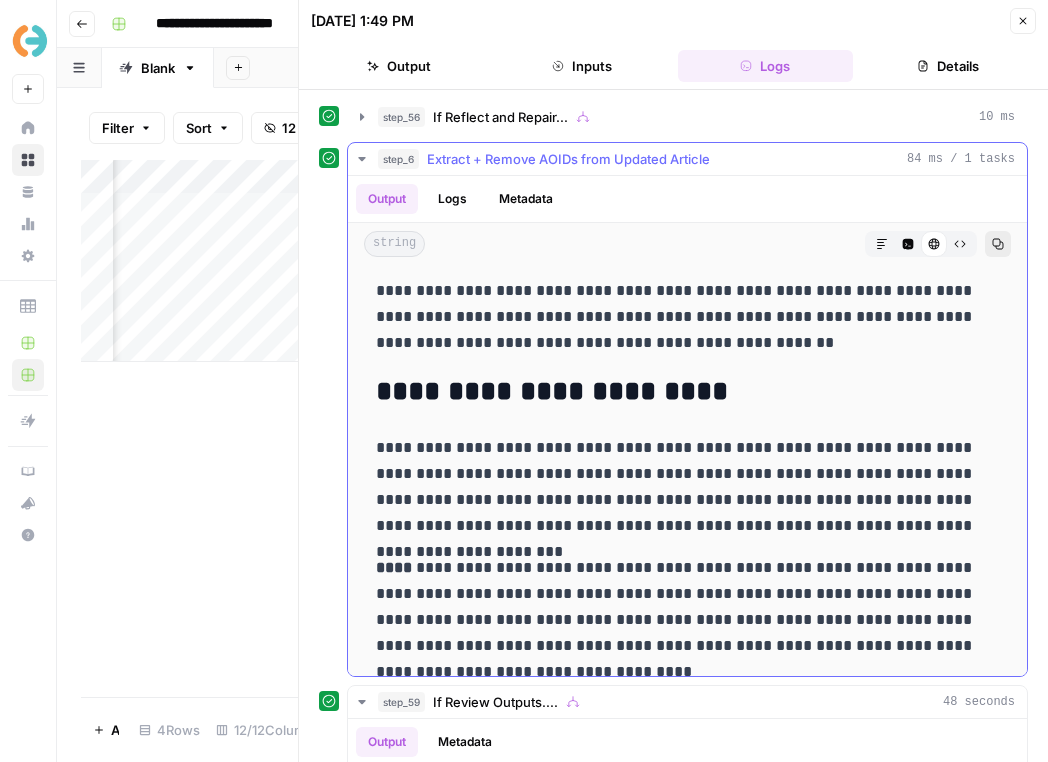 scroll, scrollTop: 557, scrollLeft: 0, axis: vertical 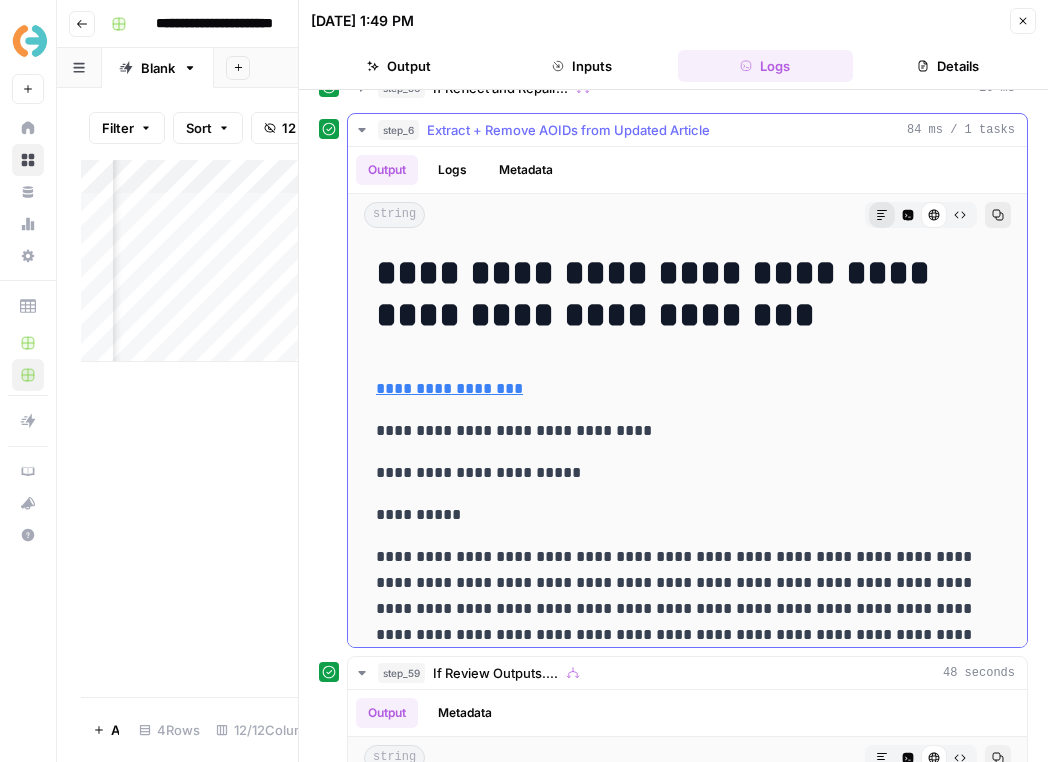 click 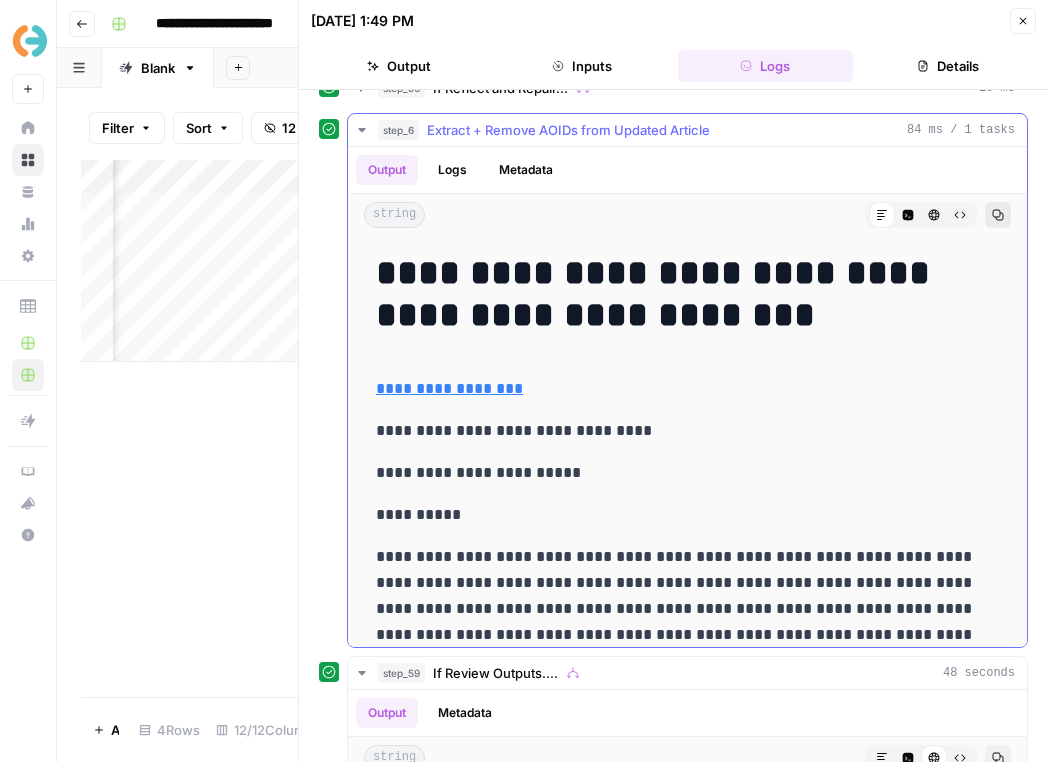 click 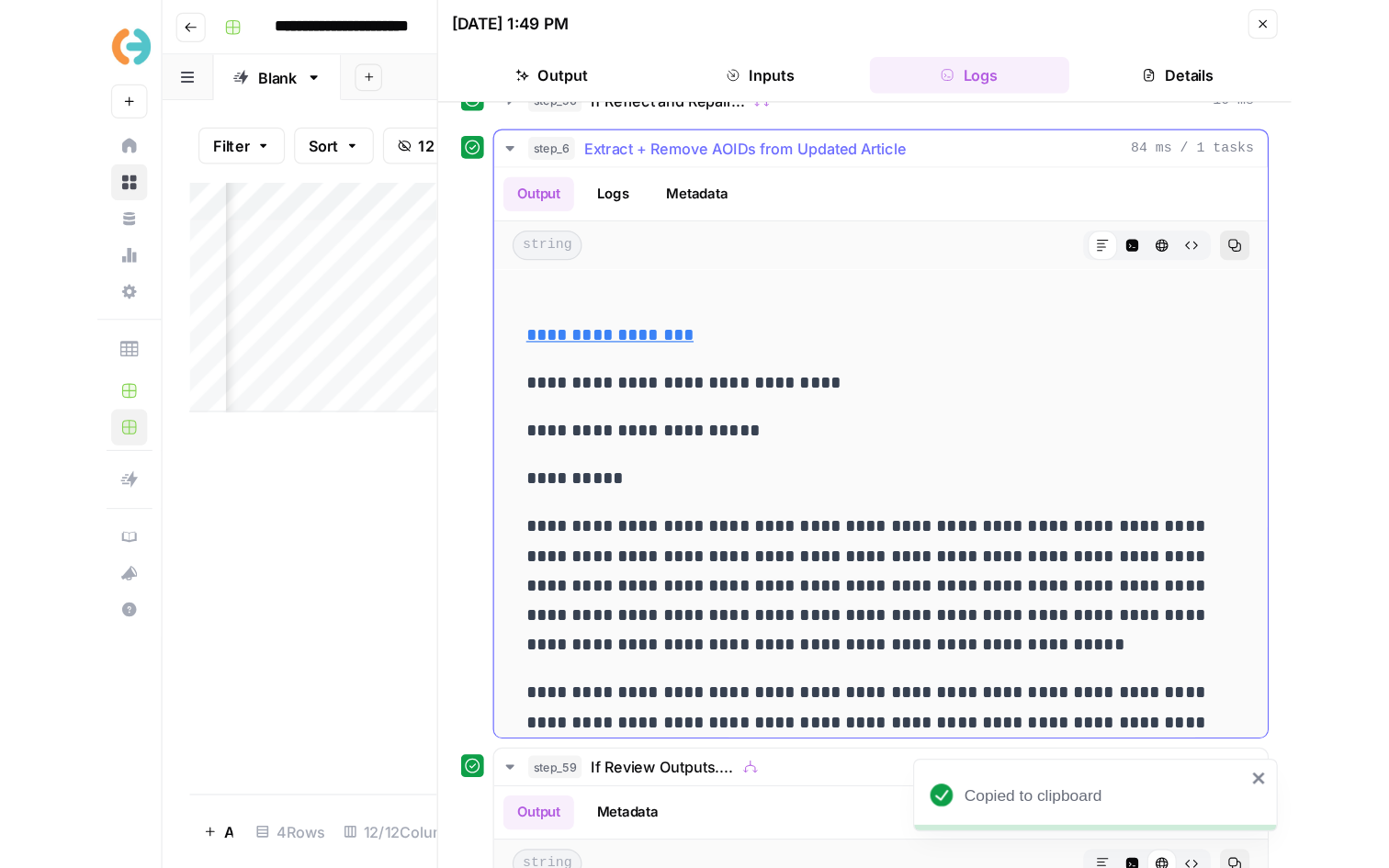 scroll, scrollTop: 120, scrollLeft: 0, axis: vertical 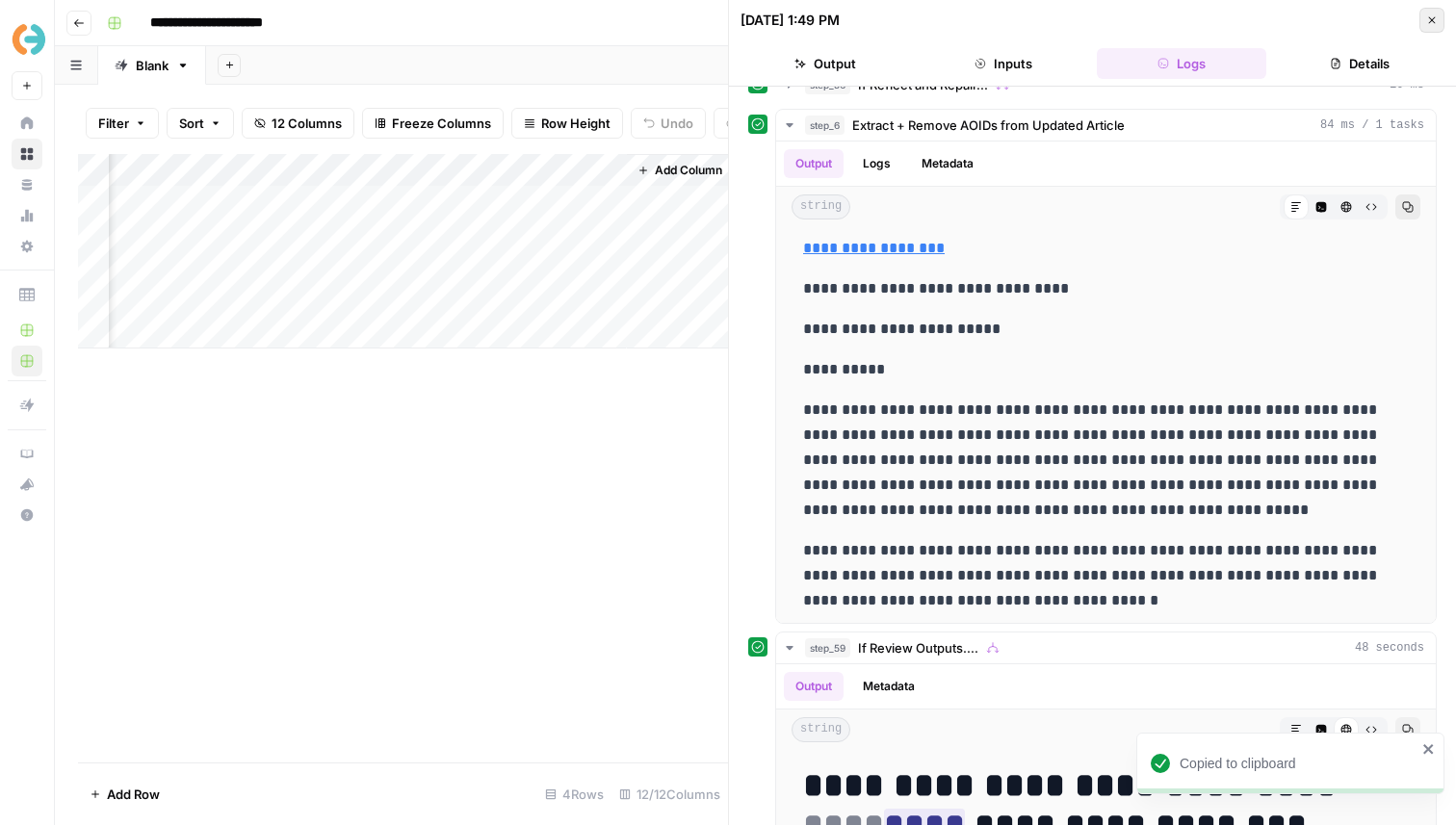 click 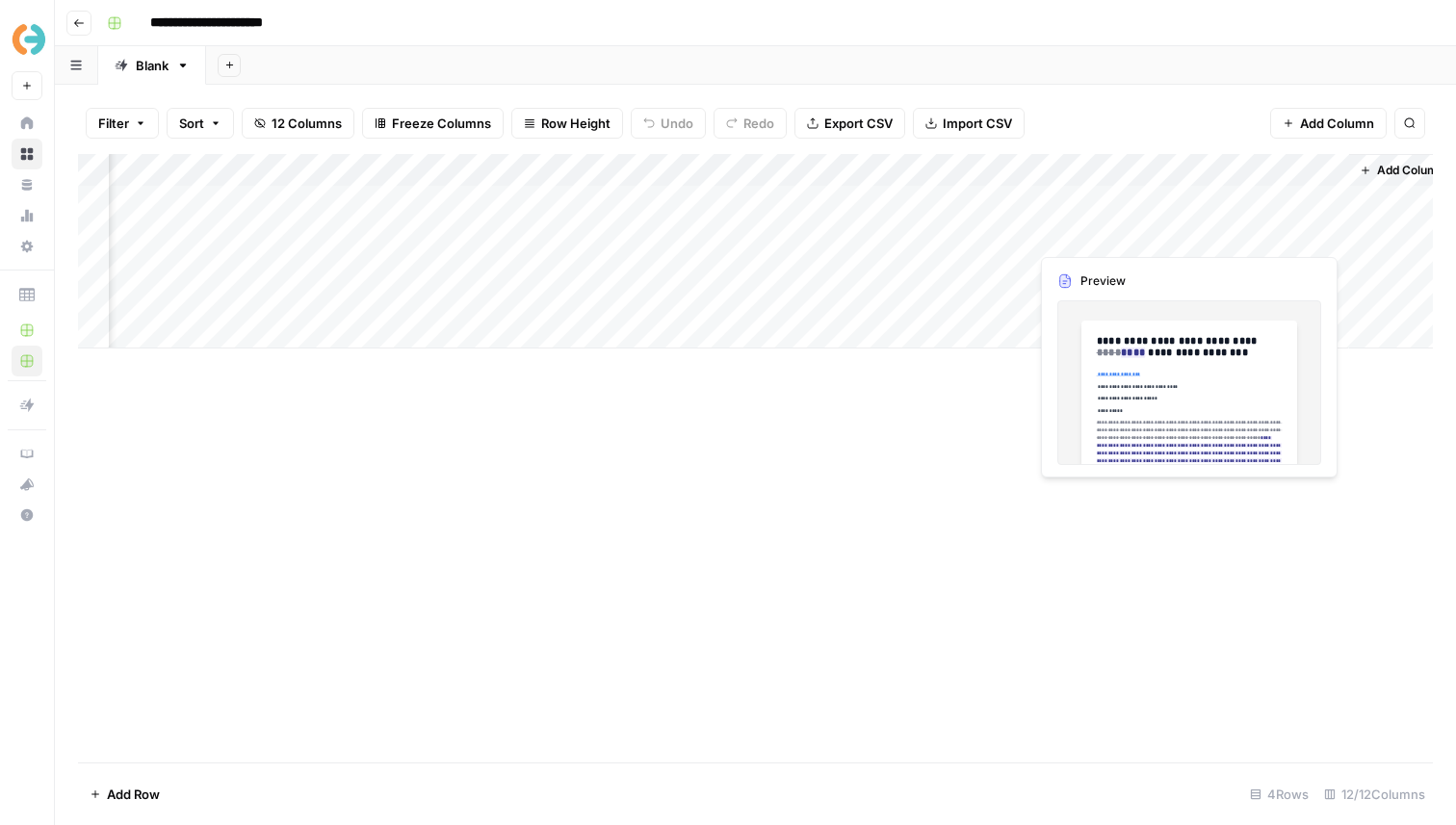 scroll, scrollTop: 0, scrollLeft: 1546, axis: horizontal 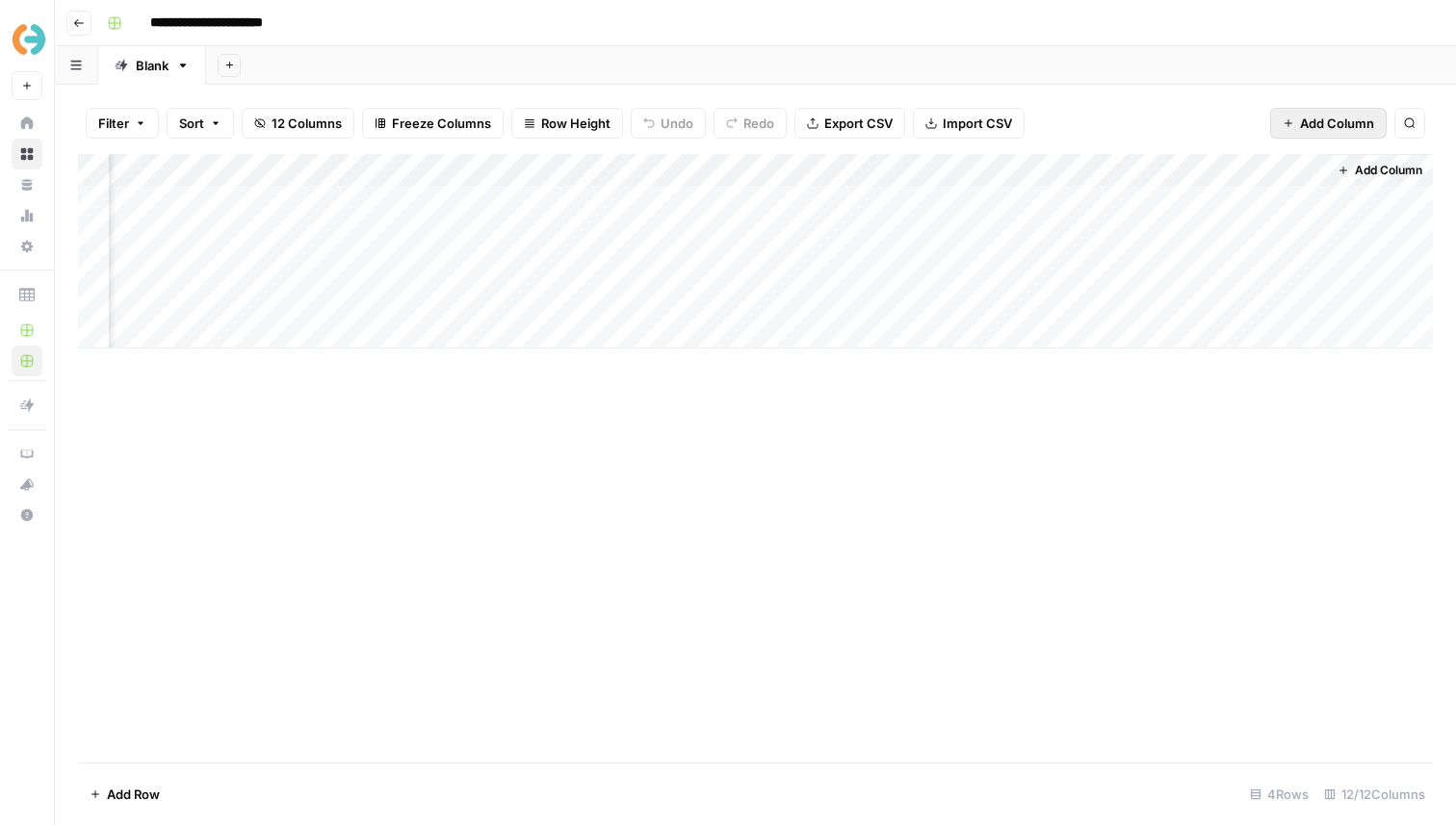 click on "Add Column" at bounding box center (1337, 123) 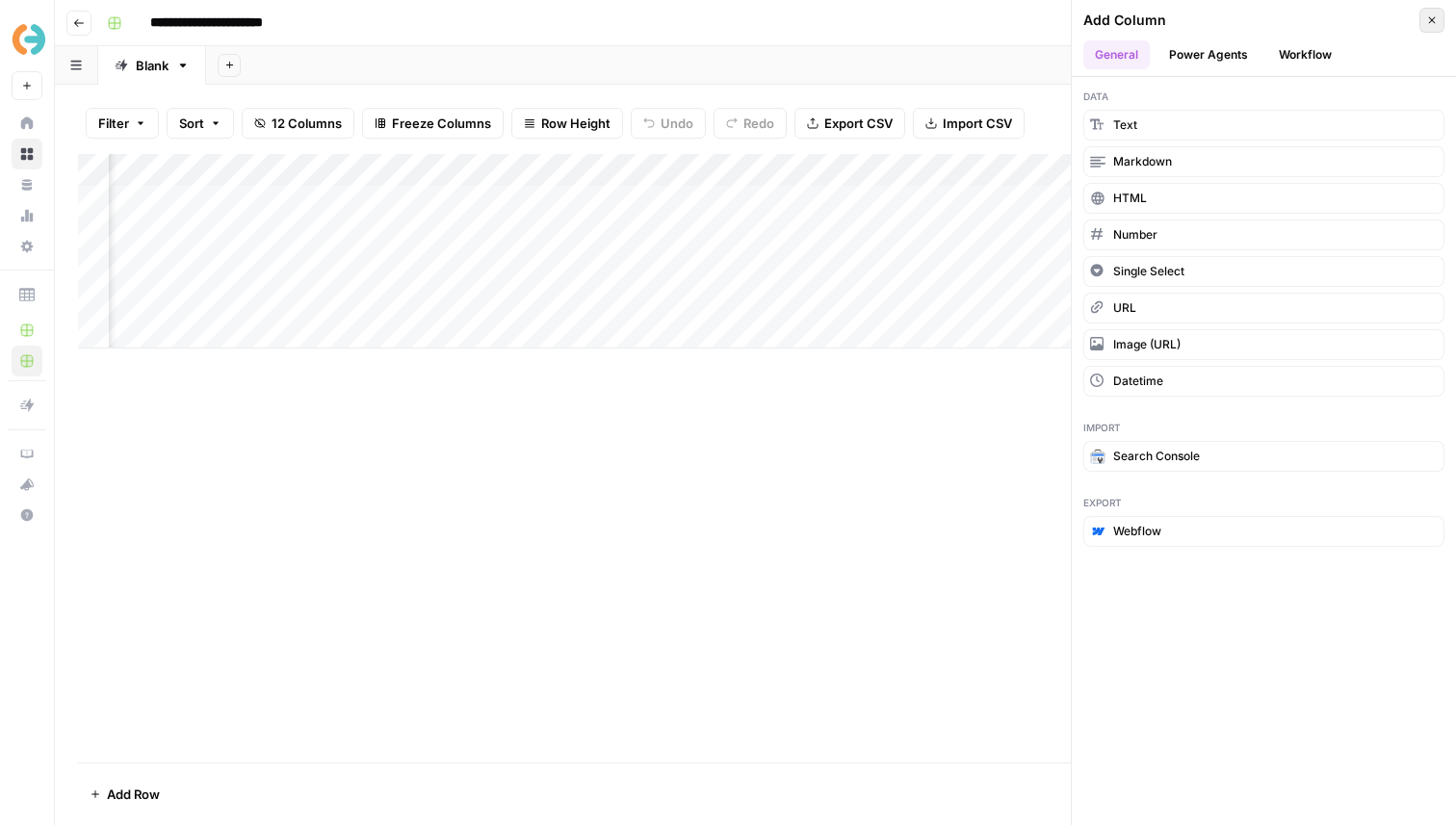 click on "Close" at bounding box center (1432, 20) 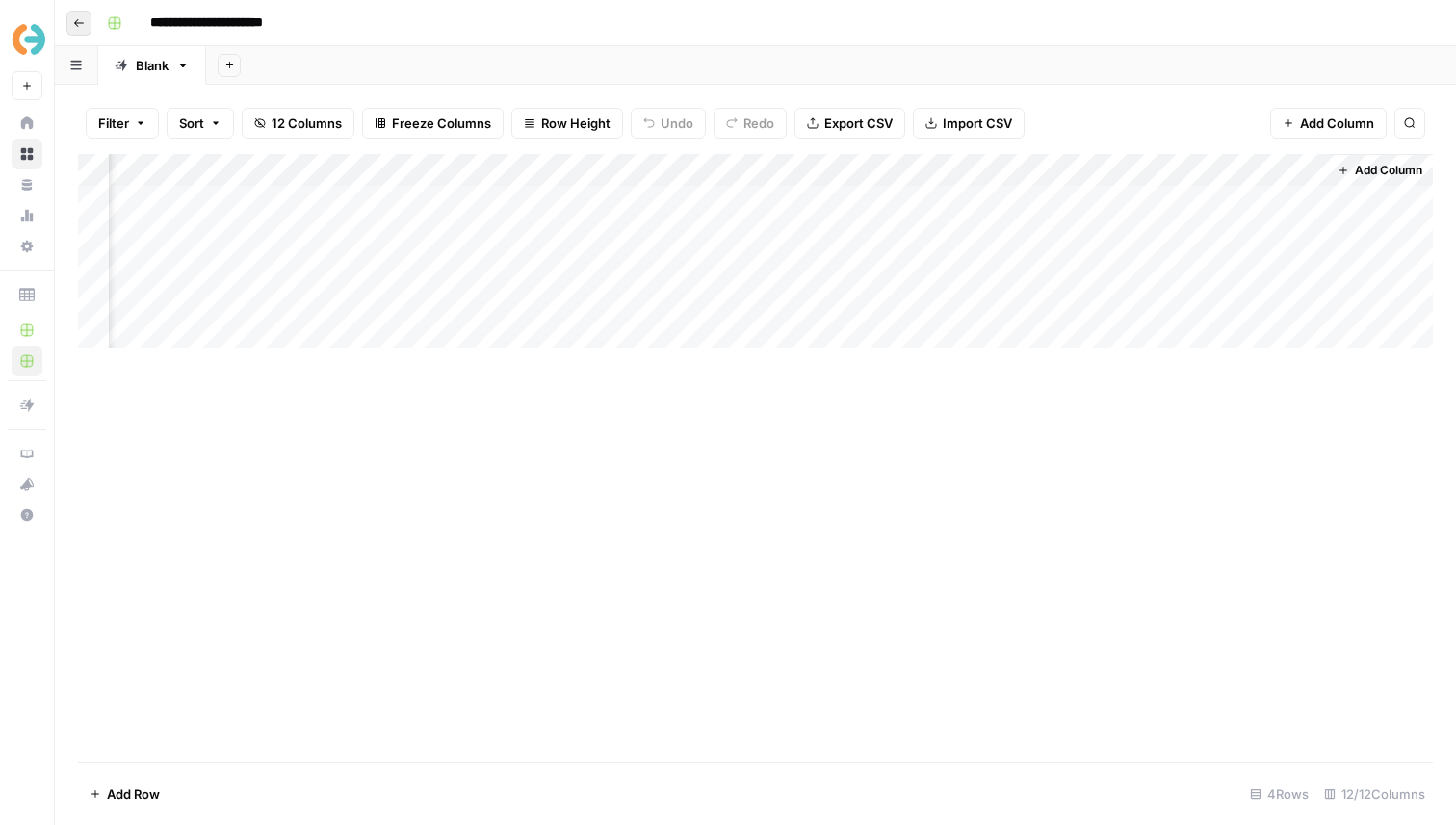 click 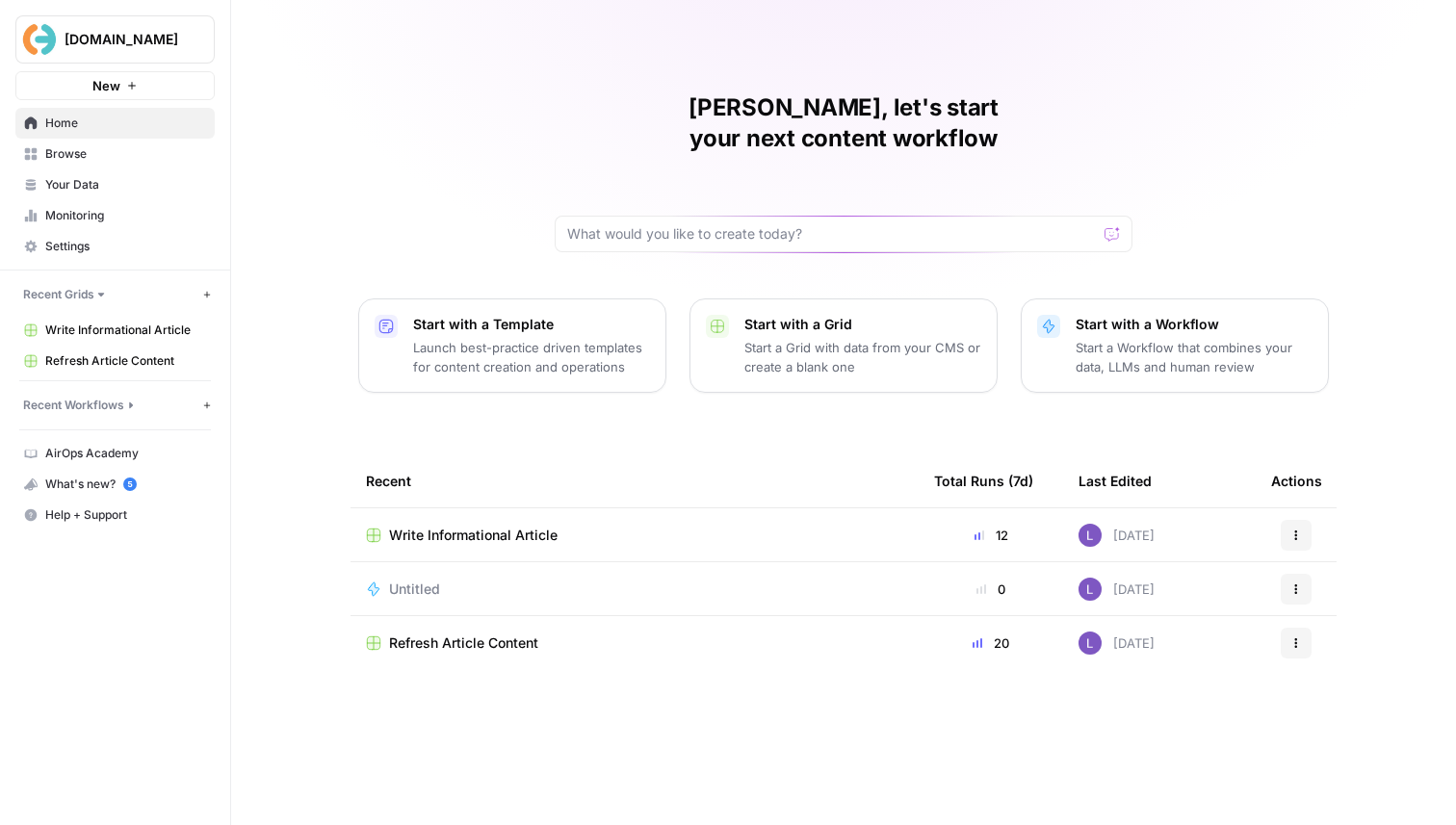 click on "Write Informational Article" at bounding box center (473, 535) 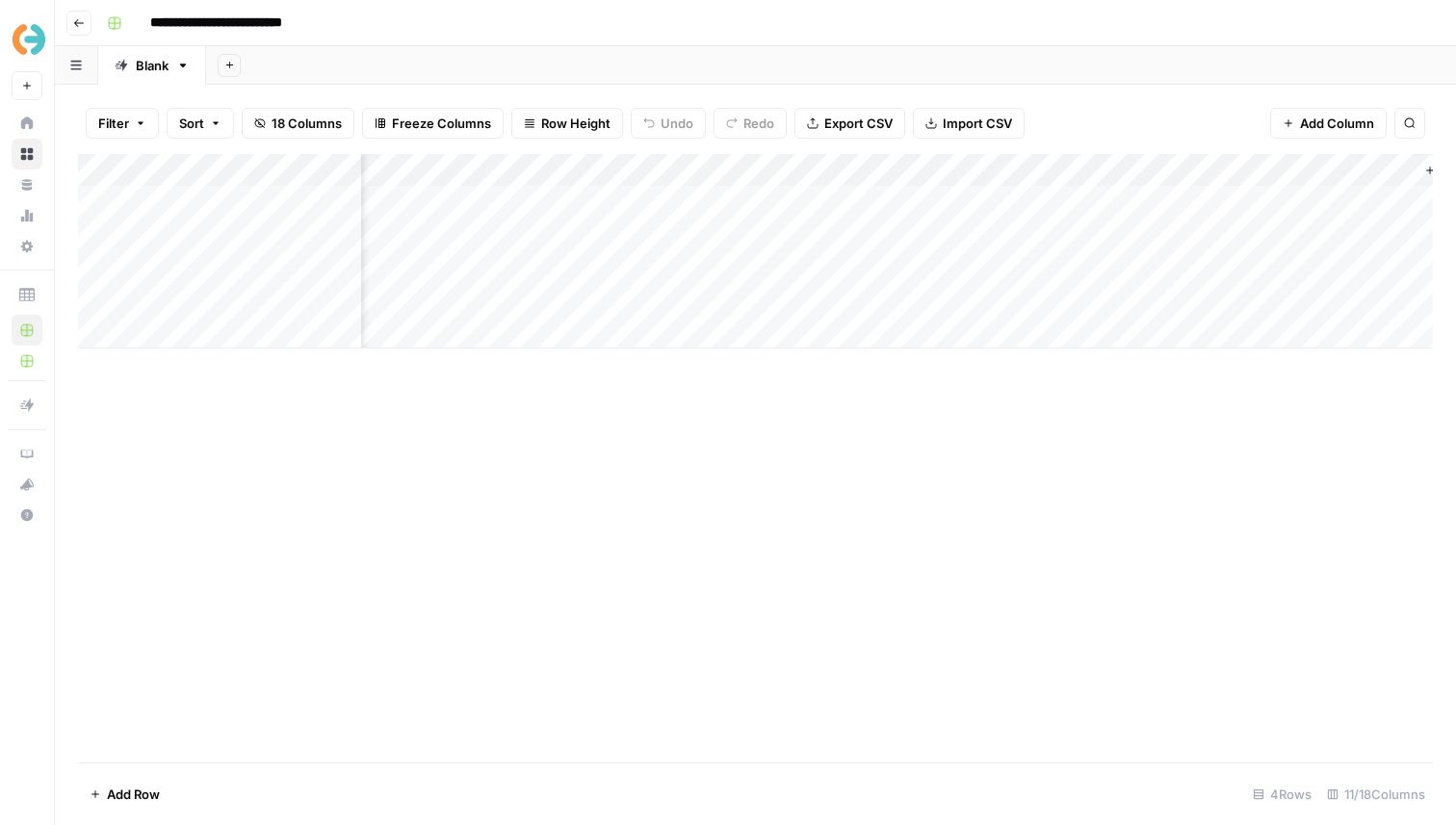 scroll, scrollTop: 0, scrollLeft: 1083, axis: horizontal 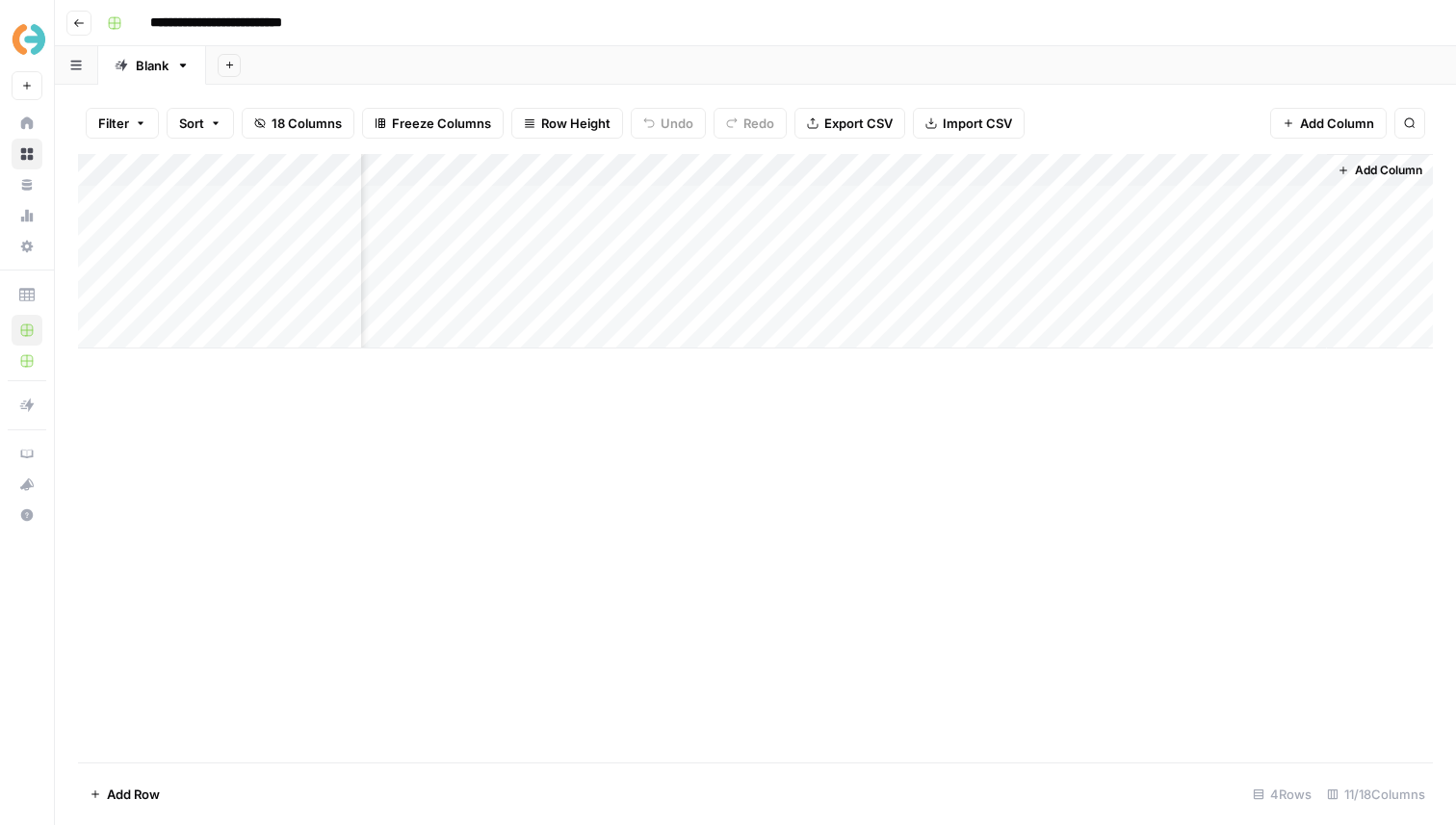 click on "Add Column" at bounding box center [755, 251] 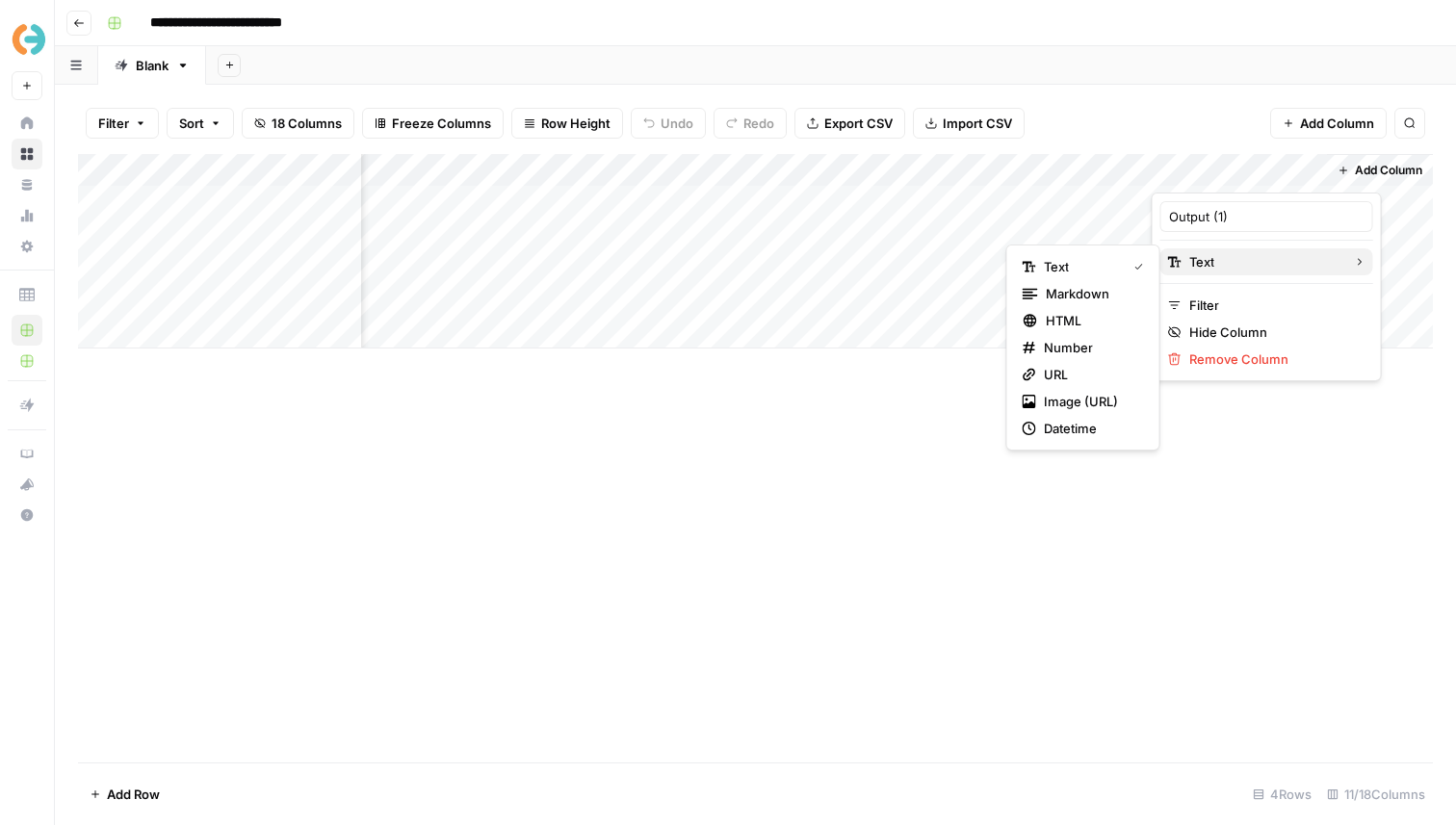click on "Text" at bounding box center [1266, 262] 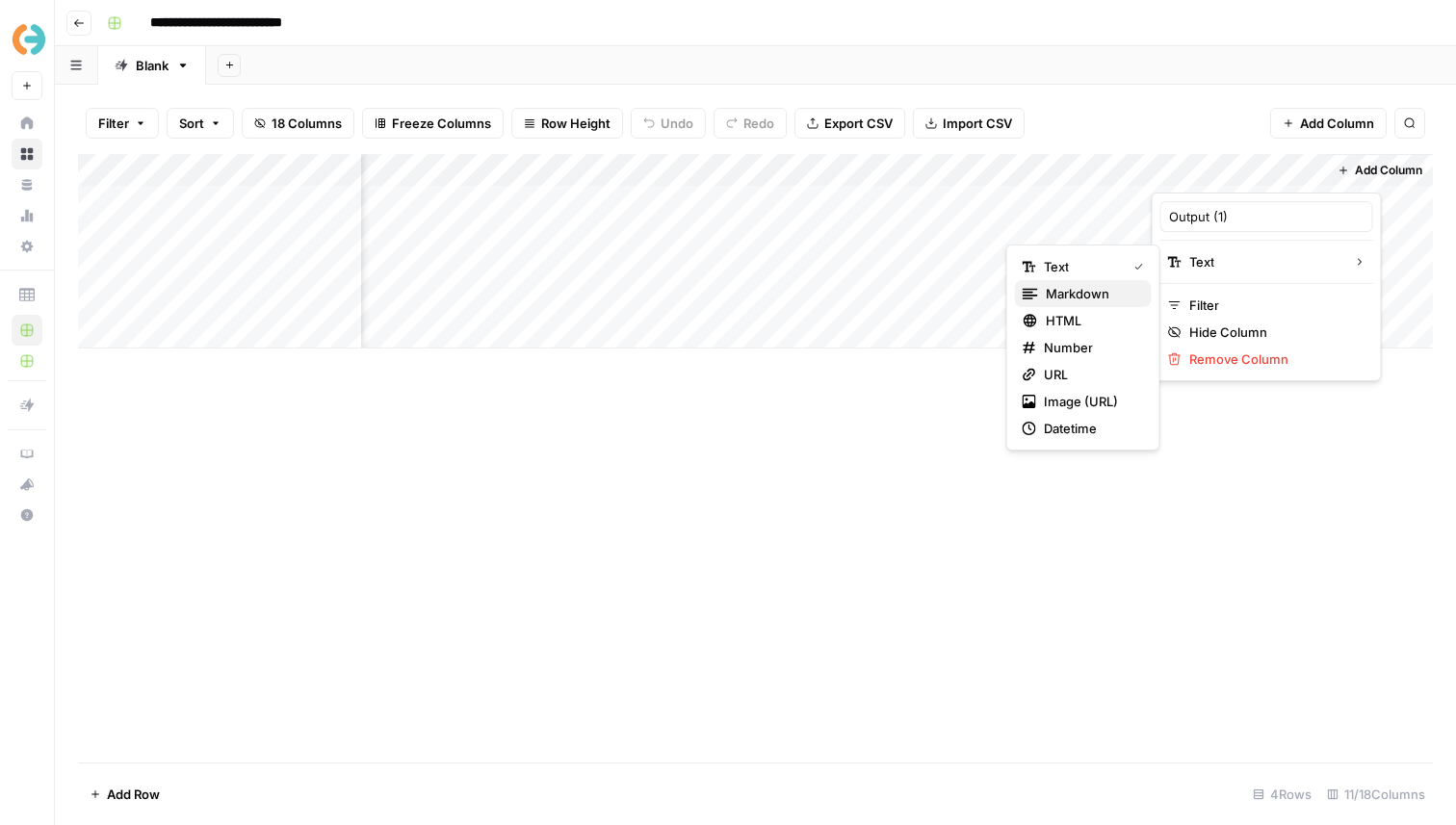 click on "markdown" at bounding box center (1078, 294) 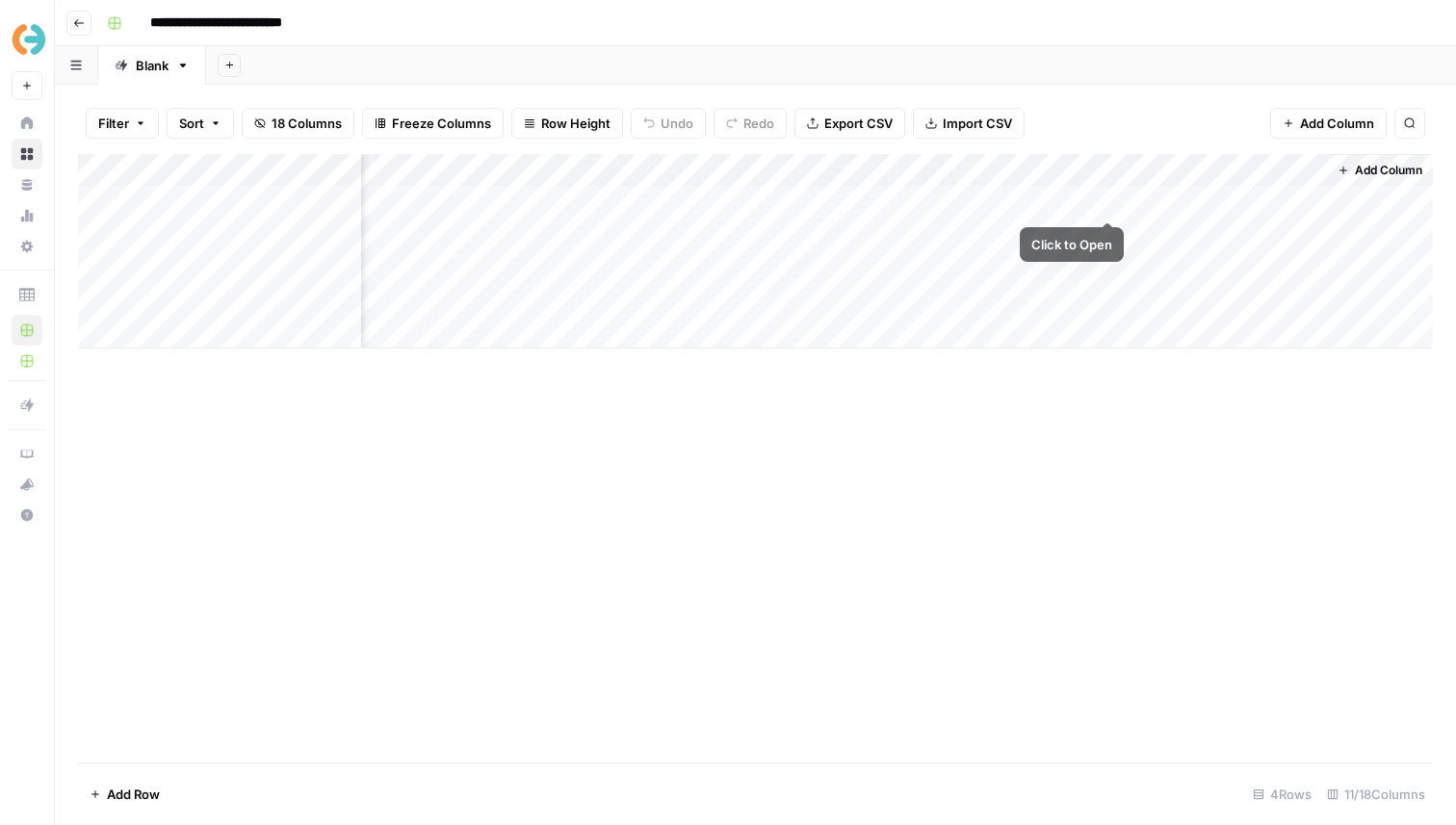 click on "Add Column" at bounding box center [755, 251] 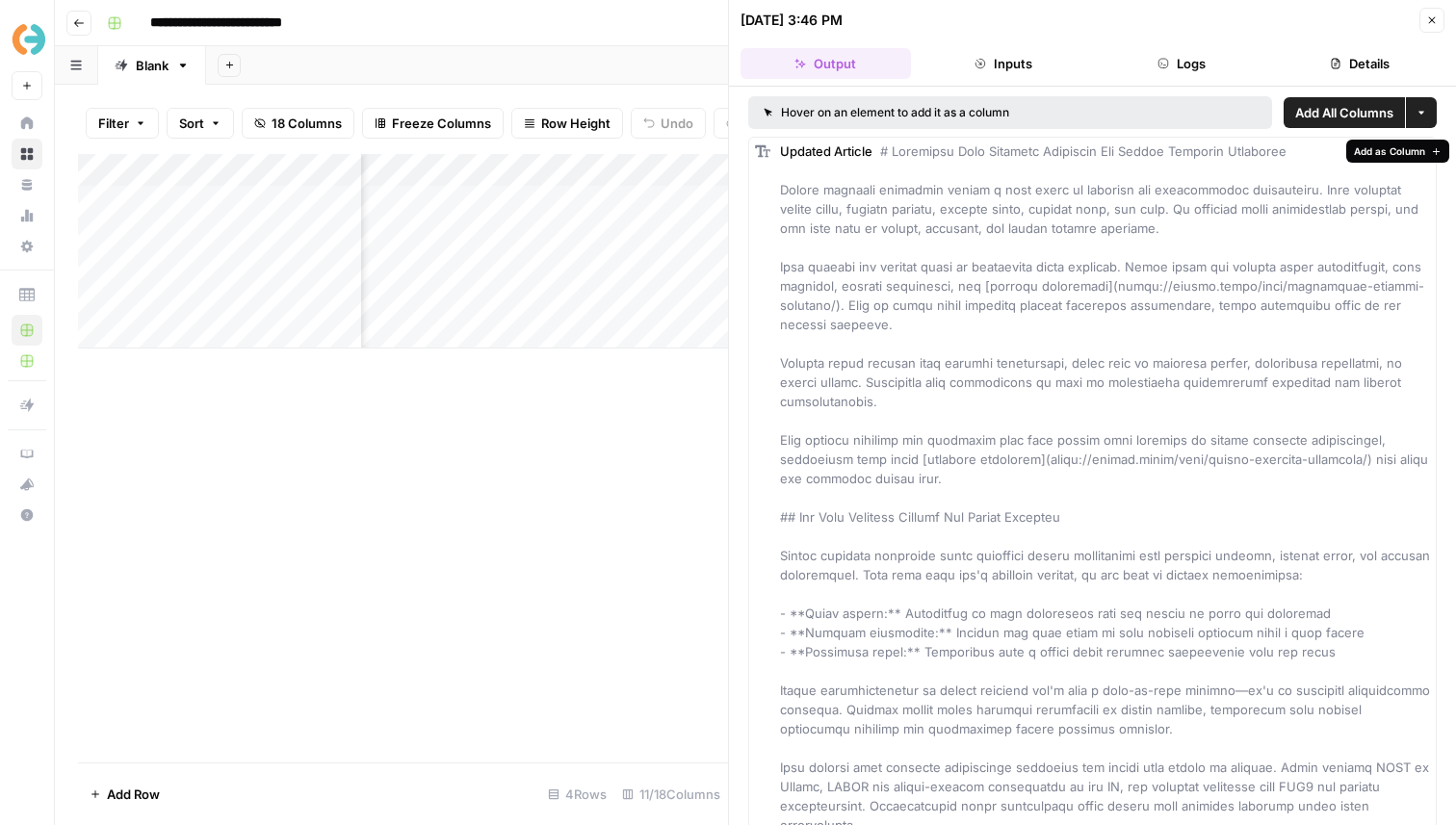 click on "Add as Column" at bounding box center (1390, 151) 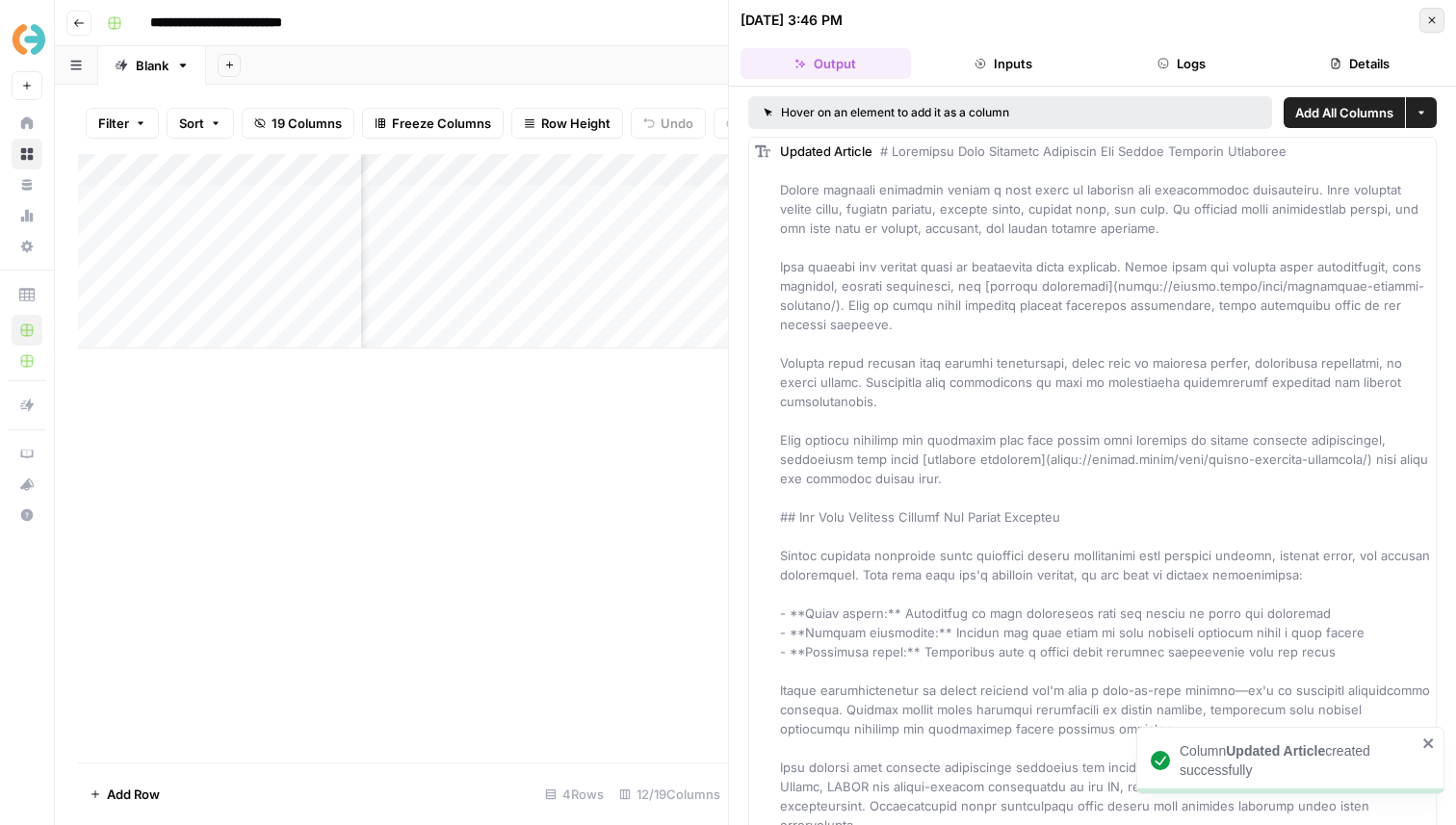 click on "Close" at bounding box center [1432, 20] 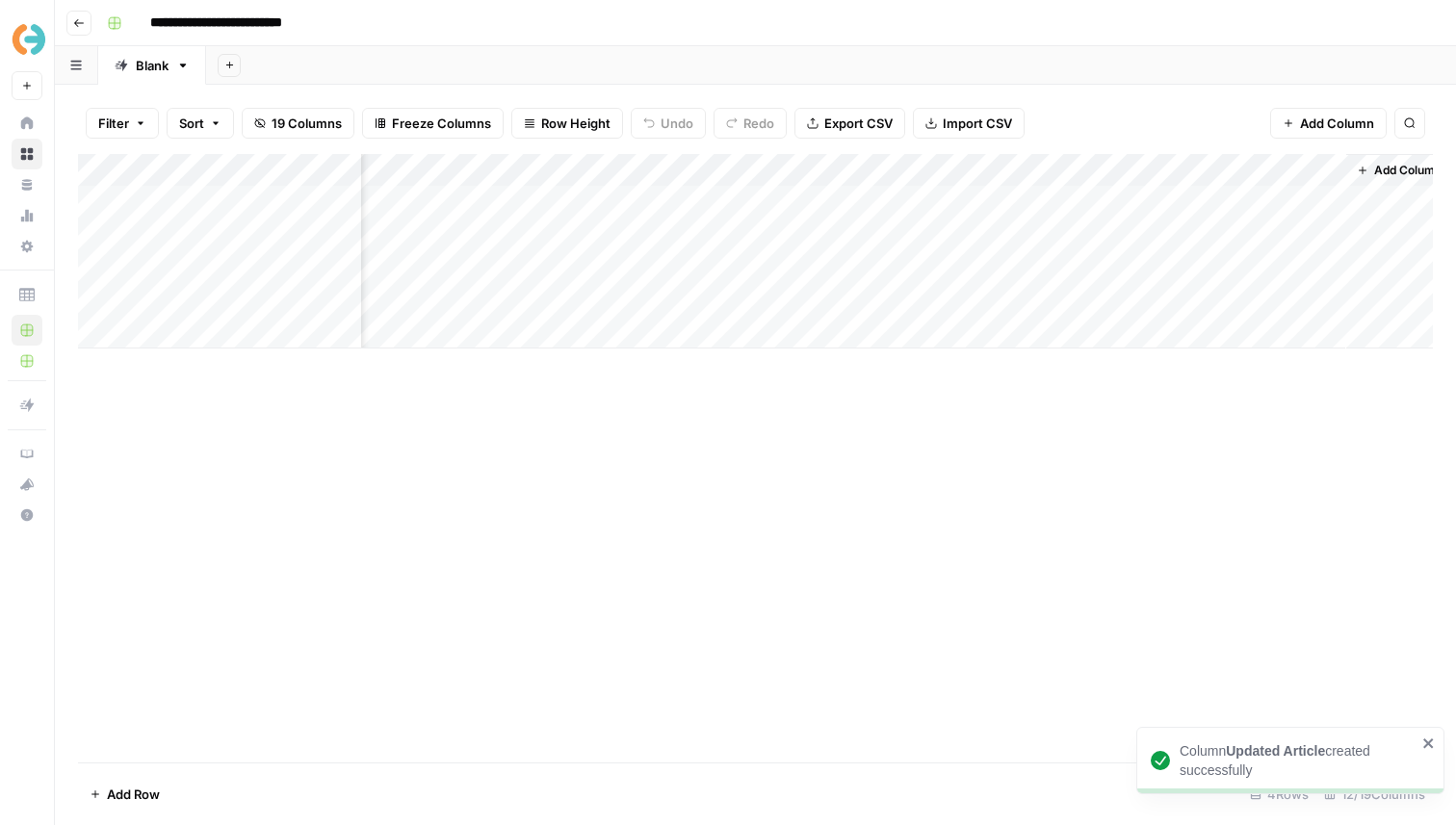 scroll, scrollTop: 0, scrollLeft: 1234, axis: horizontal 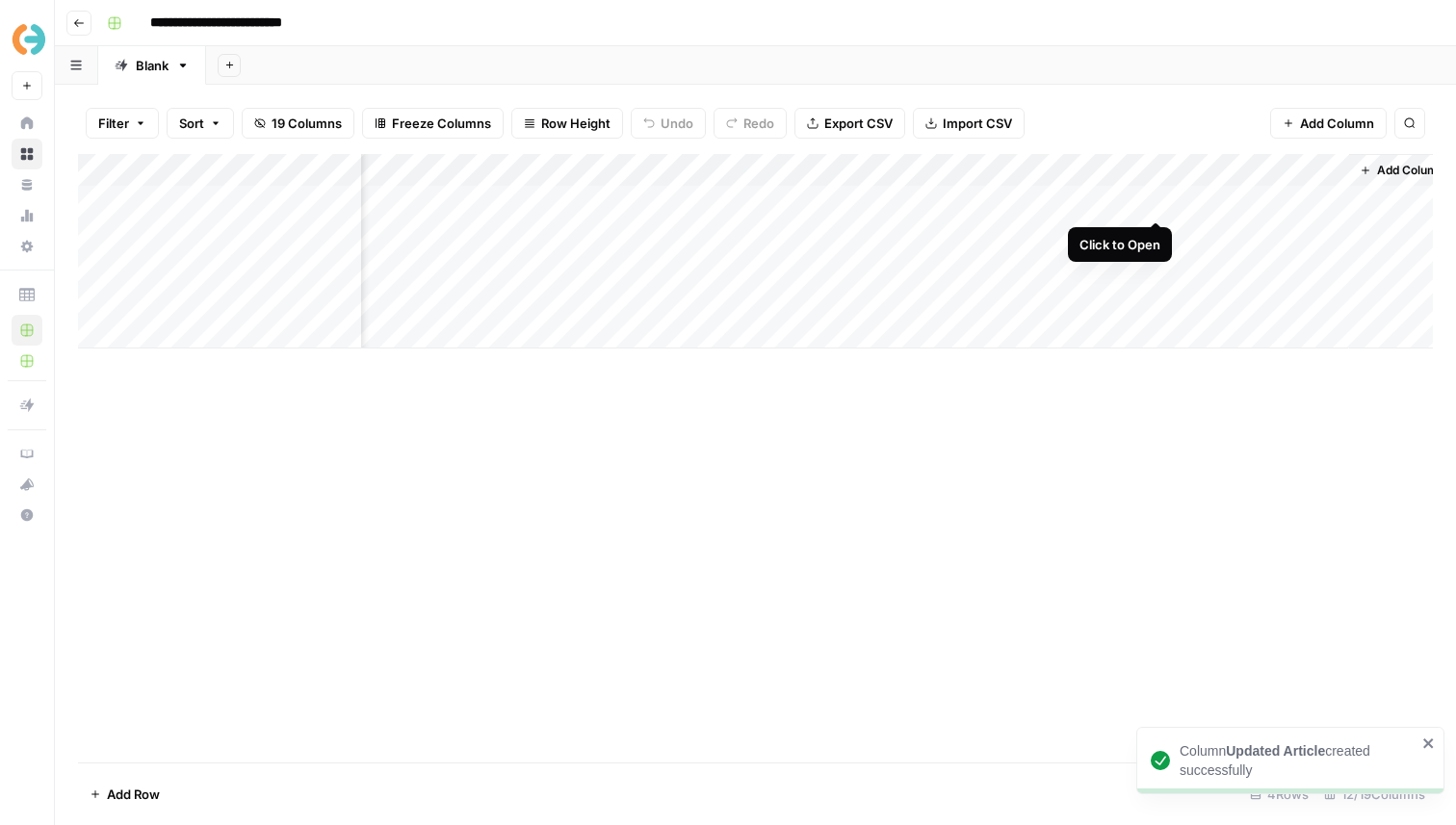 click on "Add Column" at bounding box center [755, 251] 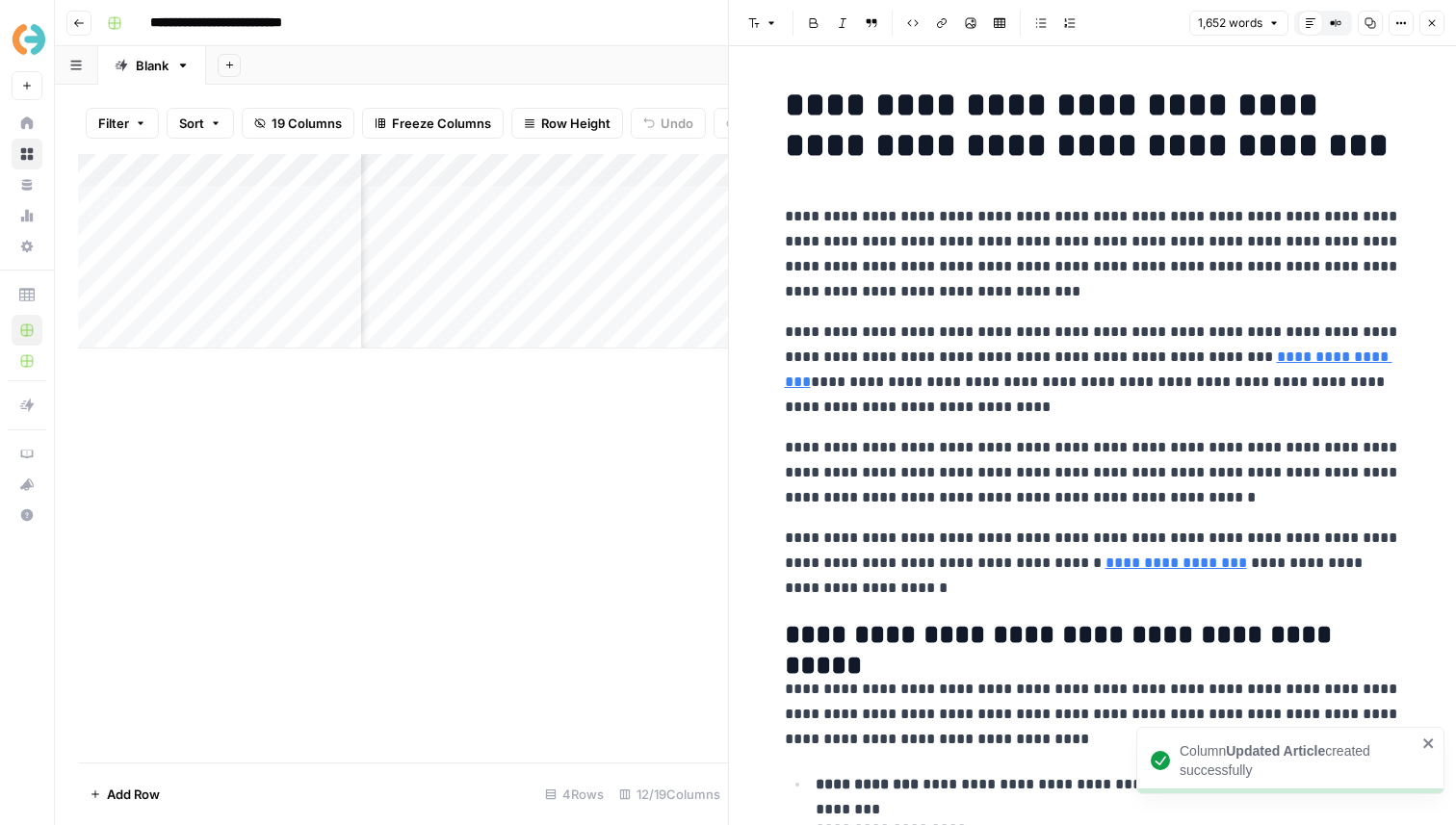 scroll, scrollTop: 24, scrollLeft: 0, axis: vertical 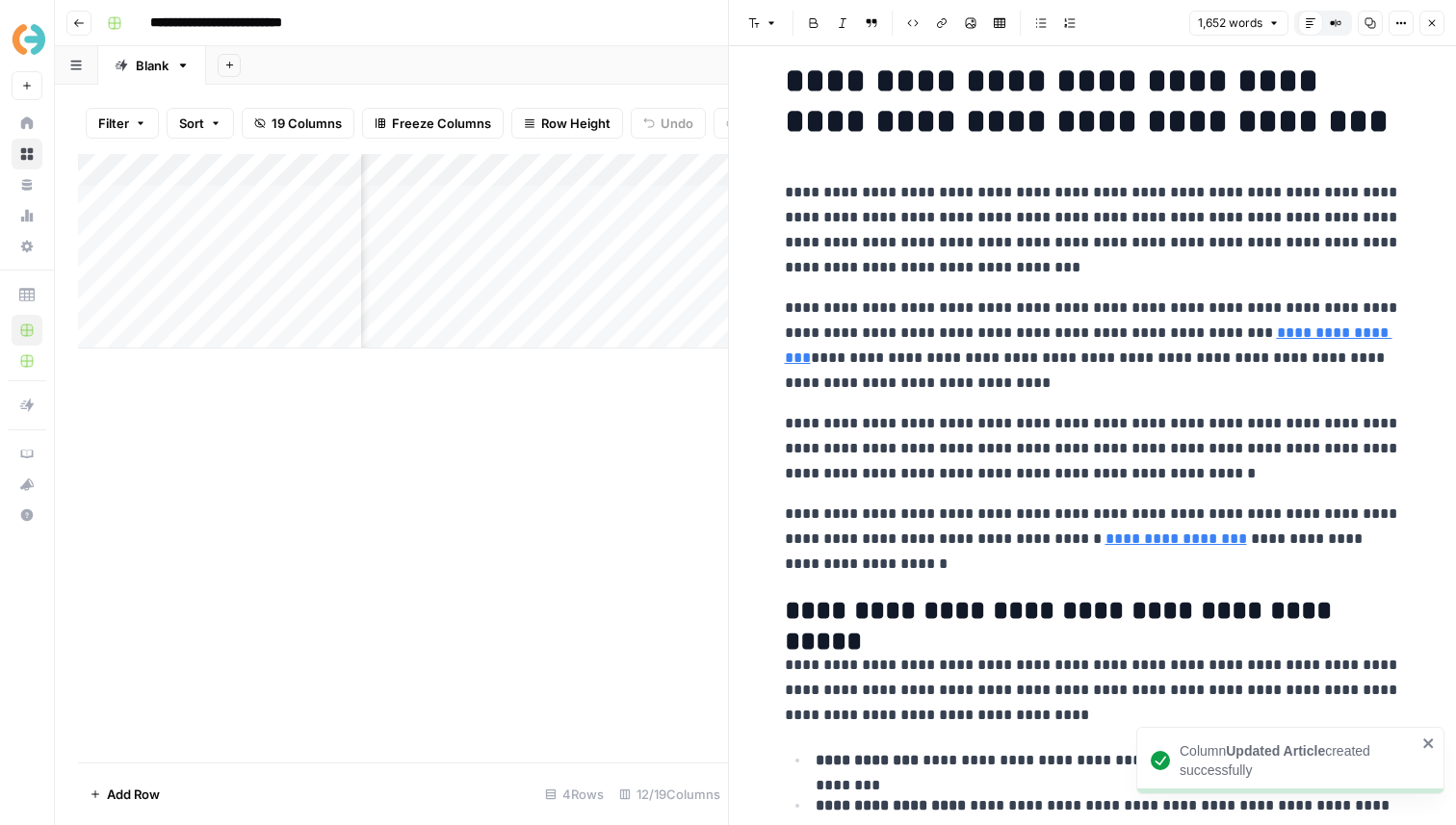click on "**********" at bounding box center (1093, 346) 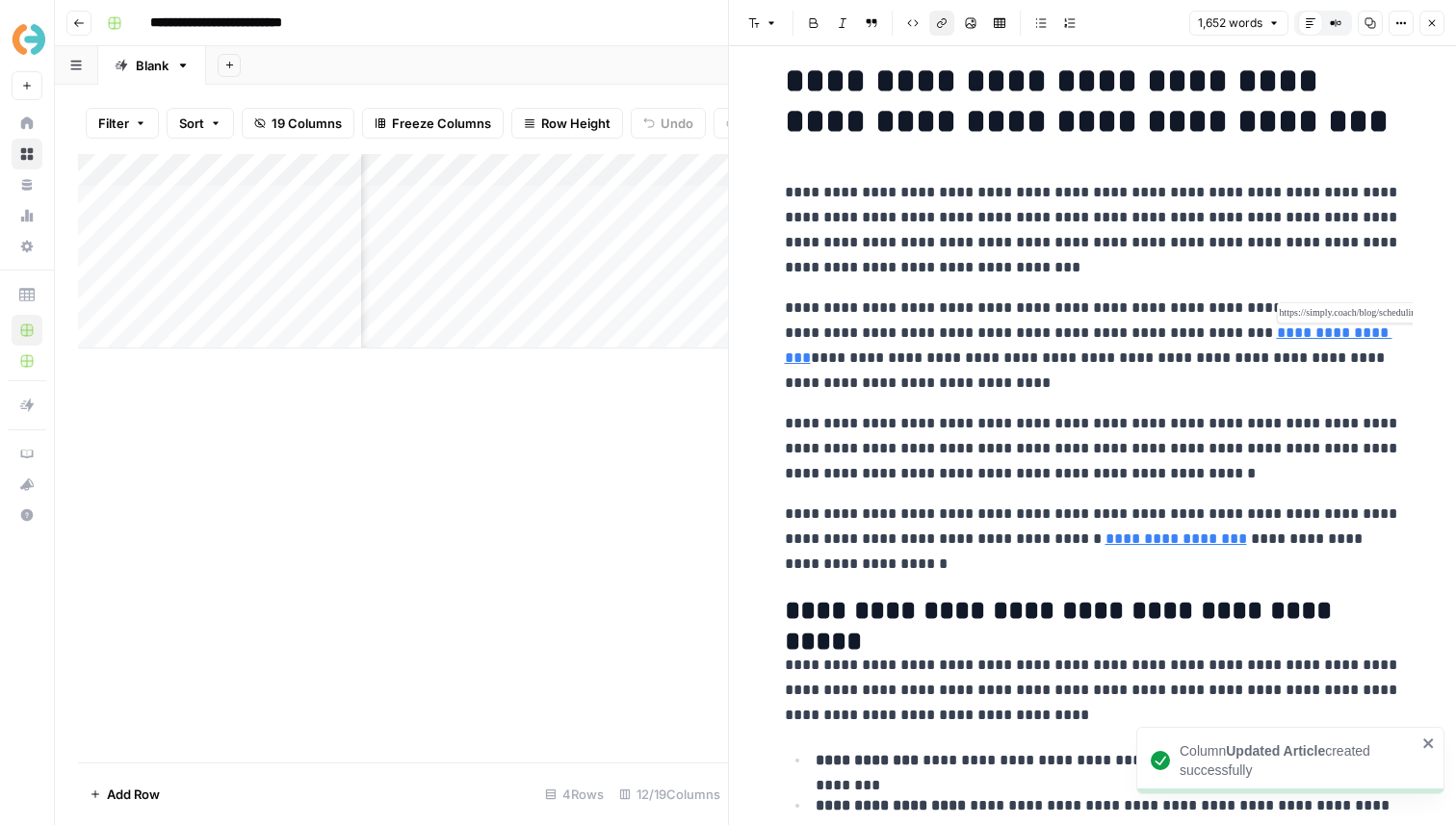 click on "**********" at bounding box center (1088, 345) 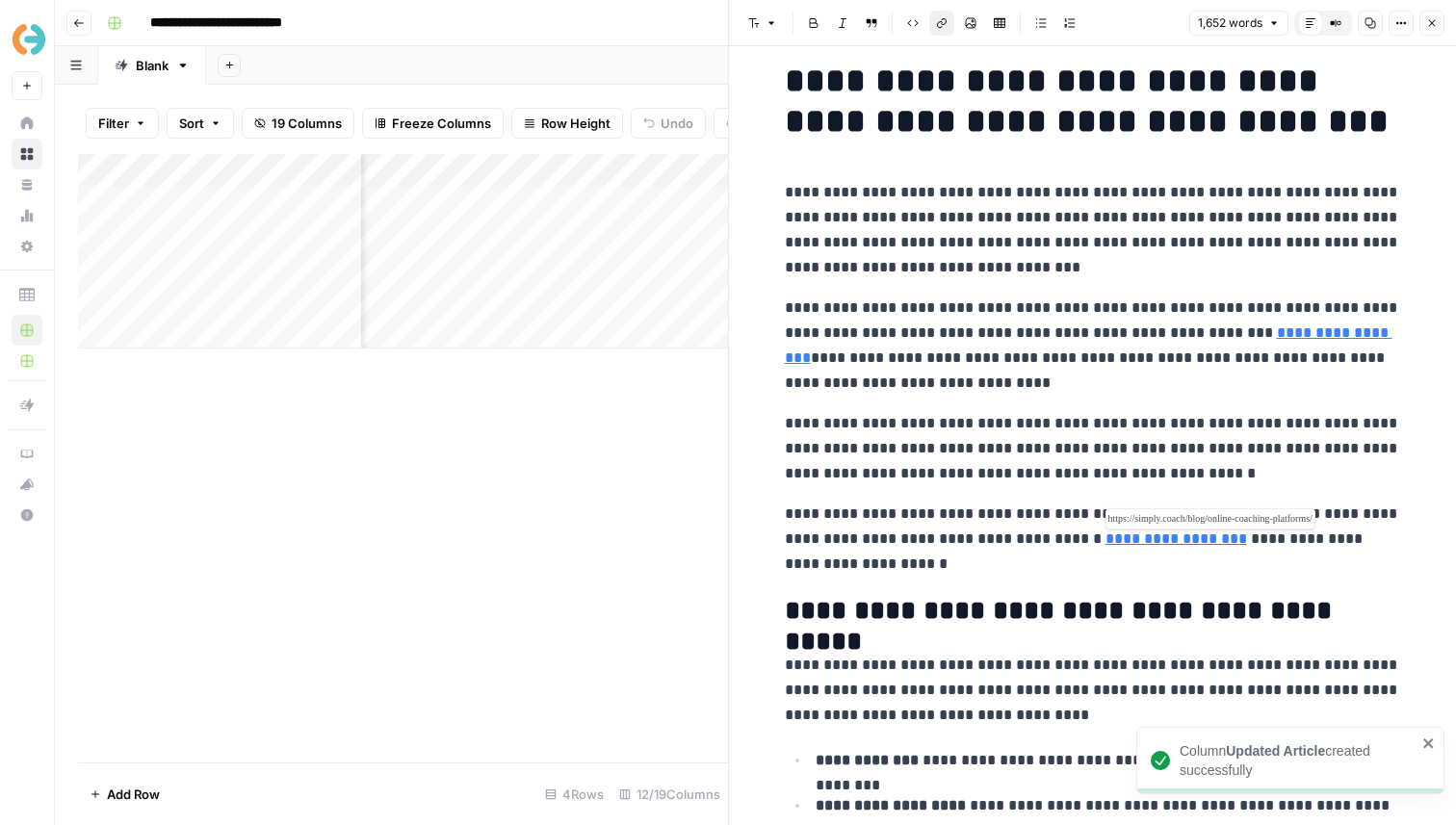 click on "**********" at bounding box center (1176, 538) 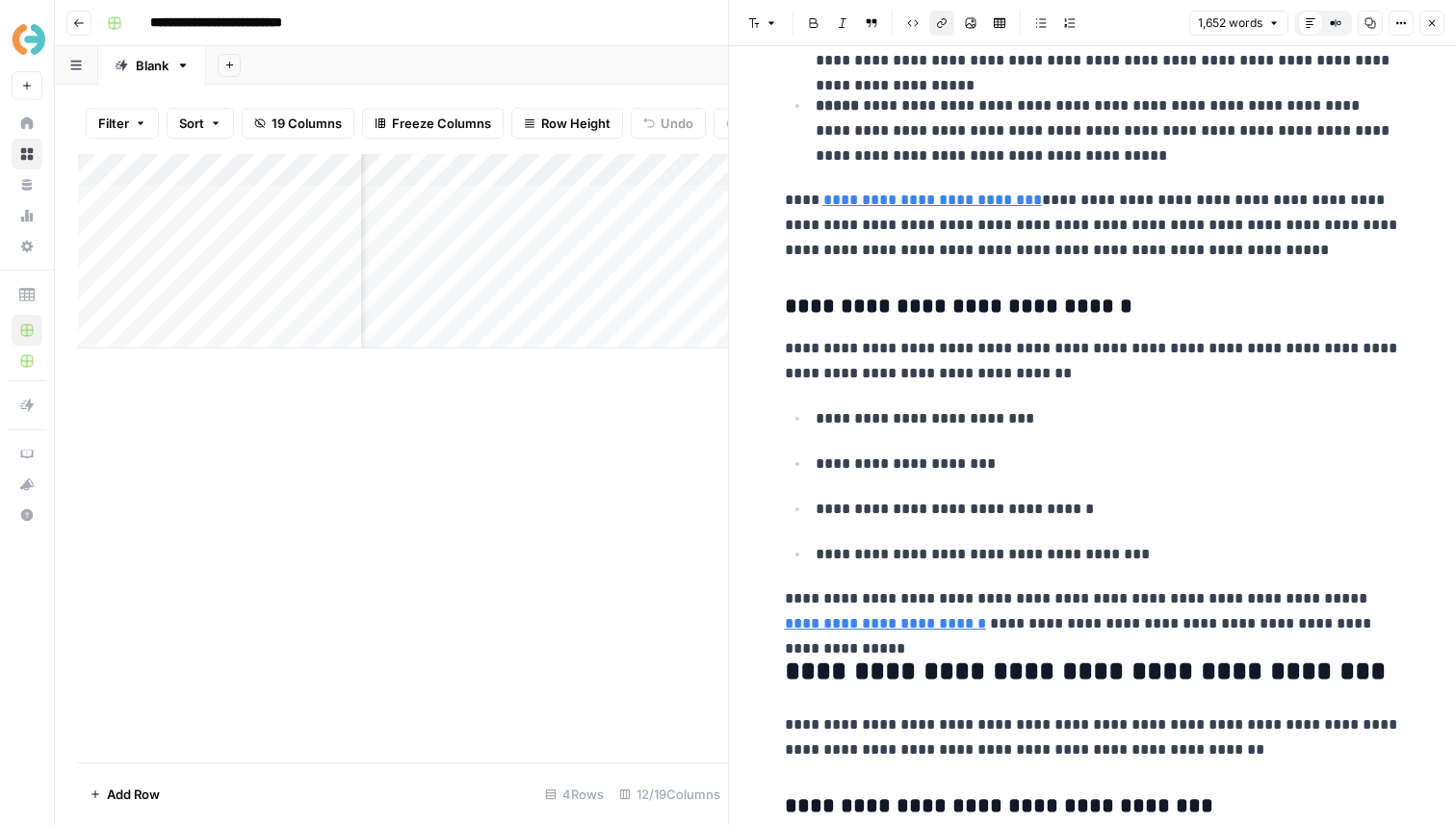 scroll, scrollTop: 3518, scrollLeft: 0, axis: vertical 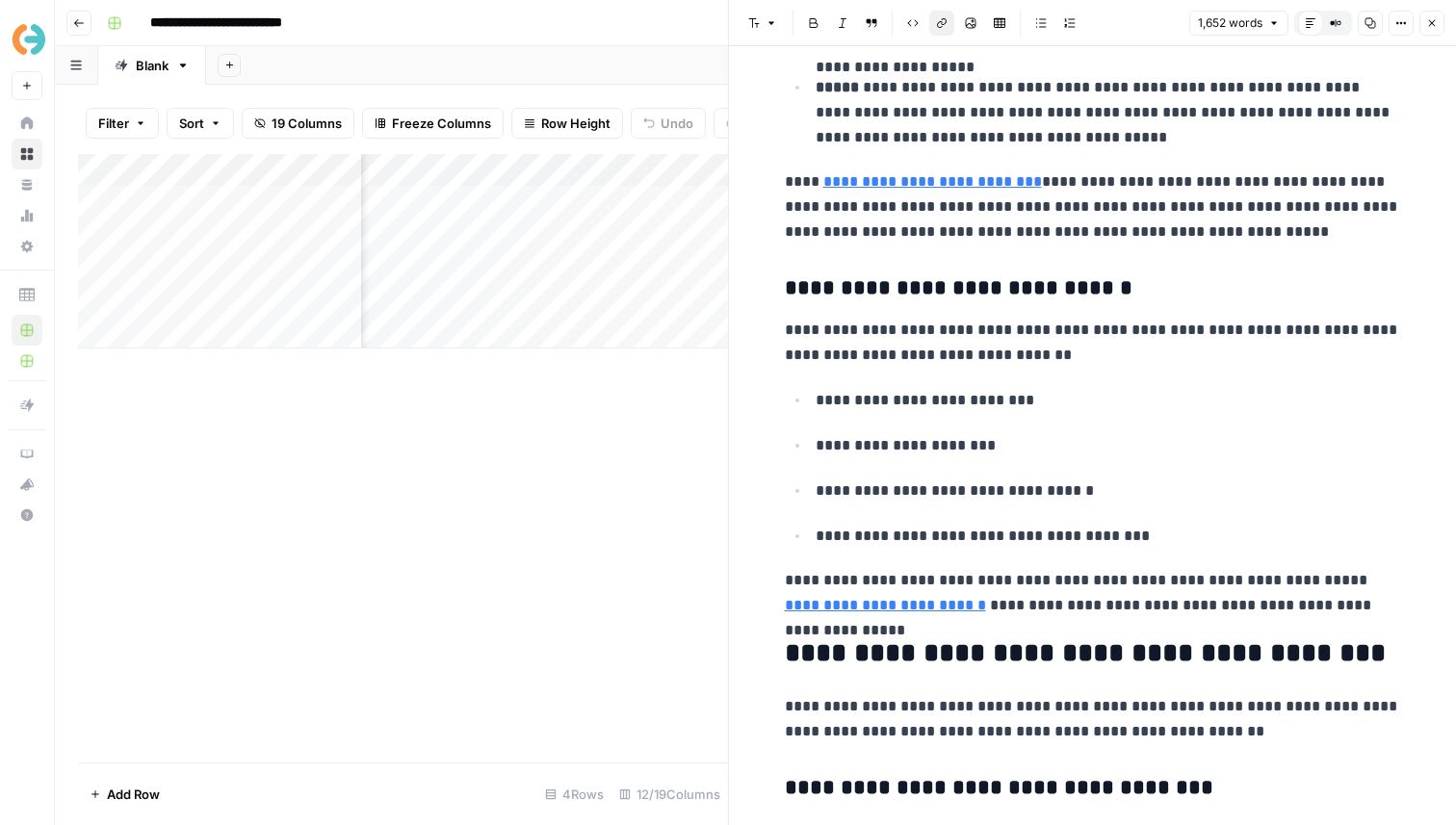 click on "**********" at bounding box center (1093, 207) 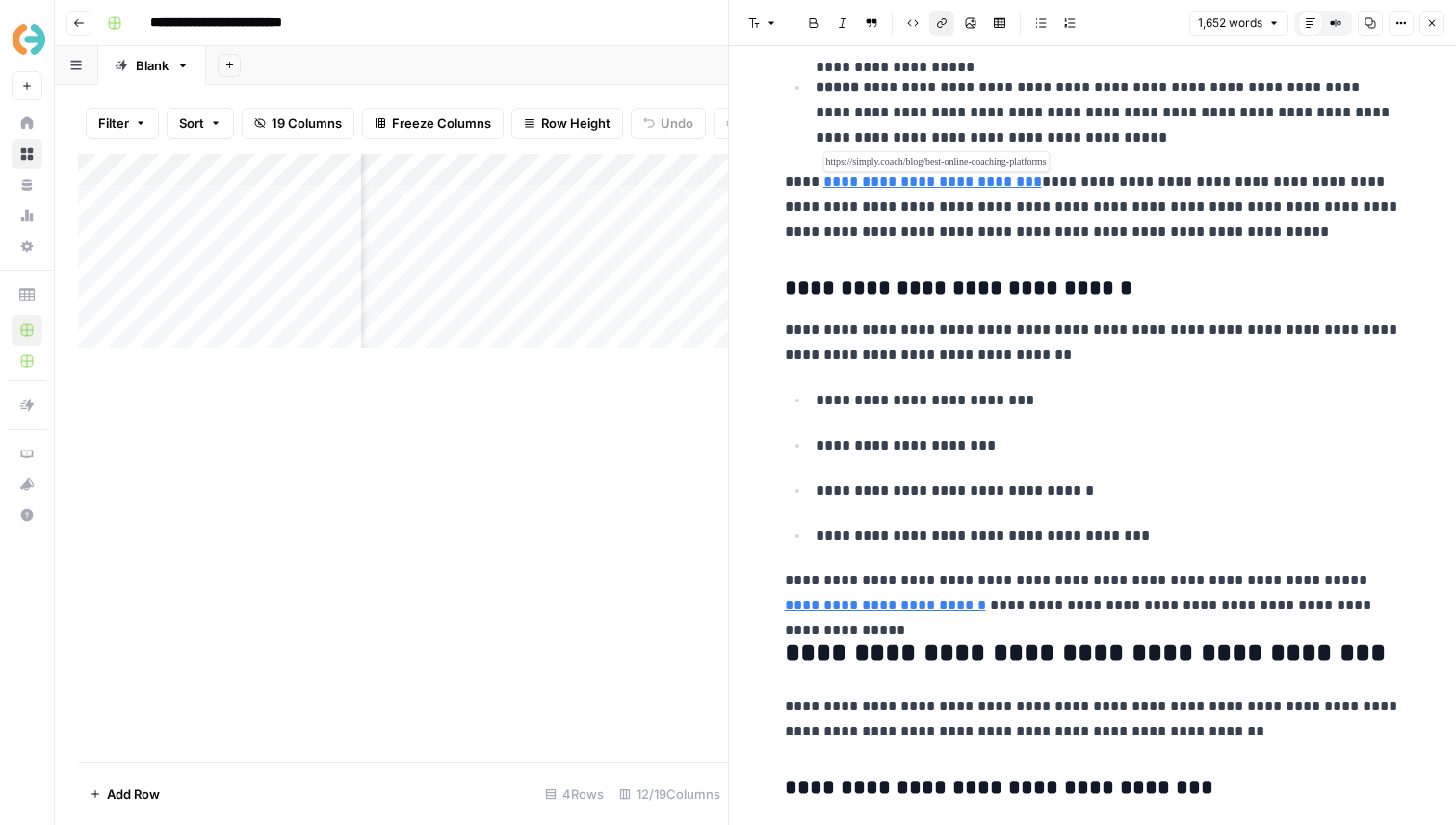 click on "**********" at bounding box center (932, 181) 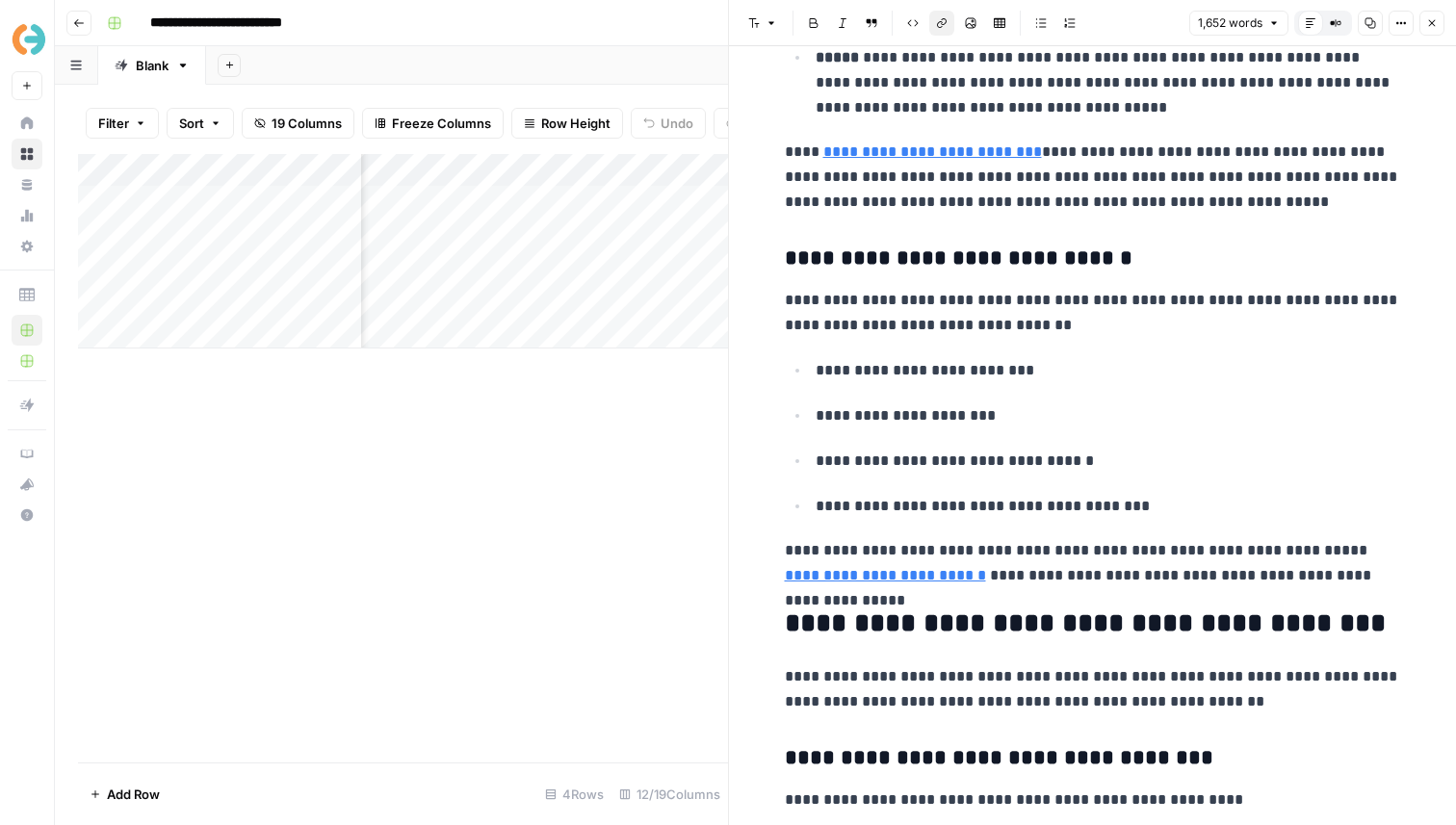 scroll, scrollTop: 3553, scrollLeft: 0, axis: vertical 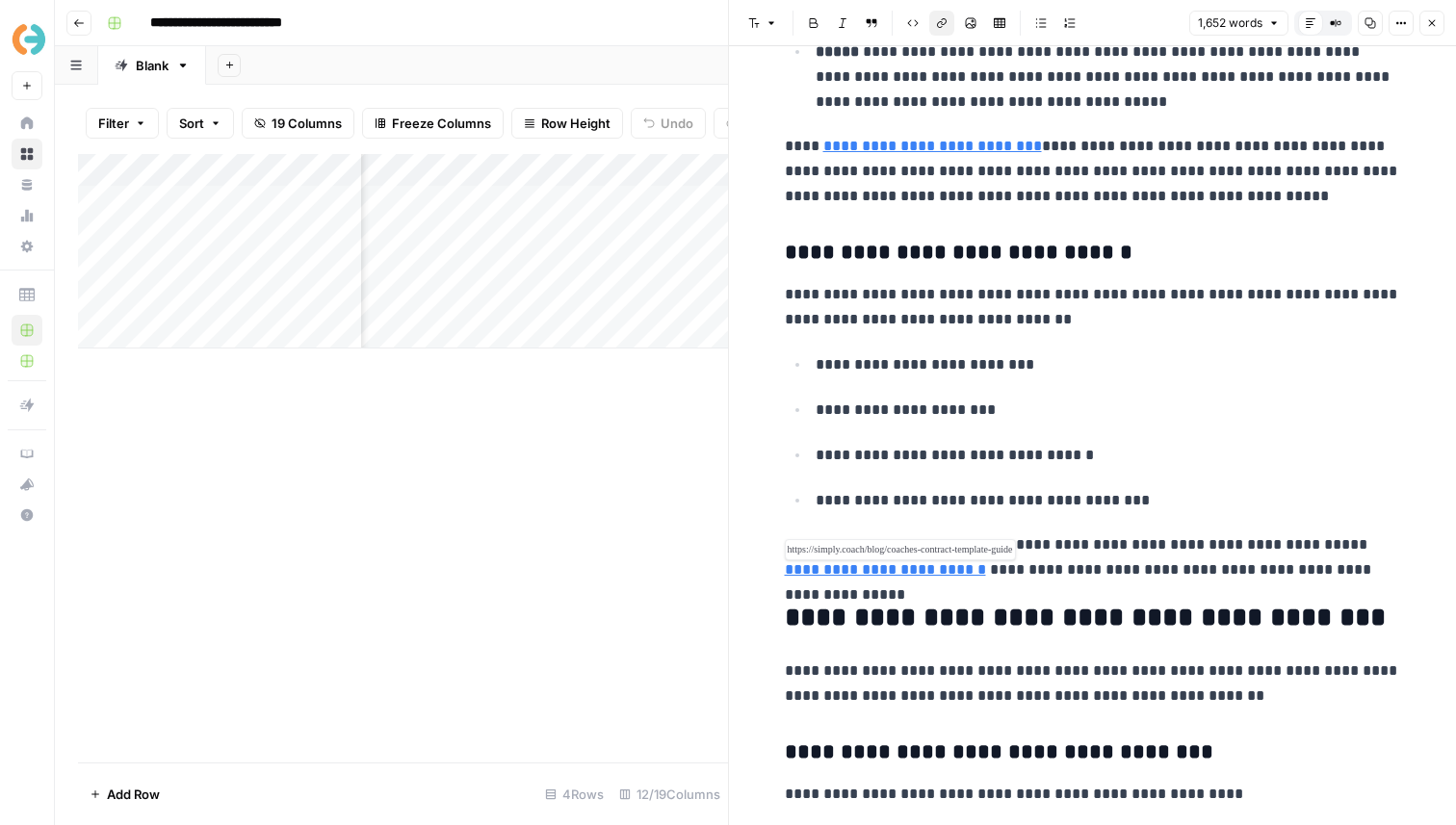 click on "**********" at bounding box center (885, 569) 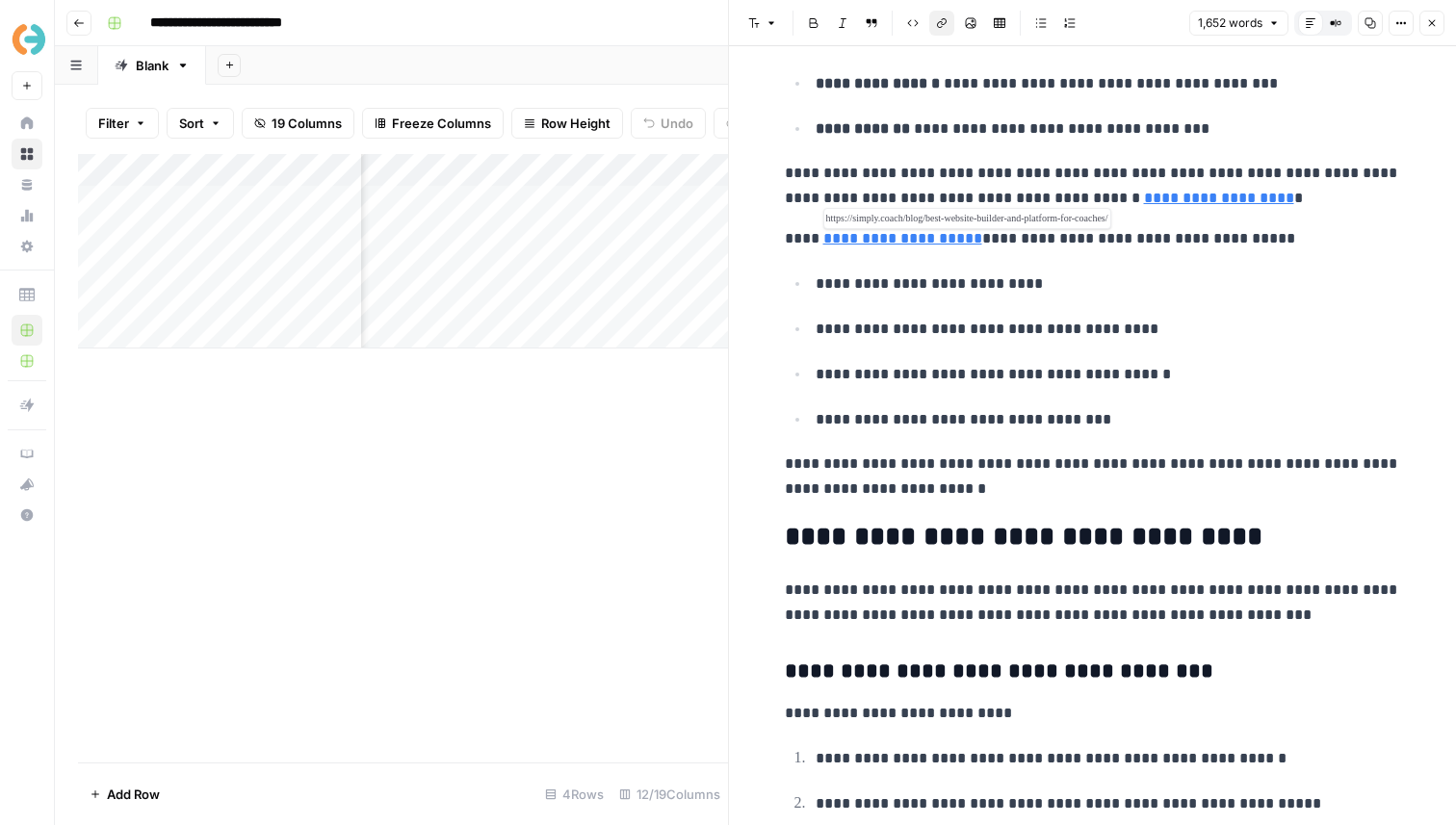 scroll, scrollTop: 5245, scrollLeft: 0, axis: vertical 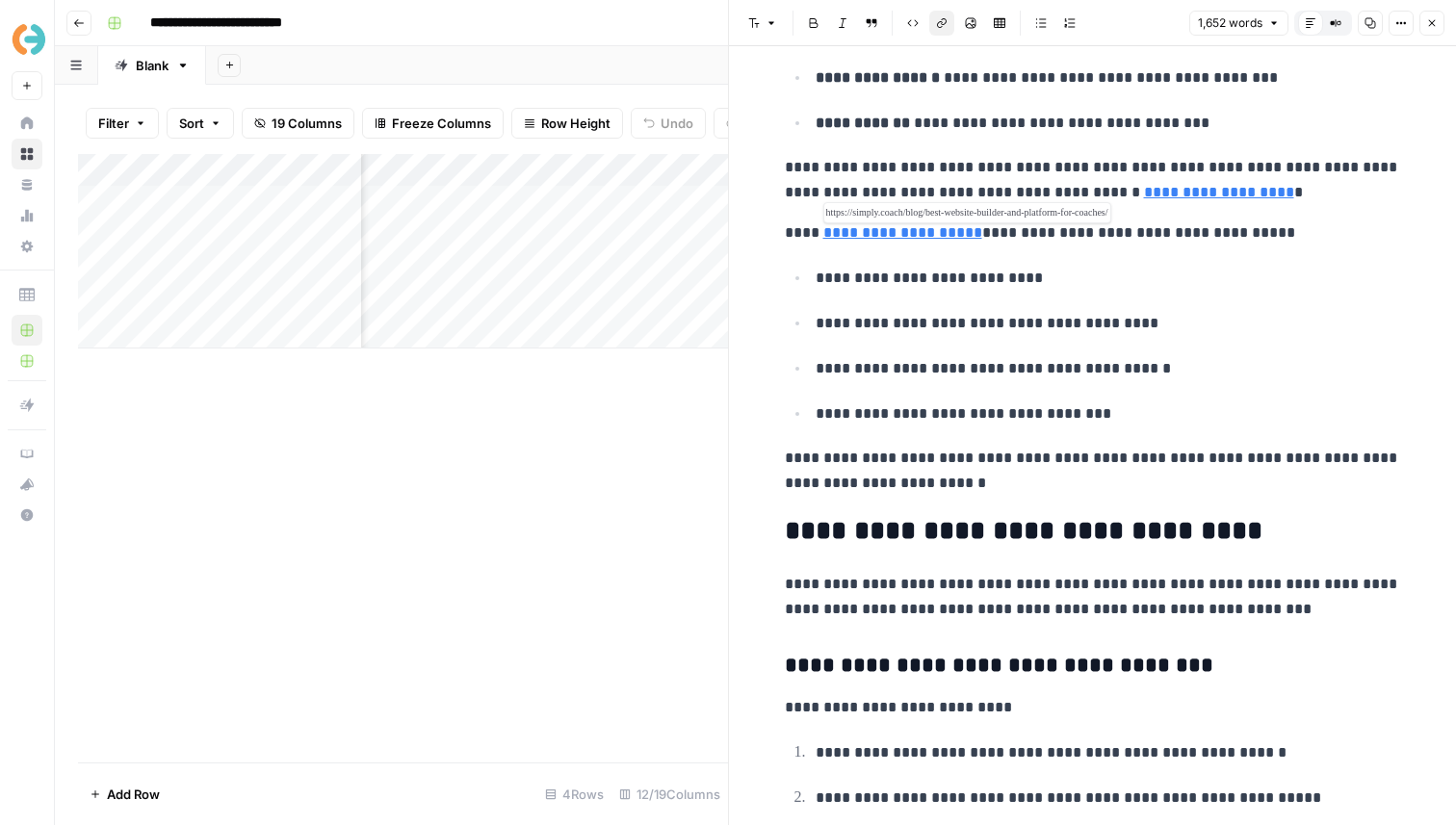 click on "**********" at bounding box center [902, 232] 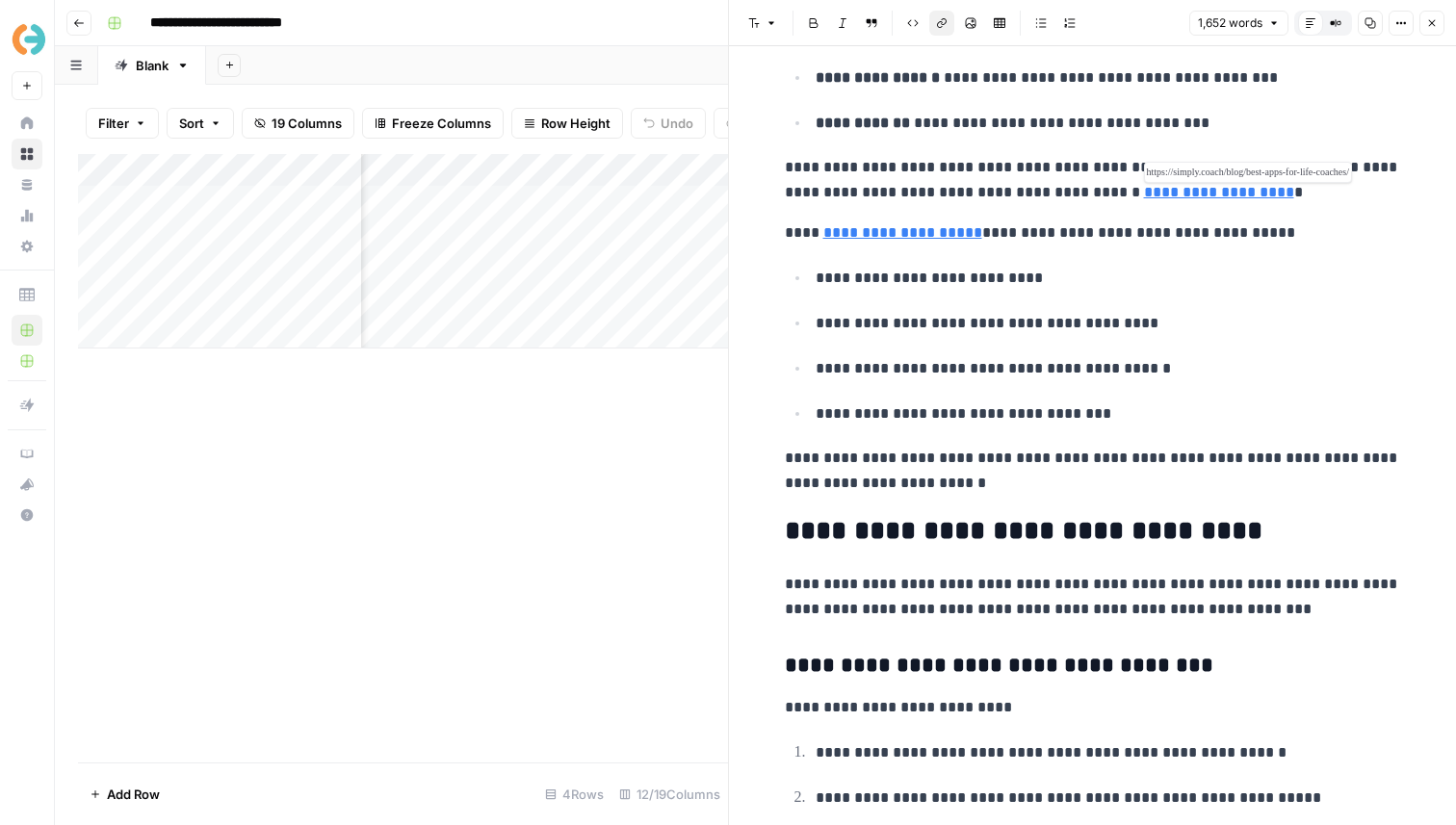 click on "**********" at bounding box center (1219, 192) 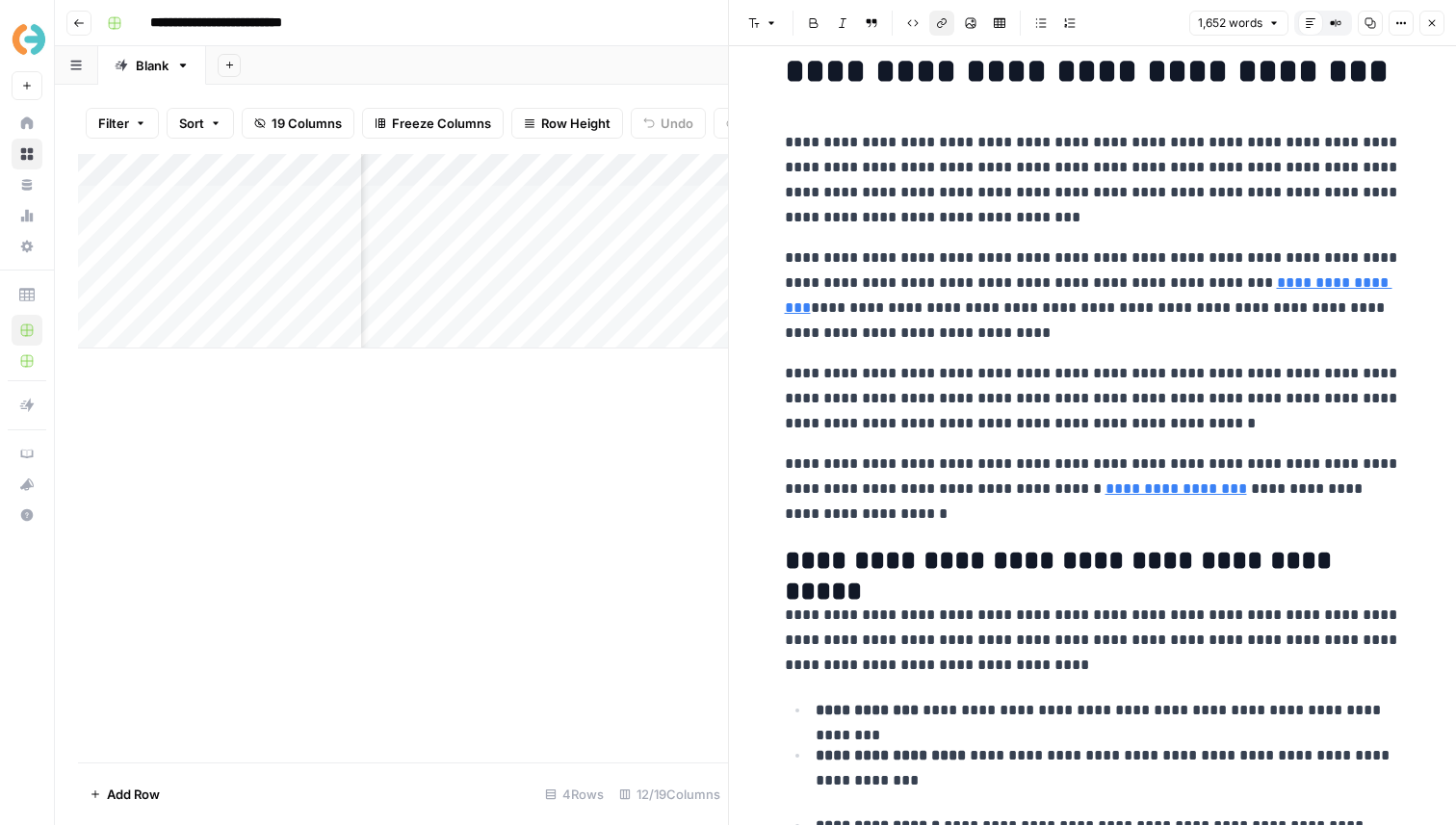 scroll, scrollTop: 0, scrollLeft: 0, axis: both 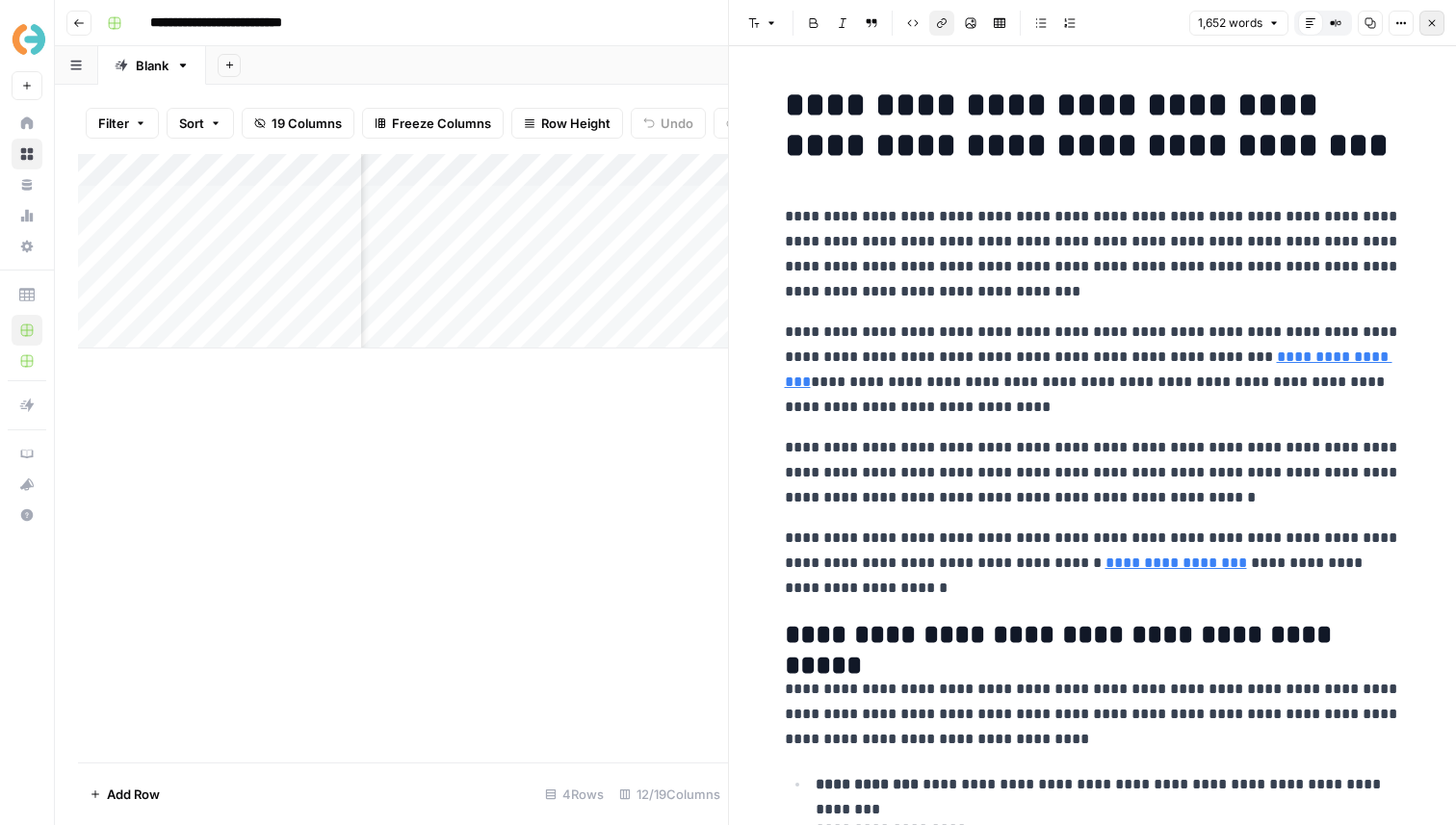 click on "Close" at bounding box center [1432, 23] 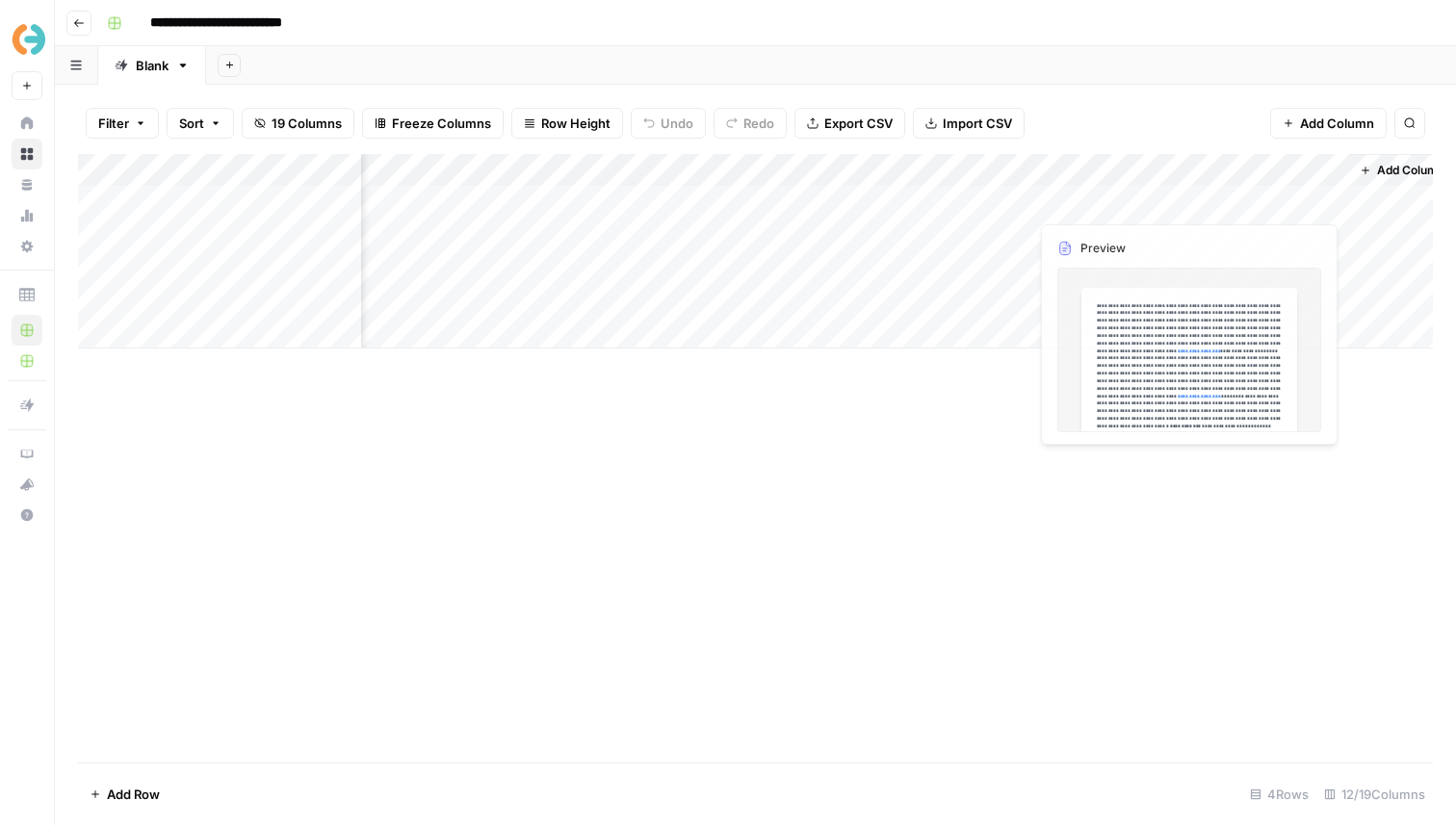 click on "Add Column" at bounding box center (755, 251) 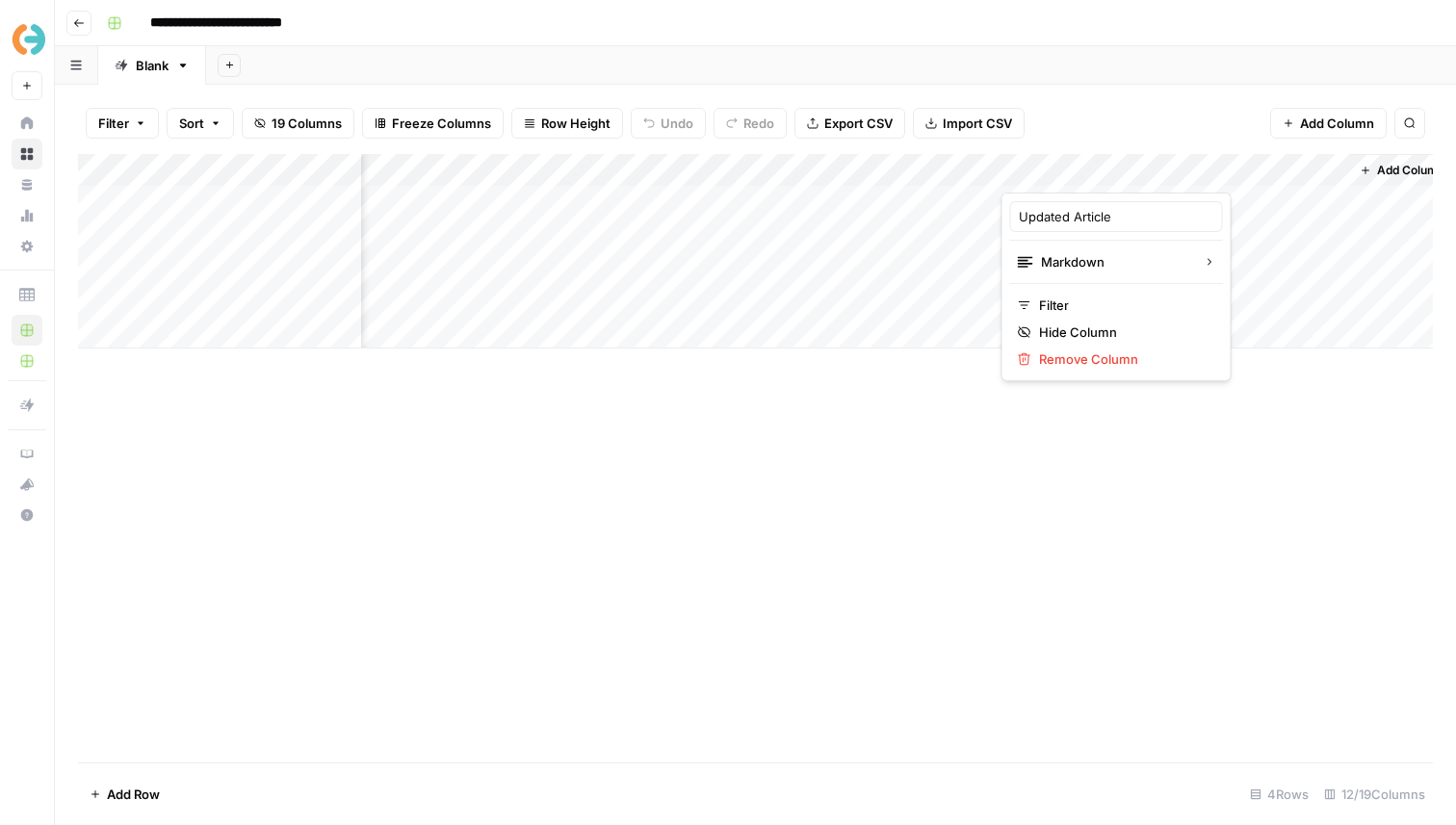 click at bounding box center (1088, 173) 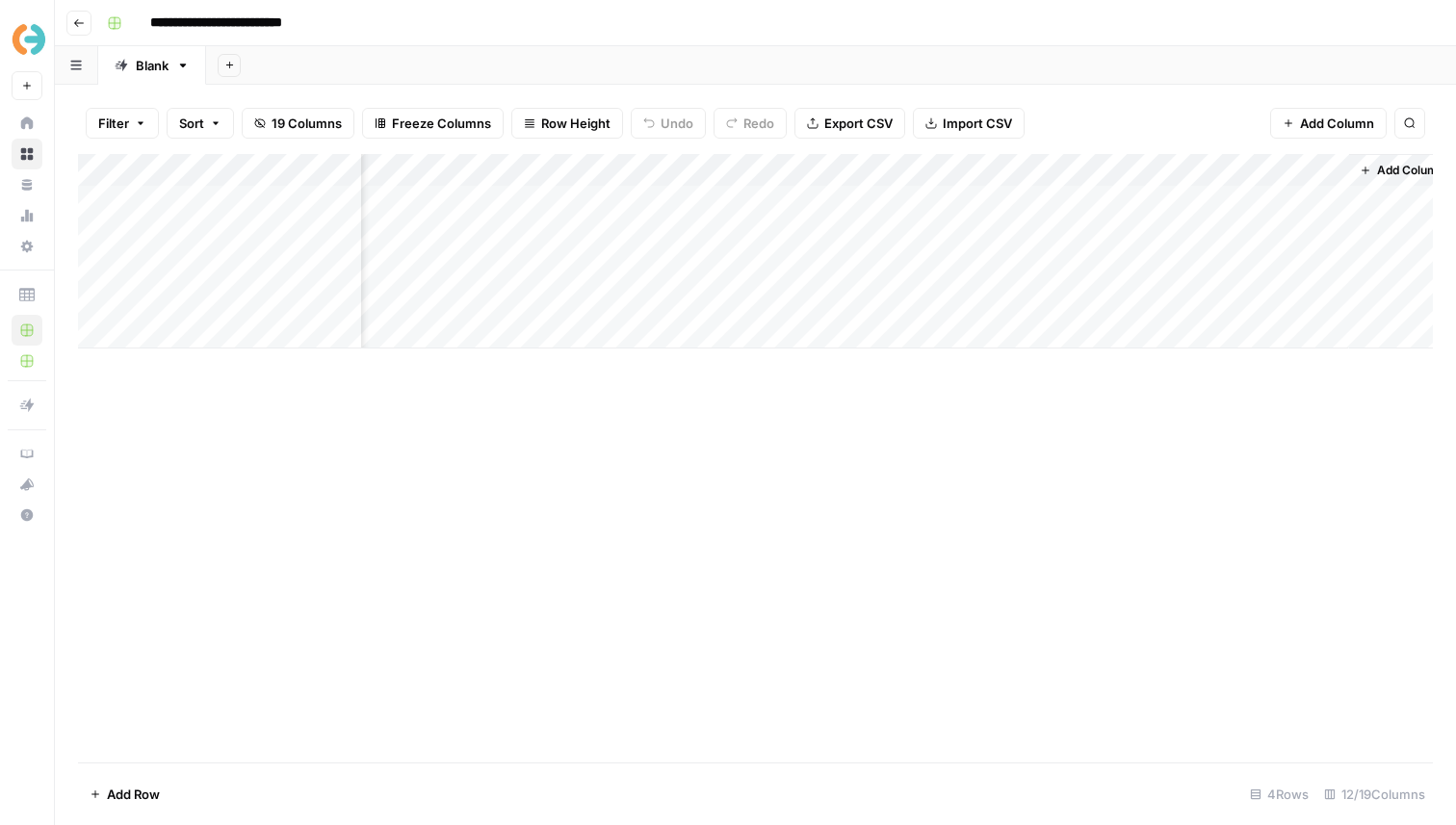 click on "Add Column" at bounding box center [755, 251] 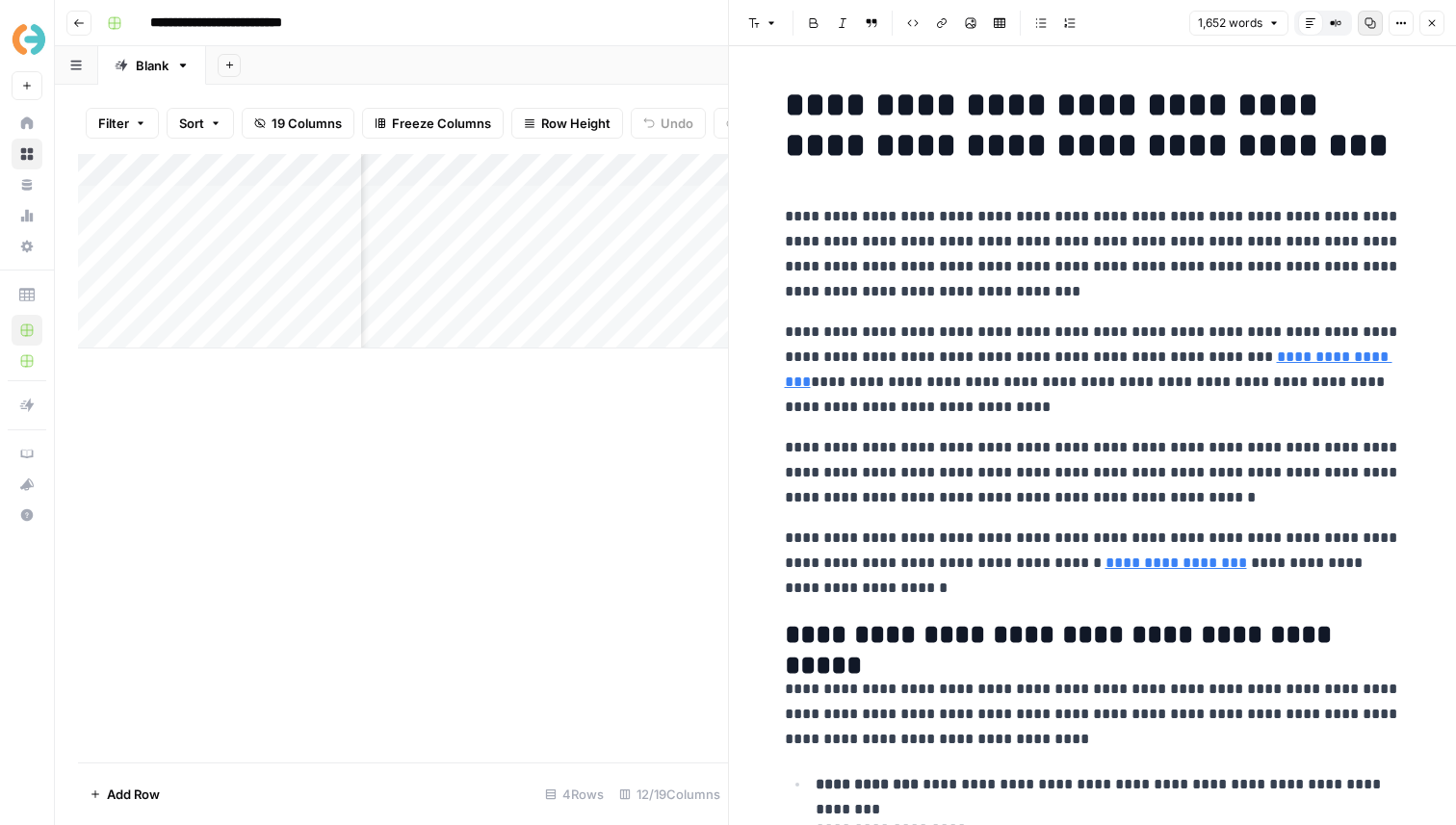 click on "Copy" at bounding box center (1370, 23) 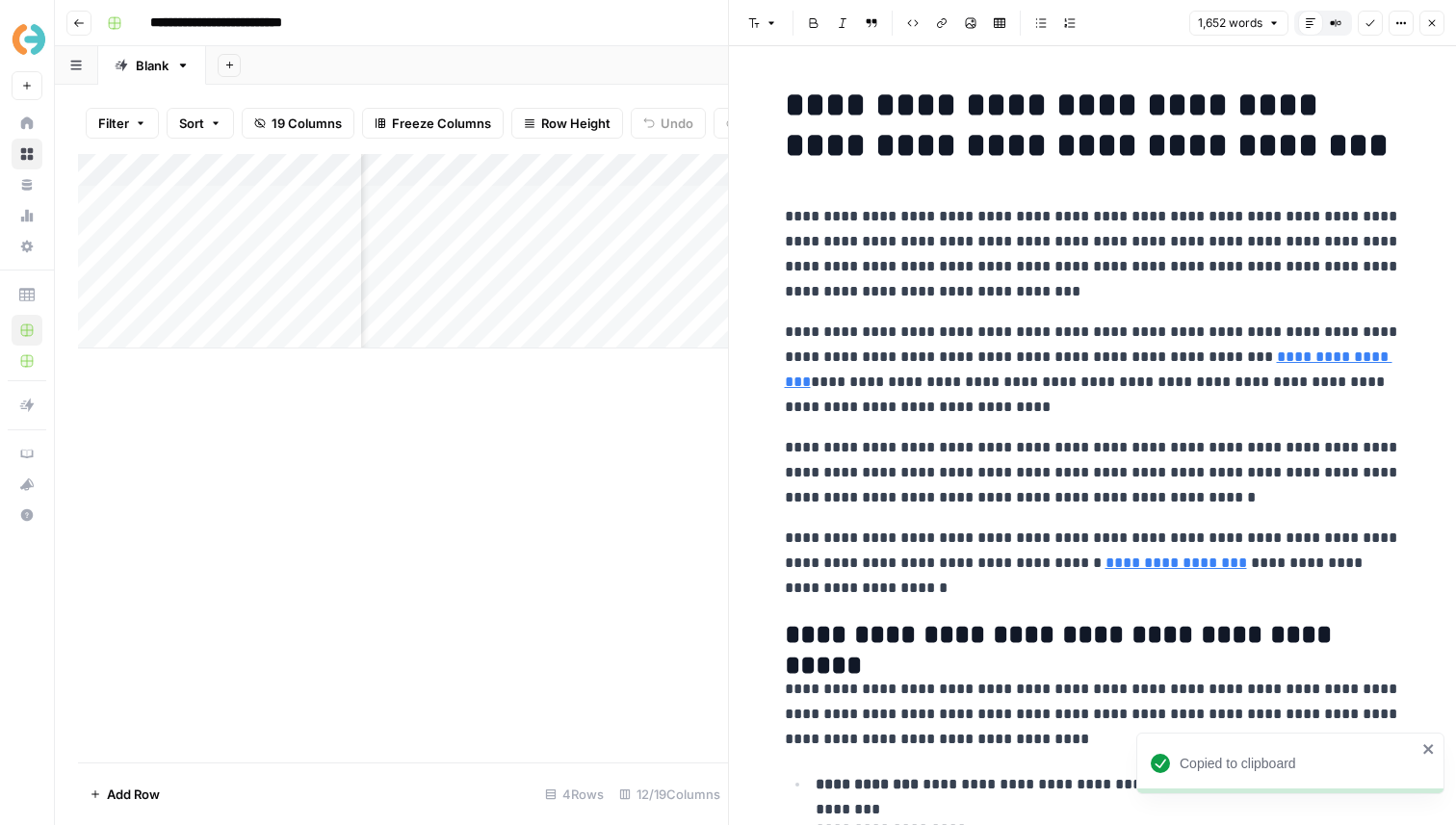 scroll, scrollTop: 0, scrollLeft: 1590, axis: horizontal 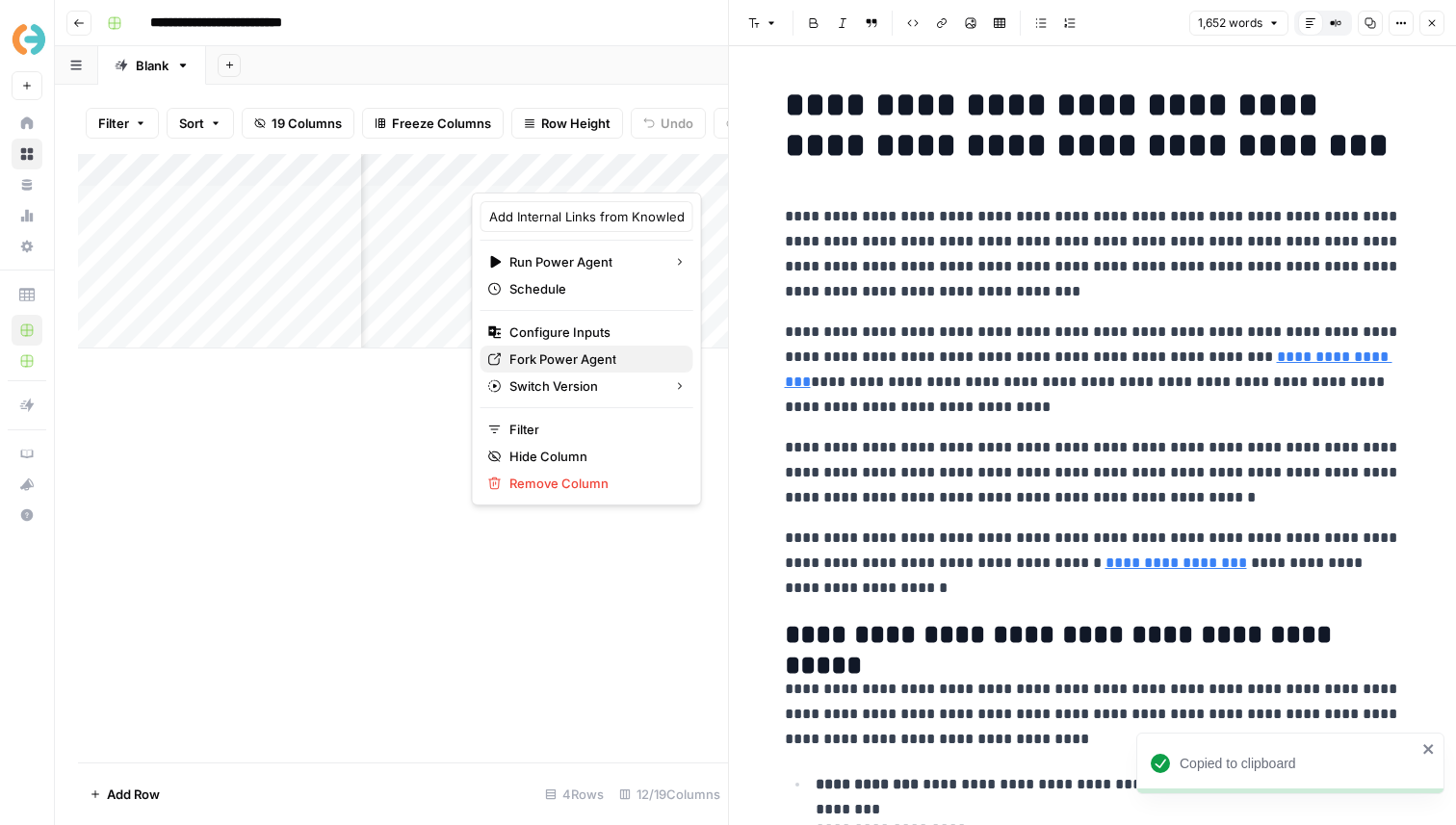 click on "Fork Power Agent" at bounding box center [562, 359] 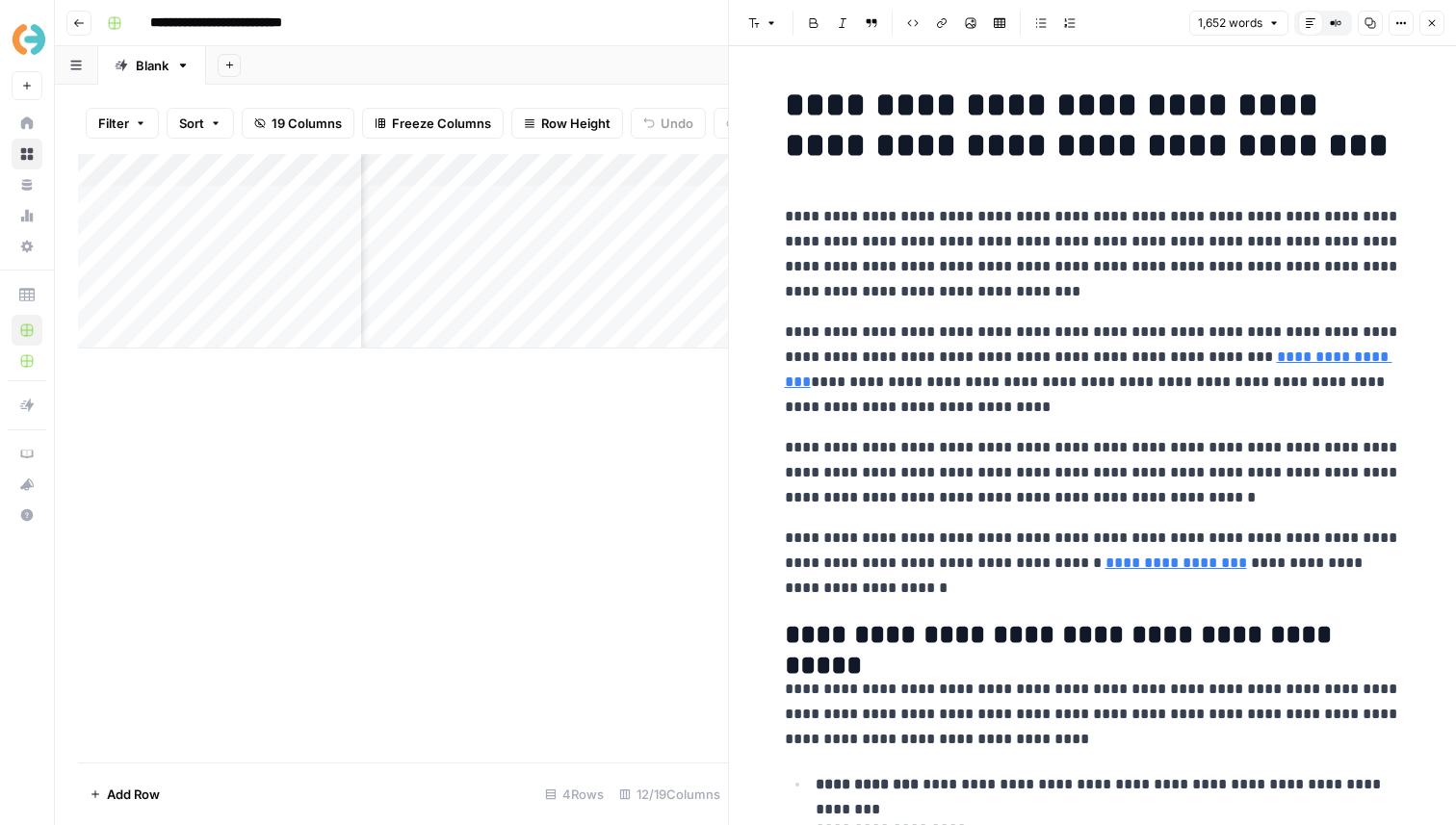scroll, scrollTop: 0, scrollLeft: 665, axis: horizontal 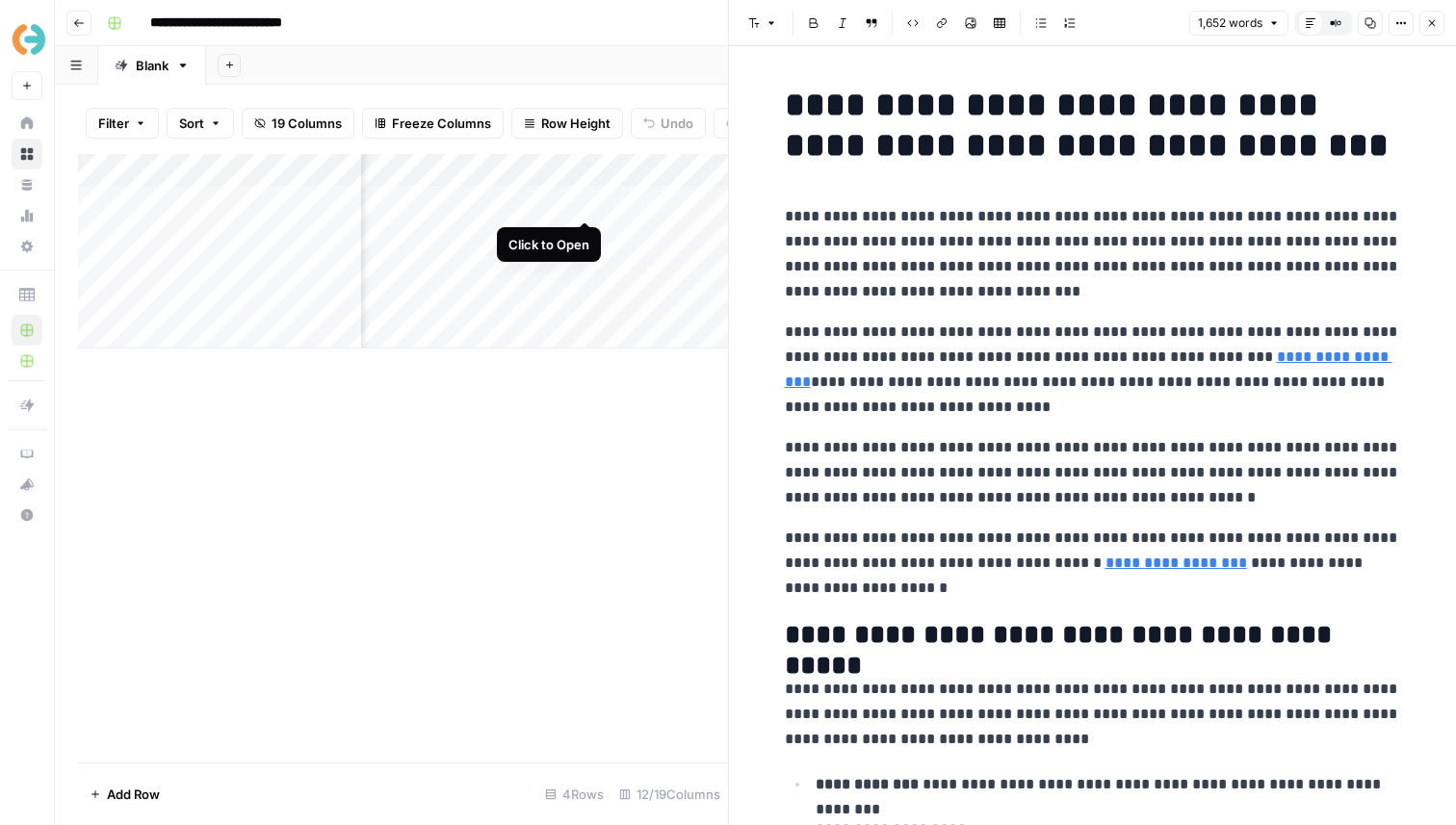 click on "Add Column" at bounding box center [403, 251] 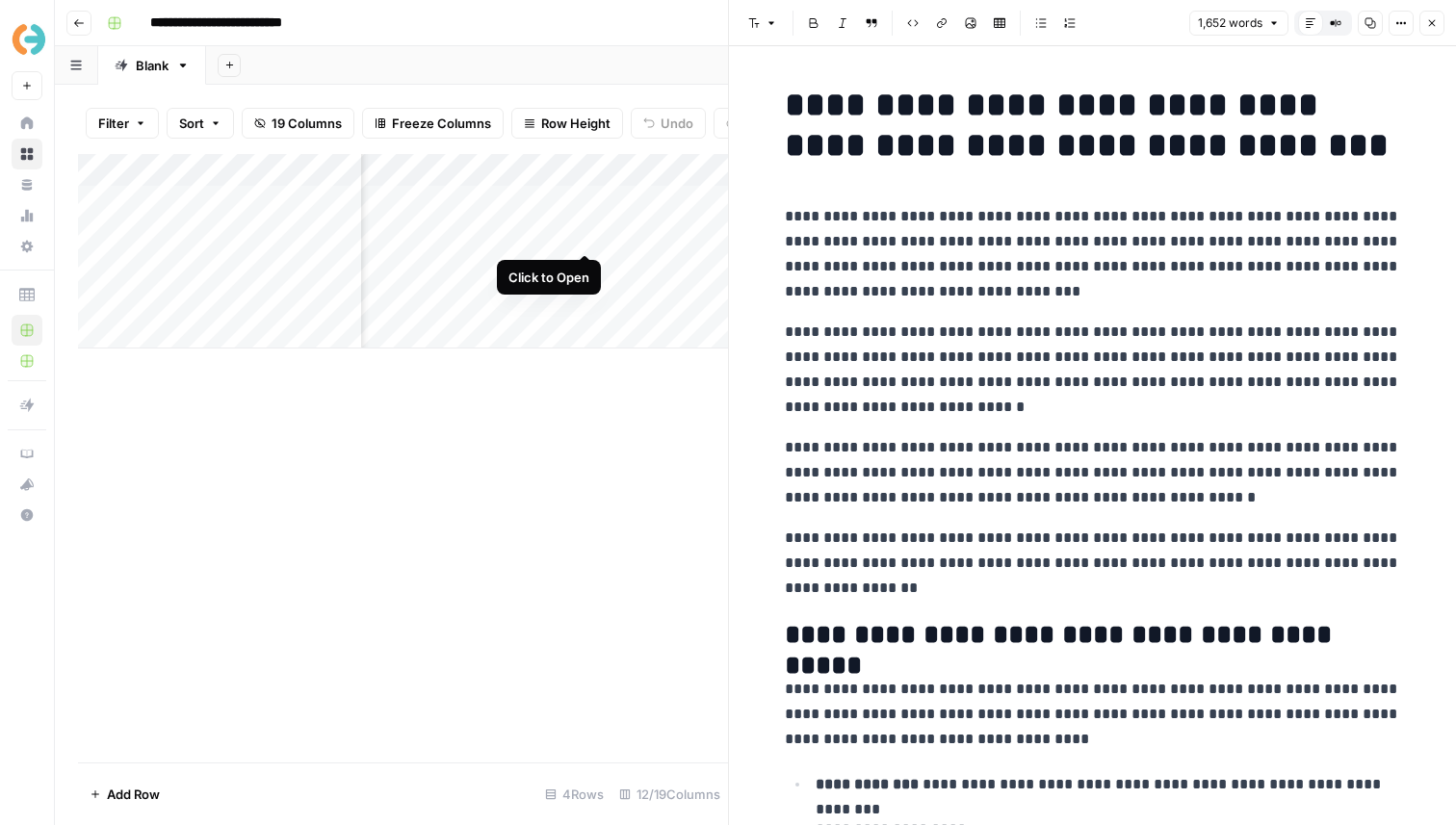 click on "Add Column" at bounding box center [403, 251] 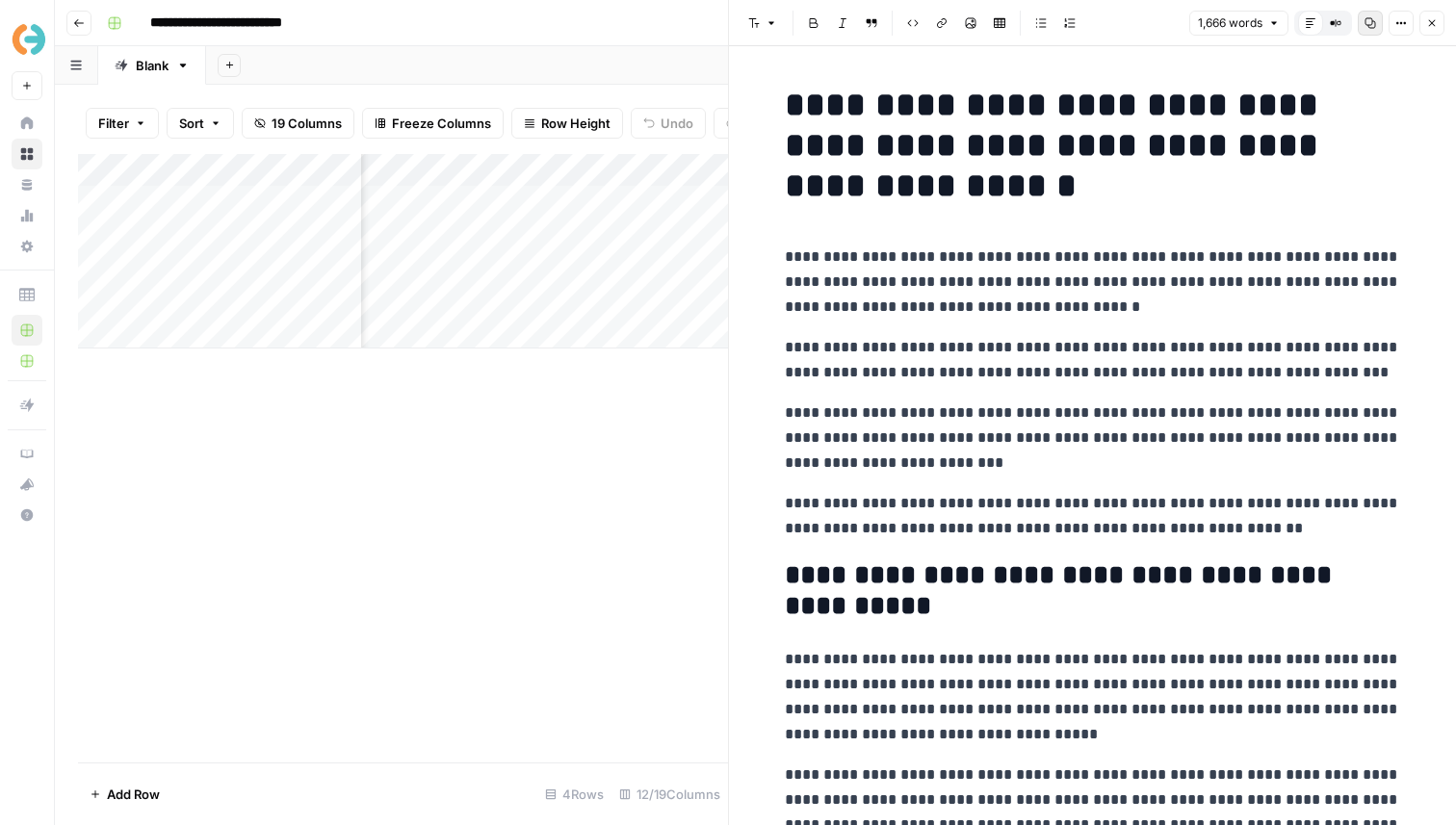 click on "Copy" at bounding box center [1370, 23] 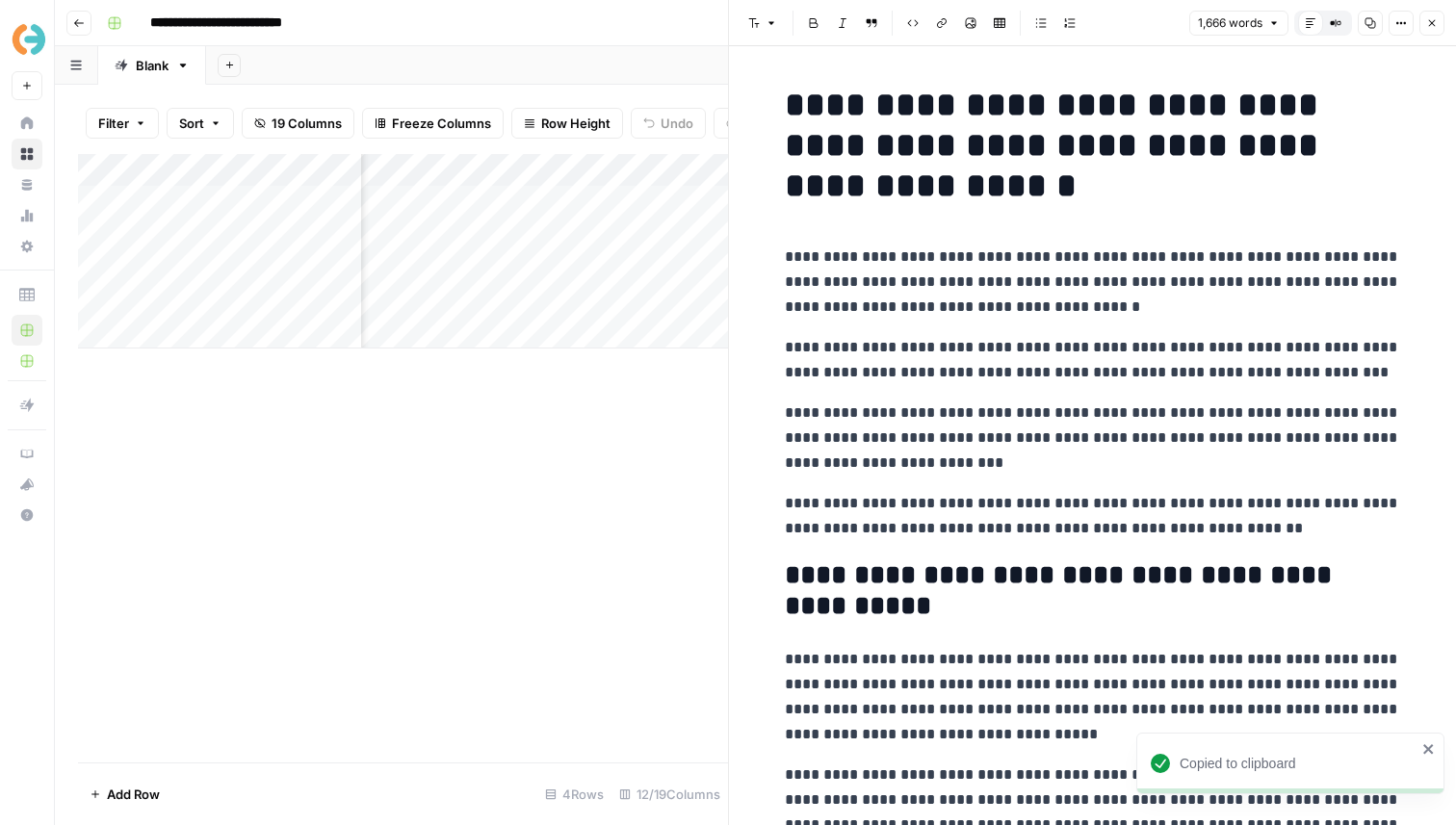 scroll, scrollTop: 0, scrollLeft: 0, axis: both 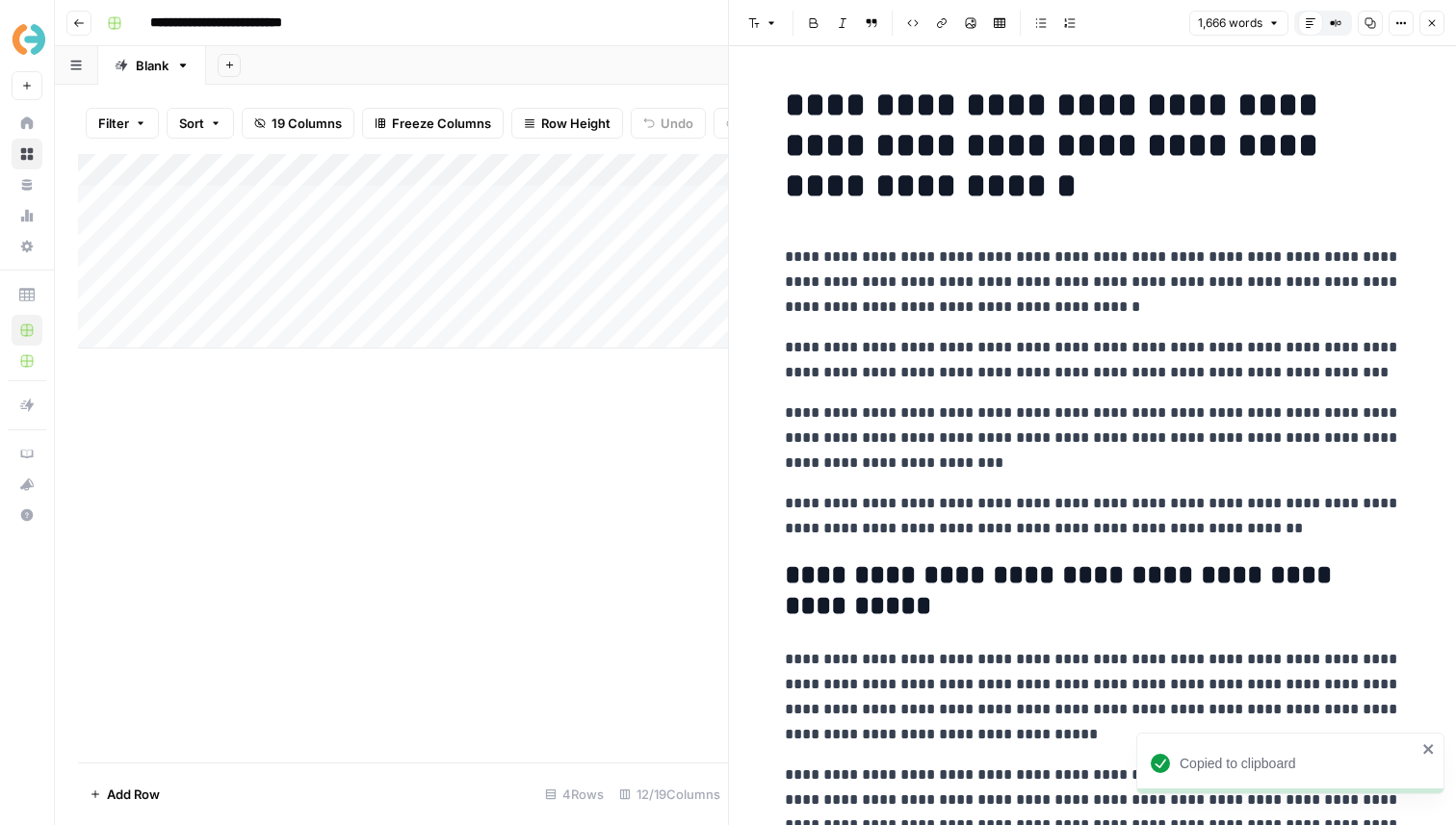 click on "Add Column" at bounding box center [403, 251] 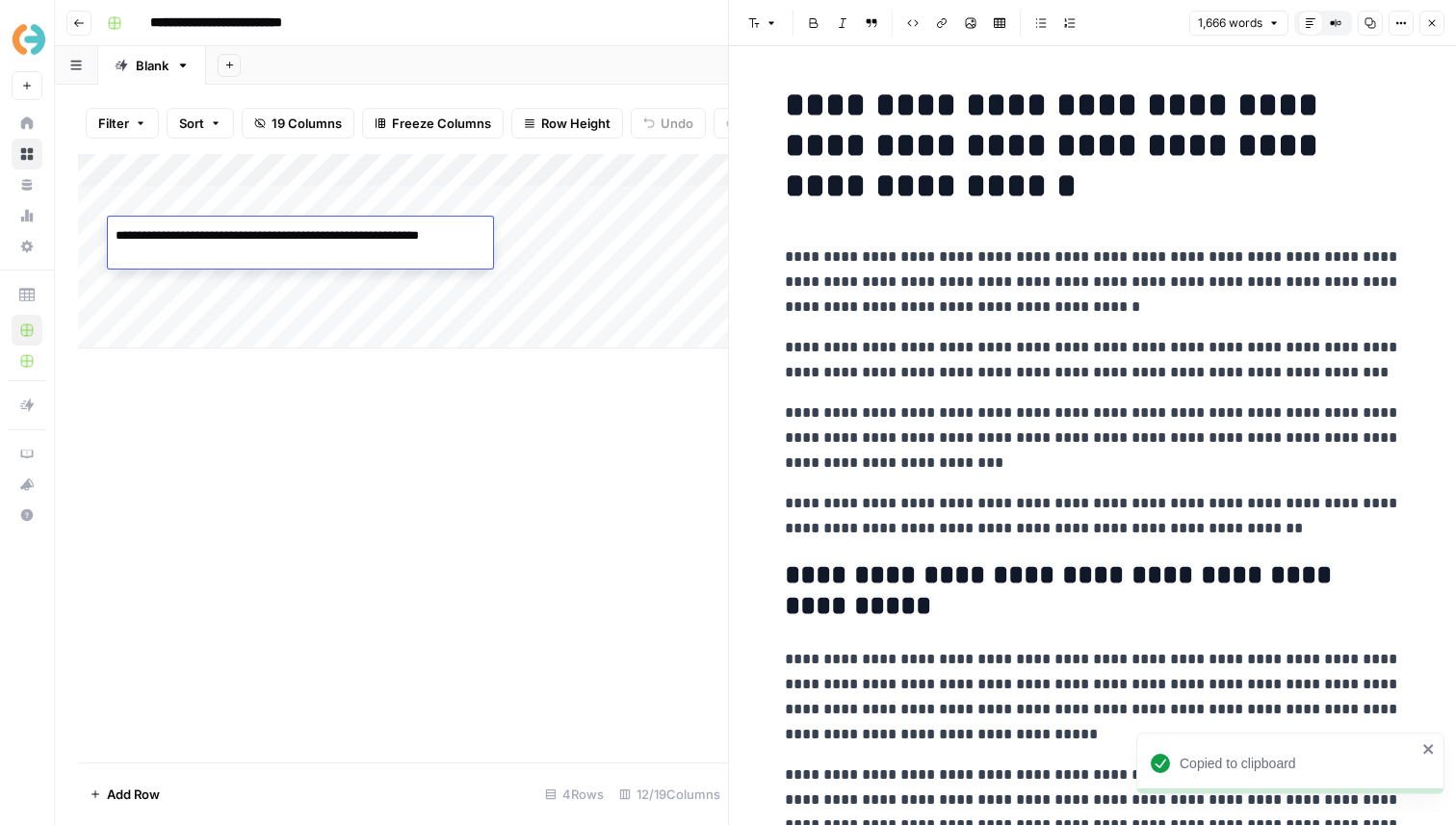 click on "**********" at bounding box center [300, 245] 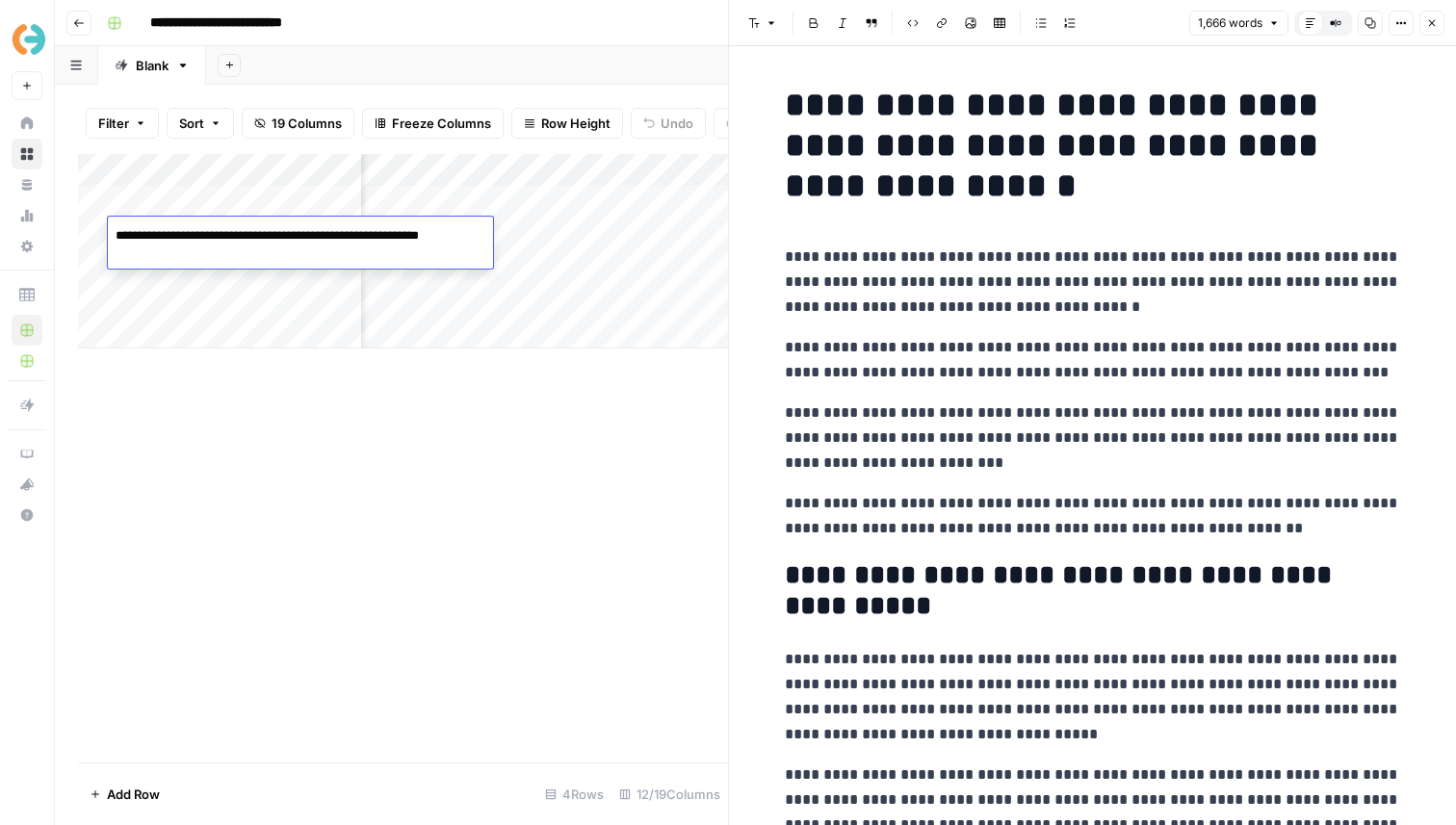 scroll, scrollTop: 0, scrollLeft: 558, axis: horizontal 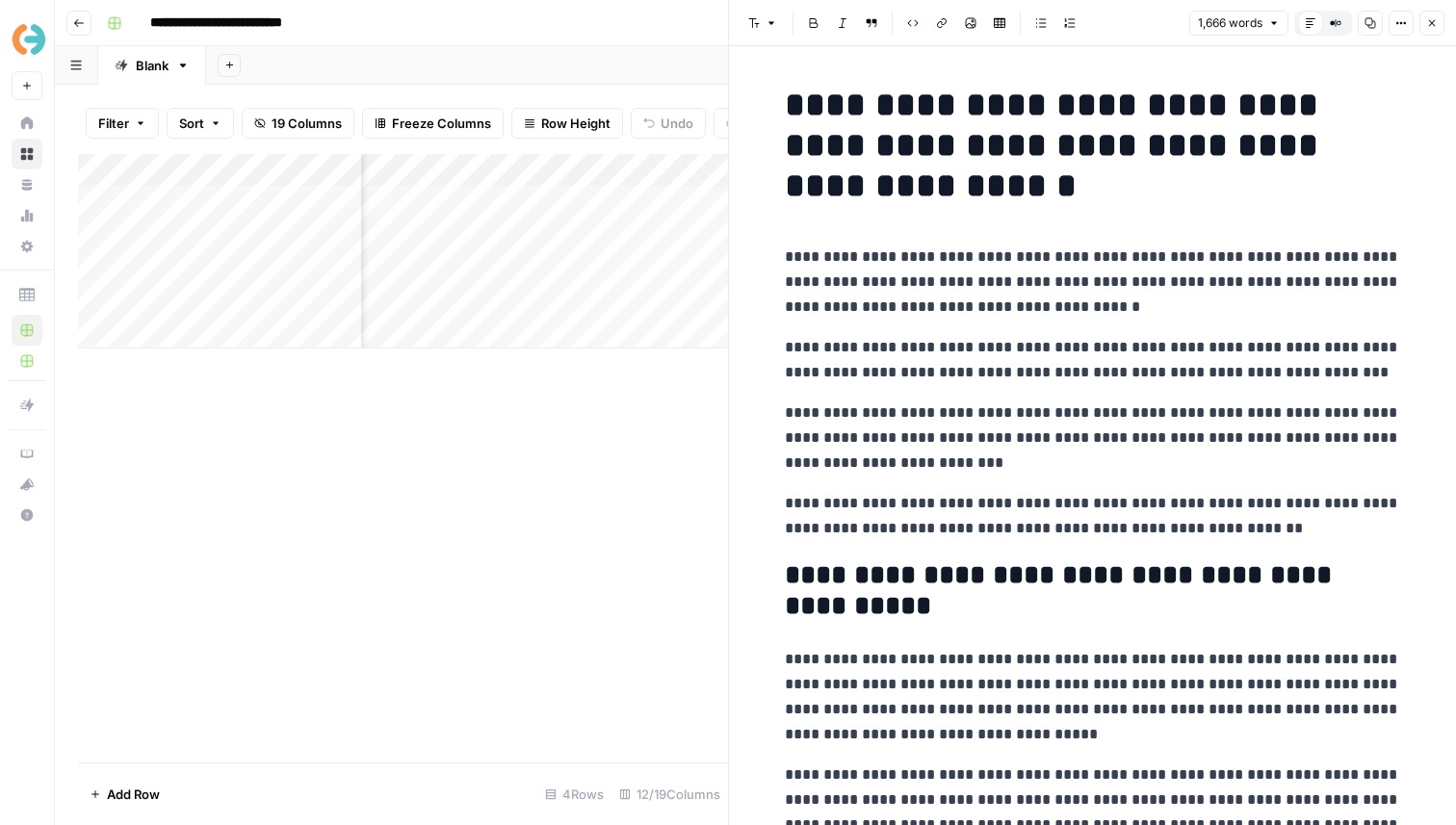 click on "Add Column" at bounding box center (403, 251) 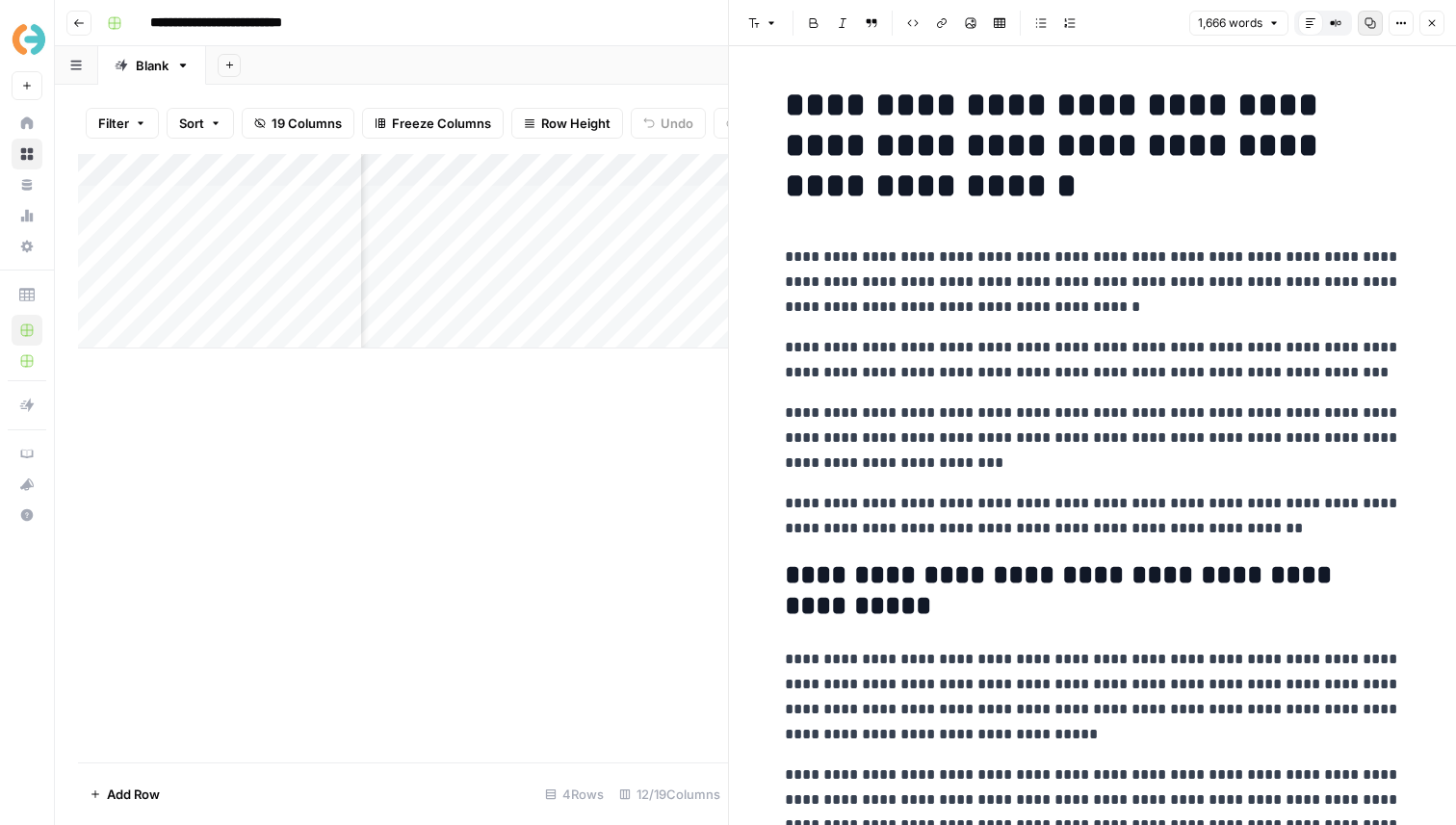 click 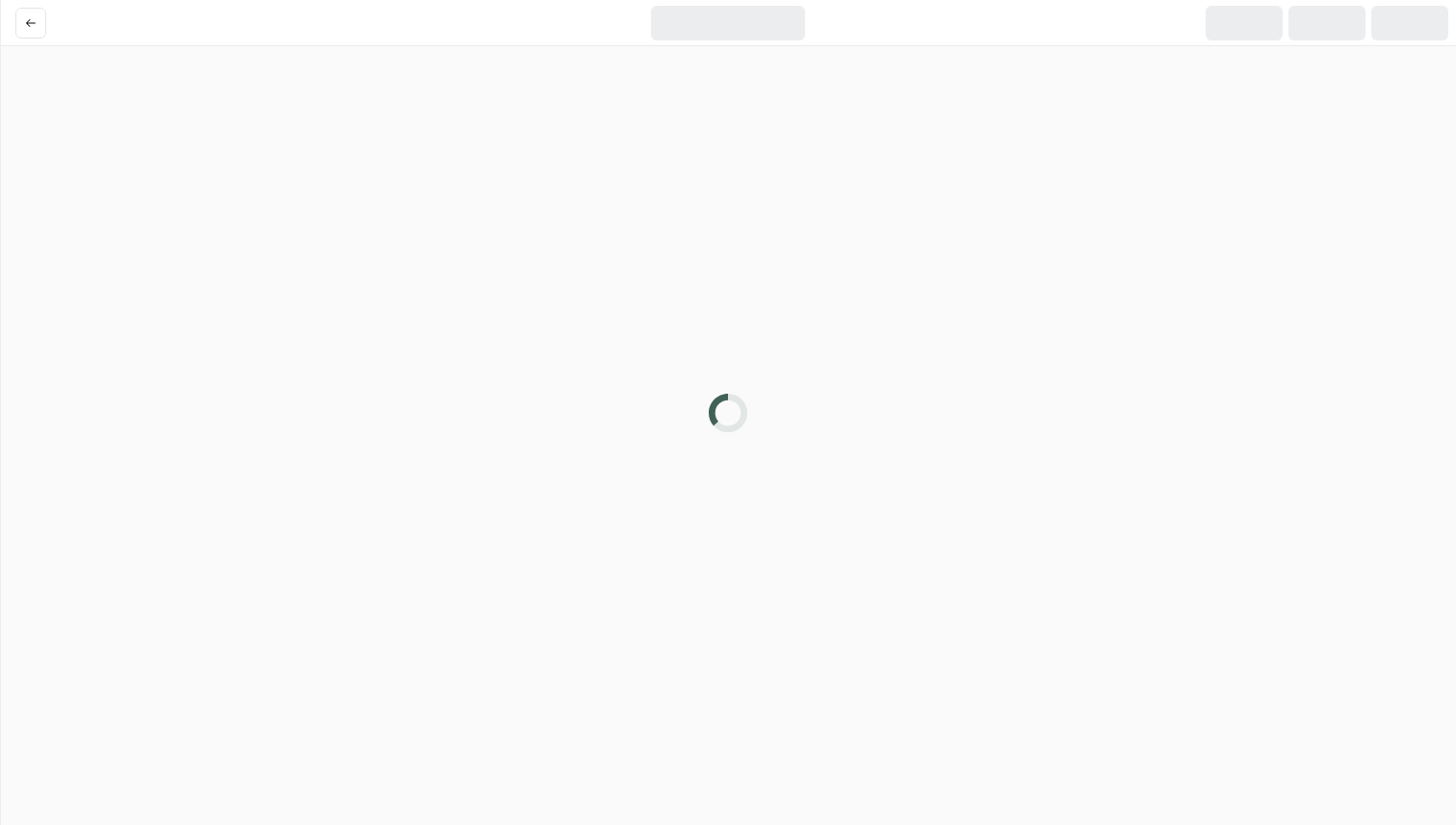 scroll, scrollTop: 0, scrollLeft: 0, axis: both 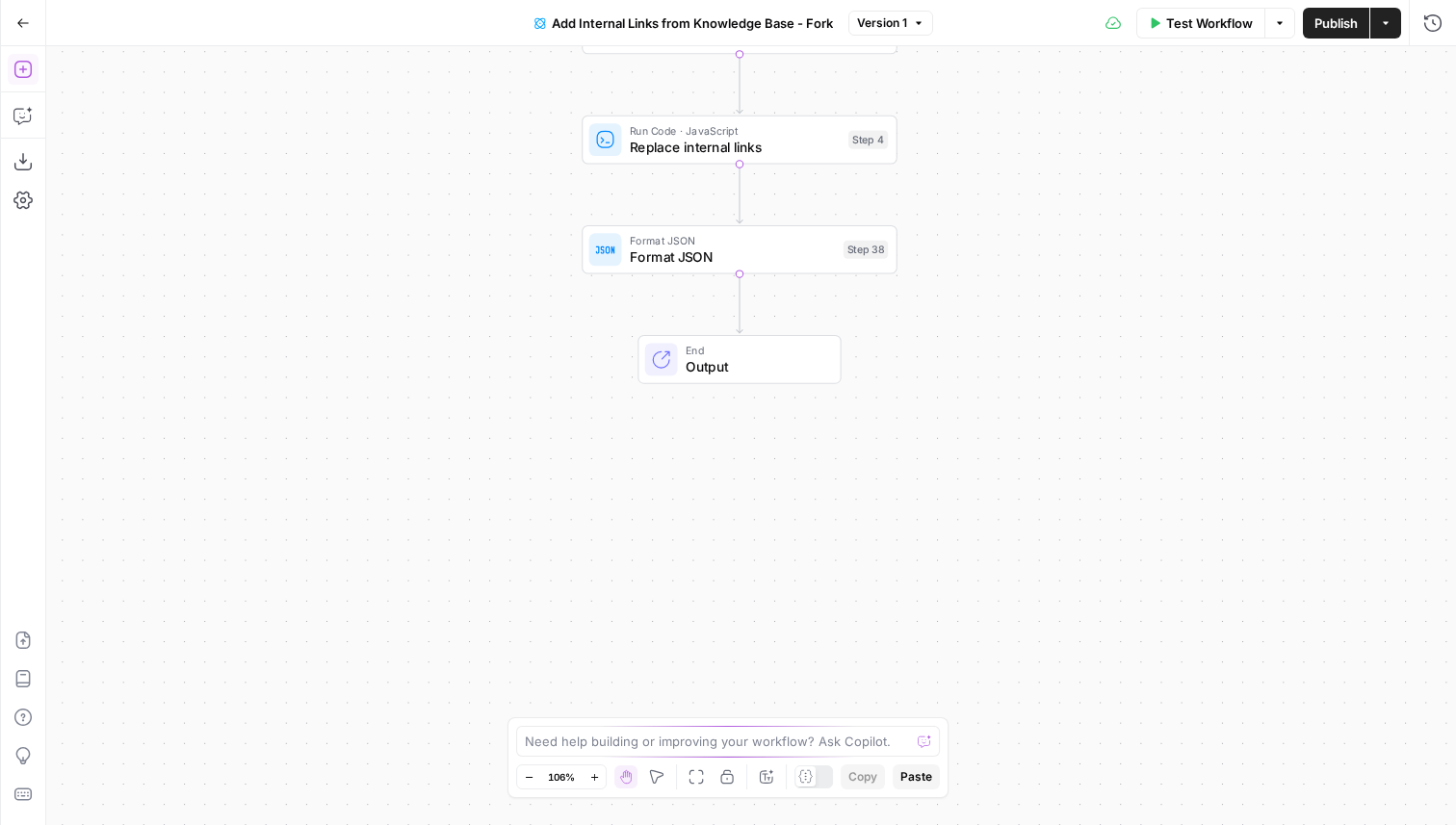 click 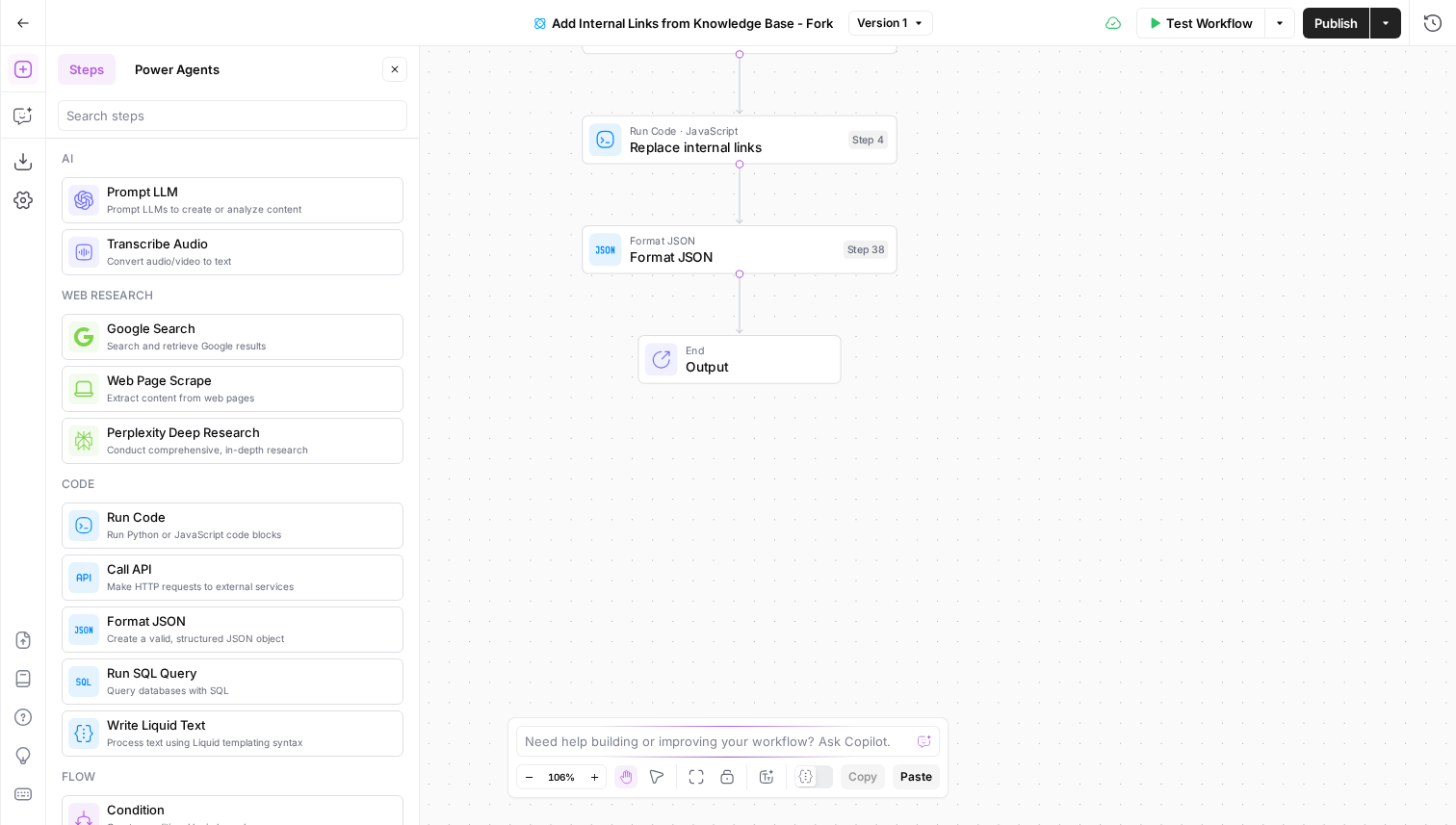 click on "Steps Power Agents Close" at bounding box center [232, 92] 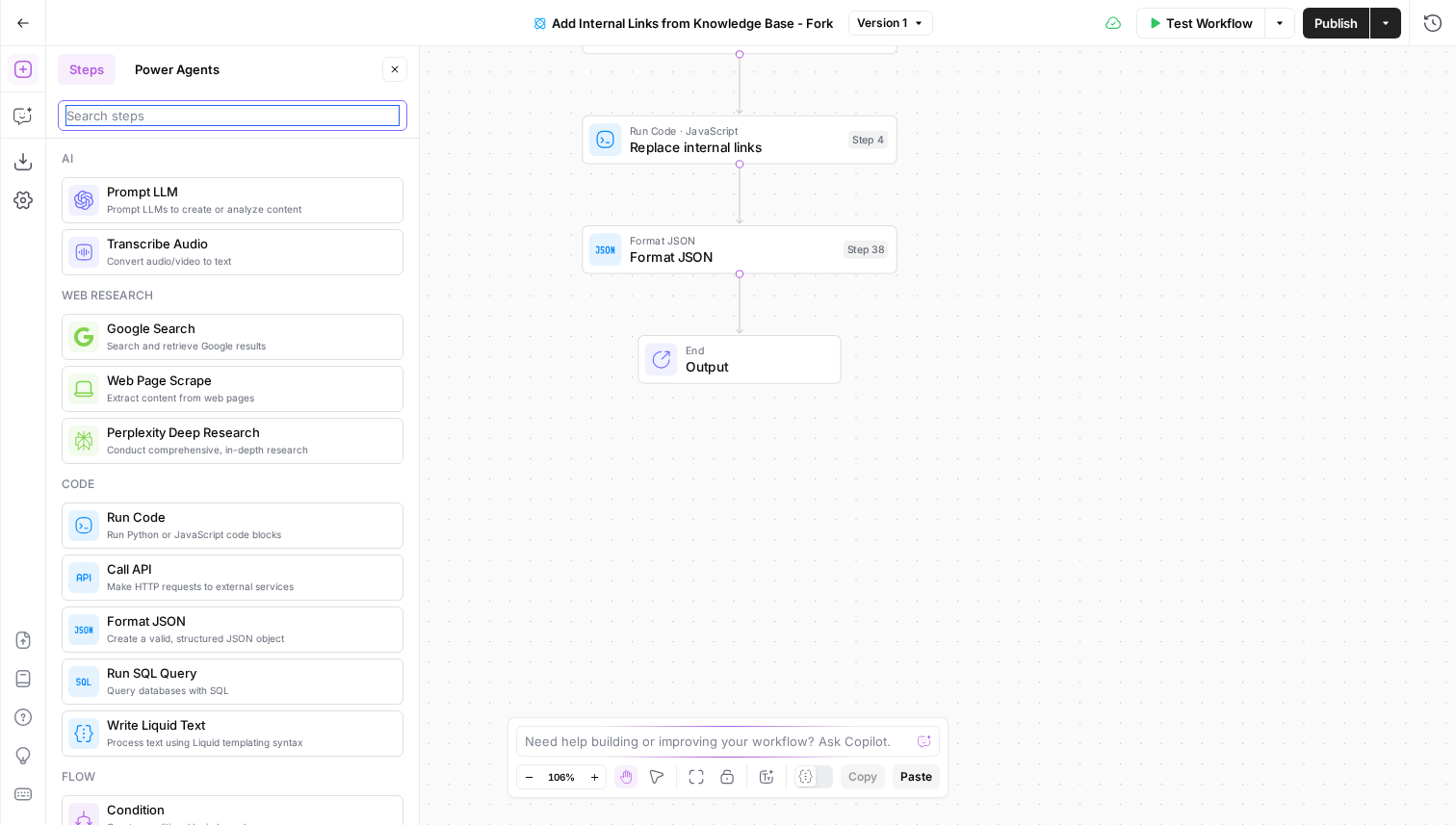 click at bounding box center [232, 116] 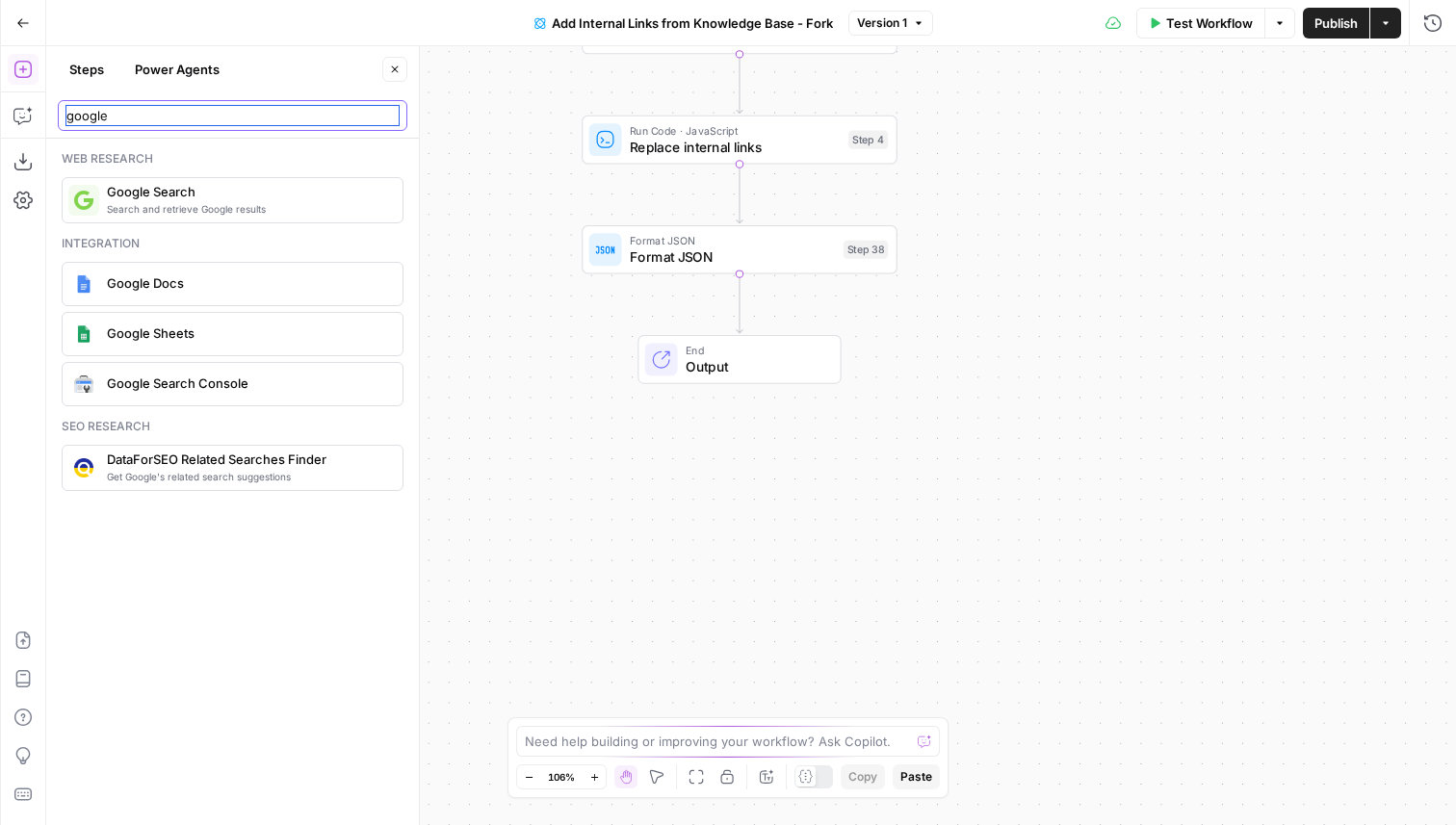 type on "google" 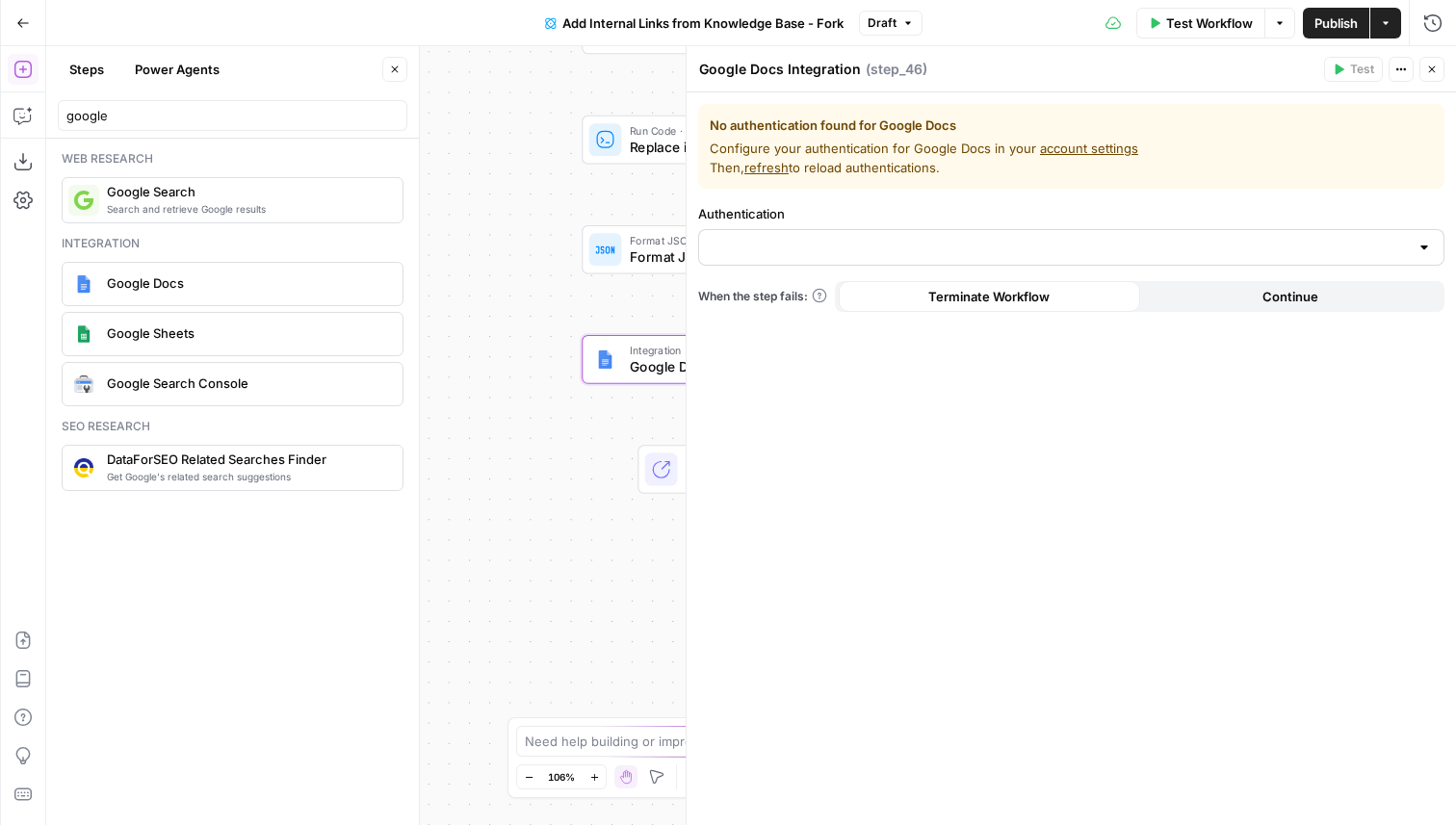 click at bounding box center [1071, 247] 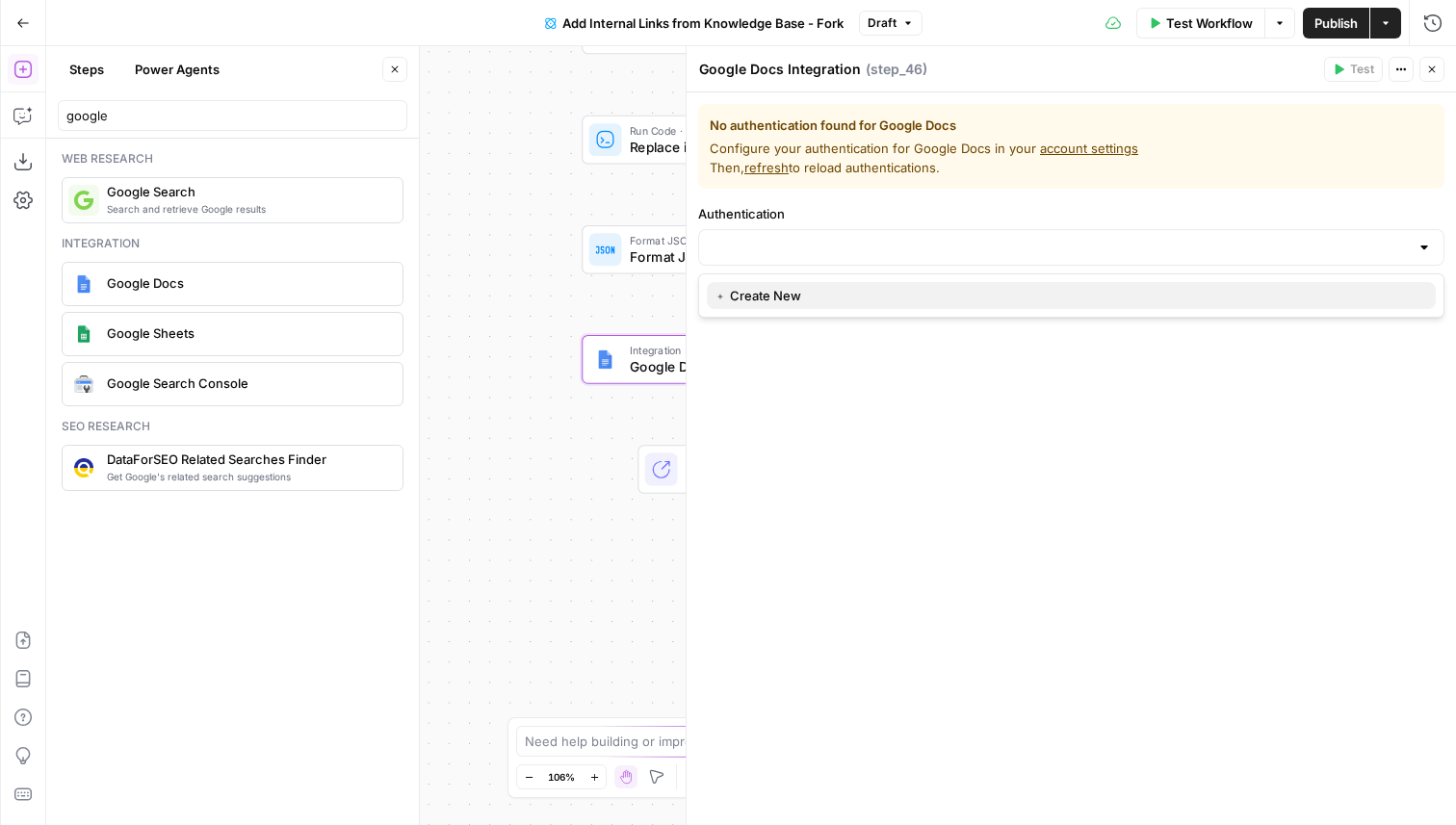 click on "﹢ Create New" at bounding box center [1071, 296] 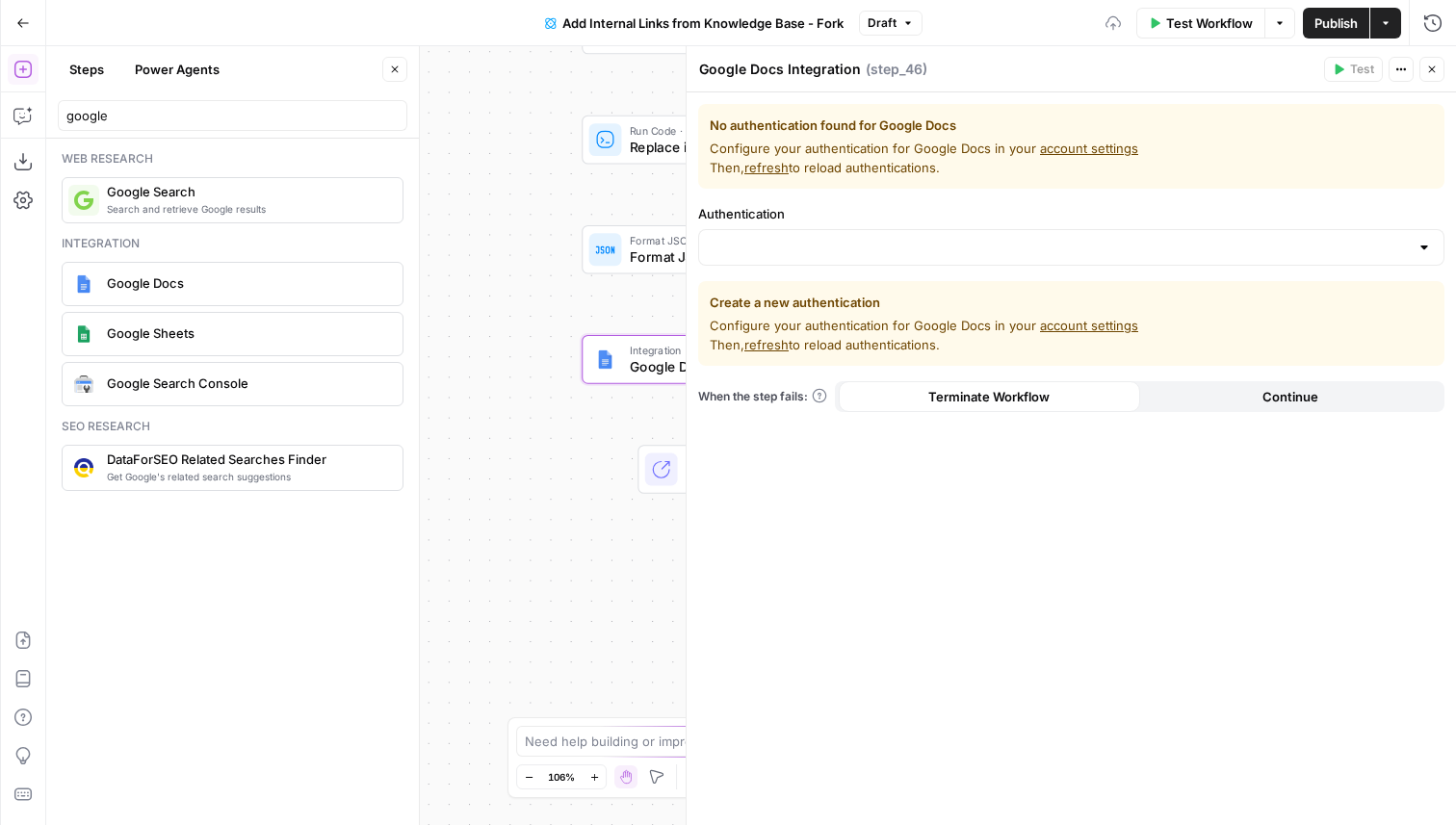 click on "No authentication found for Google Docs Configure your authentication for Google Docs in your    account settings Then,  refresh  to reload authentications. Authentication Create a new authentication Configure your authentication for Google Docs in your    account settings Then,  refresh  to reload authentications. When the step fails: Terminate Workflow Continue" at bounding box center [1071, 458] 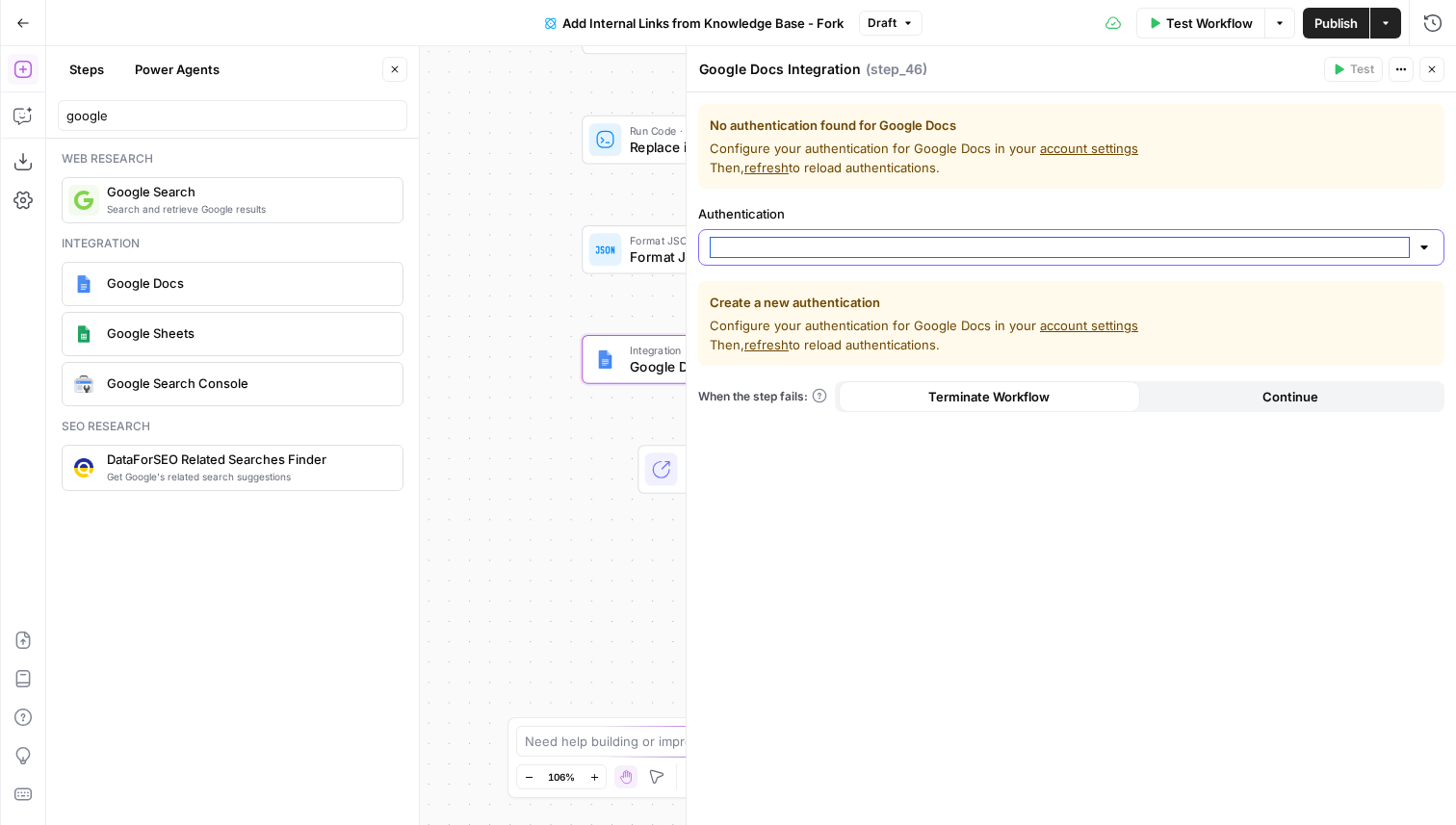 click on "Authentication" at bounding box center [1059, 247] 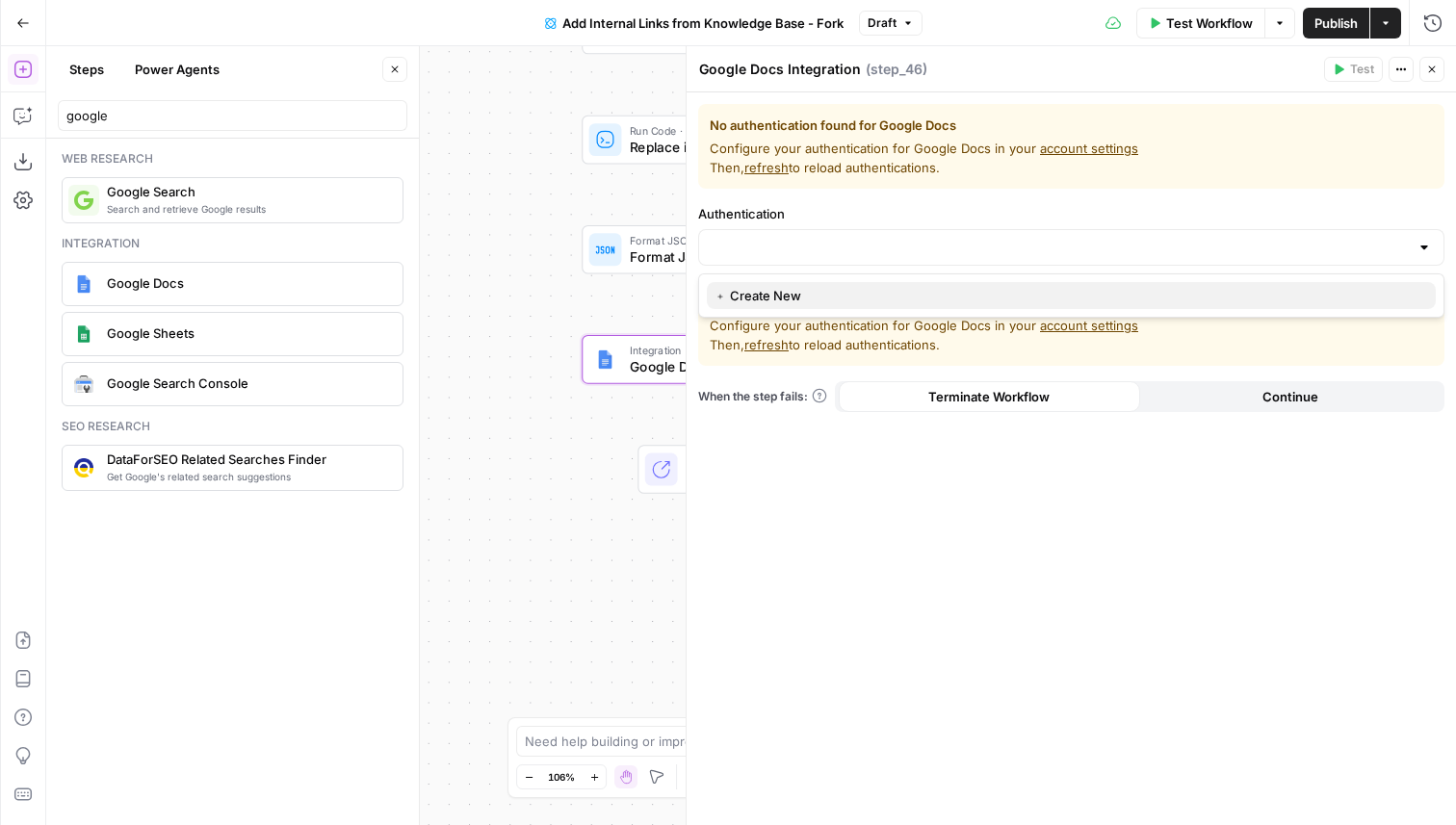 click on "﹢ Create New" at bounding box center [1071, 296] 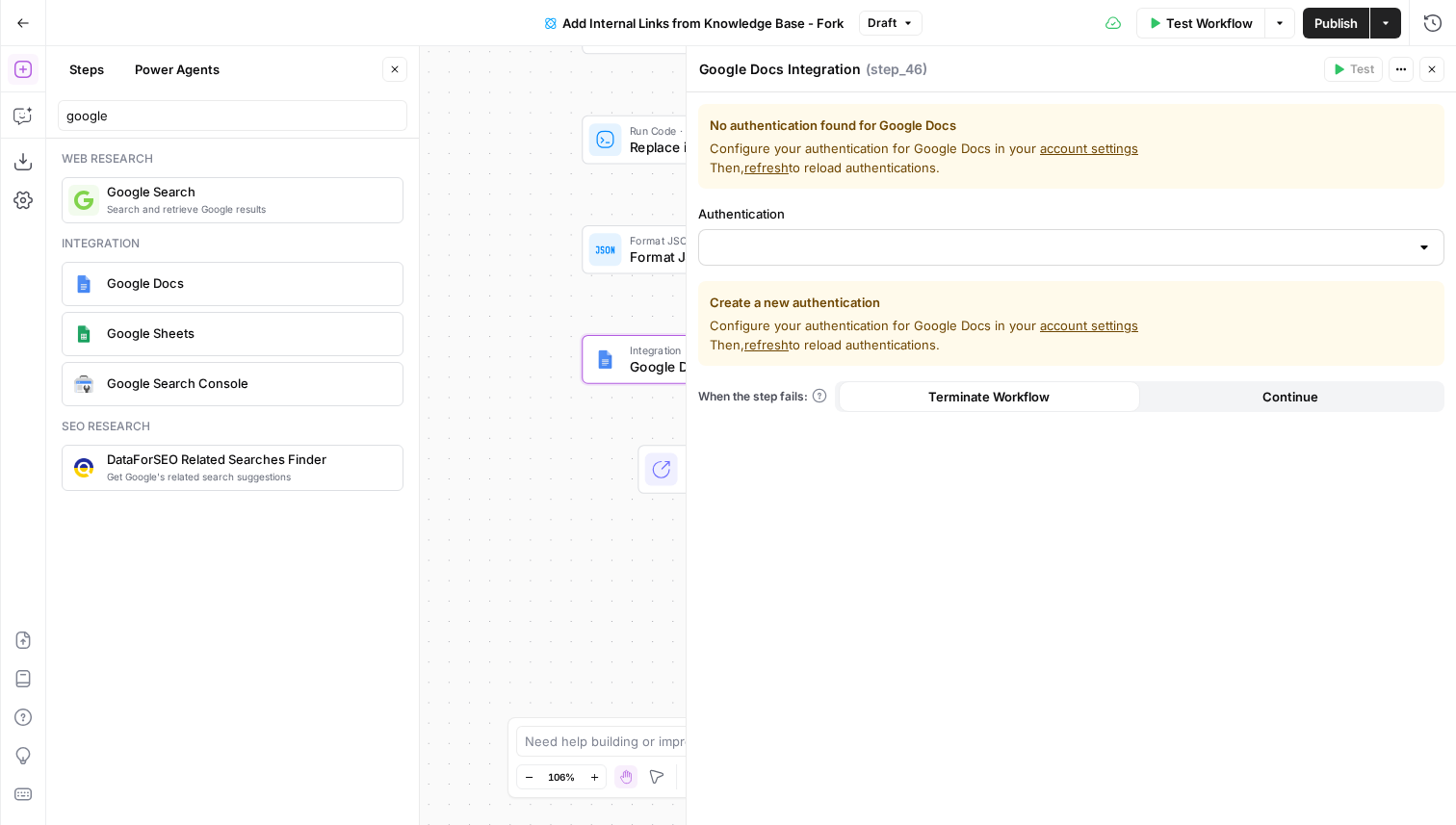 click at bounding box center (1071, 247) 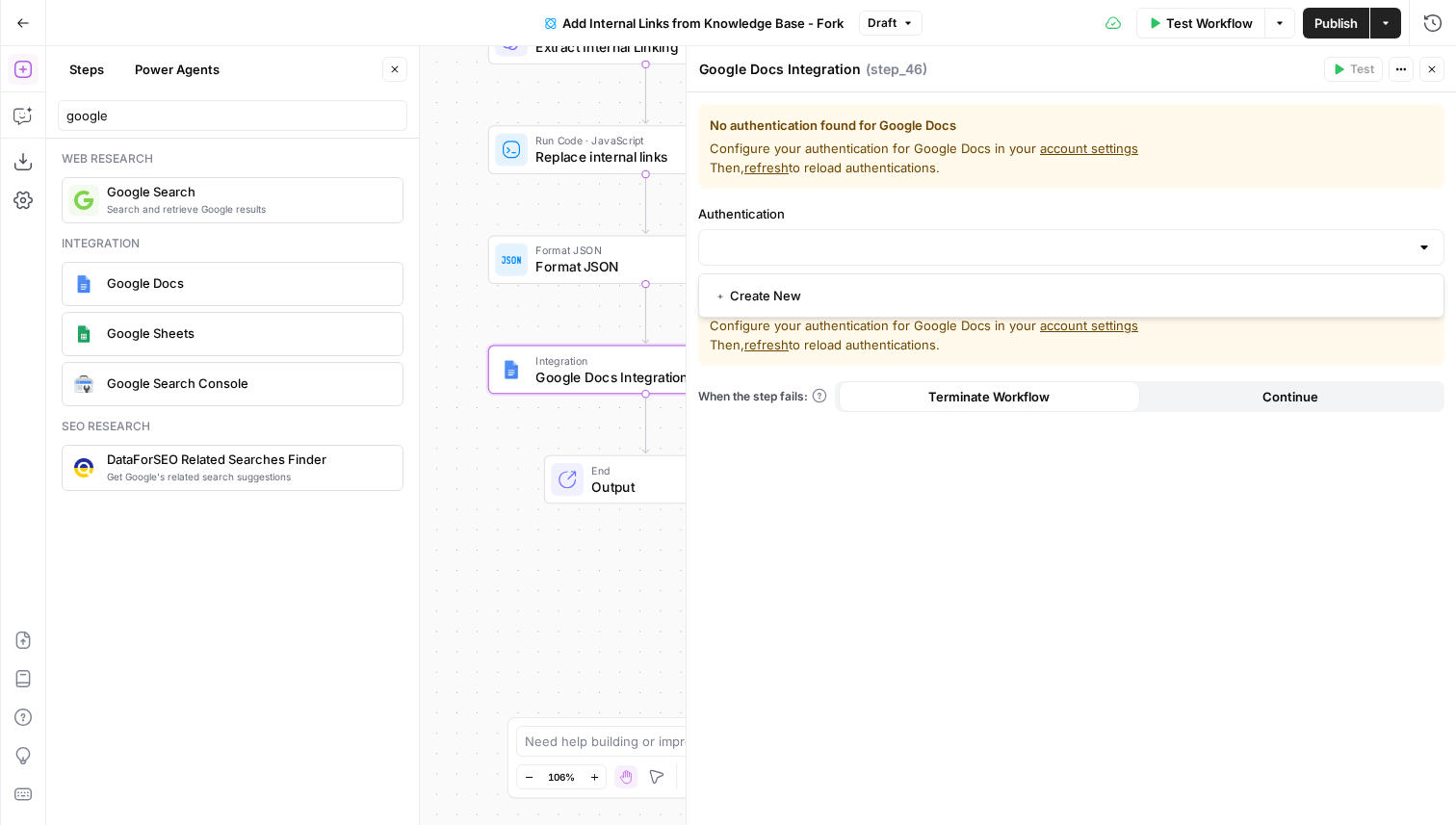 click on "account settings" at bounding box center [1089, 148] 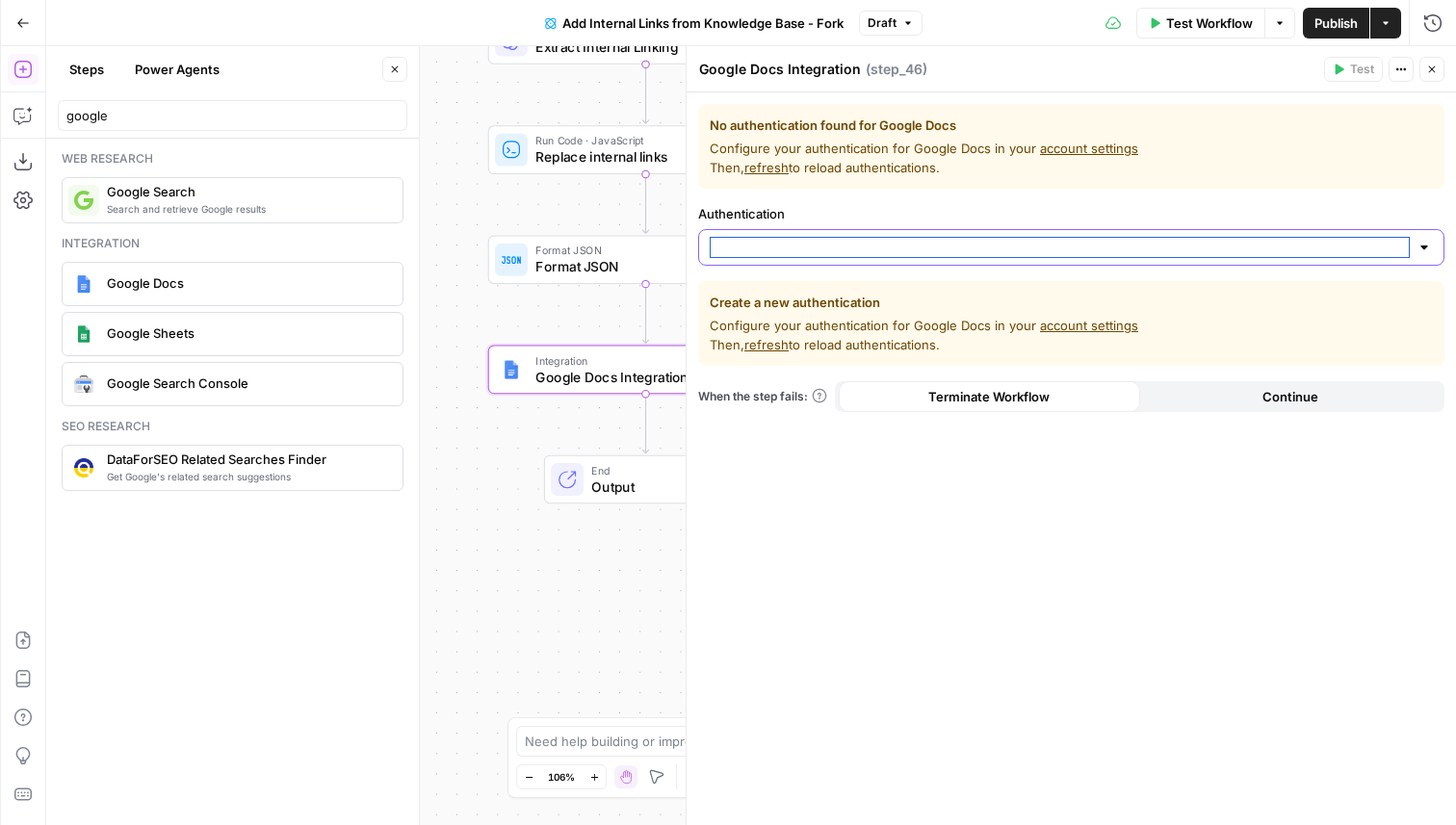 click on "Authentication" at bounding box center (1059, 247) 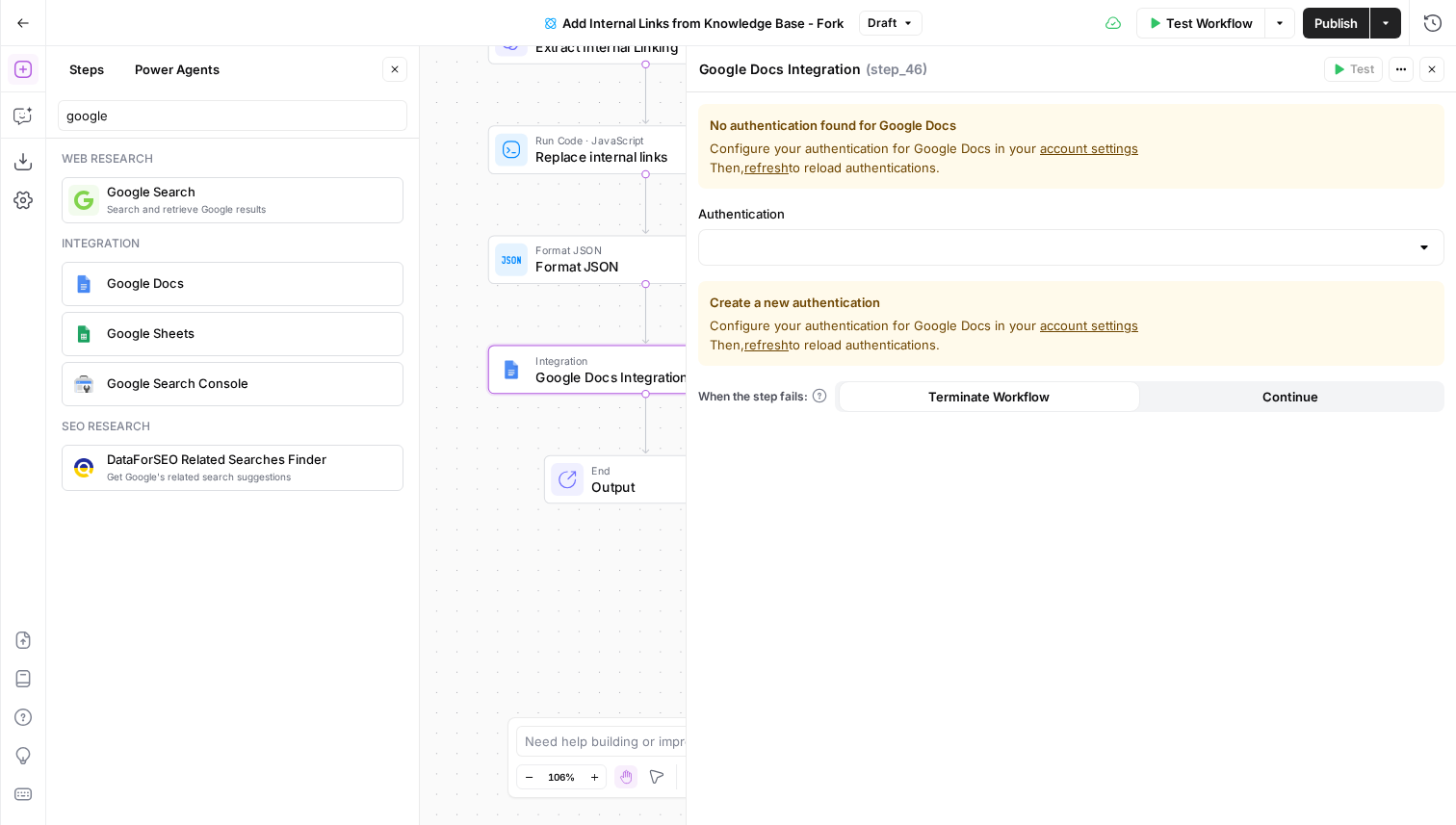 click on "Google Docs Integration" at bounding box center (637, 376) 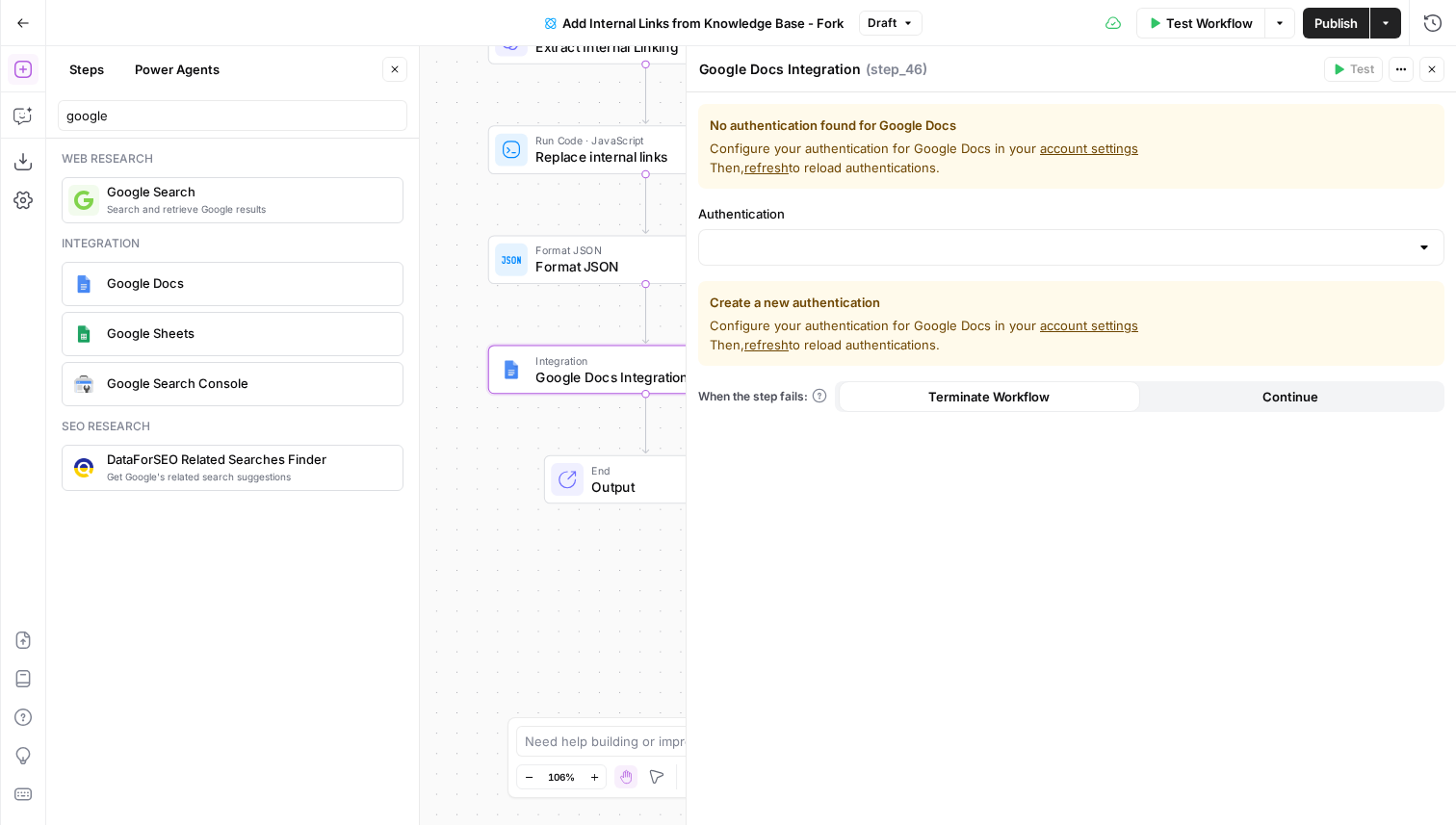 click on "Format JSON Format JSON Step 38 Copy step Delete step Add Note Test" at bounding box center (646, 259) 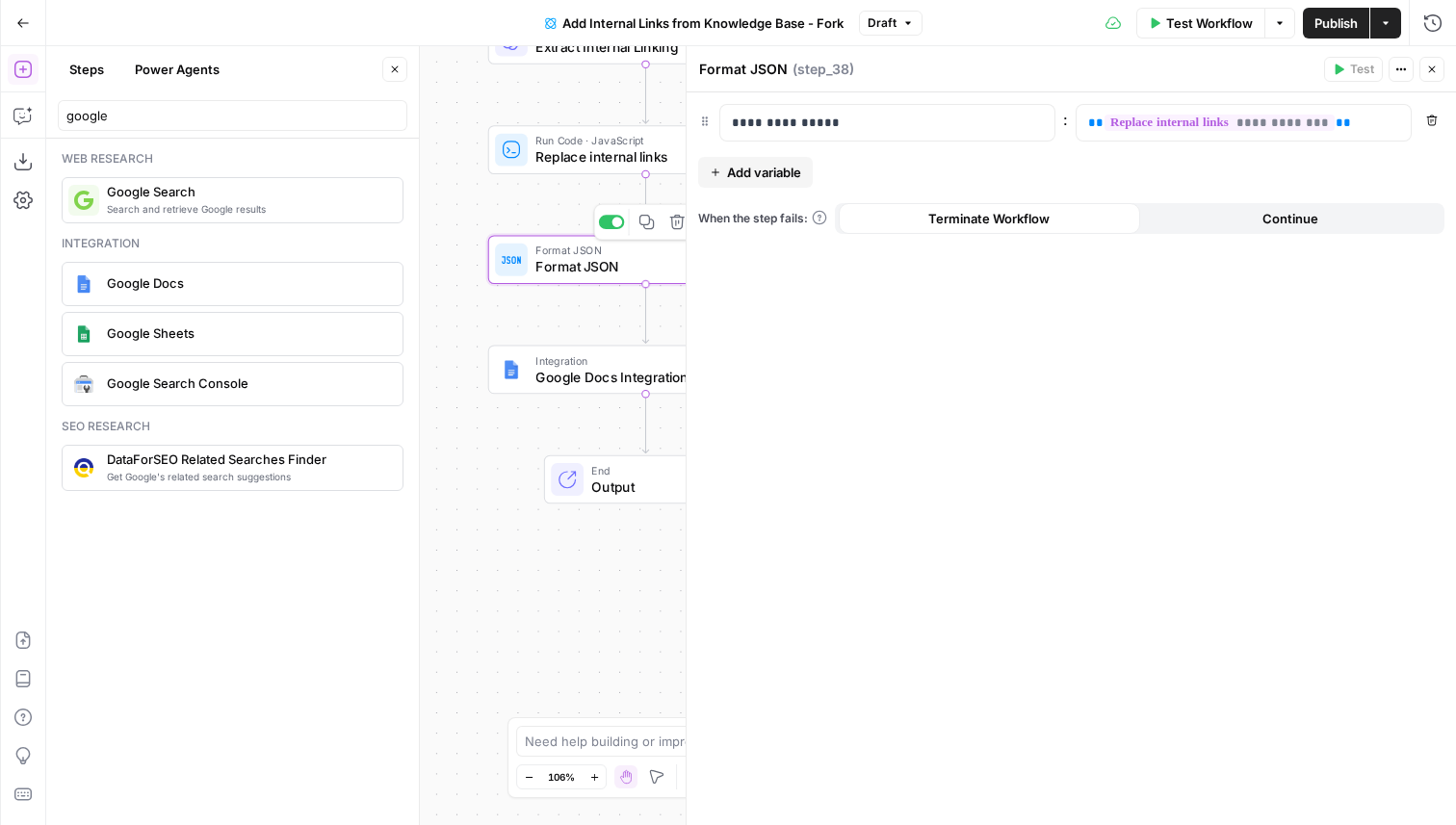 click on "Google Docs Integration" at bounding box center [637, 376] 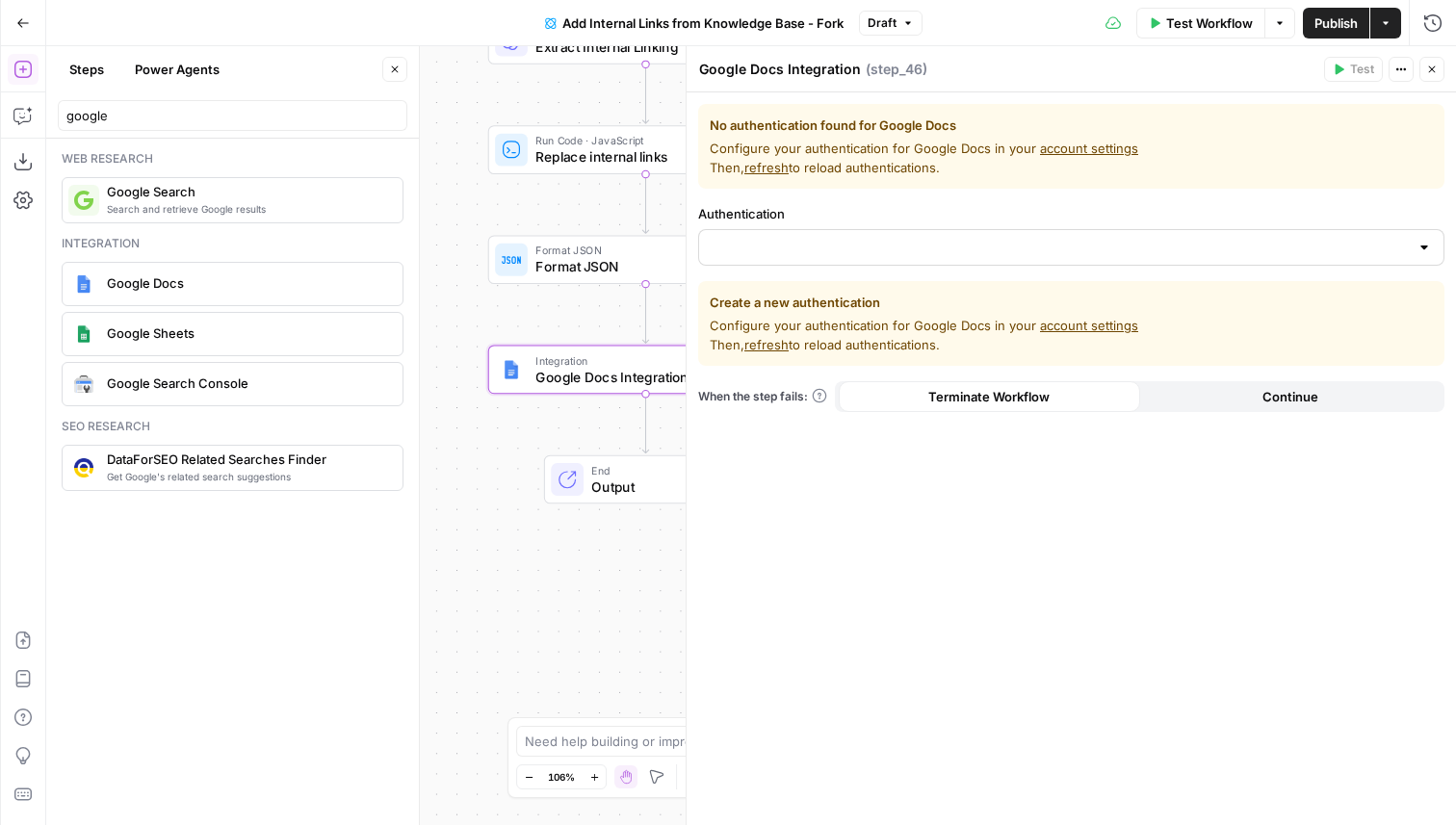 click at bounding box center (1071, 247) 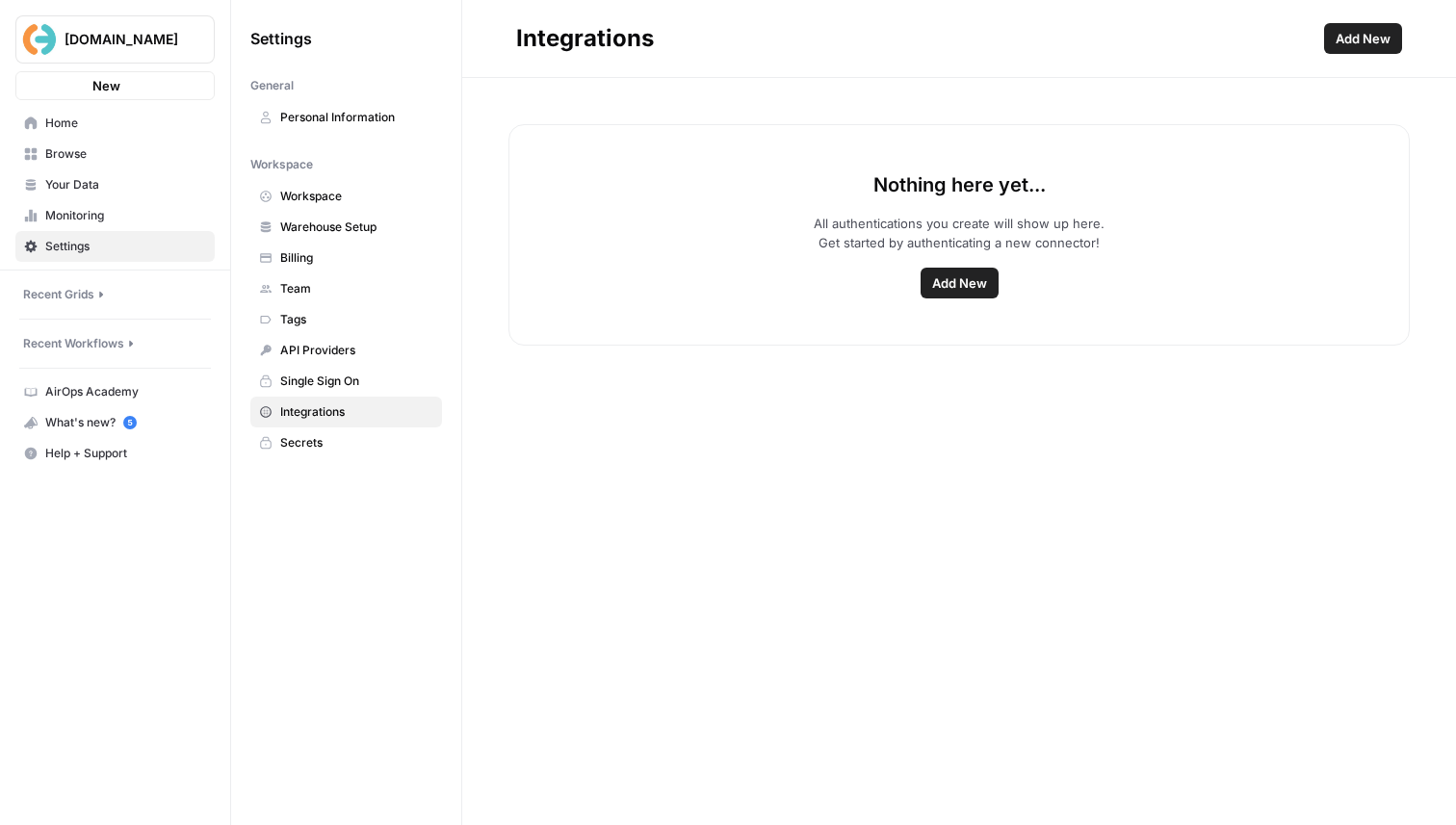 scroll, scrollTop: 0, scrollLeft: 0, axis: both 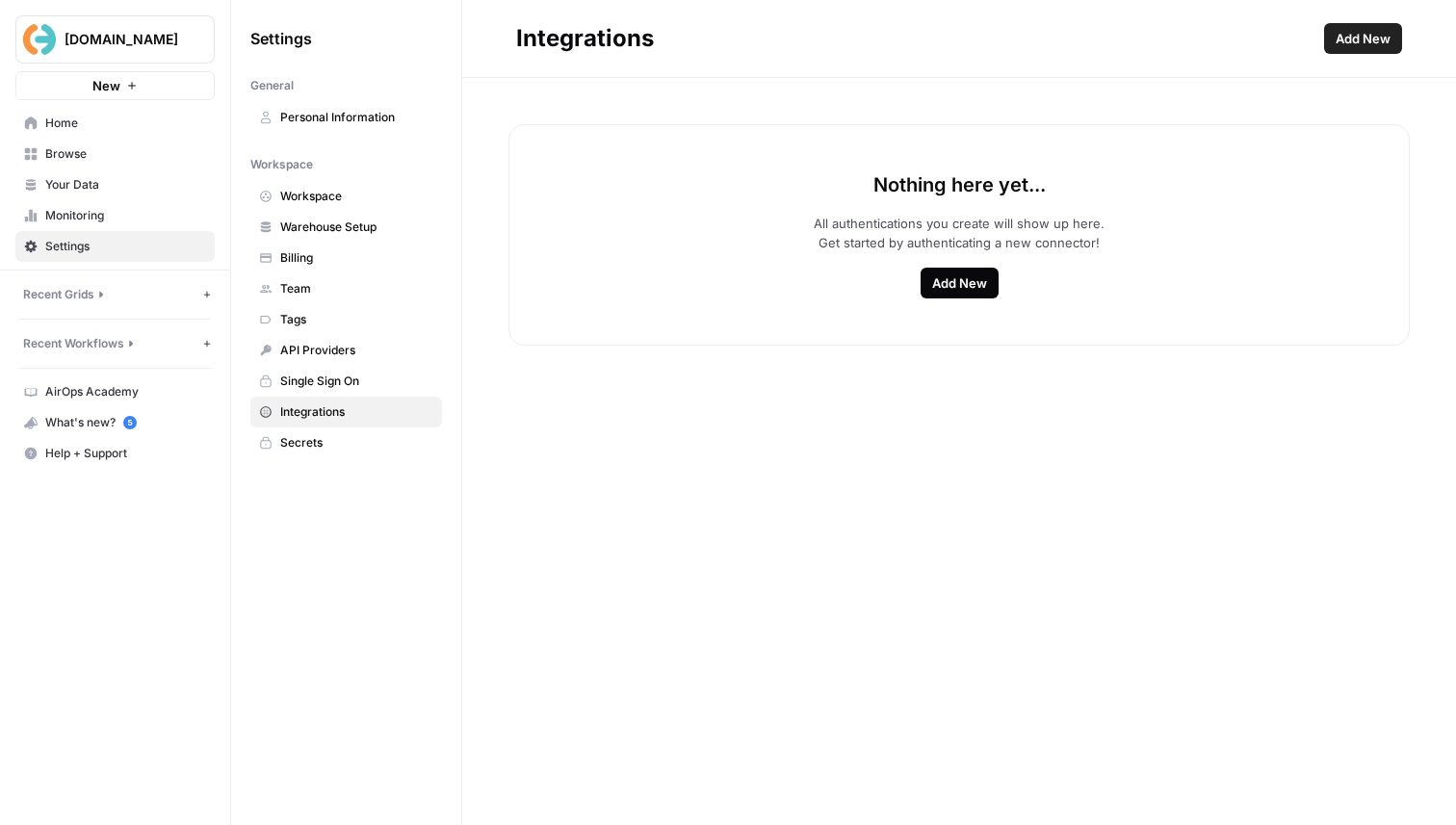 click on "Add New" at bounding box center [959, 283] 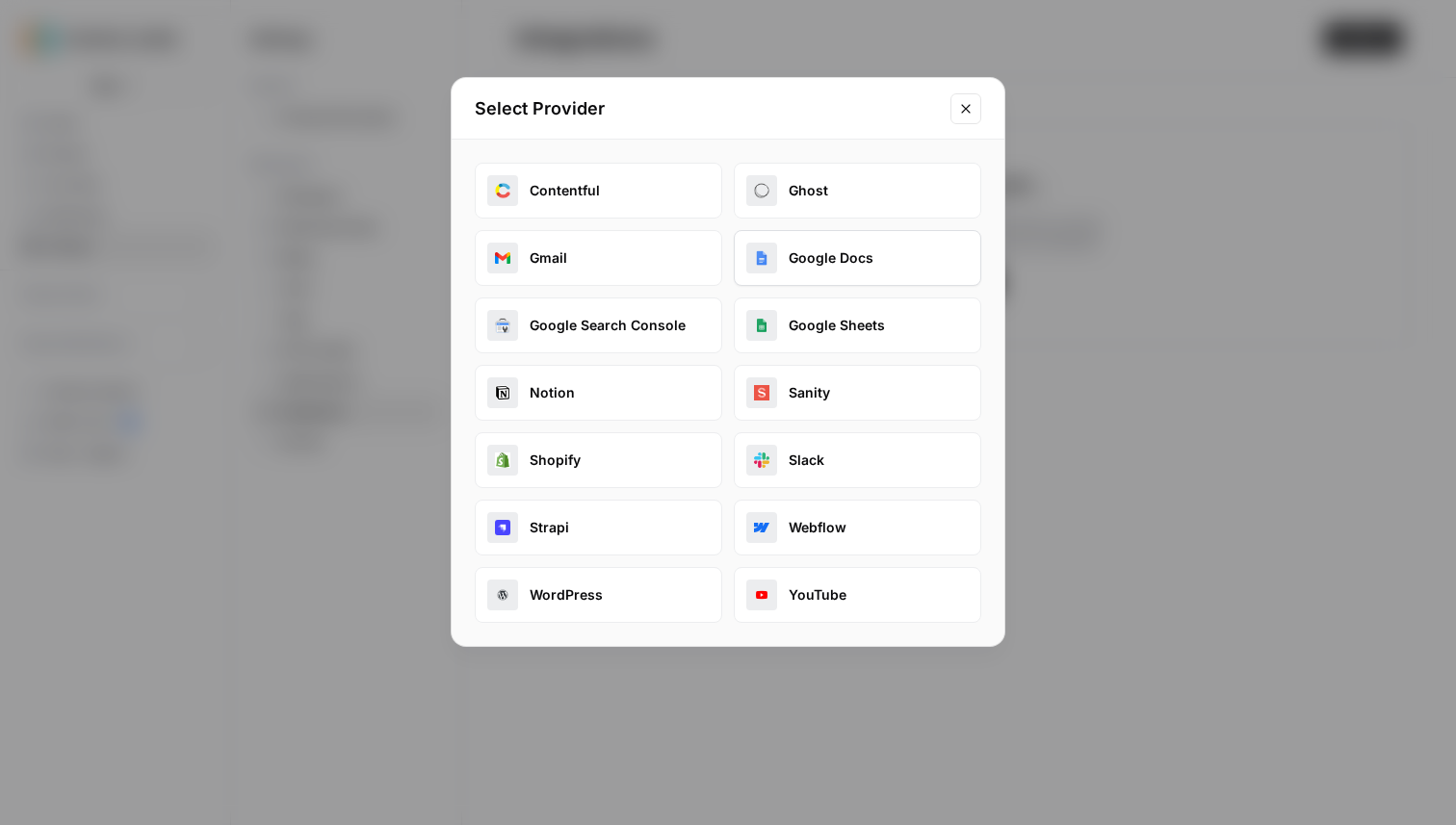 click on "Google Docs" at bounding box center (857, 258) 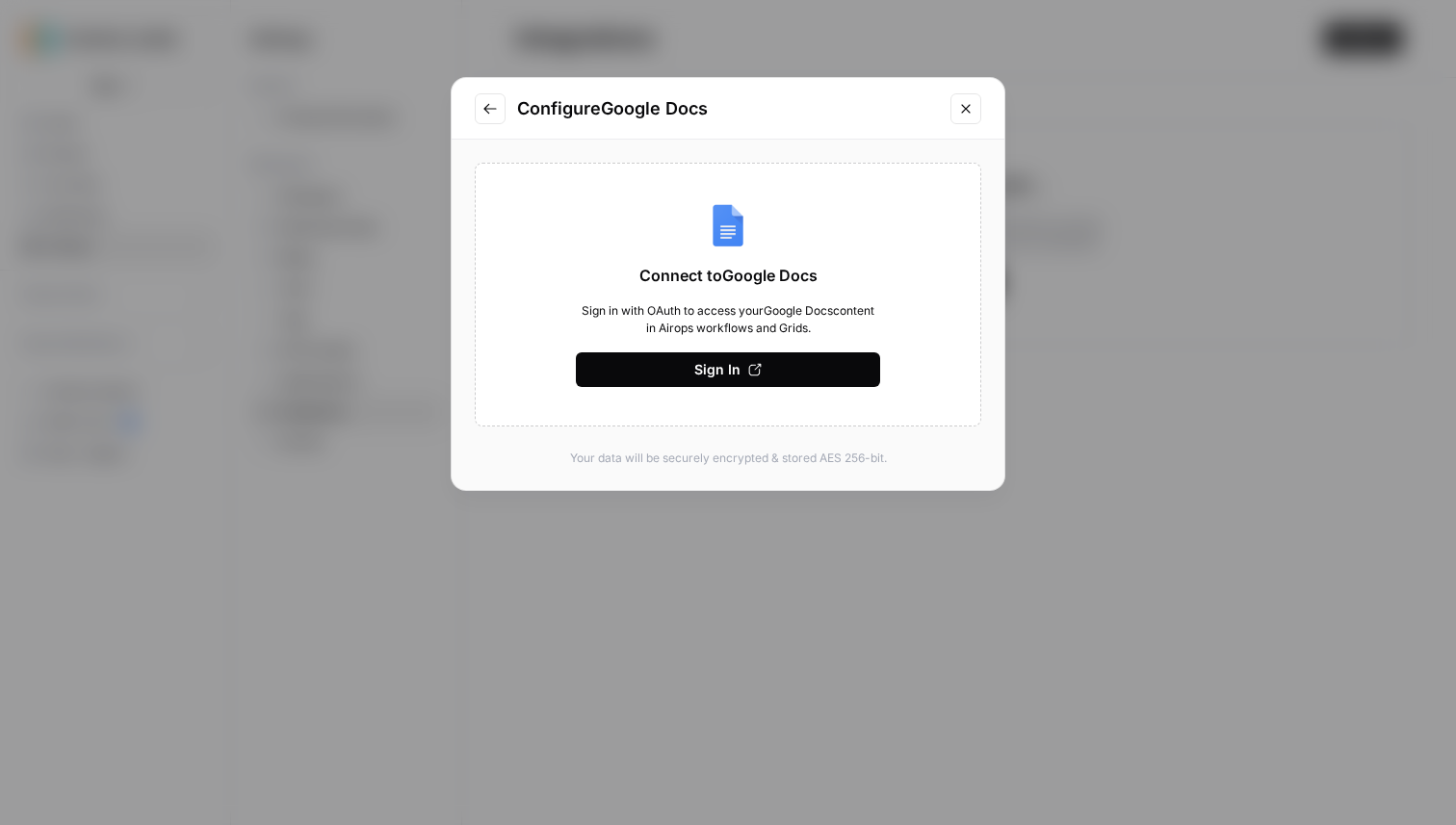 click on "Sign In" at bounding box center [728, 370] 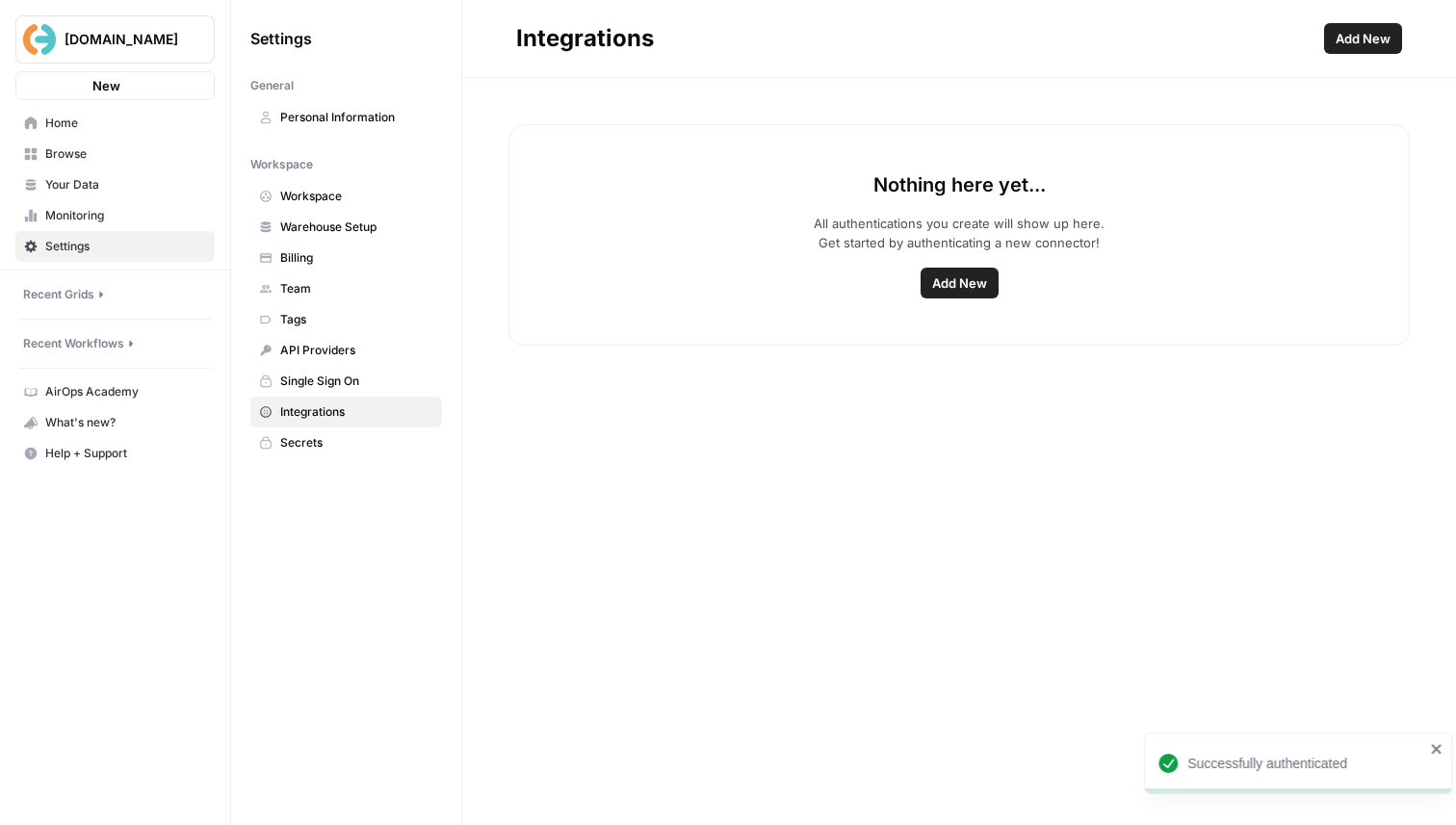 scroll, scrollTop: 0, scrollLeft: 0, axis: both 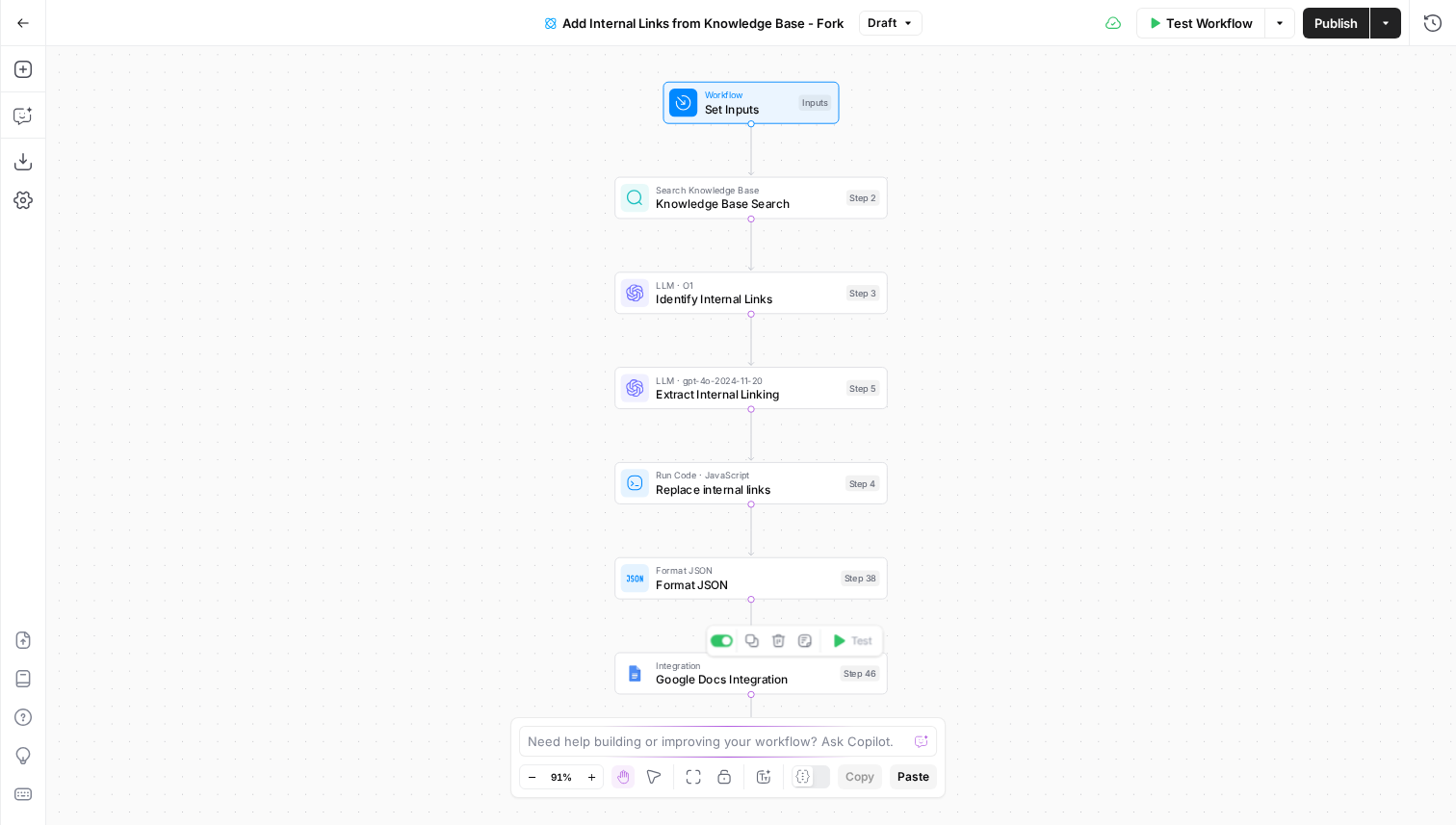 click on "Google Docs Integration" at bounding box center [744, 680] 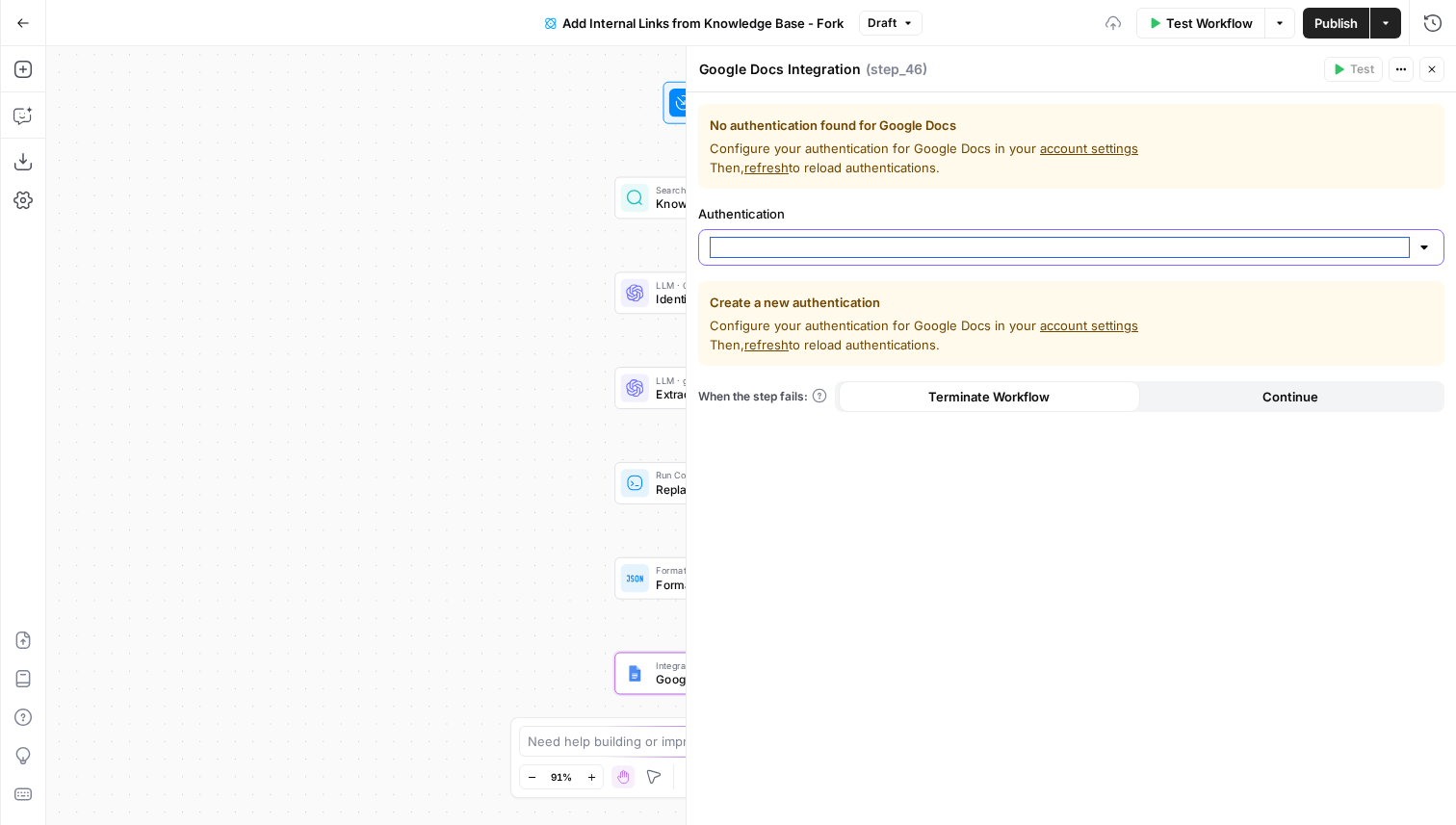 click on "Authentication" at bounding box center (1059, 247) 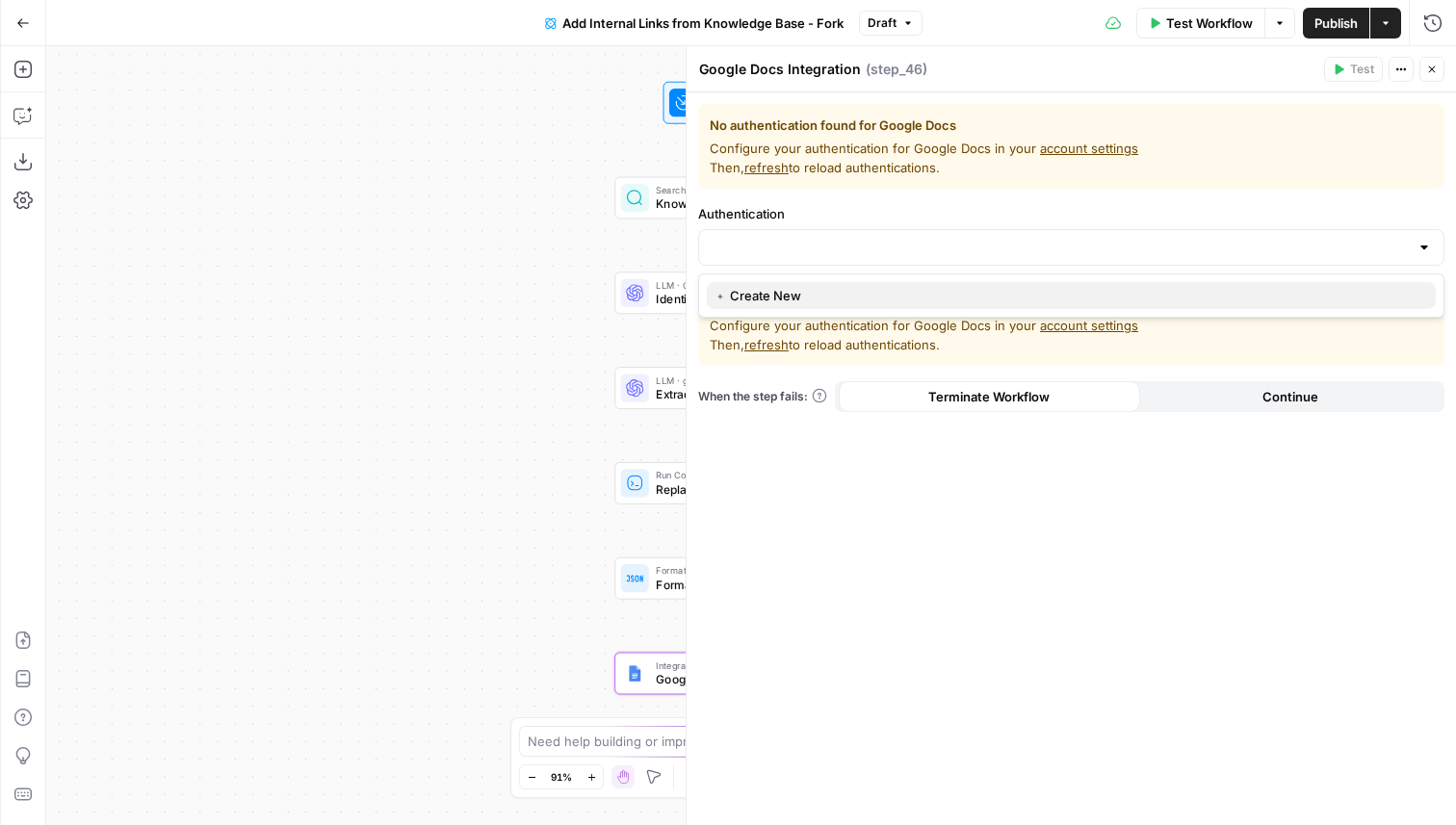 click on "﹢ Create New" at bounding box center (1071, 296) 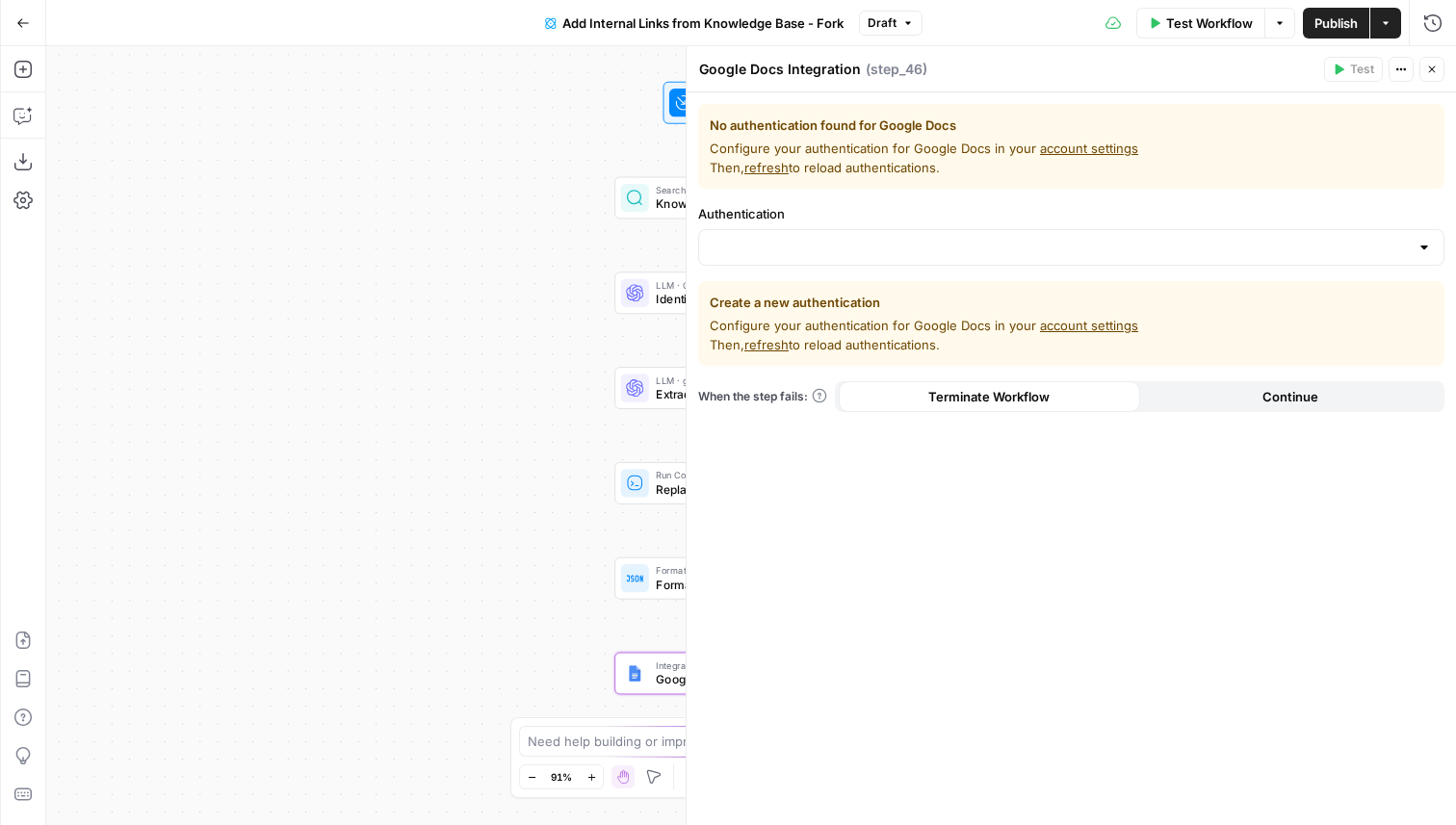 click on "refresh" at bounding box center (767, 168) 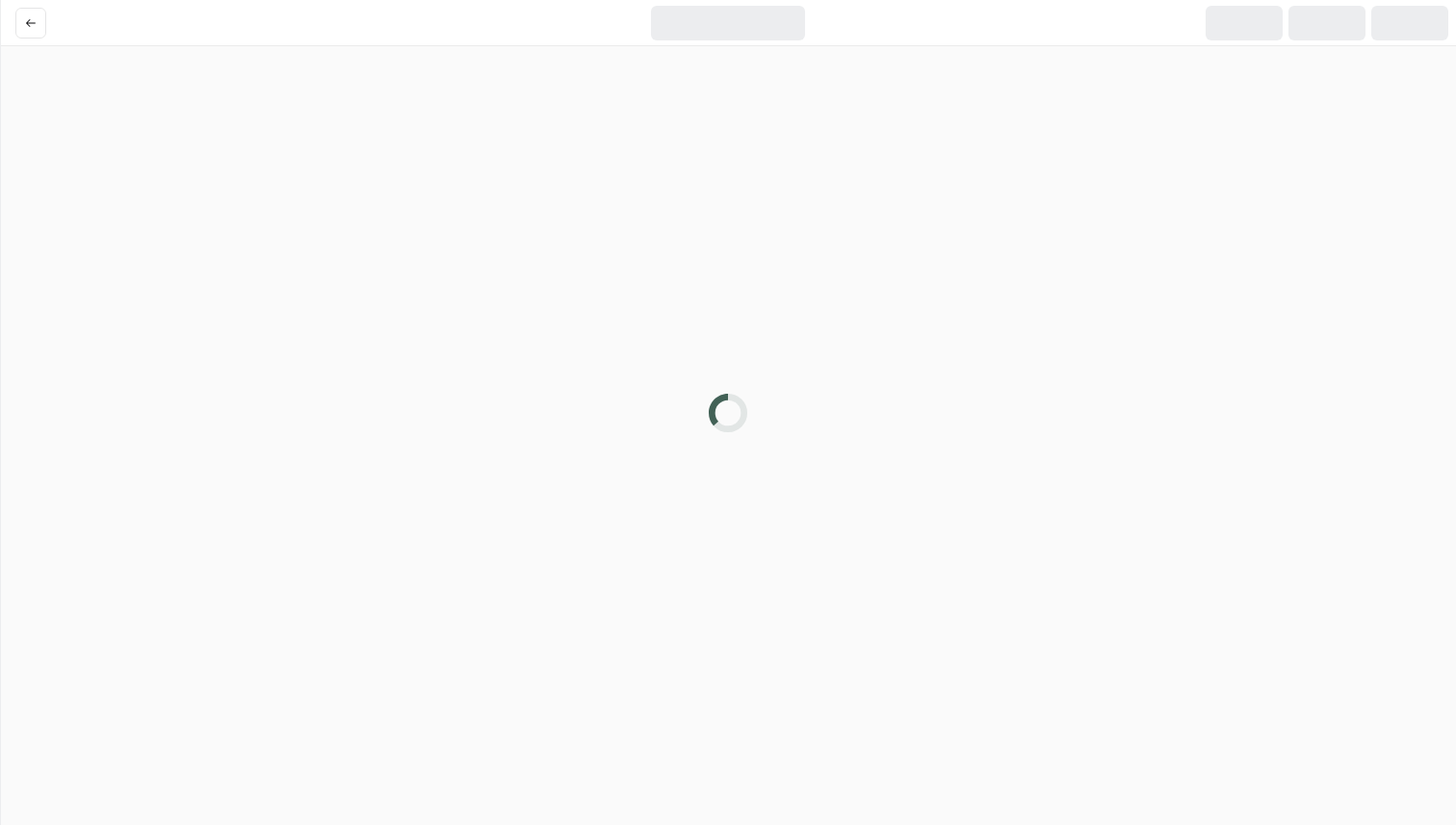 scroll, scrollTop: 0, scrollLeft: 0, axis: both 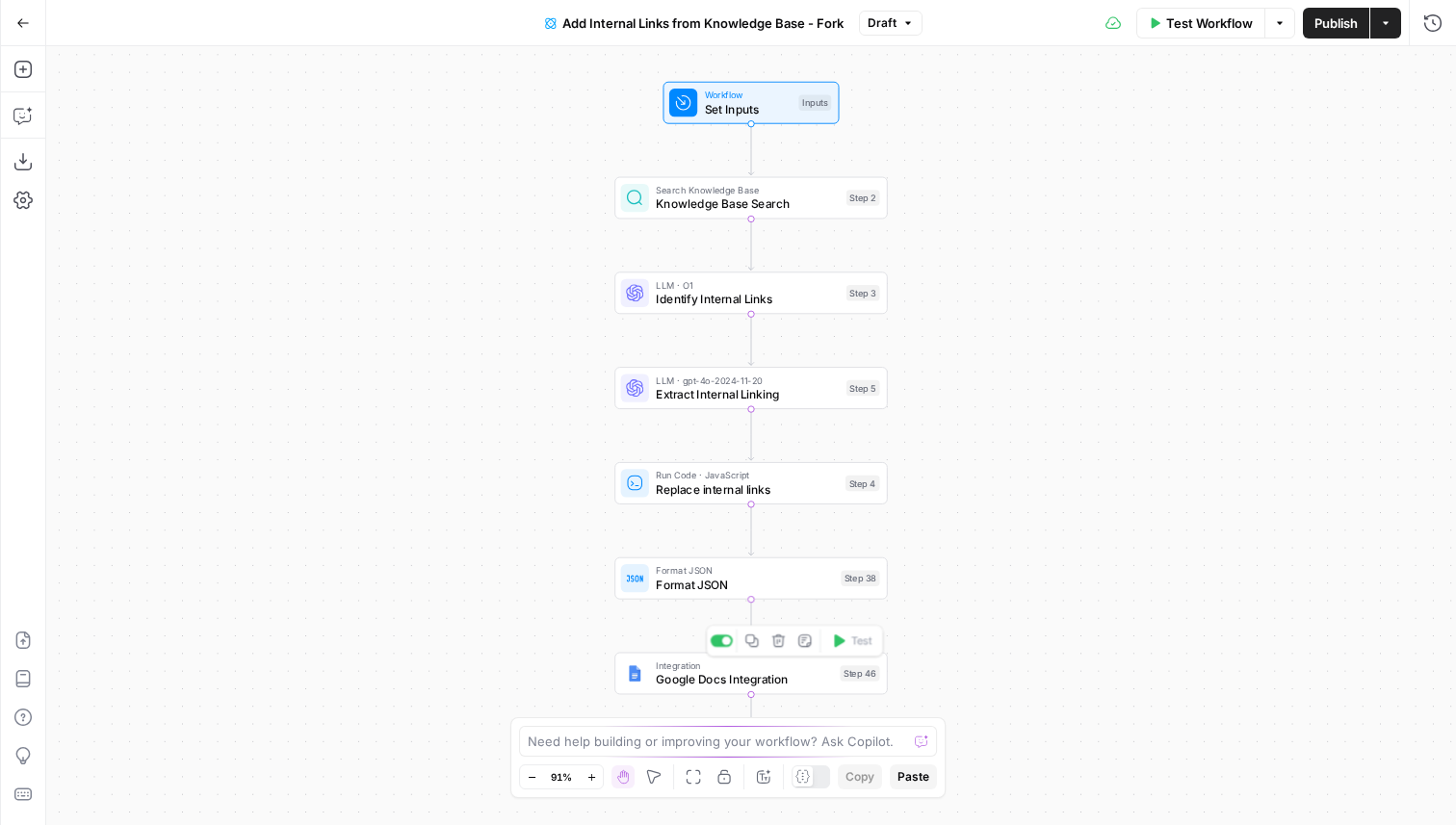 click on "Google Docs Integration" at bounding box center [744, 680] 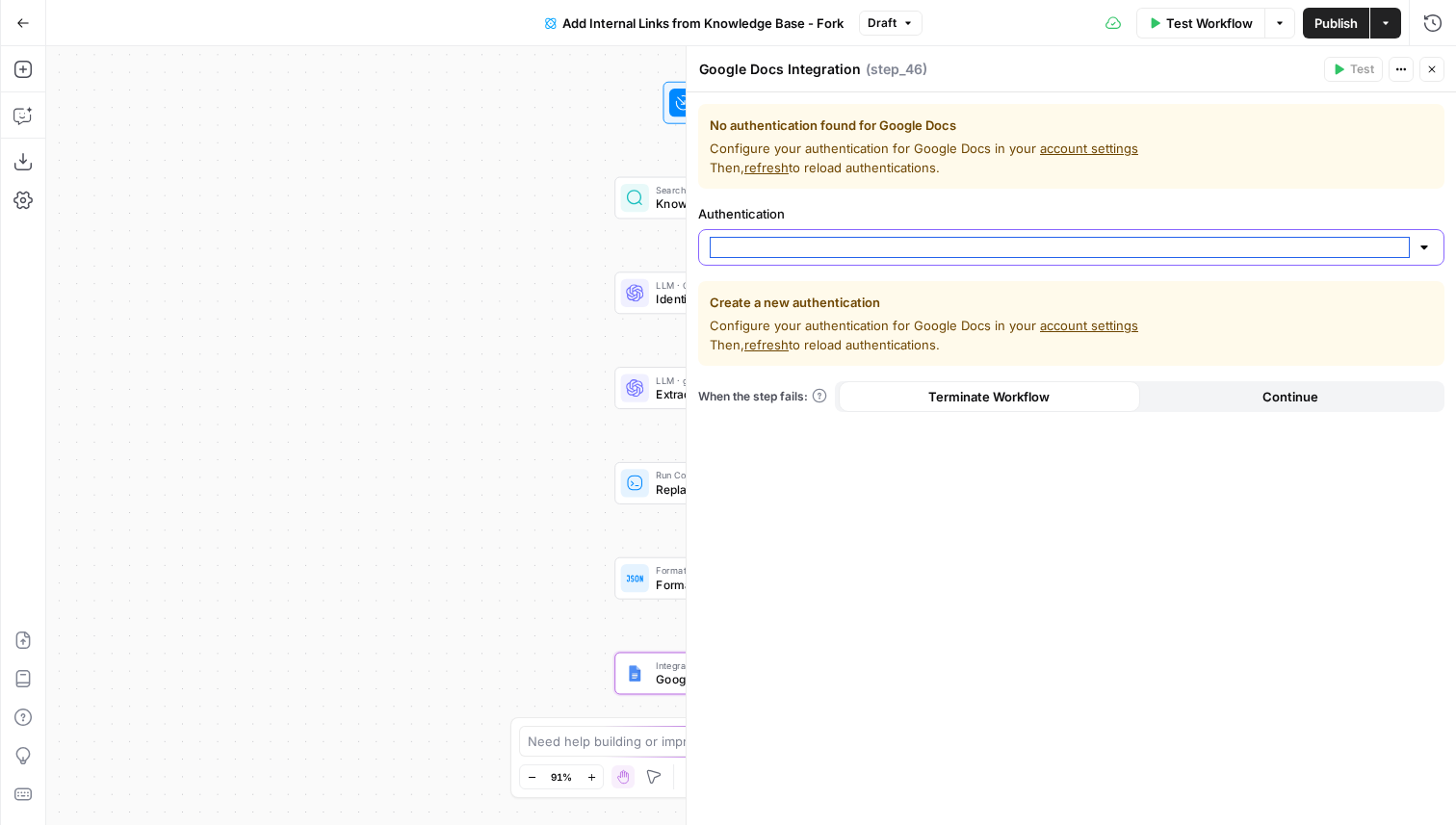 click on "Authentication" at bounding box center (1059, 247) 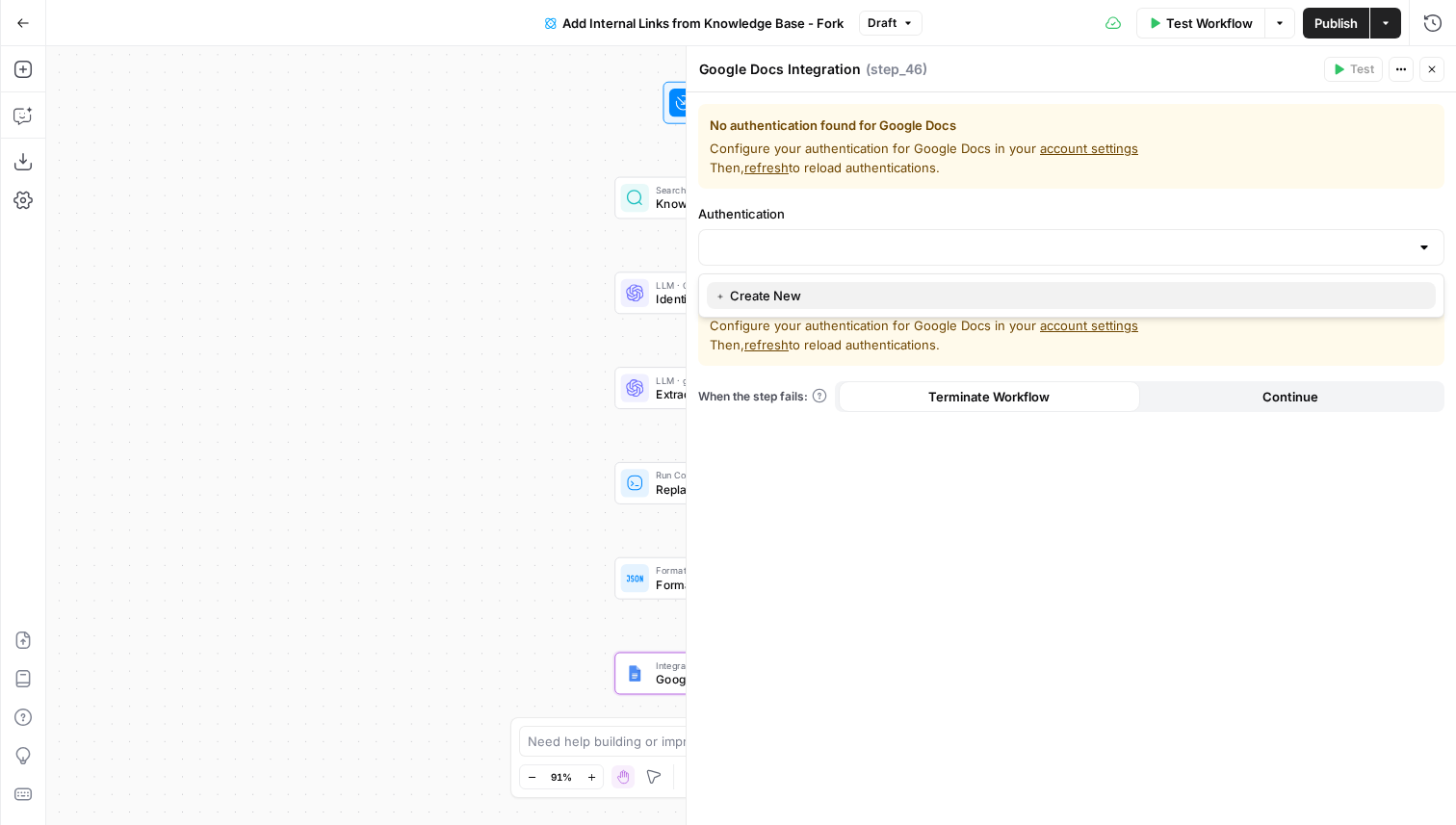 click on "﹢ Create New" at bounding box center [1071, 296] 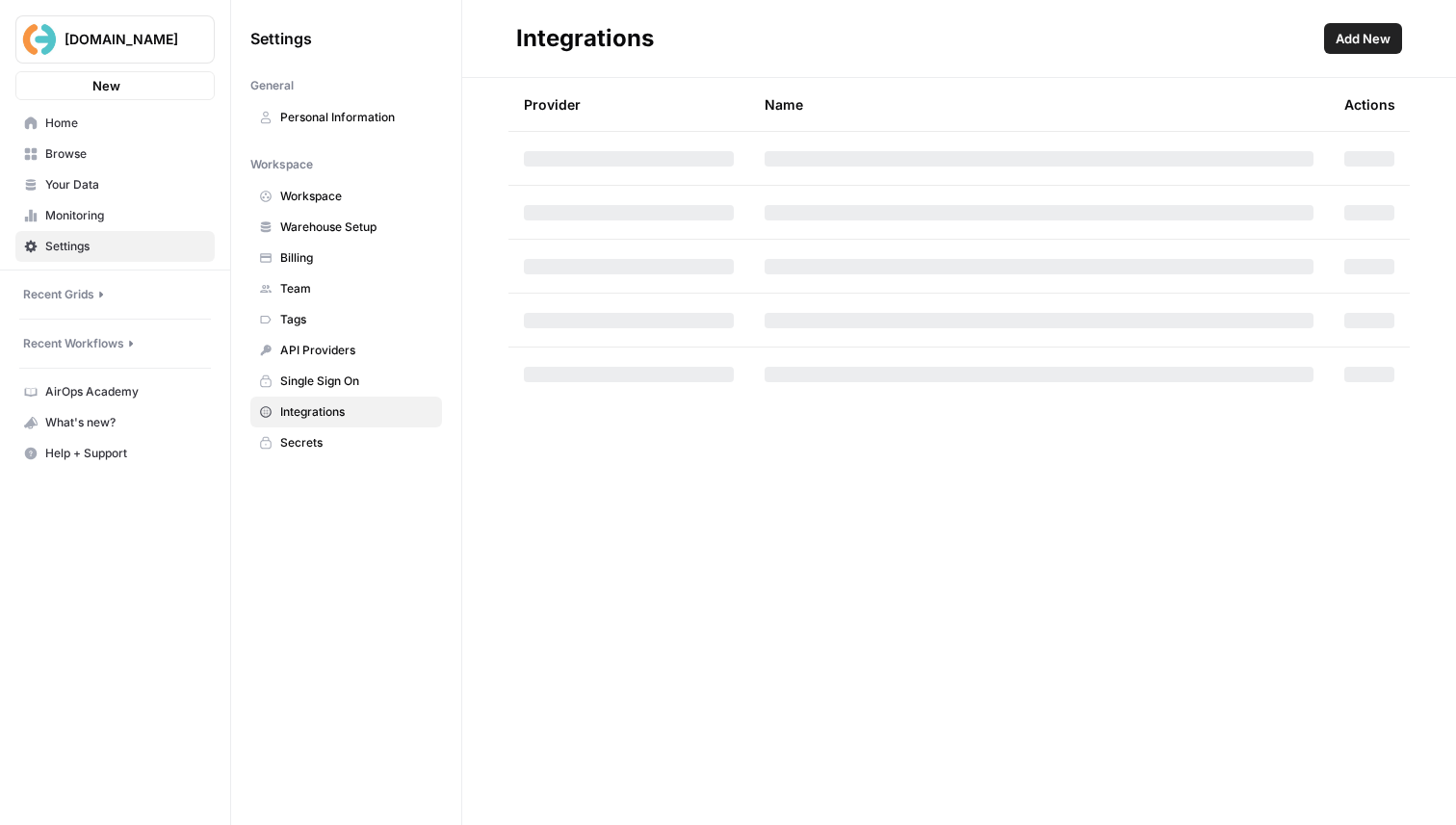 scroll, scrollTop: 0, scrollLeft: 0, axis: both 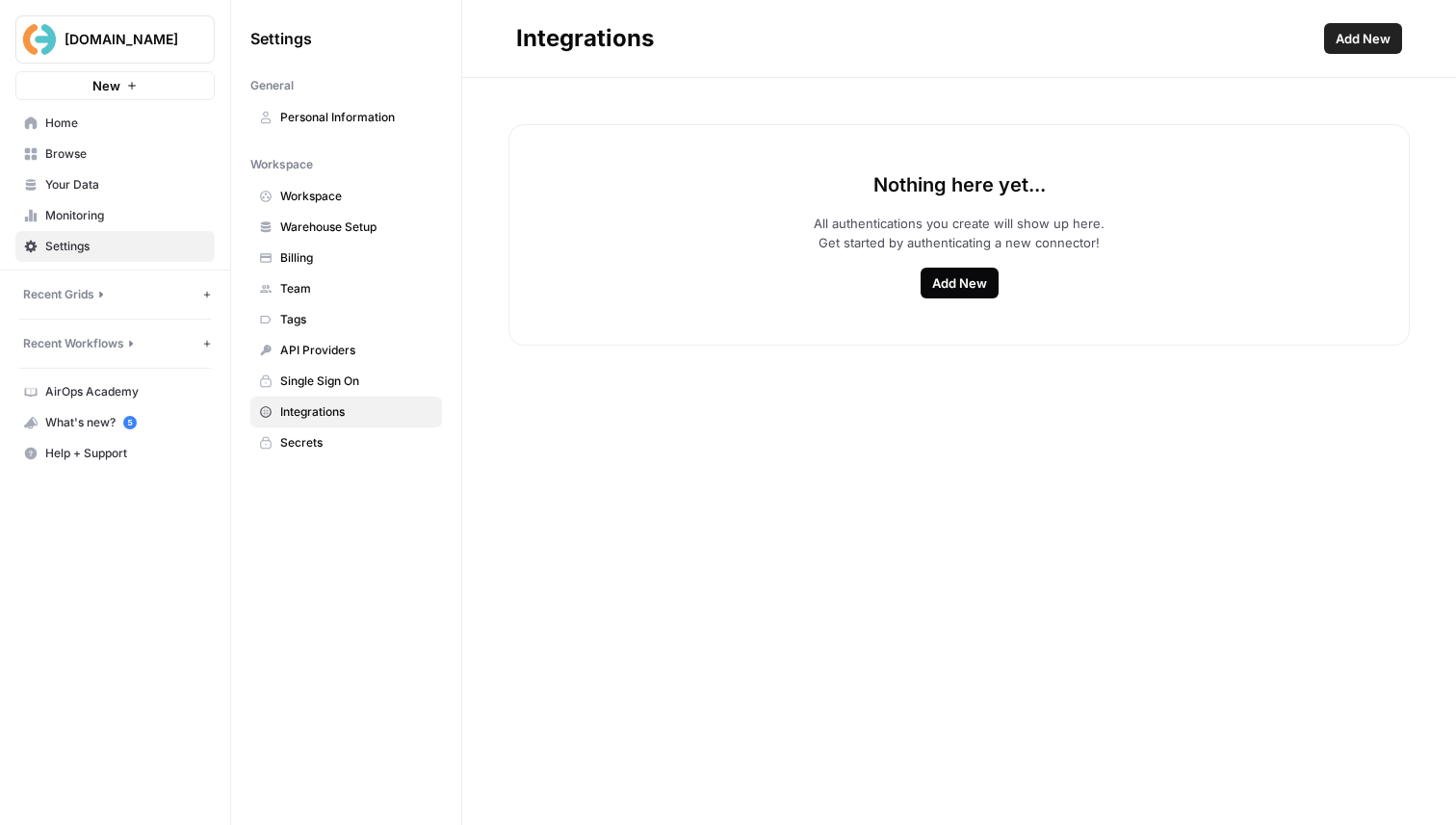 click on "Add New" at bounding box center (959, 283) 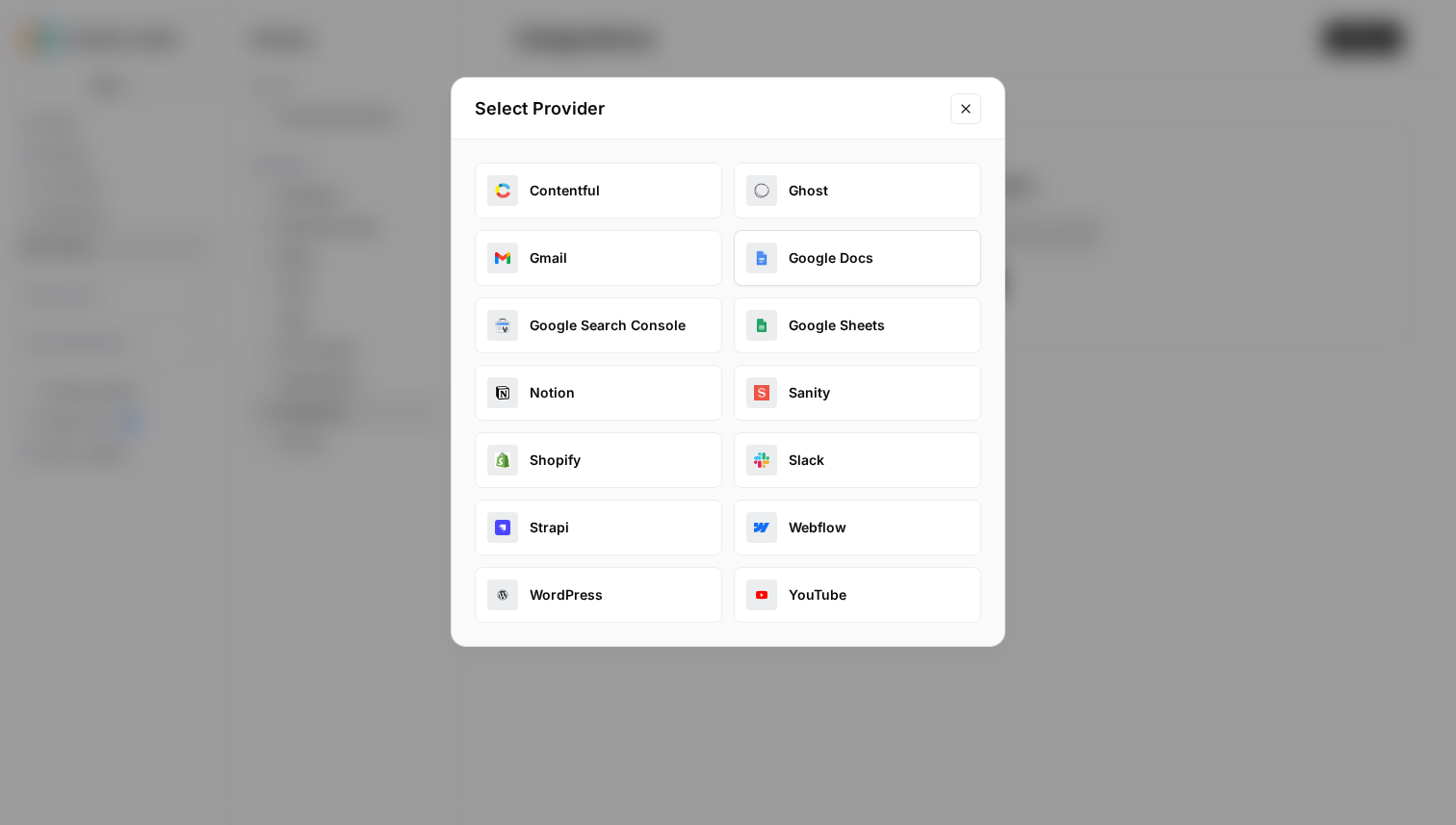 click on "Google Docs" at bounding box center (857, 258) 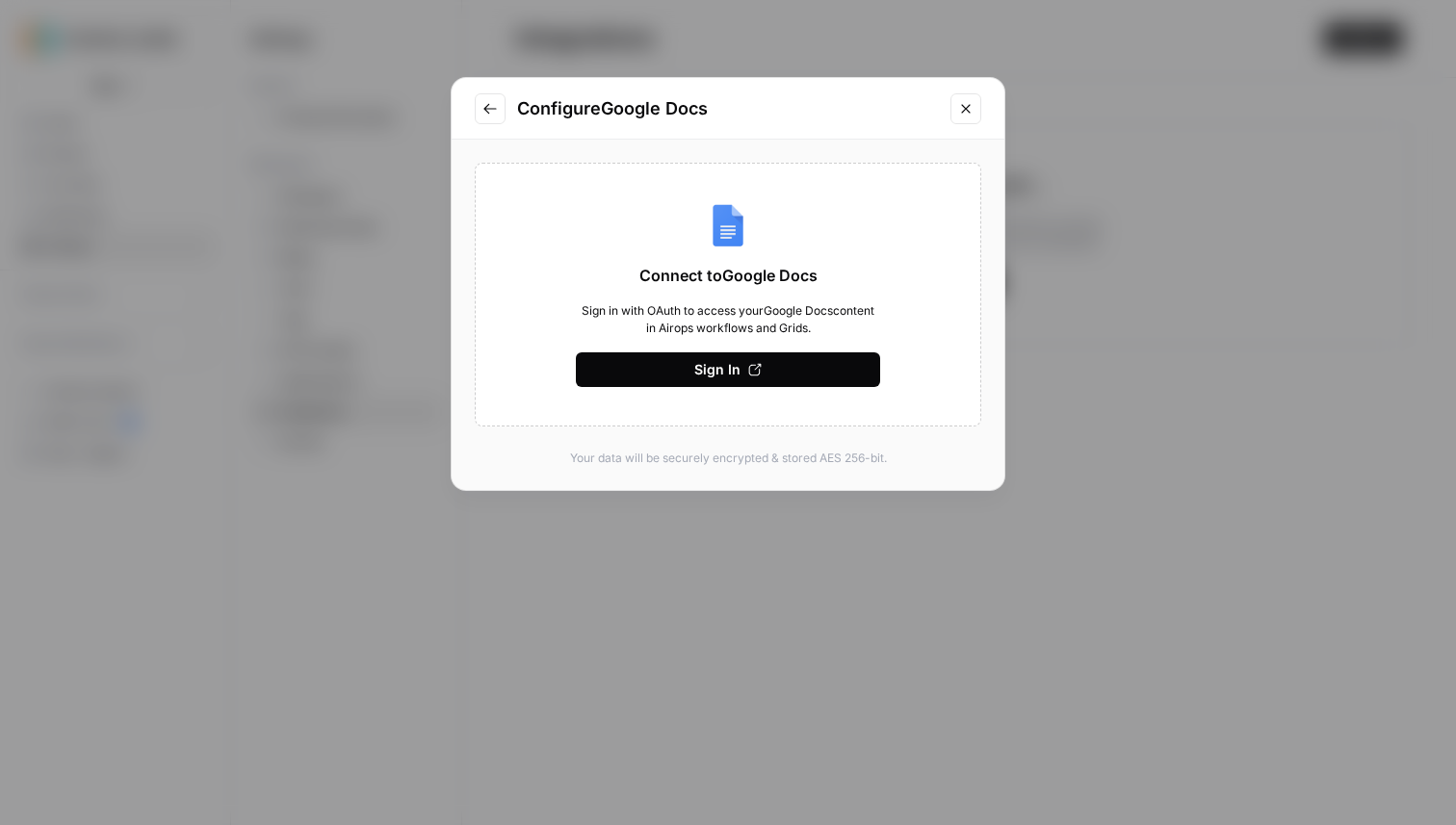 click on "Sign In" at bounding box center [717, 370] 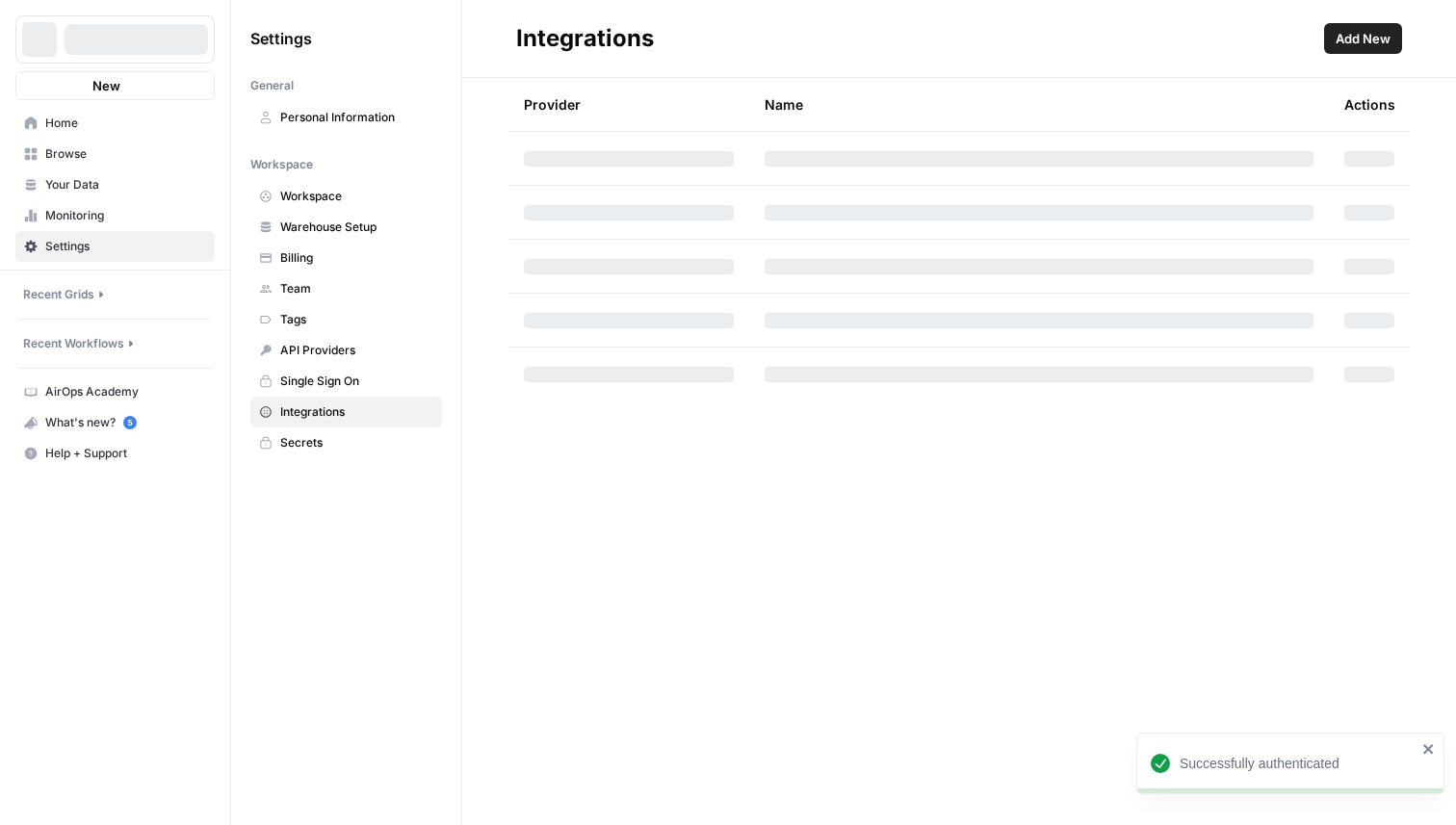 scroll, scrollTop: 0, scrollLeft: 0, axis: both 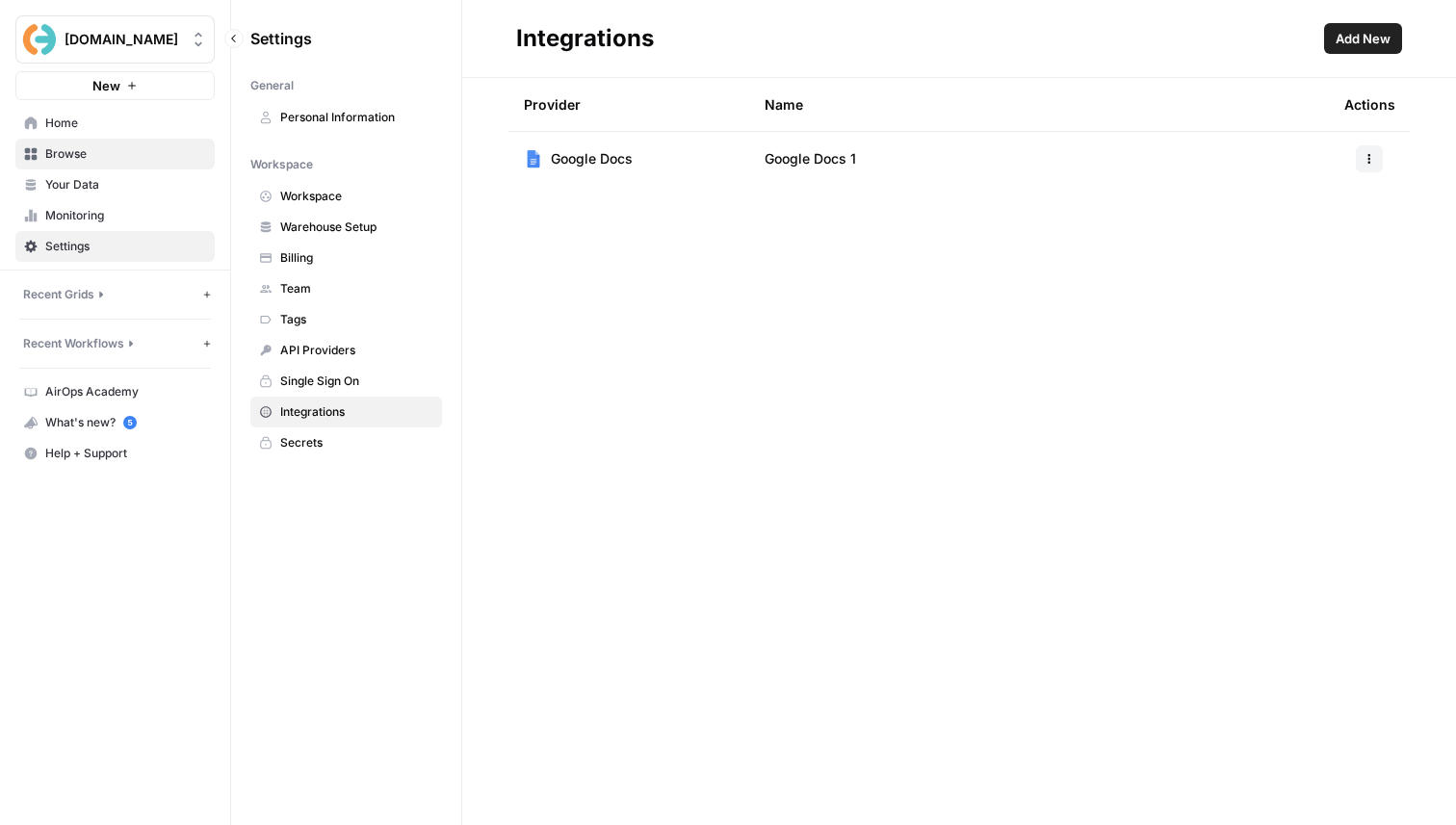 click on "Browse" at bounding box center (125, 154) 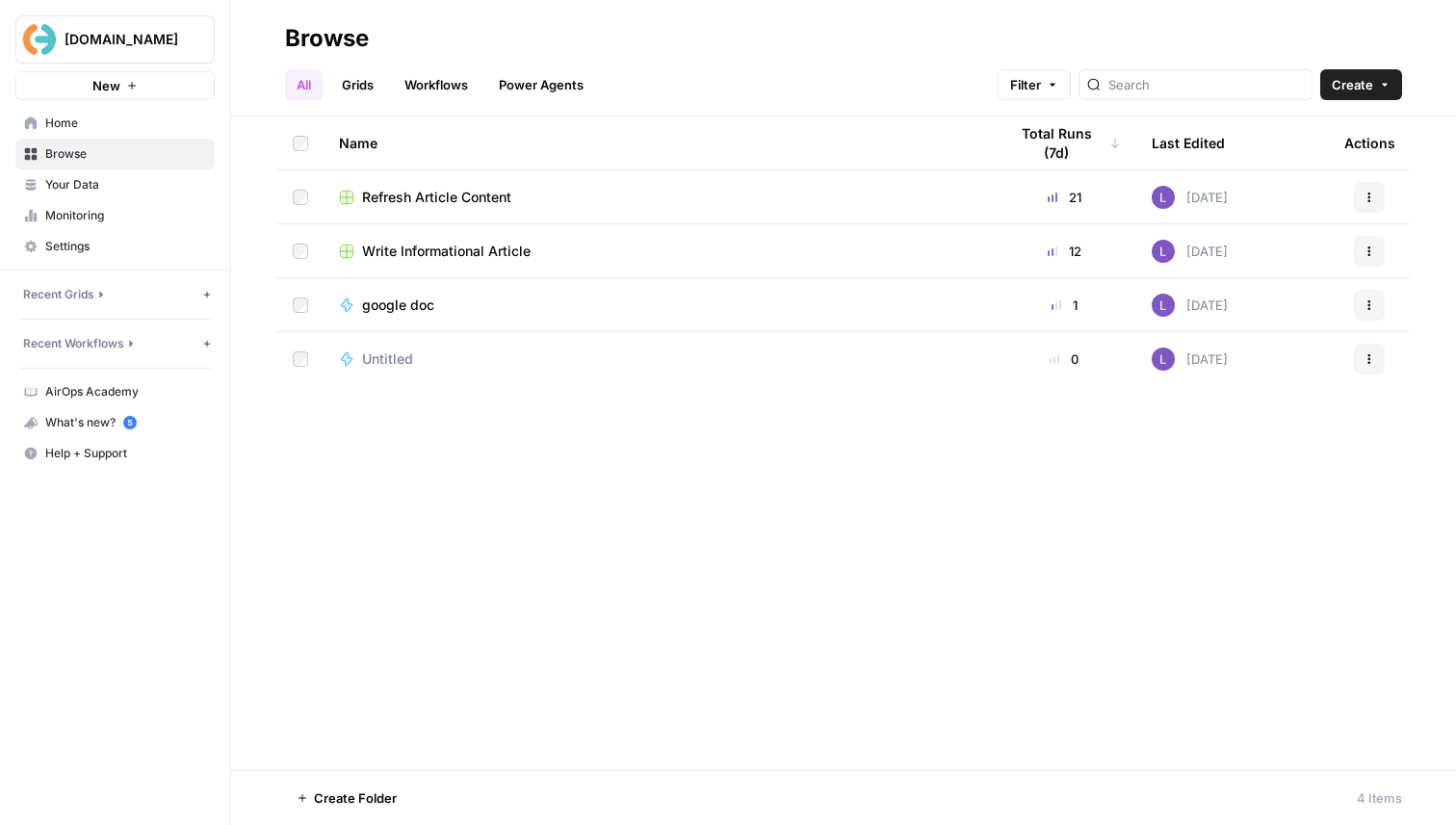 click on "Write Informational Article" at bounding box center [446, 251] 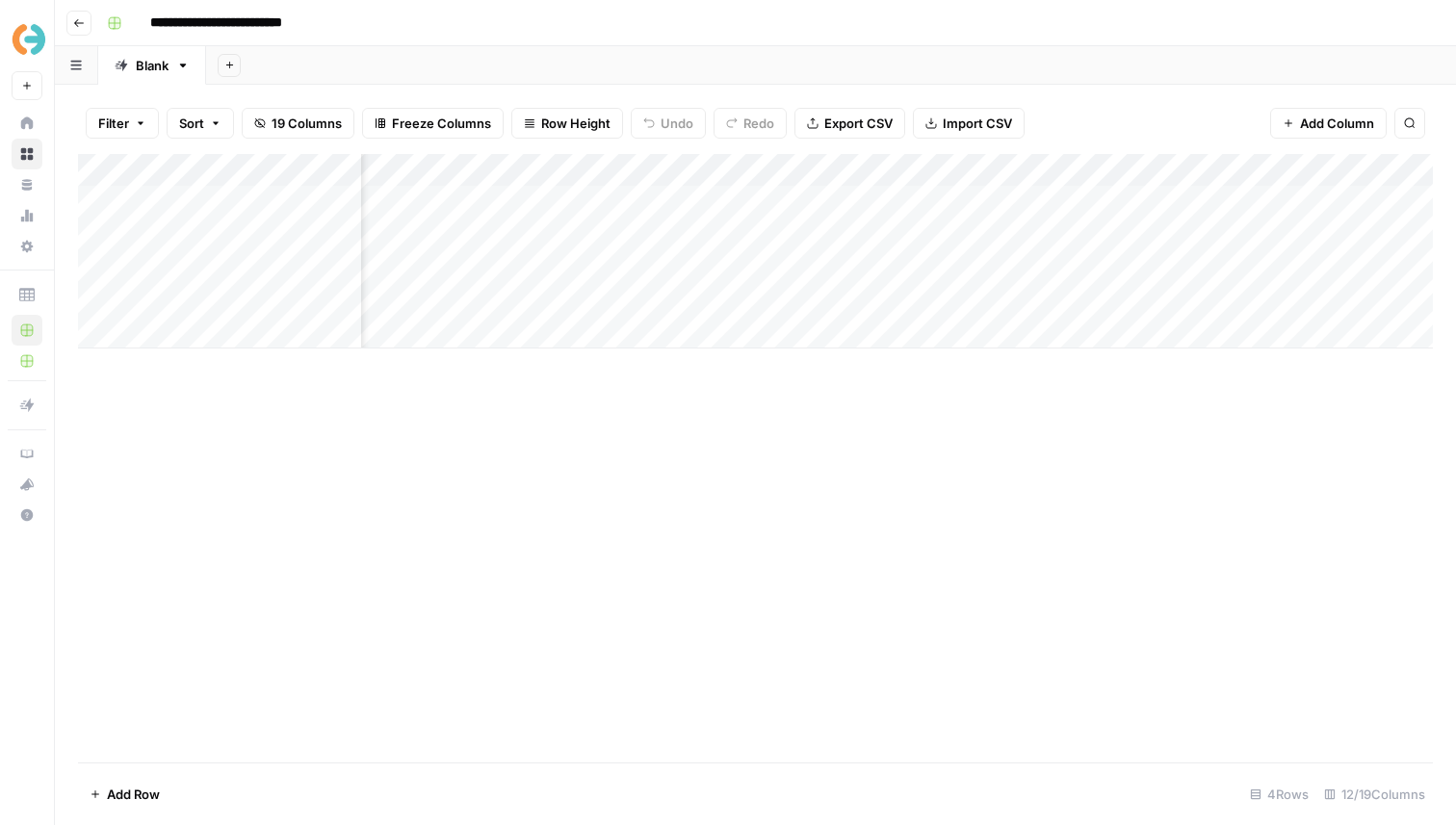 scroll, scrollTop: 0, scrollLeft: 1257, axis: horizontal 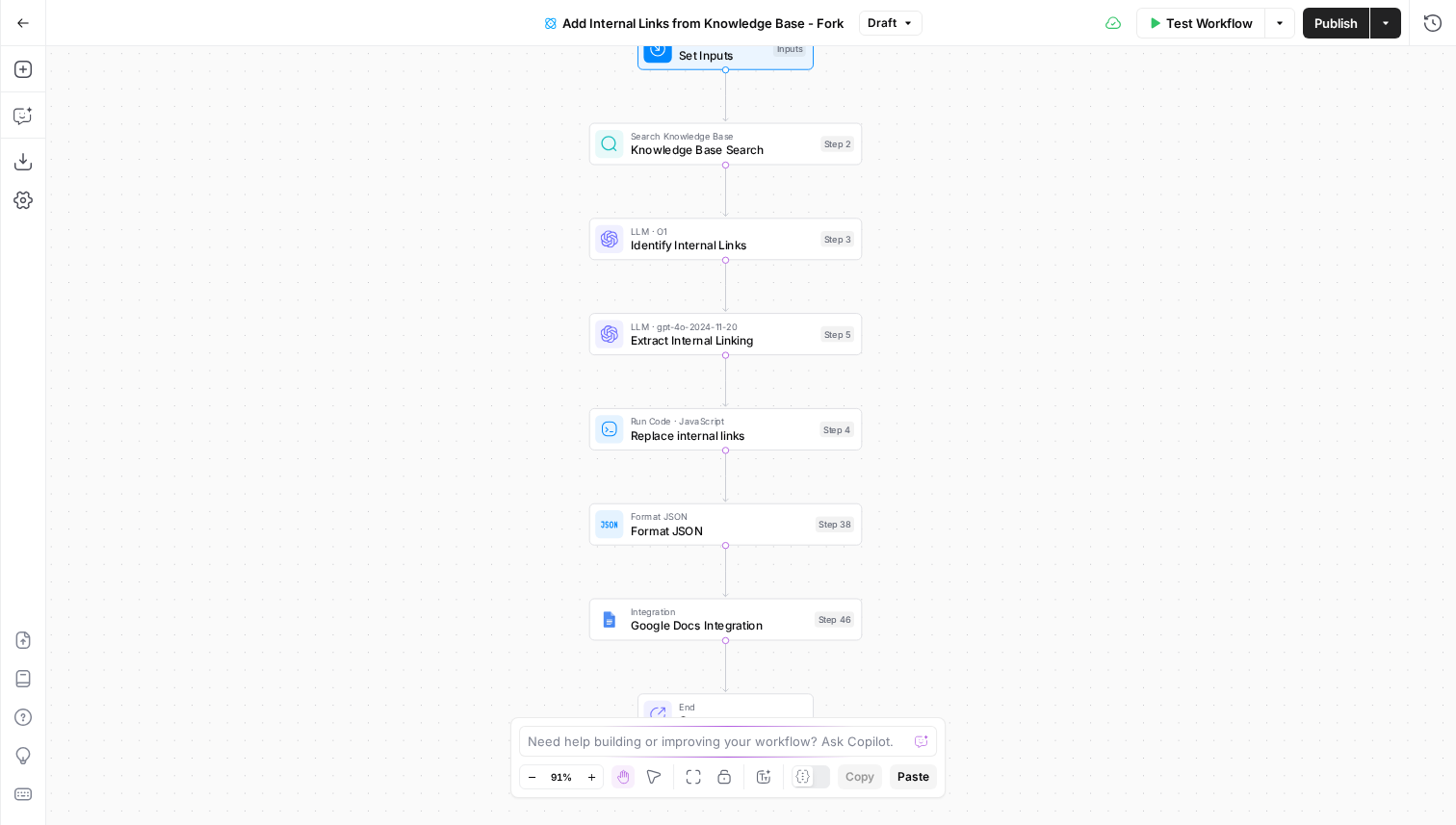 click on "Google Docs Integration" at bounding box center (719, 626) 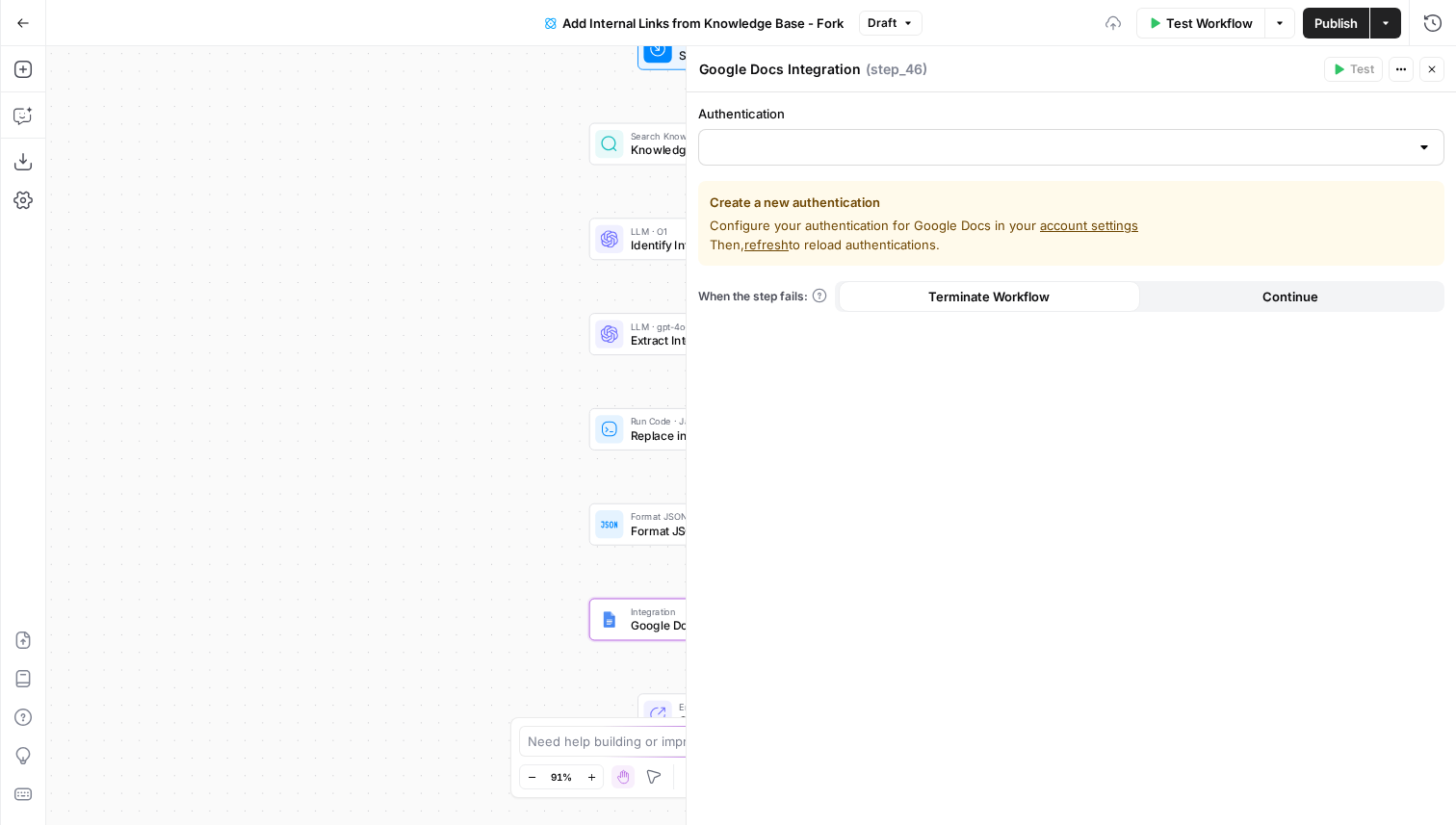 click at bounding box center (1071, 147) 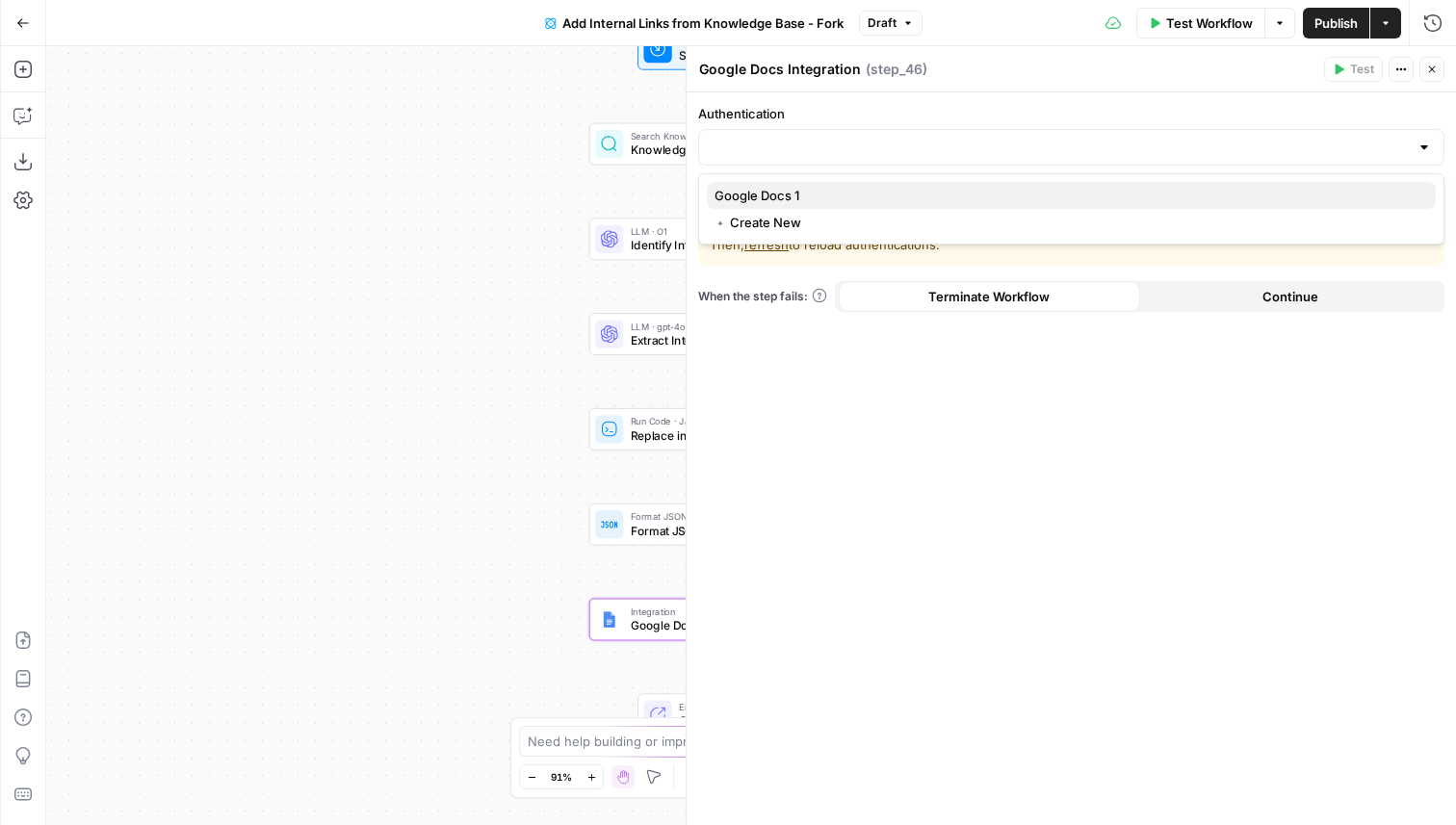 click on "Google Docs 1" at bounding box center (1071, 195) 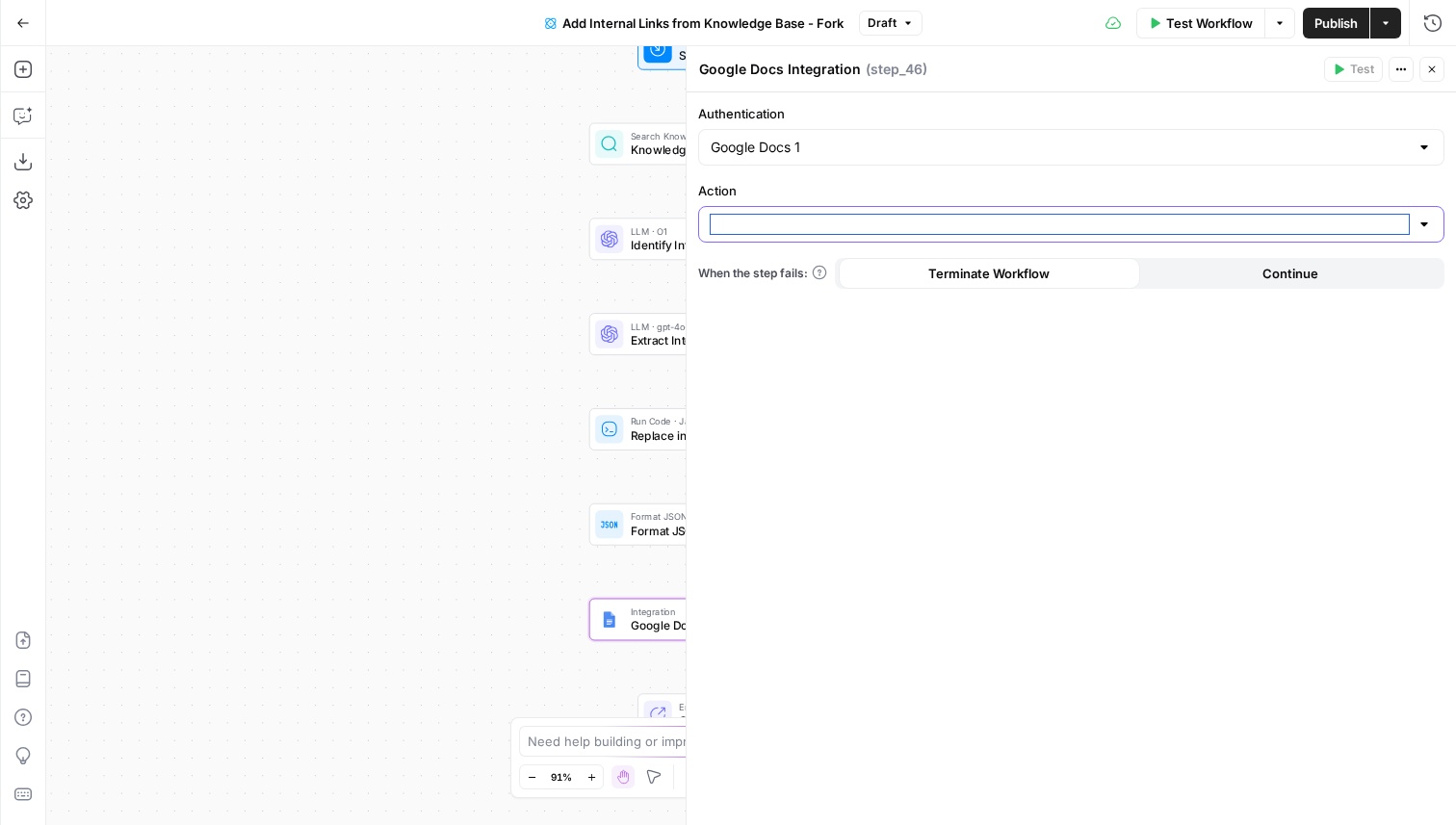 click on "Action" at bounding box center [1059, 224] 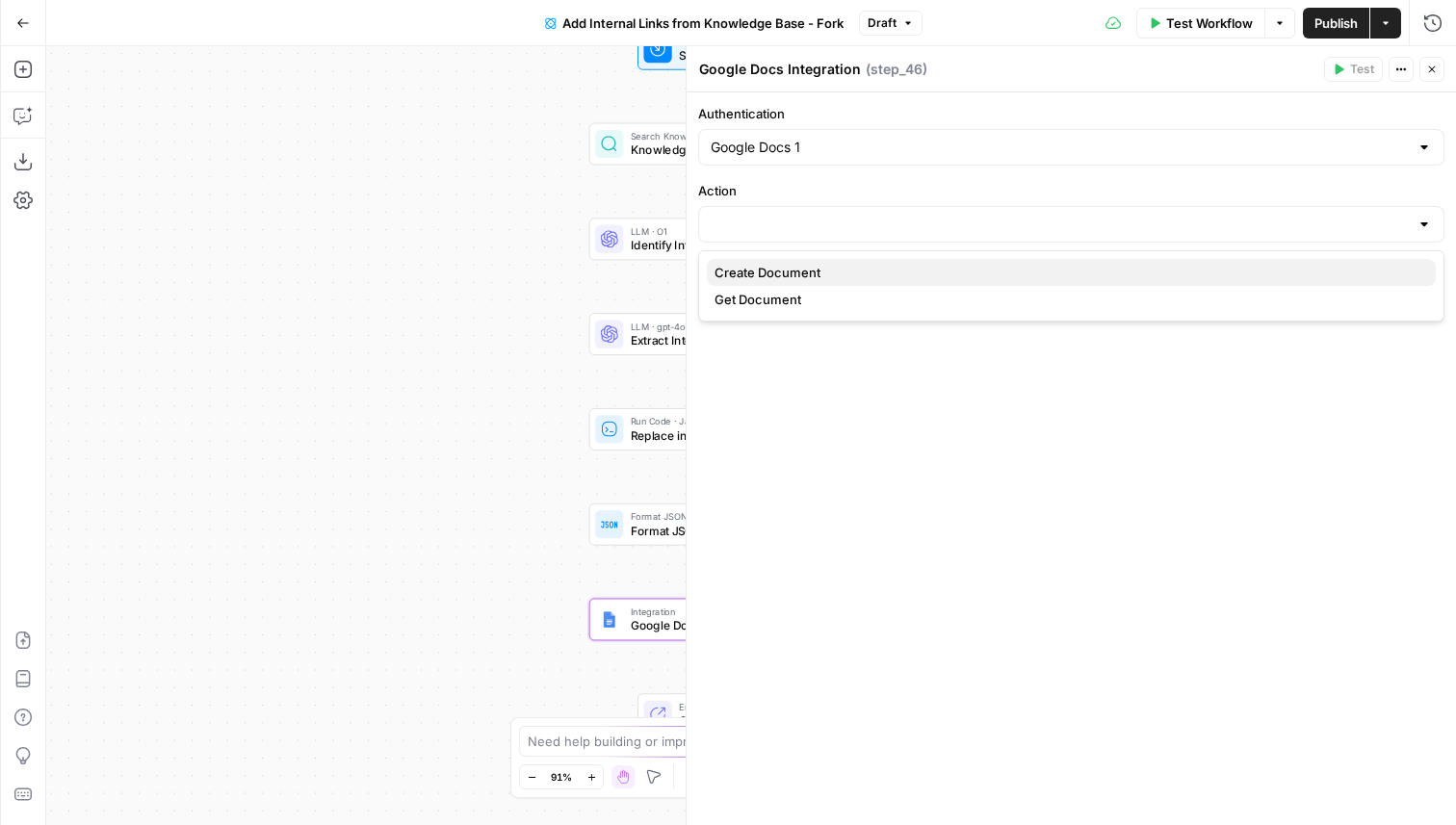 click on "Create Document" at bounding box center (1071, 272) 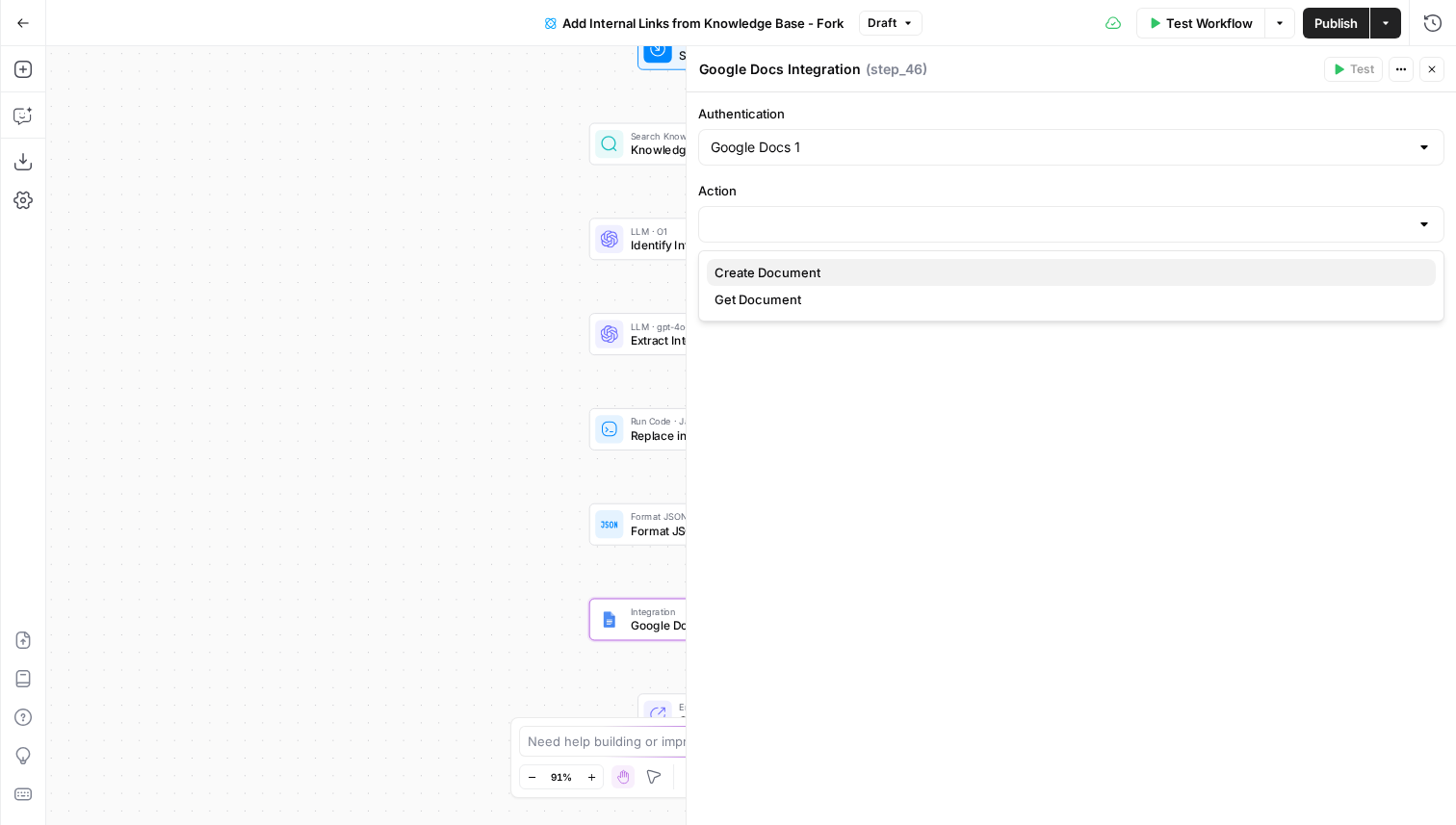 type on "Create Document" 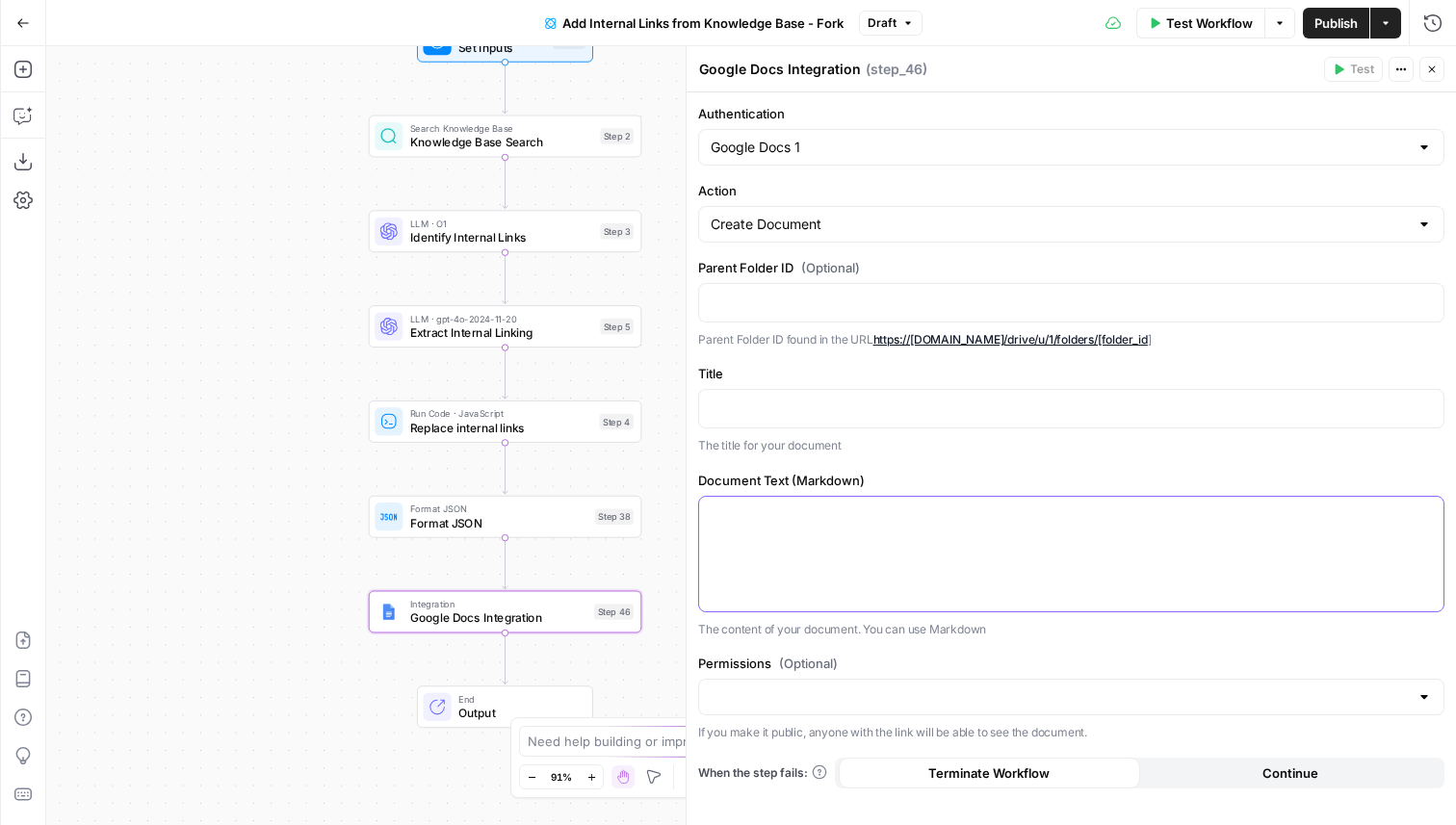 click at bounding box center (1071, 554) 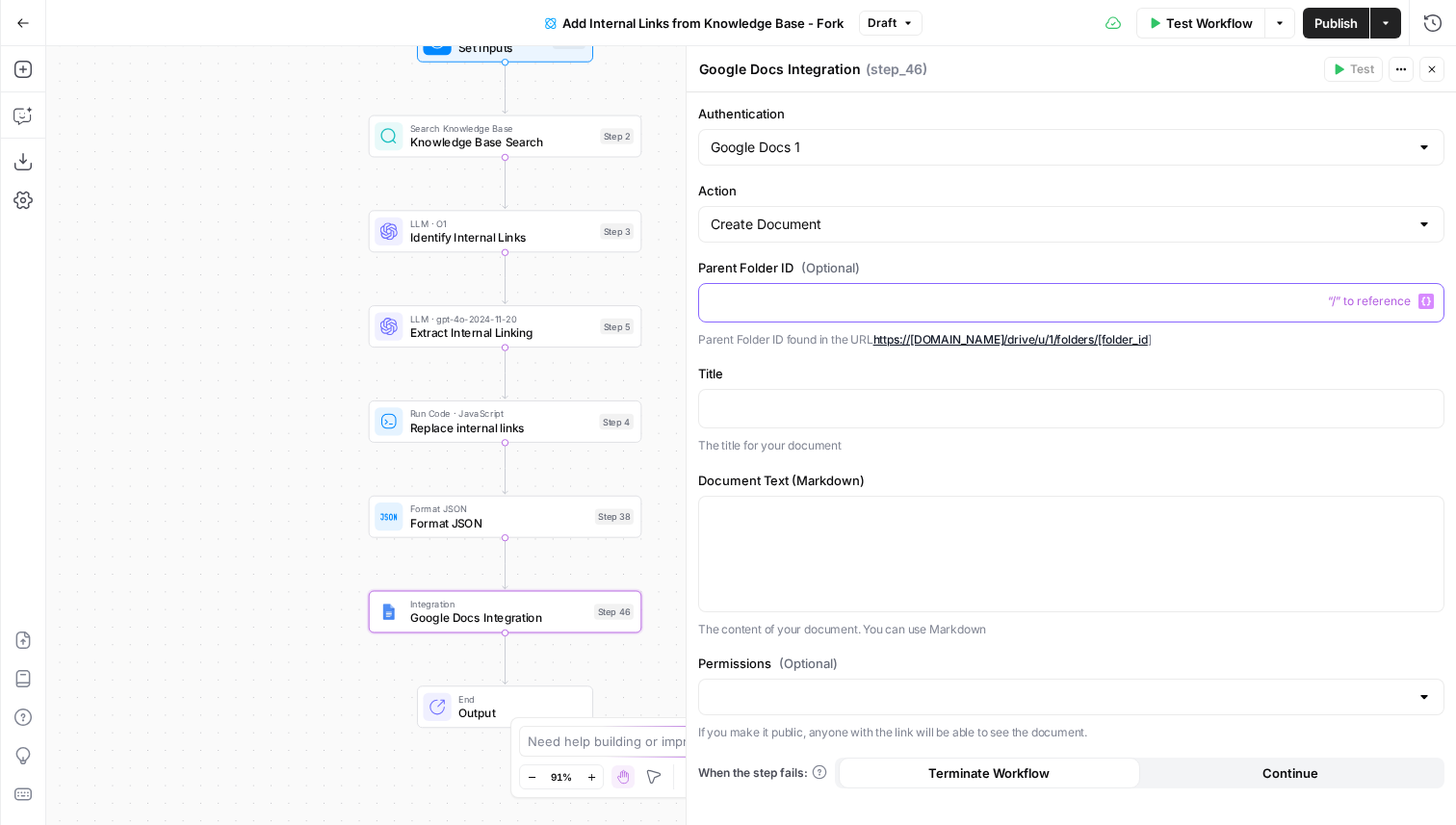 click at bounding box center [1071, 301] 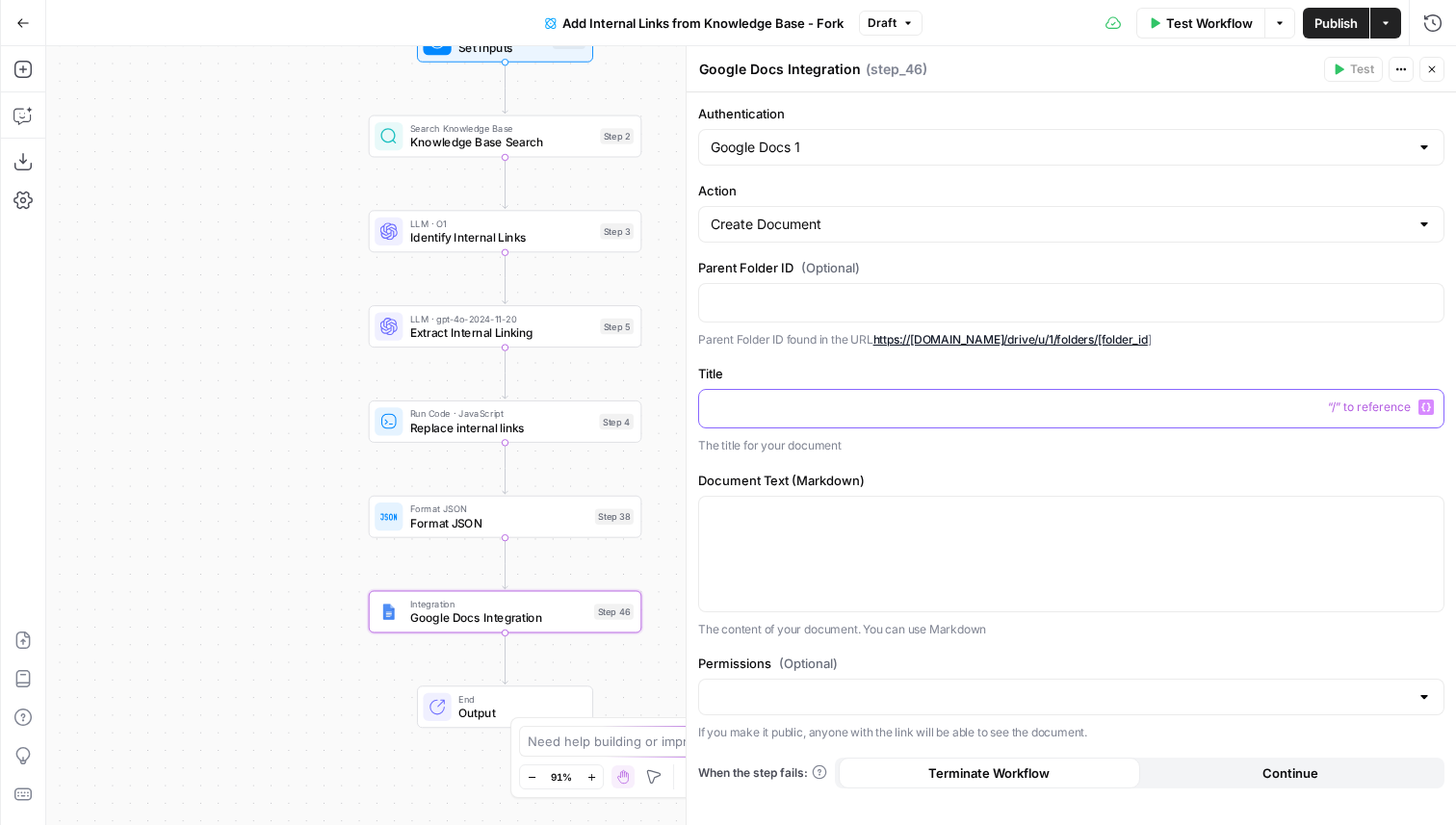 click at bounding box center (1071, 407) 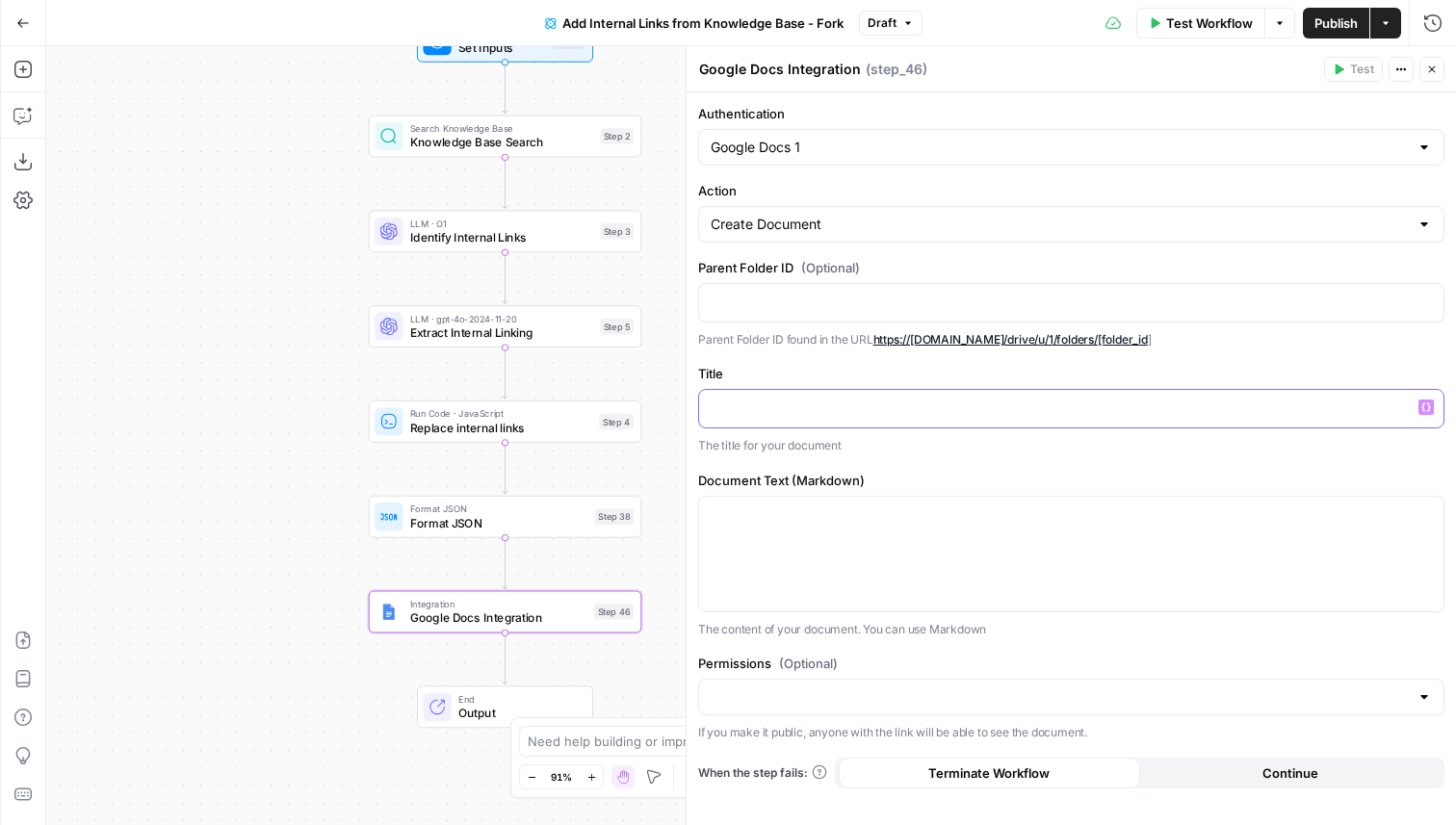 type 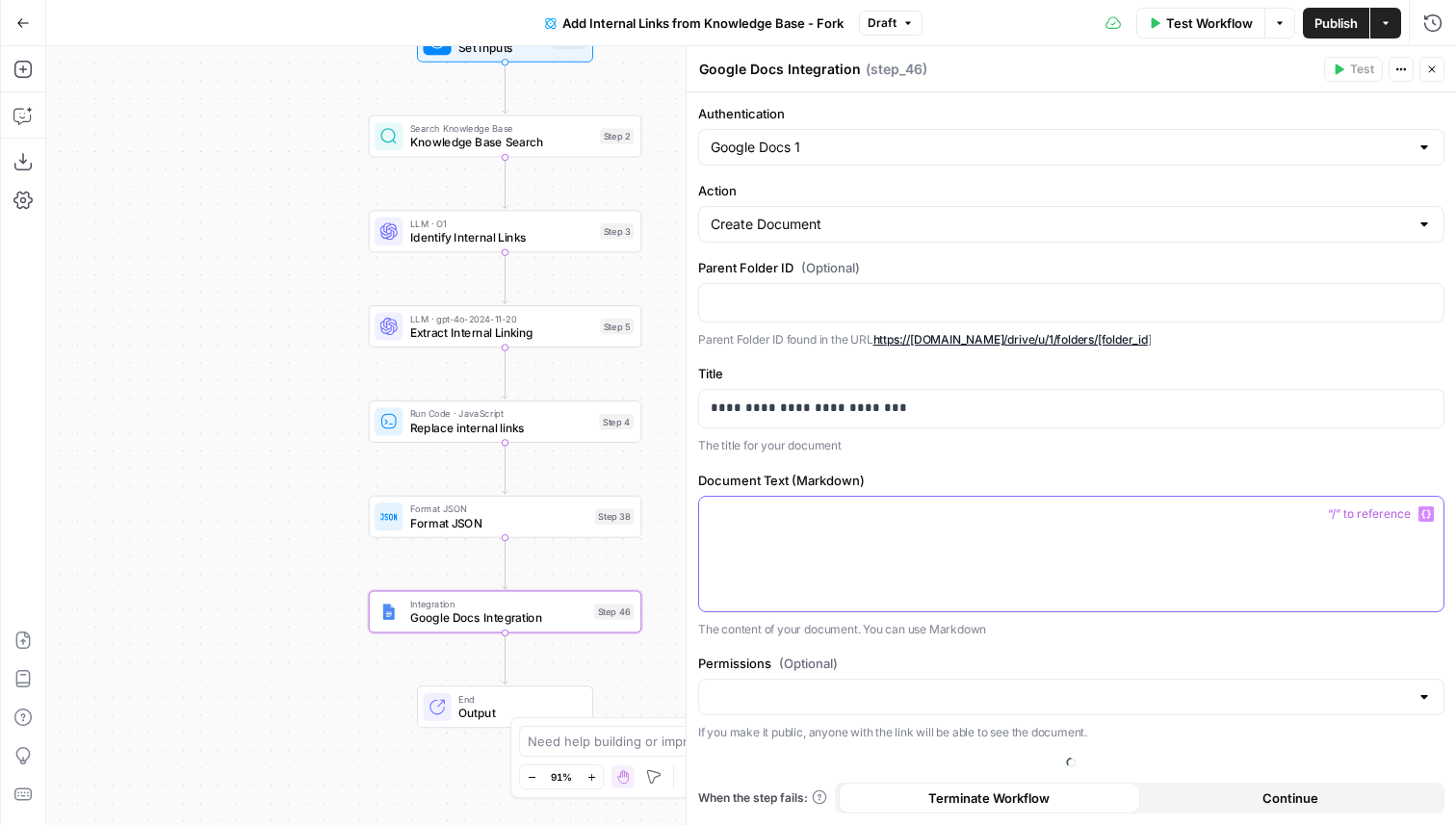 click at bounding box center [1071, 514] 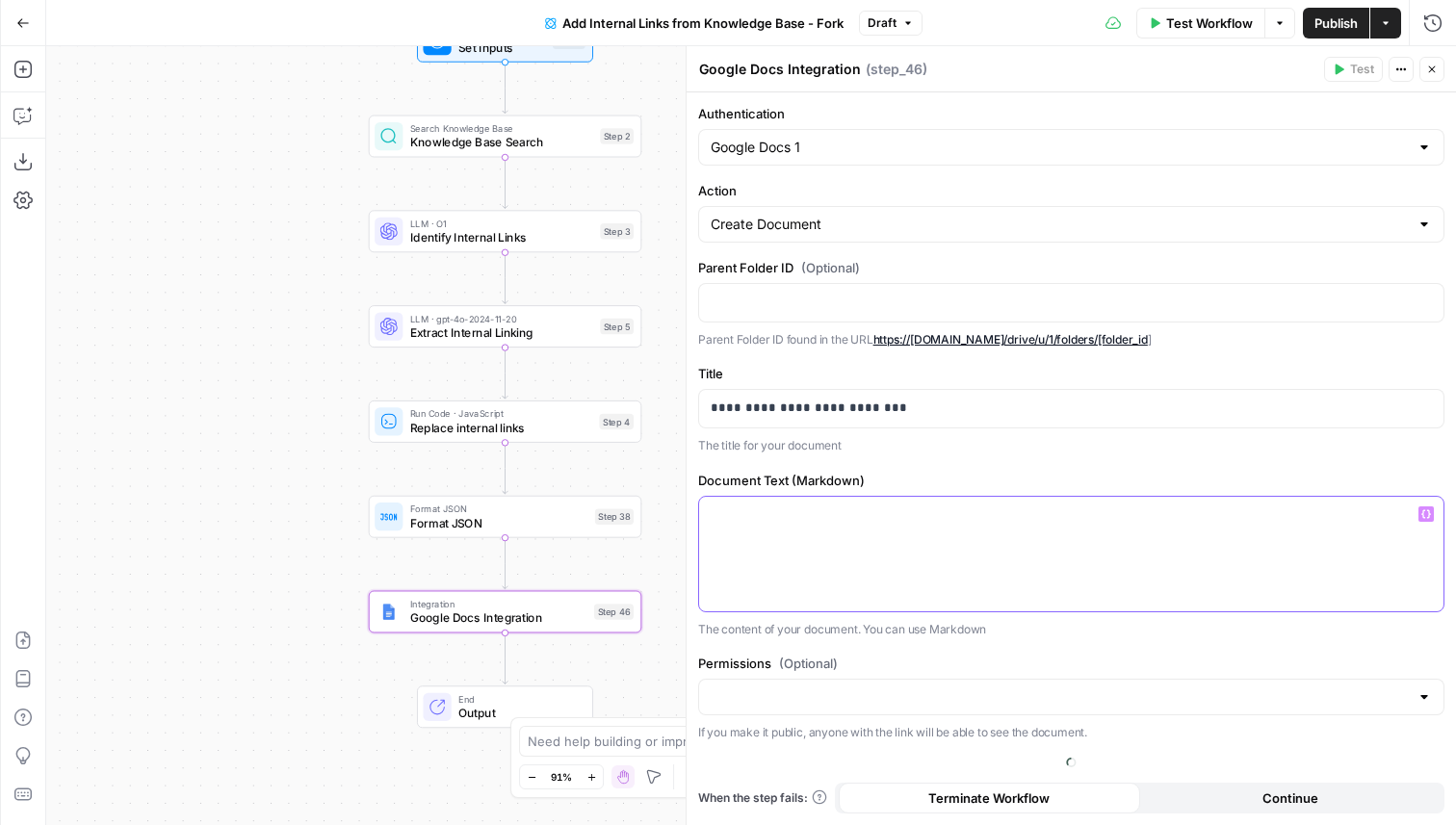 type 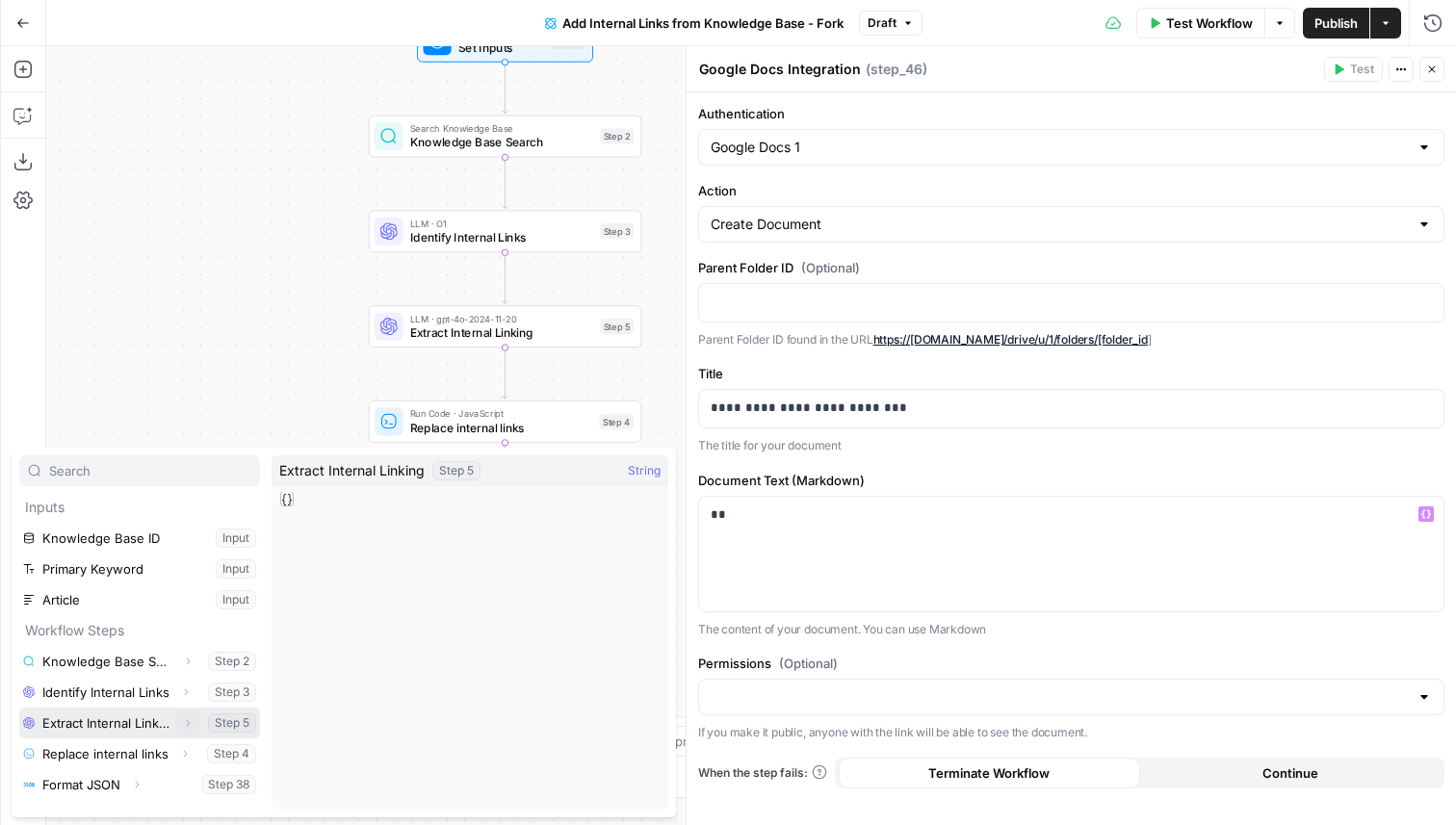 click 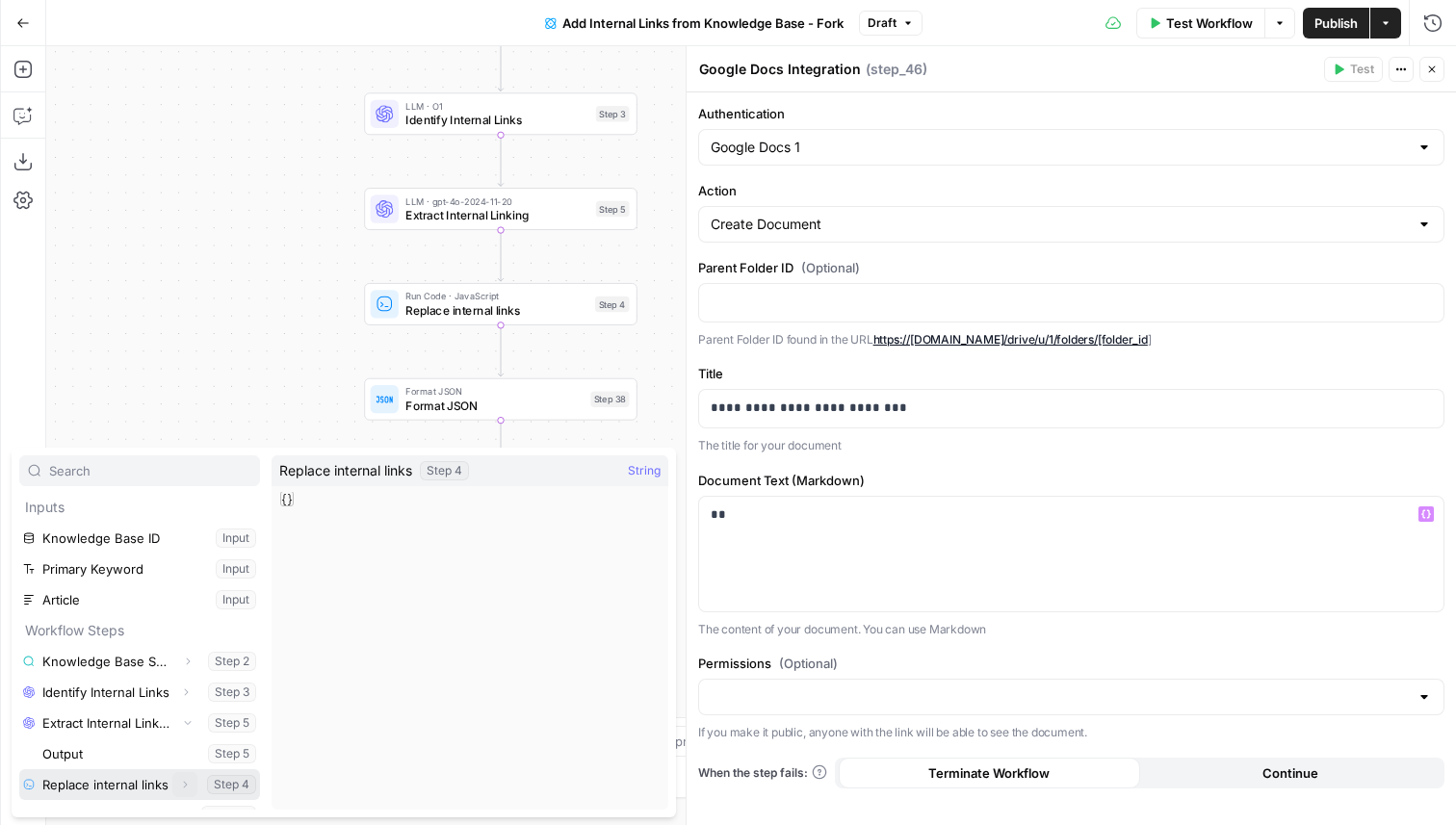 click on "Expand" at bounding box center (185, 785) 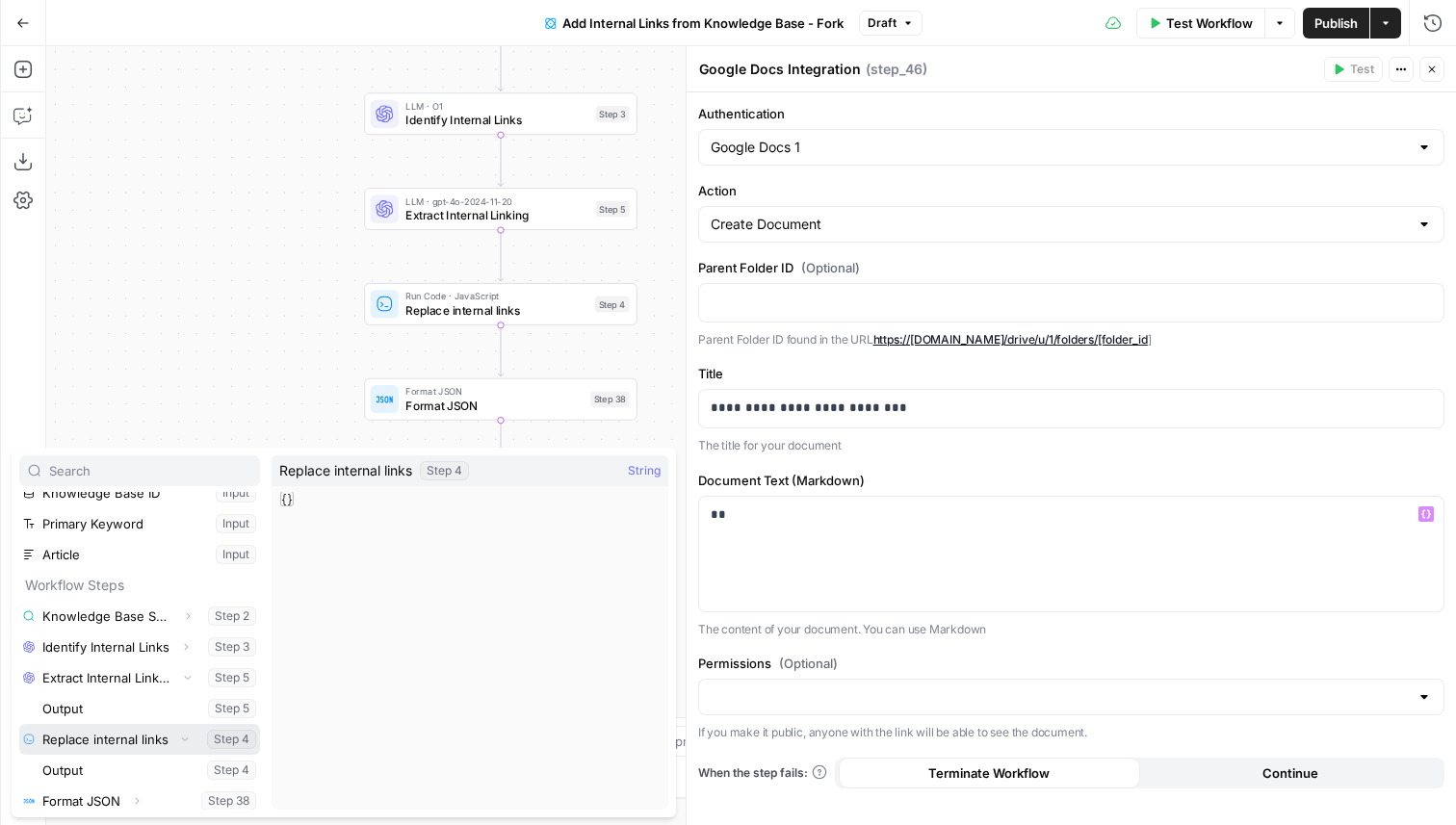 scroll, scrollTop: 52, scrollLeft: 0, axis: vertical 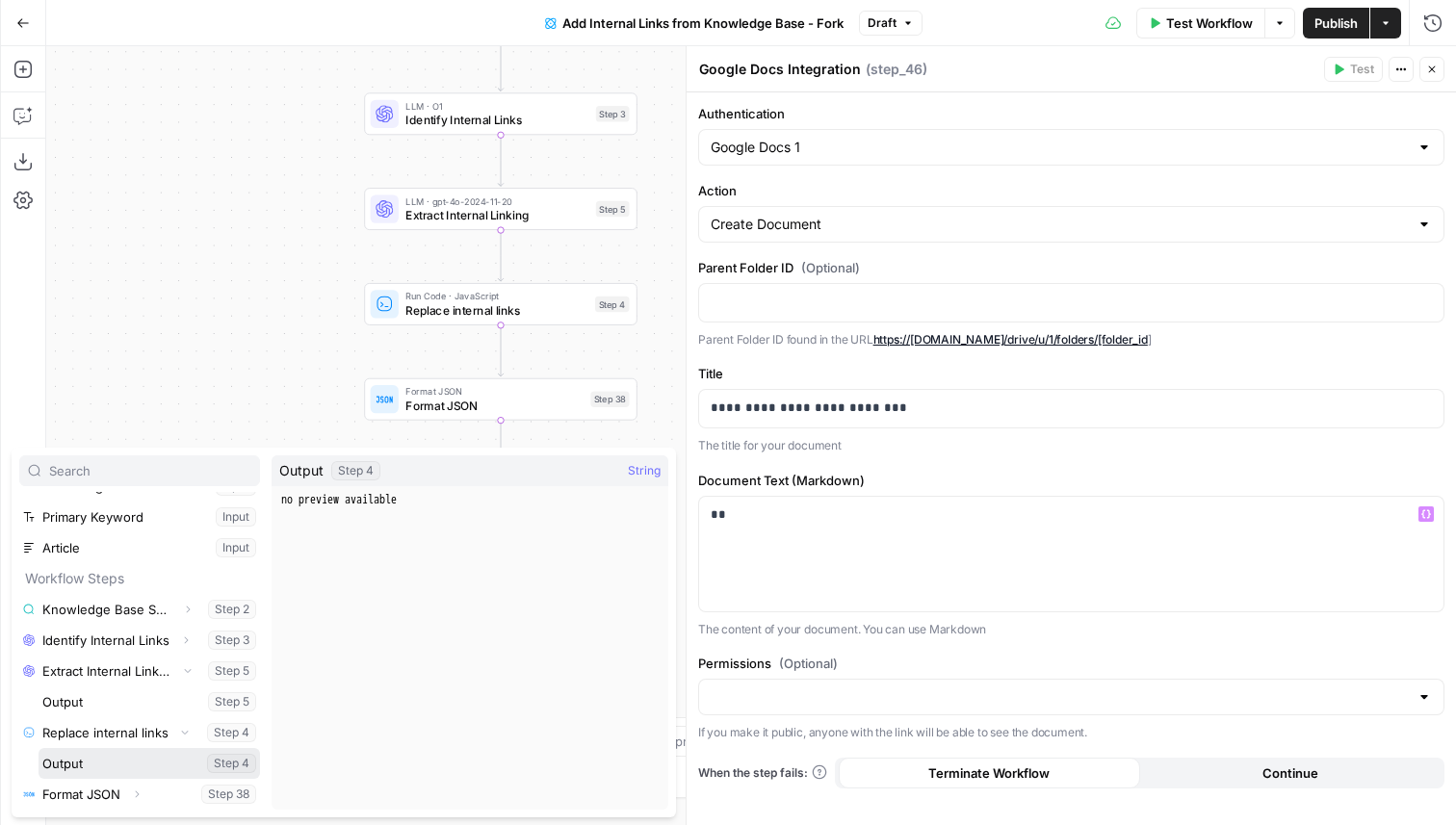 click at bounding box center [149, 763] 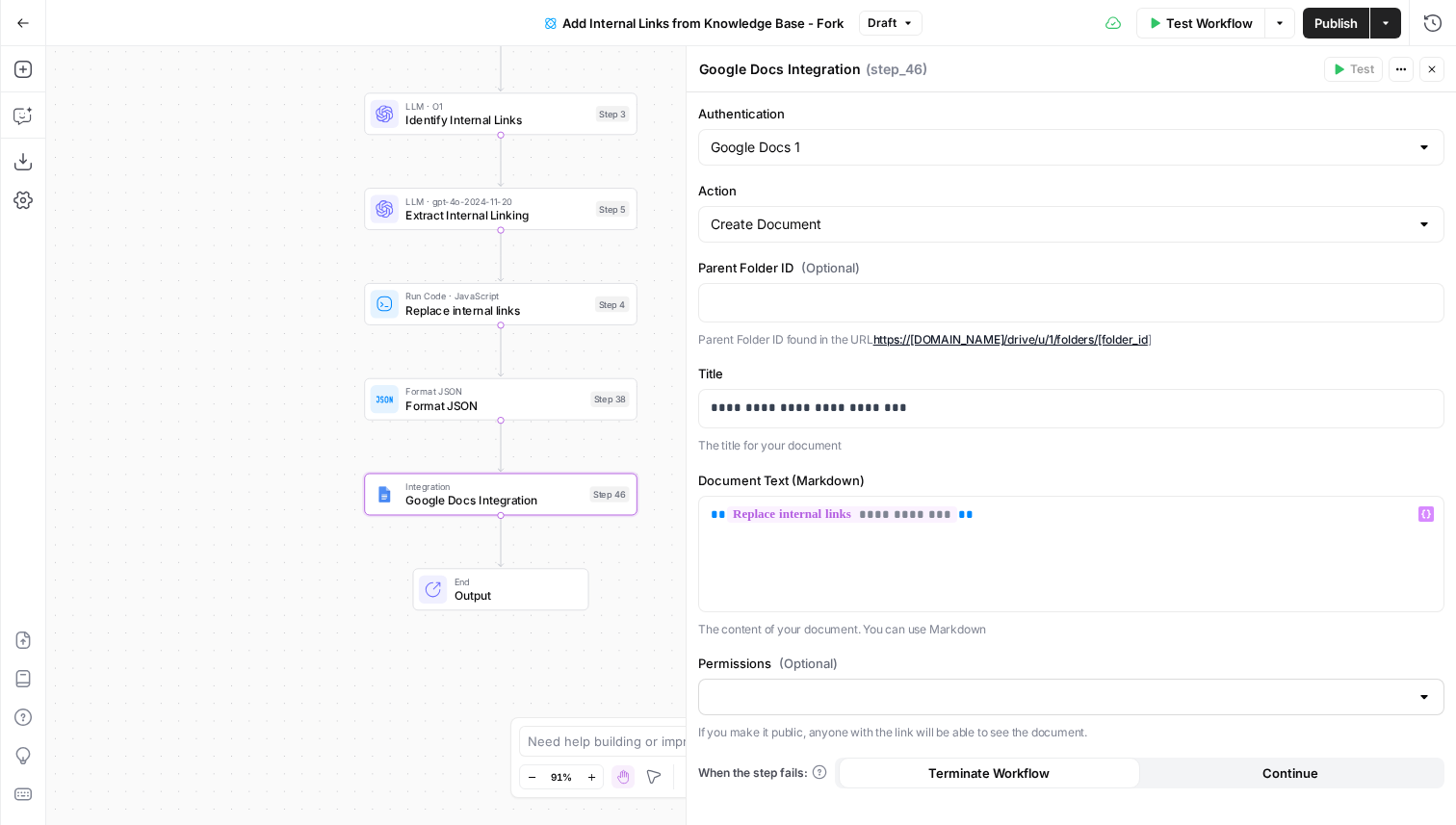 click at bounding box center [1071, 697] 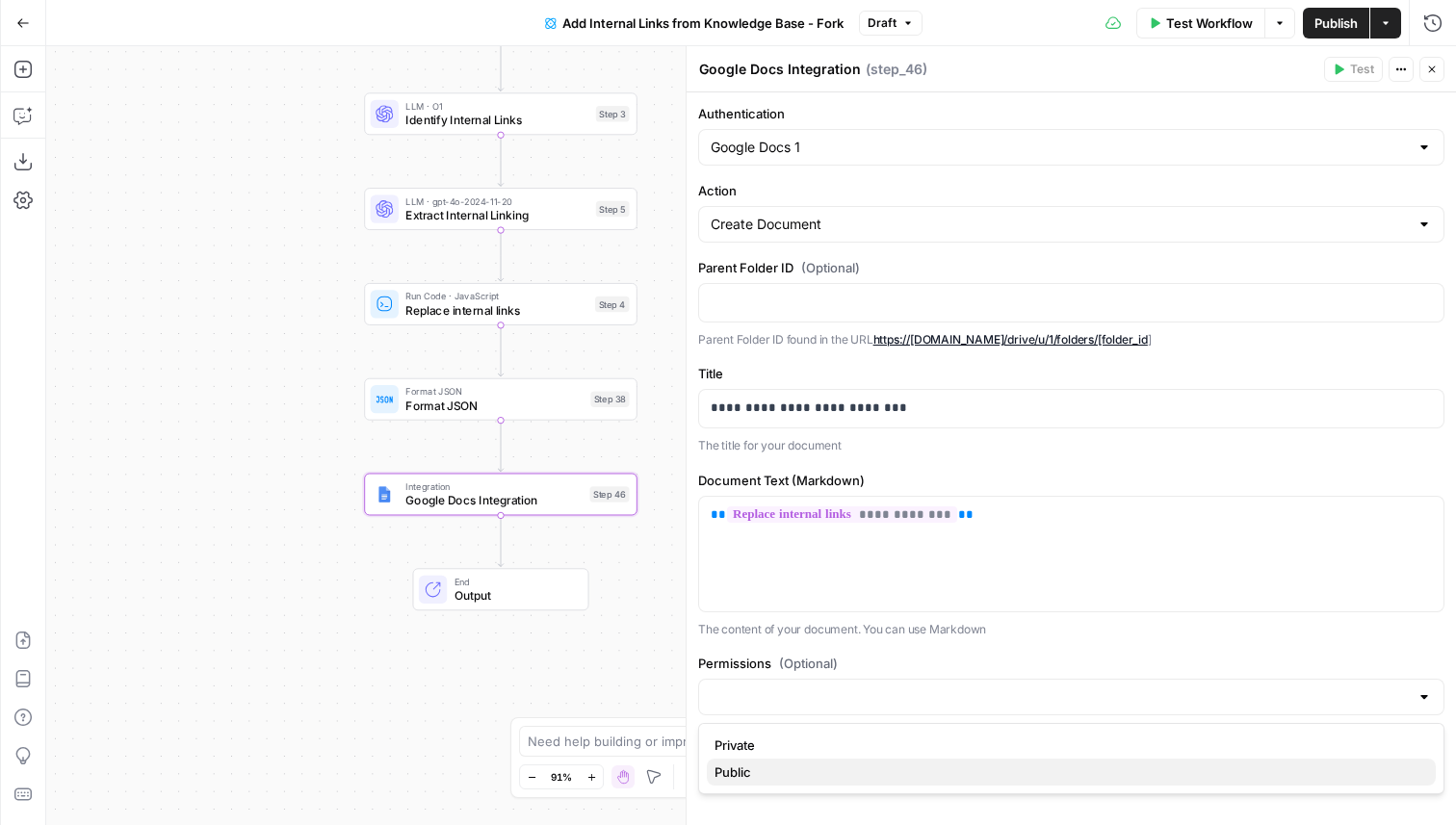 click on "Public" at bounding box center (1071, 772) 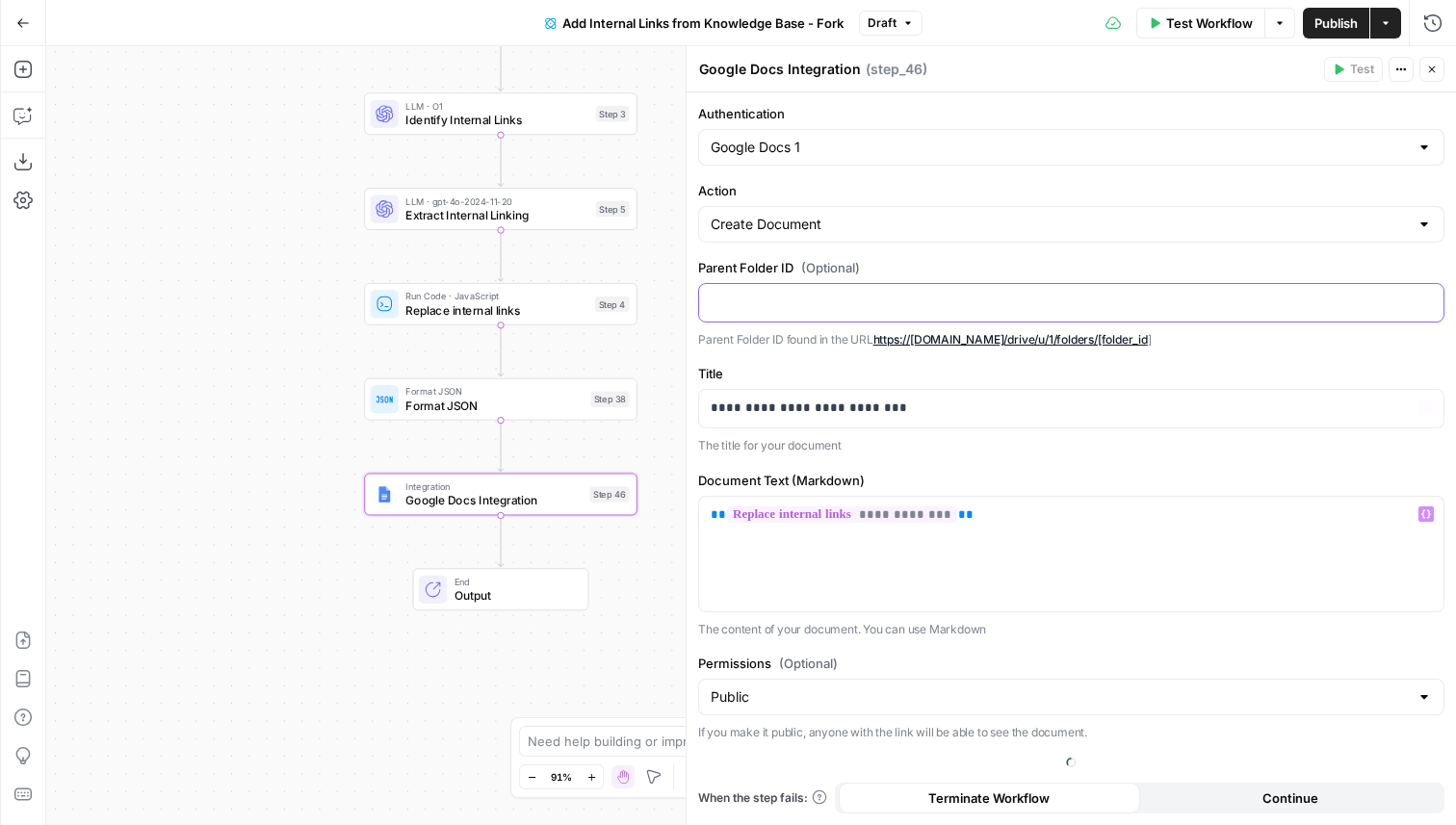 click at bounding box center (1071, 301) 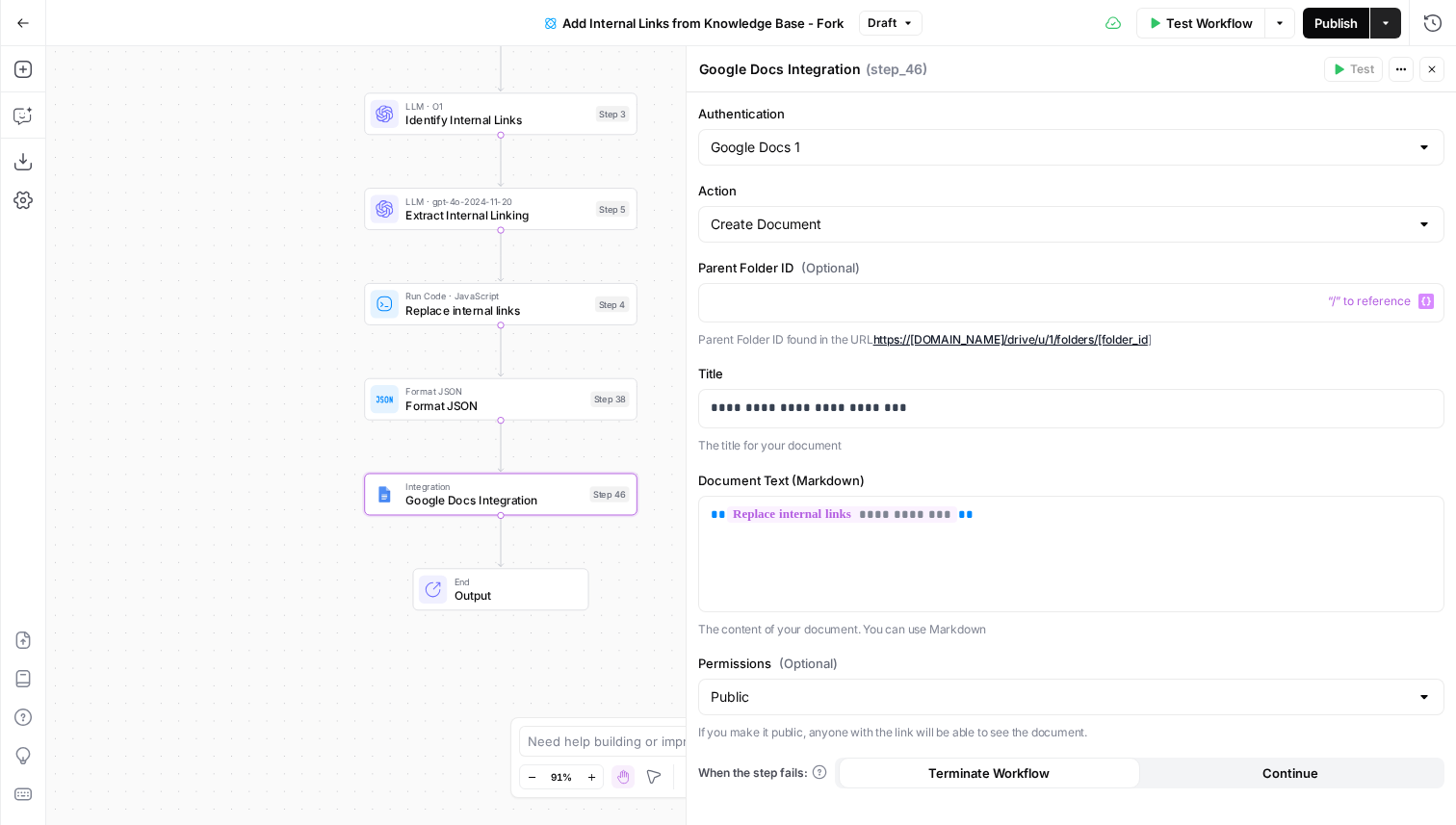 click on "Publish" at bounding box center (1336, 23) 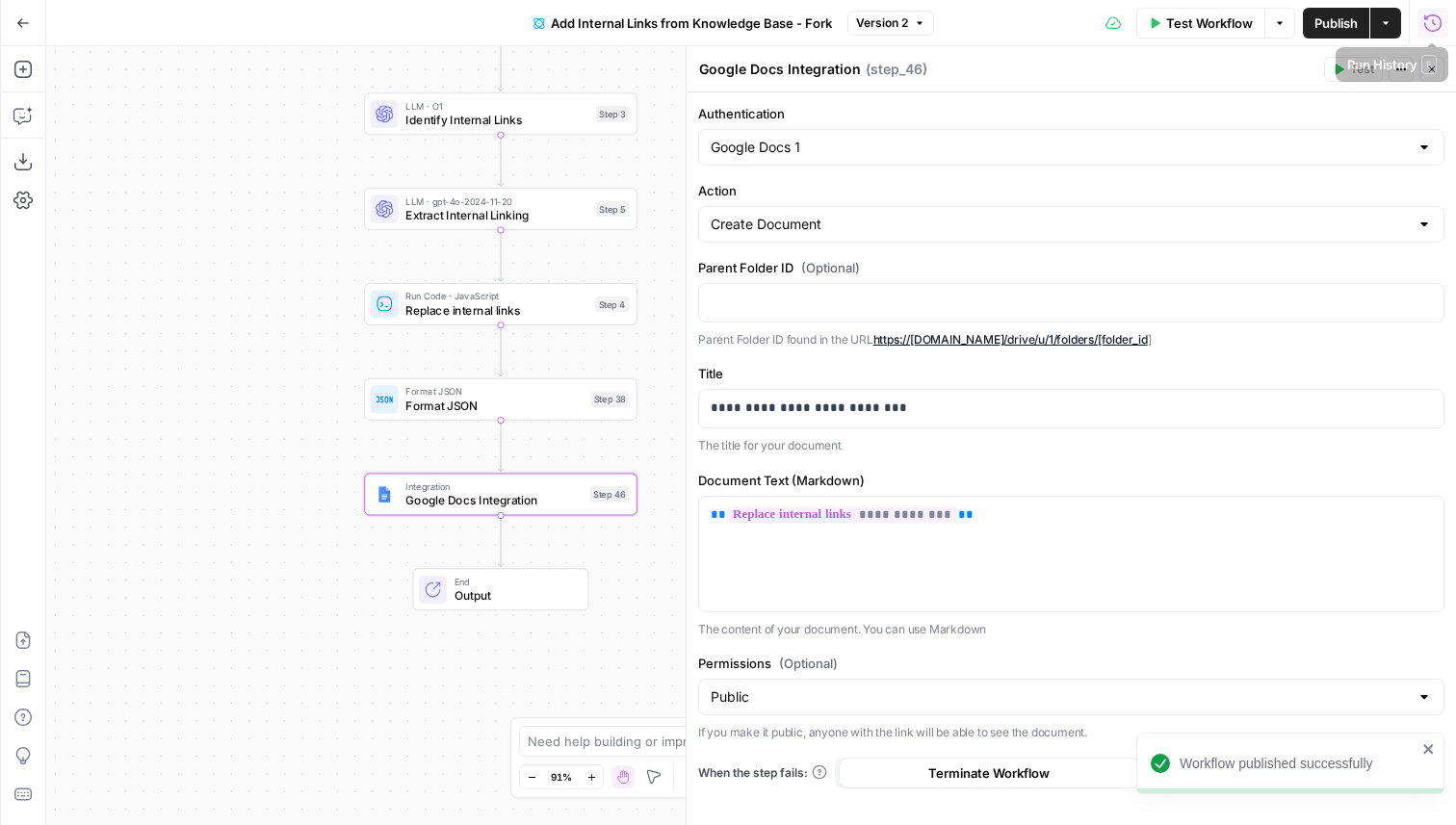 click on "Run History" at bounding box center [1433, 23] 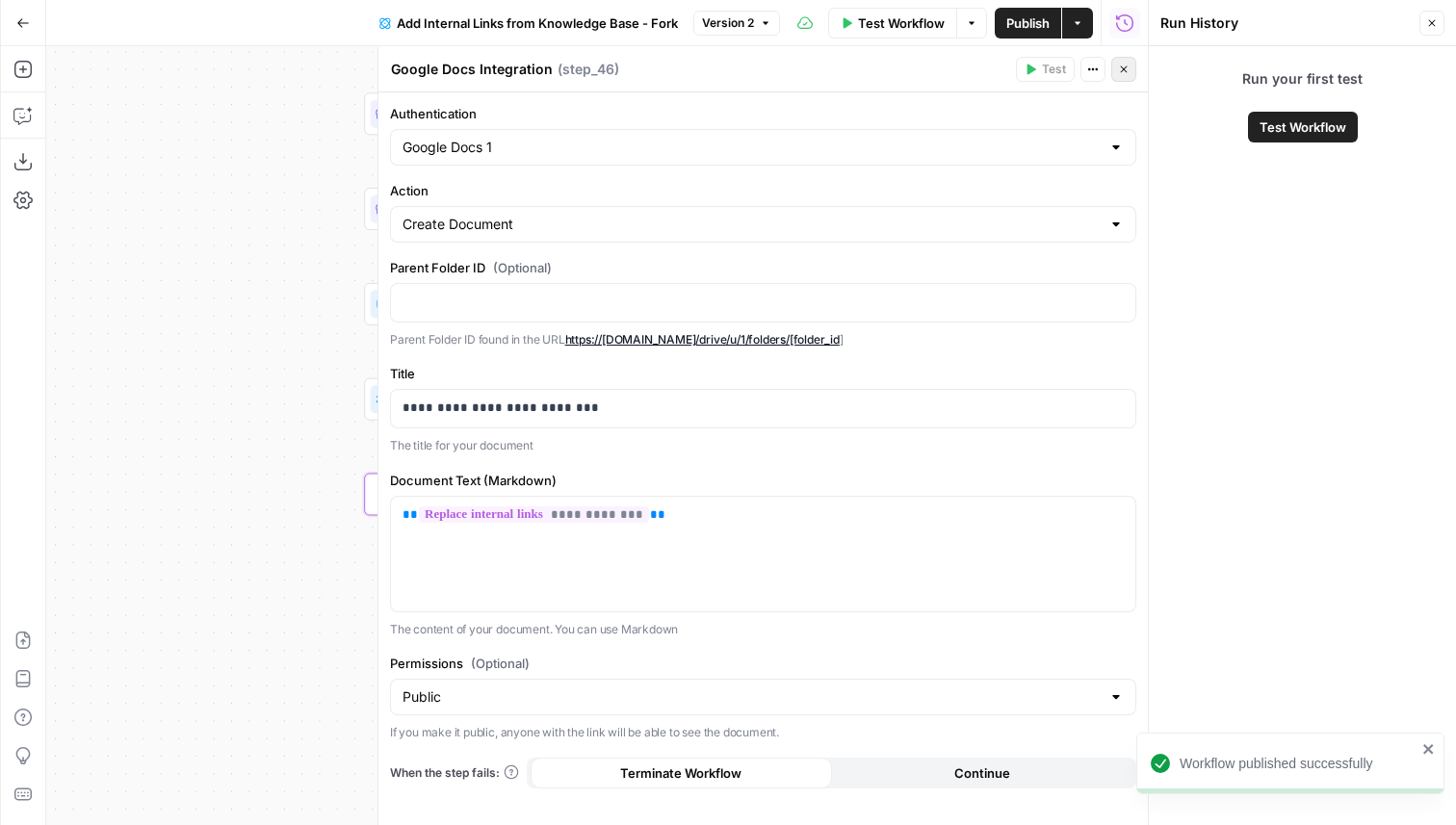 click 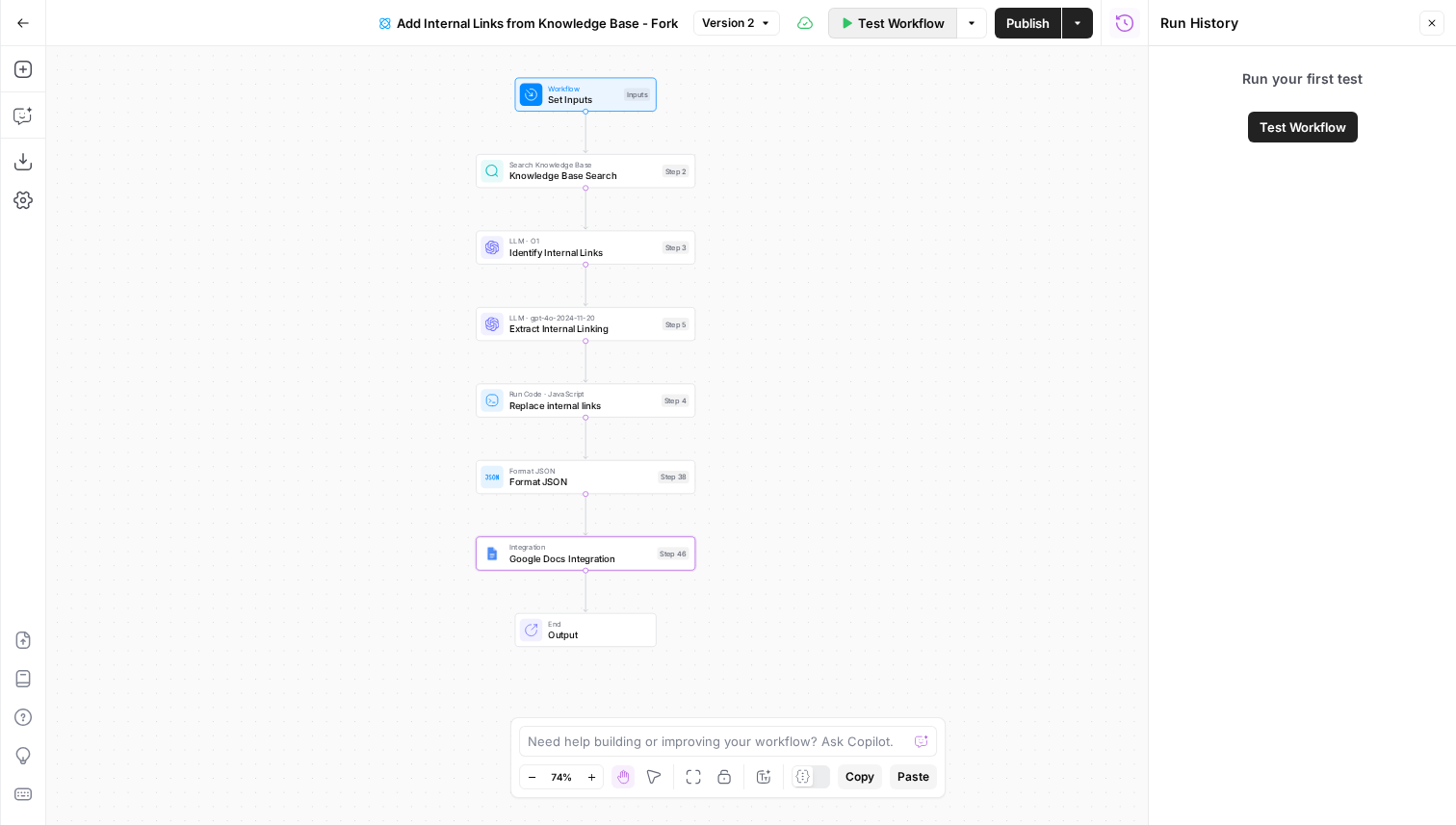 click on "Test Workflow" at bounding box center (901, 23) 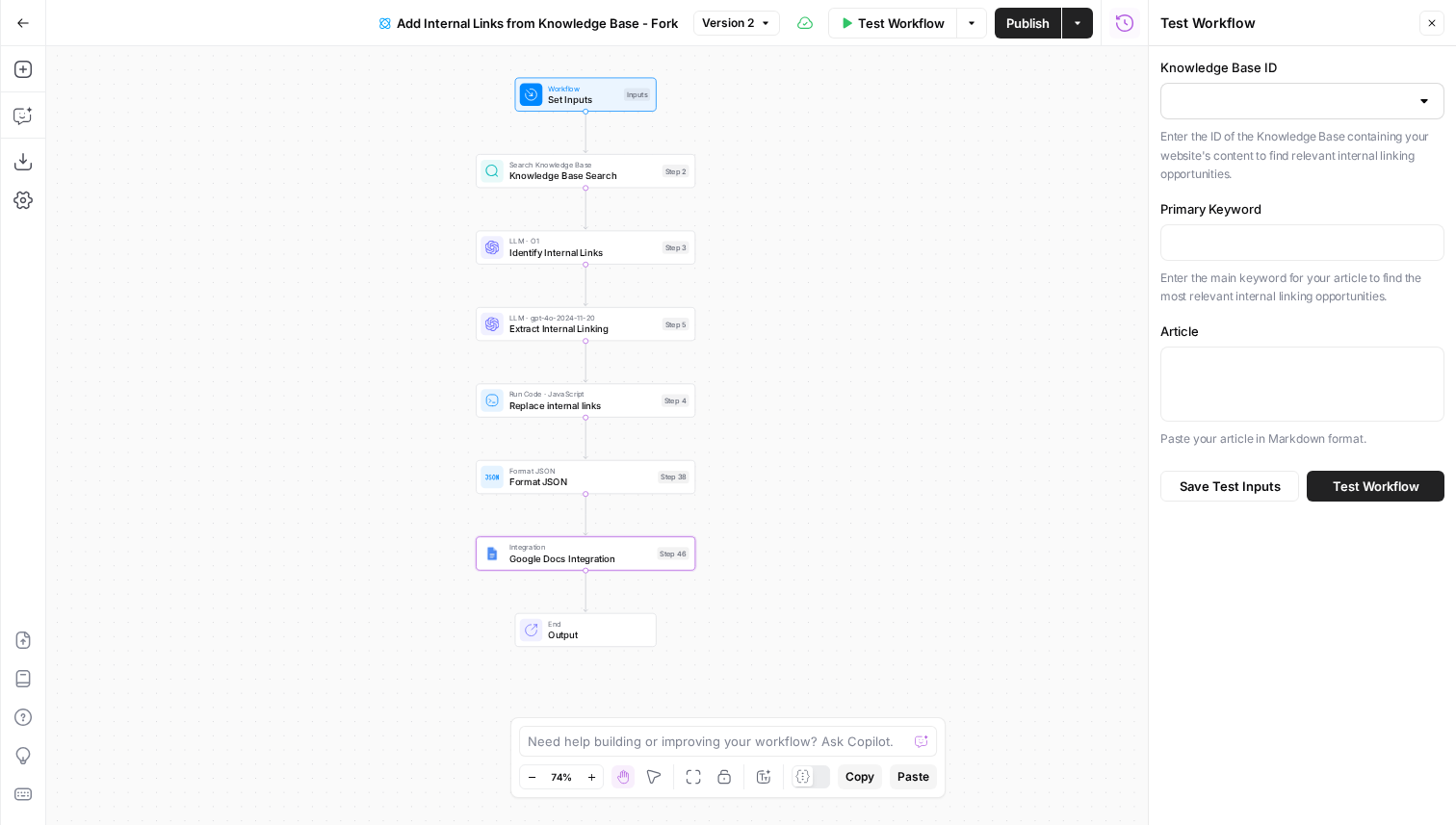 click at bounding box center (1302, 101) 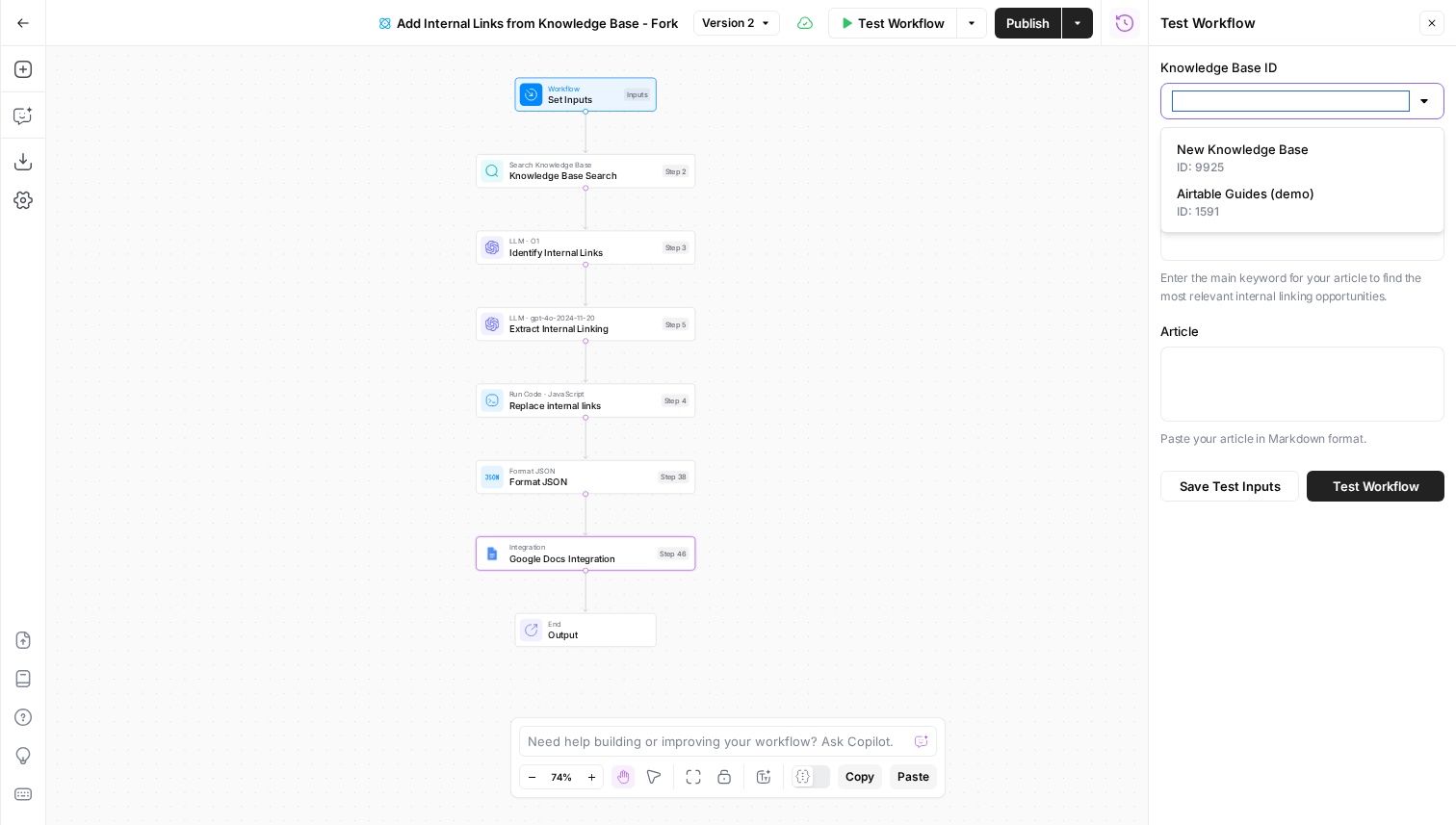 paste on "Complete Guide to Automating Scheduling and Payments for Coaching Businesses  Running a coaching business involves more than just working with clients. Behind the scenes, many coaches spend hours managing calendars, sending invoices, following up on payments, and organizing sessions.  As a business grows, these tasks become more frequent and time-consuming. Coaches often find themselves juggling multiple tools or processes to stay on track.  Automating scheduling and payments is one way to reduce manual work and increase consistency. This approach uses digital systems to handle tasks that would otherwise require manual effort.  By reducing the number of steps involved in booking sessions or collecting payments, automation supports more reliable operations and fewer errors.  Why coaches need automated scheduling and payments  Manual scheduling often involves back-and-forth emails, time zone confusion, and the risk of double-booking. Coaches typically spend up to 5 hours per week managing appointments and re..." 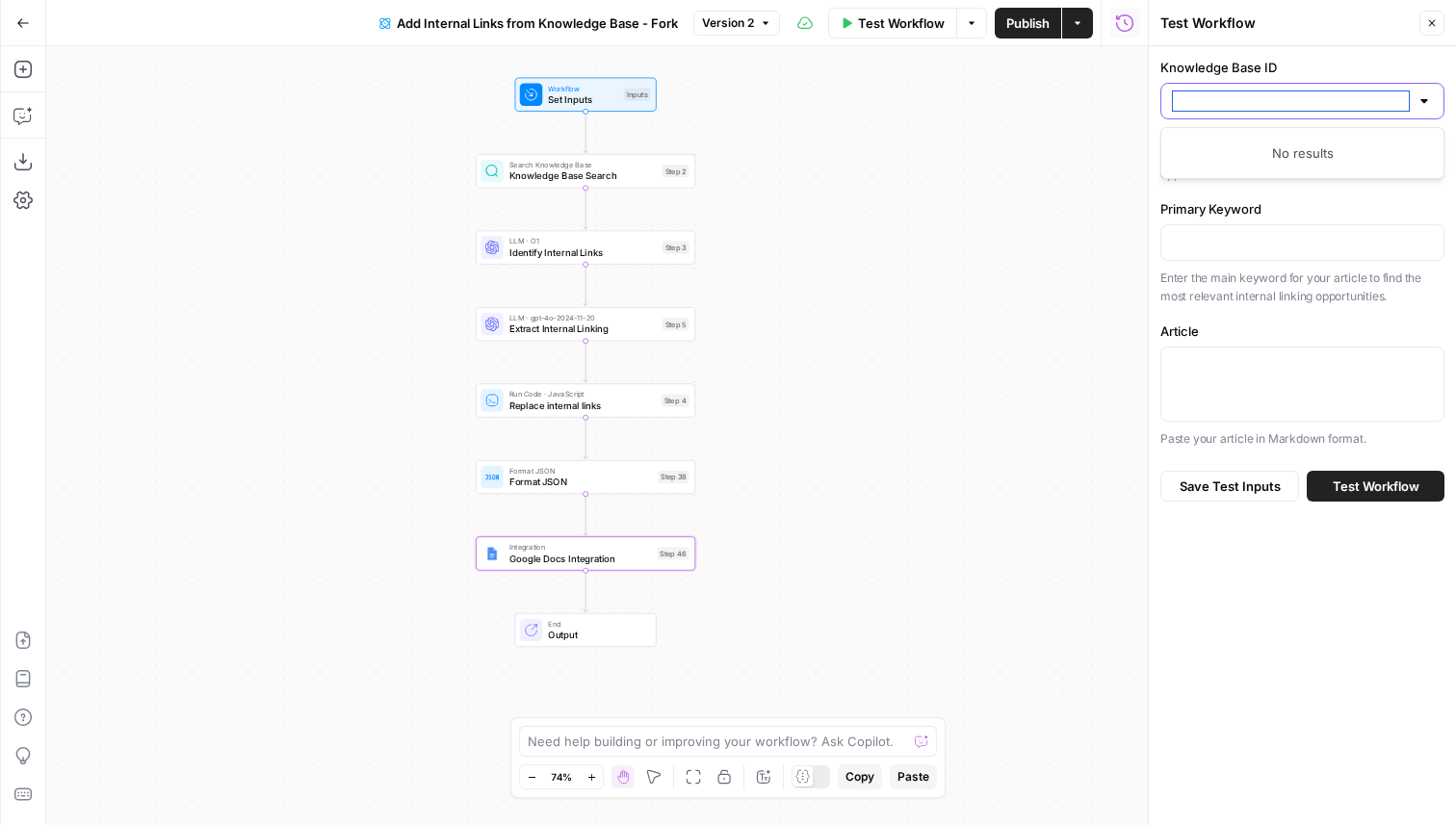 scroll, scrollTop: 0, scrollLeft: 0, axis: both 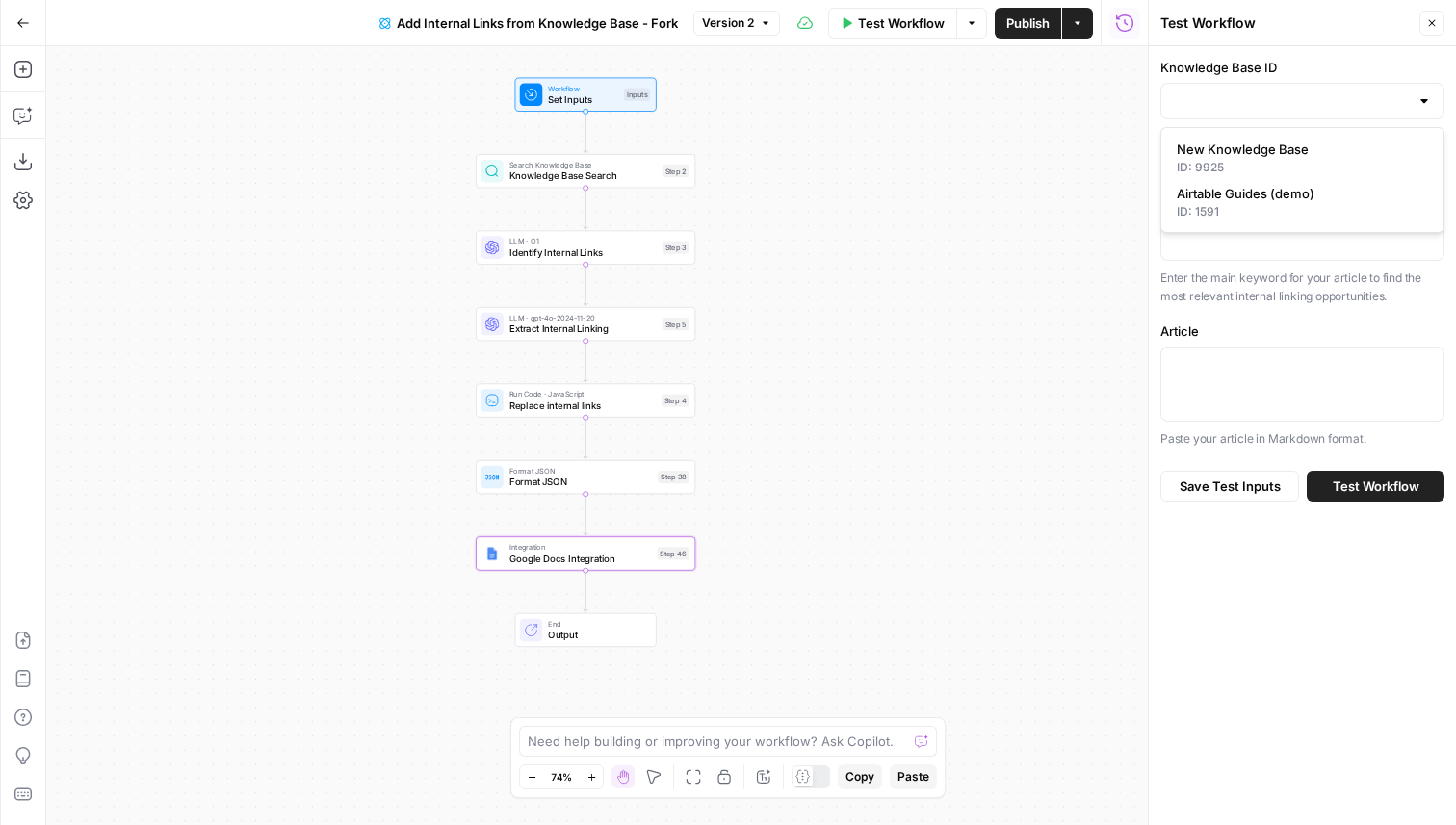 click on "Workflow Set Inputs Inputs Search Knowledge Base Knowledge Base Search Step 2 LLM · O1 Identify Internal Links Step 3 LLM · gpt-4o-2024-11-20 Extract Internal Linking Step 5 Run Code · JavaScript Replace internal links Step 4 Format JSON Format JSON Step 38 Integration Google Docs Integration Step 46 End Output" at bounding box center (597, 435) 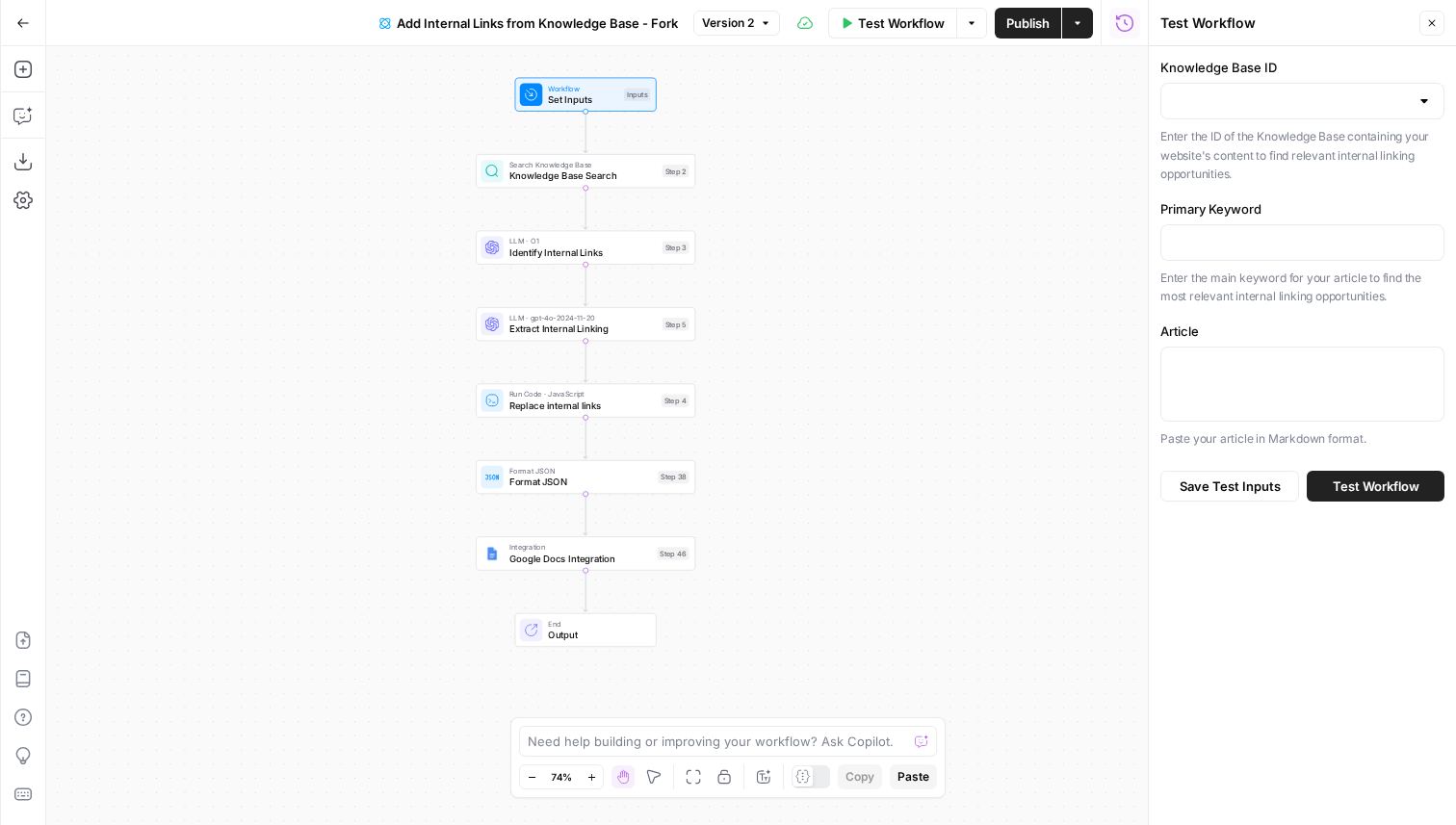 click on "Enter the ID of the Knowledge Base containing your website's content to find relevant internal linking opportunities." at bounding box center [1302, 155] 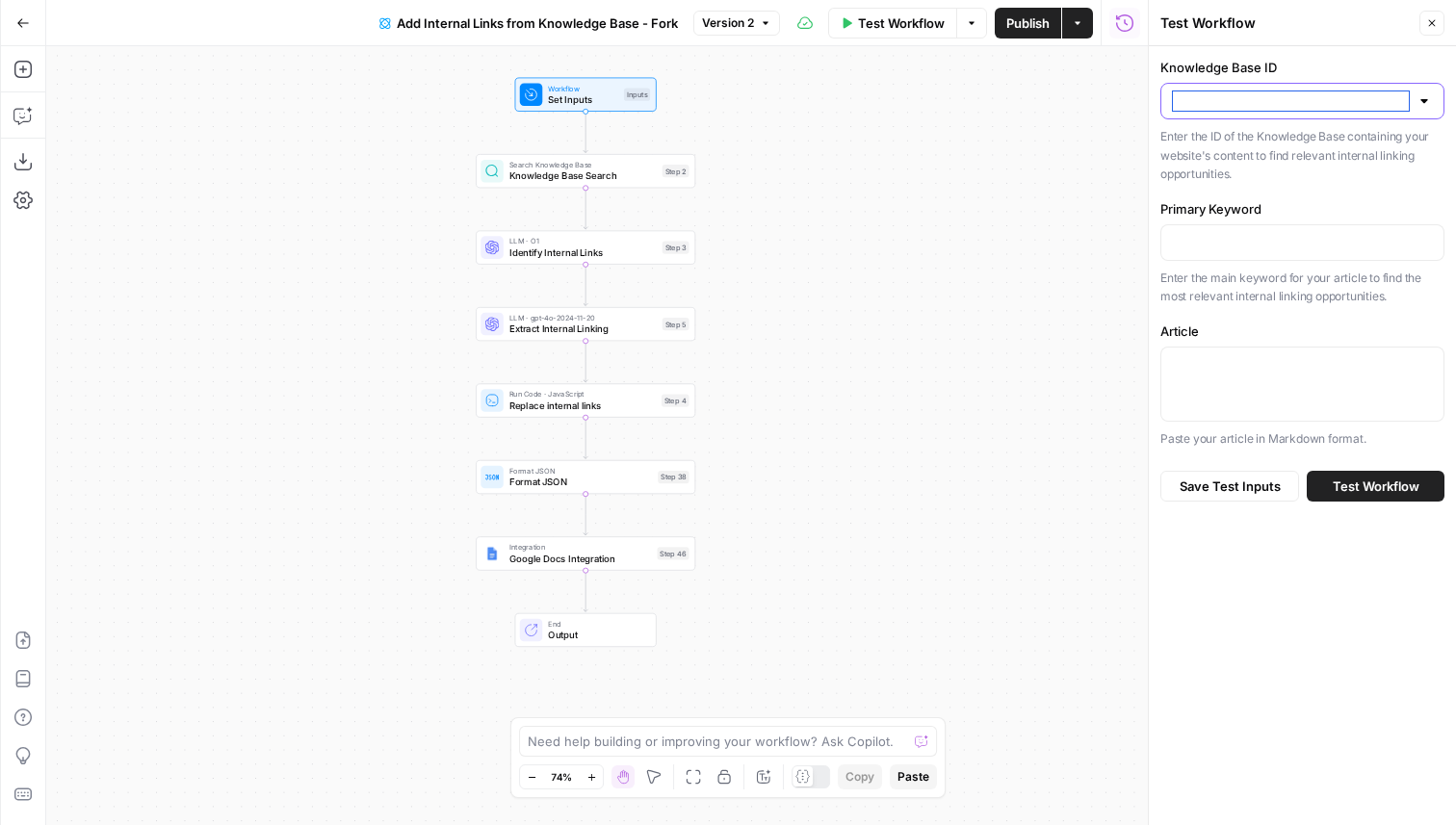 click on "Knowledge Base ID" at bounding box center [1290, 101] 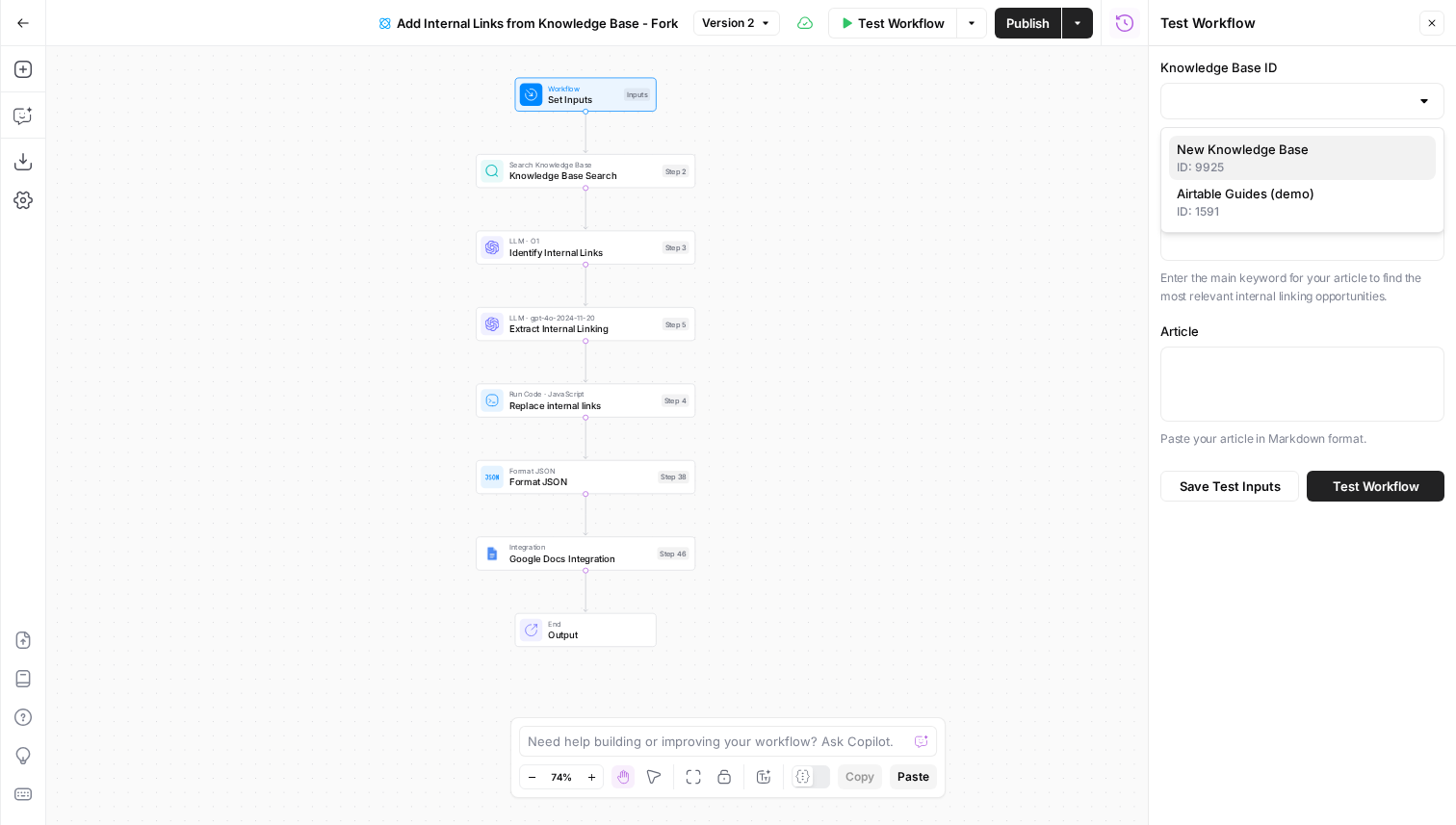 click on "New Knowledge Base" at bounding box center [1302, 149] 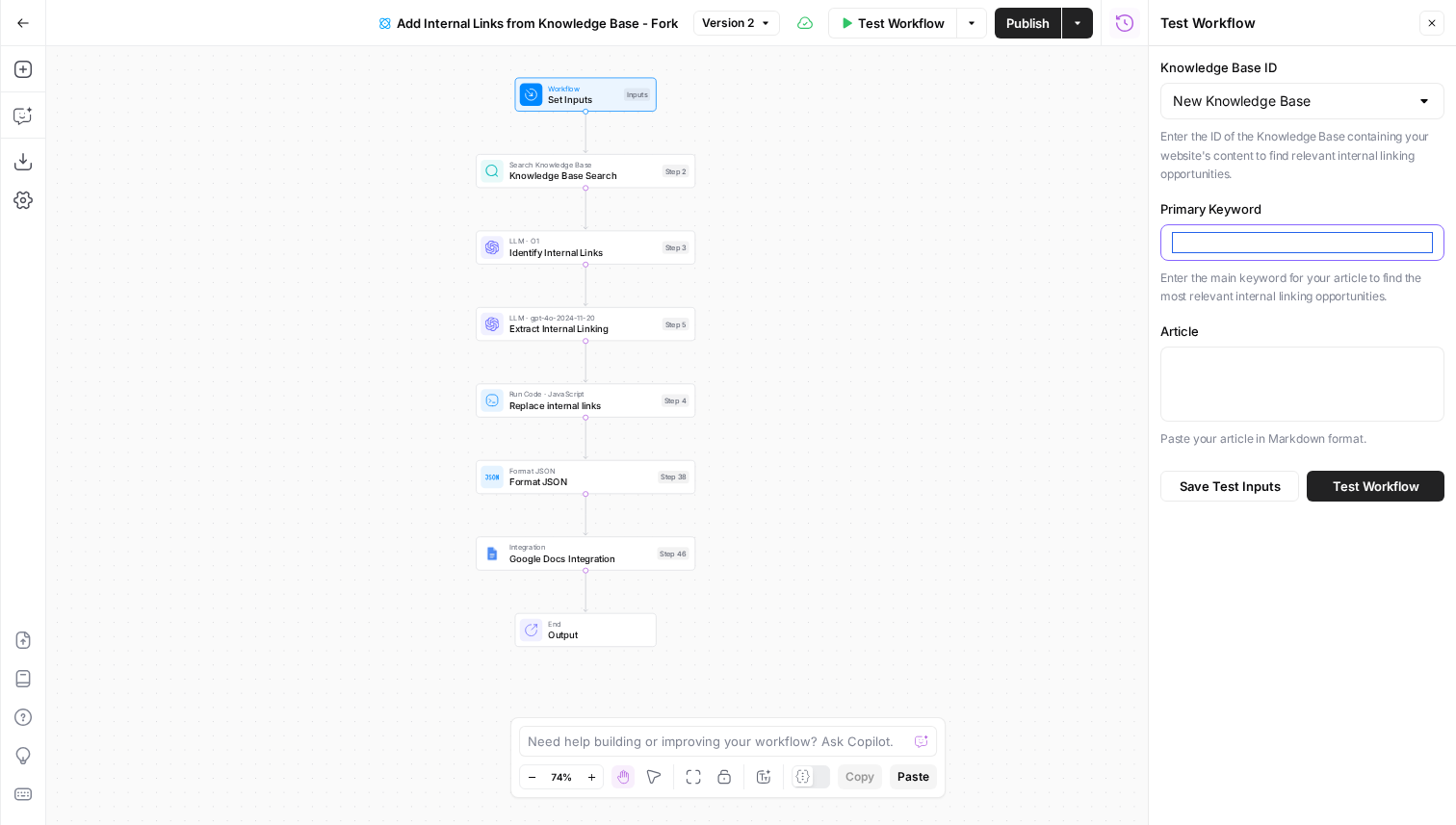 click on "Primary Keyword" at bounding box center [1302, 243] 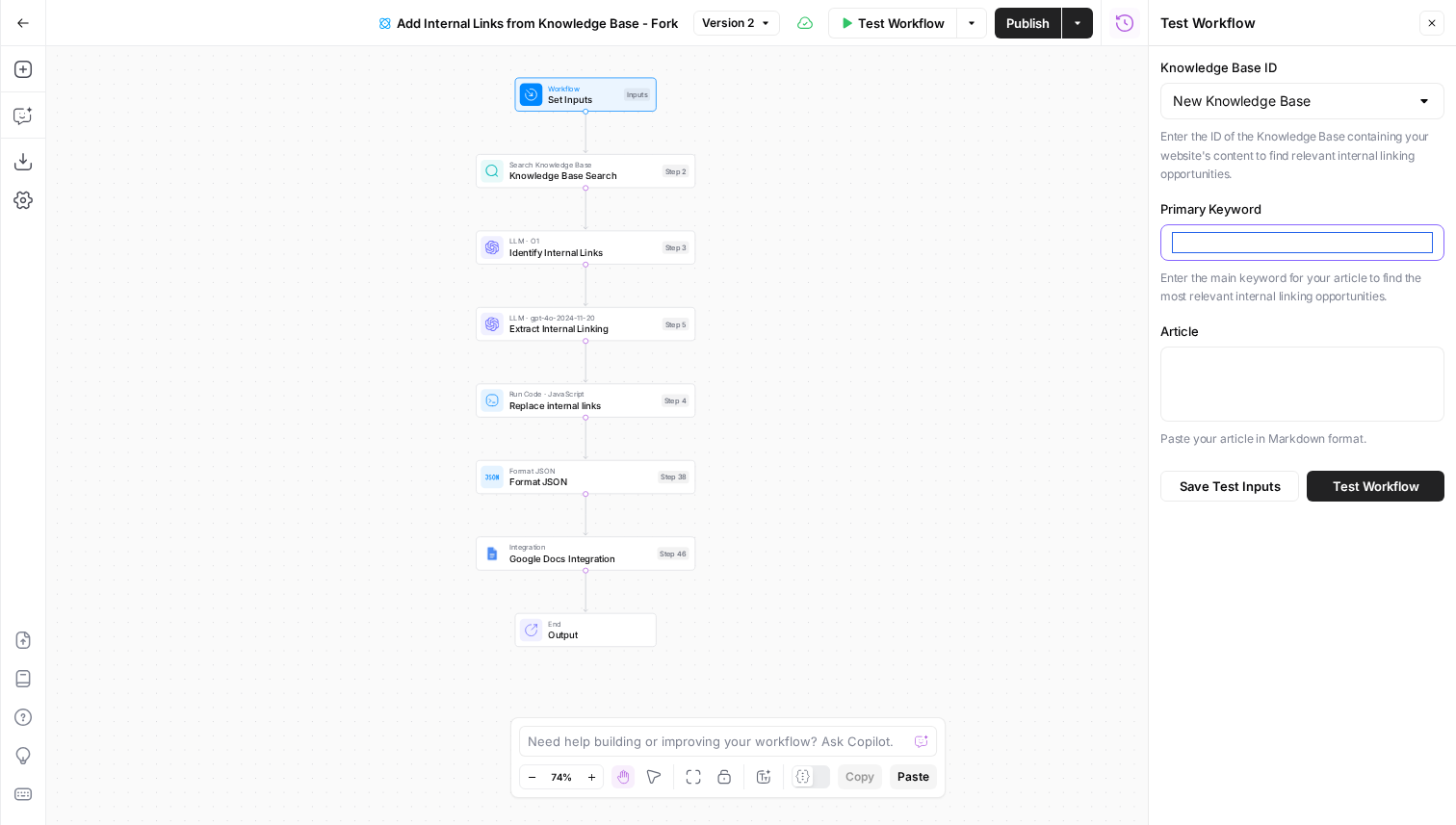 paste on "How to automate scheduling and payments for coaching businesses" 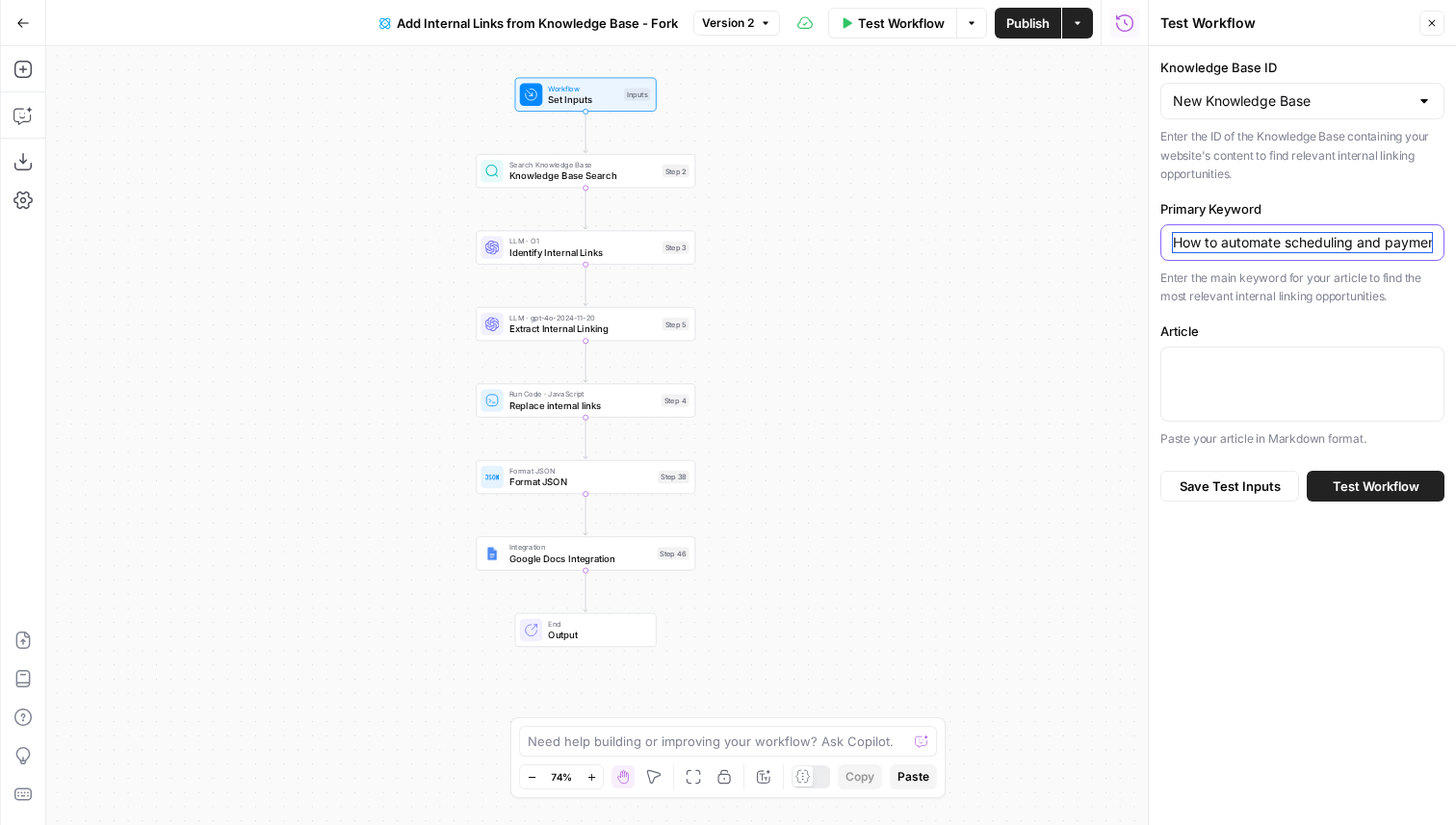 scroll, scrollTop: 0, scrollLeft: 175, axis: horizontal 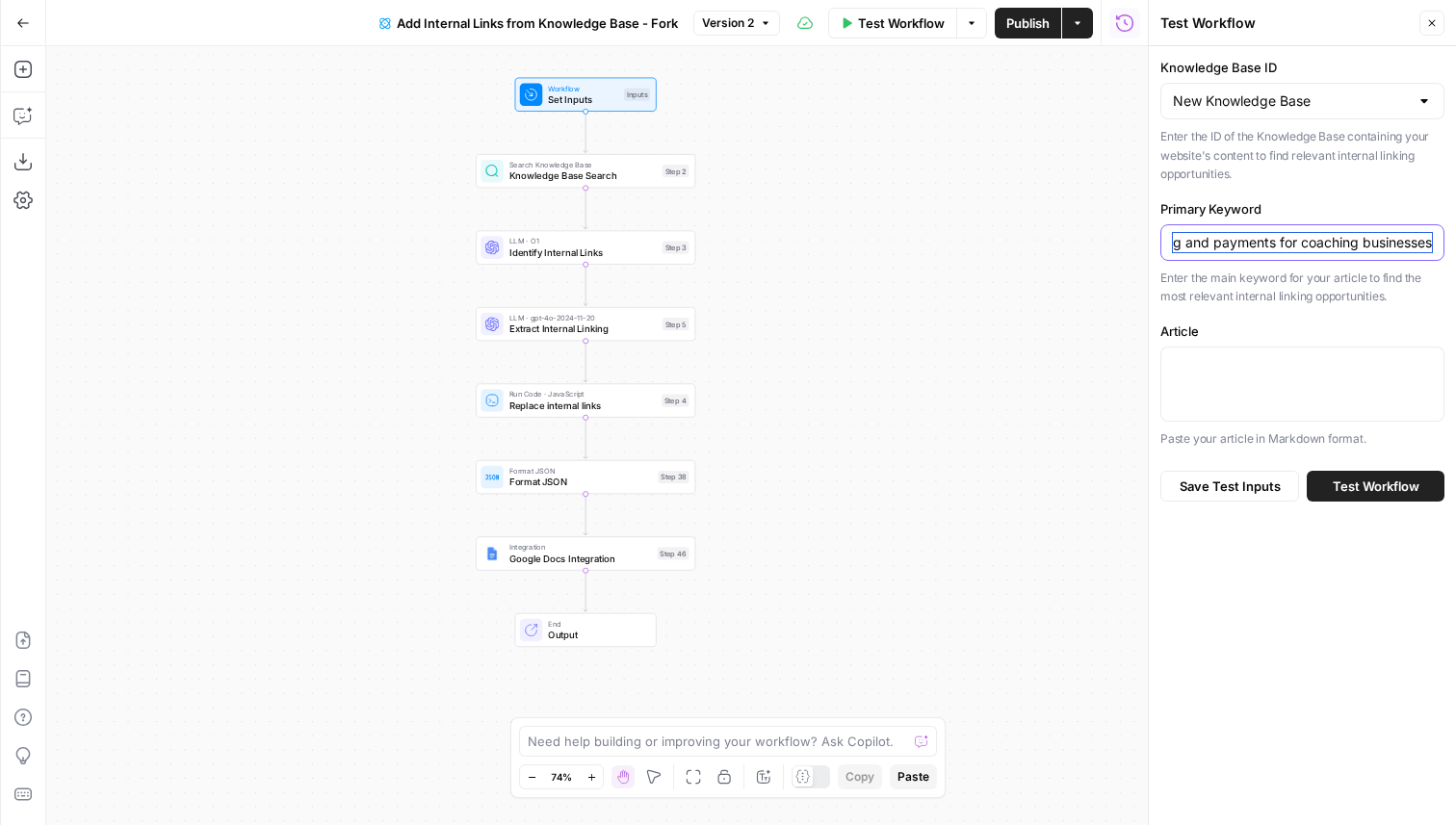 type on "How to automate scheduling and payments for coaching businesses" 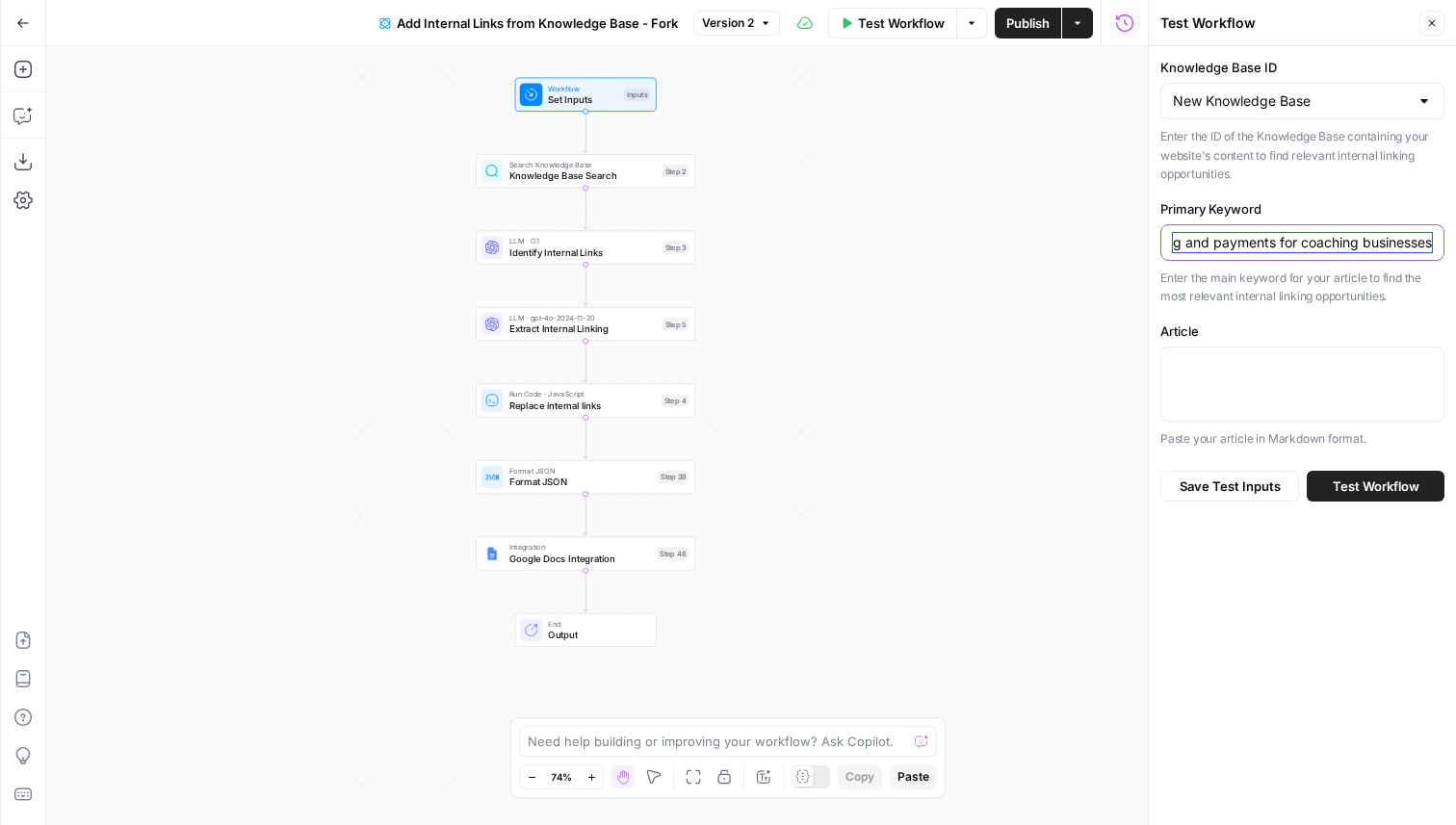 scroll, scrollTop: 0, scrollLeft: 0, axis: both 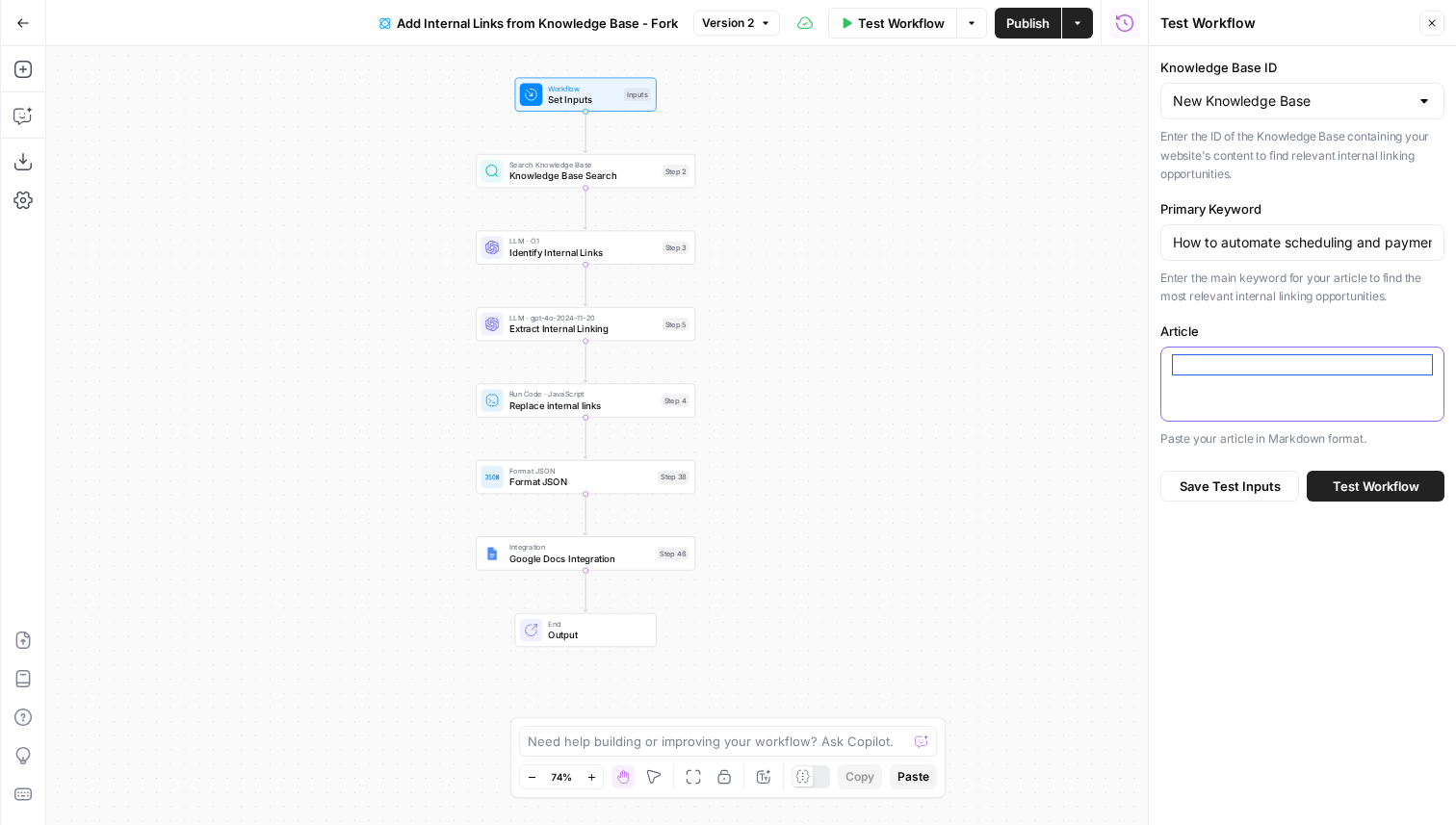 click on "Article" at bounding box center (1302, 365) 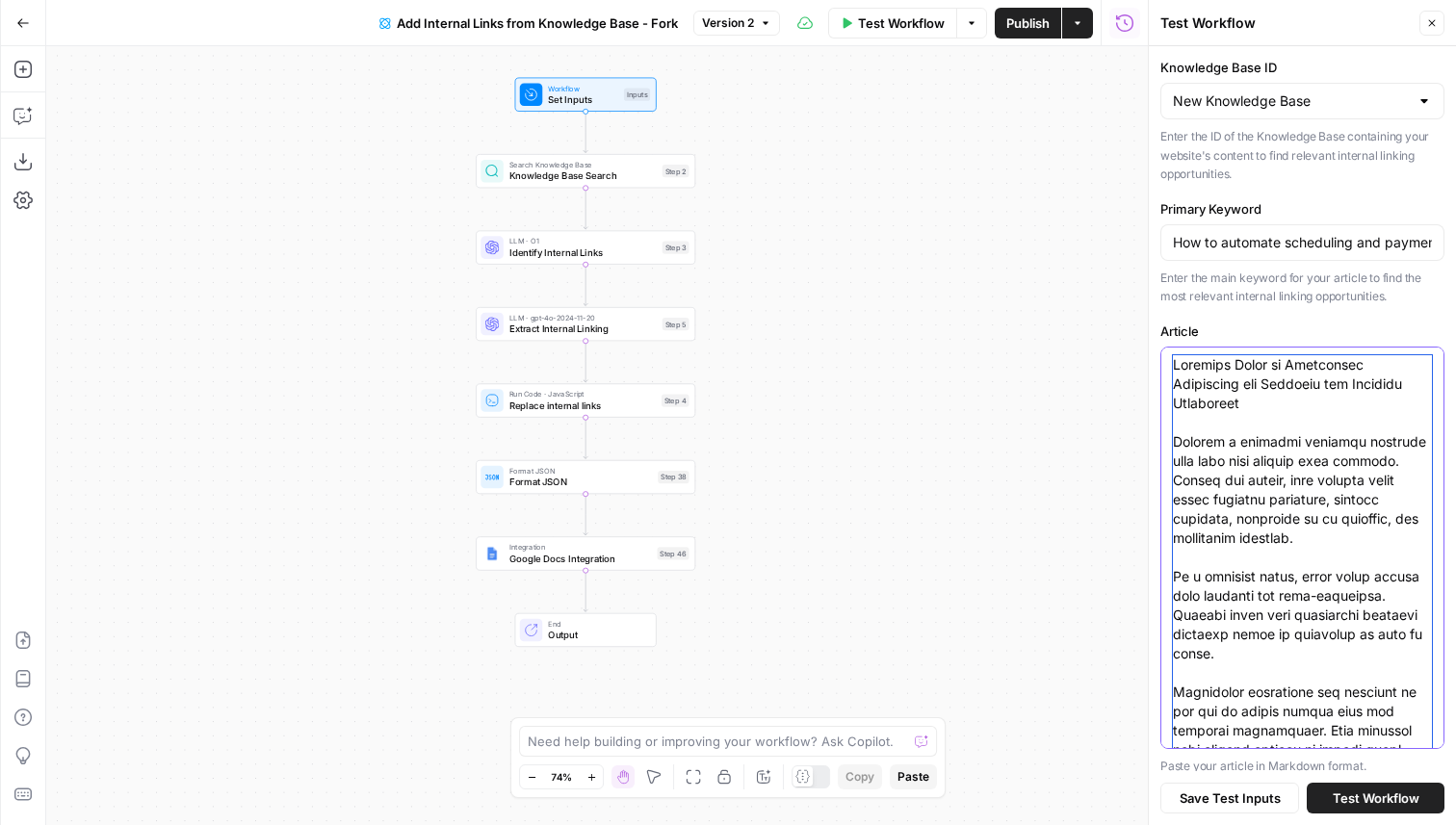 scroll, scrollTop: 13007, scrollLeft: 0, axis: vertical 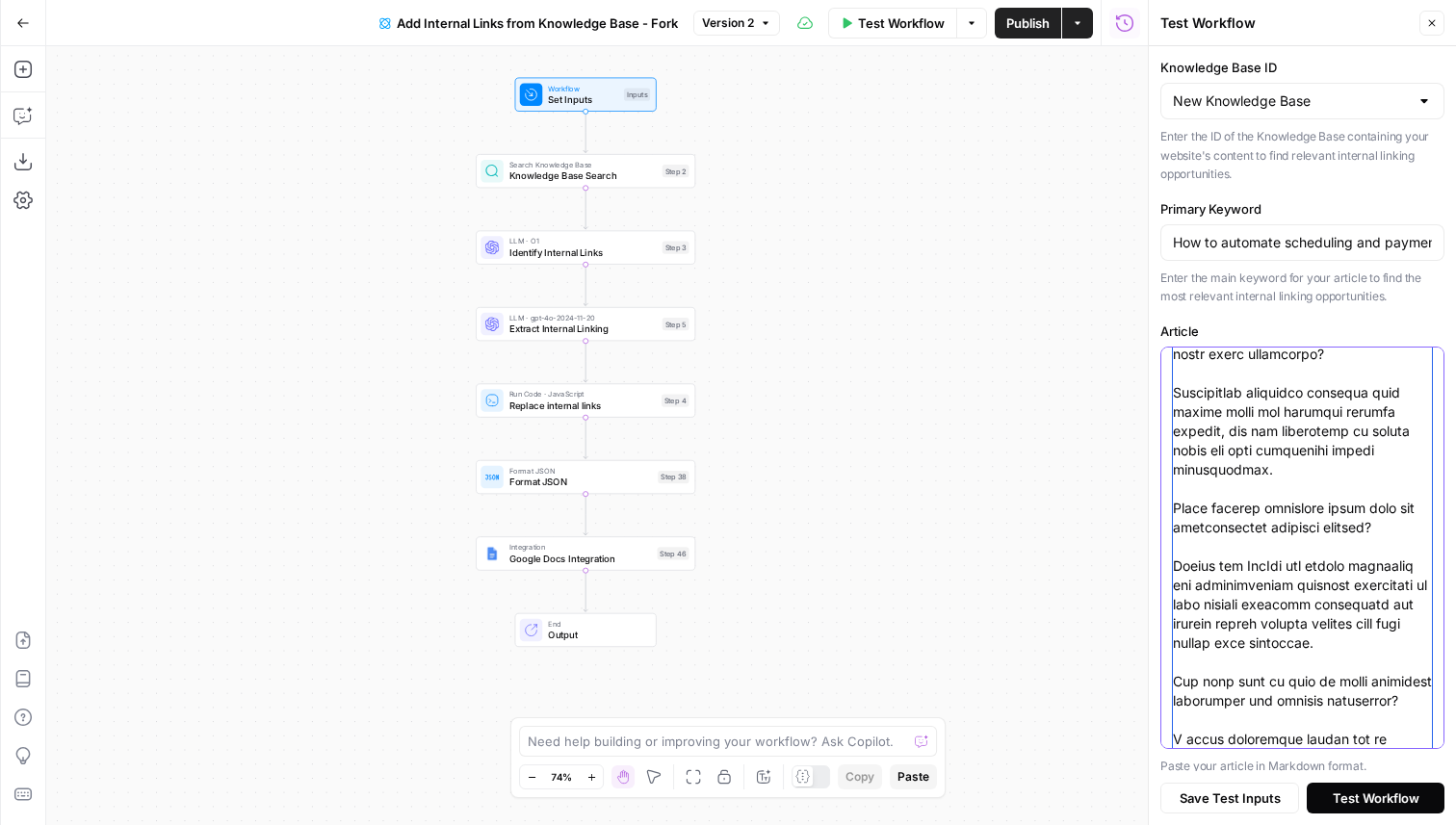 type on "Complete Guide to Automating Scheduling and Payments for Coaching Businesses
Running a coaching business involves more than just working with clients. Behind the scenes, many coaches spend hours managing calendars, sending invoices, following up on payments, and organizing sessions.
As a business grows, these tasks become more frequent and time-consuming. Coaches often find themselves juggling multiple tools or processes to stay on track.
Automating scheduling and payments is one way to reduce manual work and increase consistency. This approach uses digital systems to handle tasks that would otherwise require manual effort.
By reducing the number of steps involved in booking sessions or collecting payments, automation supports more reliable operations and fewer errors.
Why coaches need automated scheduling and payments
Manual scheduling often involves back-and-forth emails, time zone confusion, and the risk of double-booking. Coaches typically spend up to 5 hours per week managing appointments and re..." 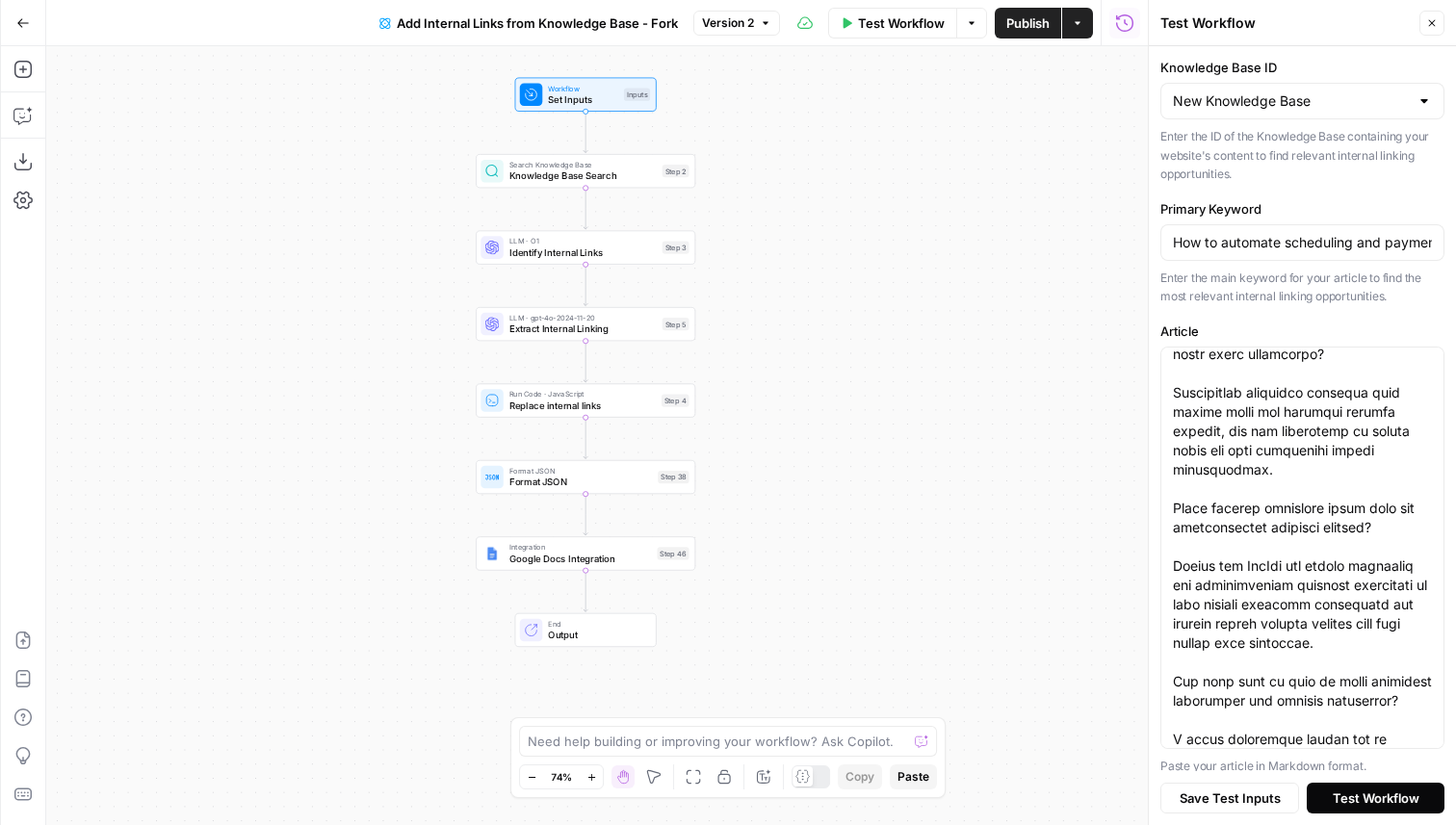 scroll, scrollTop: 0, scrollLeft: 0, axis: both 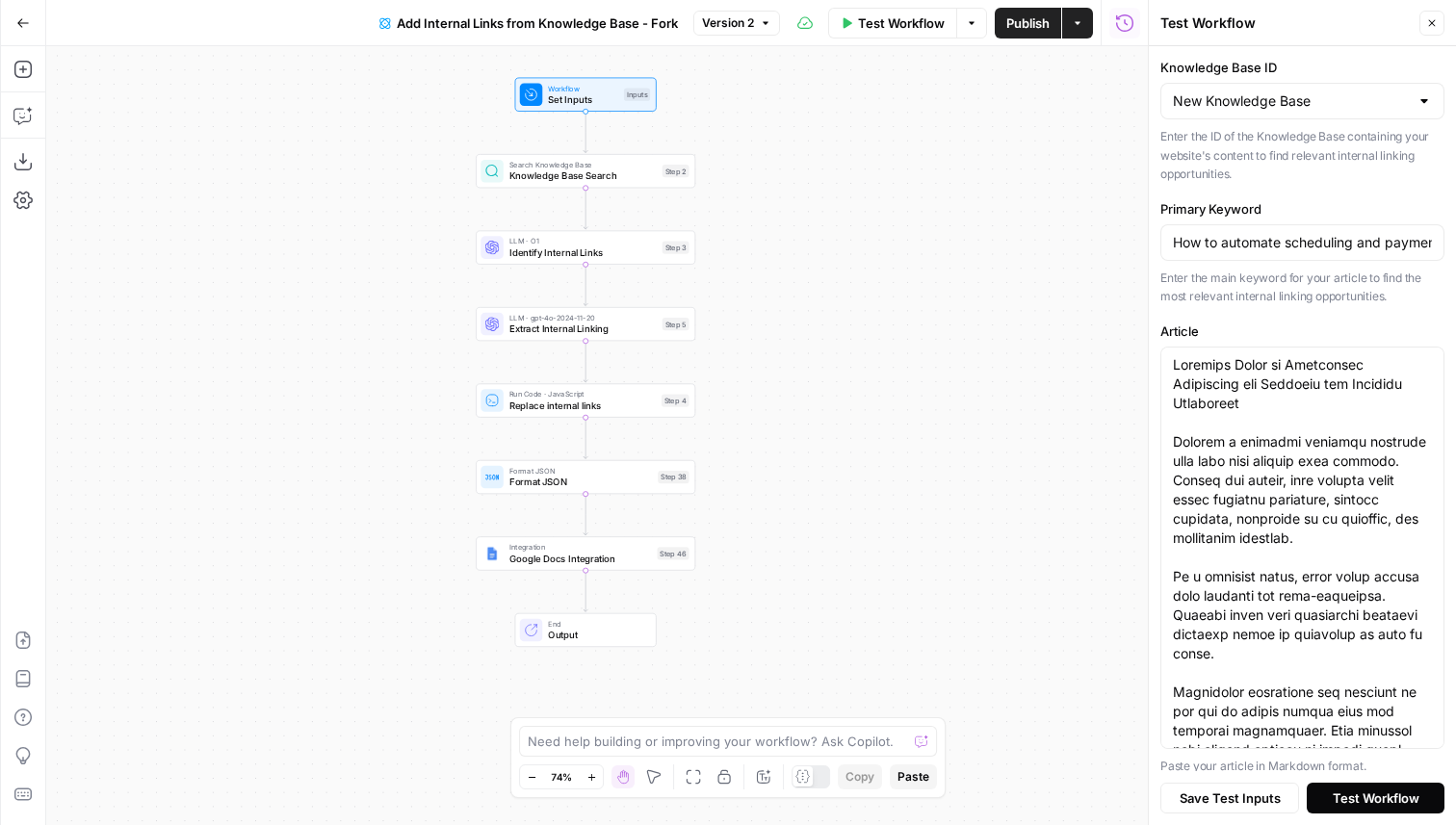 click on "Test Workflow" at bounding box center [1376, 798] 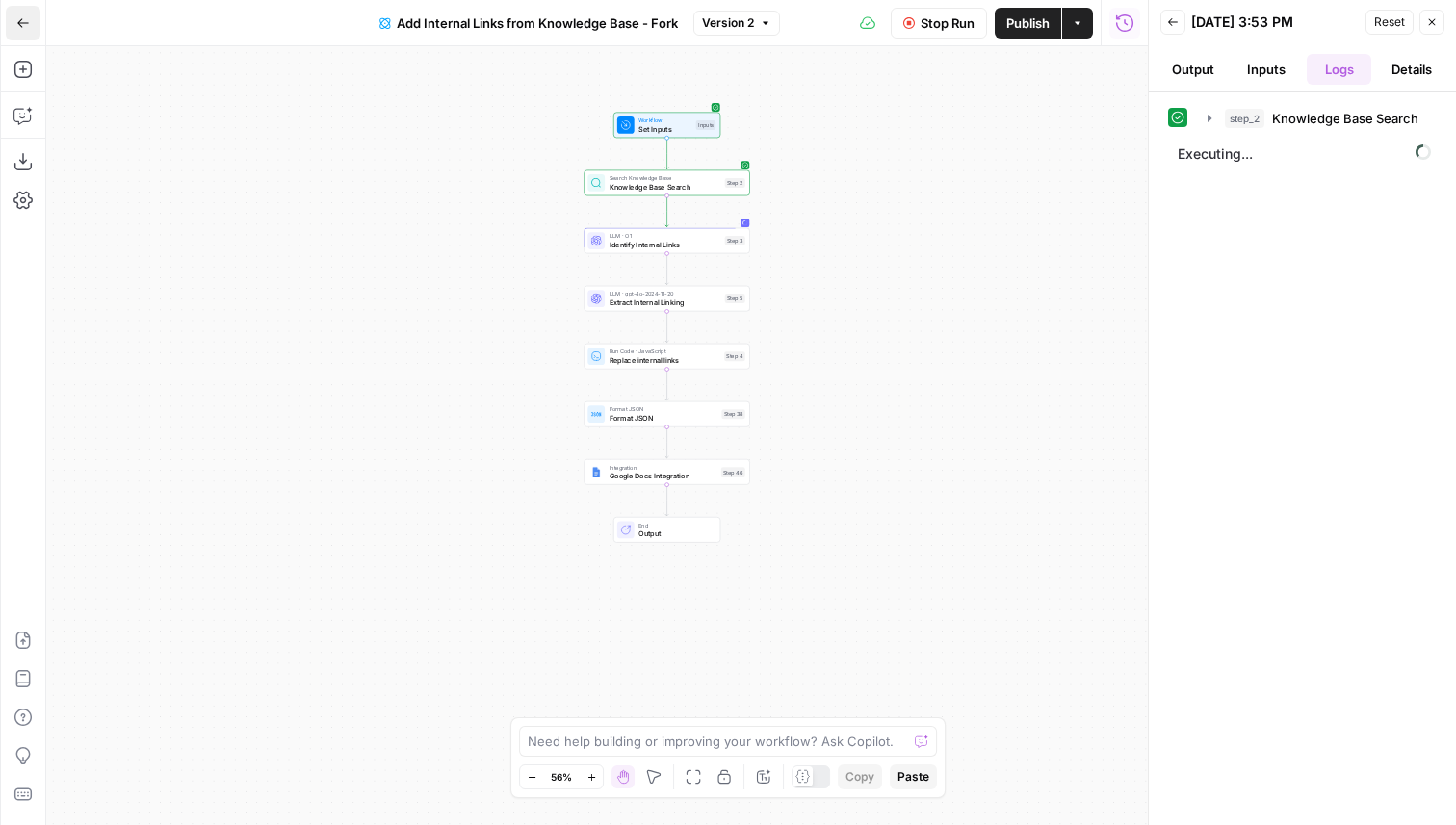 click 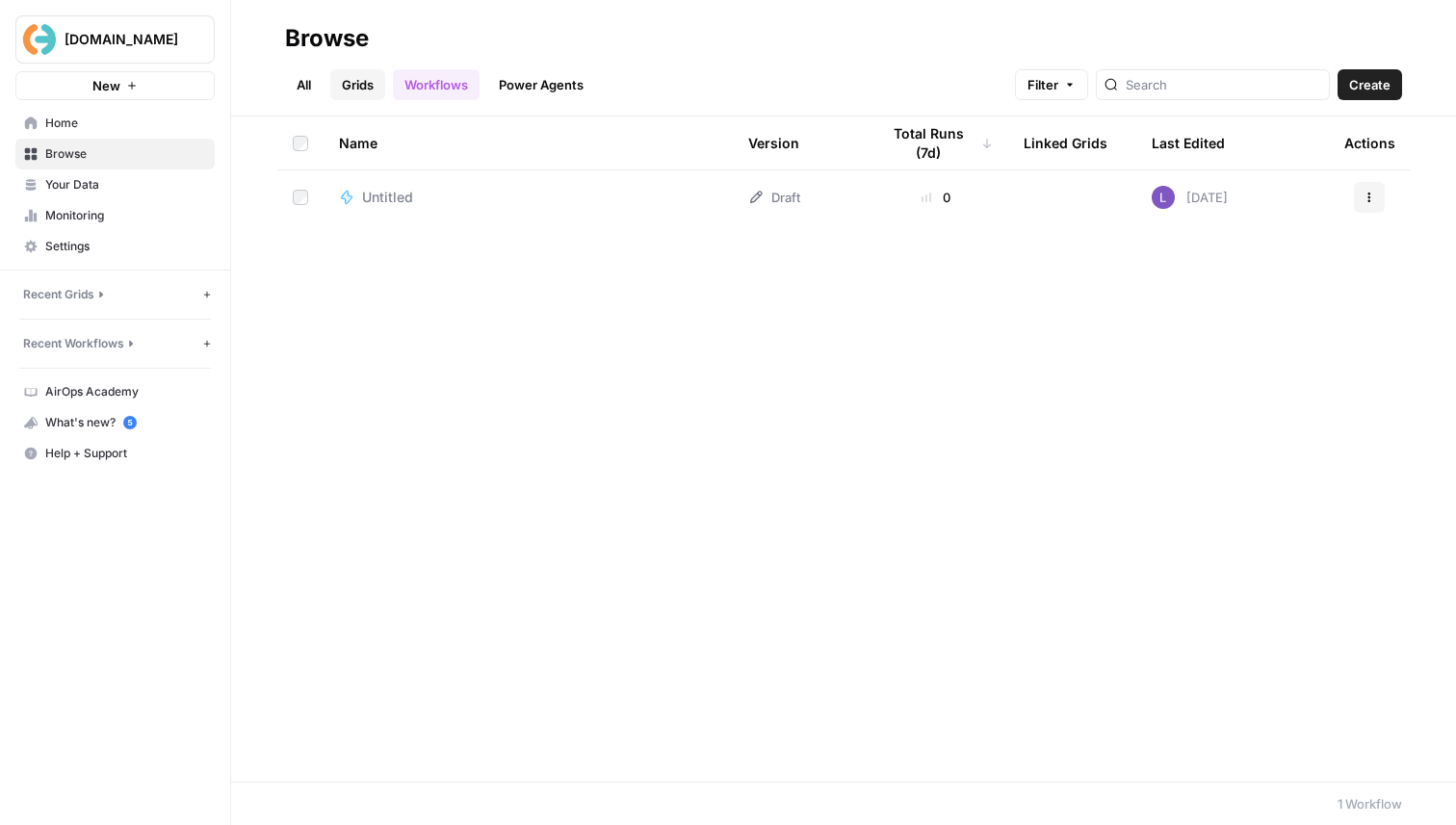 click on "Grids" at bounding box center (357, 85) 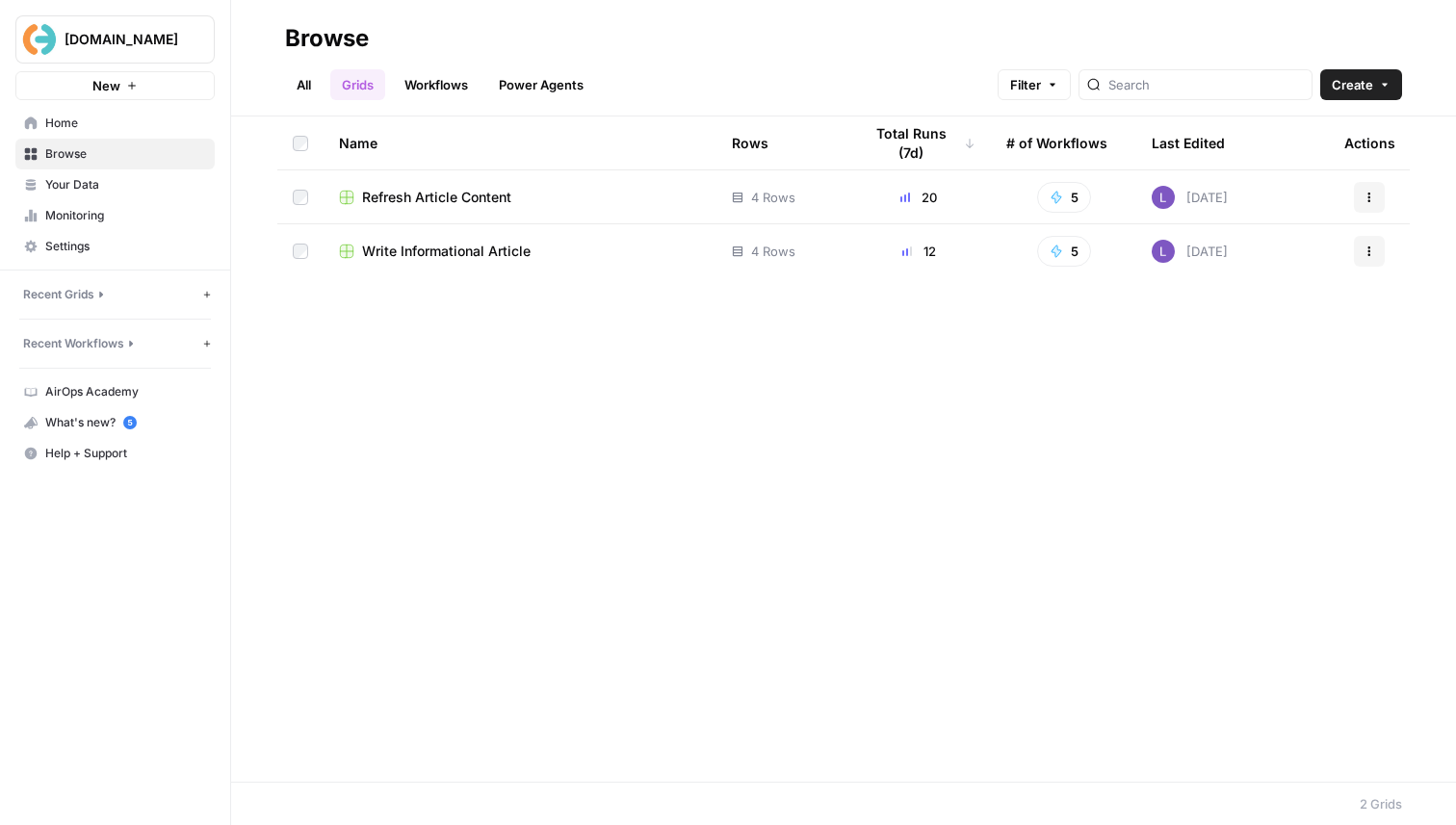 click on "Refresh Article Content" at bounding box center [520, 196] 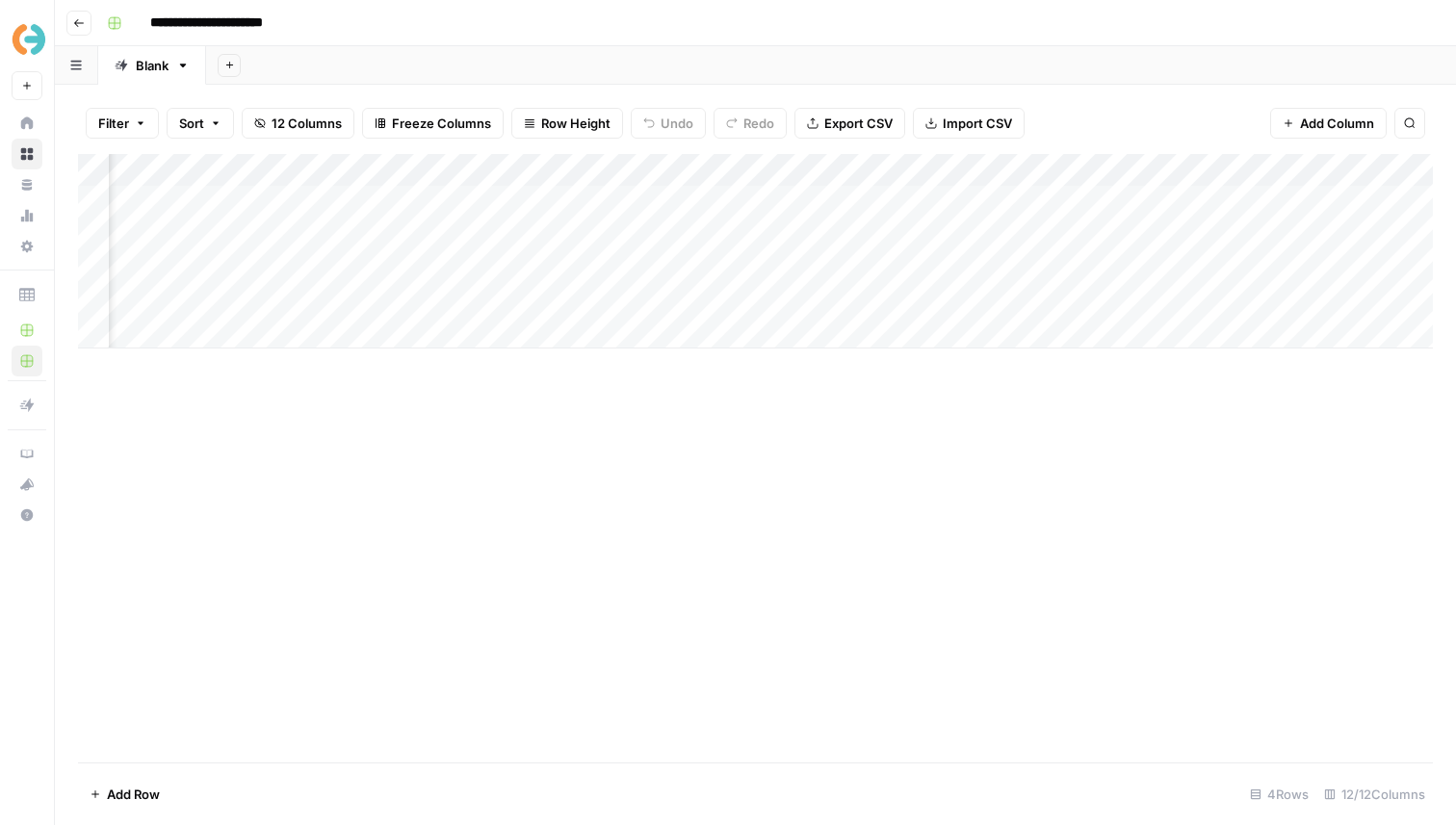 scroll, scrollTop: 0, scrollLeft: 1546, axis: horizontal 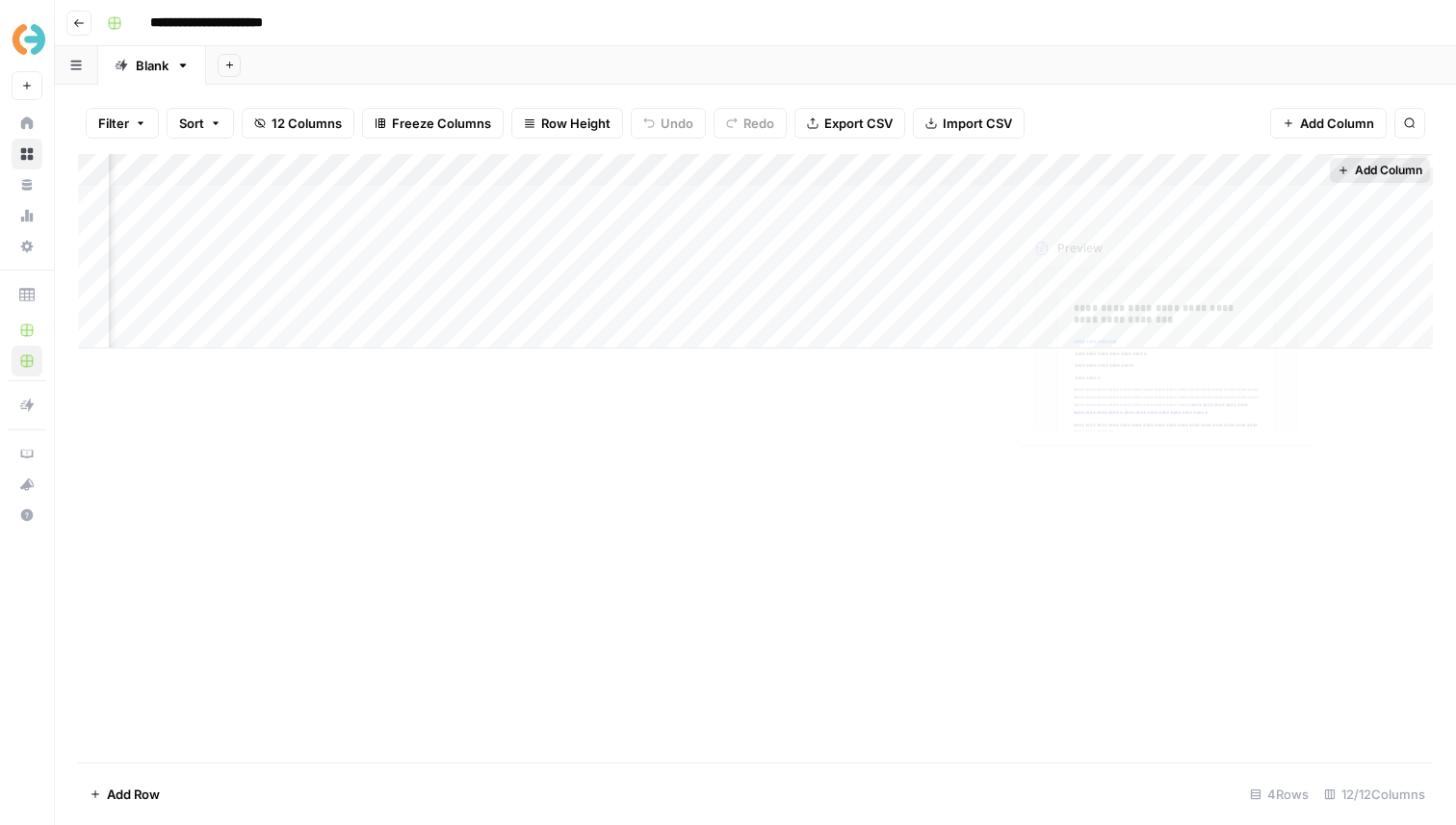 click on "Add Column" at bounding box center (1389, 170) 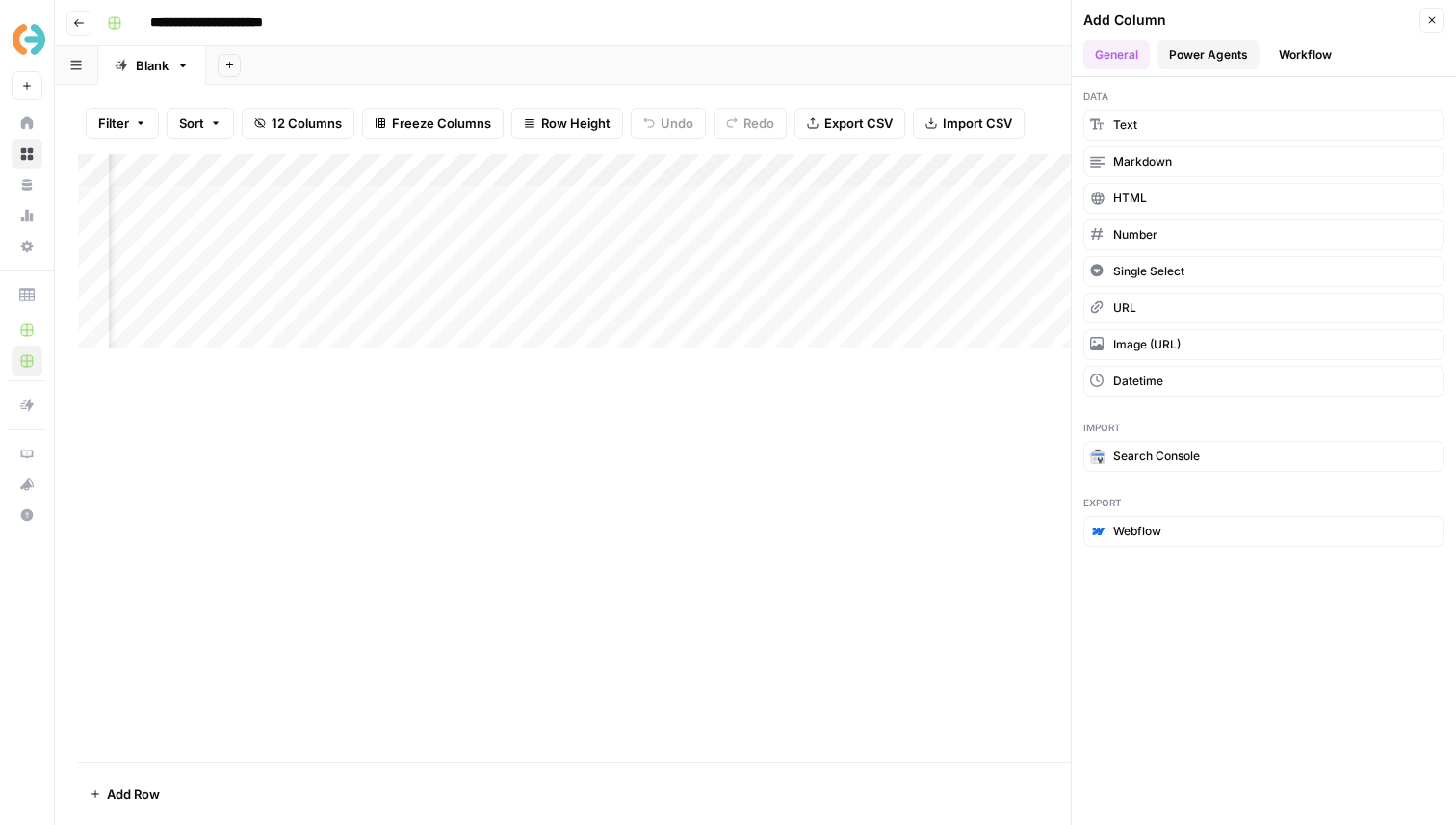 click on "Power Agents" at bounding box center (1209, 55) 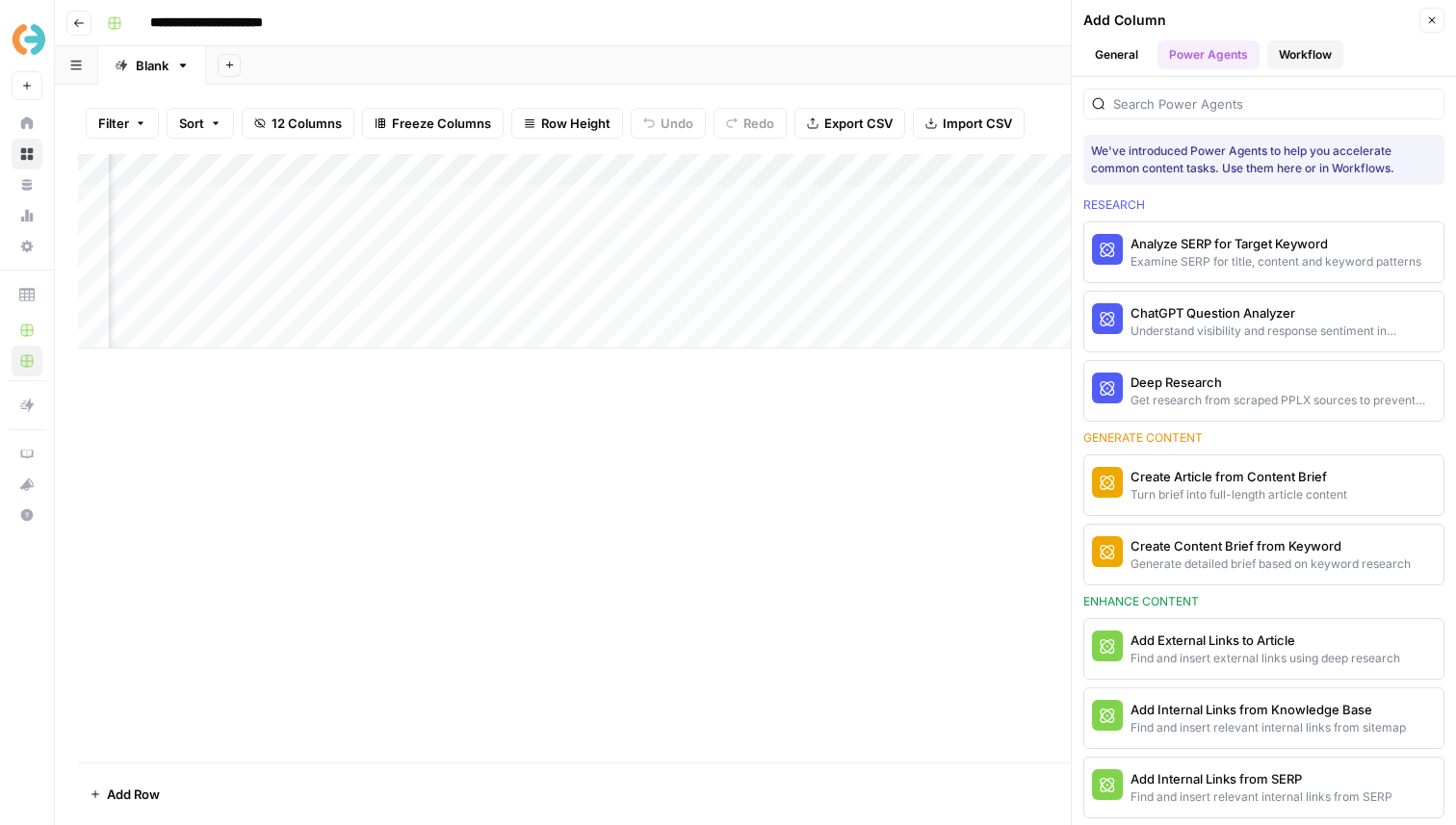 click on "Workflow" at bounding box center [1305, 55] 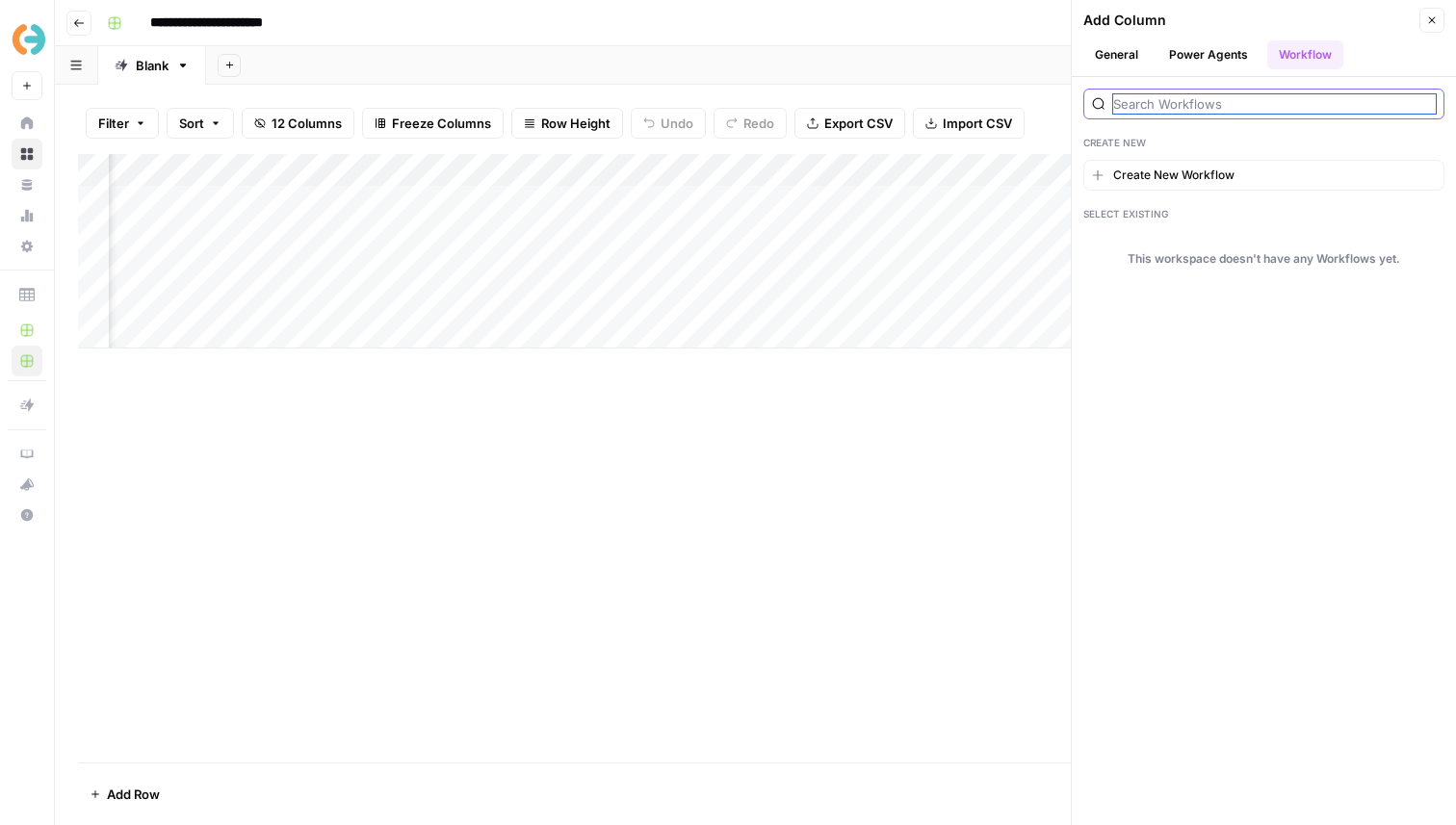 click at bounding box center [1274, 104] 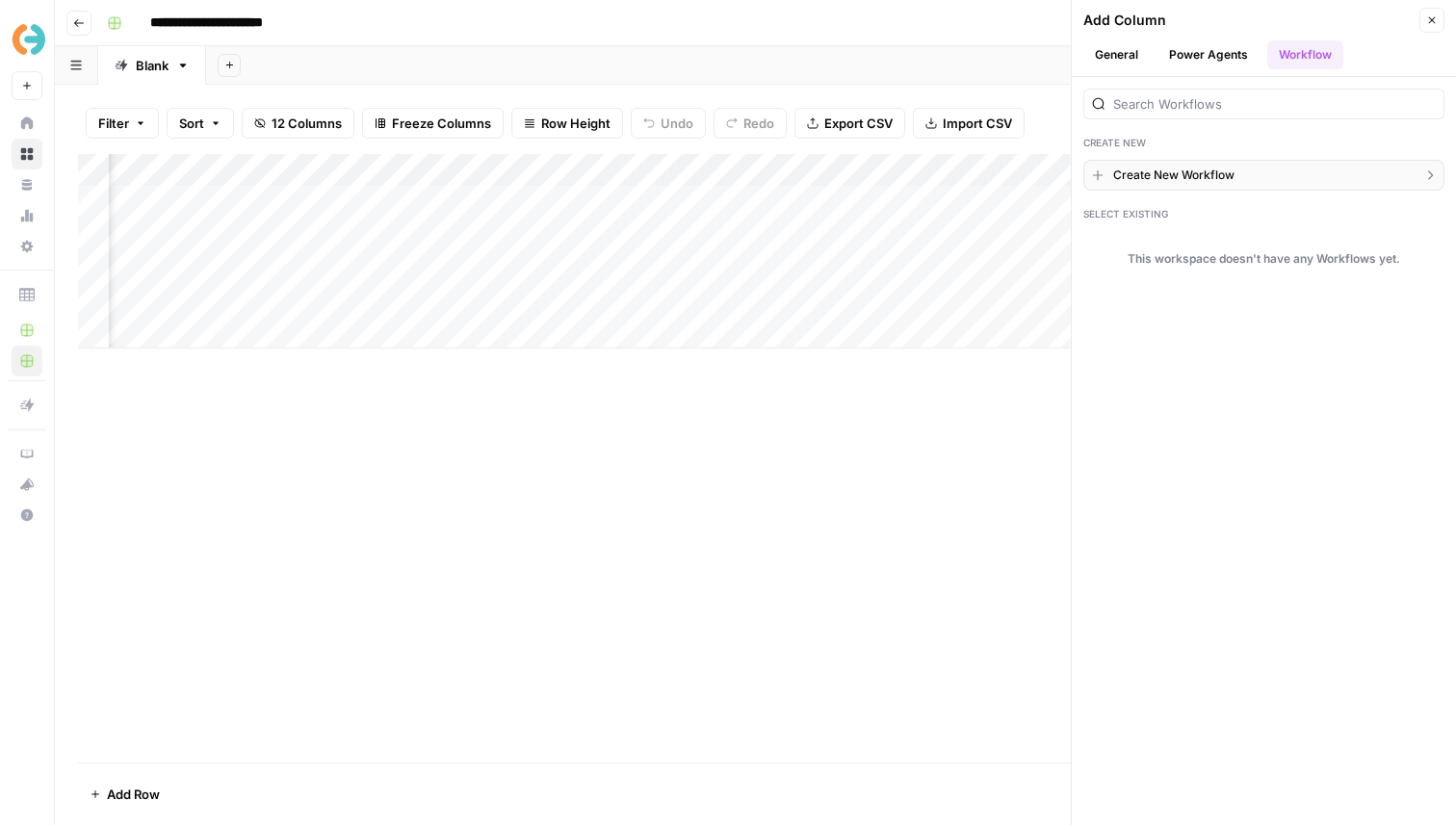 click on "Create New Workflow" at bounding box center (1263, 175) 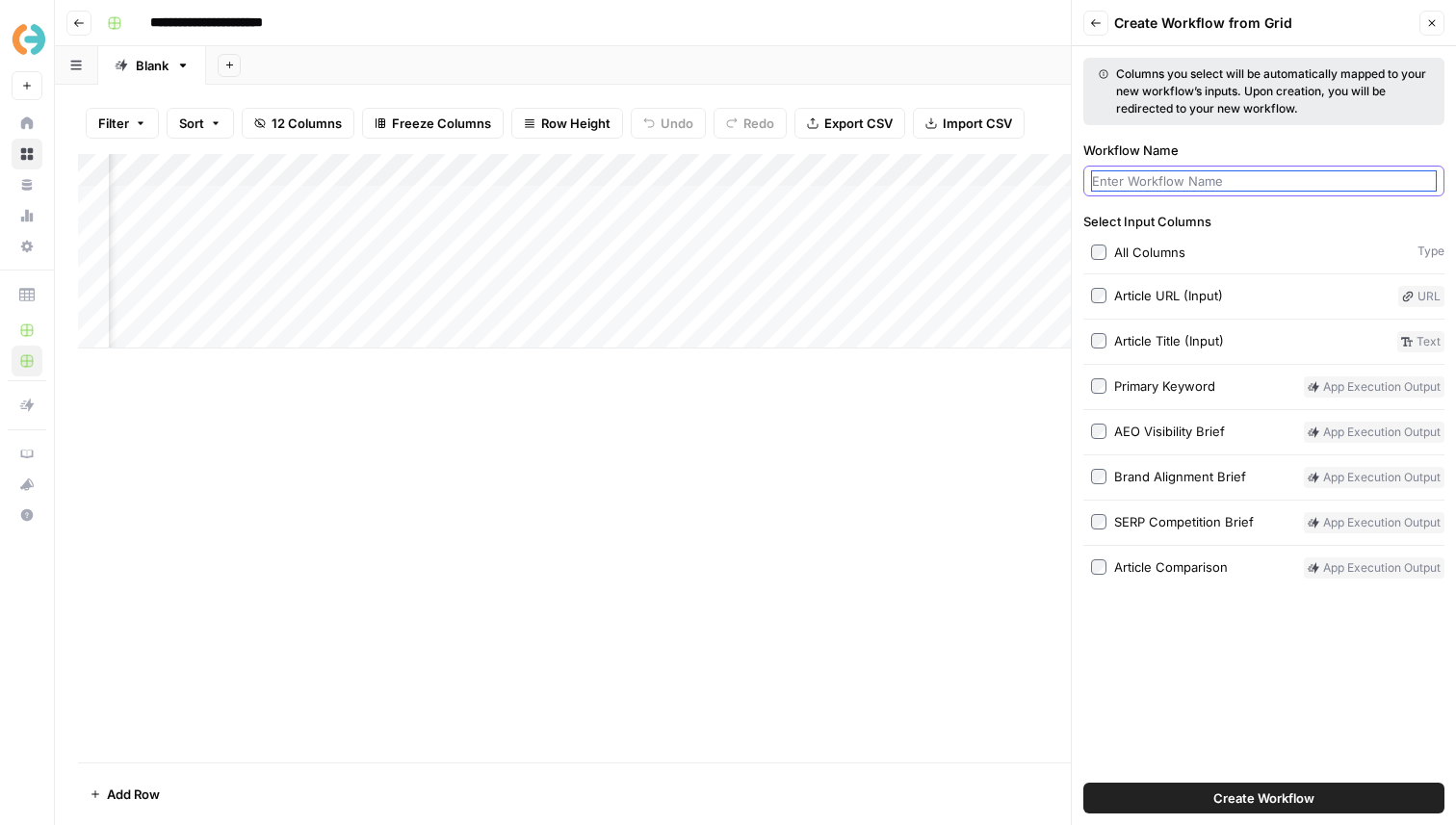 click on "Workflow Name" at bounding box center (1263, 181) 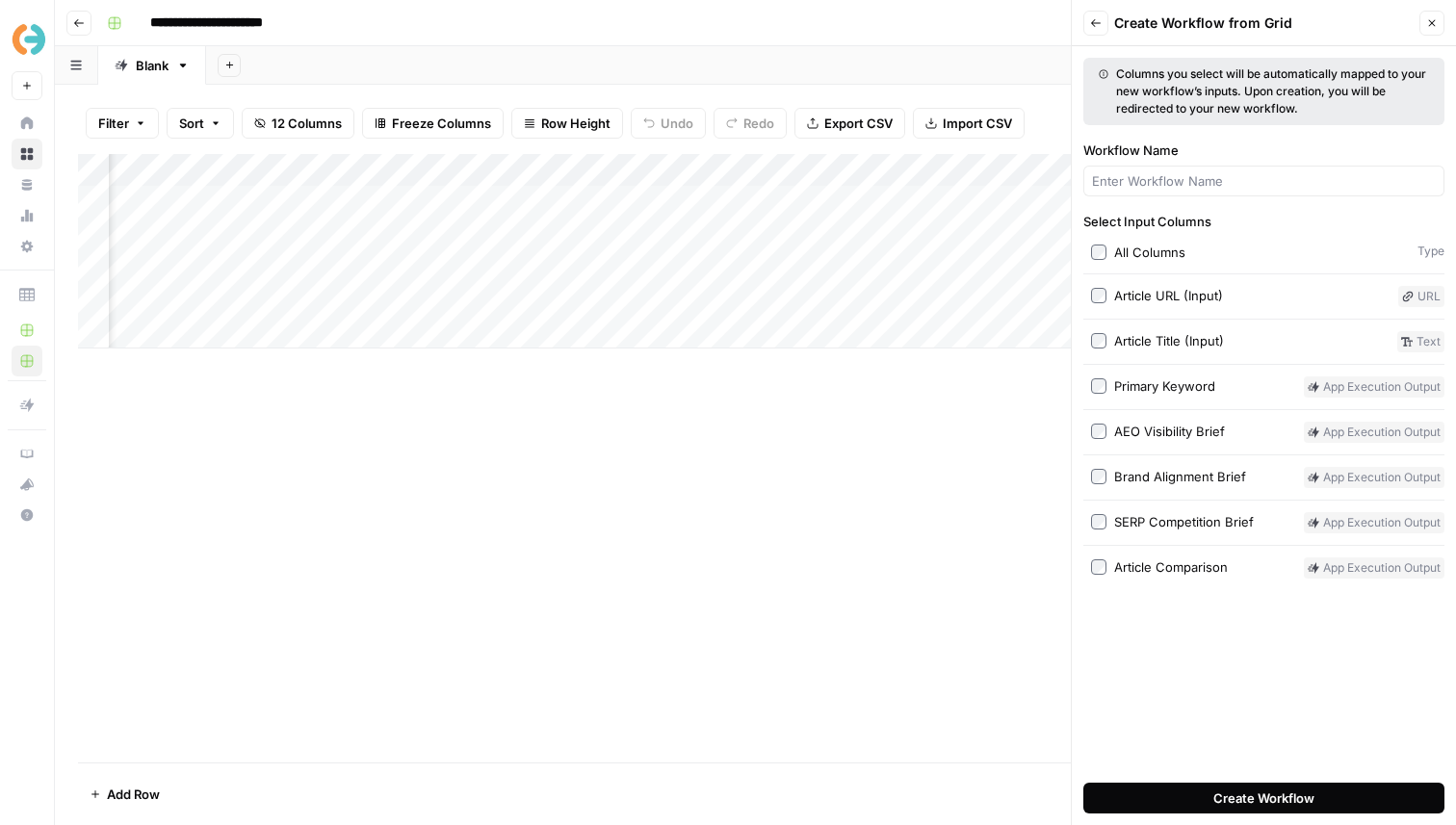 click on "Create Workflow" at bounding box center [1263, 798] 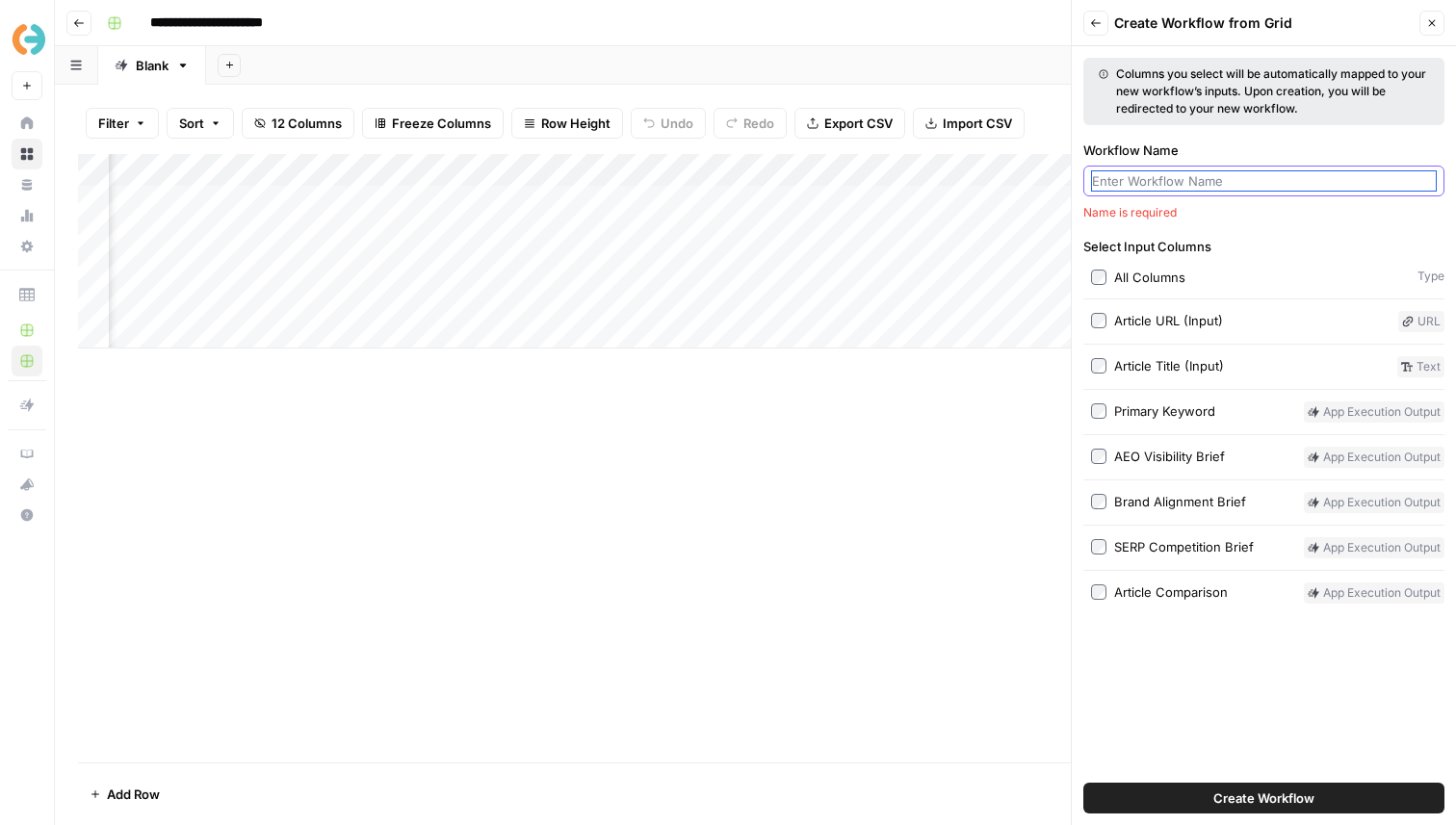 click on "Workflow Name" at bounding box center [1263, 181] 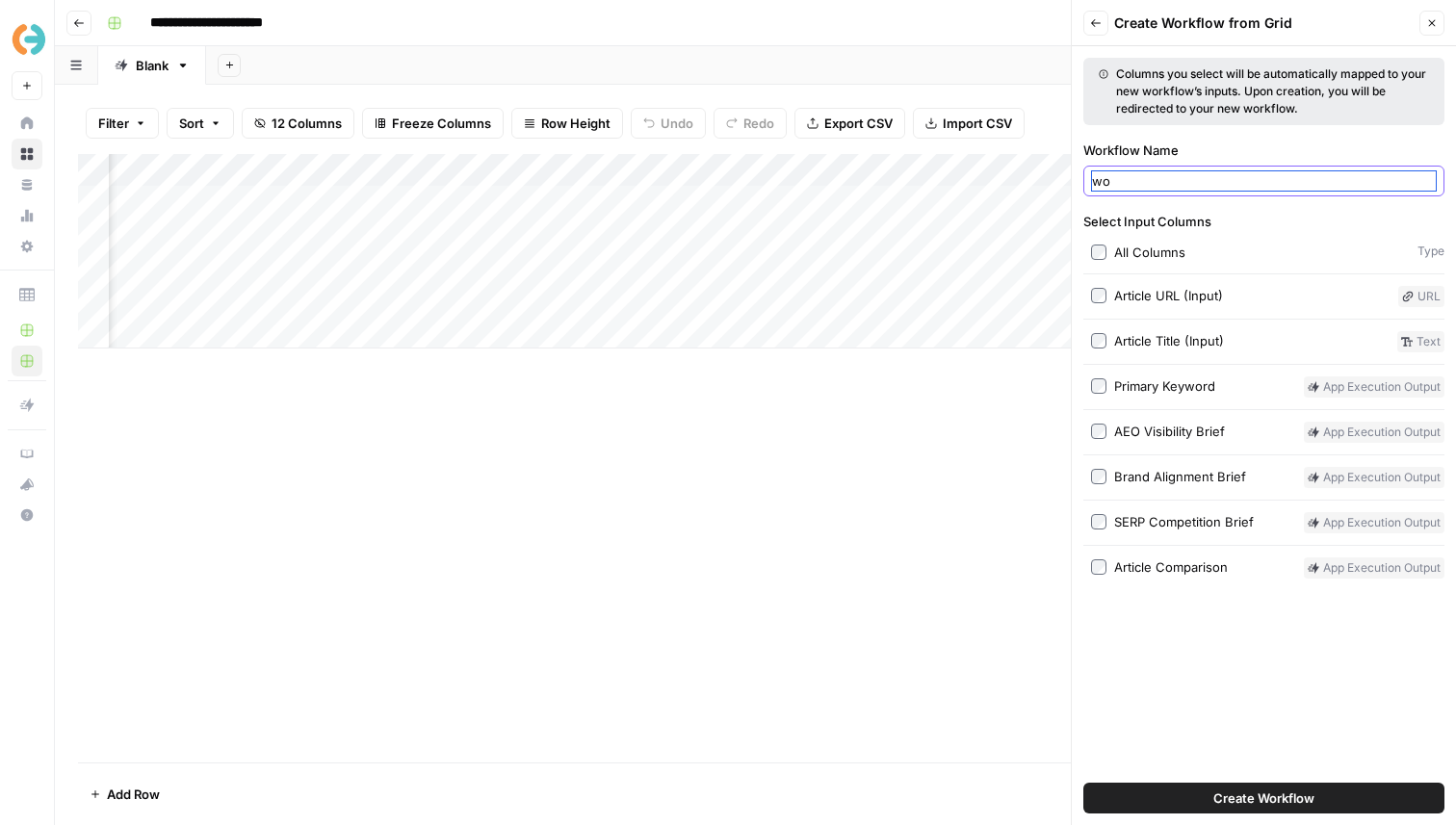 type on "w" 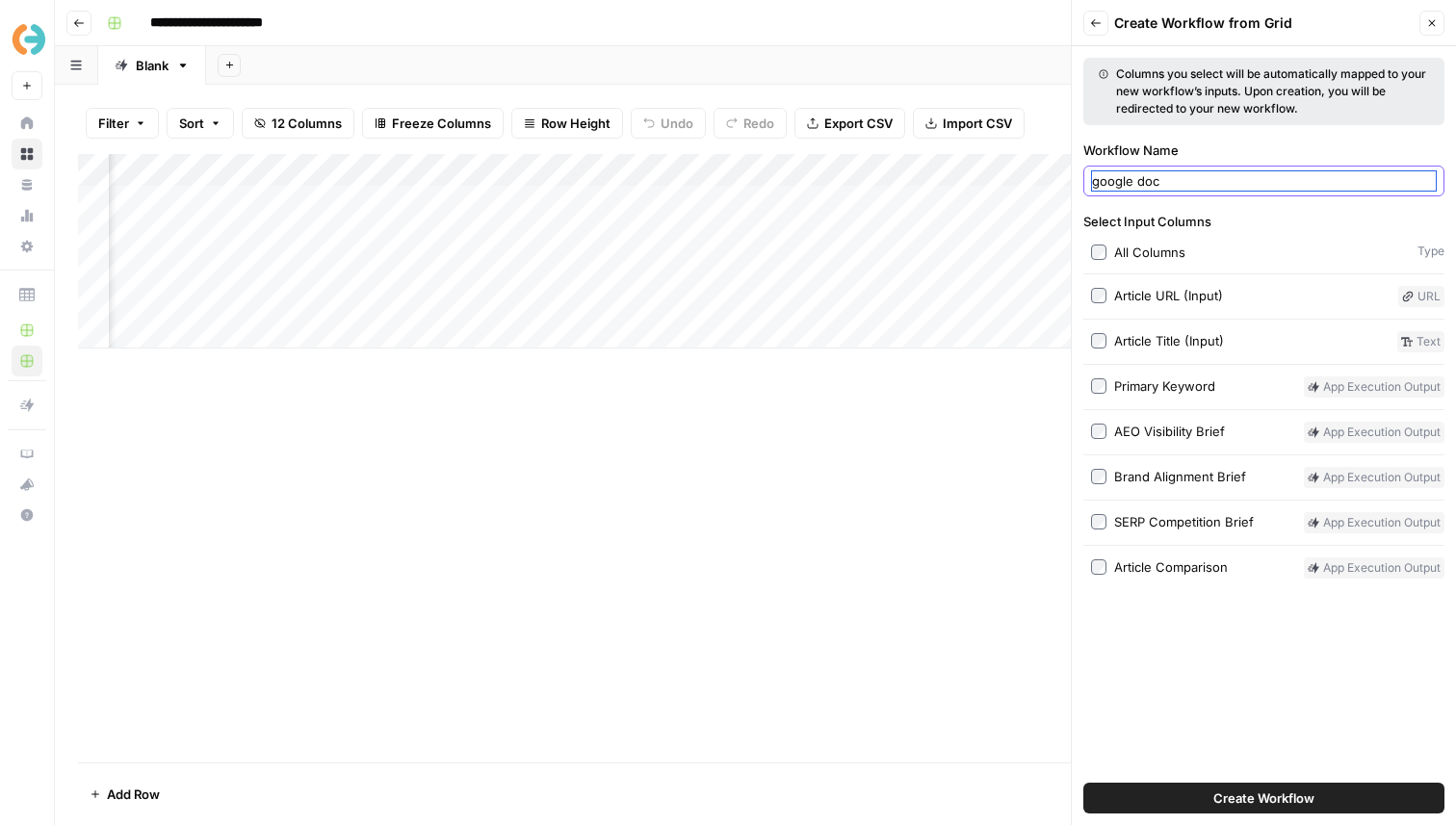 type on "google doc" 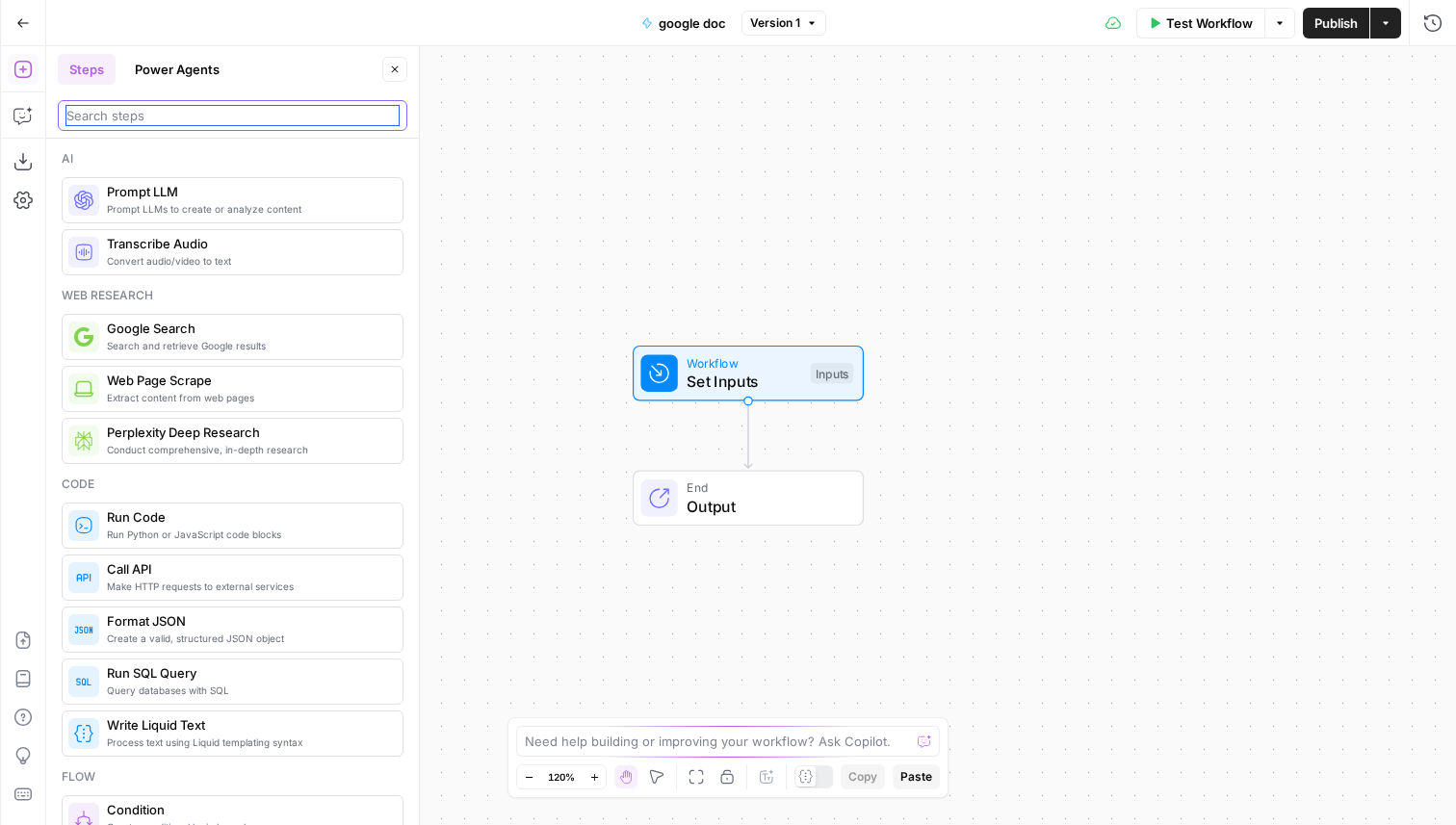 click at bounding box center [232, 116] 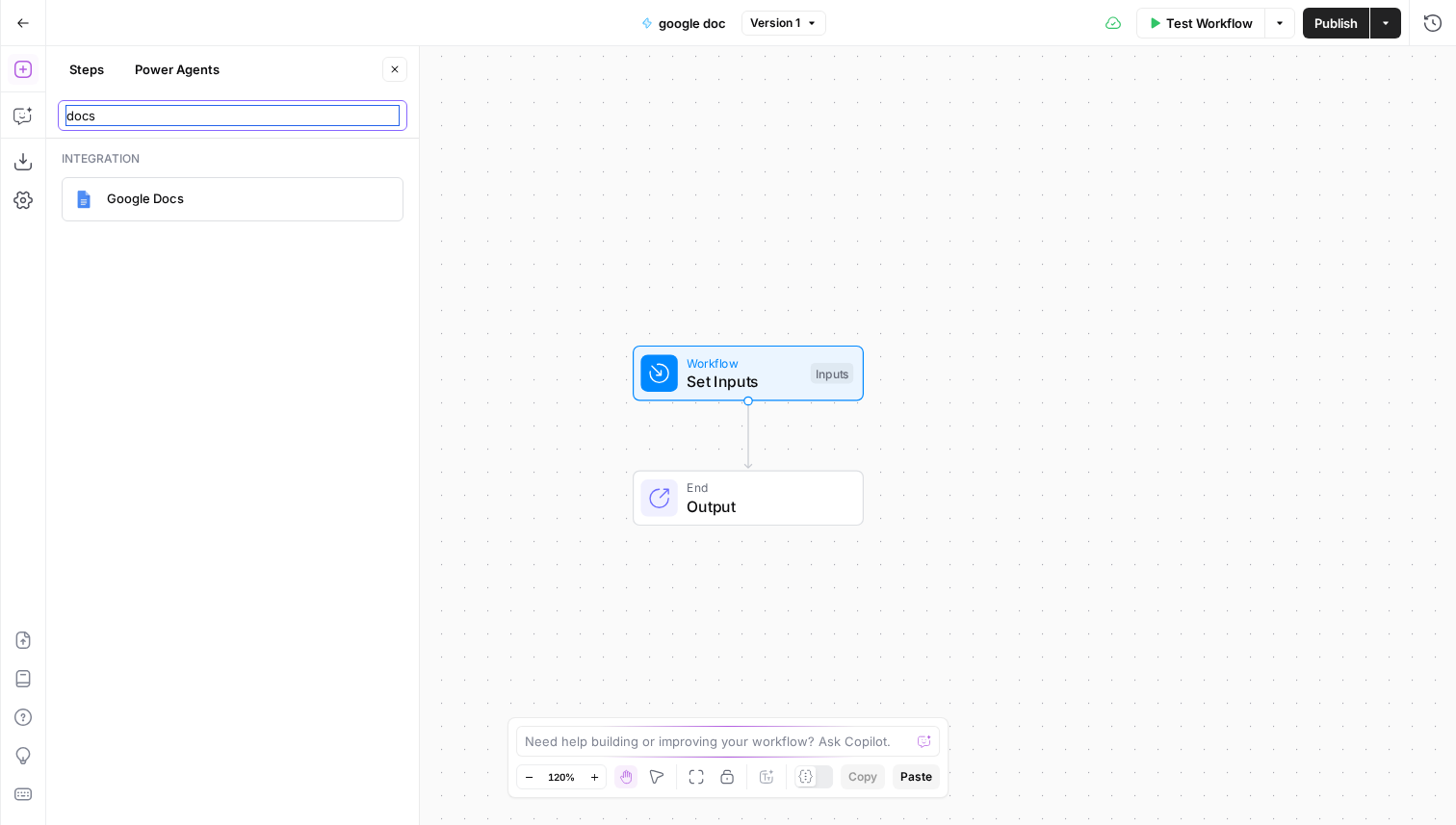 type on "docs" 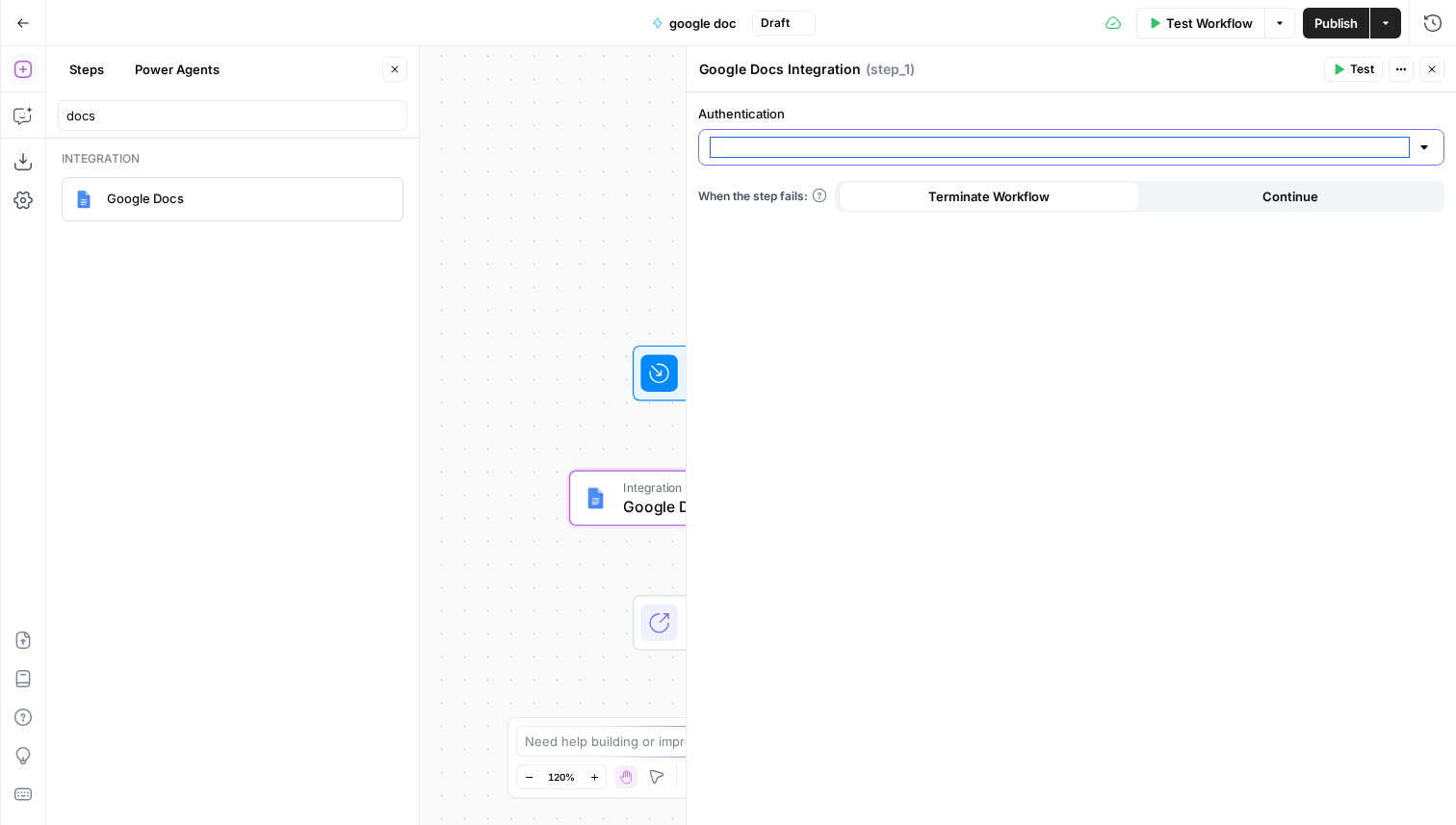 click on "Authentication" at bounding box center (1059, 147) 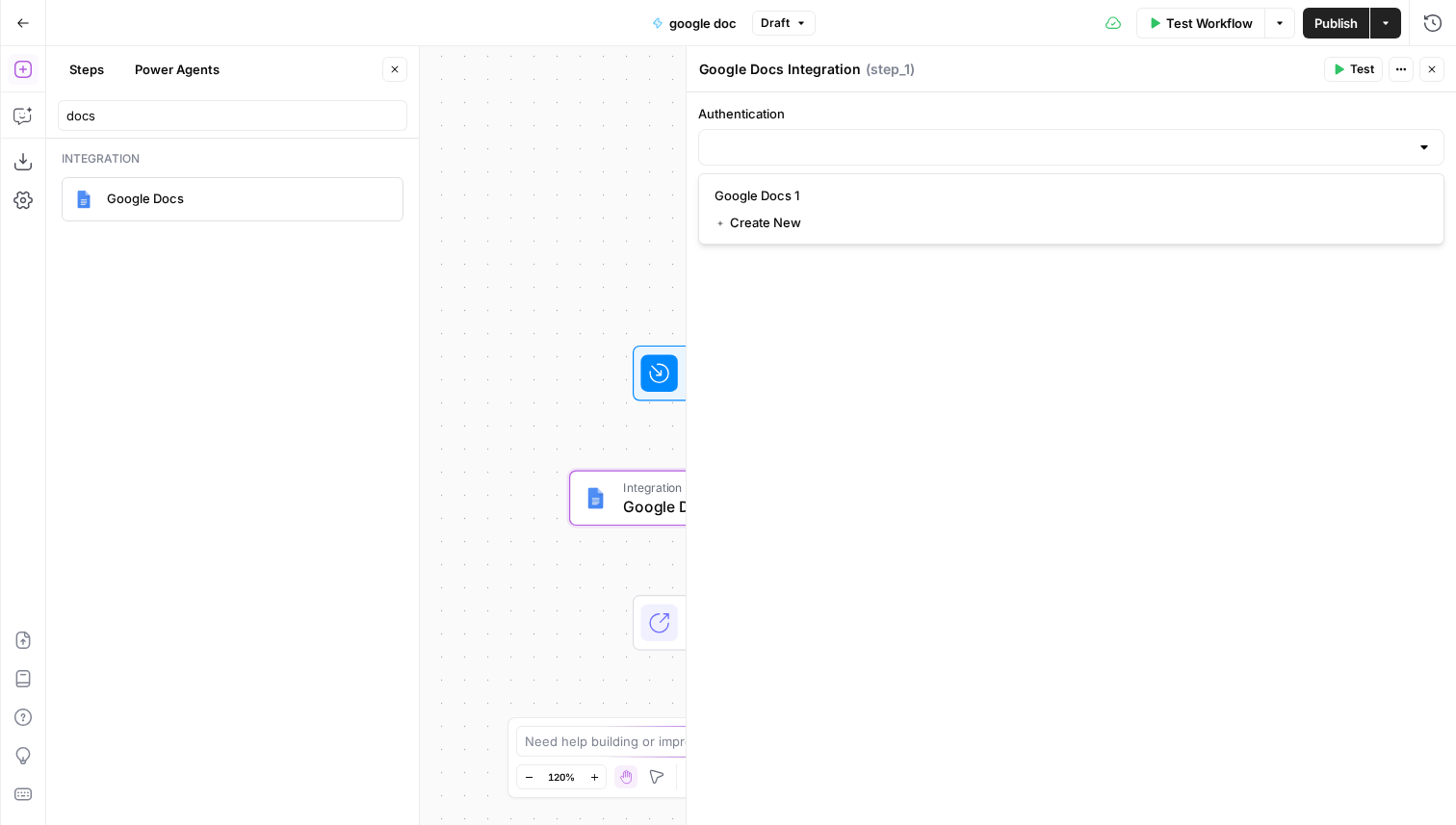 click at bounding box center [659, 374] 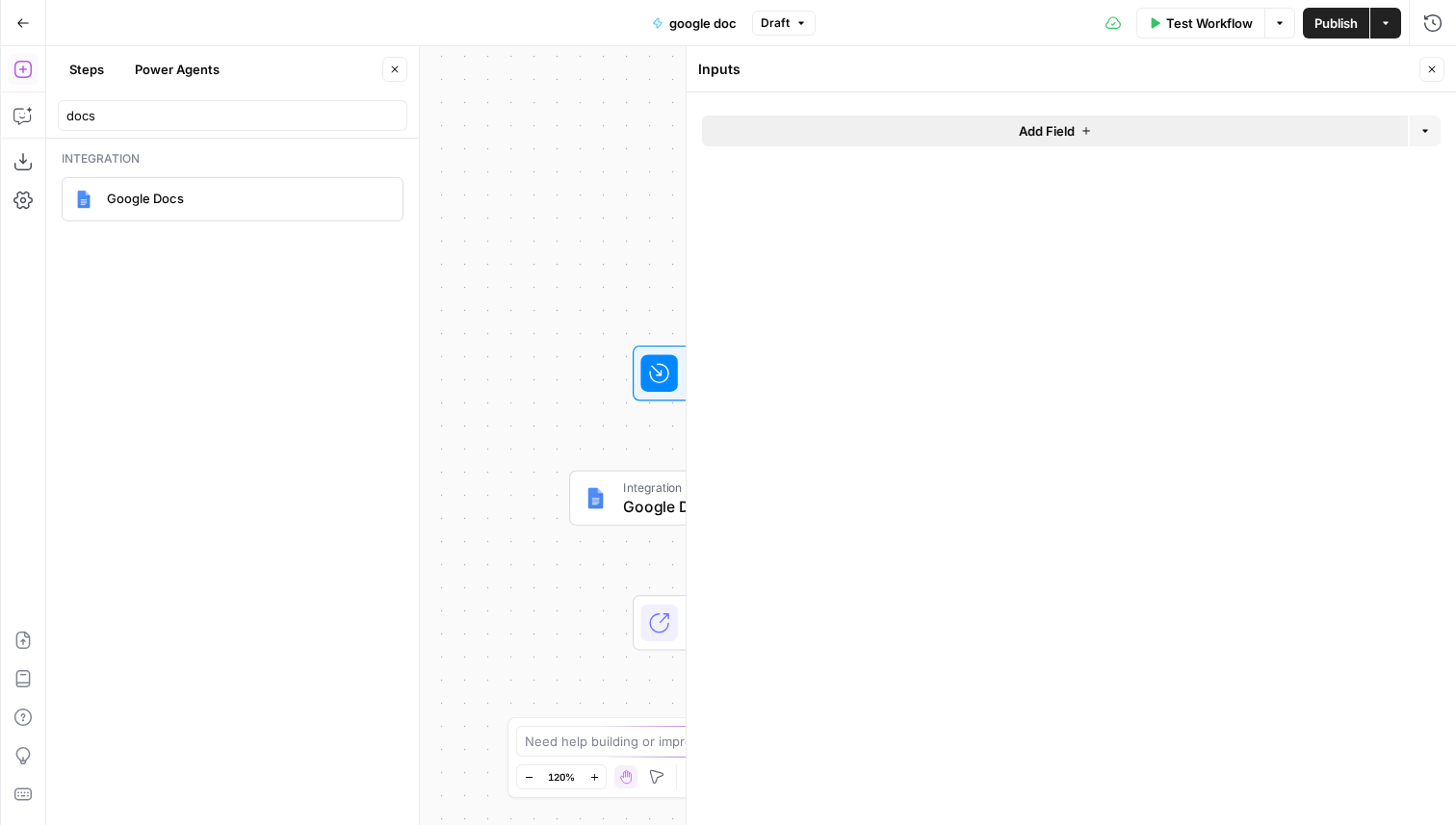click on "Add Field" at bounding box center (1054, 131) 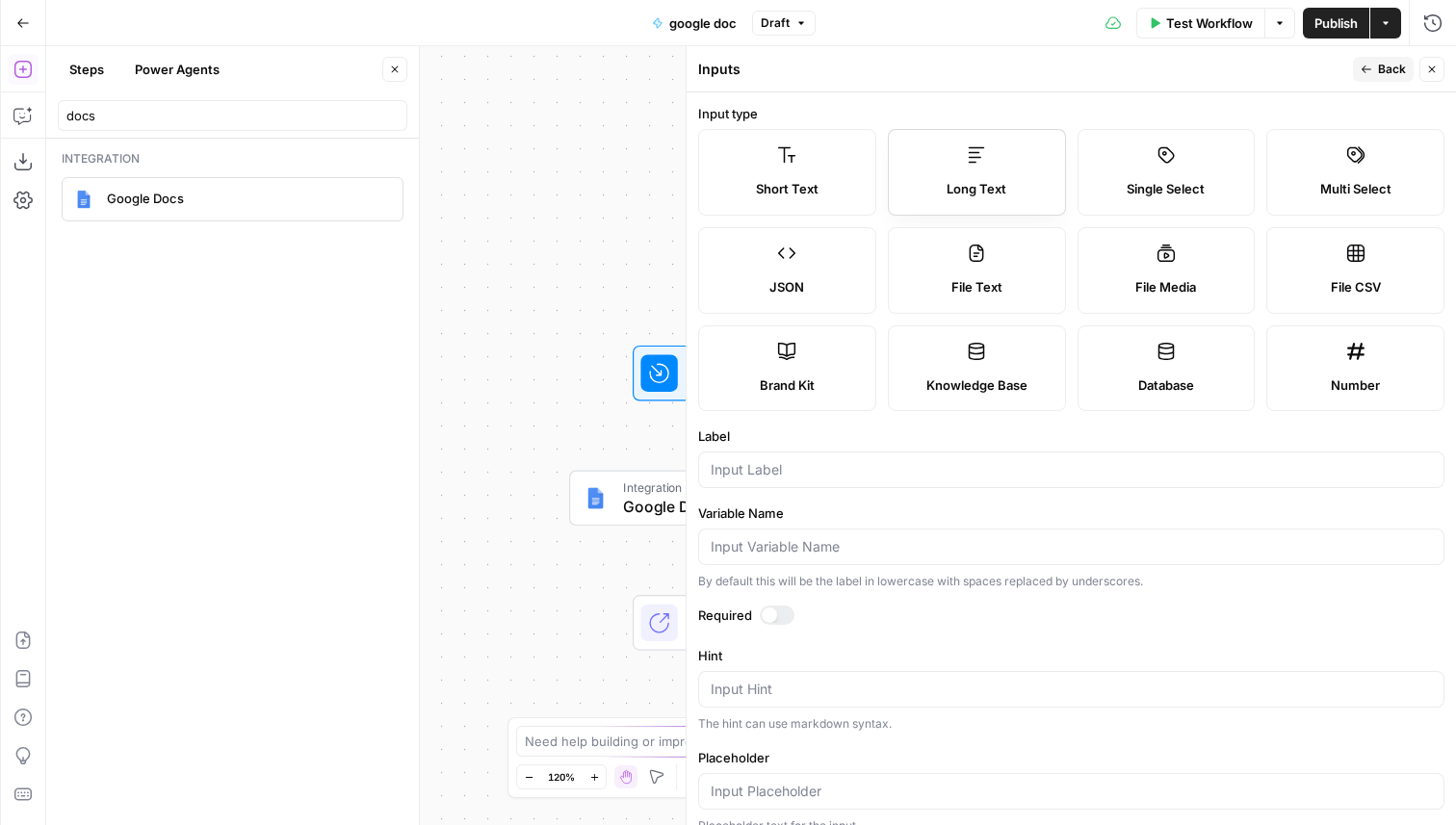 click on "Long Text" at bounding box center [976, 172] 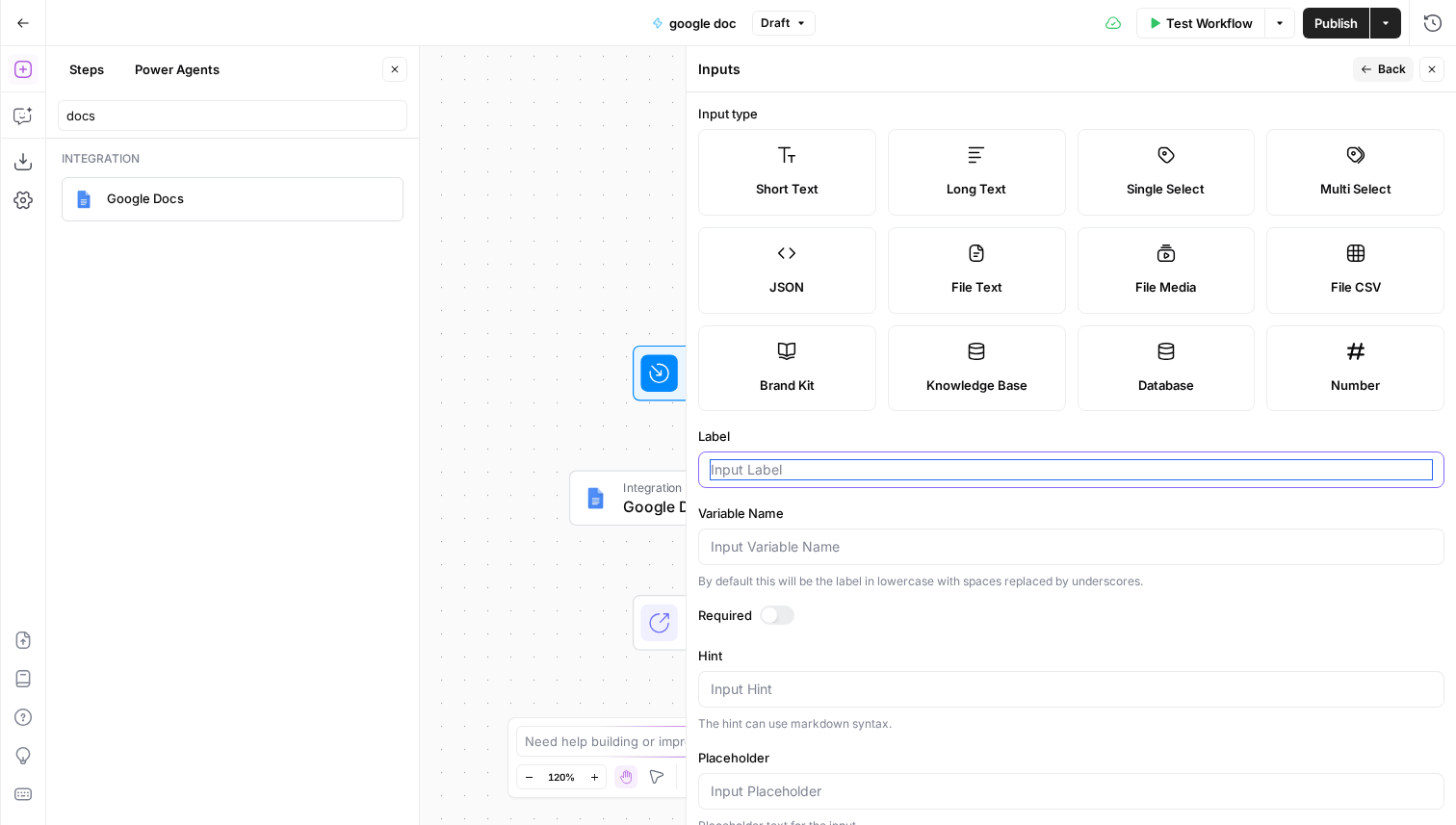 click on "Label" at bounding box center [1071, 470] 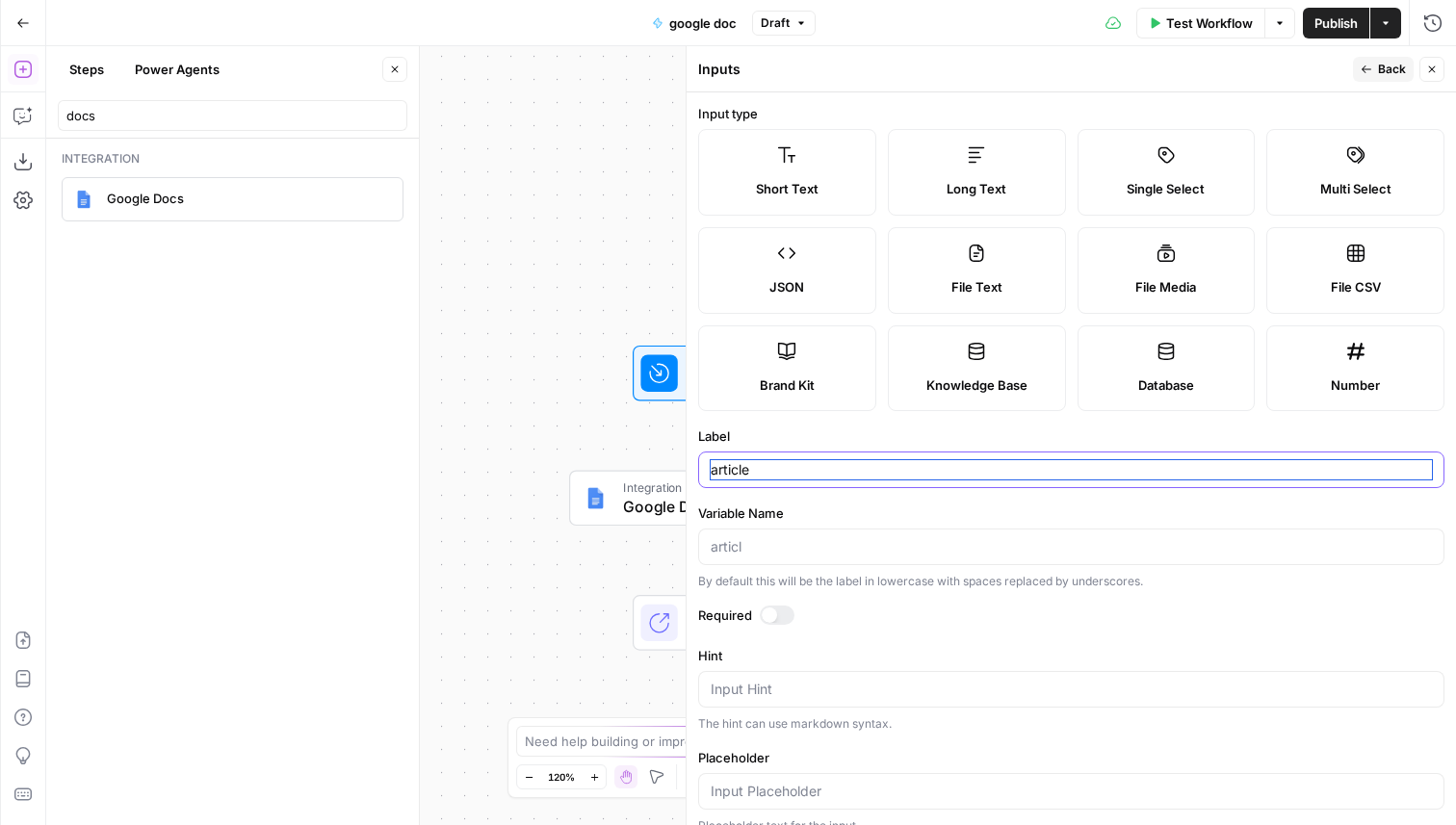 type on "article" 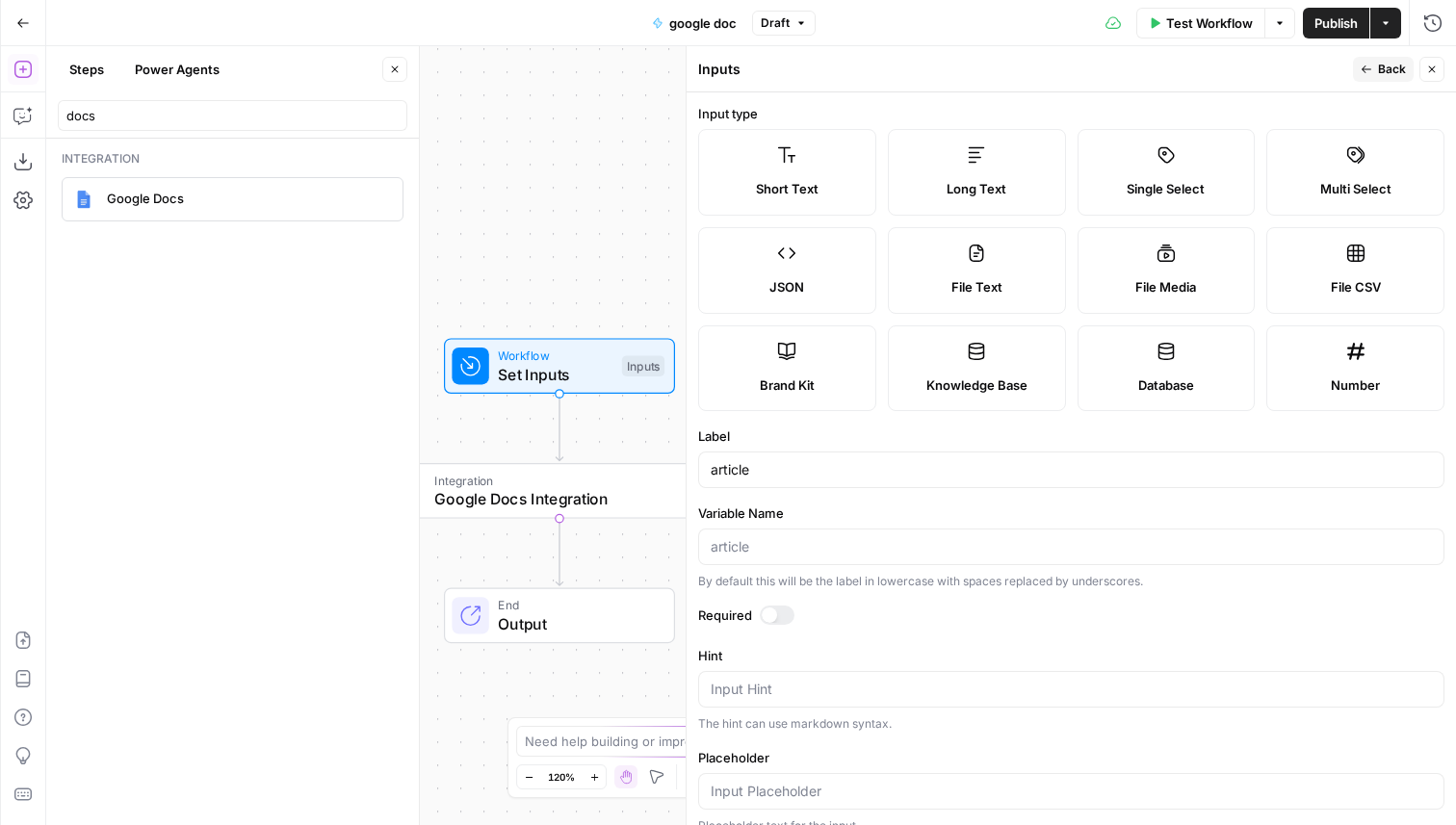 click on "Google Docs Integration" at bounding box center (556, 499) 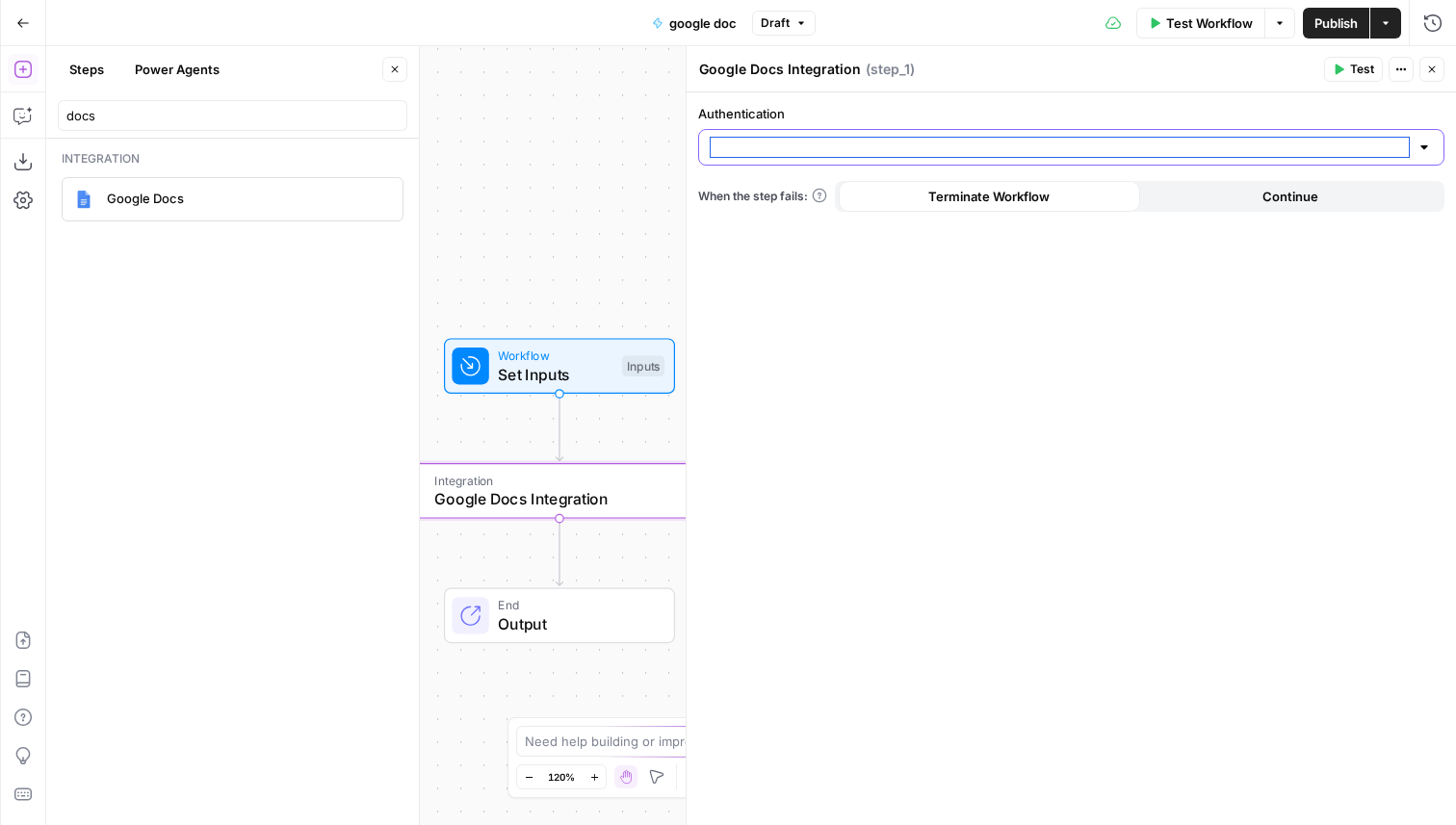 click on "Authentication" at bounding box center [1059, 147] 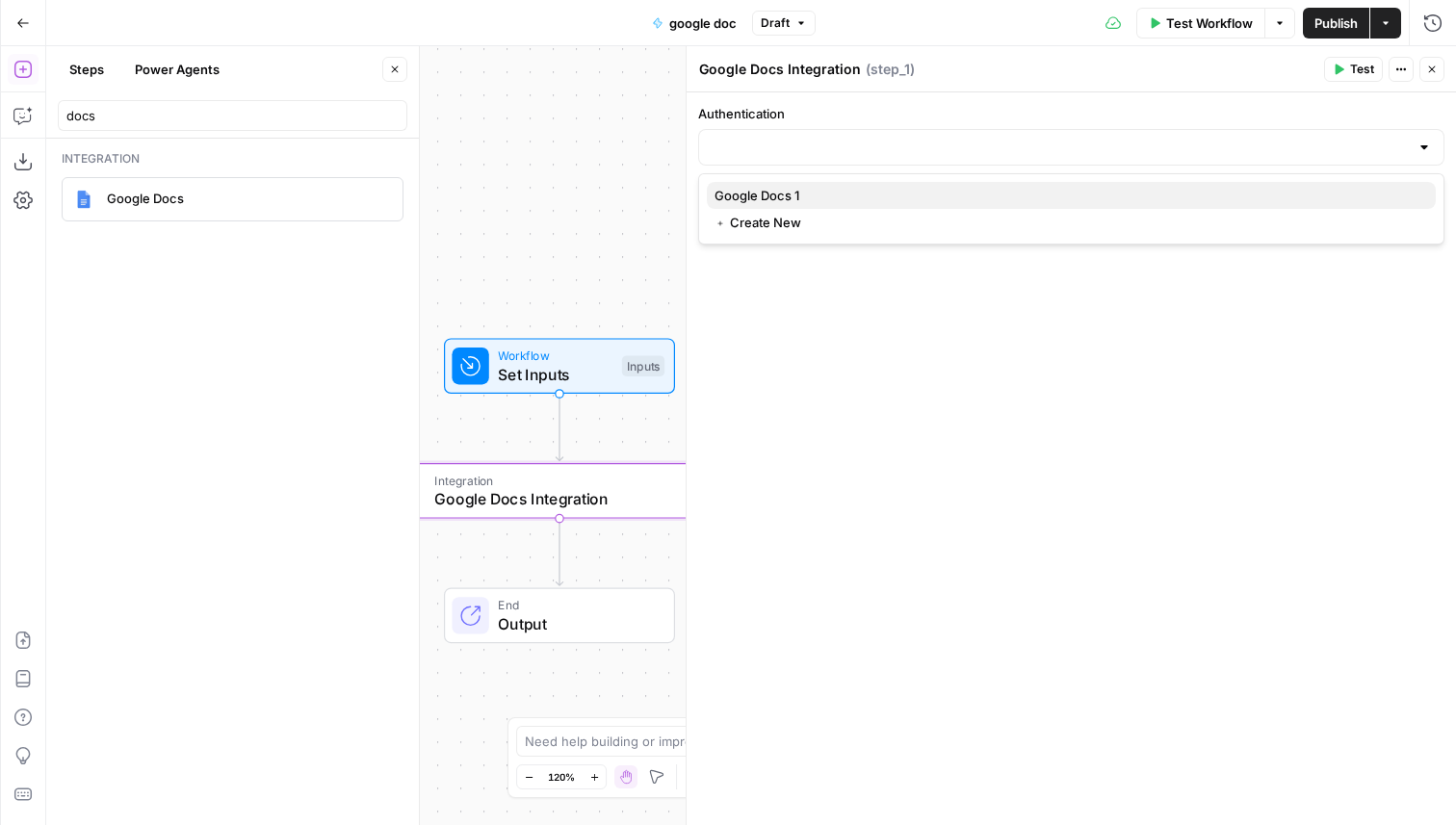 click on "Google Docs 1" at bounding box center [1071, 195] 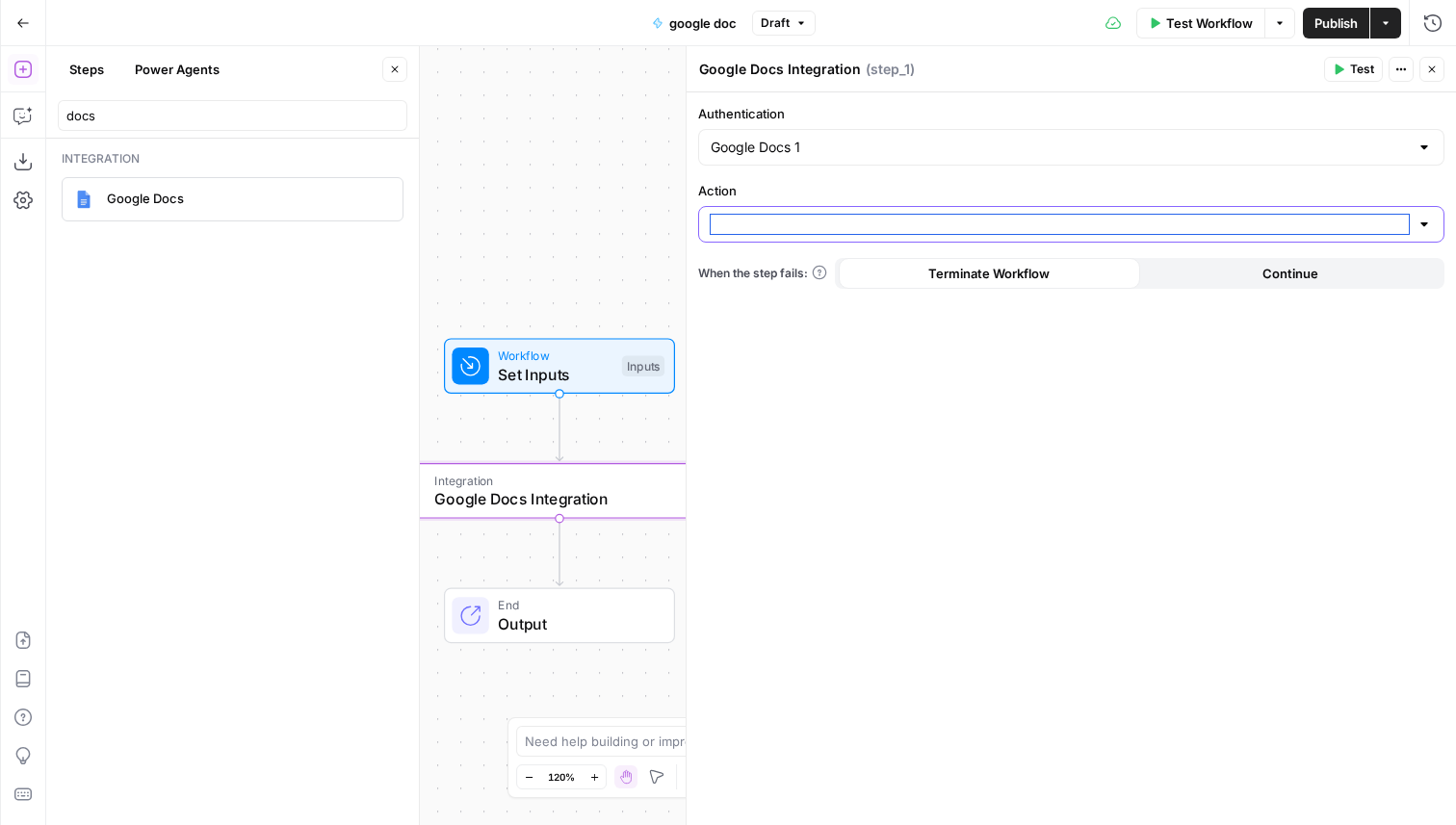 click on "Action" at bounding box center [1059, 224] 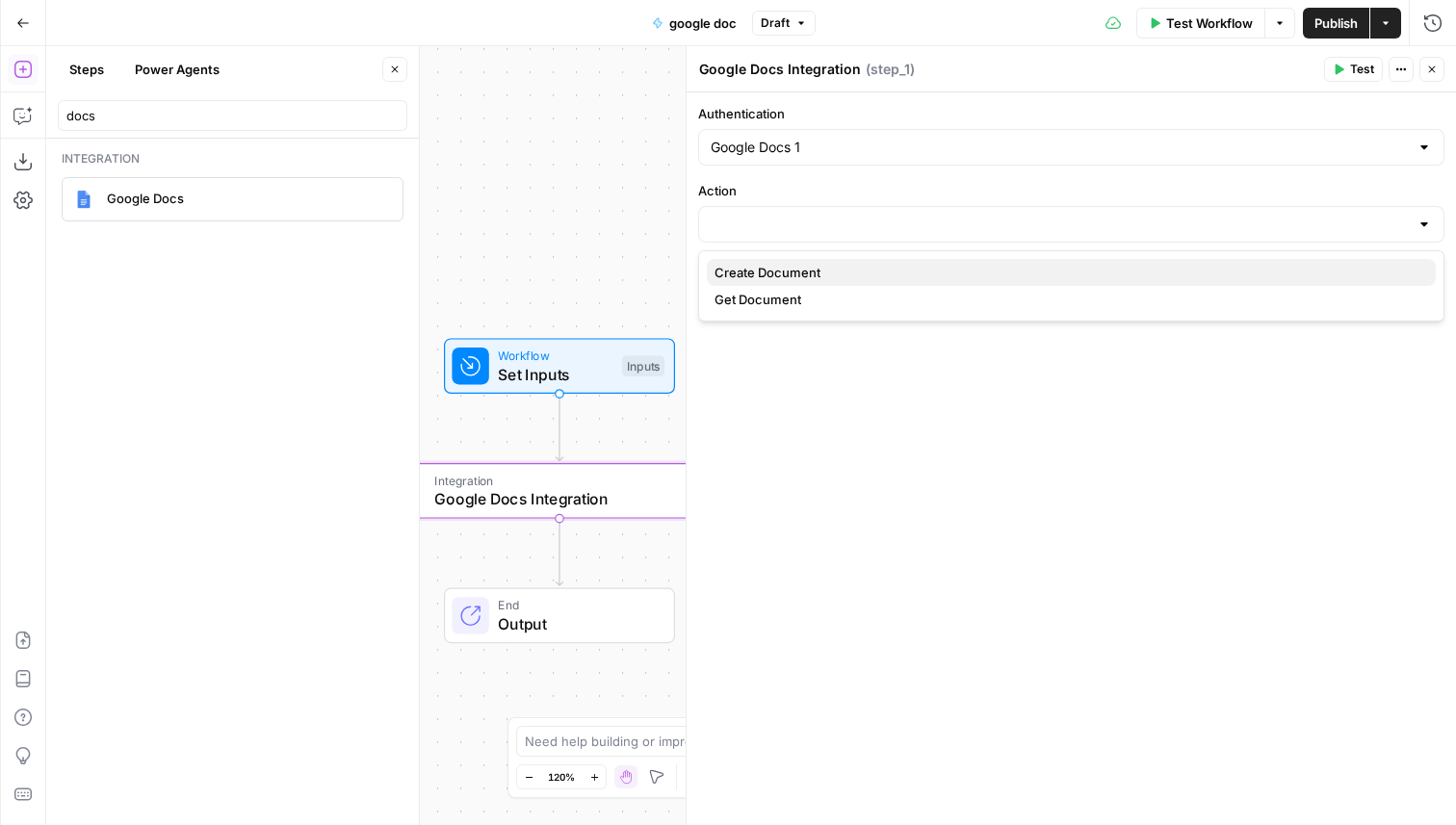 click on "Create Document" at bounding box center (1071, 272) 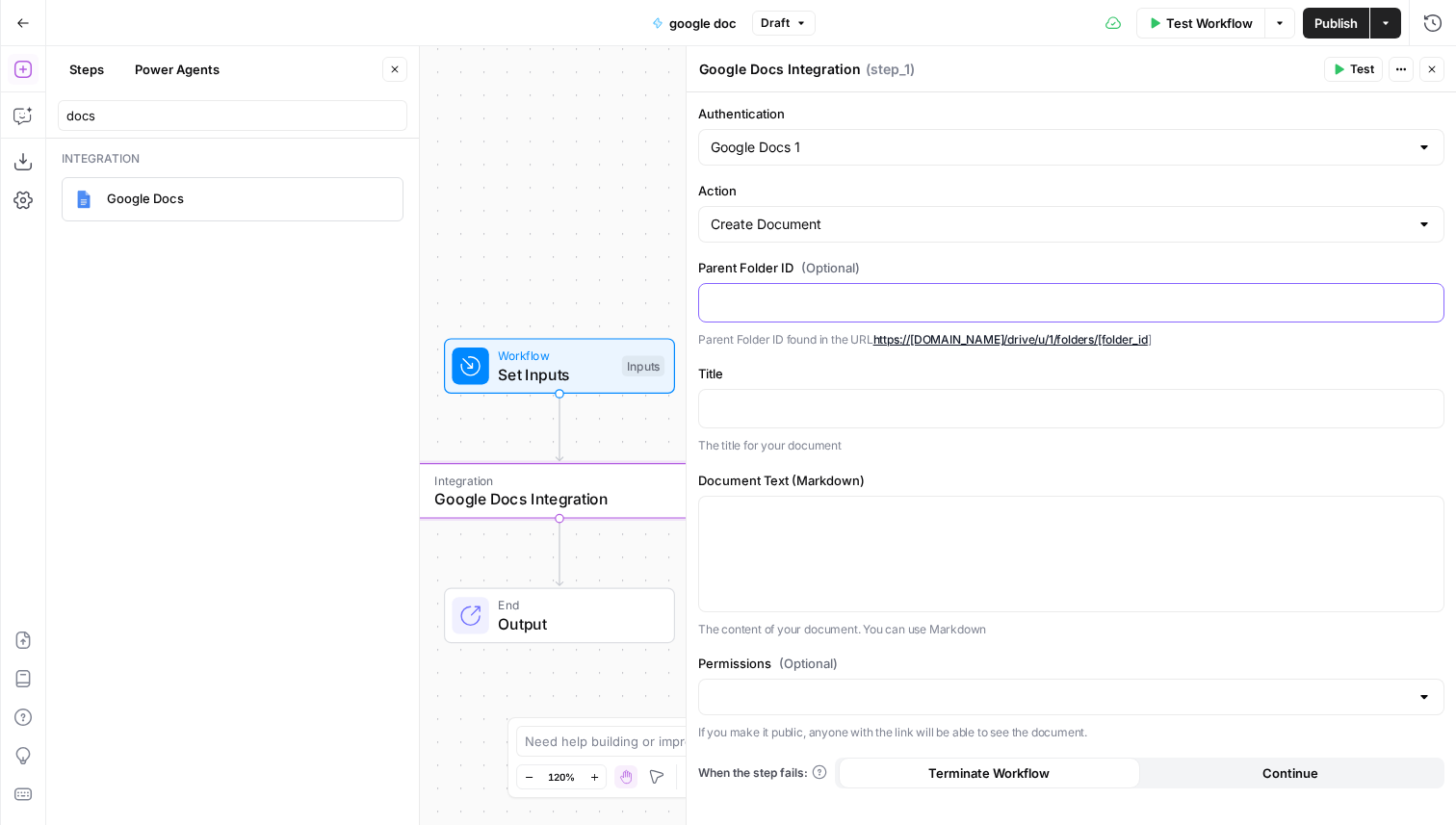 click at bounding box center [1071, 302] 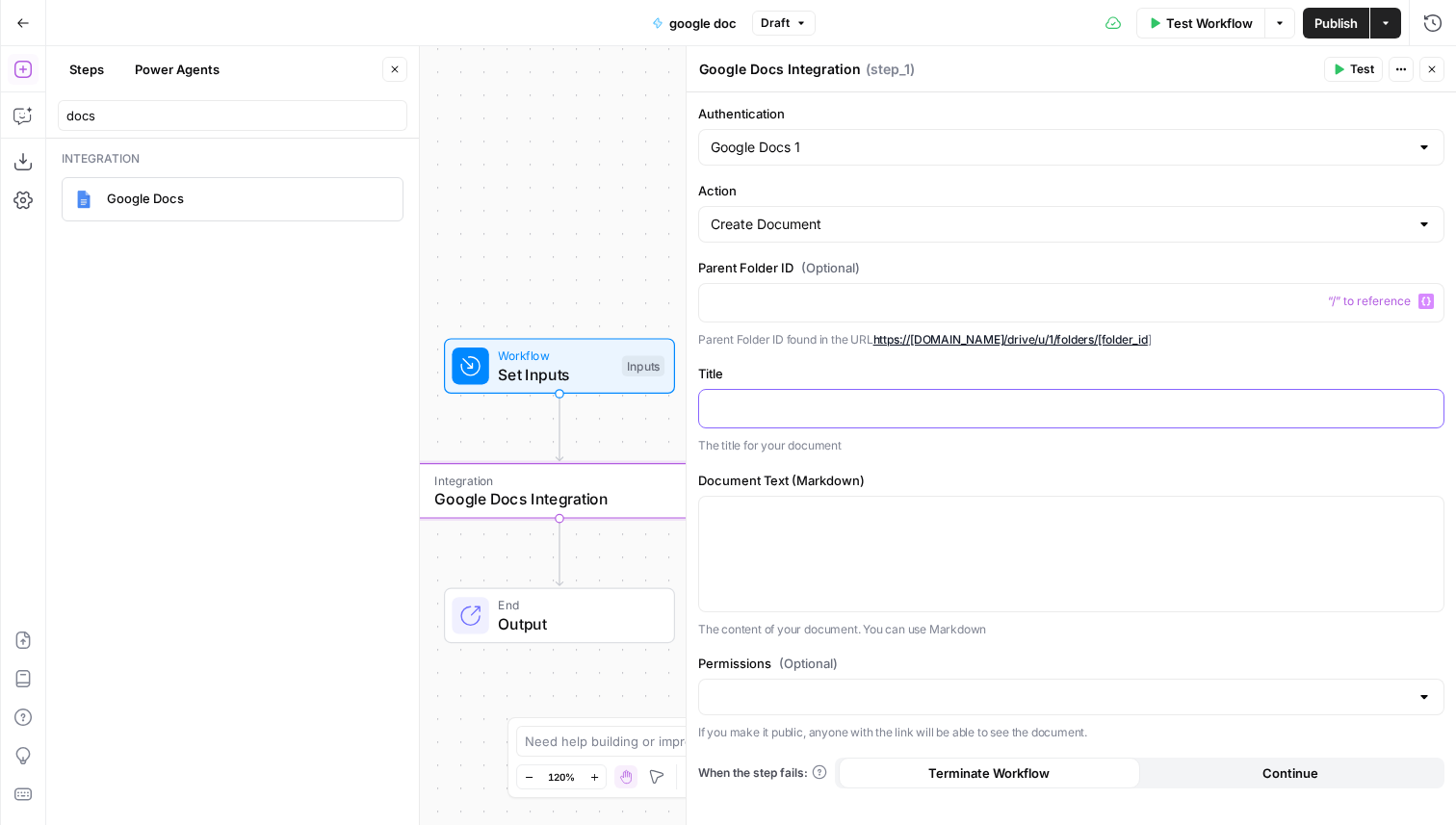 click at bounding box center (1071, 407) 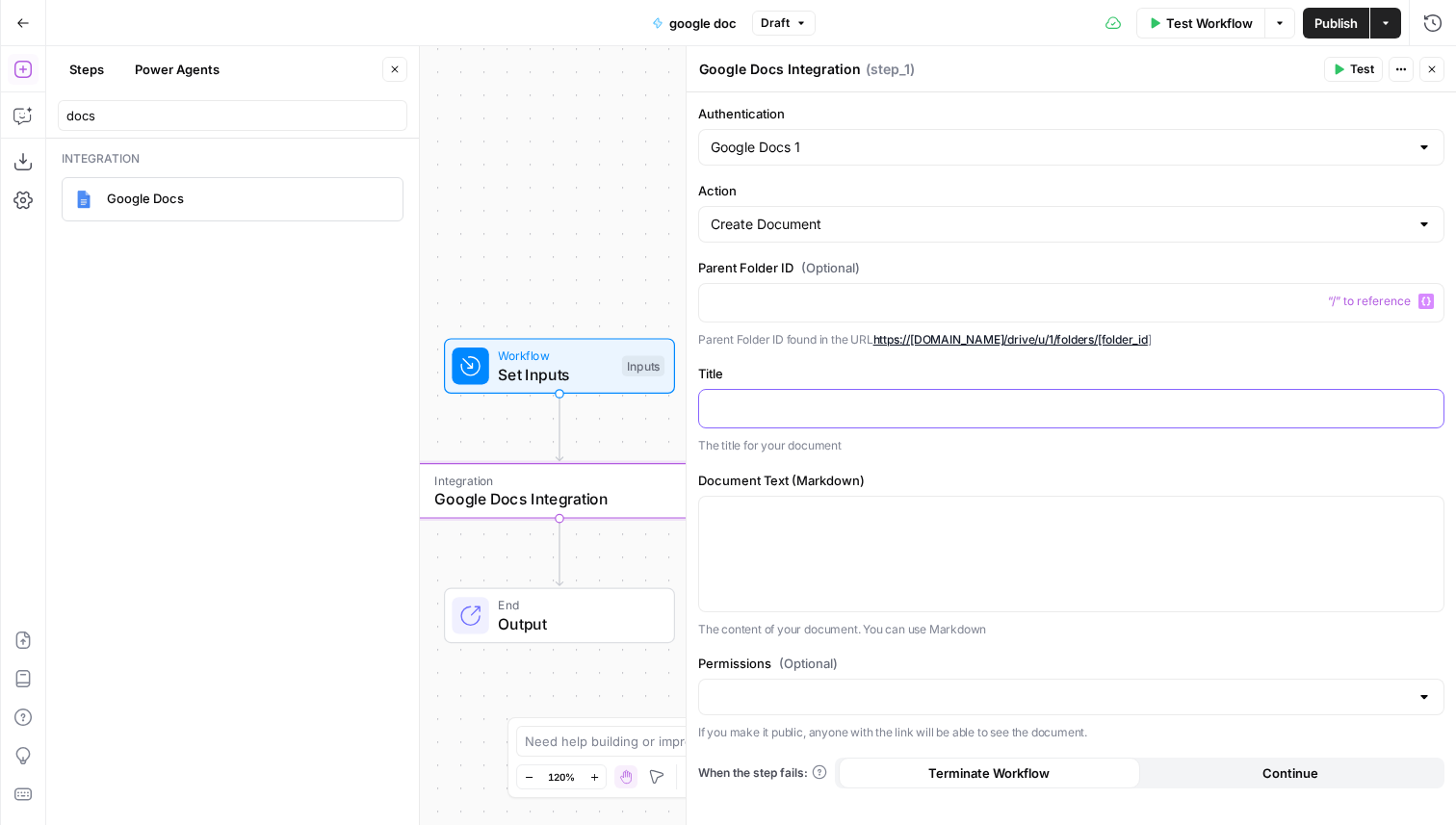 type 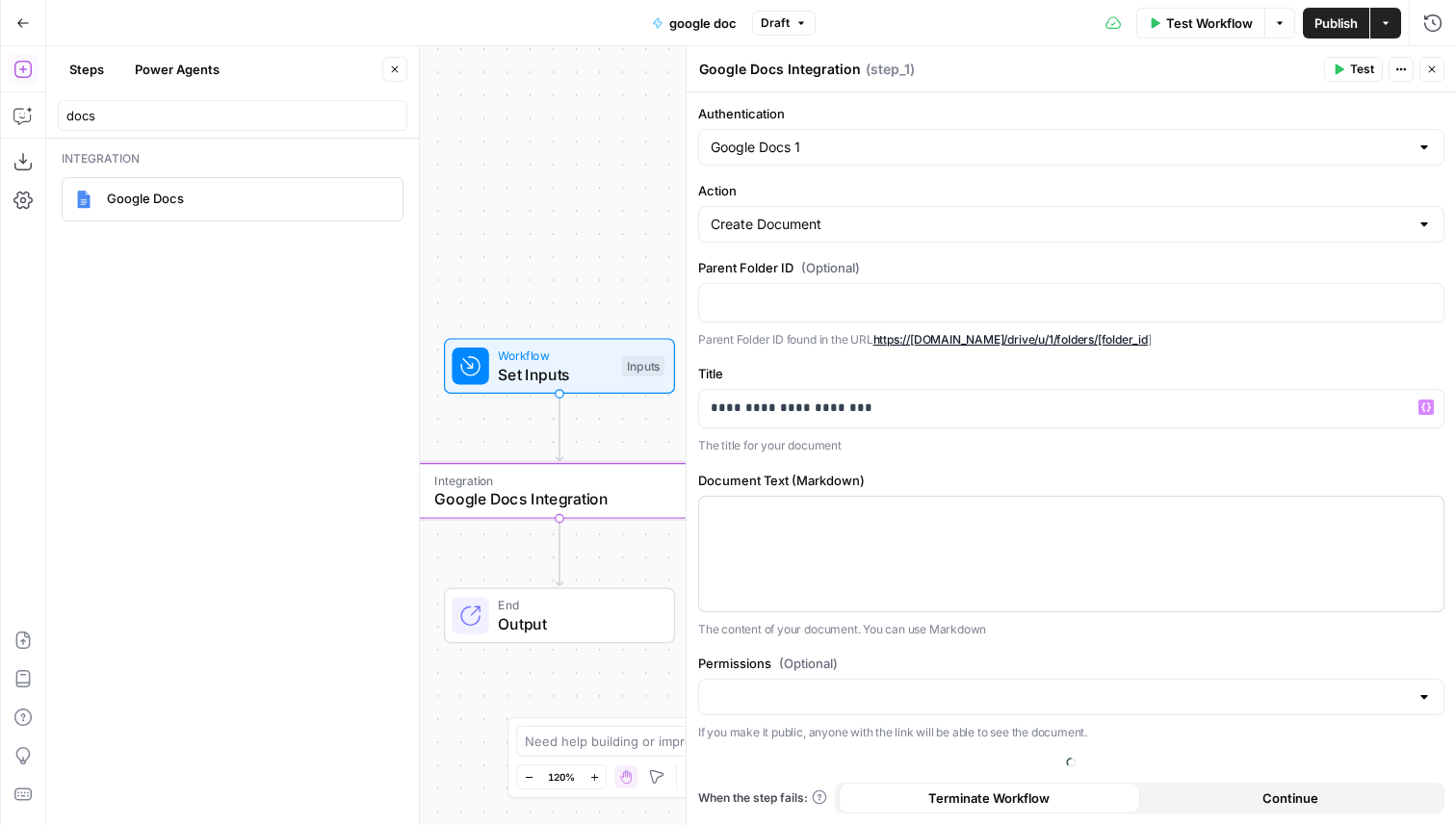 click at bounding box center (1071, 554) 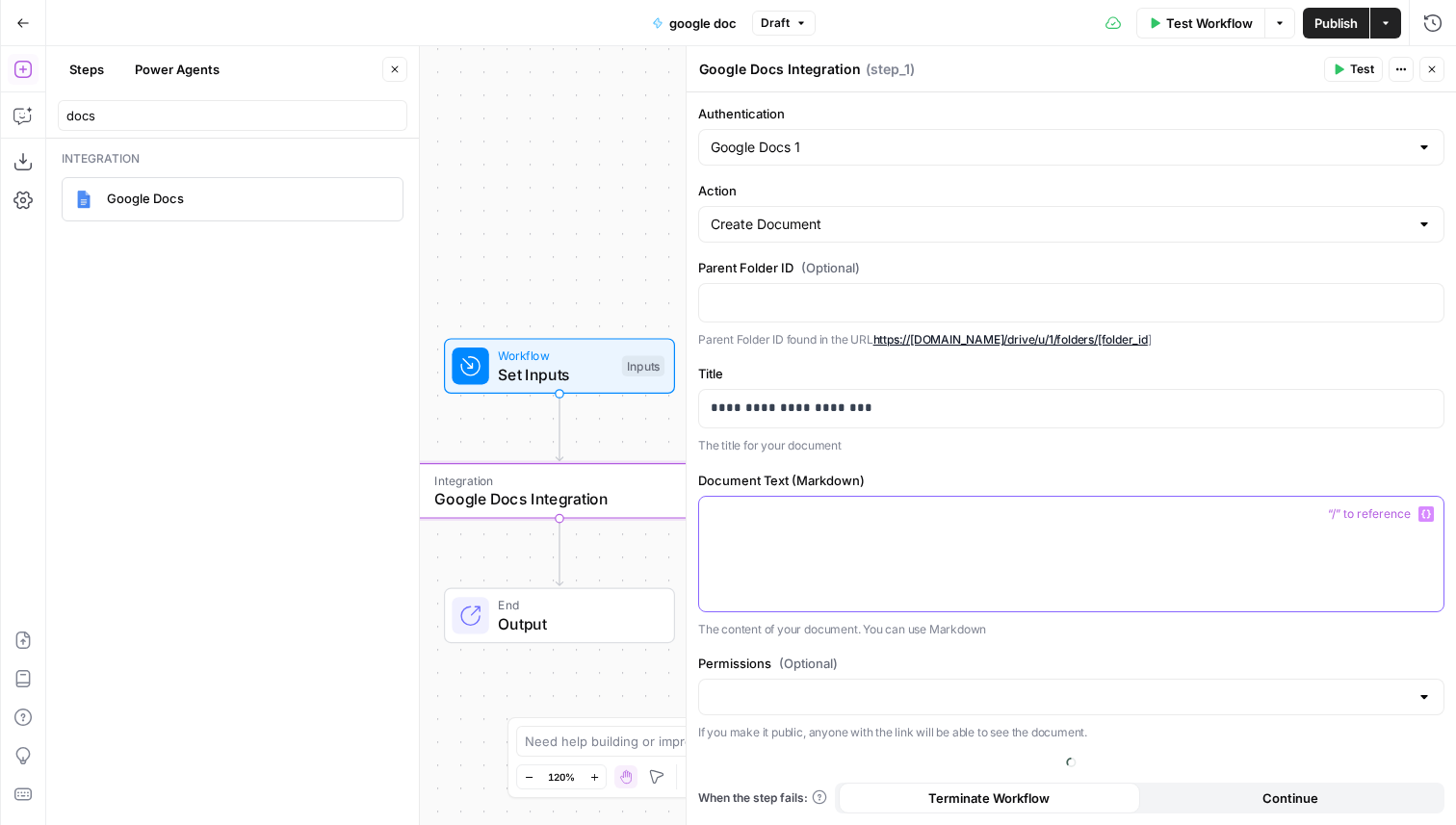 click at bounding box center [1071, 514] 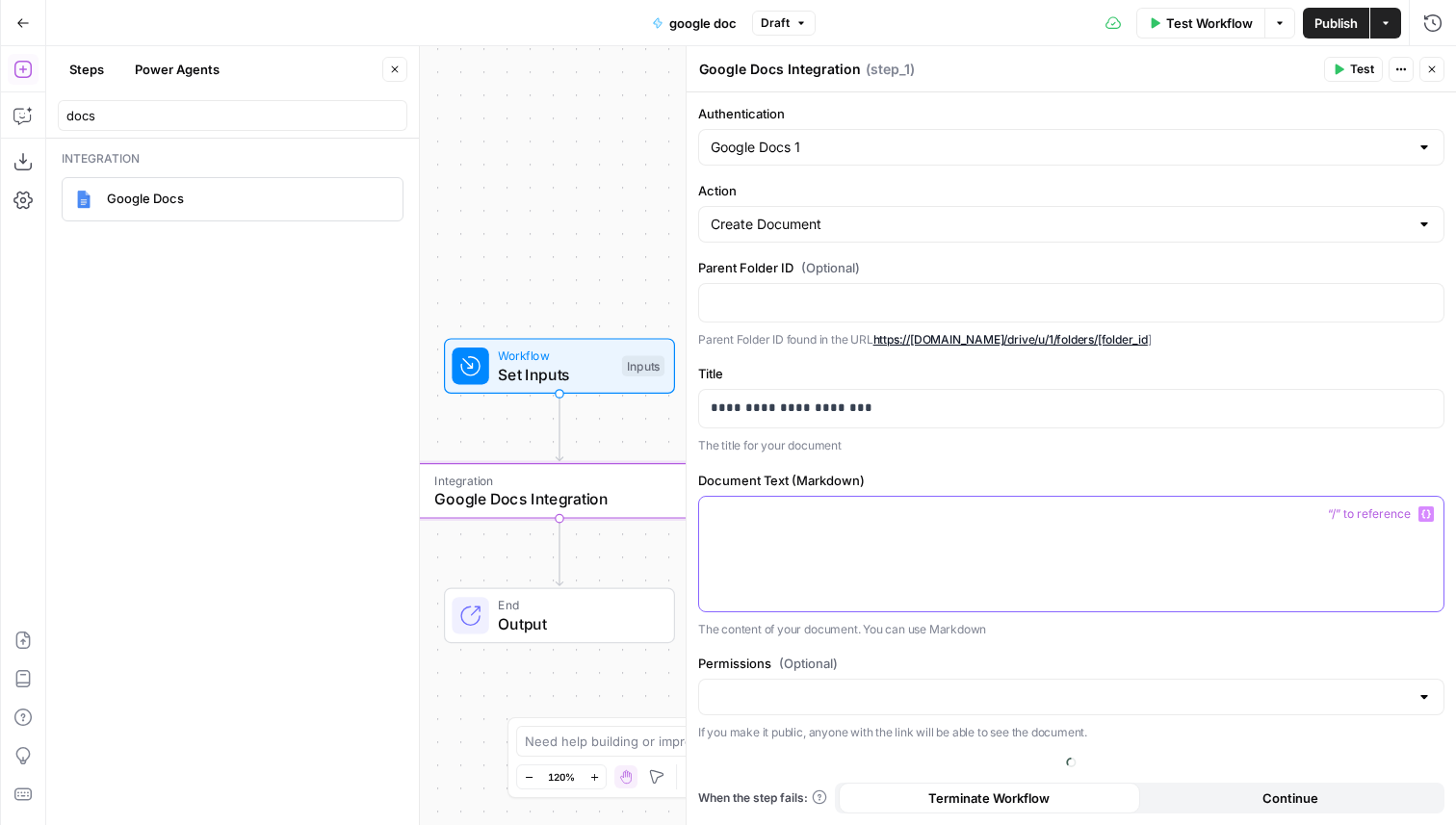 type 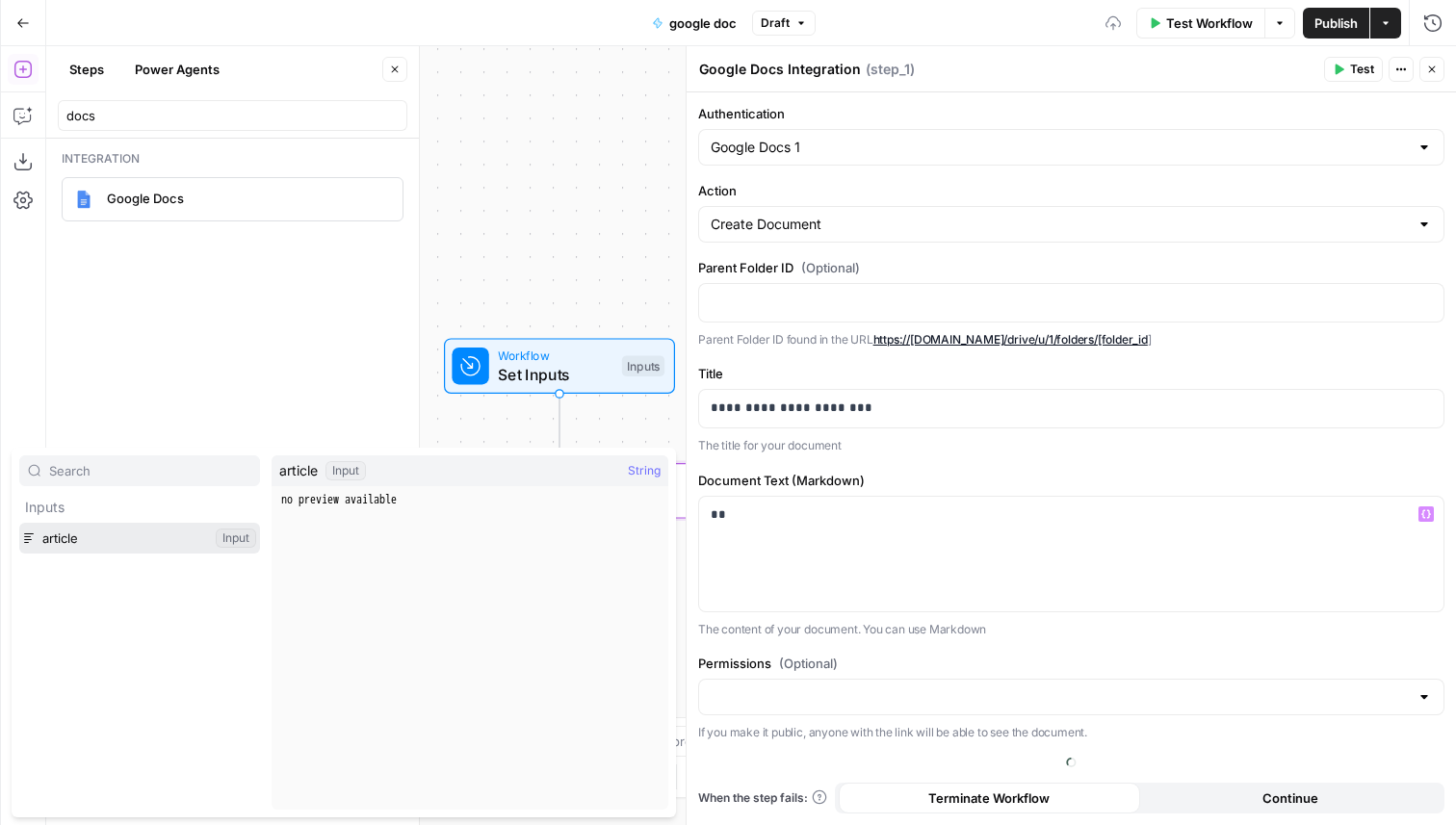 click at bounding box center [140, 538] 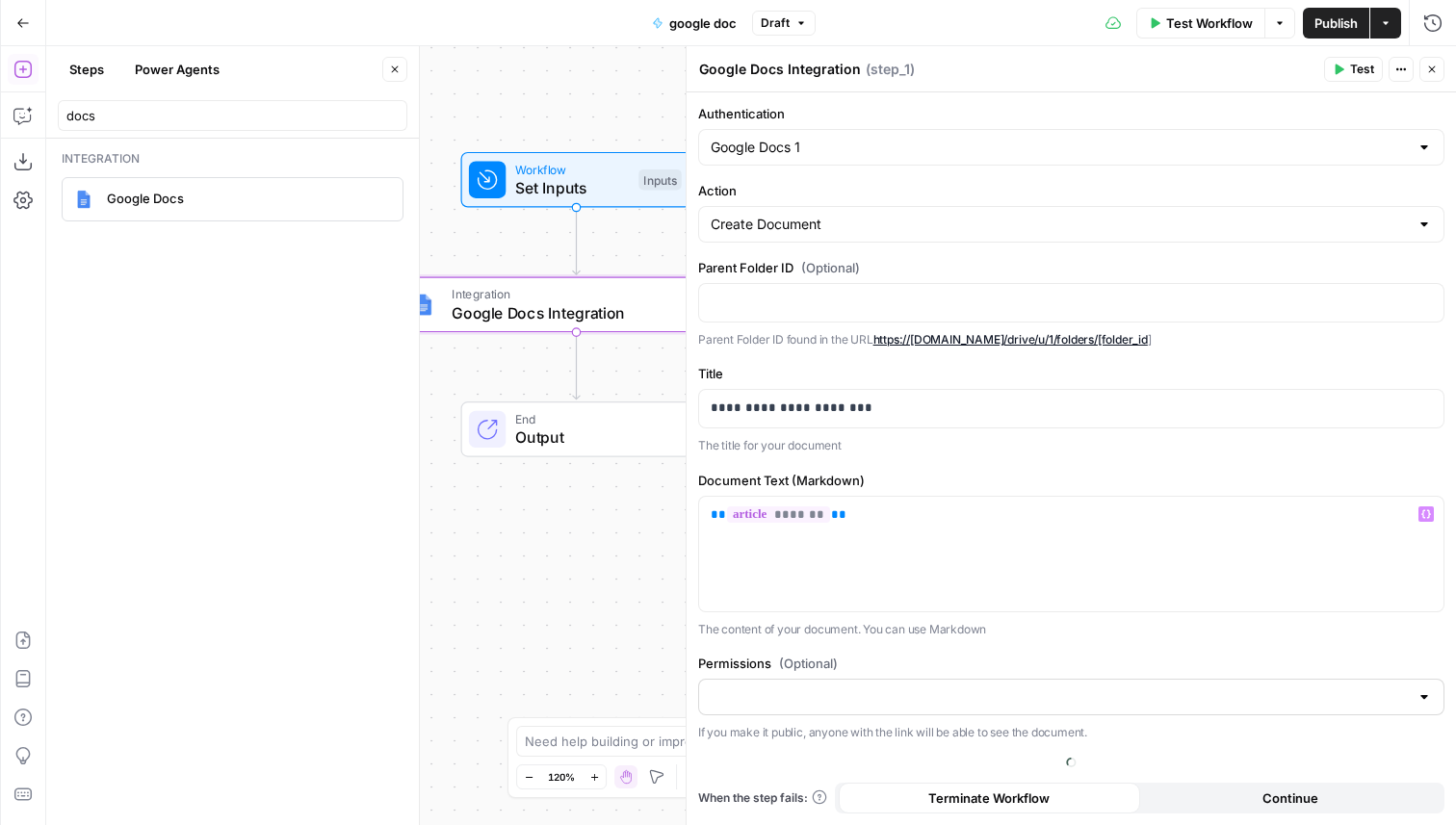 click at bounding box center [1071, 697] 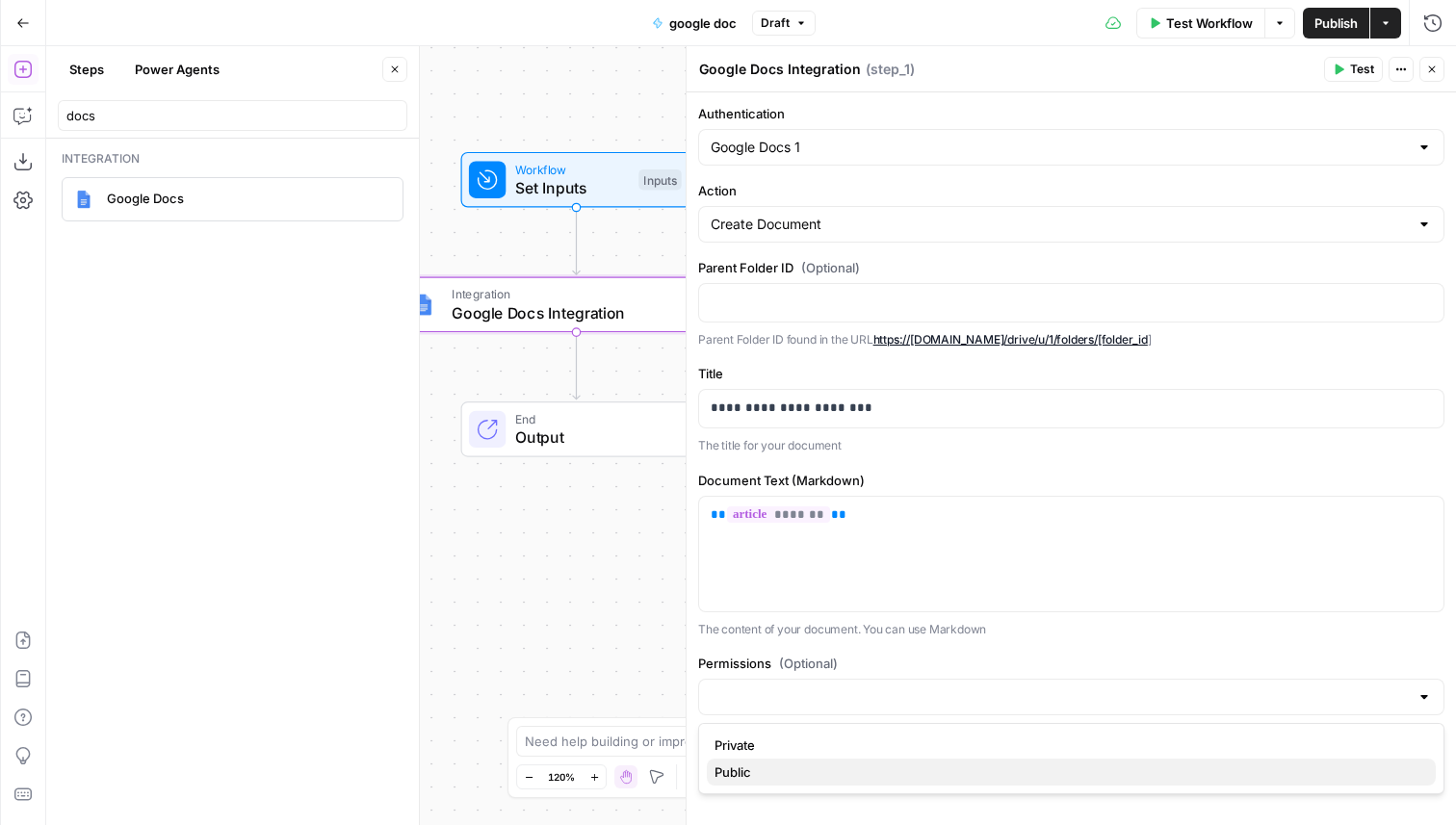 click on "Public" at bounding box center (1071, 772) 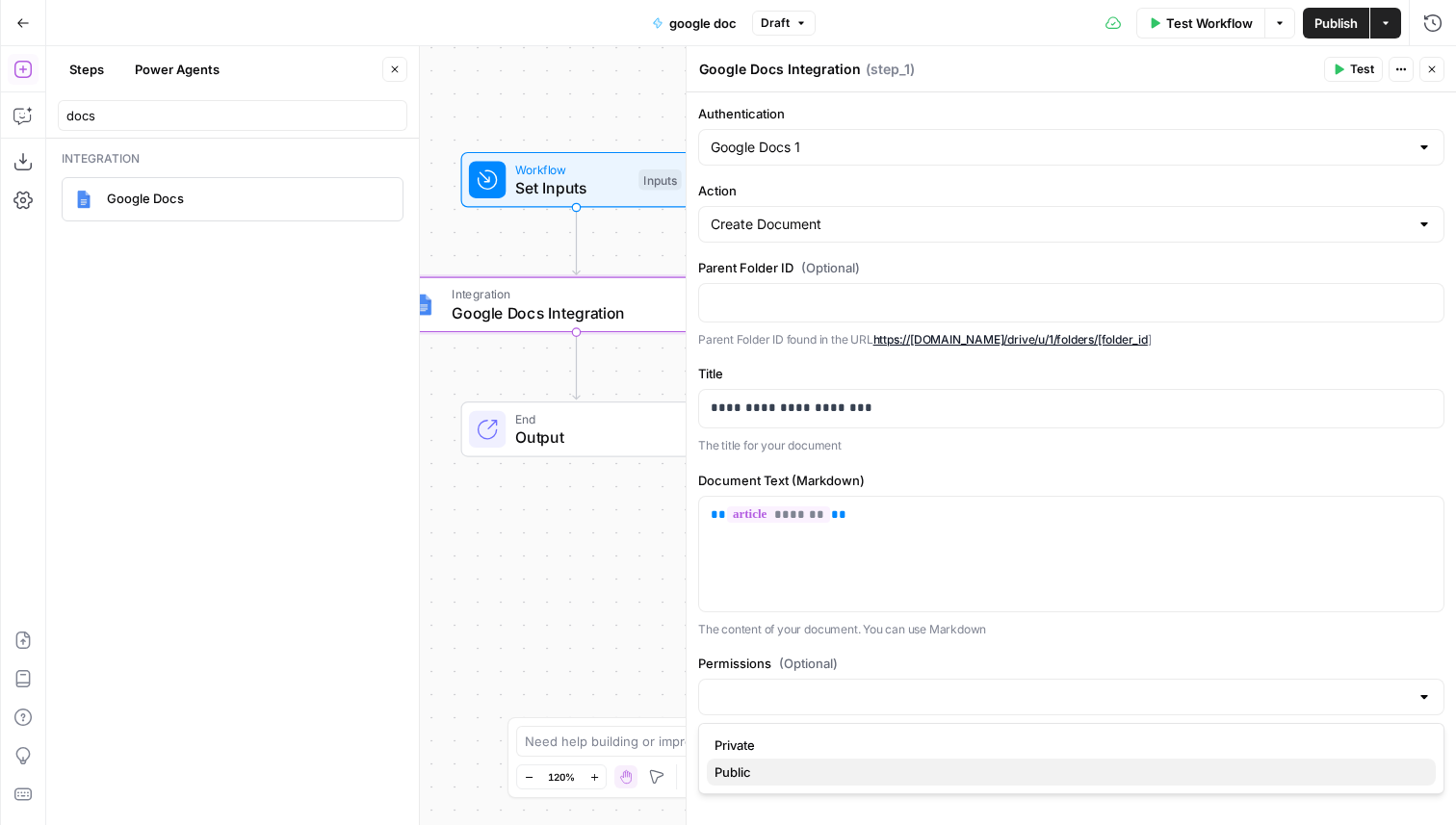 type on "Public" 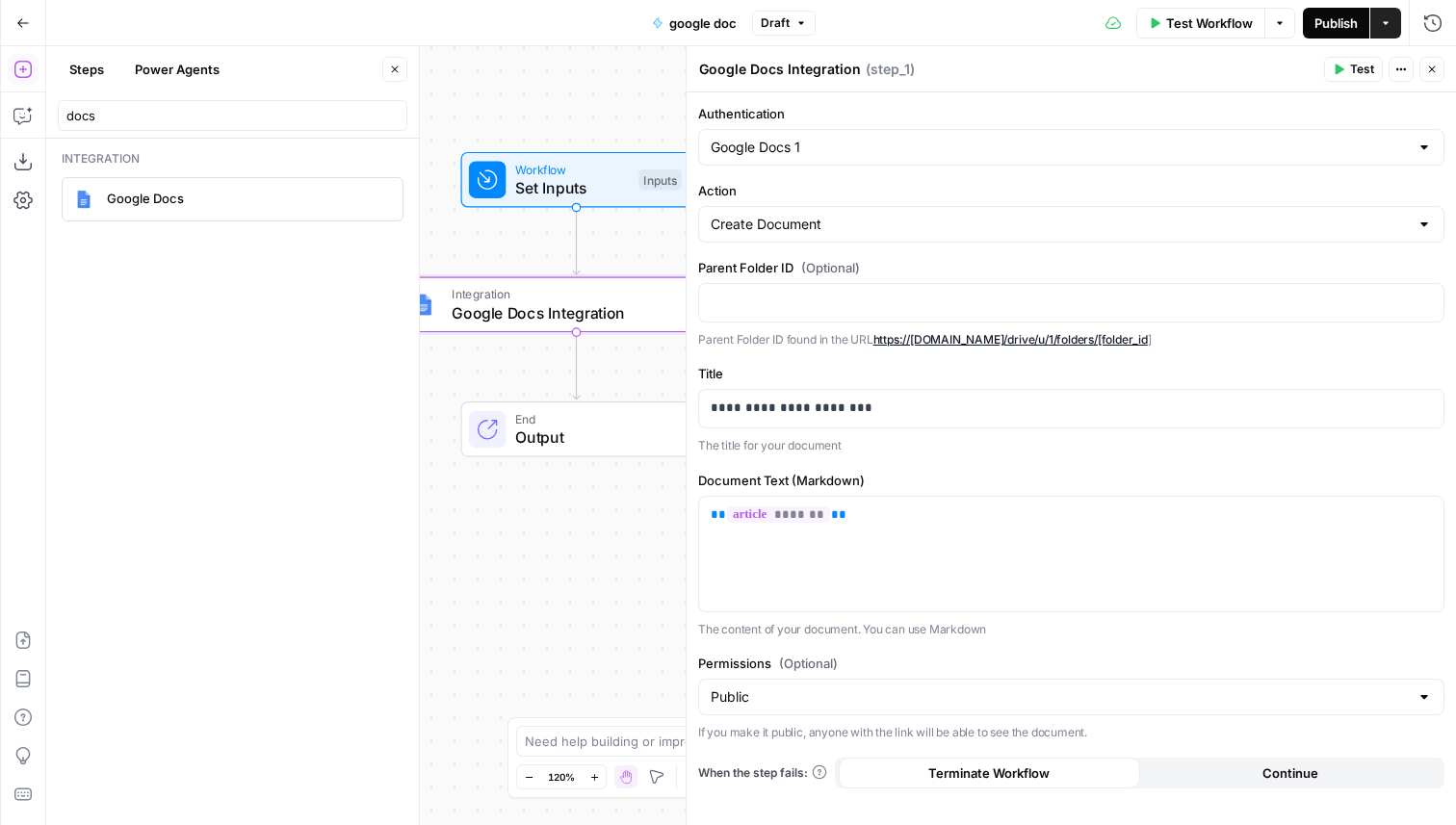 click on "Publish" at bounding box center (1336, 23) 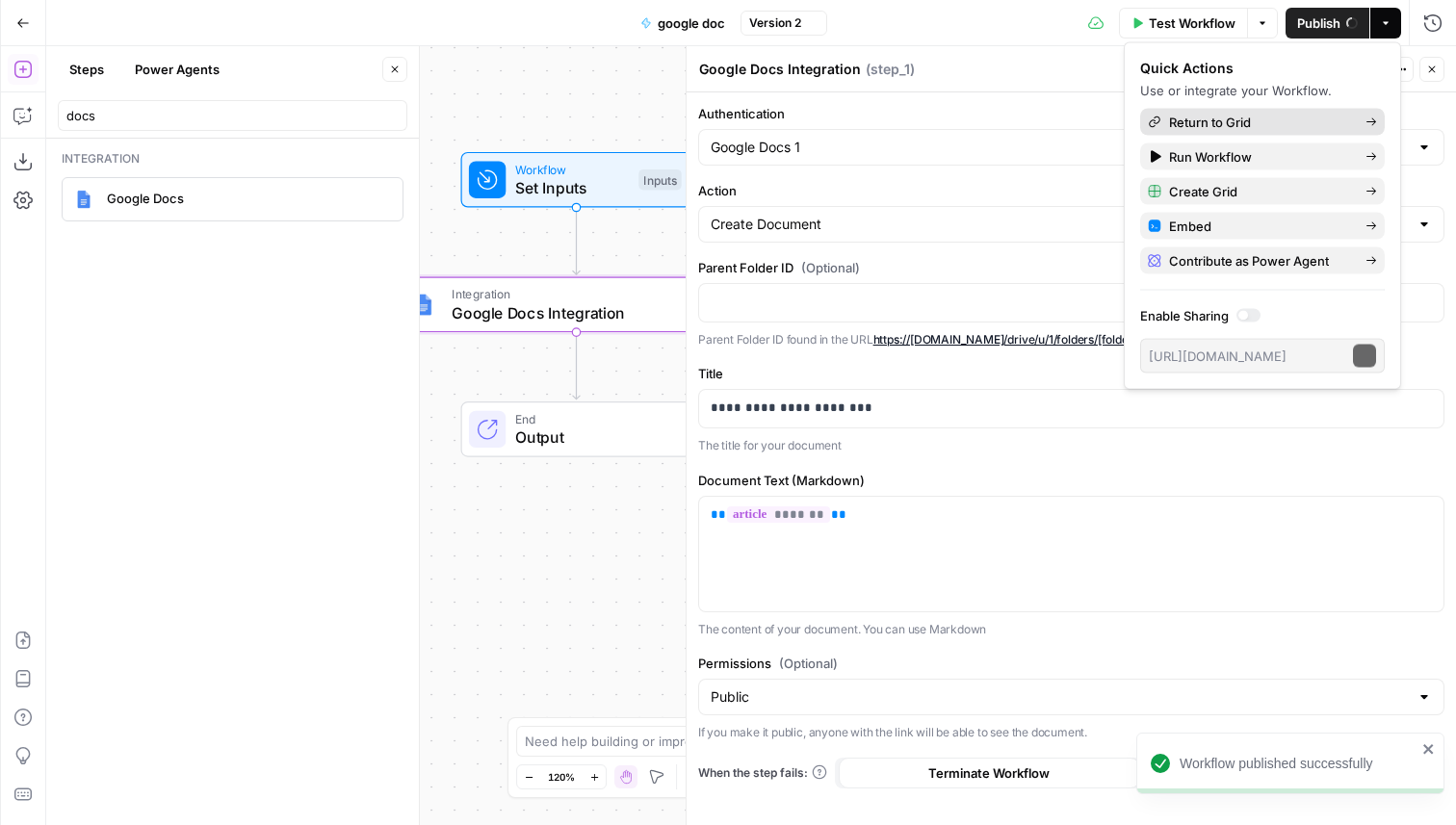 click on "Return to Grid" at bounding box center (1209, 122) 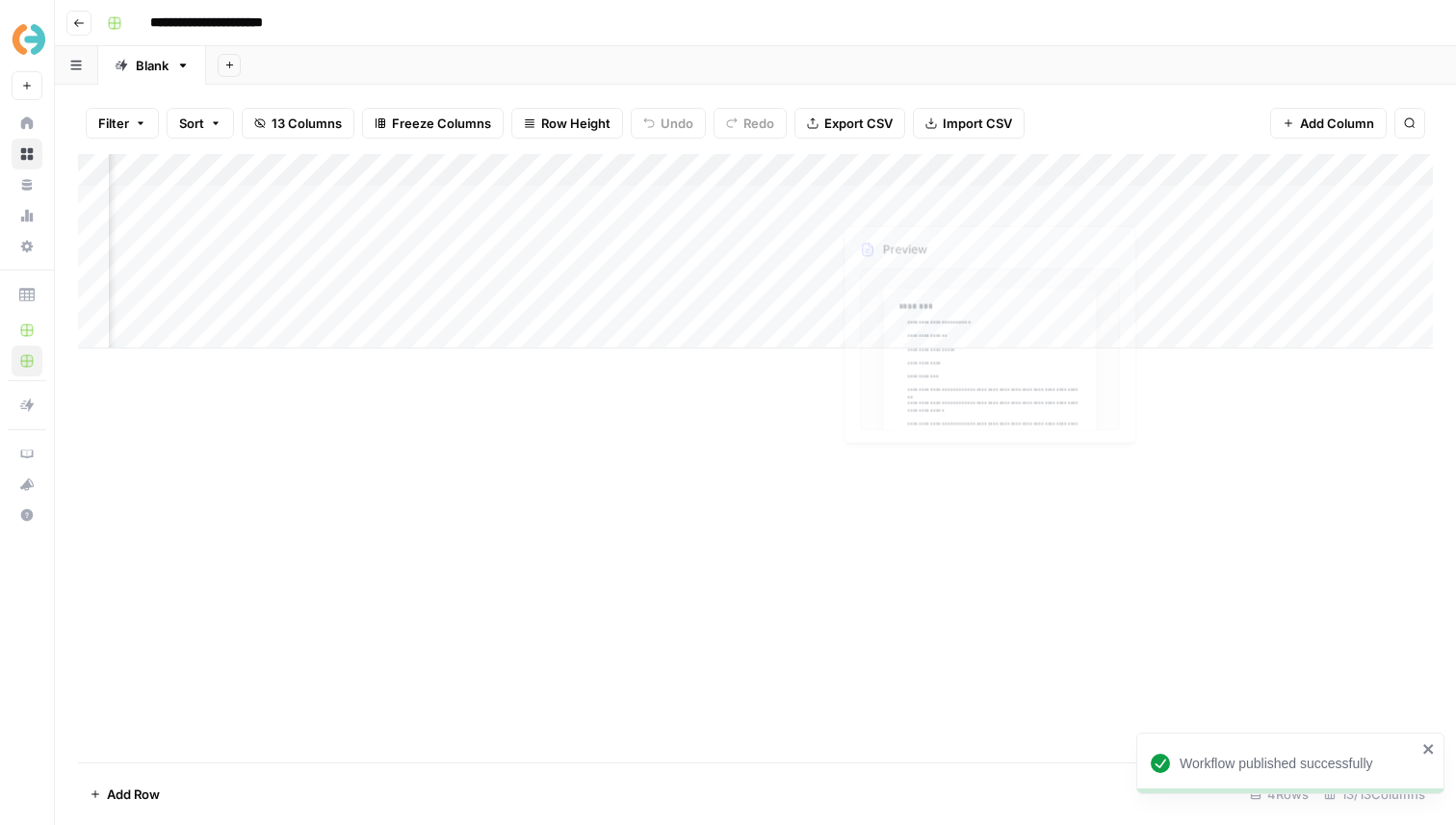 scroll, scrollTop: 0, scrollLeft: 1719, axis: horizontal 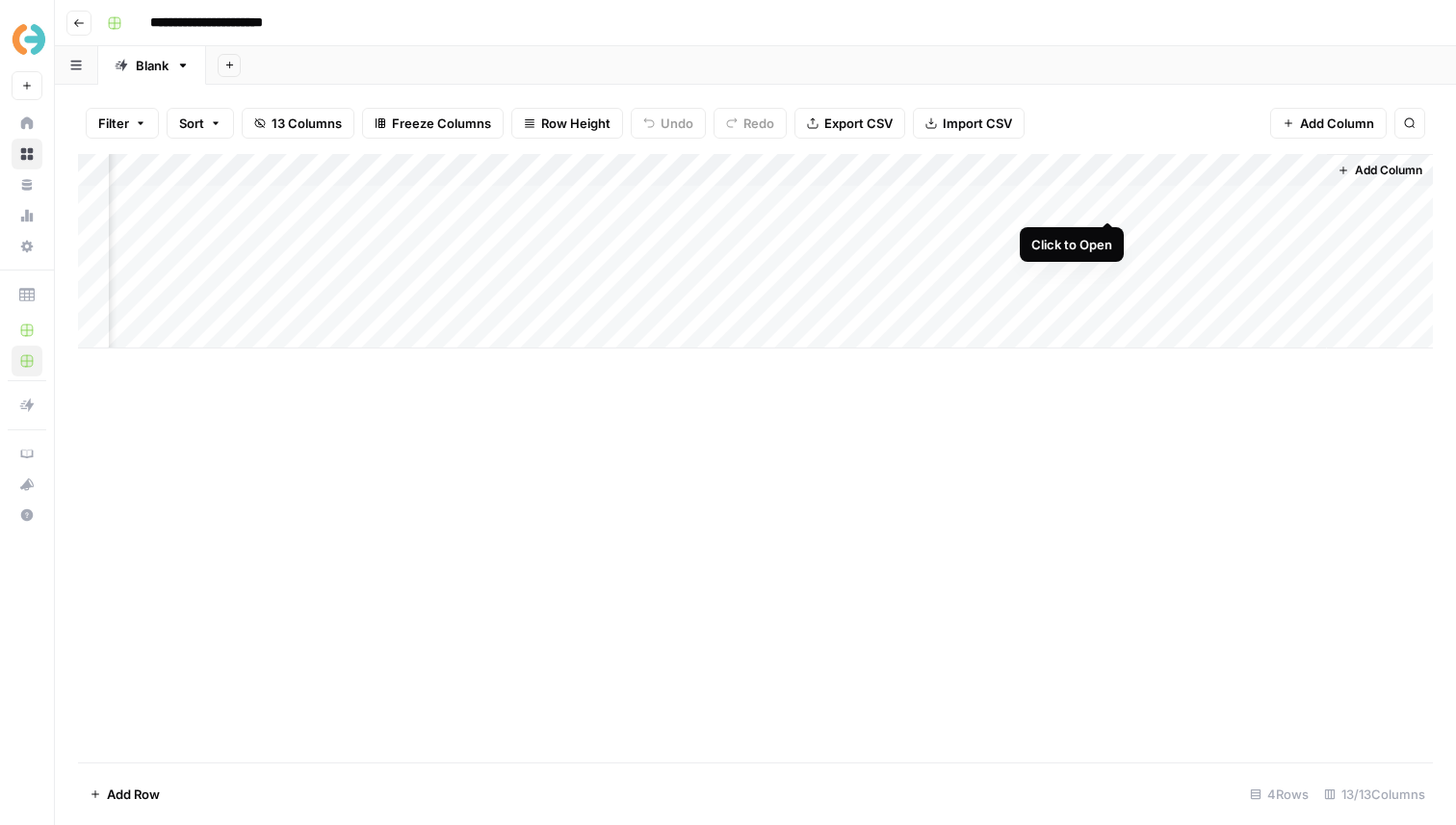 click on "Add Column" at bounding box center (755, 251) 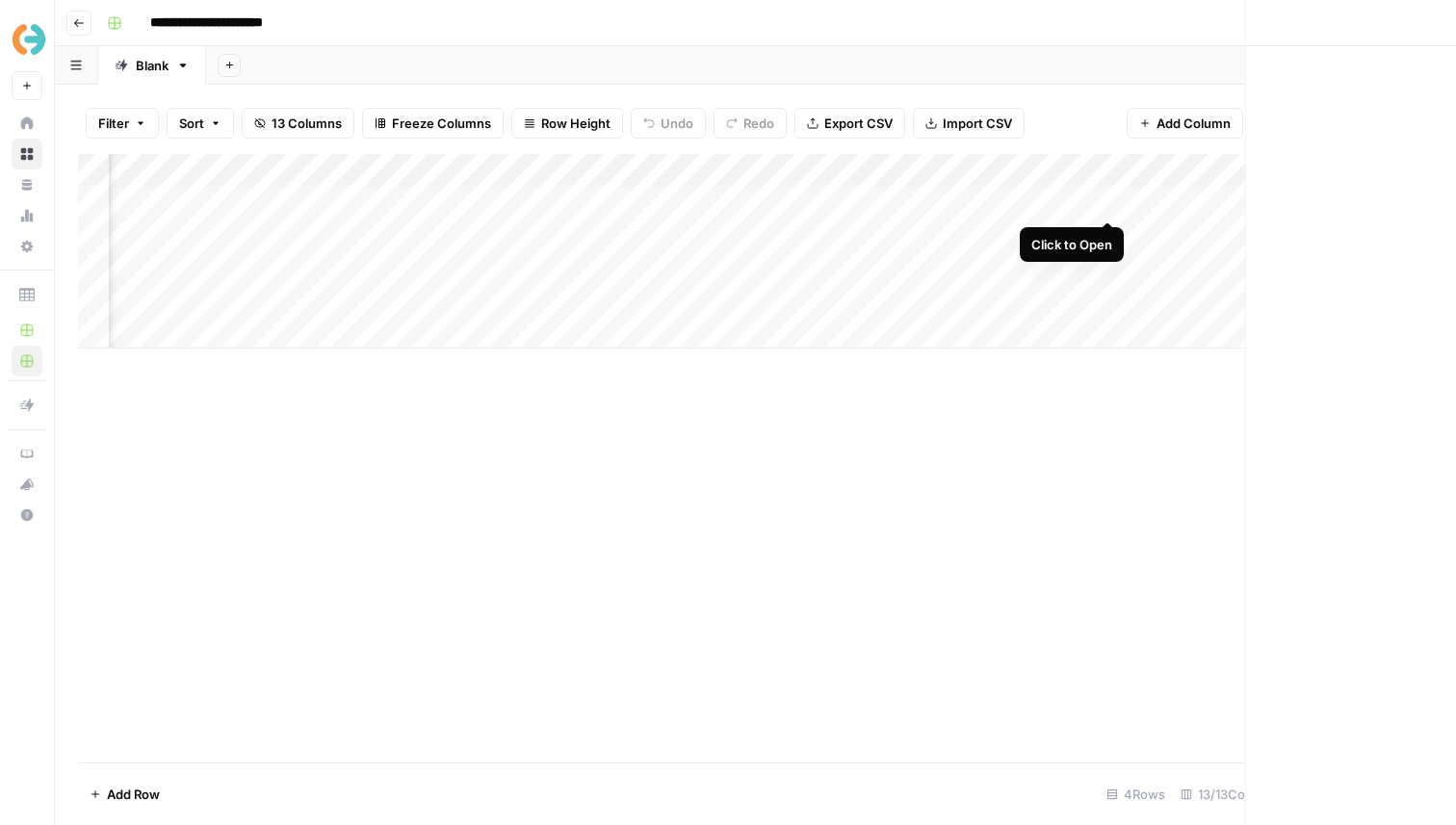 scroll, scrollTop: 0, scrollLeft: 1701, axis: horizontal 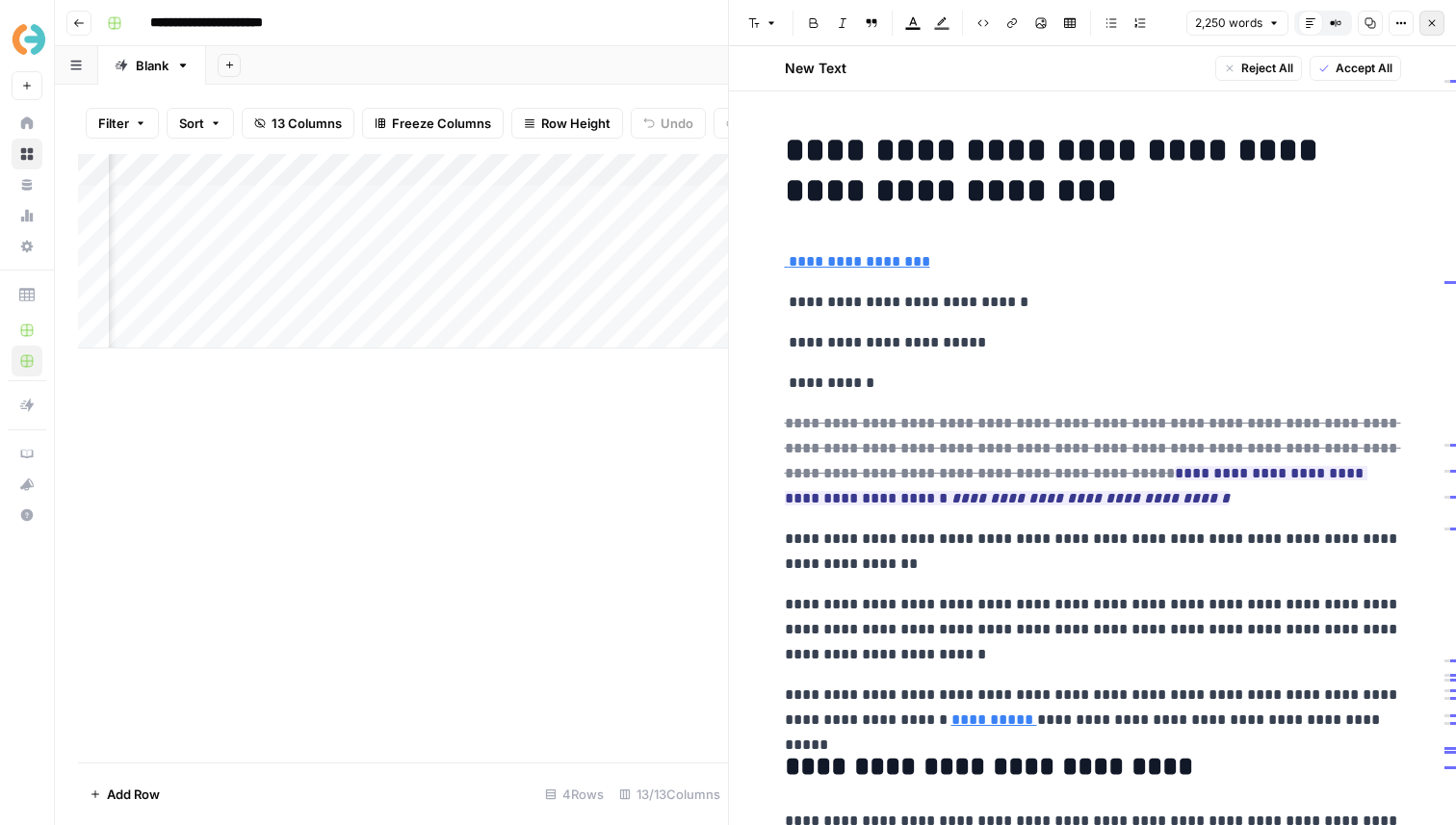 click on "Close" at bounding box center [1432, 23] 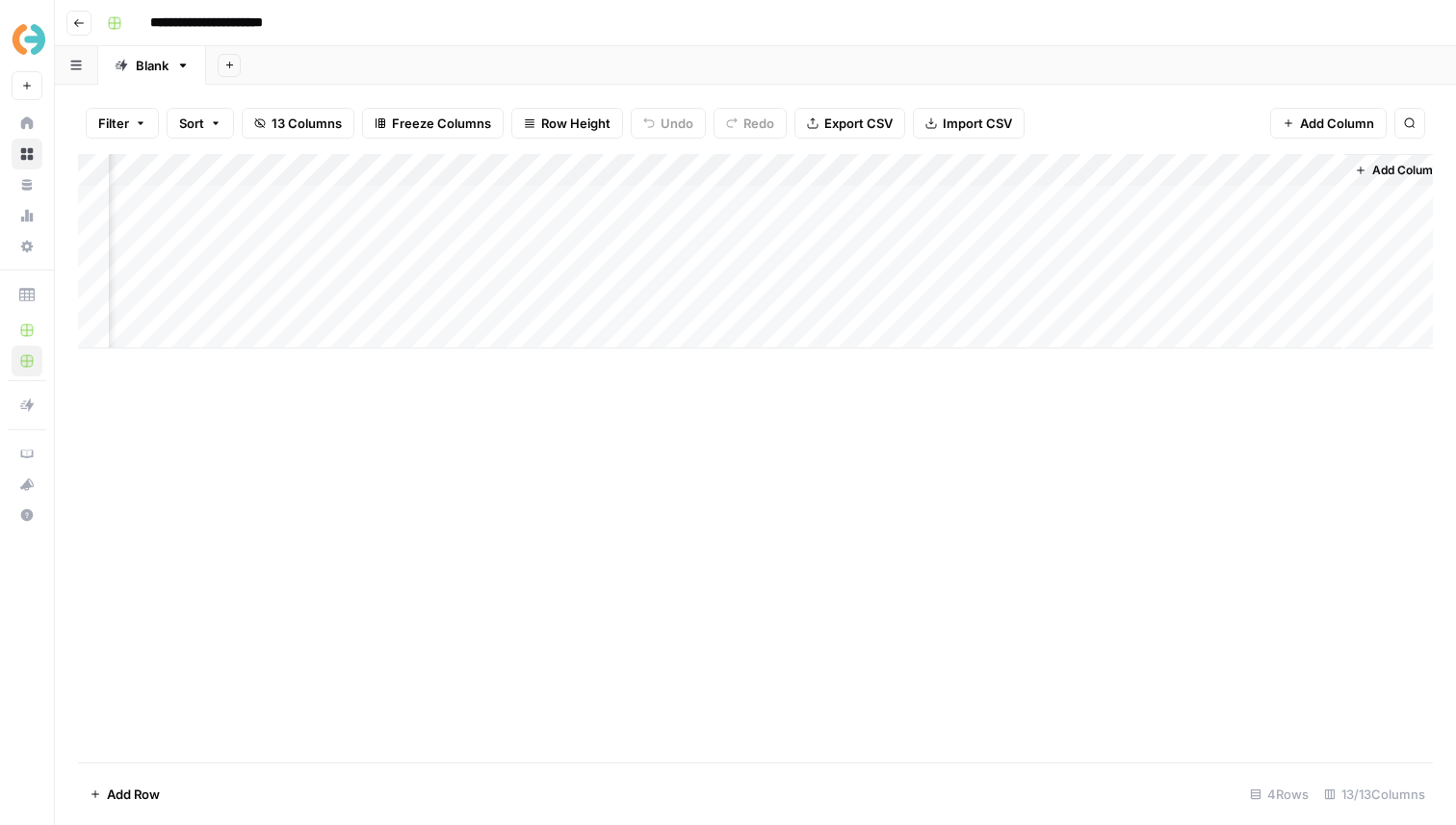 scroll, scrollTop: 0, scrollLeft: 1696, axis: horizontal 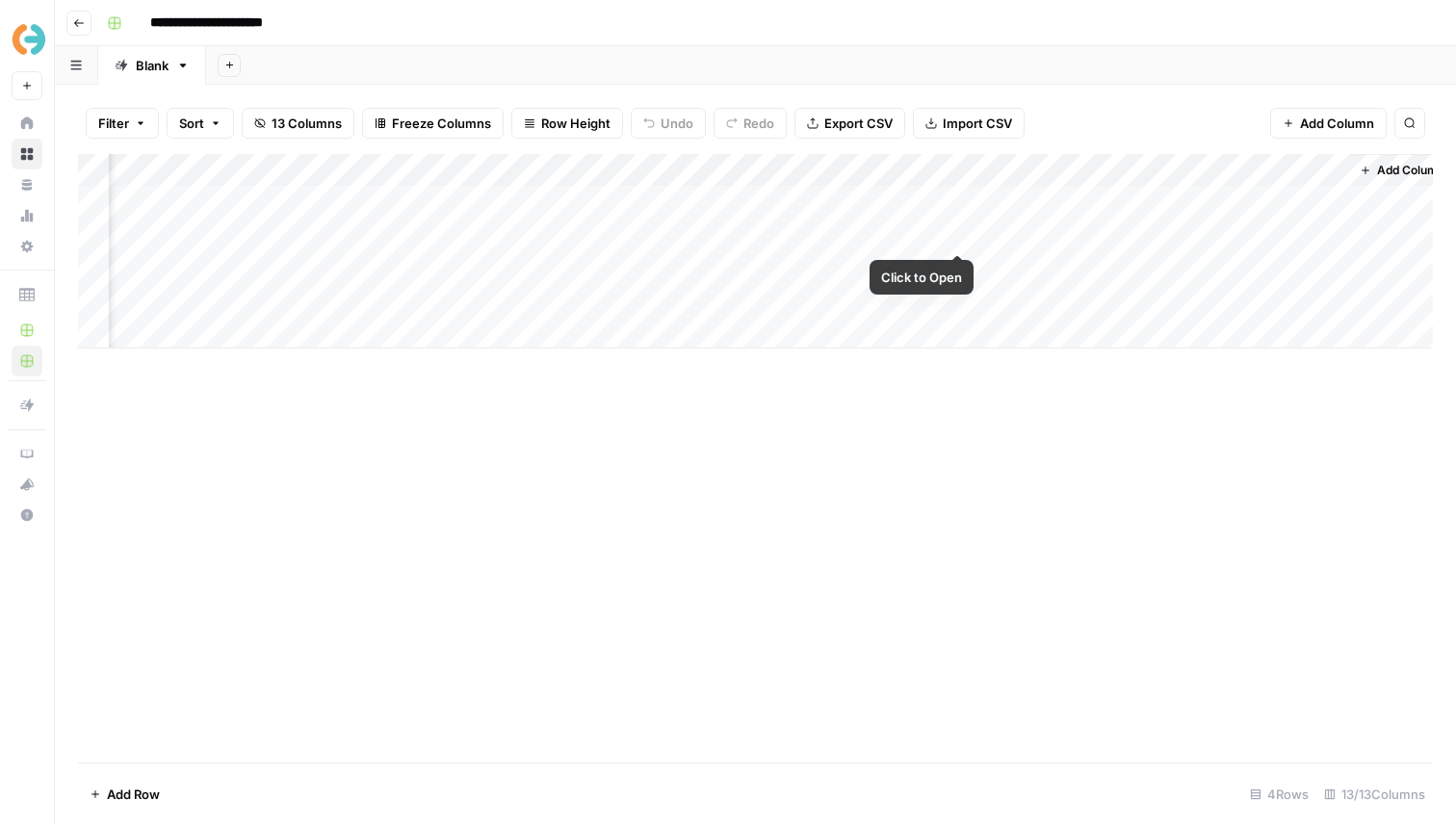 click on "Add Column" at bounding box center (755, 251) 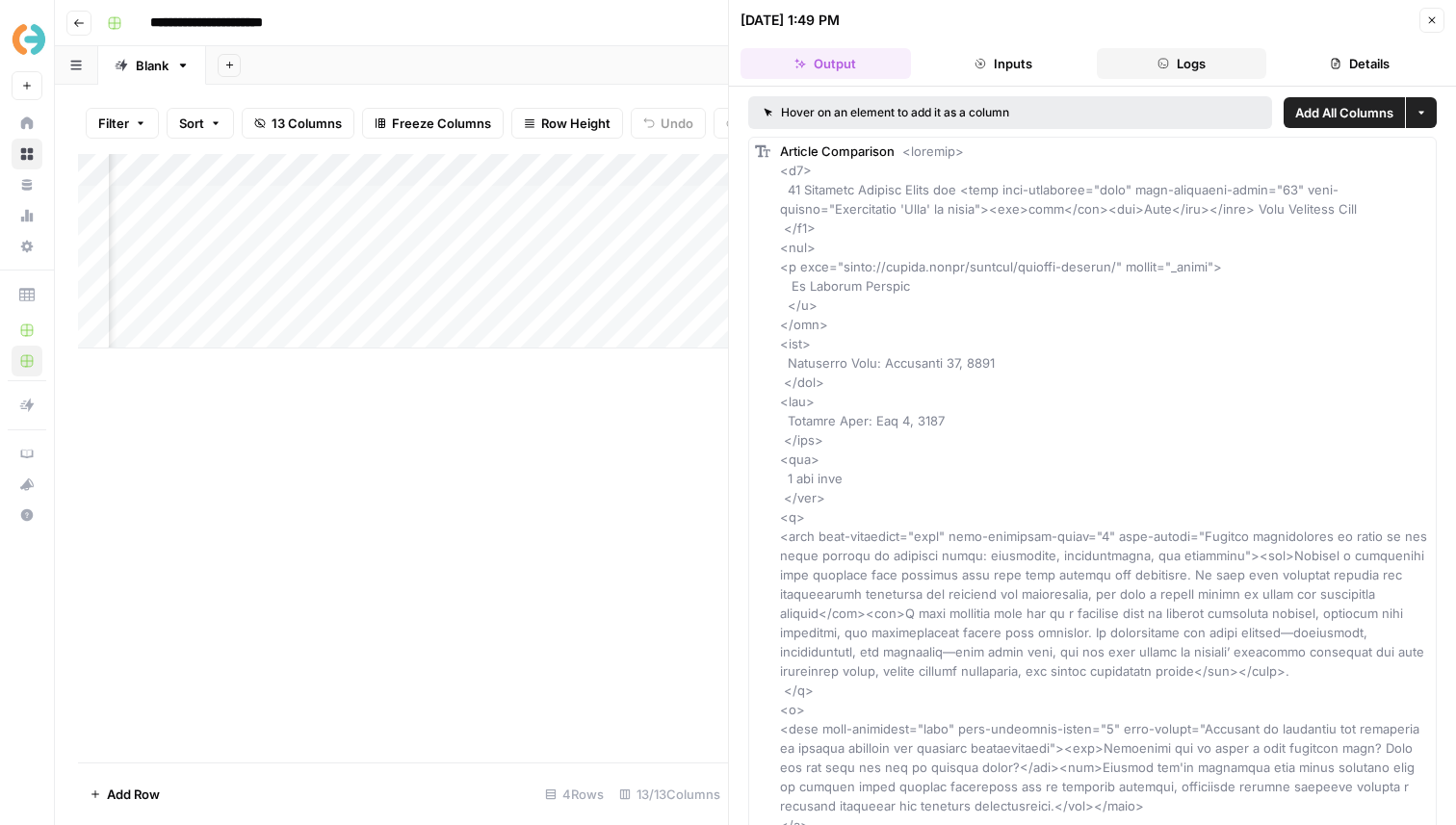 click on "Logs" at bounding box center [1182, 64] 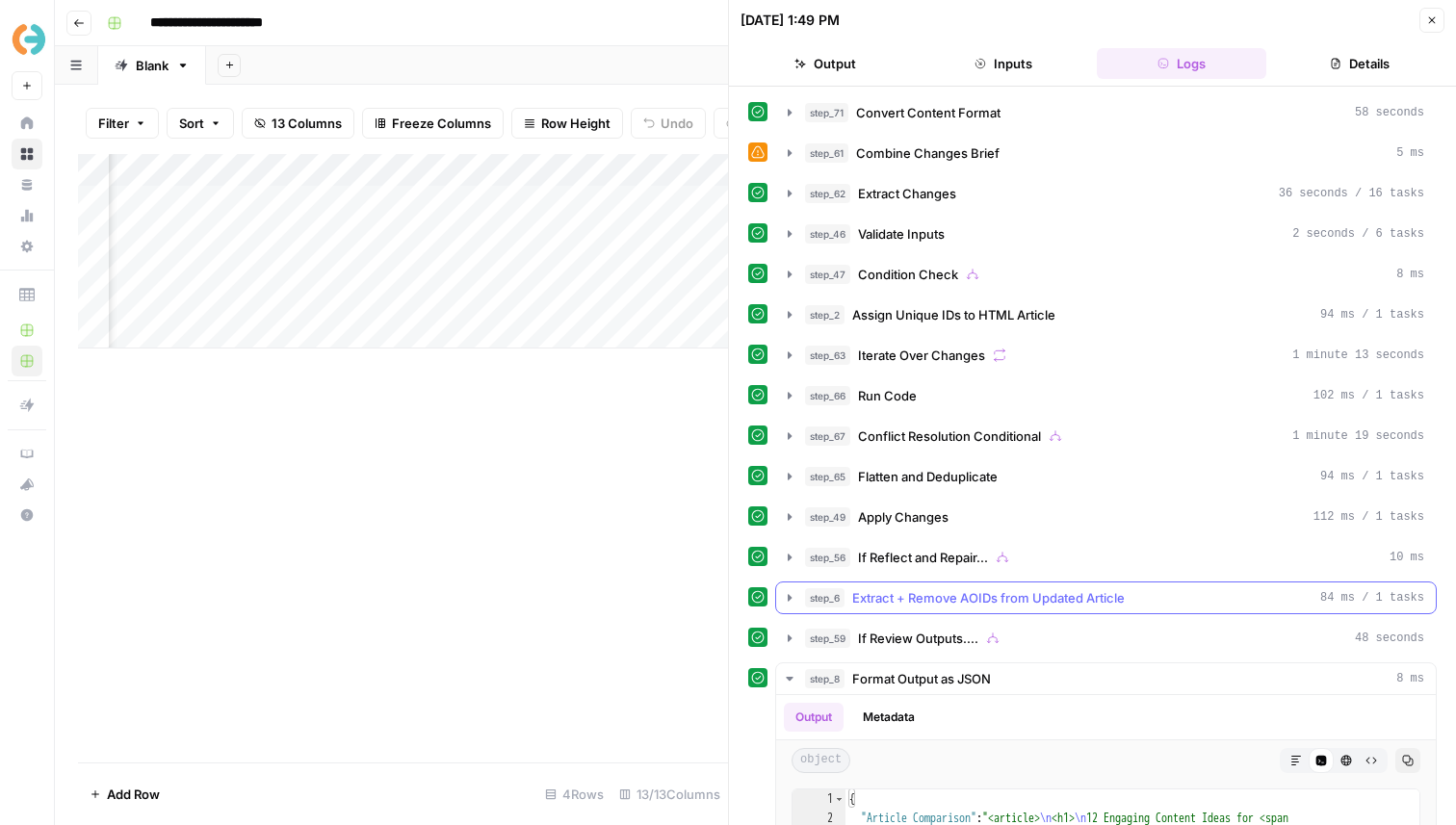 click on "step_6 Extract + Remove AOIDs from Updated Article 84 ms / 1 tasks" at bounding box center [1105, 598] 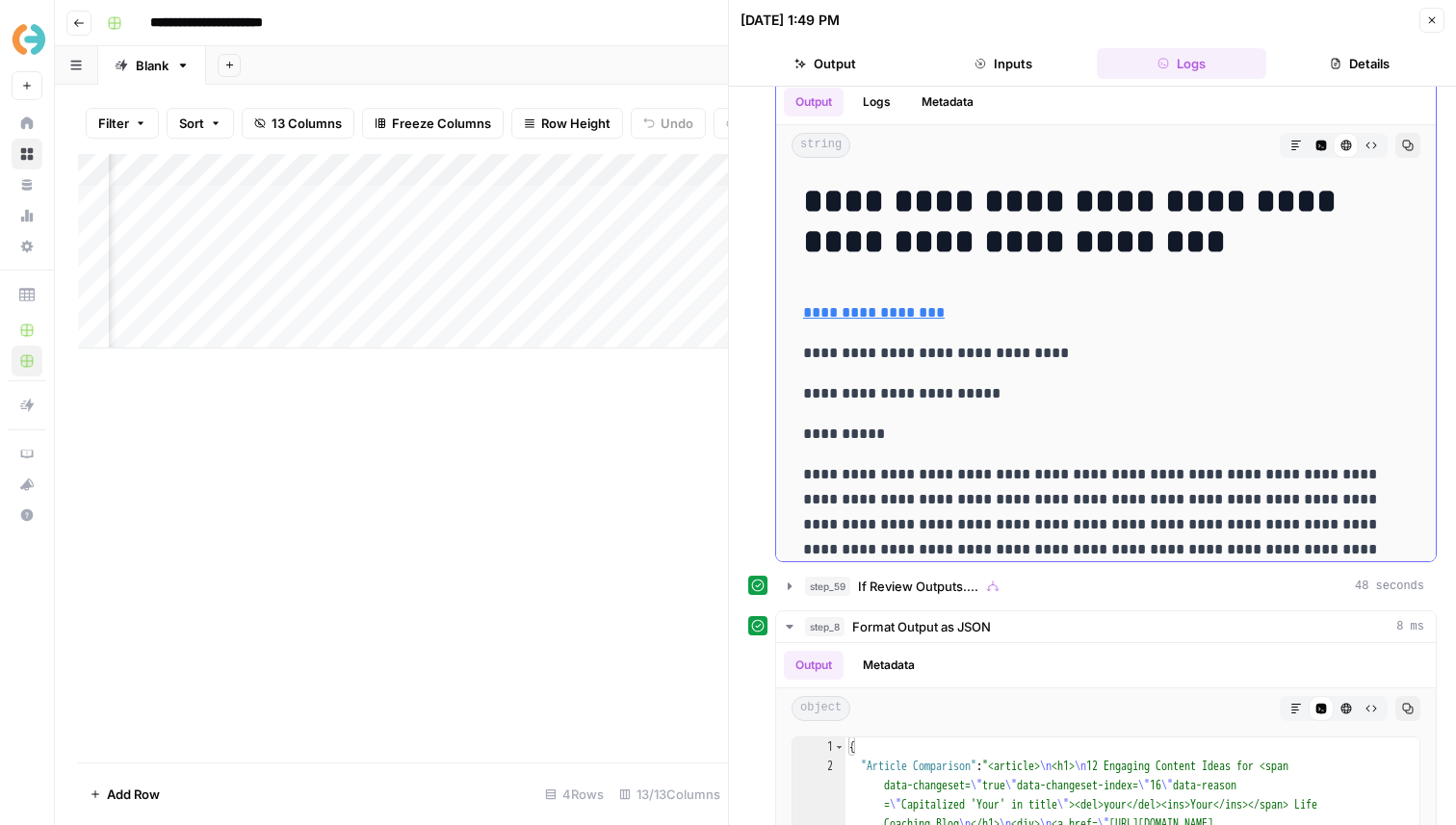 scroll, scrollTop: 559, scrollLeft: 0, axis: vertical 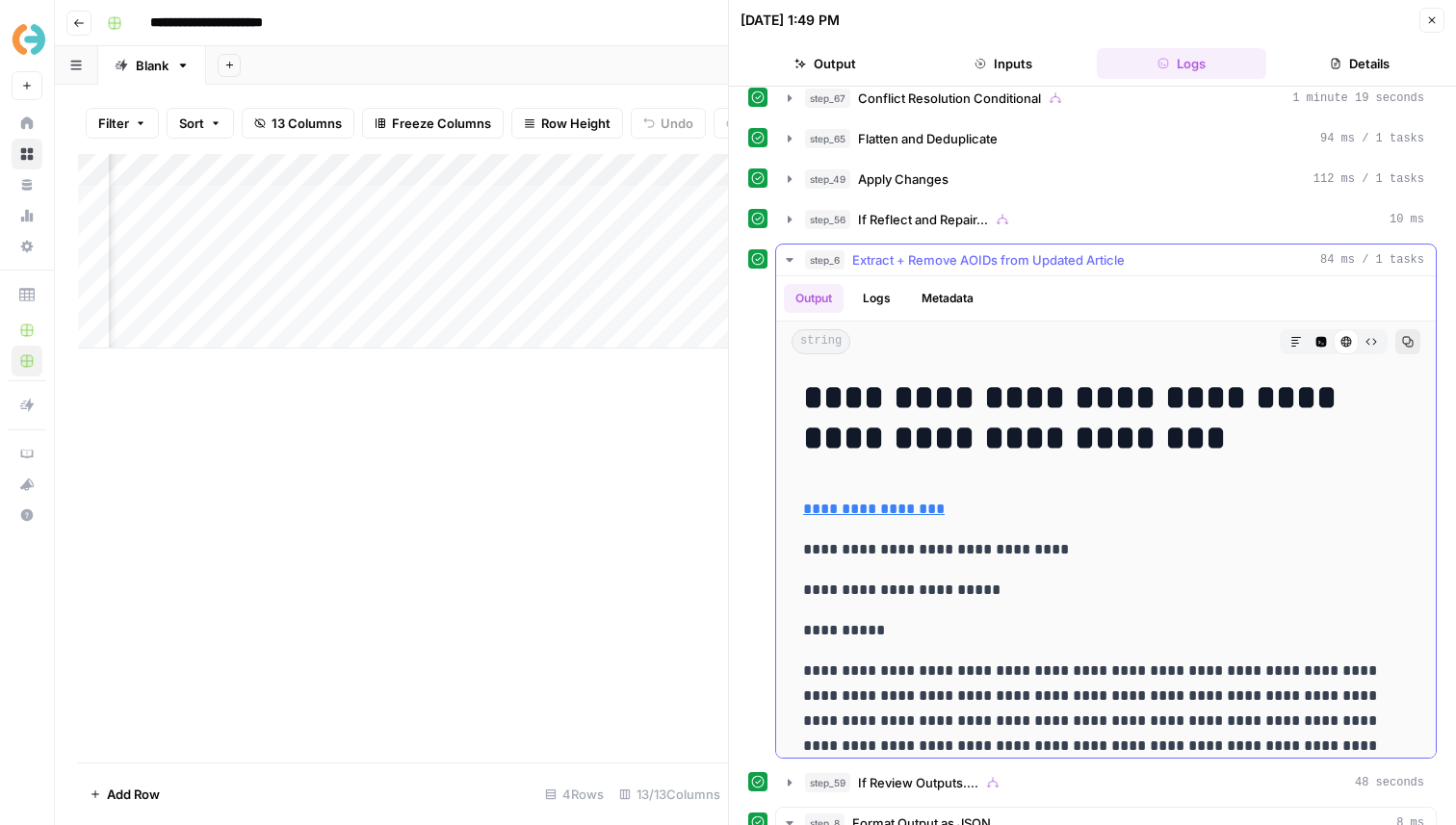 click 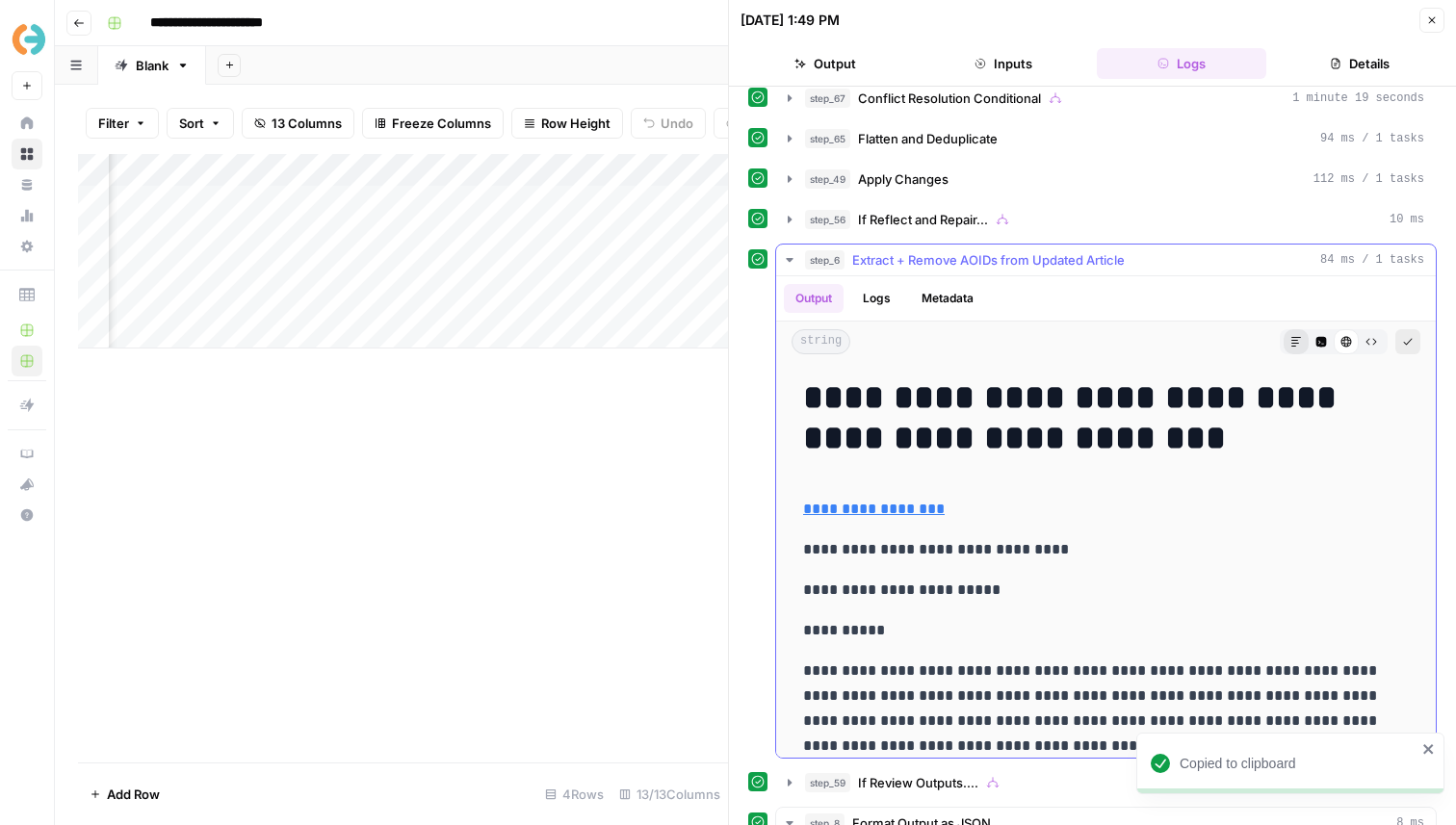 click 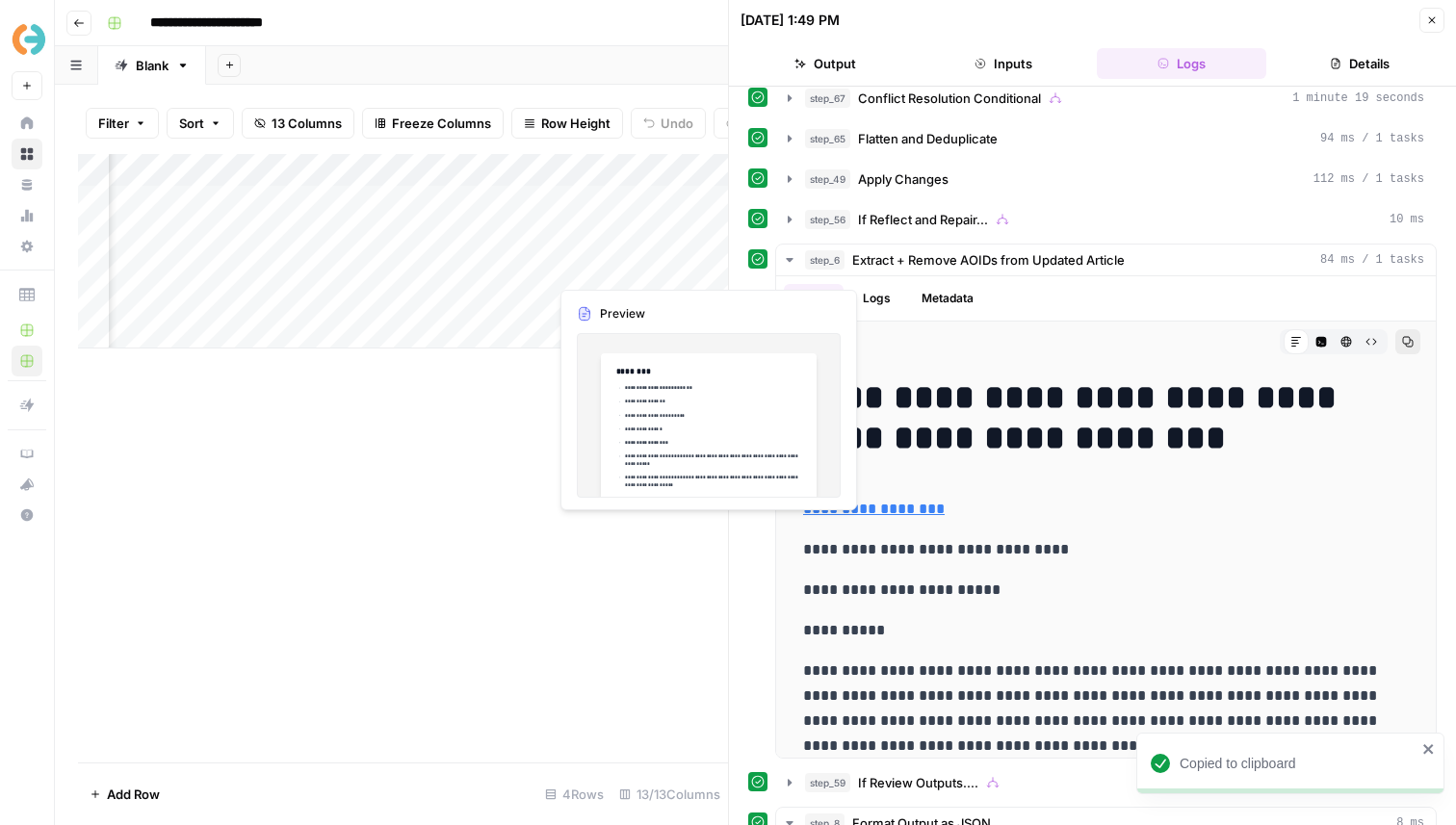 scroll, scrollTop: 0, scrollLeft: 2200, axis: horizontal 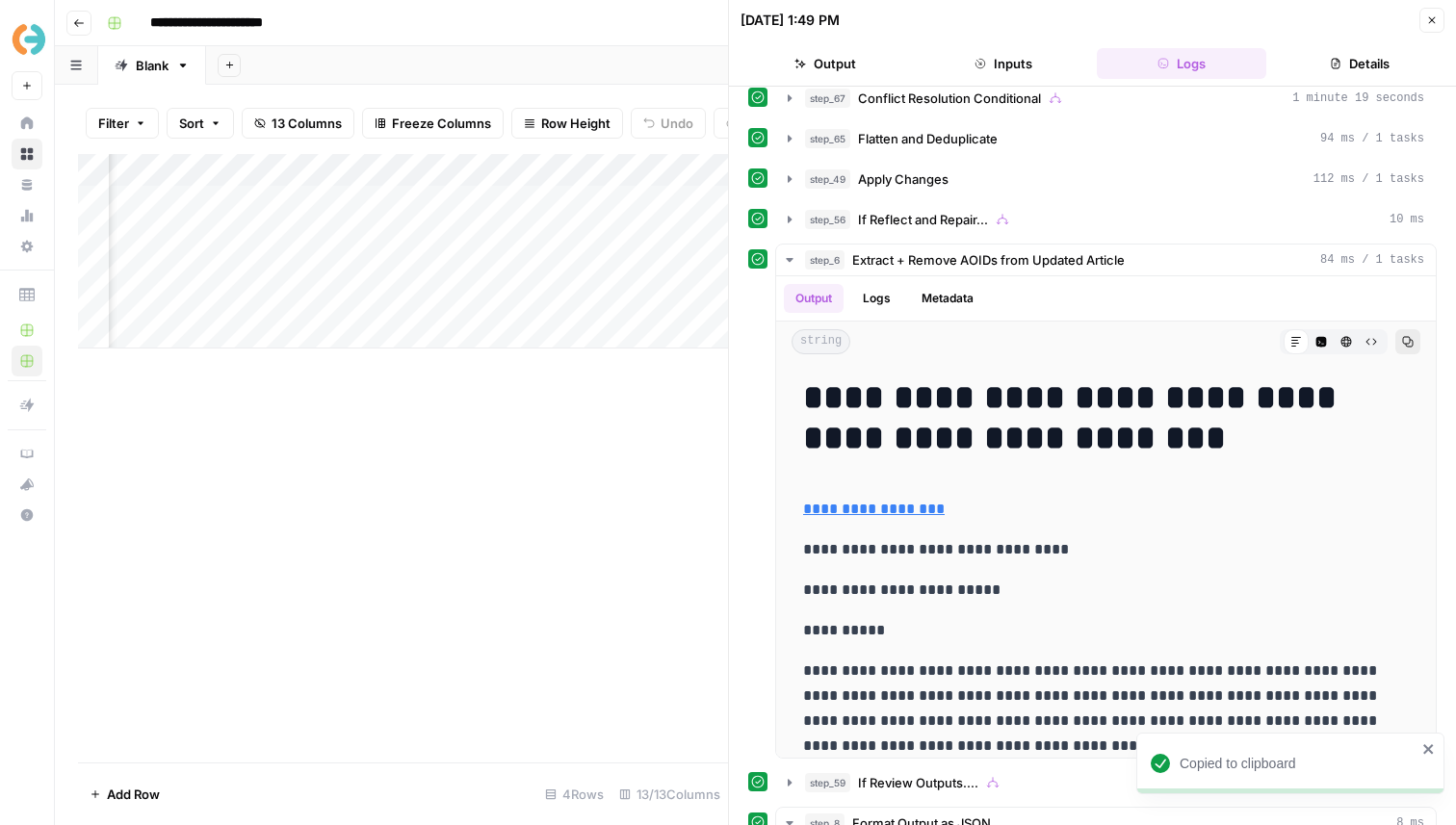 click on "Add Column" at bounding box center [403, 251] 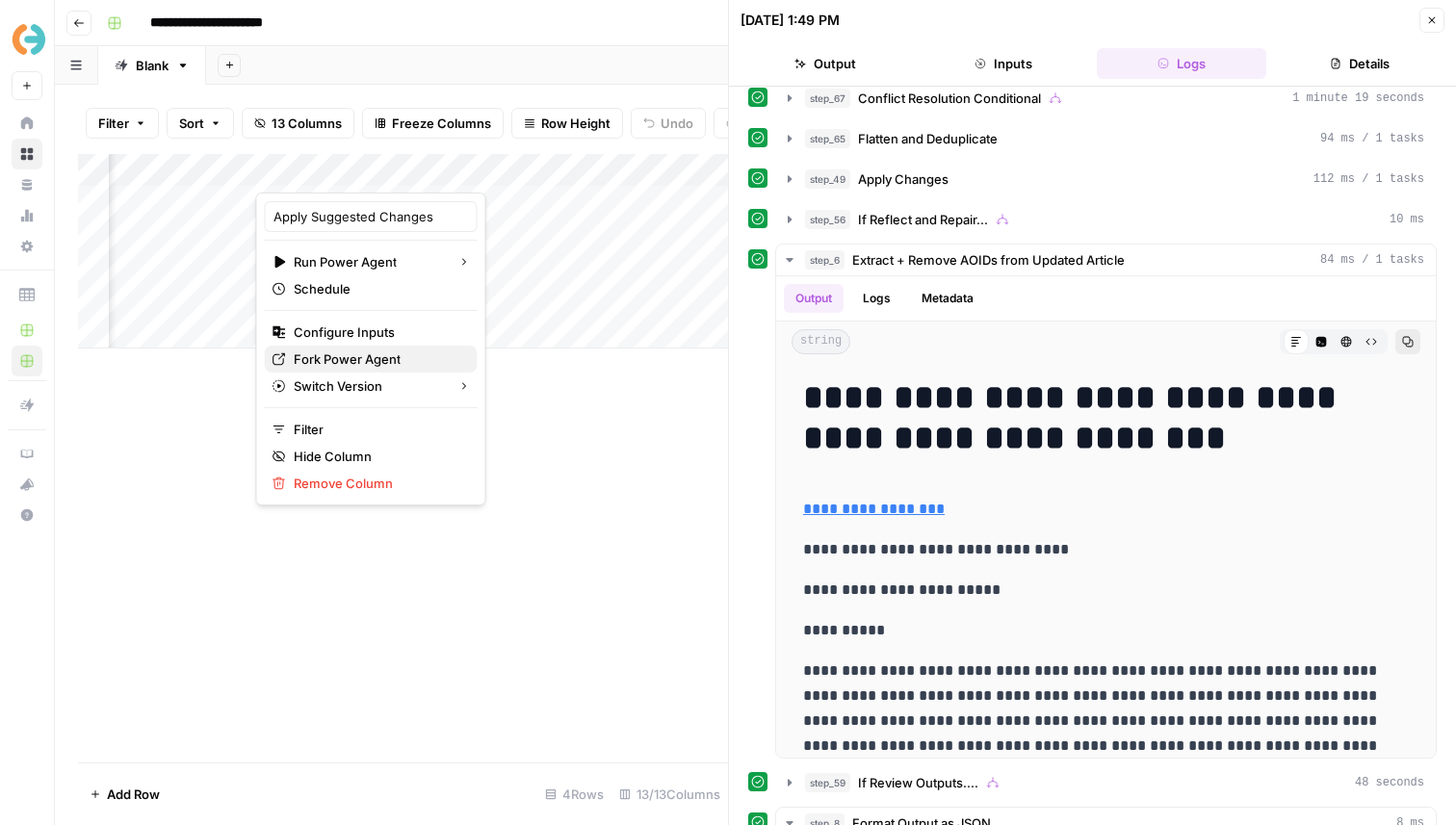 click on "Fork Power Agent" at bounding box center (347, 359) 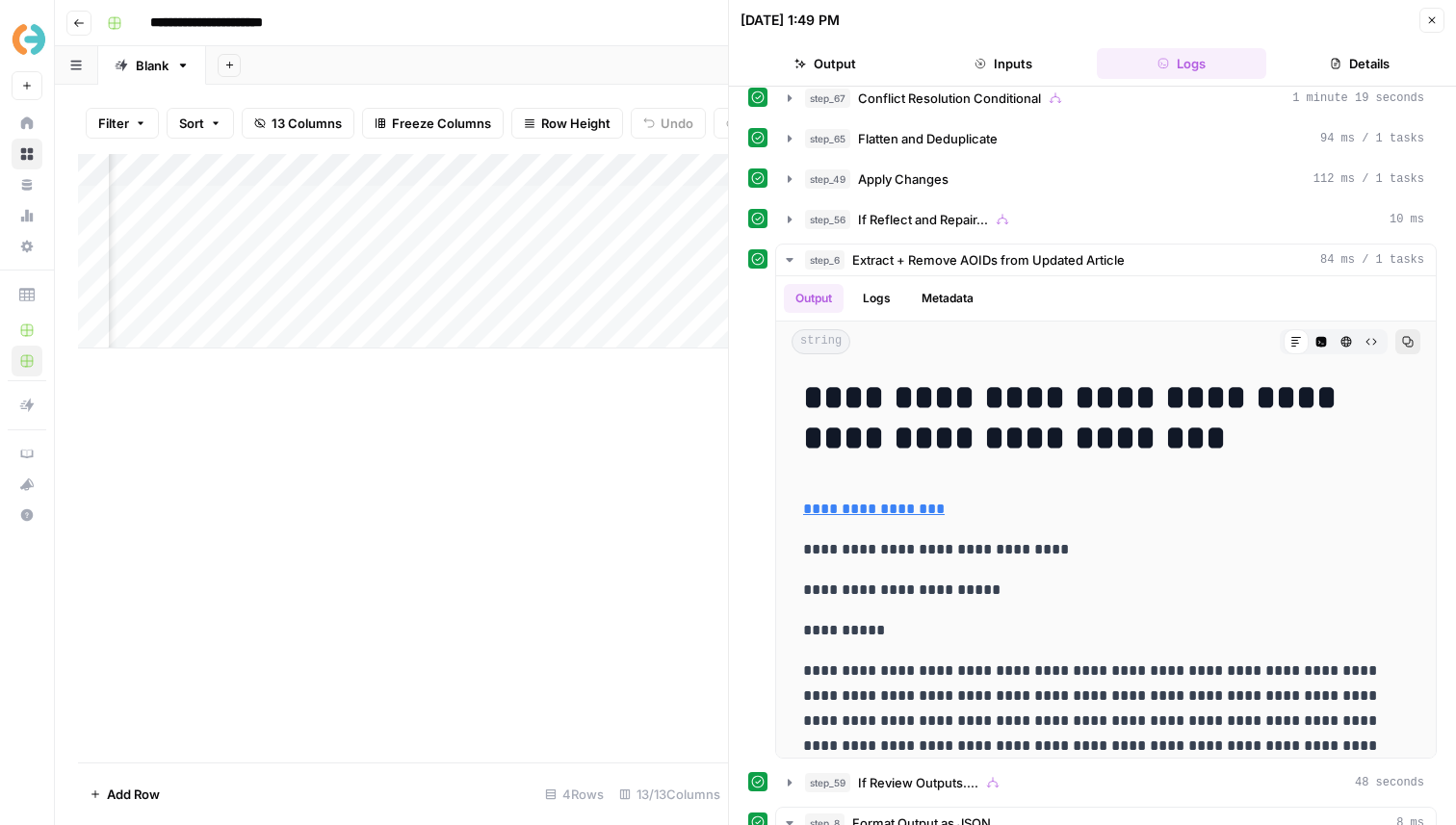 scroll, scrollTop: 0, scrollLeft: 2130, axis: horizontal 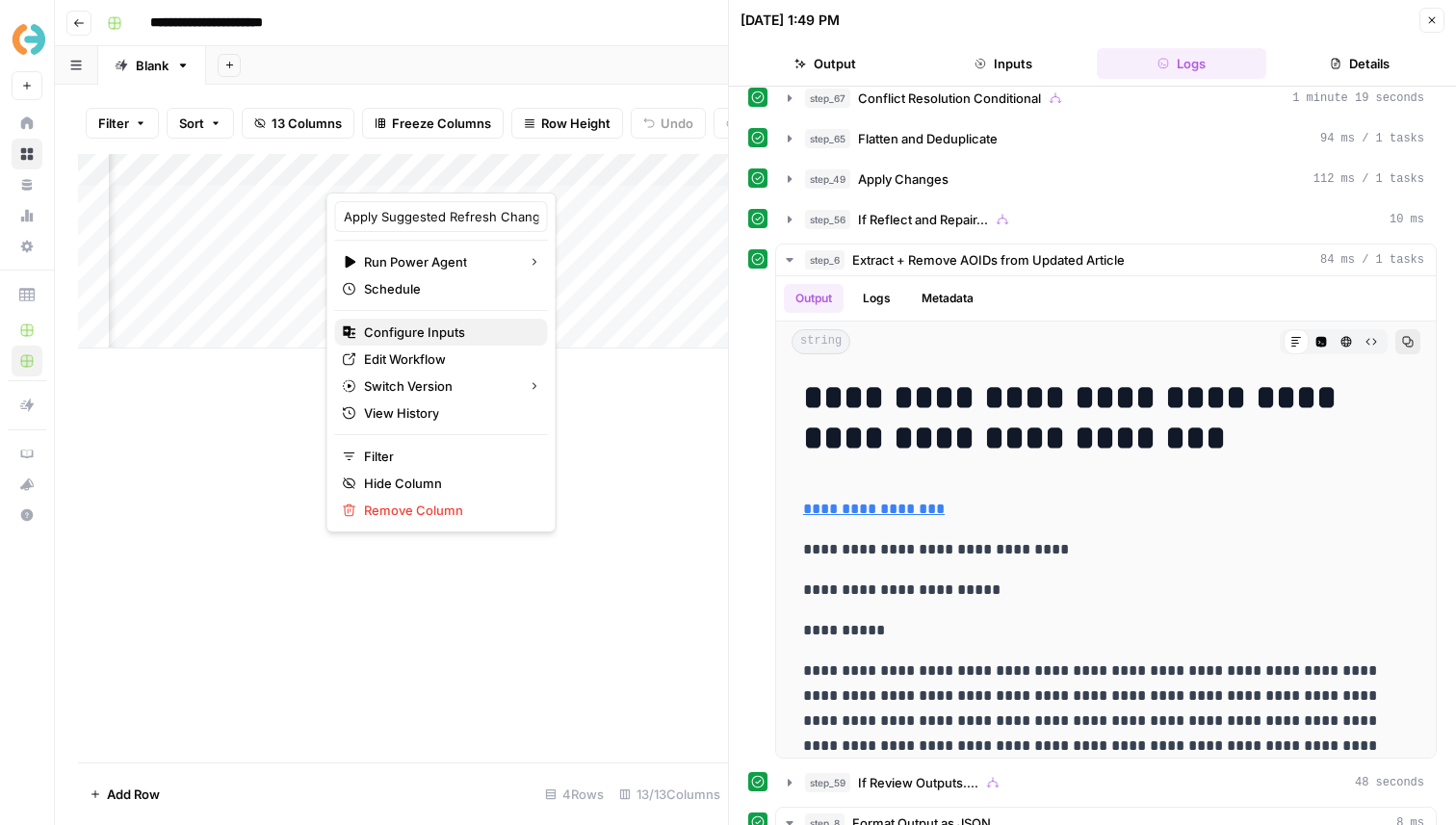 click on "Configure Inputs" at bounding box center [414, 332] 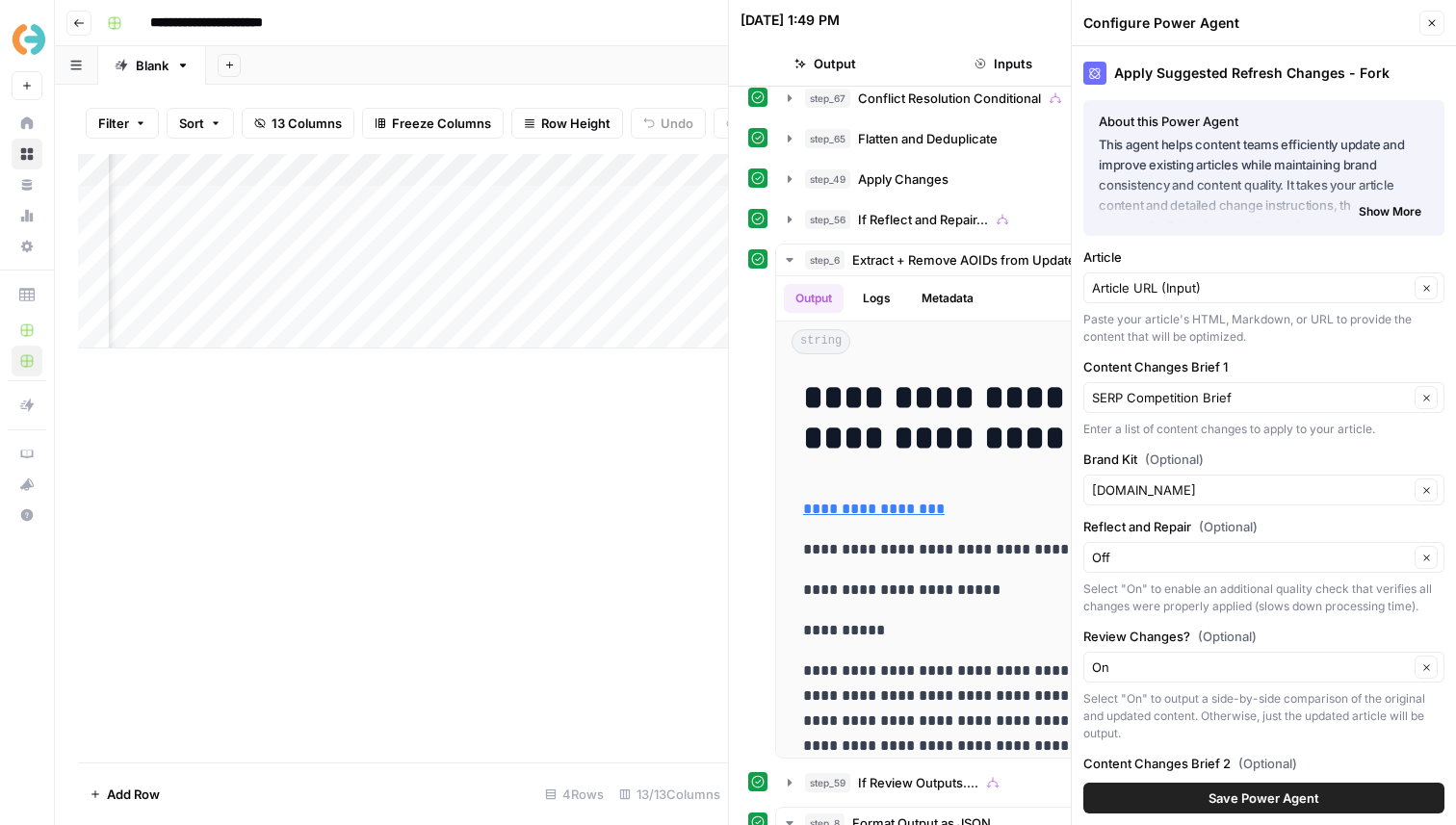 scroll, scrollTop: 293, scrollLeft: 0, axis: vertical 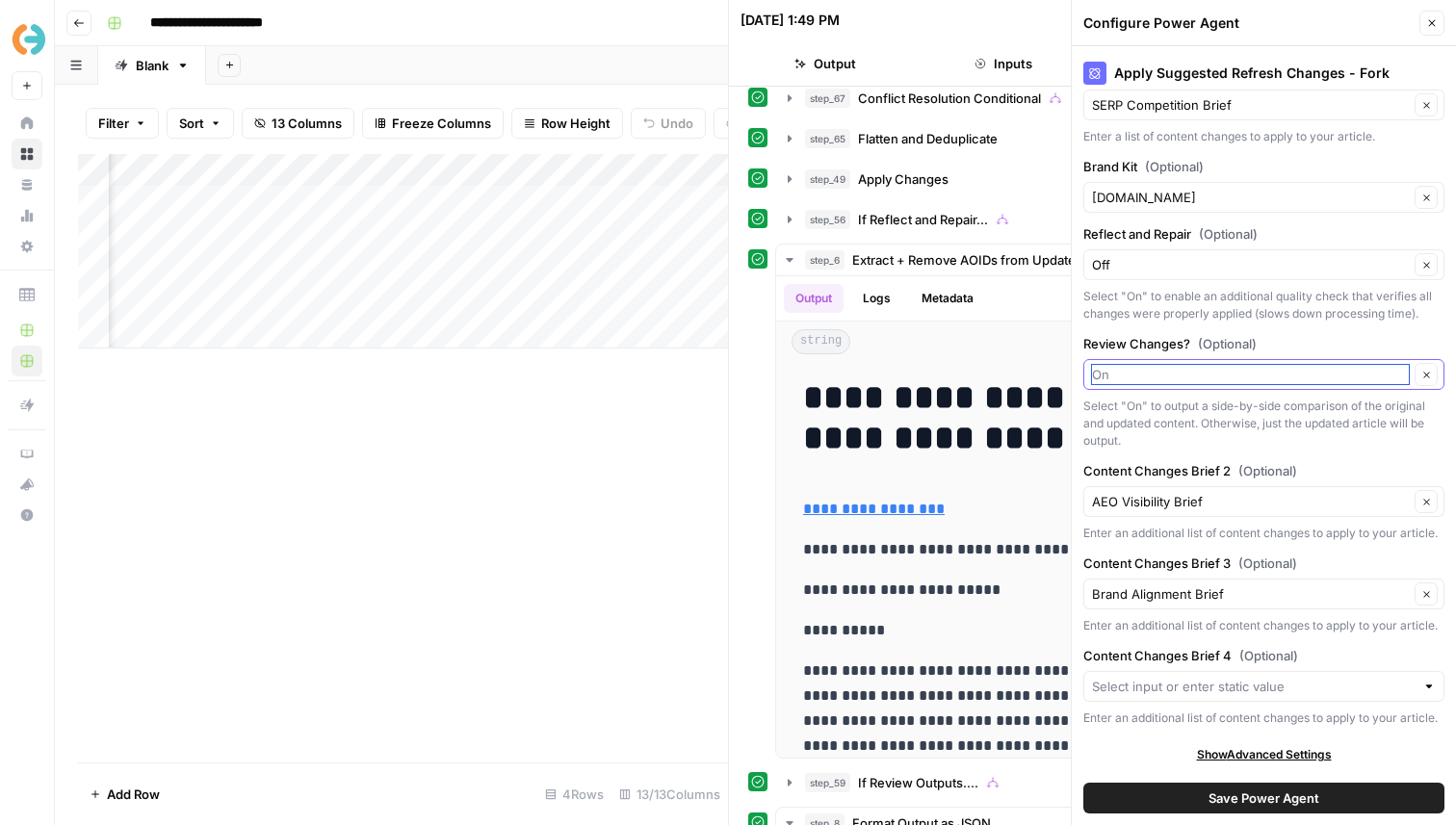 click on "Review Changes?   (Optional)" at bounding box center (1250, 374) 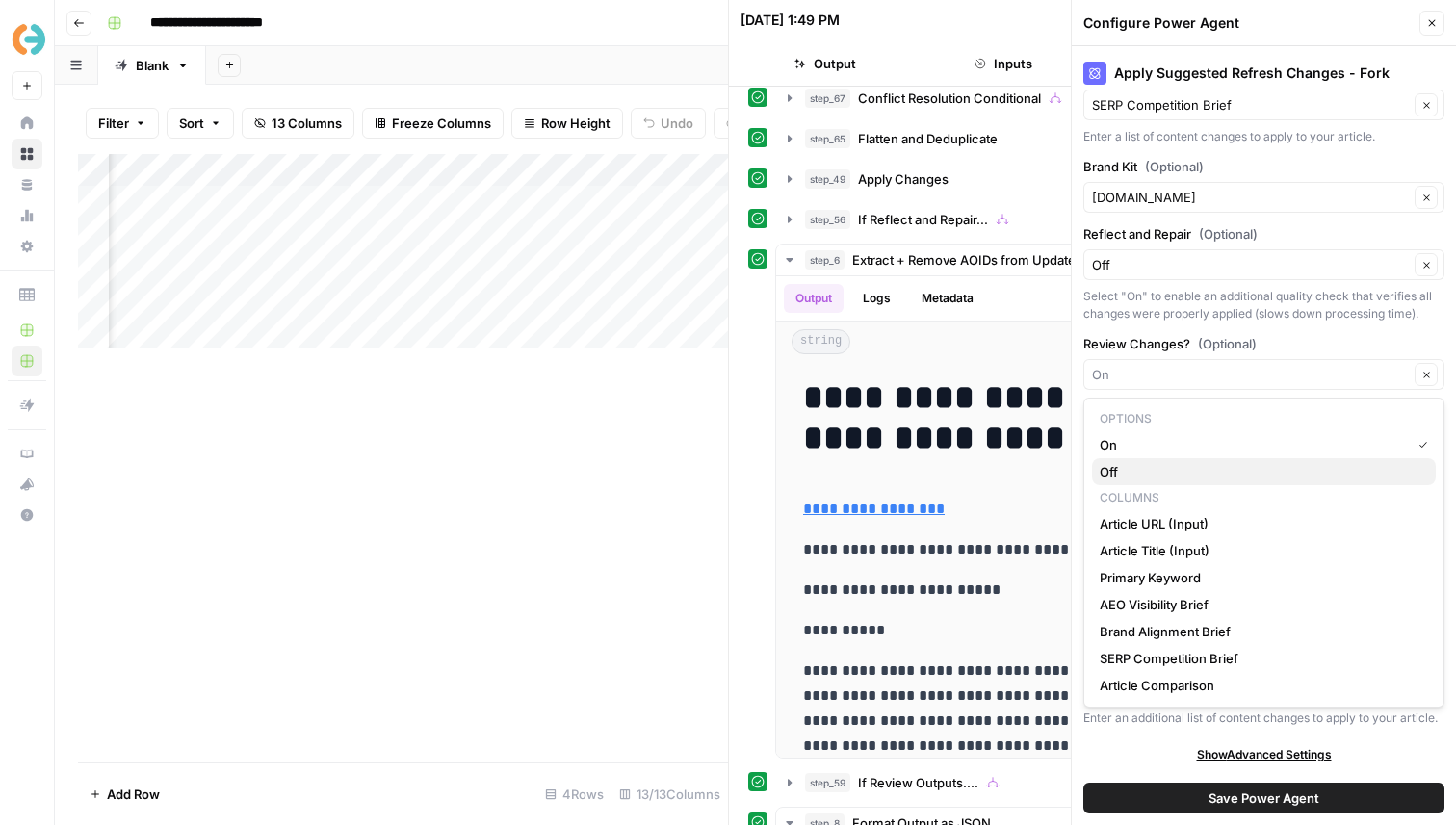 drag, startPoint x: 1277, startPoint y: 453, endPoint x: 1284, endPoint y: 474, distance: 22.135944 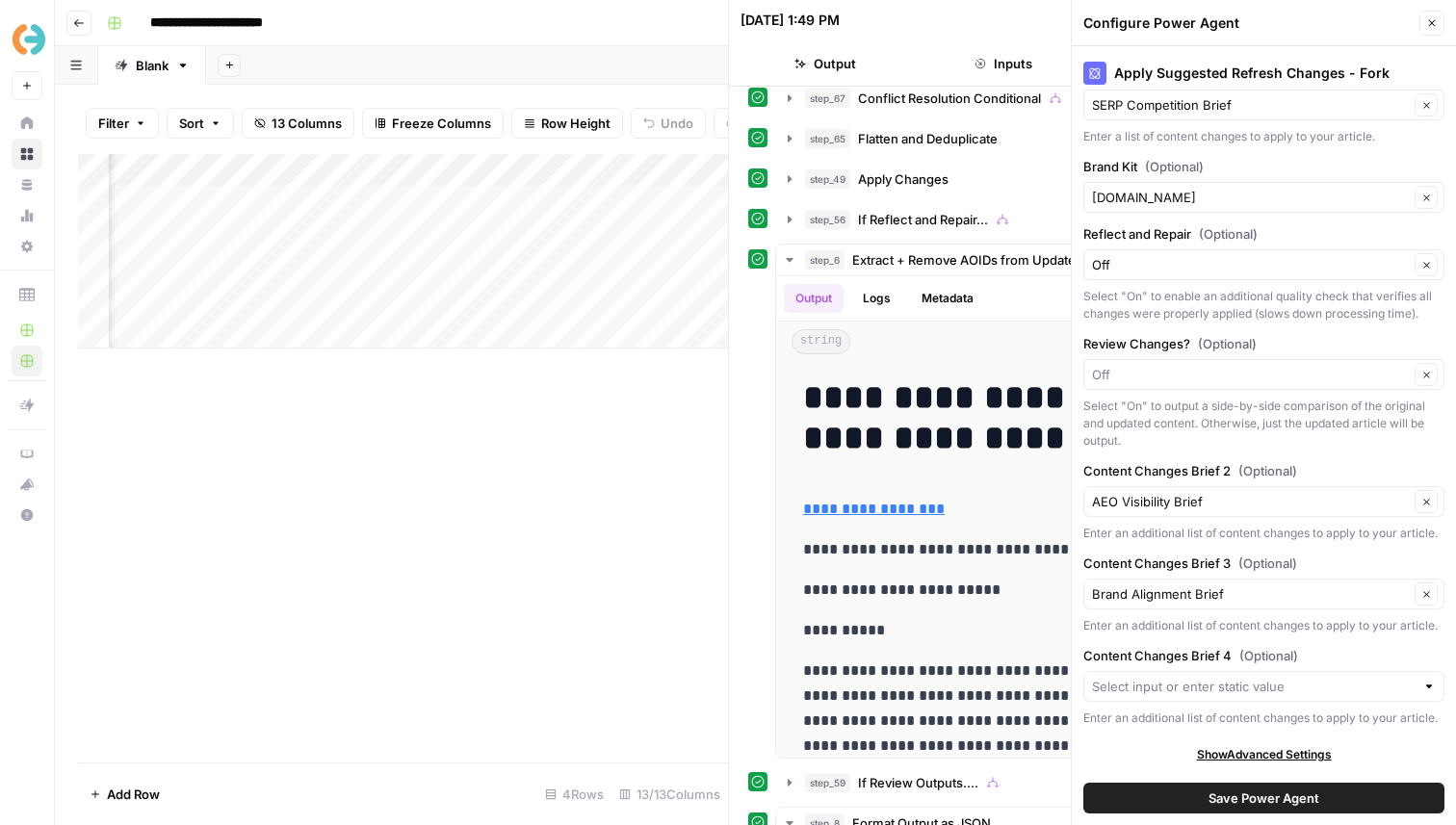 type on "Off" 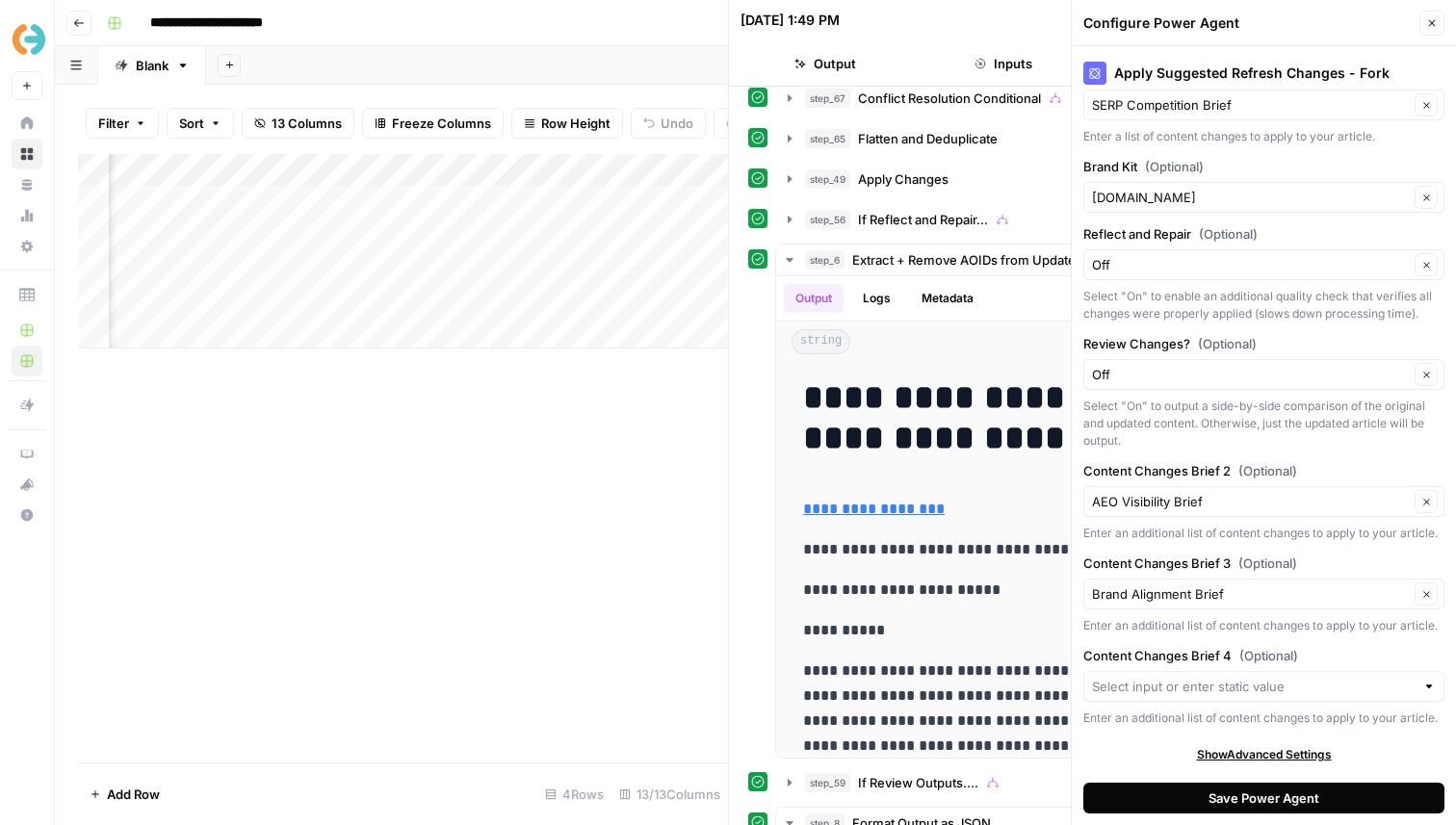 click on "Save Power Agent" at bounding box center (1263, 798) 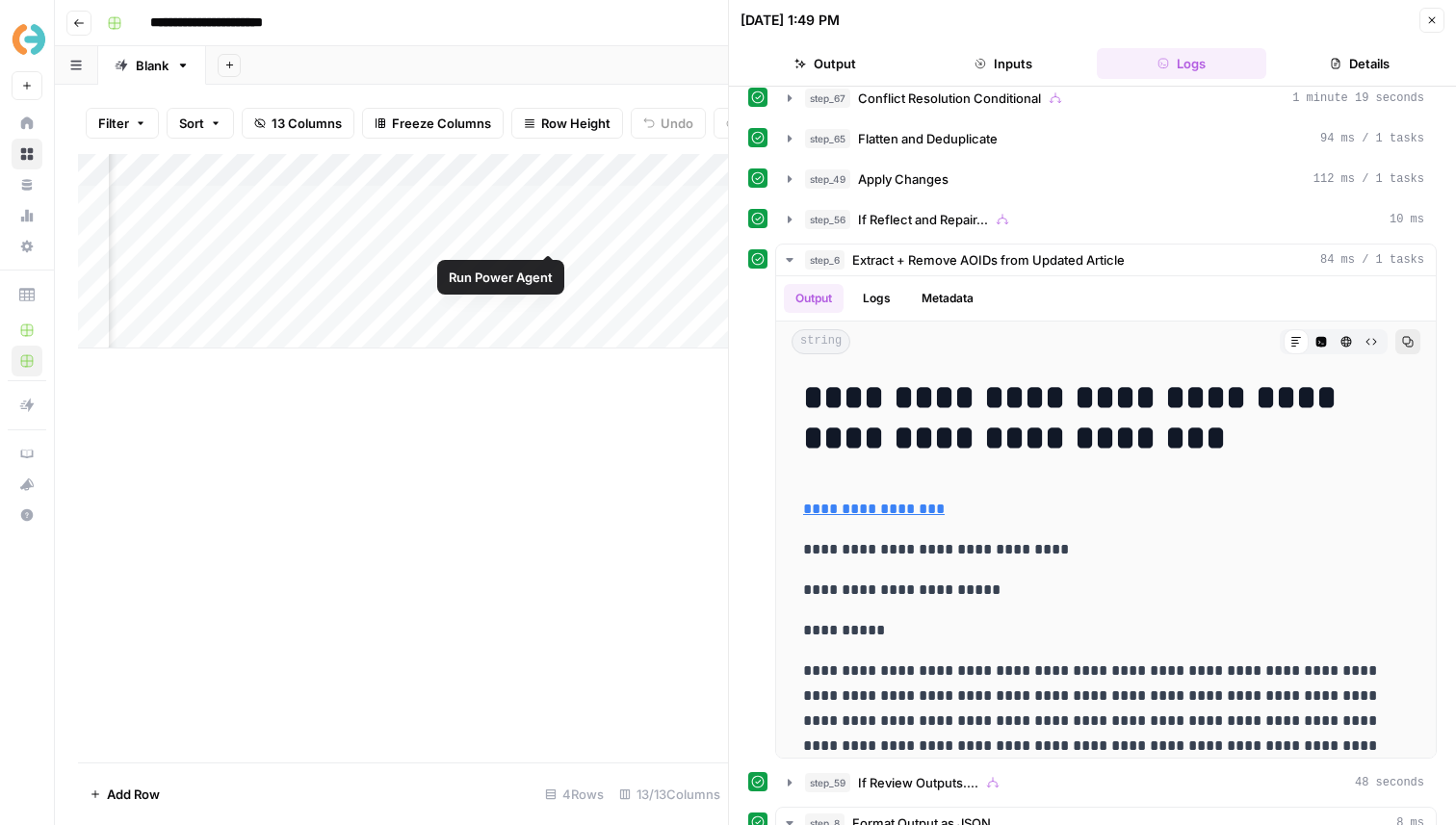 click on "Add Column" at bounding box center [403, 251] 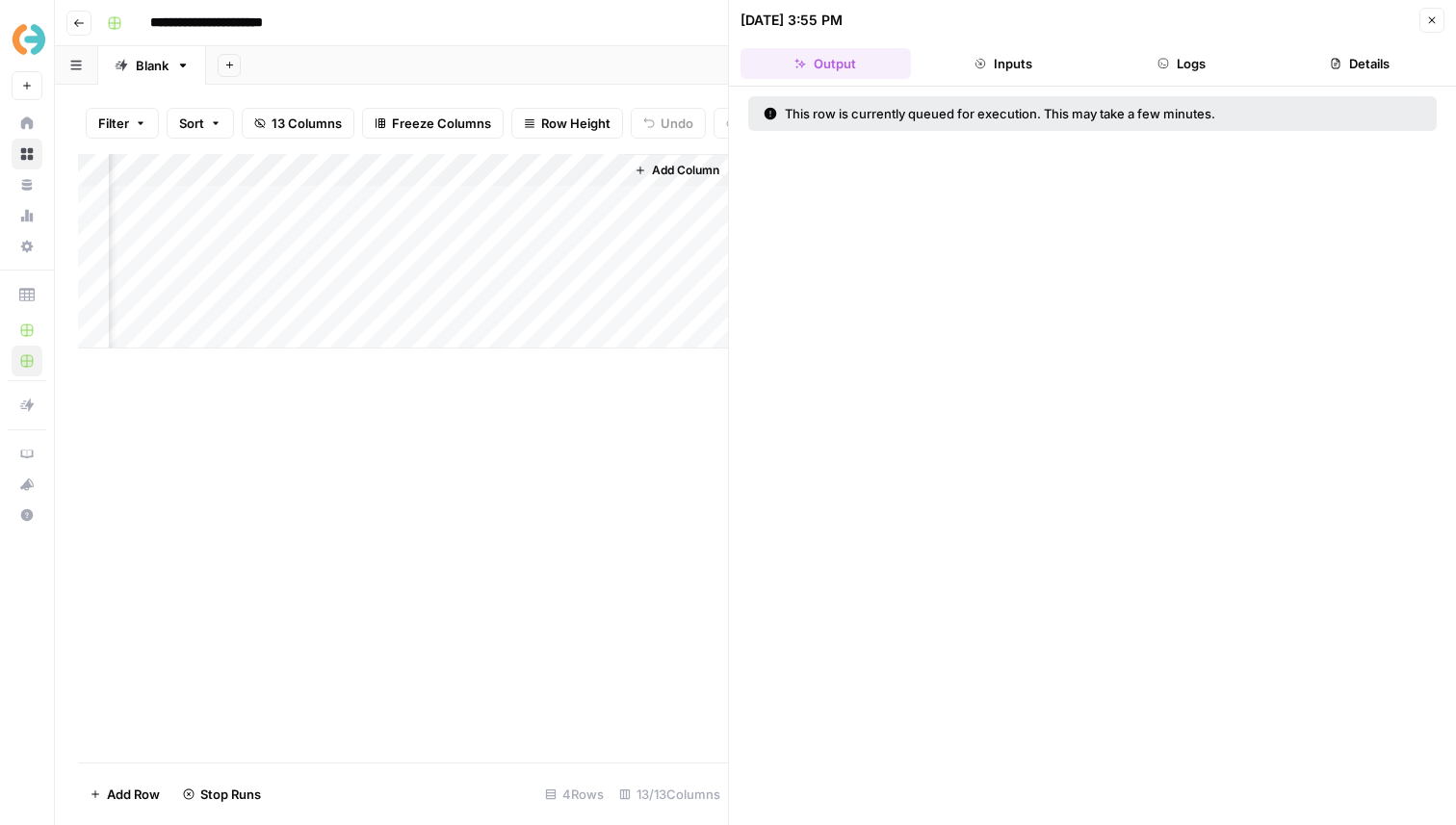 scroll, scrollTop: 0, scrollLeft: 2424, axis: horizontal 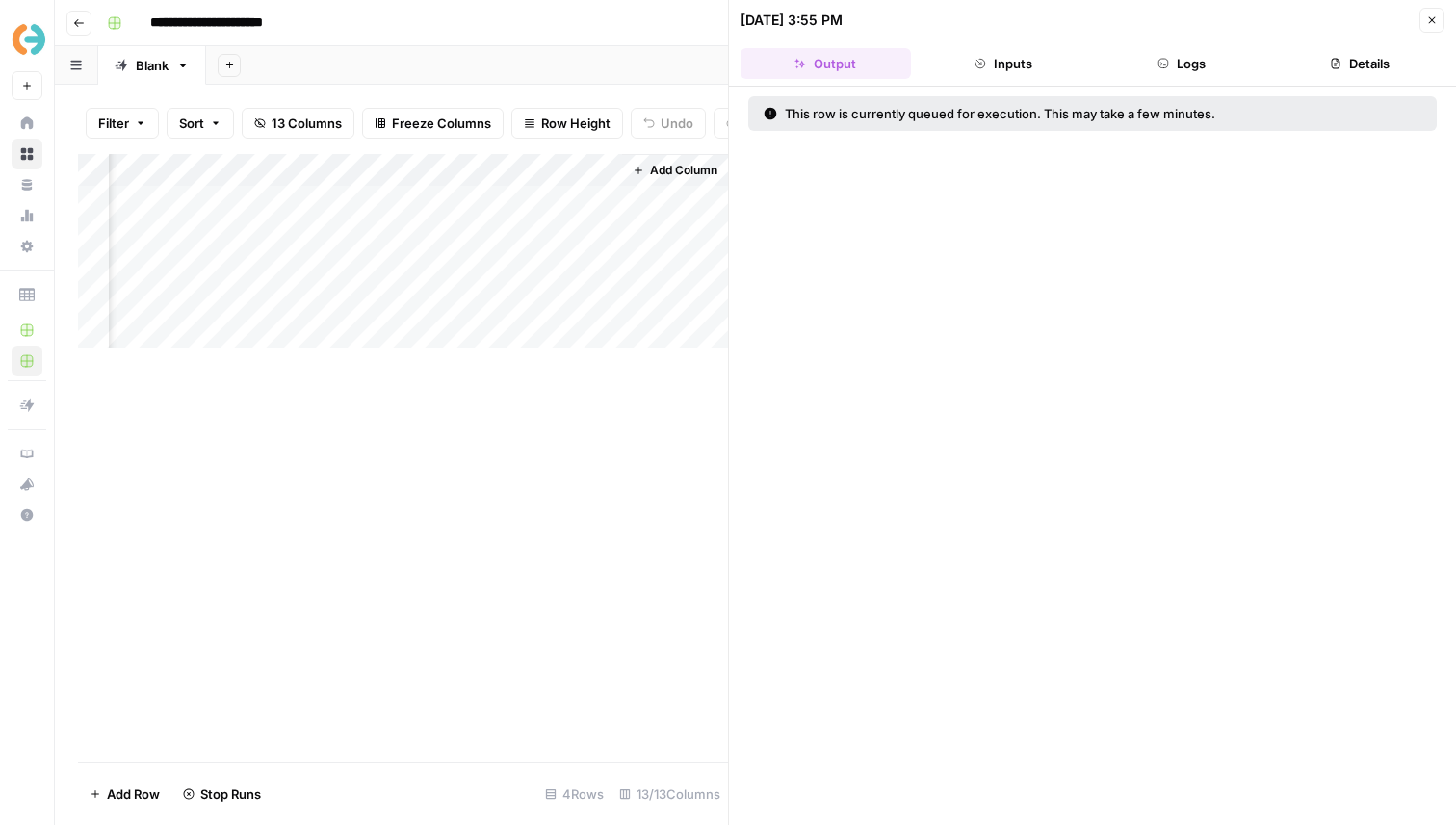 click on "Add Column" at bounding box center (403, 251) 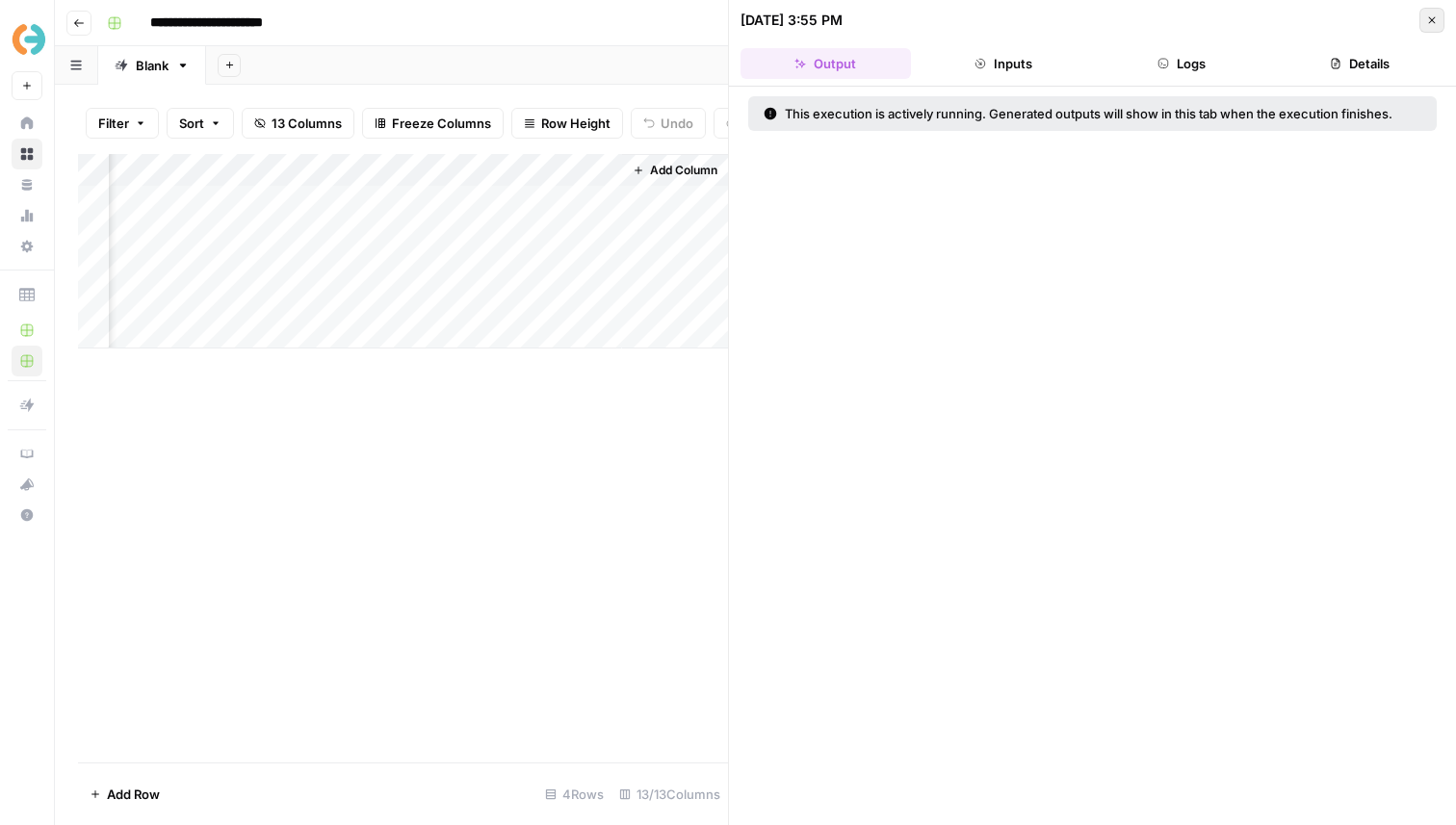 click 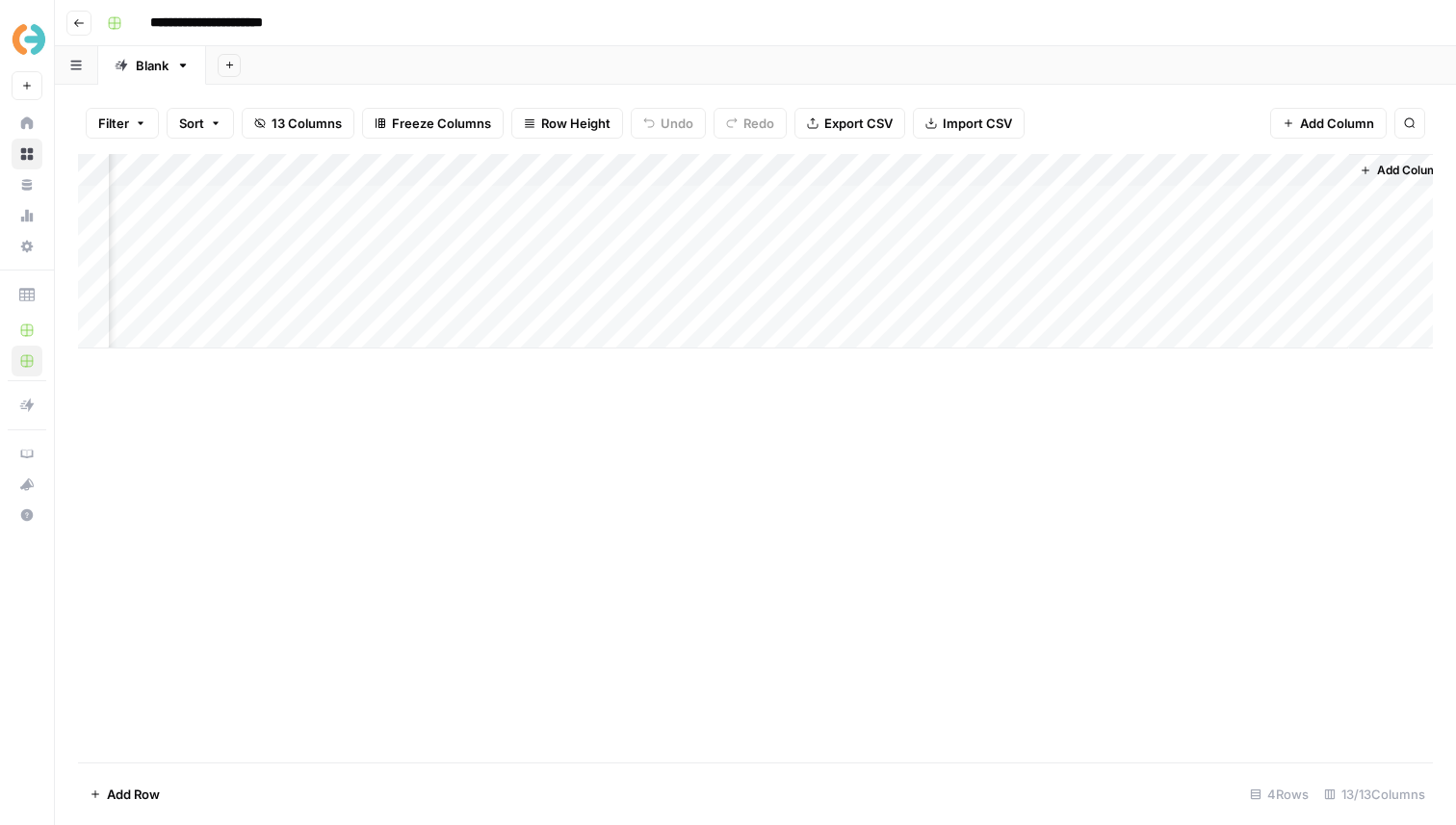 scroll, scrollTop: 0, scrollLeft: 1719, axis: horizontal 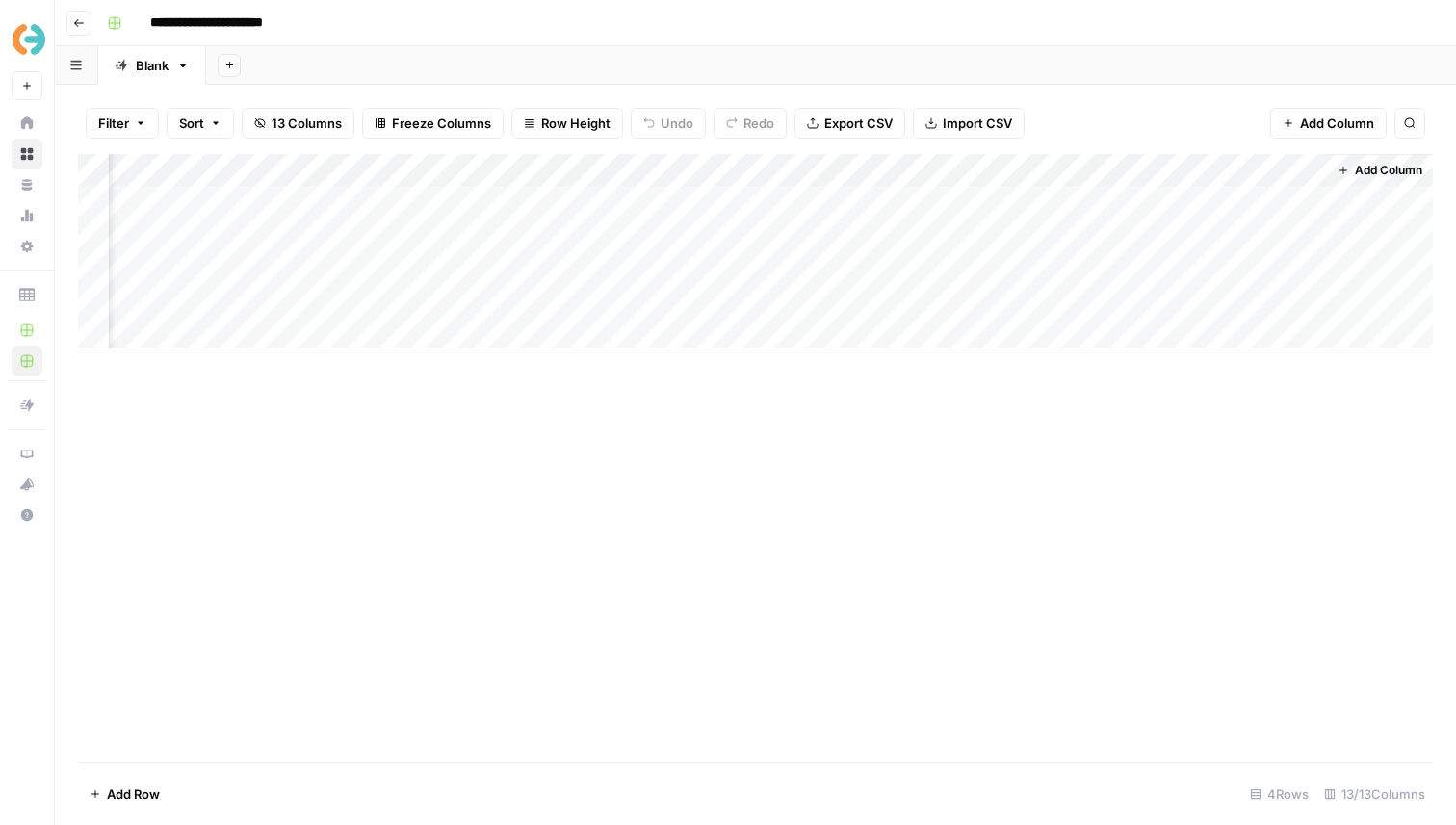 click on "Add Column" at bounding box center (755, 251) 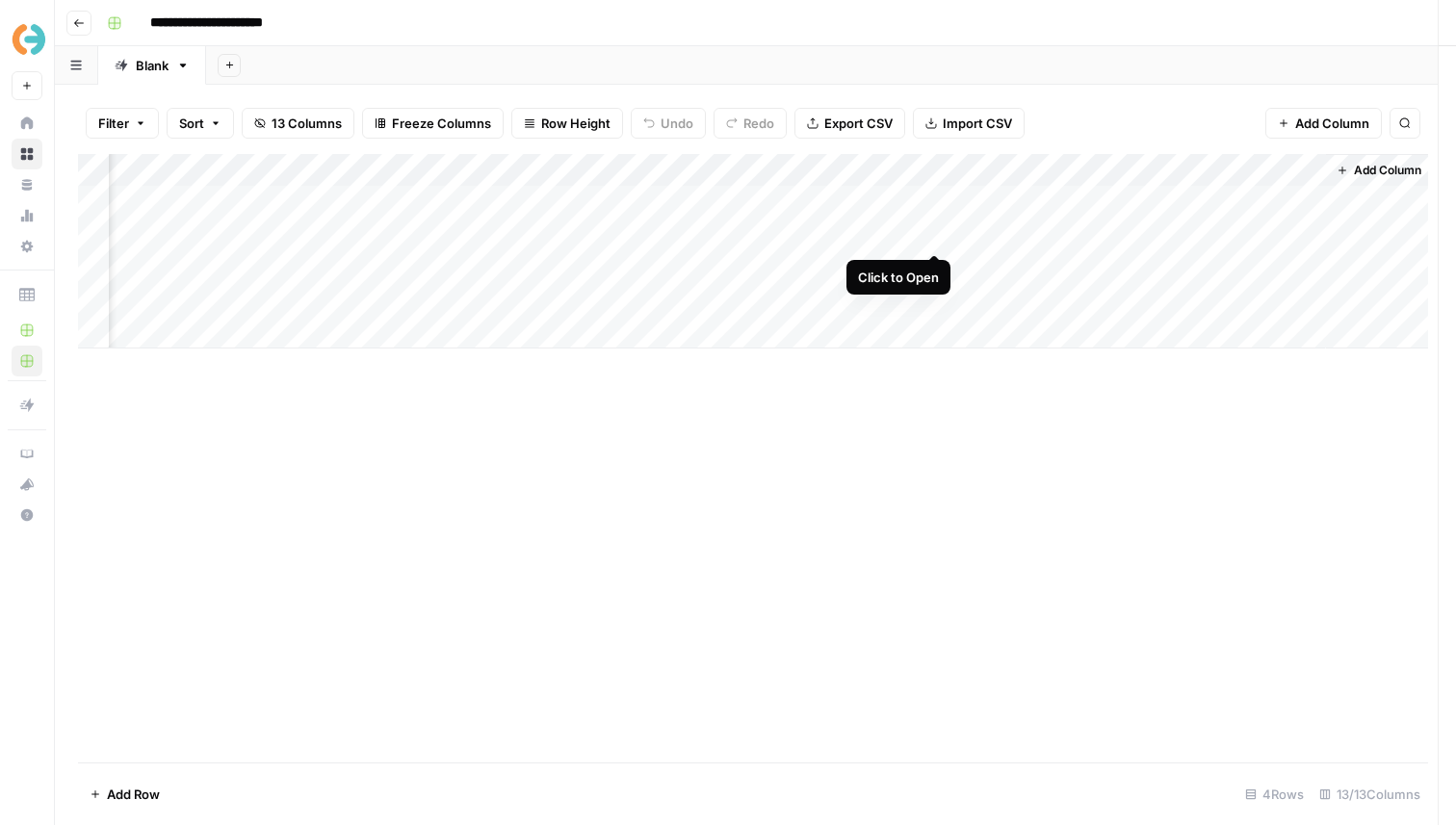 scroll, scrollTop: 0, scrollLeft: 1701, axis: horizontal 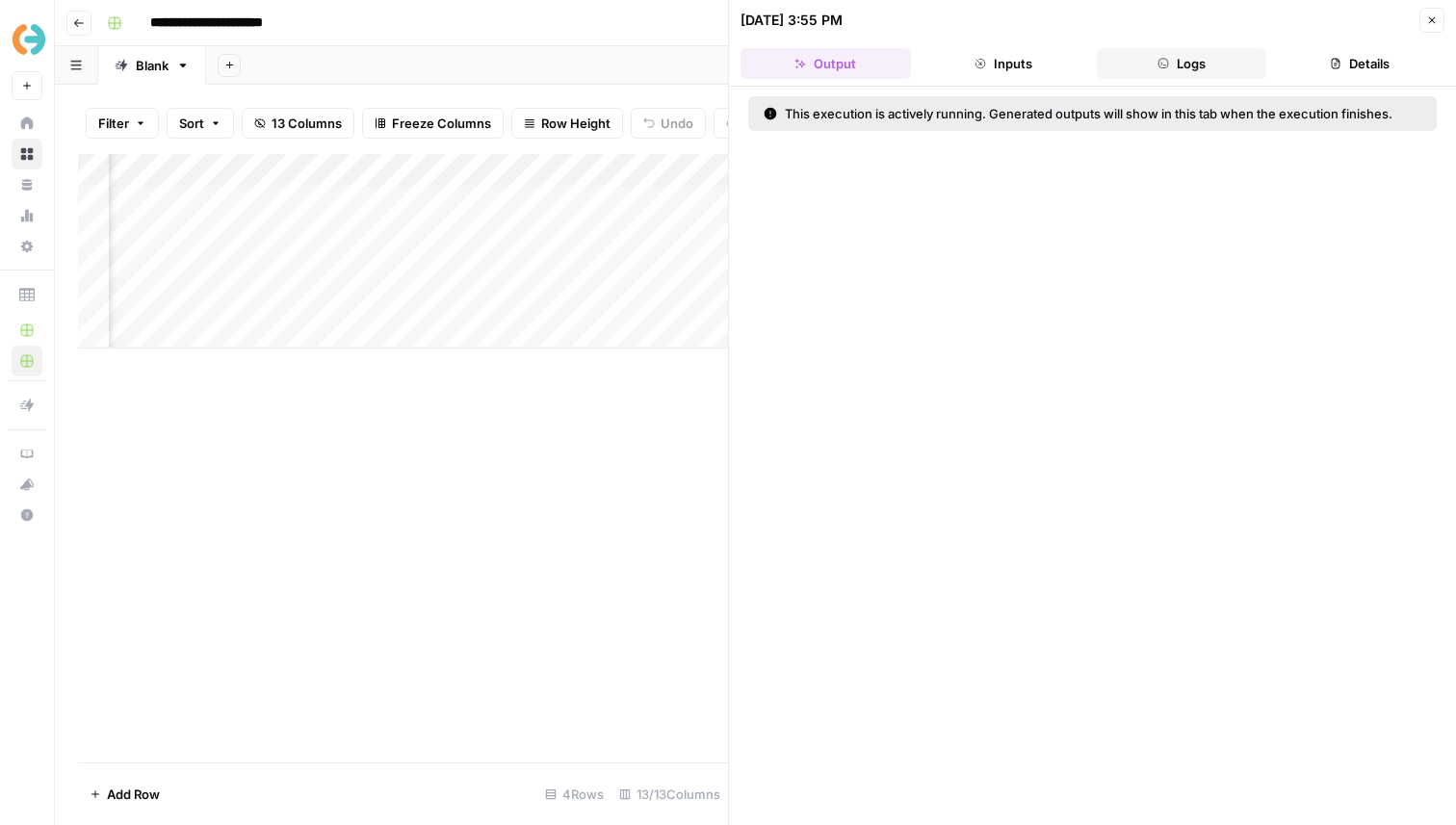 click on "Logs" at bounding box center [1182, 64] 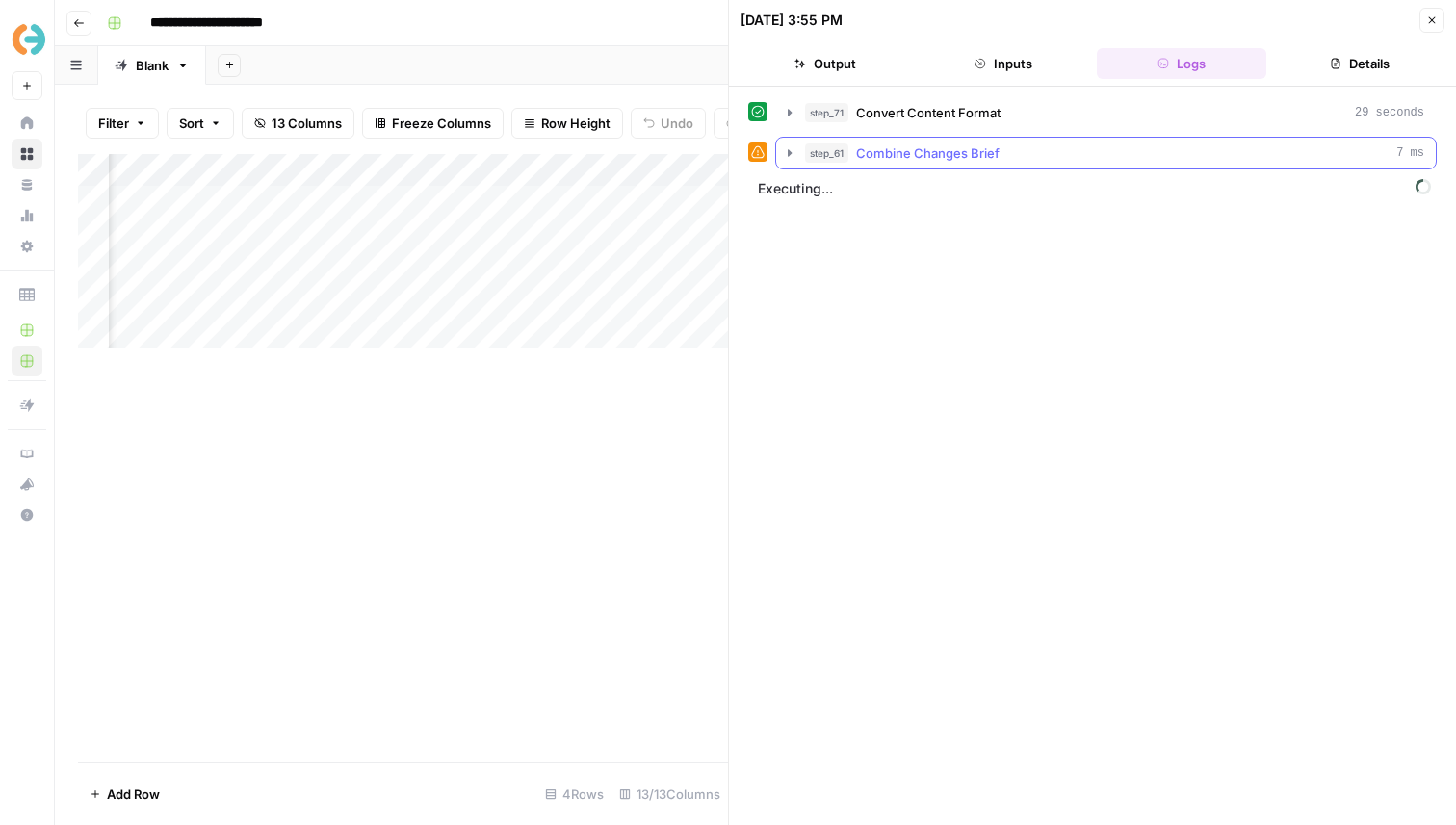 click on "step_61 Combine Changes Brief 7 ms" at bounding box center [1114, 153] 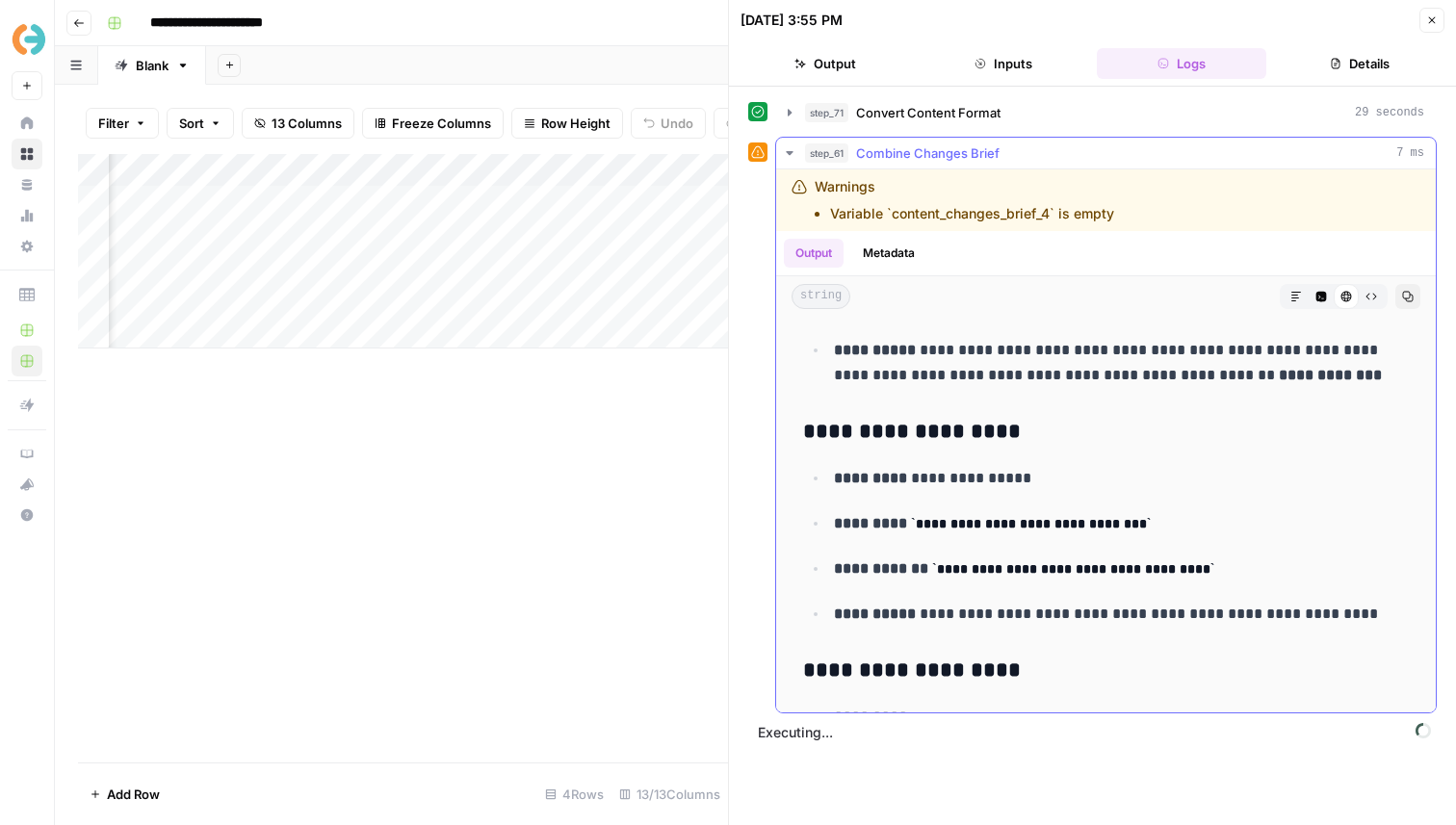 scroll, scrollTop: 1051, scrollLeft: 0, axis: vertical 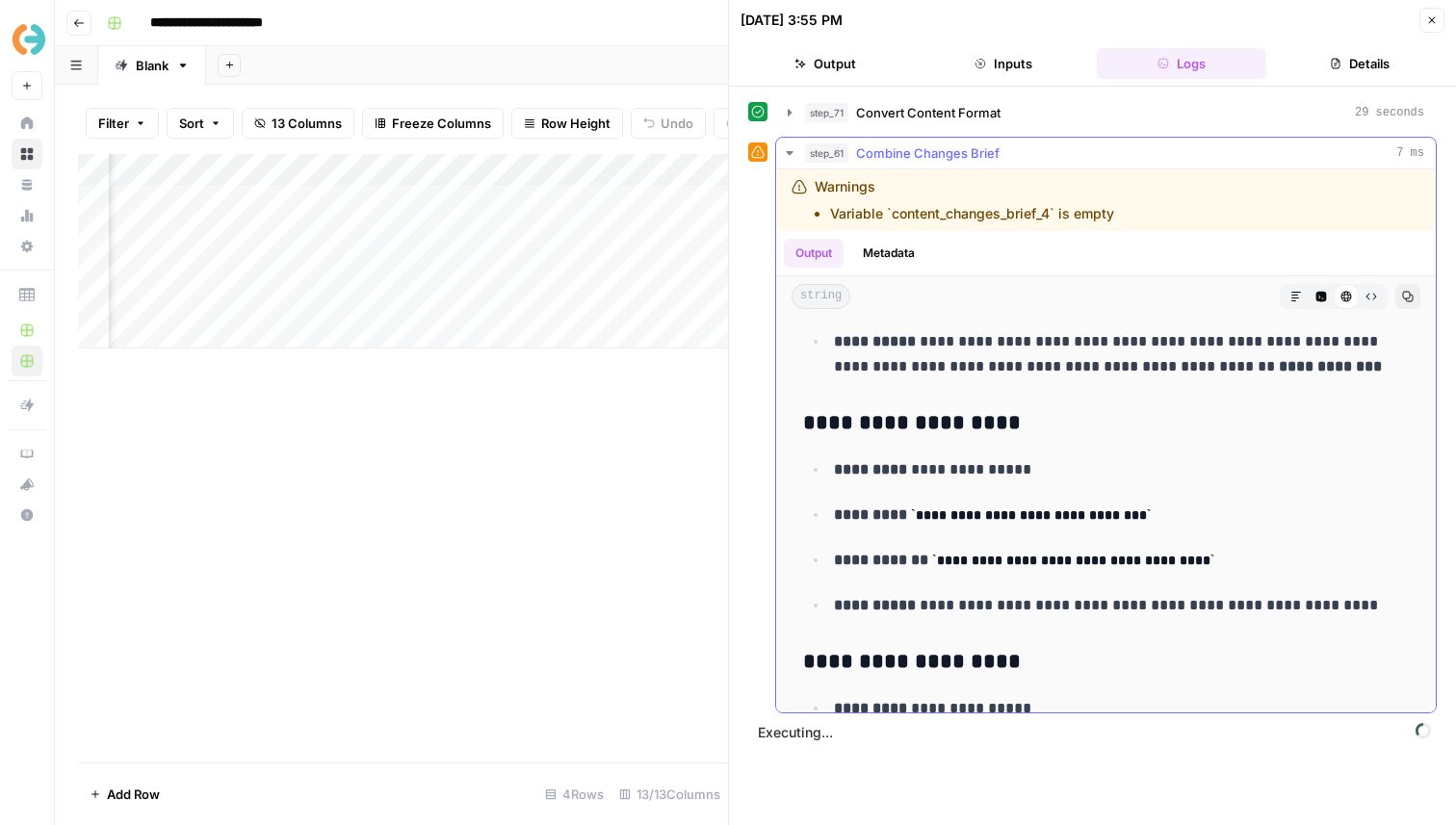 click on "step_61 Combine Changes Brief 7 ms" at bounding box center (1114, 153) 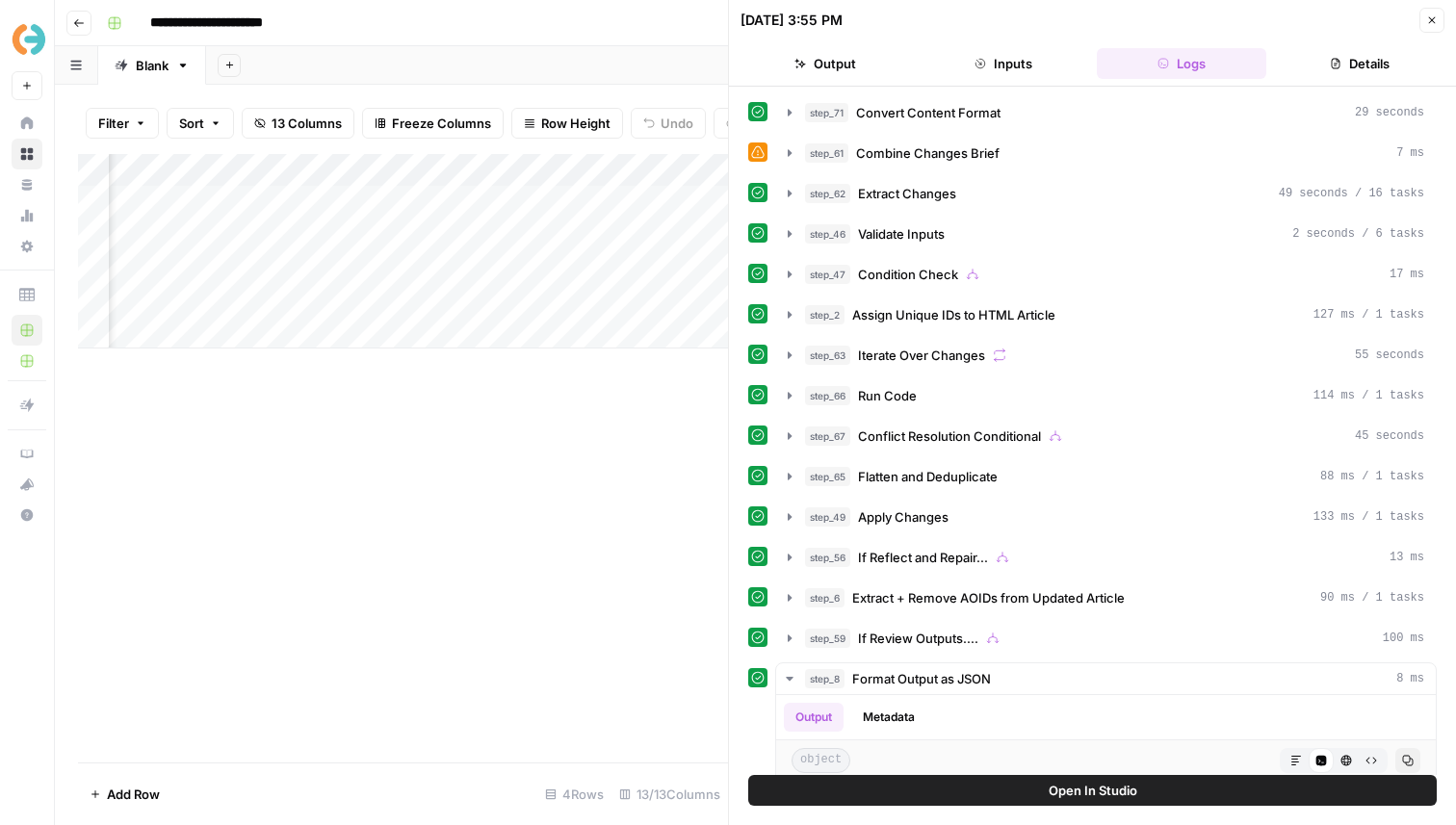 scroll, scrollTop: 0, scrollLeft: 2360, axis: horizontal 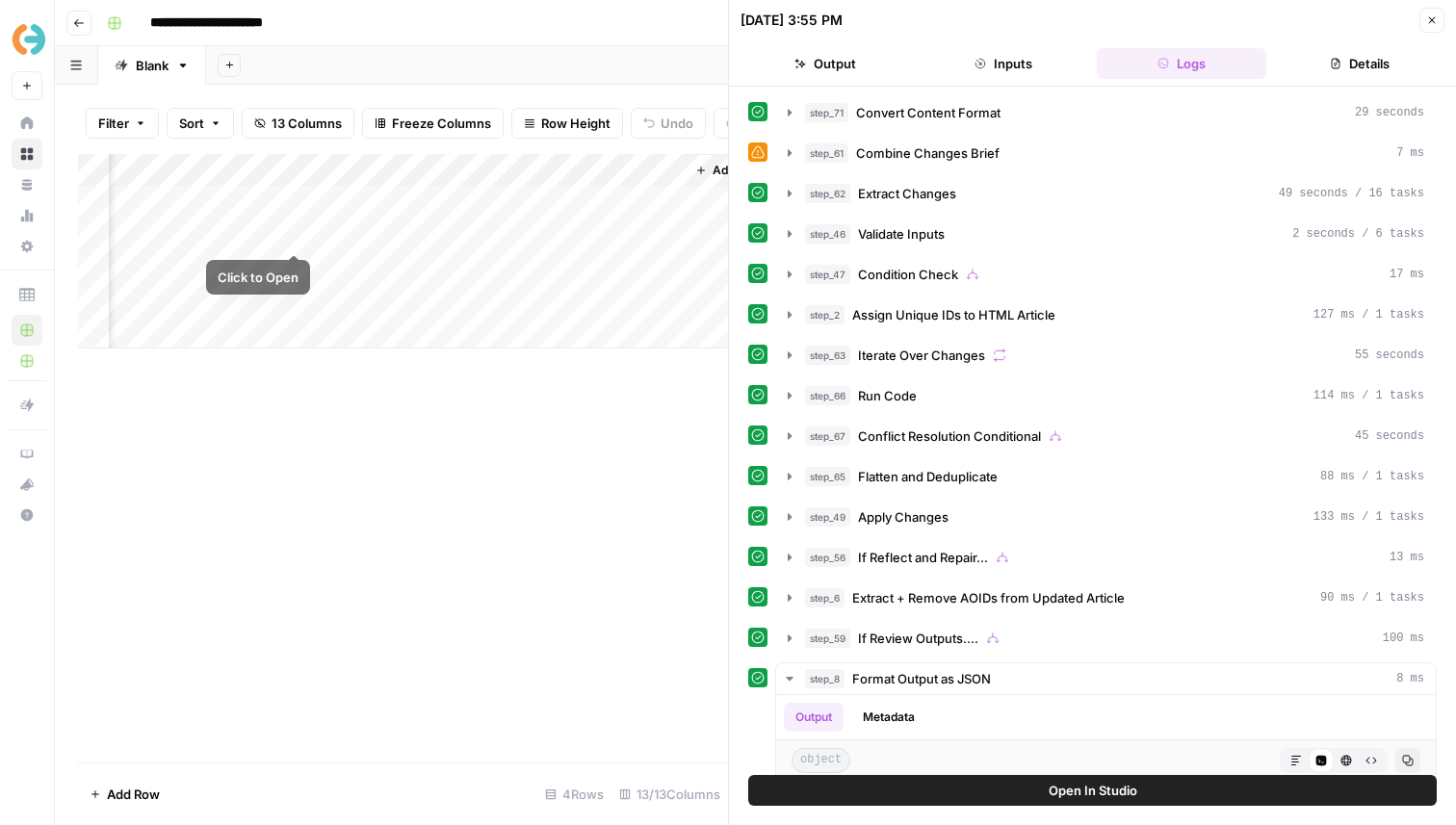 click on "Add Column" at bounding box center (403, 251) 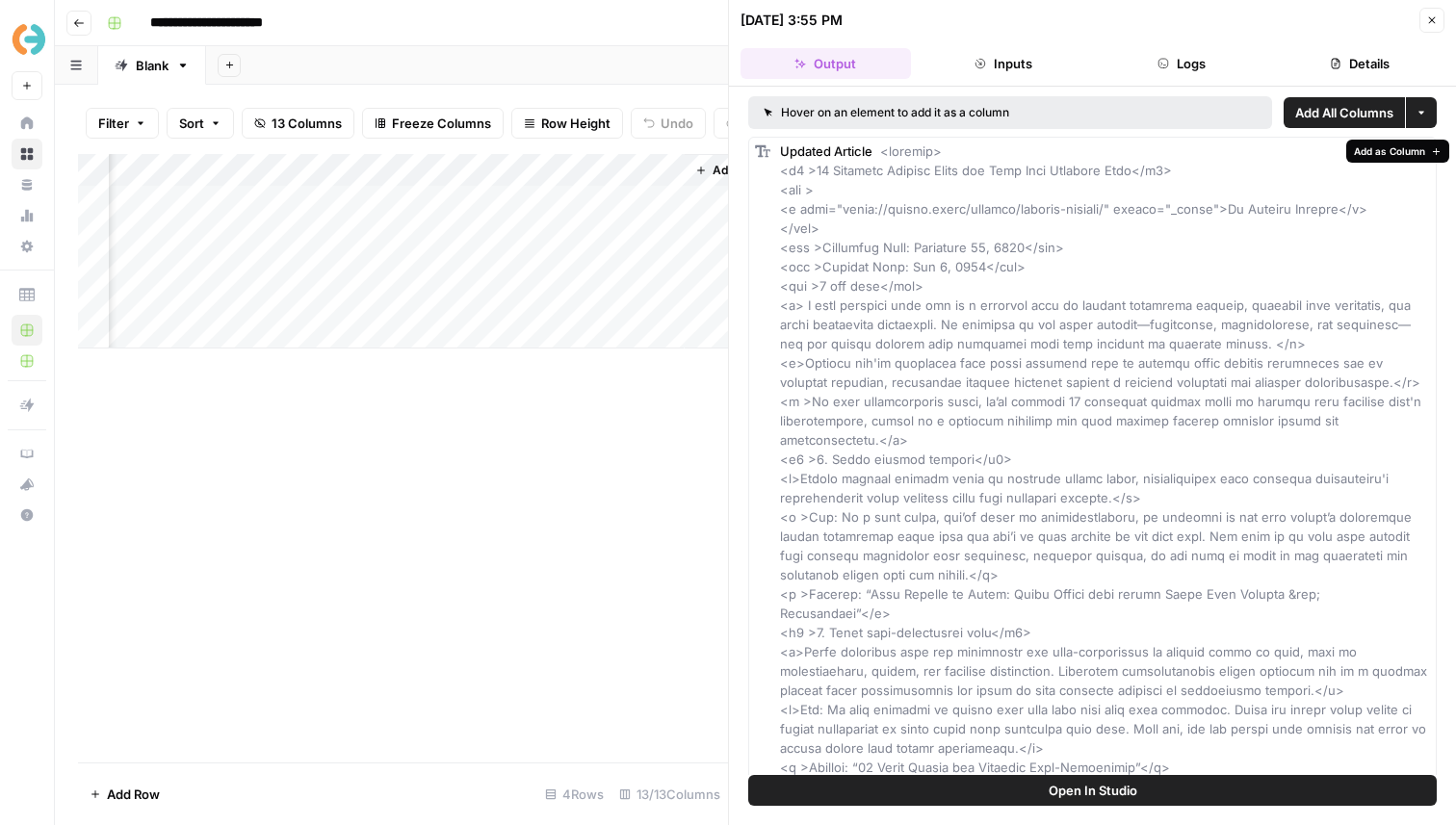 click on "Add as Column" at bounding box center [1390, 151] 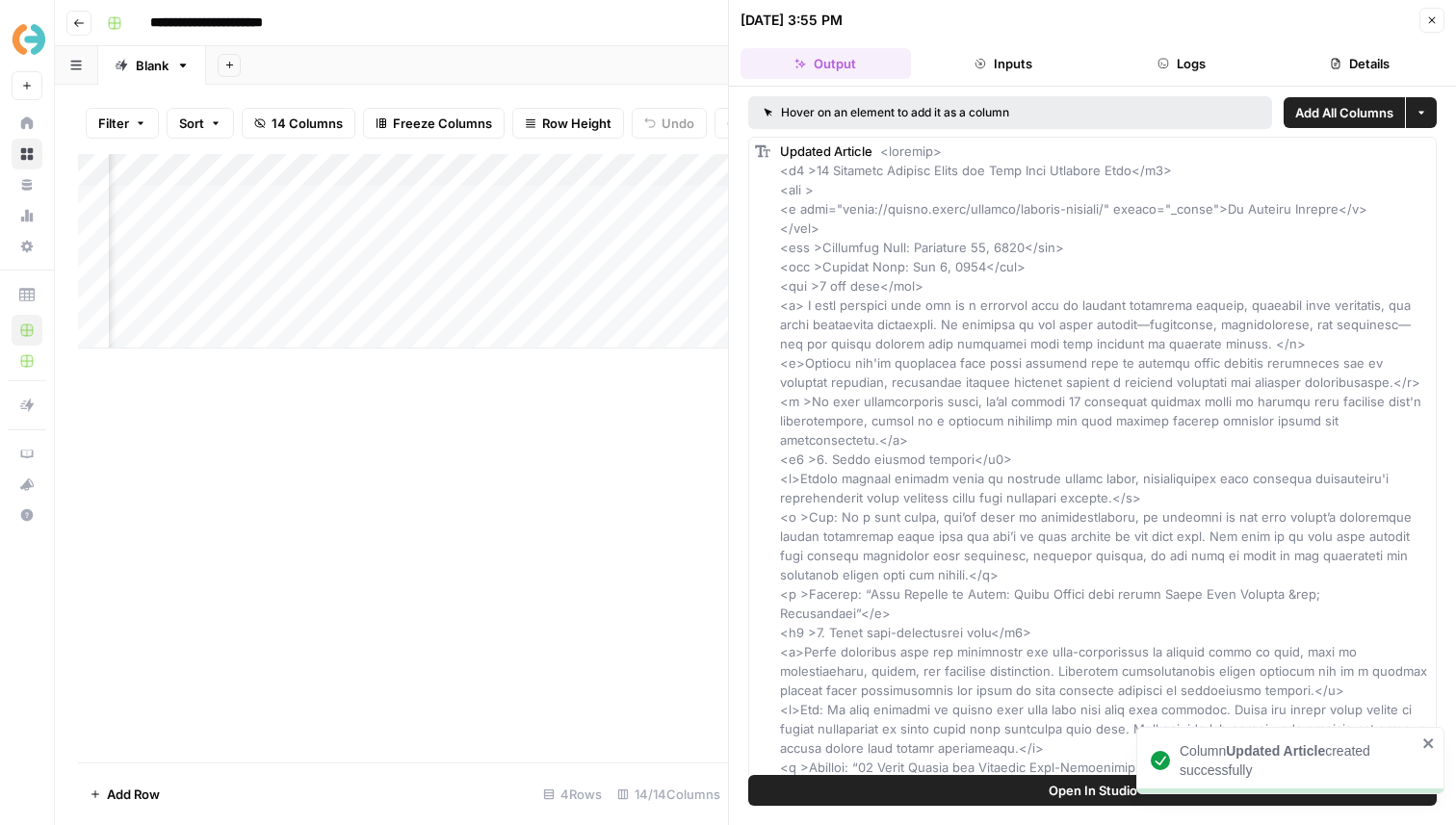 click on "Add Column" at bounding box center [403, 251] 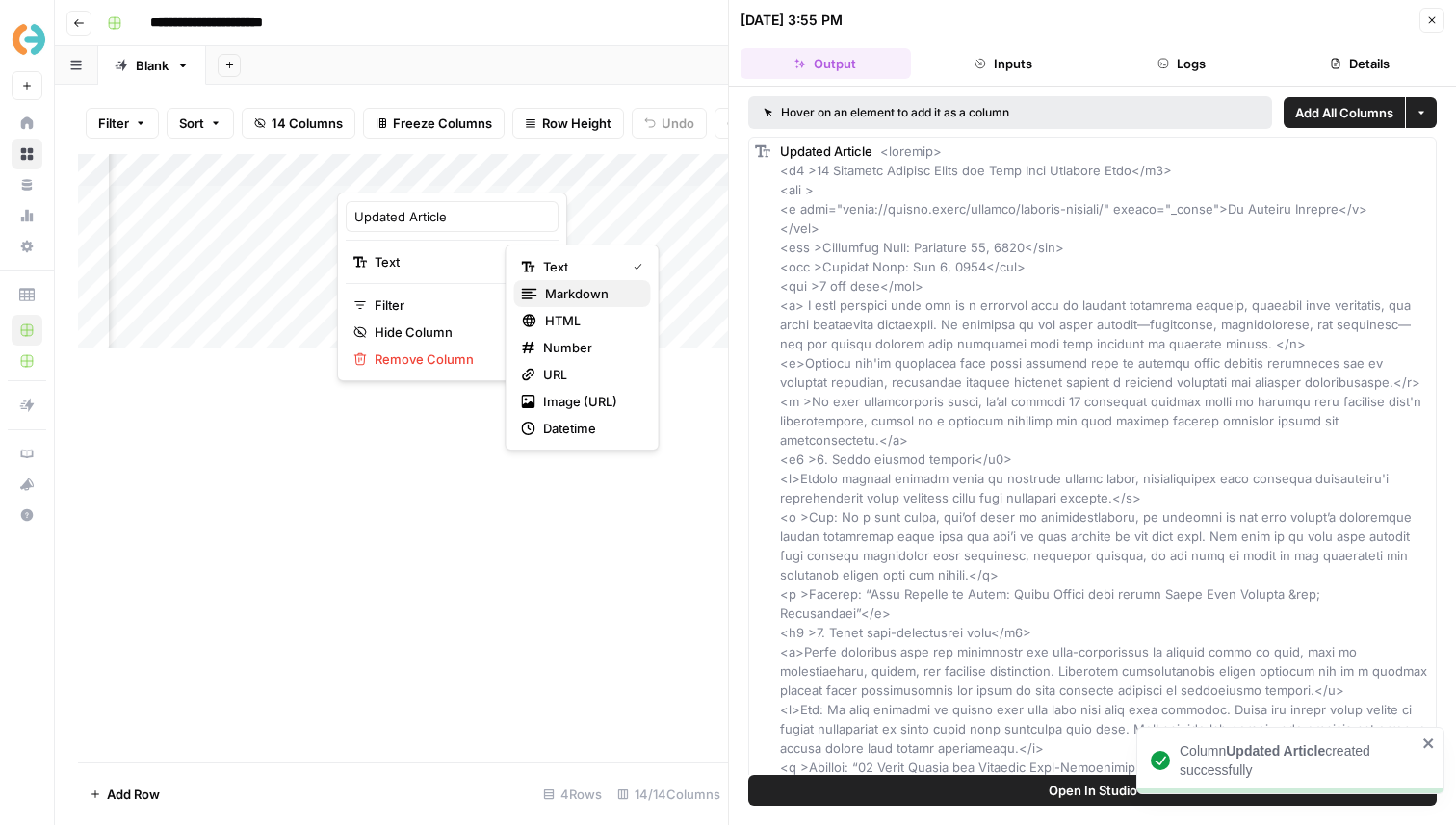 click on "markdown" at bounding box center [577, 294] 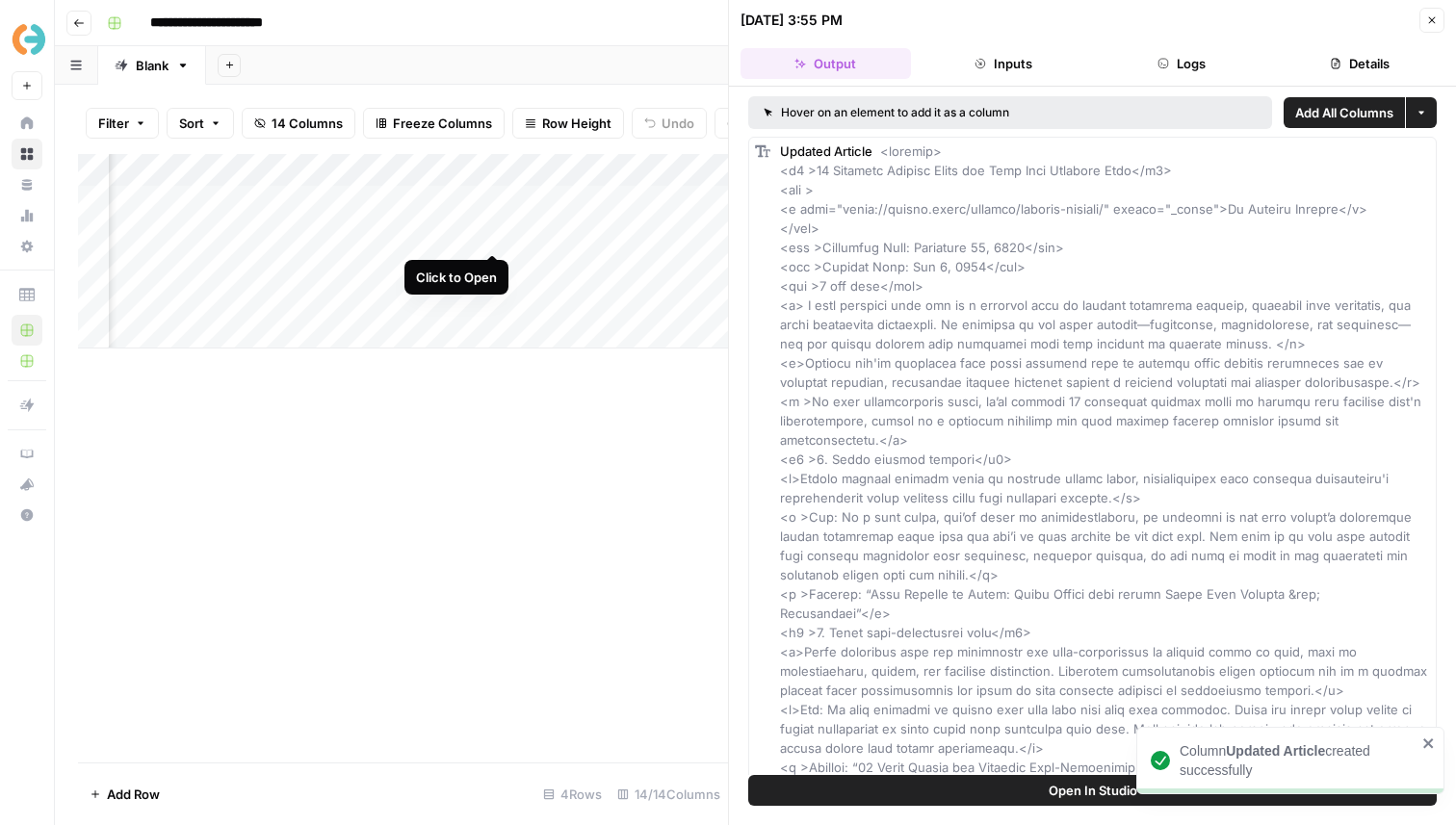 click on "Add Column" at bounding box center (403, 251) 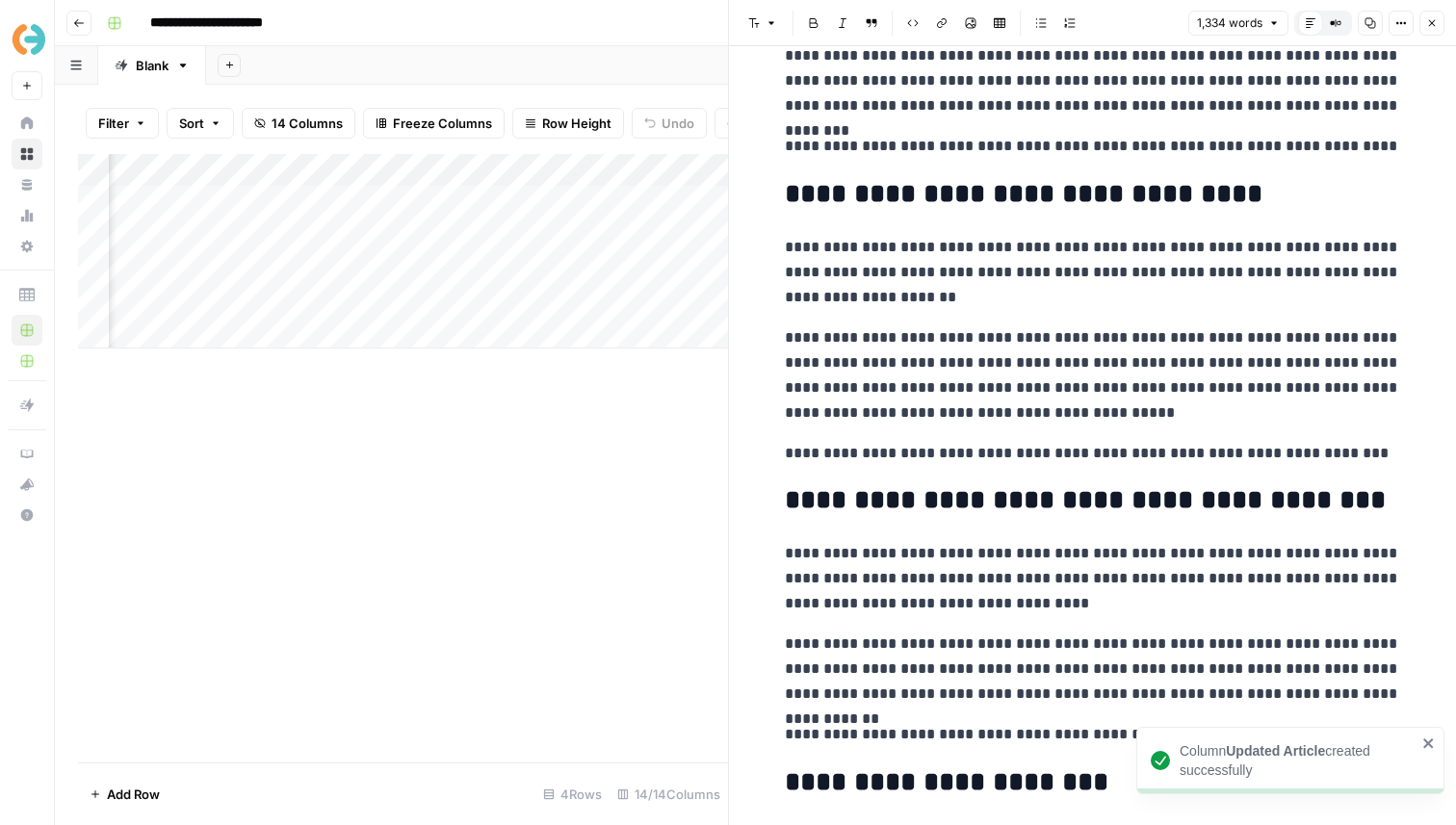 scroll, scrollTop: 4515, scrollLeft: 0, axis: vertical 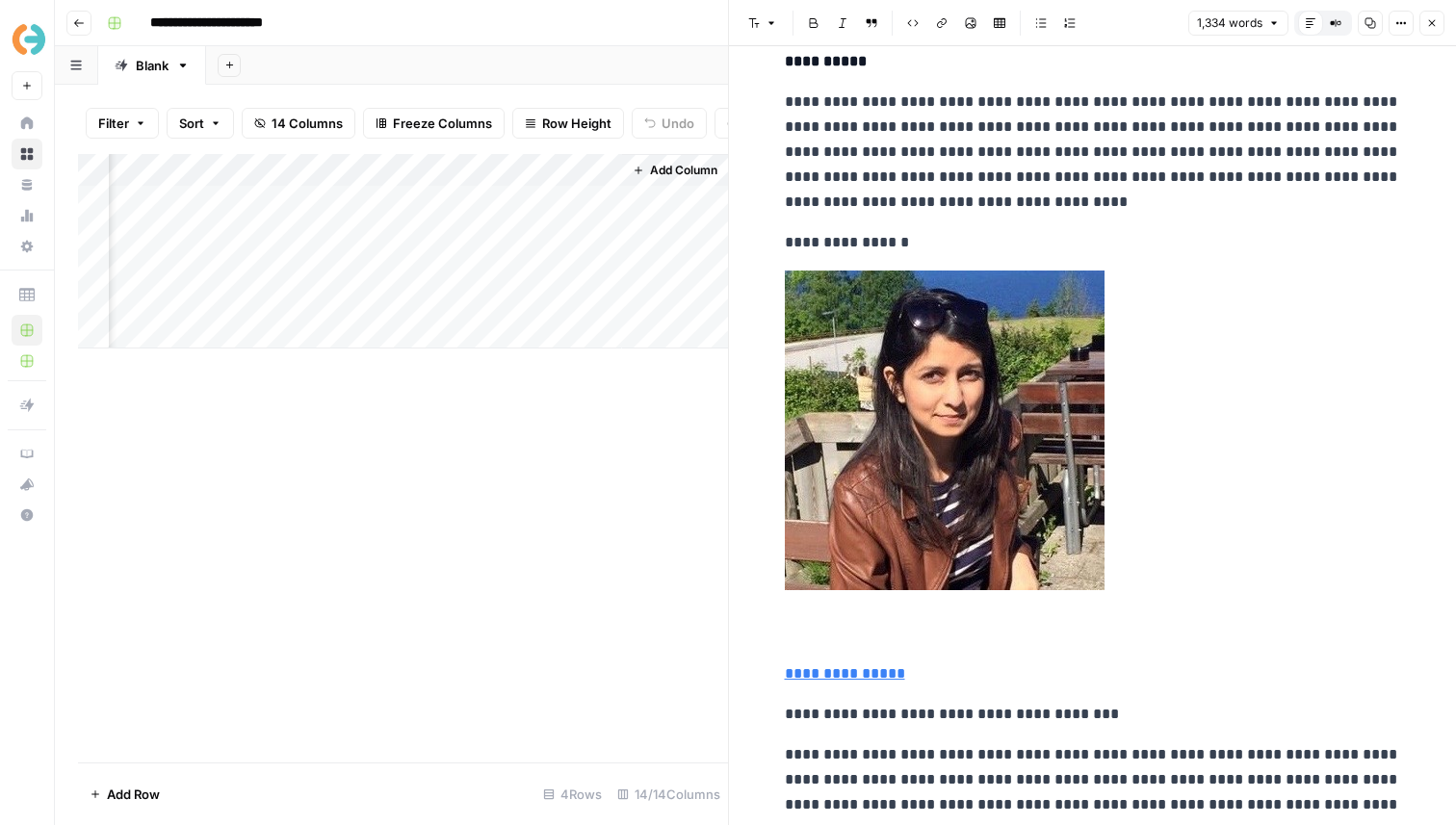 click on "Add Column" at bounding box center (403, 251) 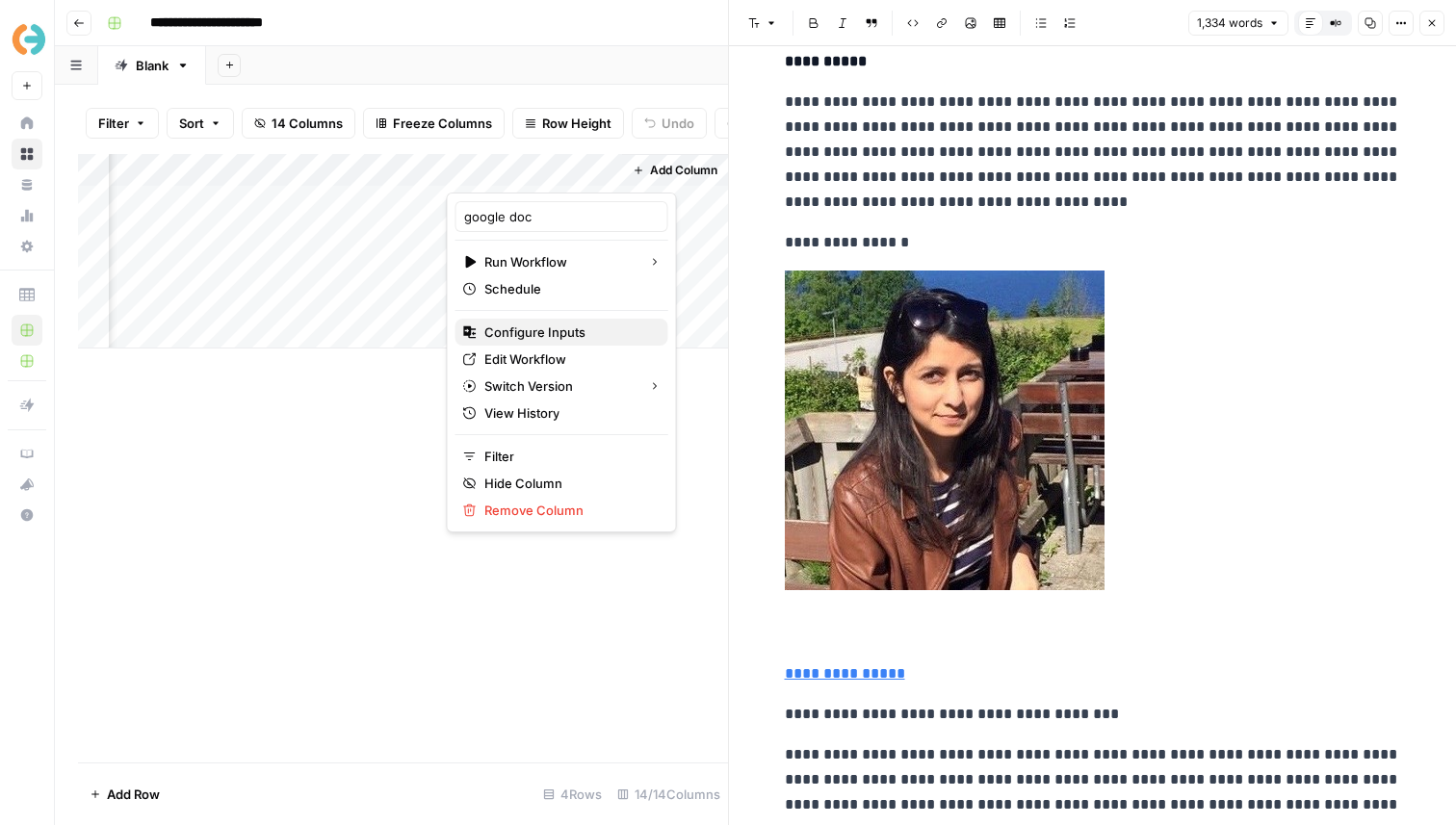click on "Configure Inputs" at bounding box center (534, 332) 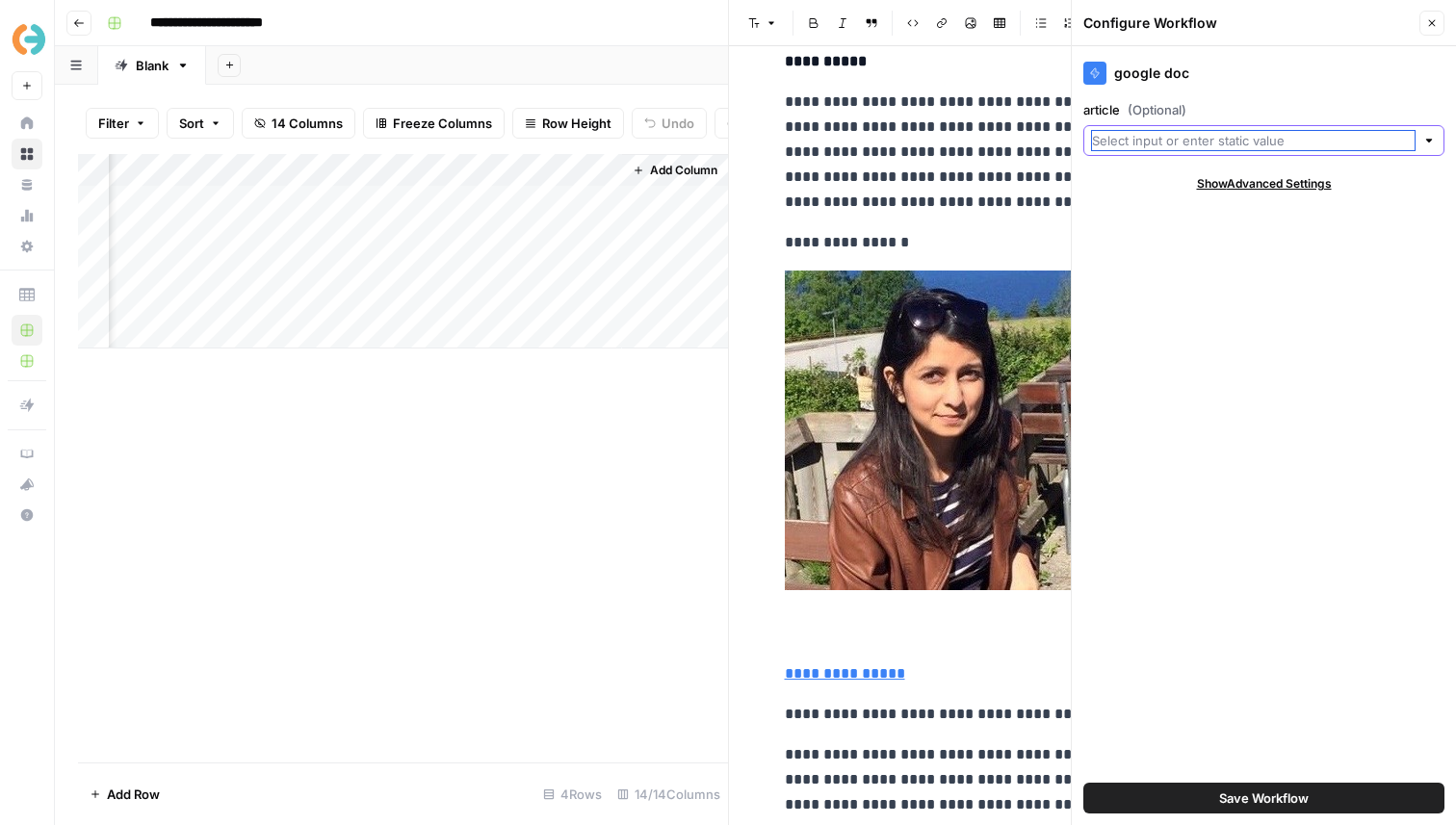click on "article   (Optional)" at bounding box center [1253, 141] 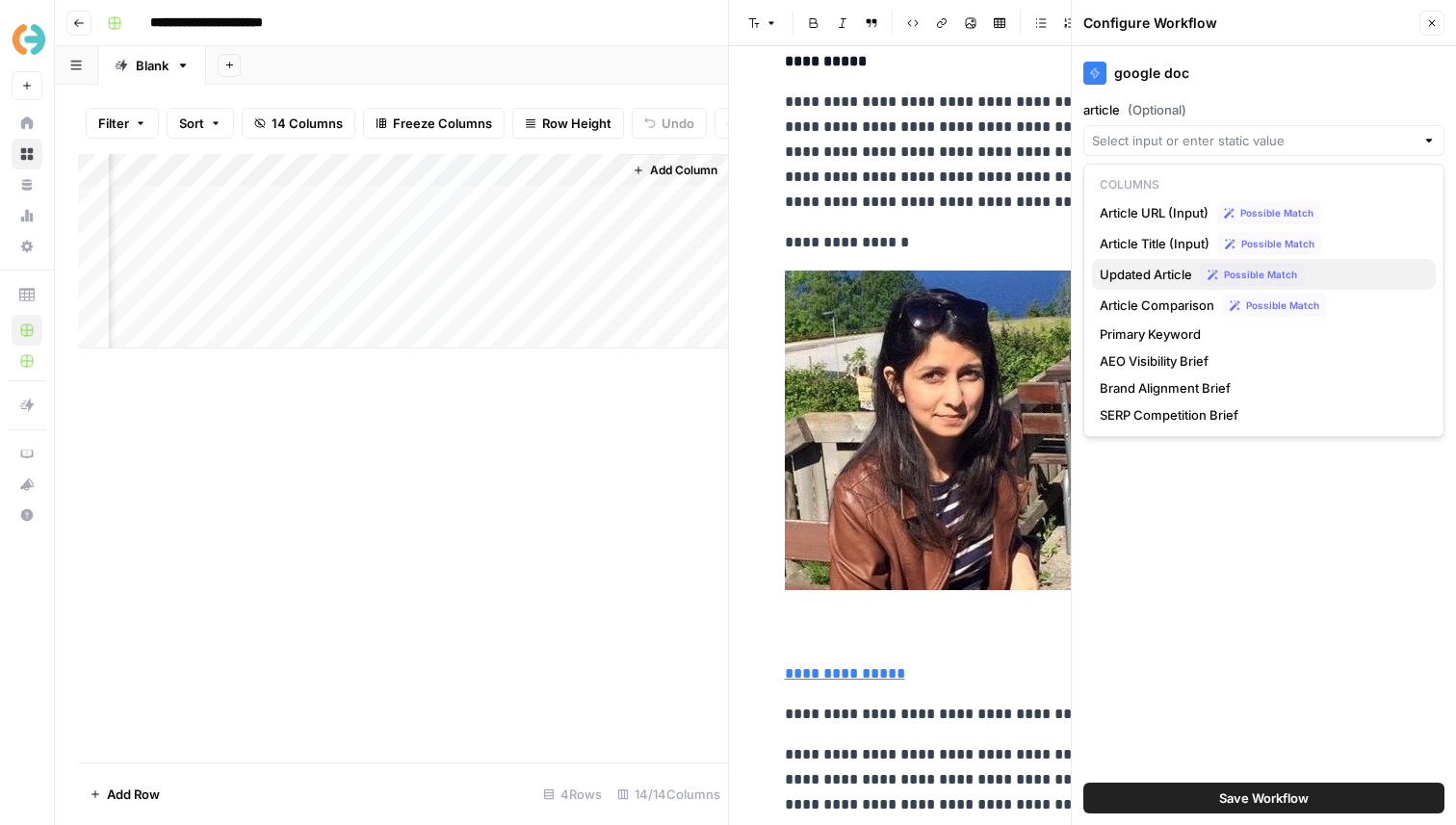click on "Updated Article" at bounding box center (1146, 274) 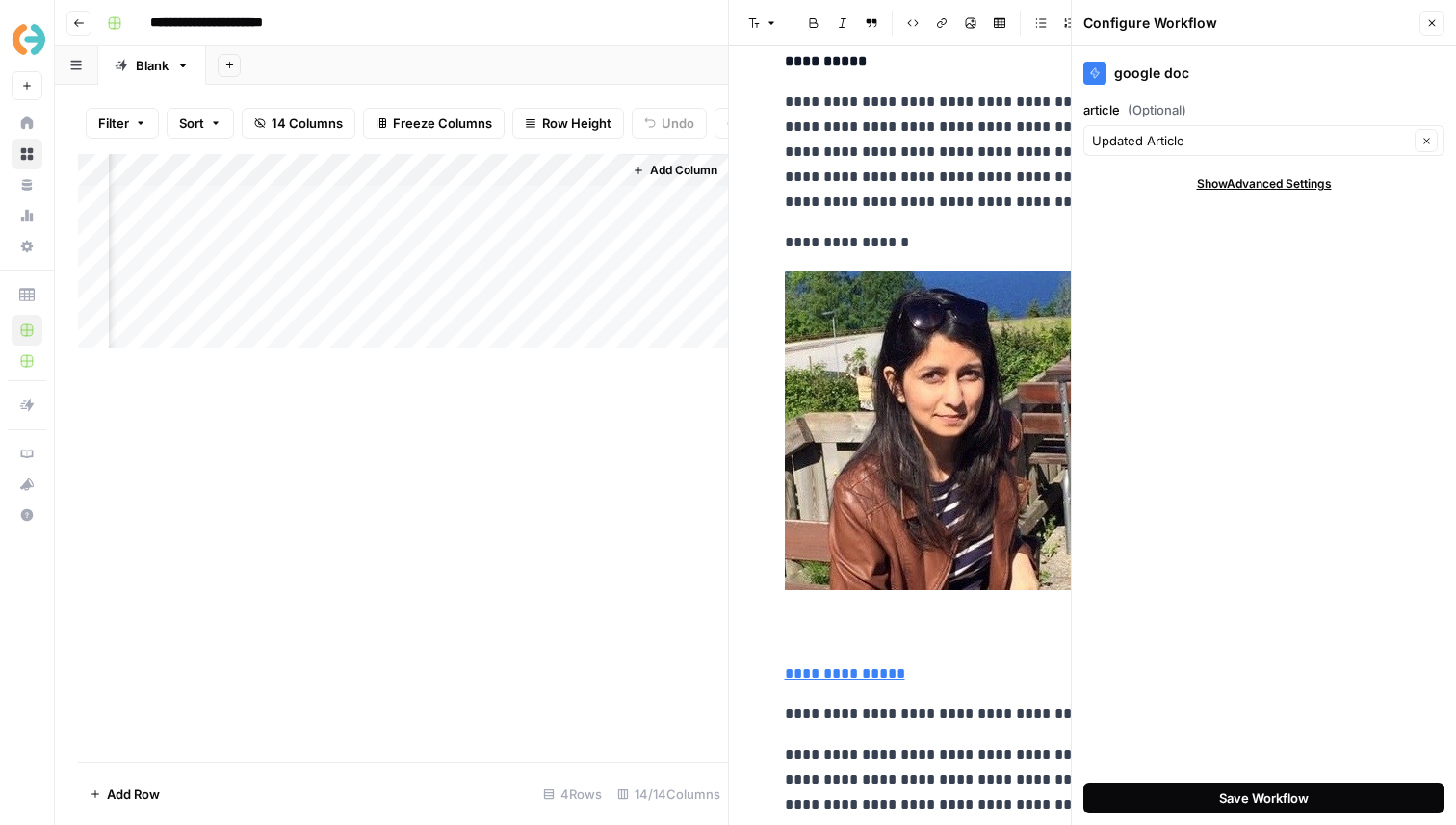 click on "Save Workflow" at bounding box center [1263, 798] 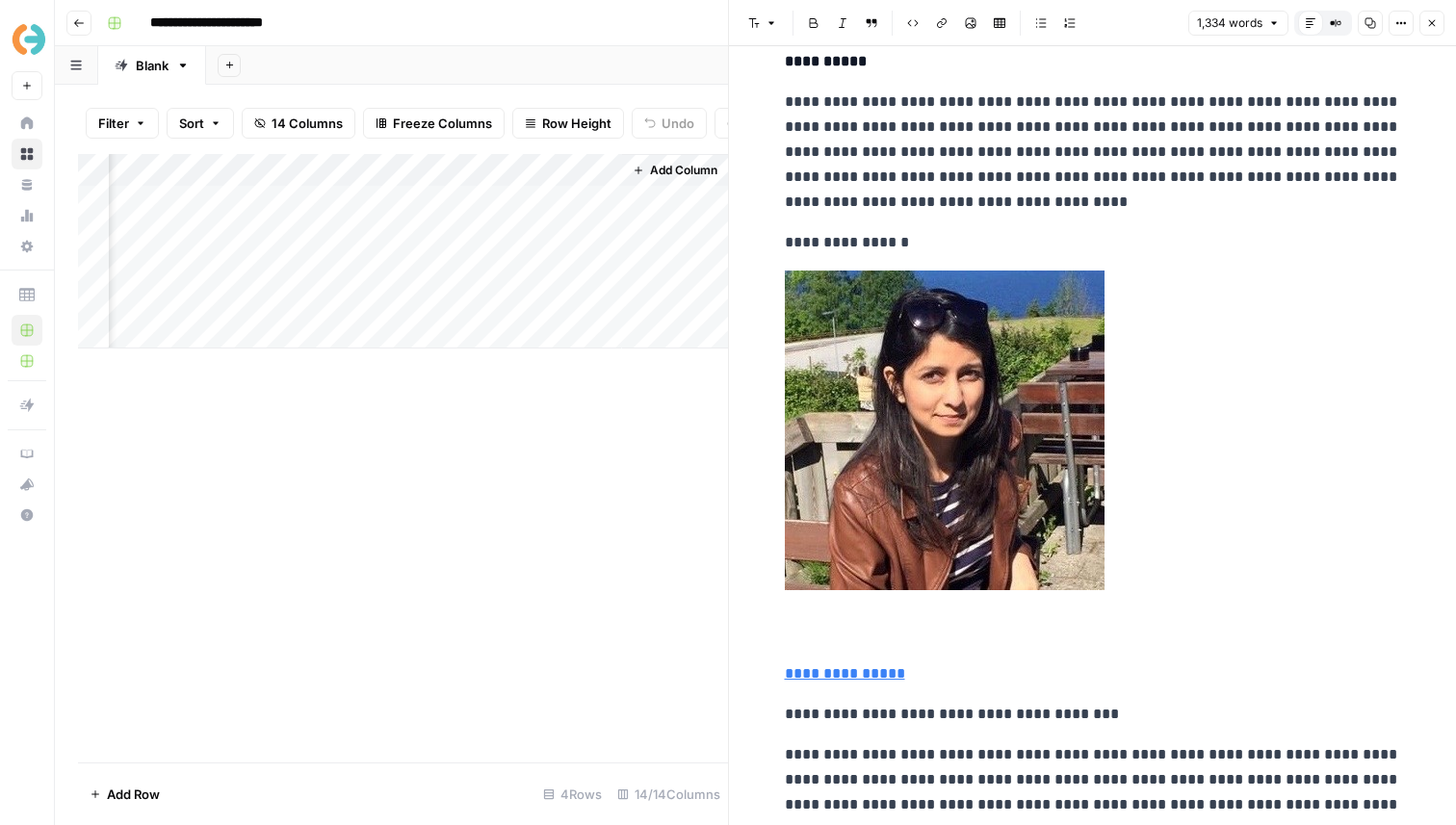 click on "Add Column" at bounding box center (403, 251) 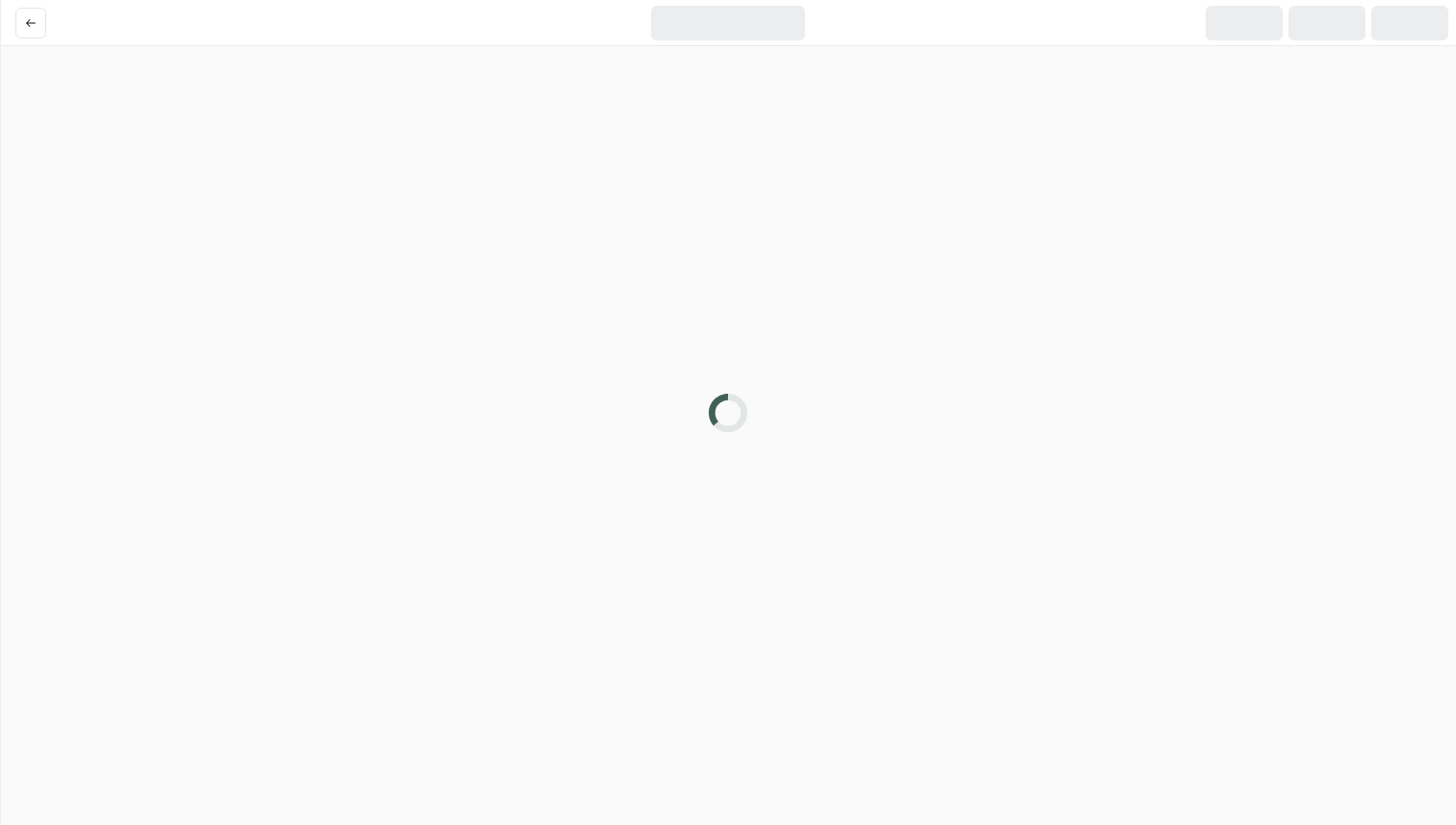 scroll, scrollTop: 0, scrollLeft: 0, axis: both 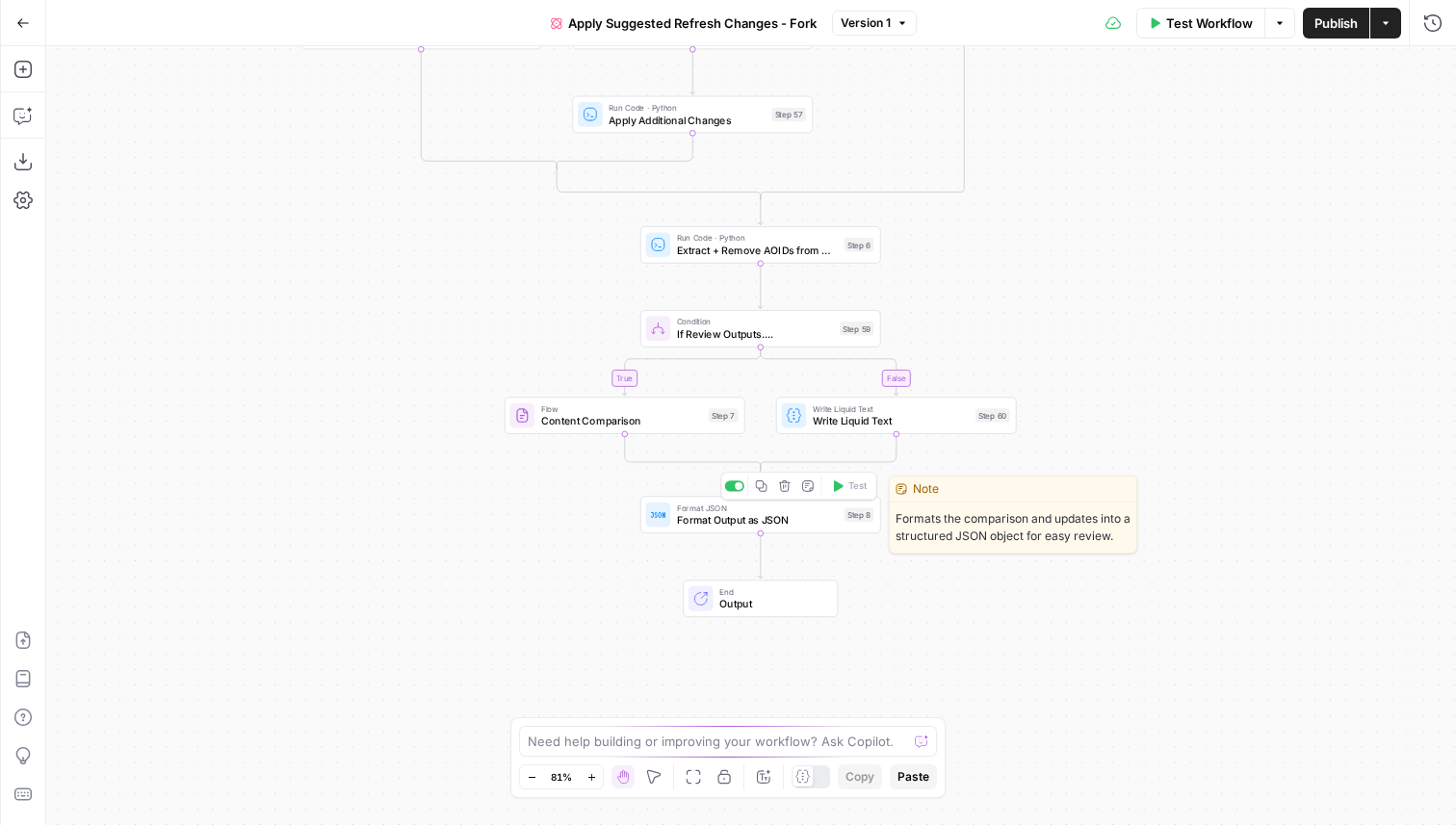 click on "Format Output as JSON" at bounding box center [758, 520] 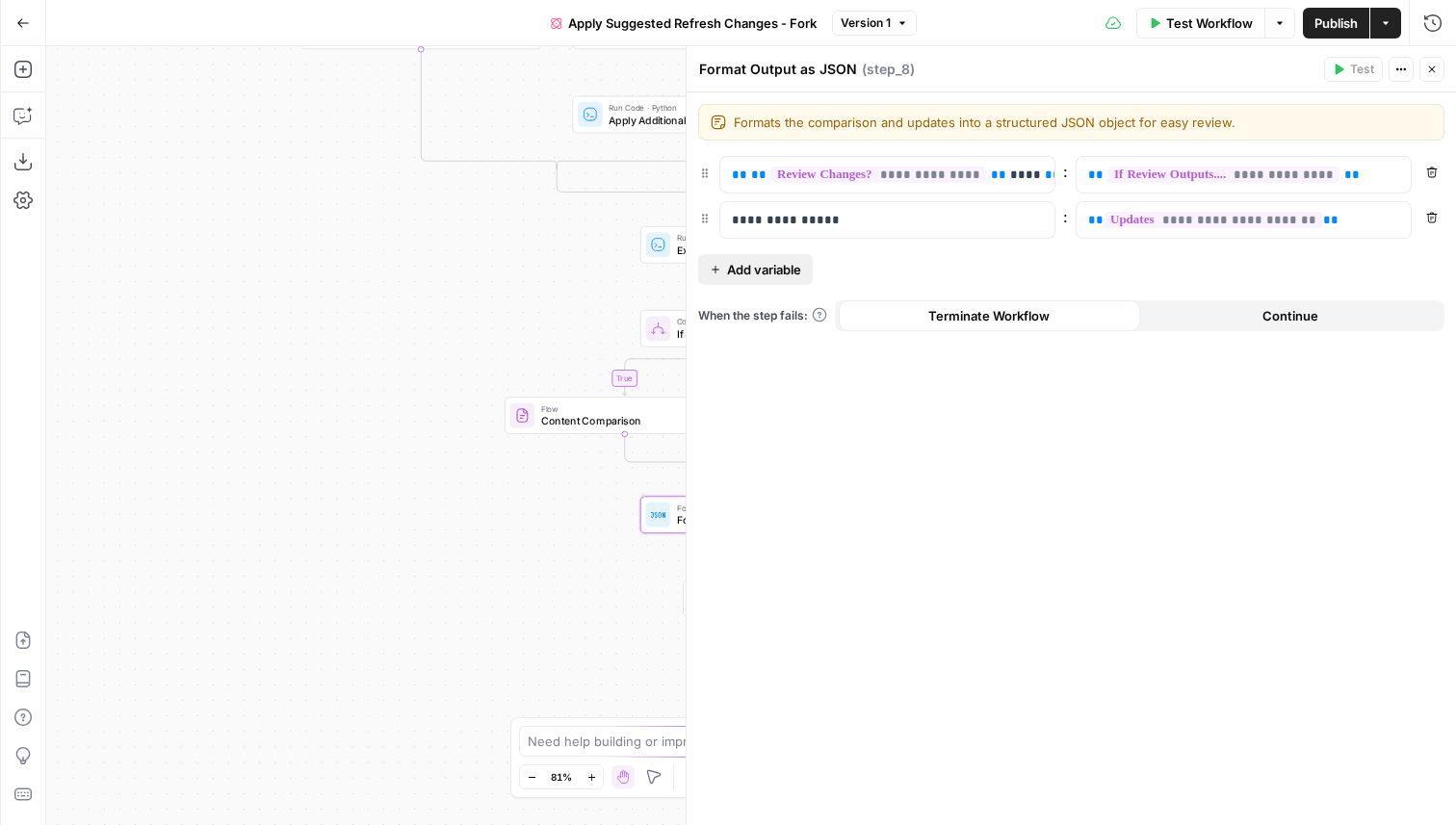 click on "Add variable" at bounding box center [764, 270] 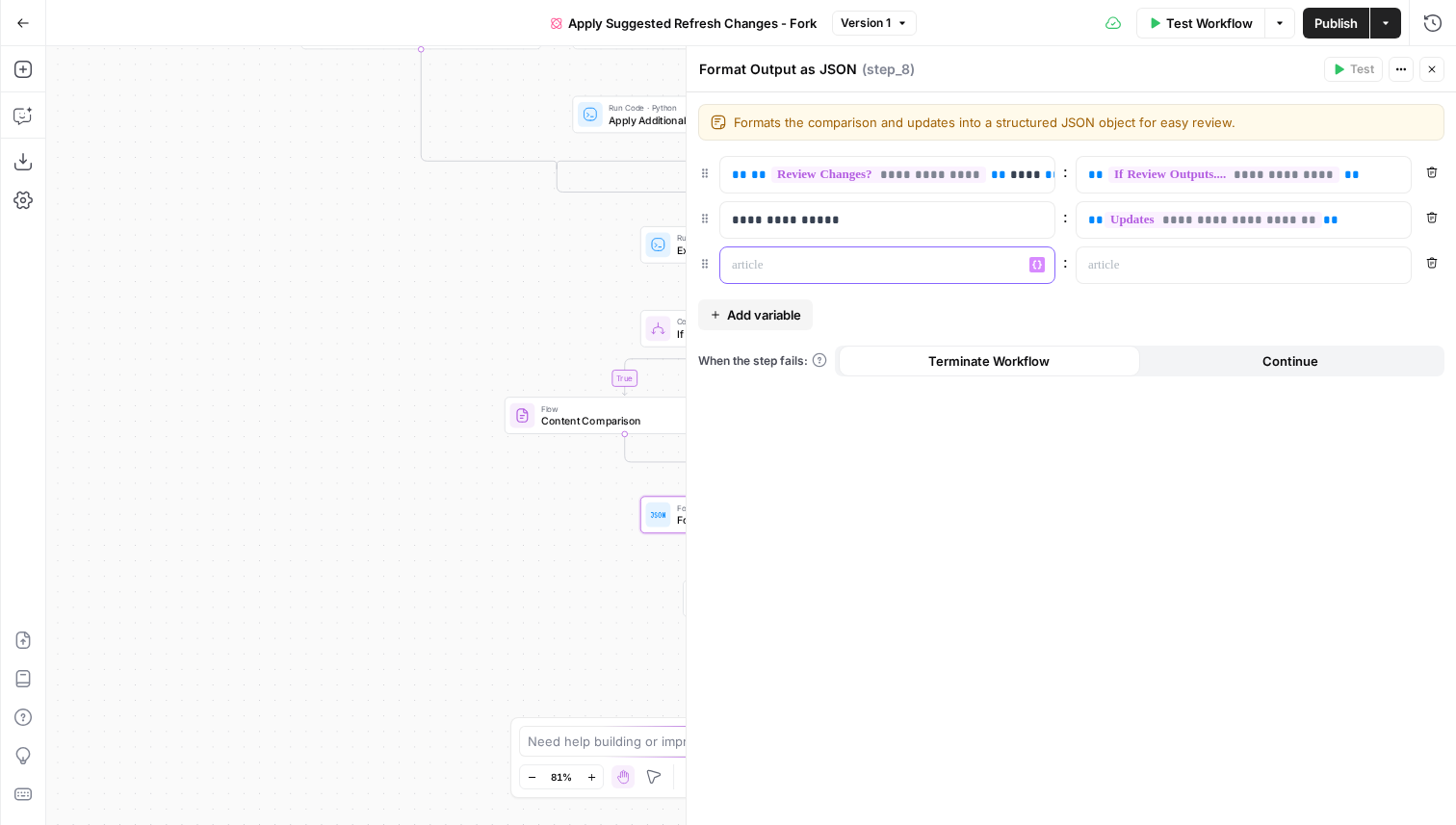 click at bounding box center [871, 265] 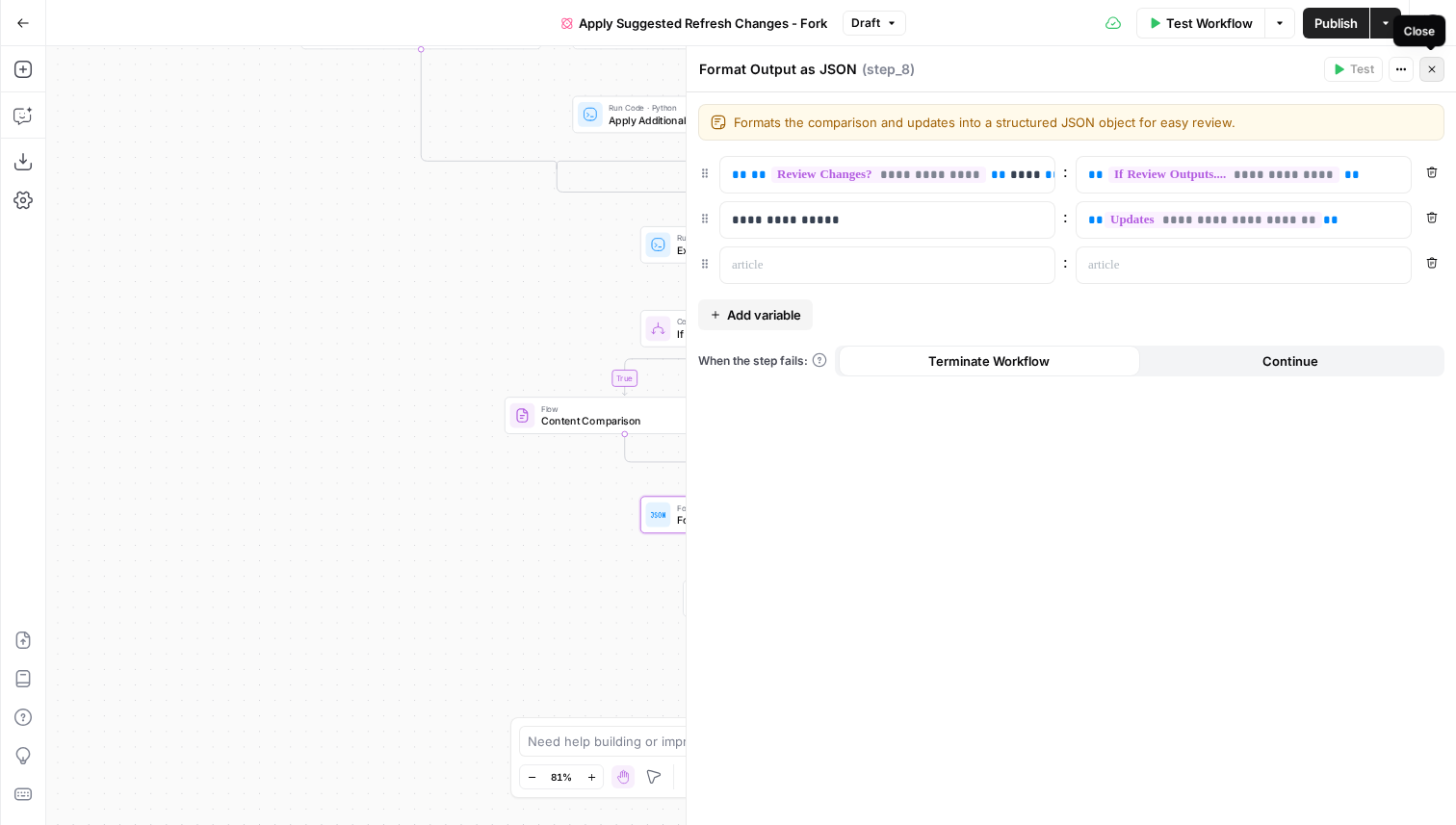 click on "Close" at bounding box center [1432, 69] 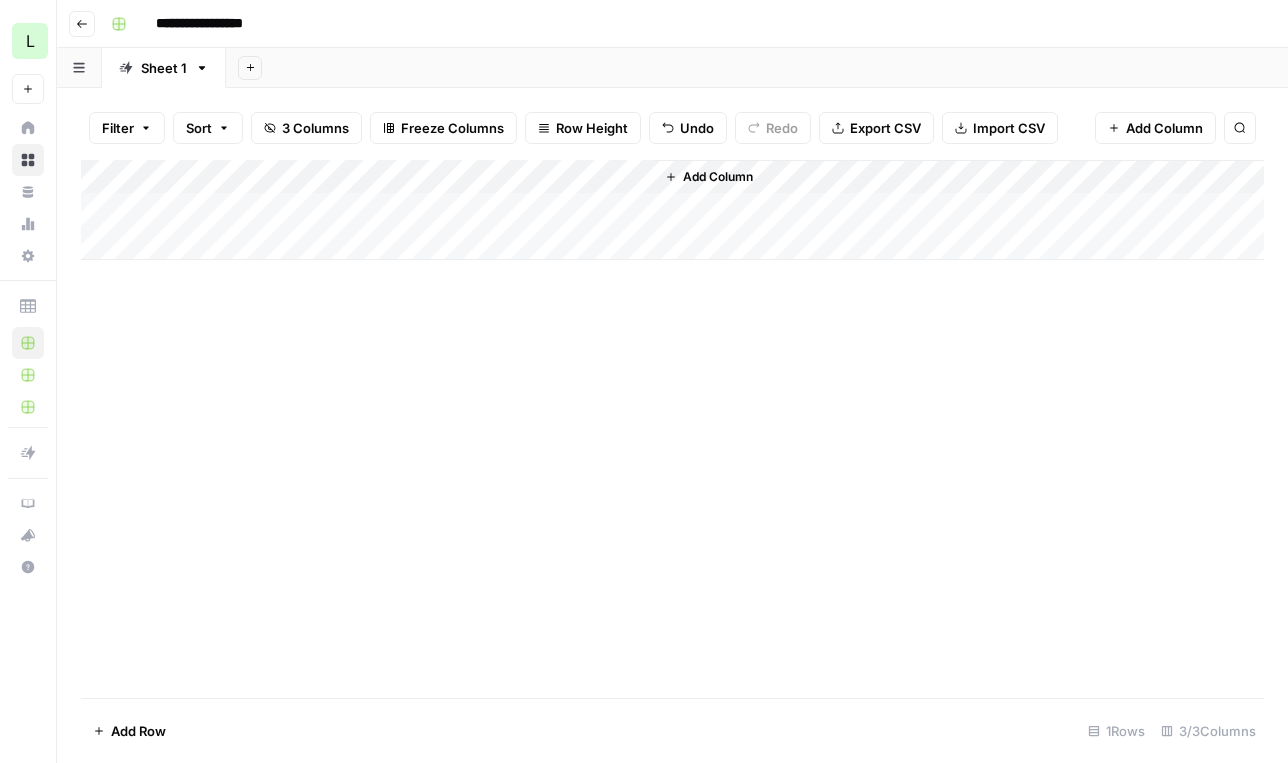 scroll, scrollTop: 0, scrollLeft: 0, axis: both 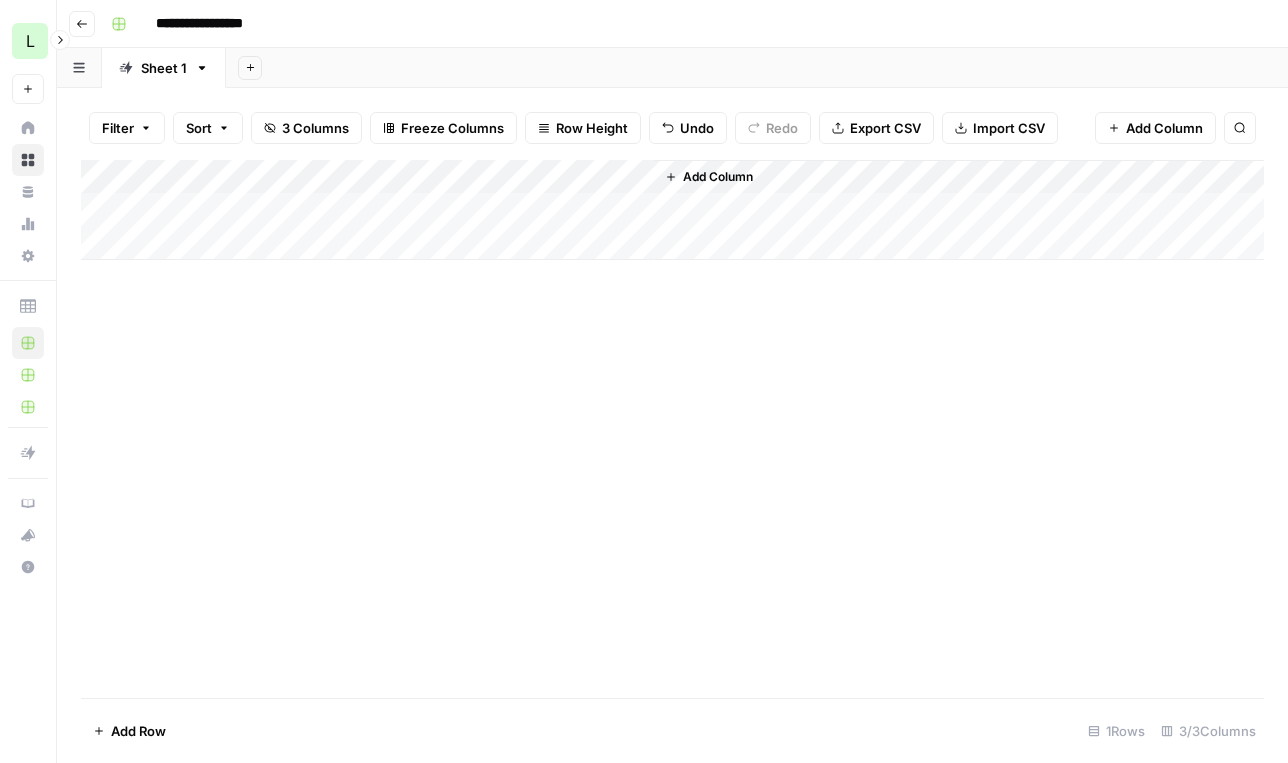 click on "L" at bounding box center [30, 41] 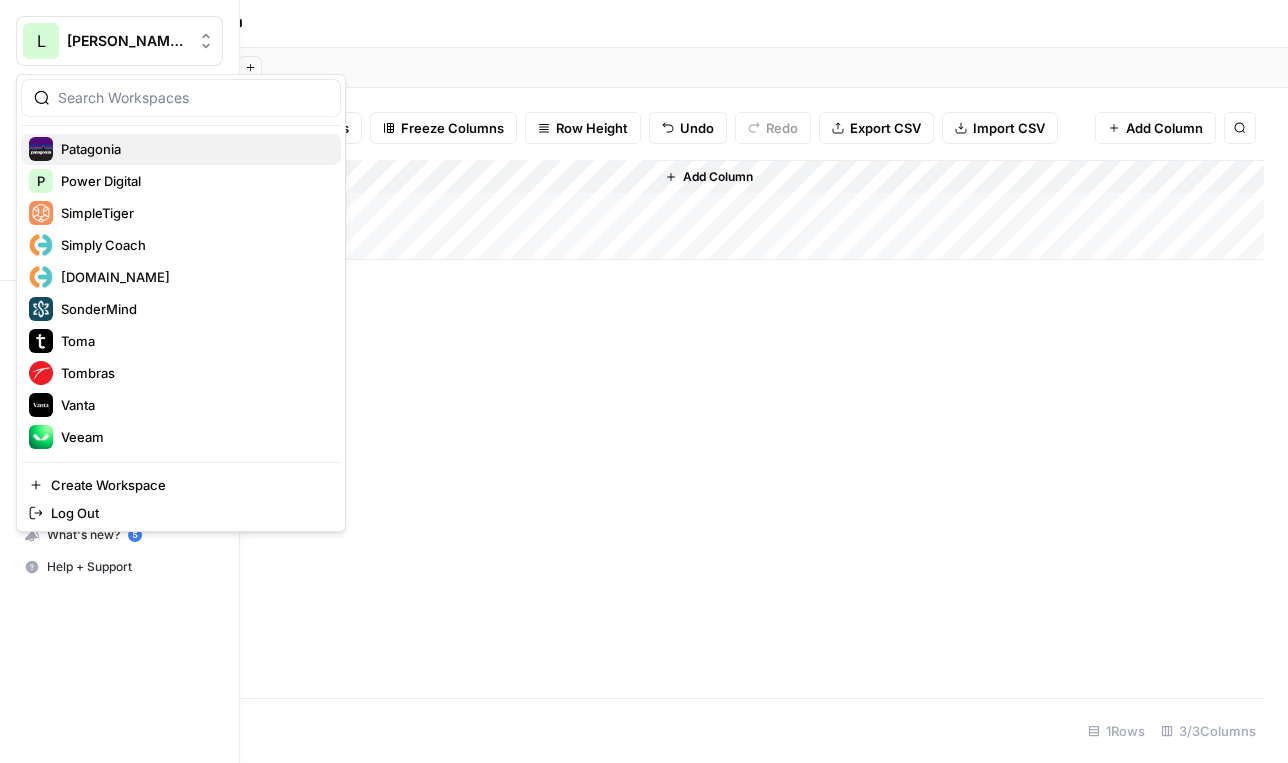 scroll, scrollTop: 928, scrollLeft: 0, axis: vertical 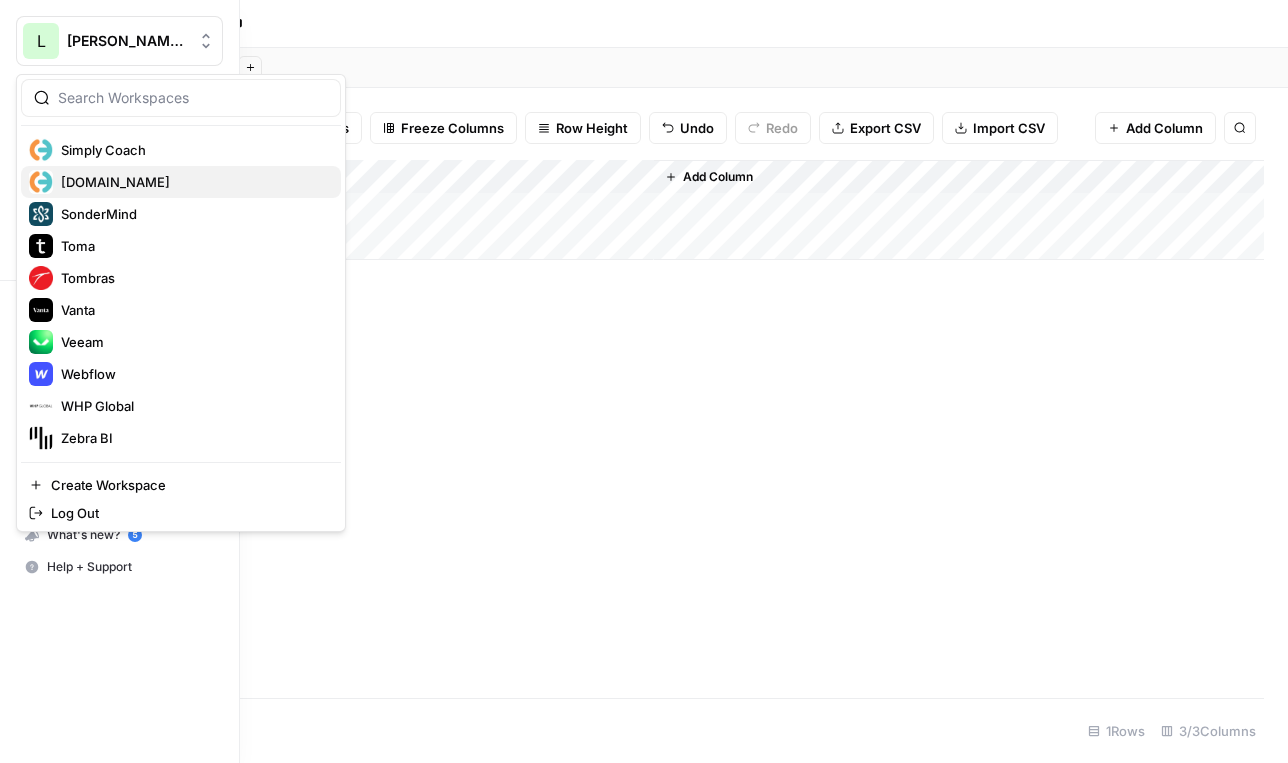 click on "[DOMAIN_NAME]" at bounding box center [115, 182] 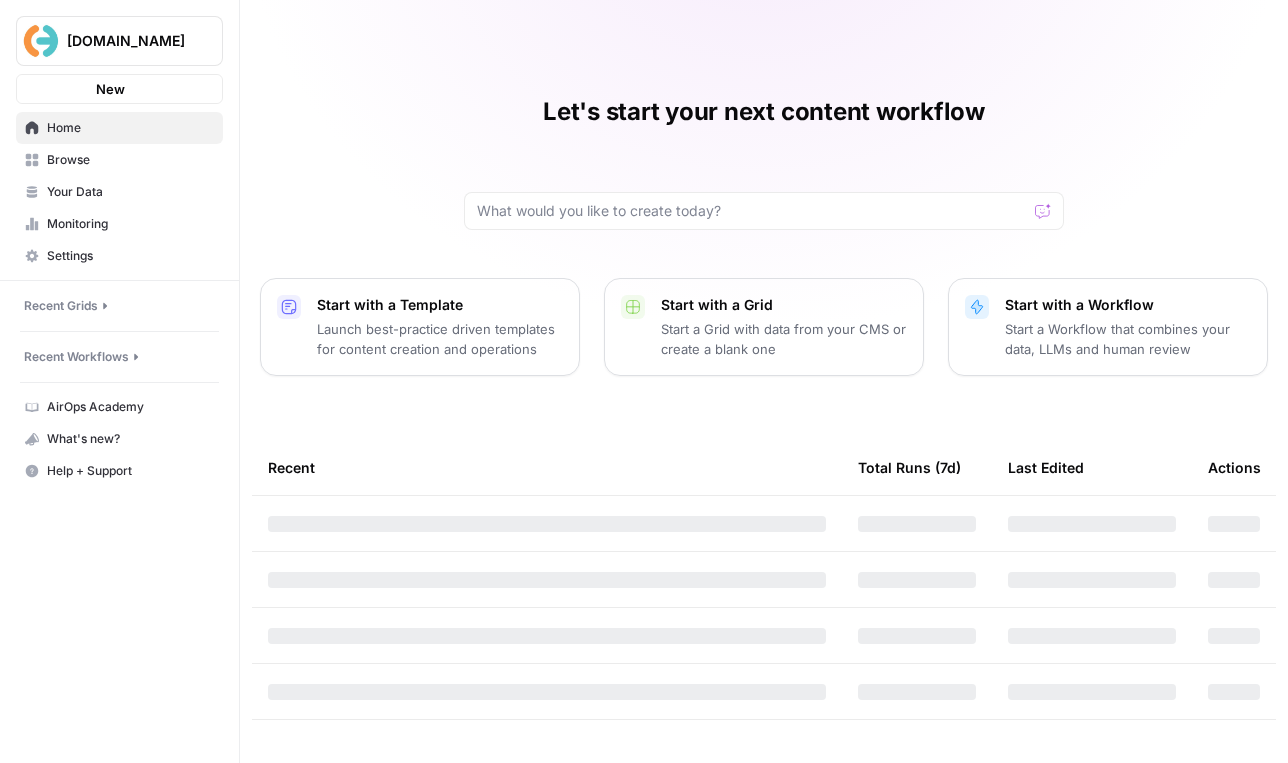 scroll, scrollTop: 0, scrollLeft: 0, axis: both 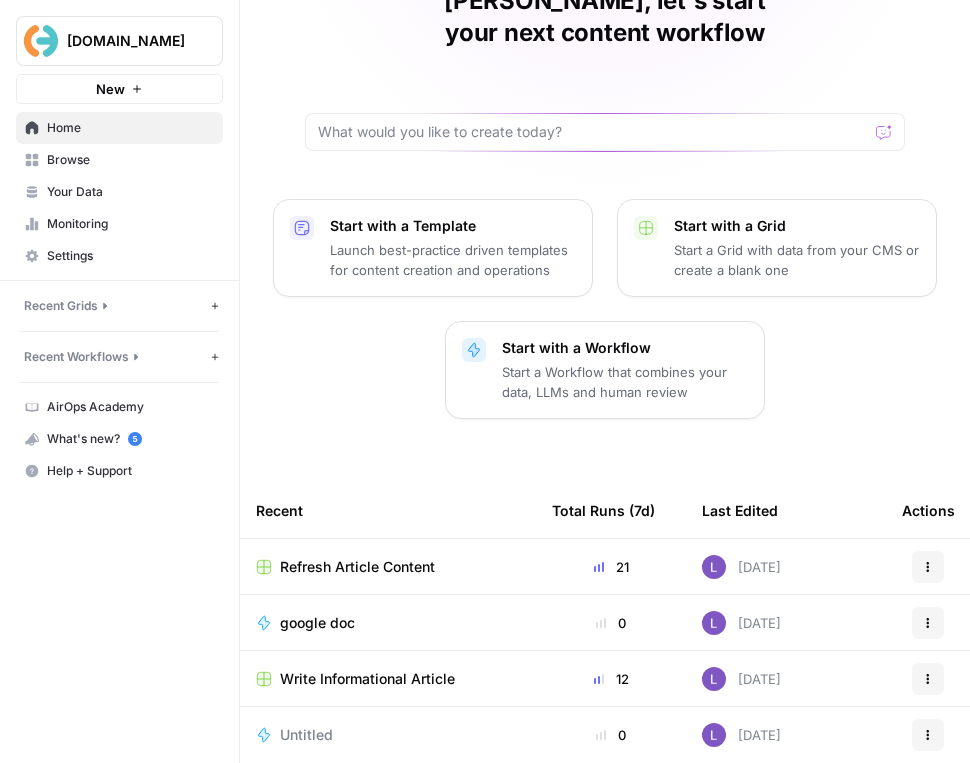 click on "Refresh Article Content" at bounding box center [357, 567] 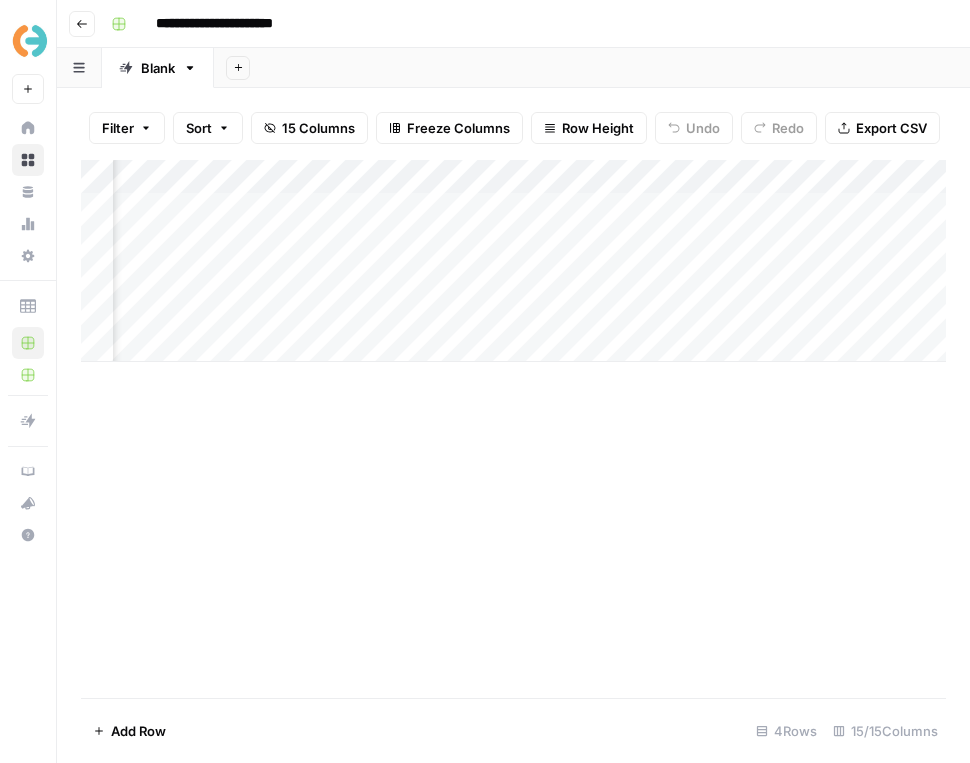 scroll, scrollTop: 0, scrollLeft: 0, axis: both 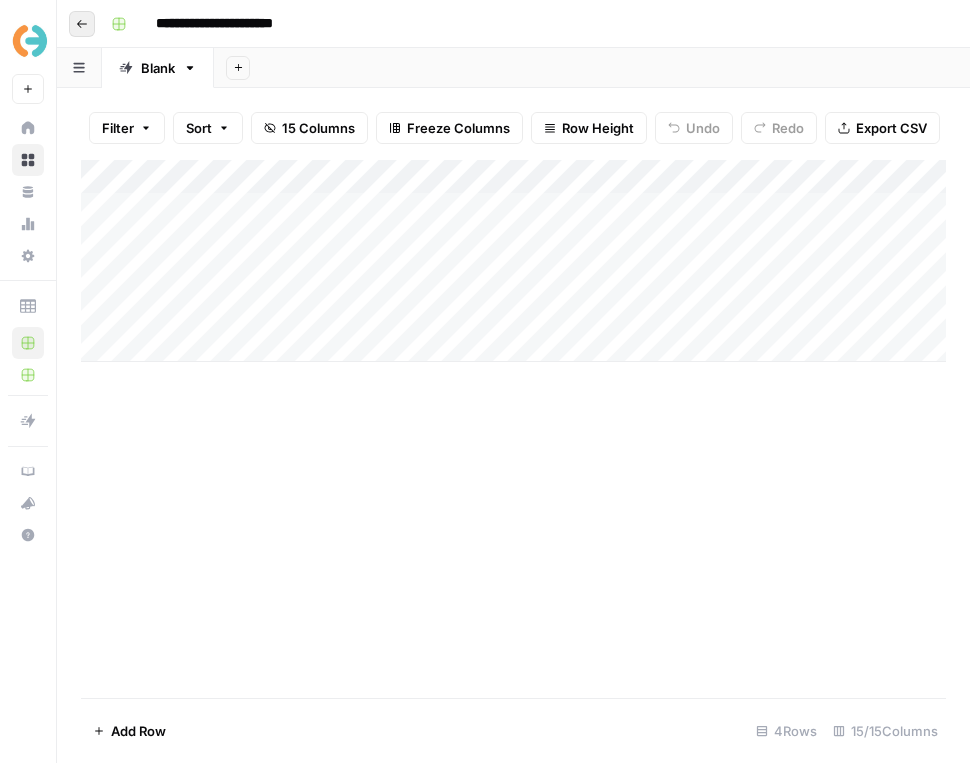 click 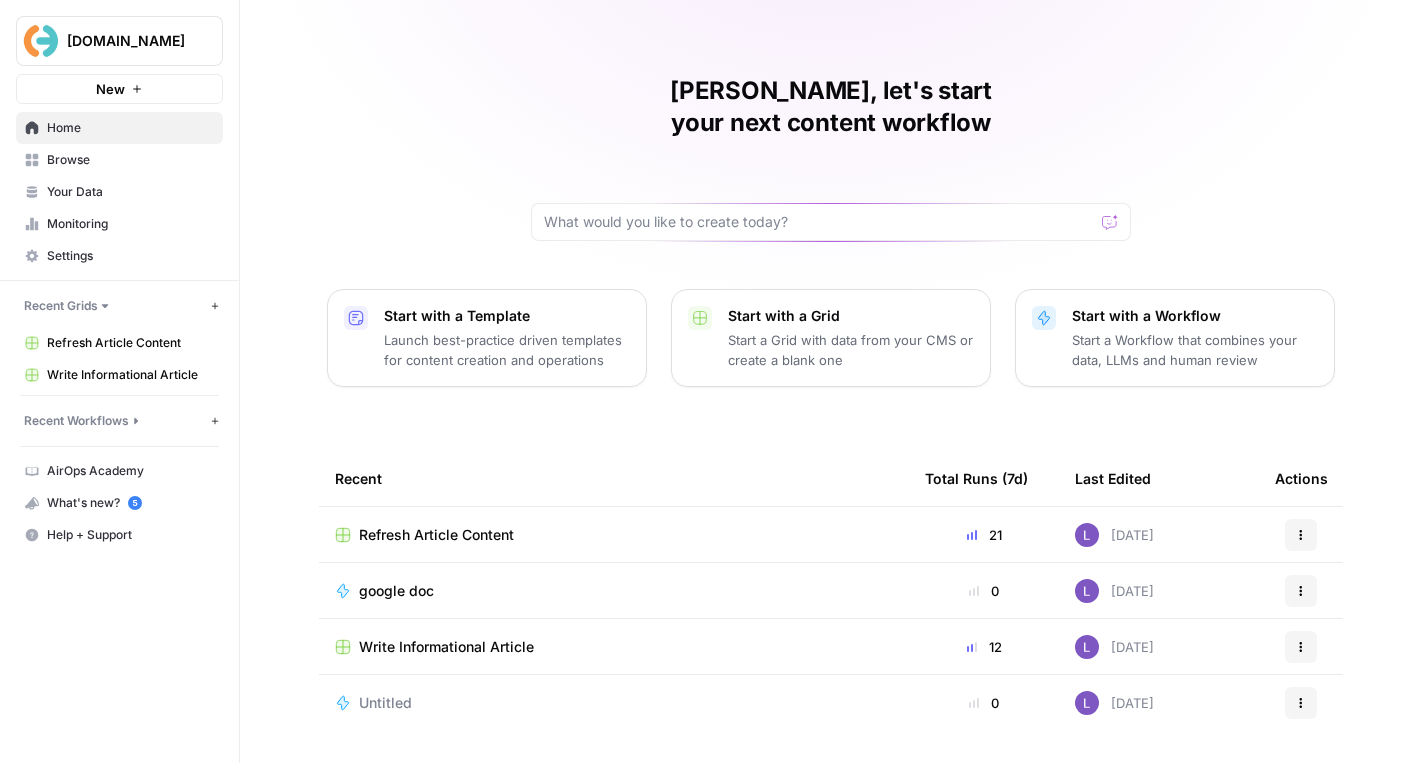 scroll, scrollTop: 0, scrollLeft: 0, axis: both 